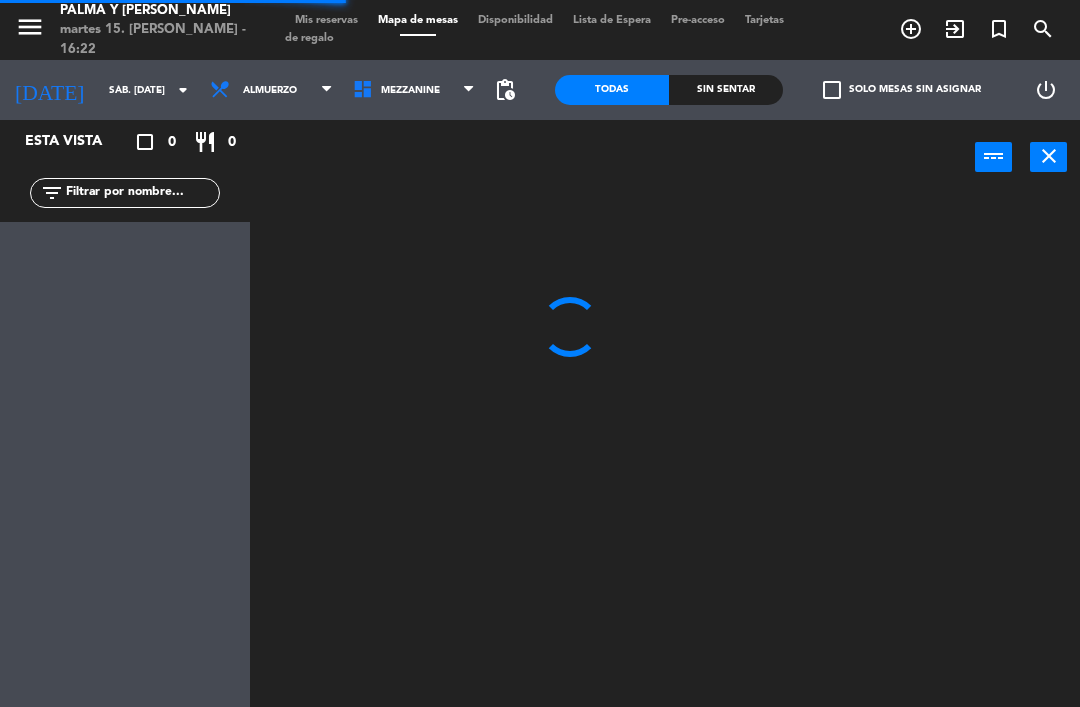 scroll, scrollTop: 0, scrollLeft: 0, axis: both 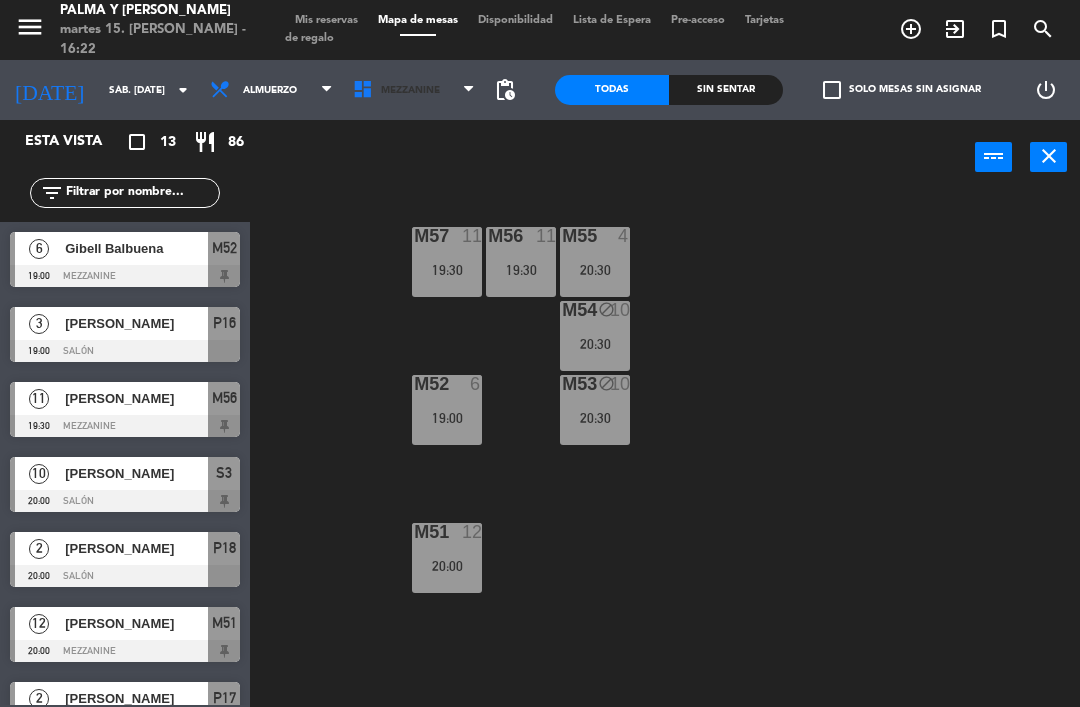 click on "Mezzanine" at bounding box center [410, 90] 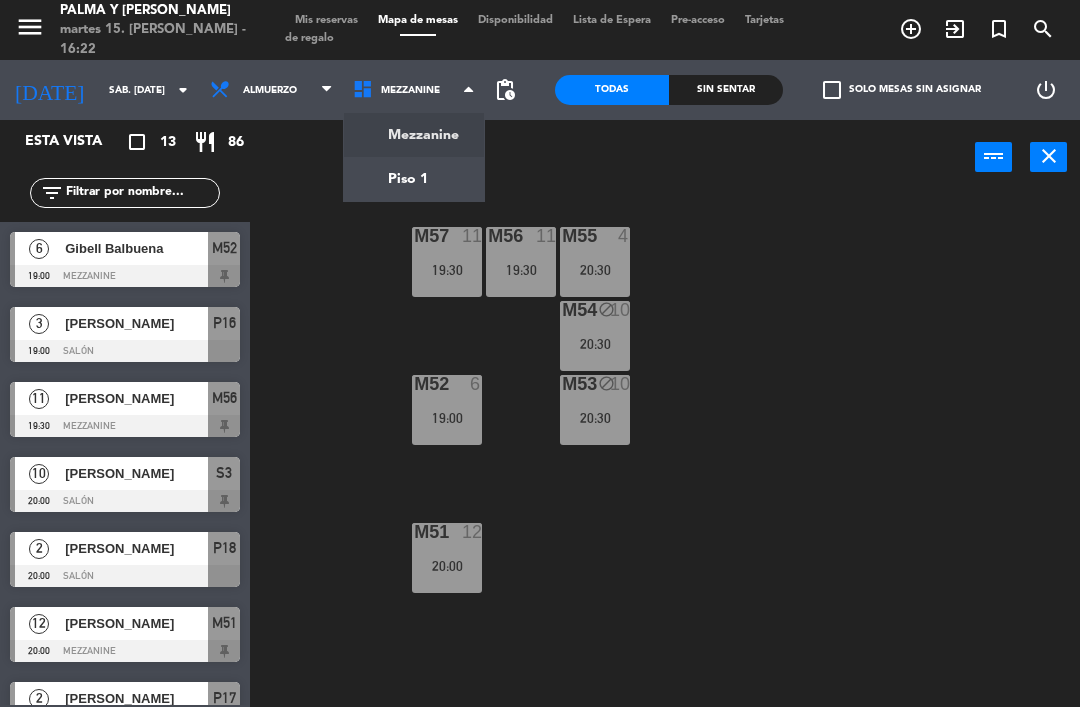 click on "menu  Palma y [PERSON_NAME] 15. [PERSON_NAME] - 16:22   Mis reservas   Mapa de mesas   Disponibilidad   Lista de Espera   Pre-acceso   Tarjetas de regalo  add_circle_outline exit_to_app turned_in_not search [DATE]    sáb. [DATE] arrow_drop_down  Almuerzo  Almuerzo  Almuerzo  Mezzanine   Piso 1   Mezzanine   Mezzanine   Piso 1  pending_actions  Todas  Sin sentar  check_box_outline_blank   Solo mesas sin asignar   power_settings_new   Esta vista   crop_square  13  restaurant  86 filter_list  6   Gibell Balbuena   19:00   Mezzanine  M52  3   [PERSON_NAME]   19:00   Salón  P16  11   [PERSON_NAME]   19:30   Mezzanine  M56  10   [PERSON_NAME]   20:00   Salón  S3  2   [PERSON_NAME]   20:00   Salón  P18  12   [PERSON_NAME]    20:00   Mezzanine  M51  2   [PERSON_NAME]   20:30   Salón  P17  4   [EMAIL_ADDRESS][DOMAIN_NAME]   20:30   Mezzanine  M55  10   [PERSON_NAME]   20:30   Mezzanine  M53  6   [PERSON_NAME]   21:00   Salón  R31  3   [PERSON_NAME]   21:00   Salón  P15  15   [PERSON_NAME]   21:00" 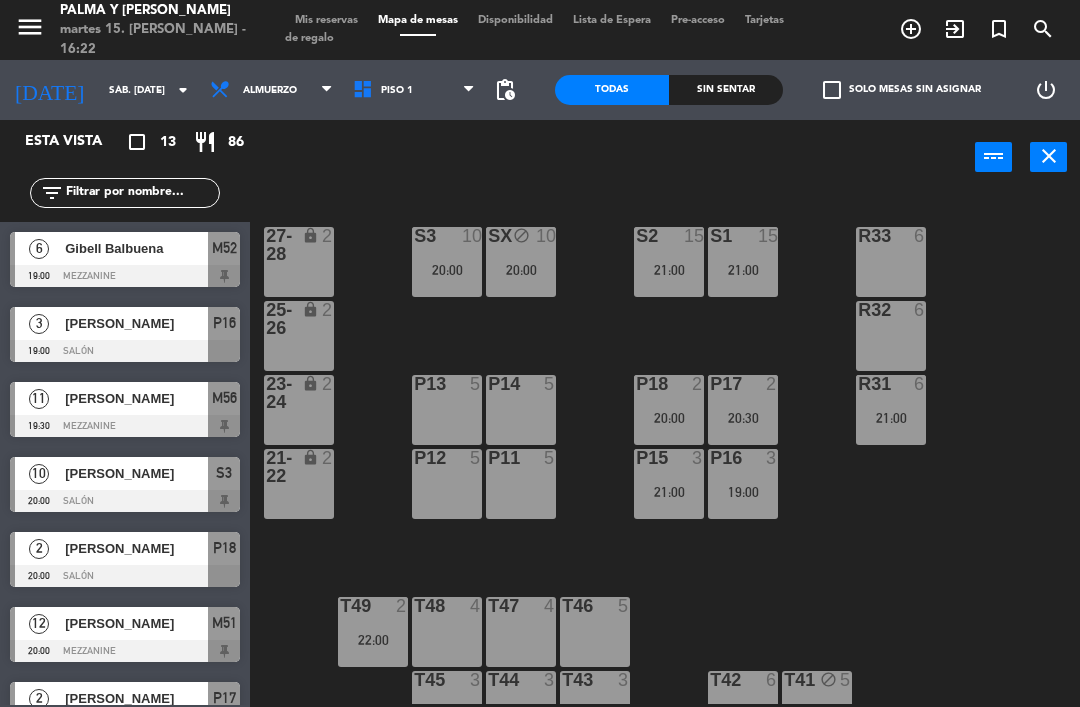 click on "21:00" at bounding box center (669, 492) 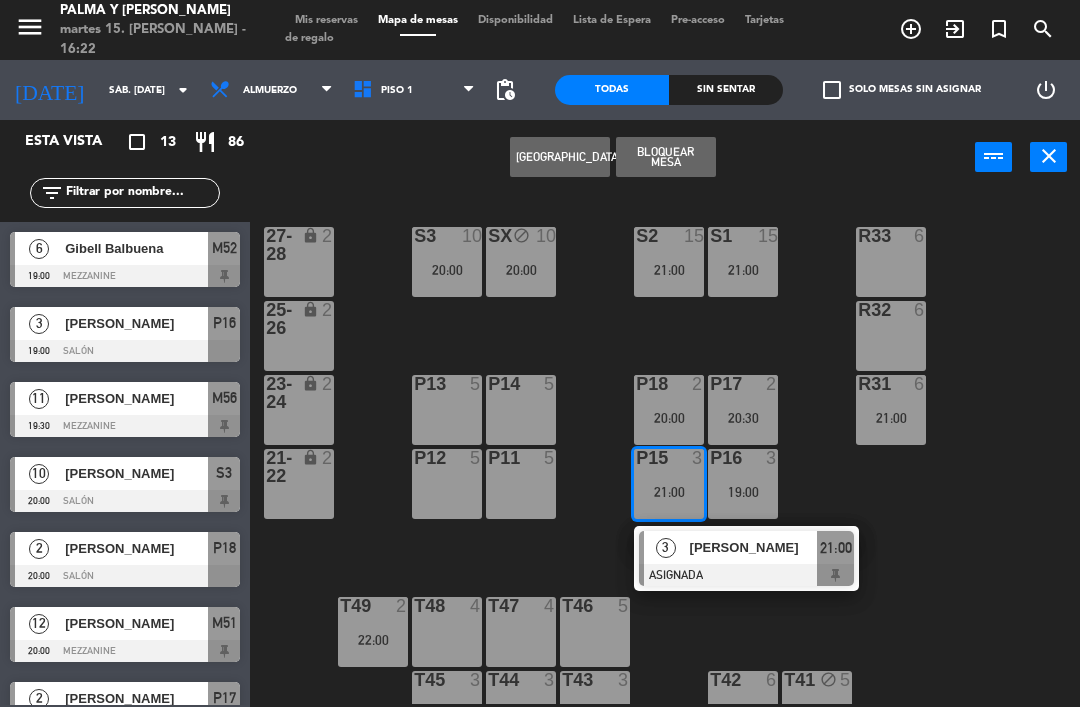 click on "[PERSON_NAME]" at bounding box center [753, 547] 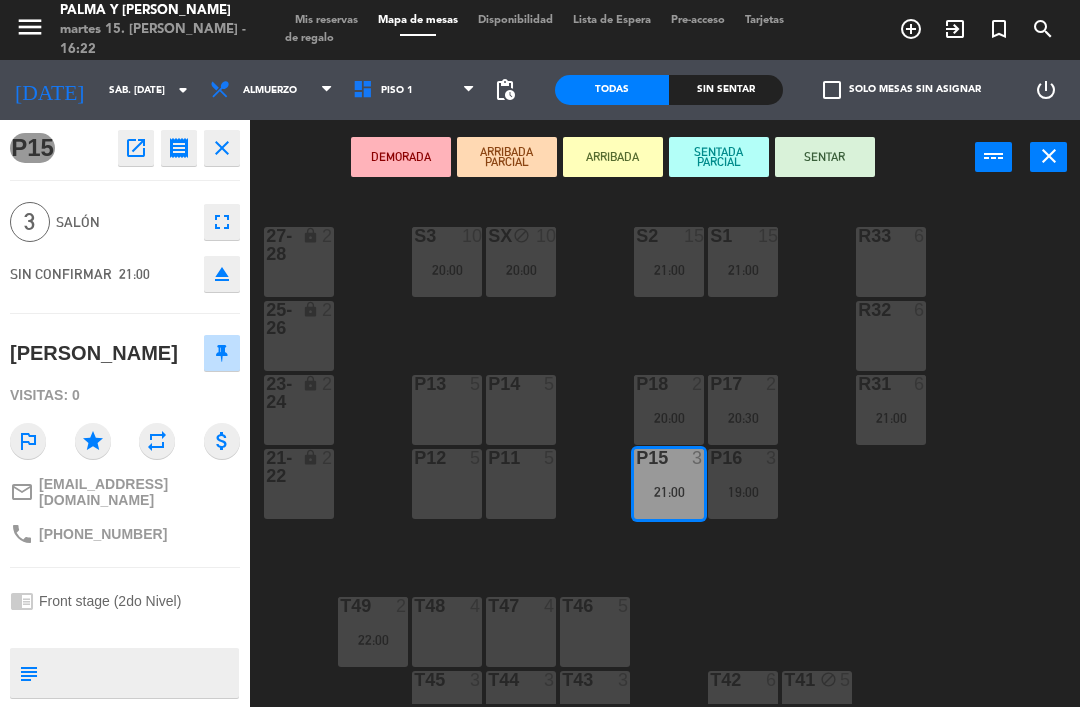 click at bounding box center [141, 673] 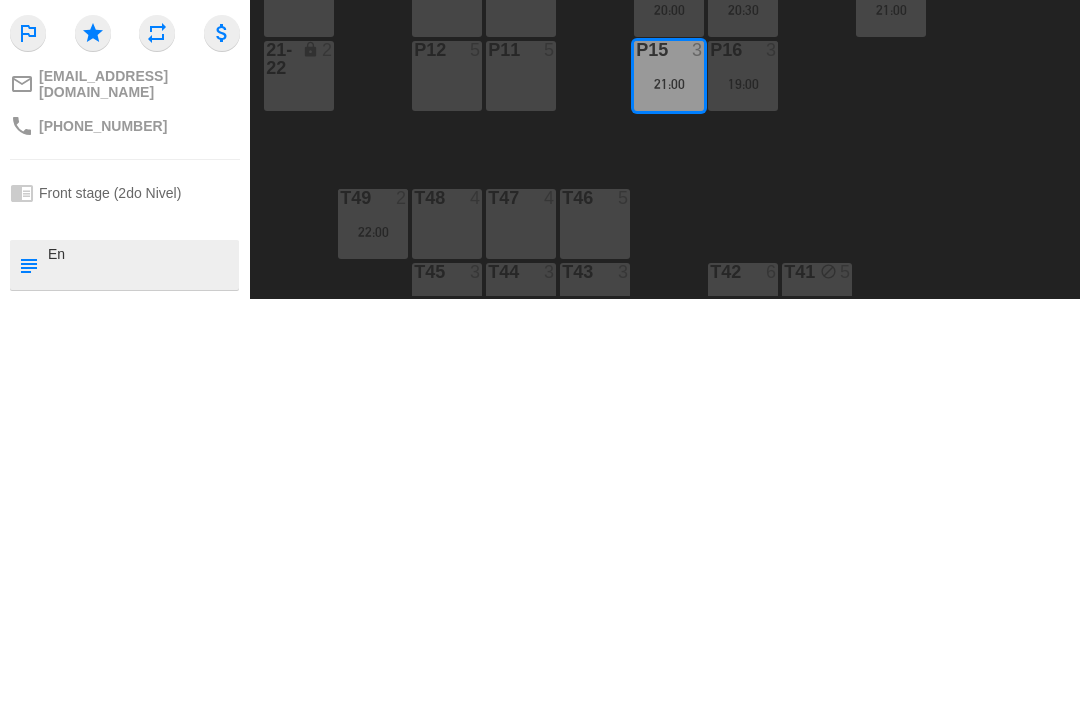 type on "E" 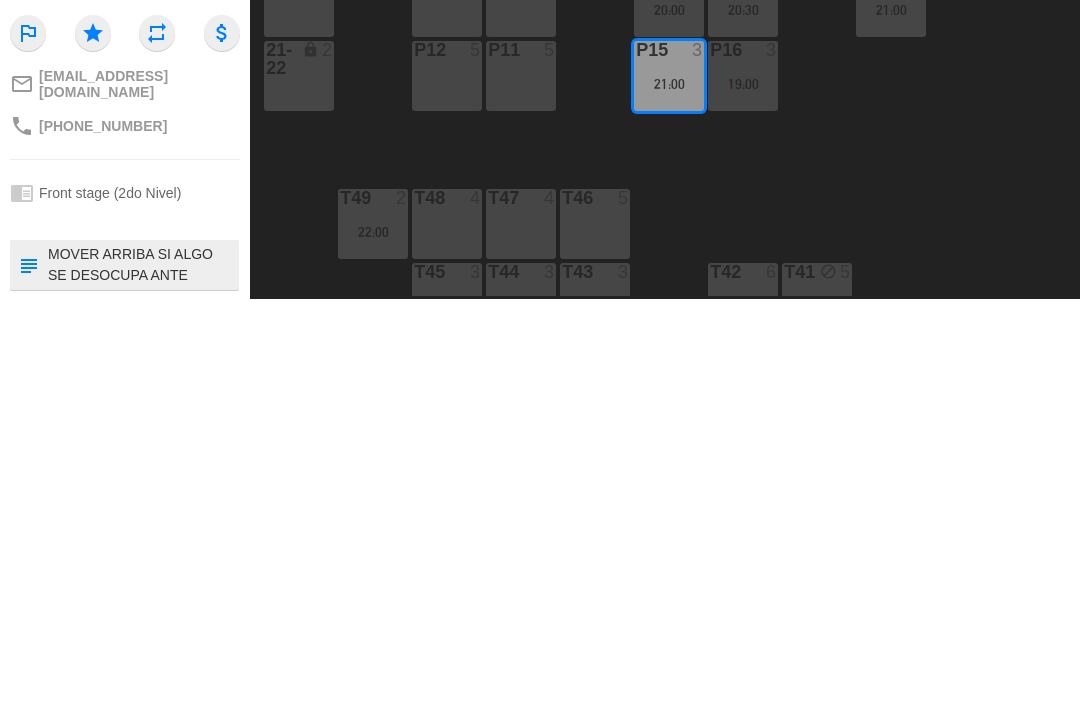 type on "MOVER ARRIBA SI ALGO SE DESOCUPA ANTES" 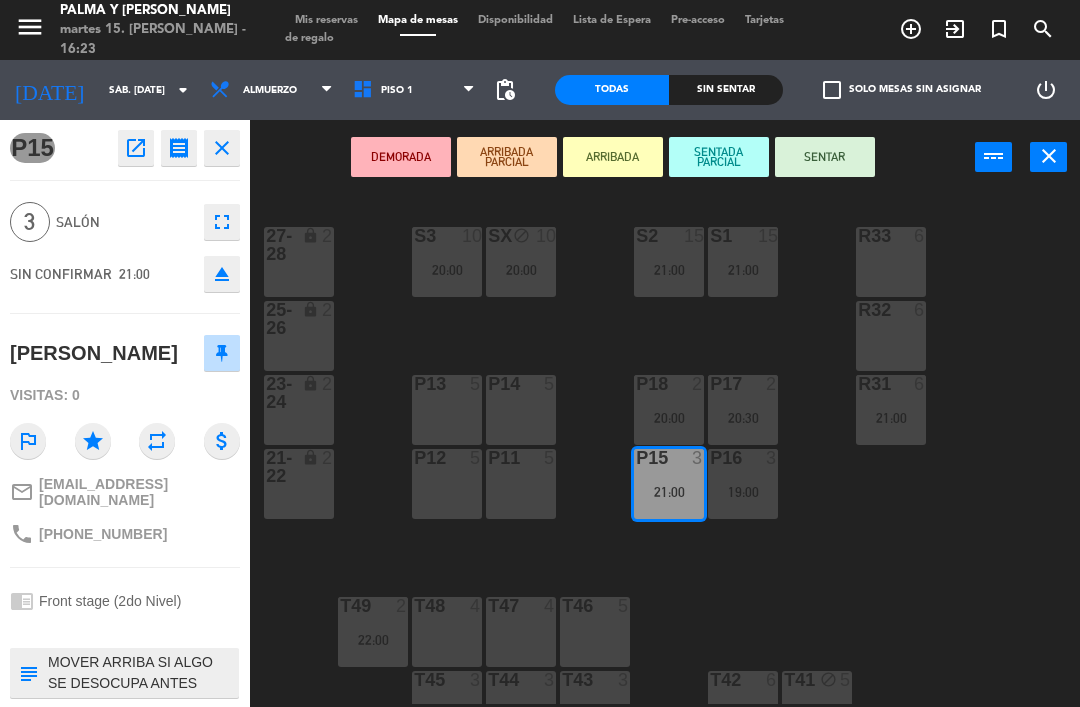 scroll, scrollTop: 0, scrollLeft: 0, axis: both 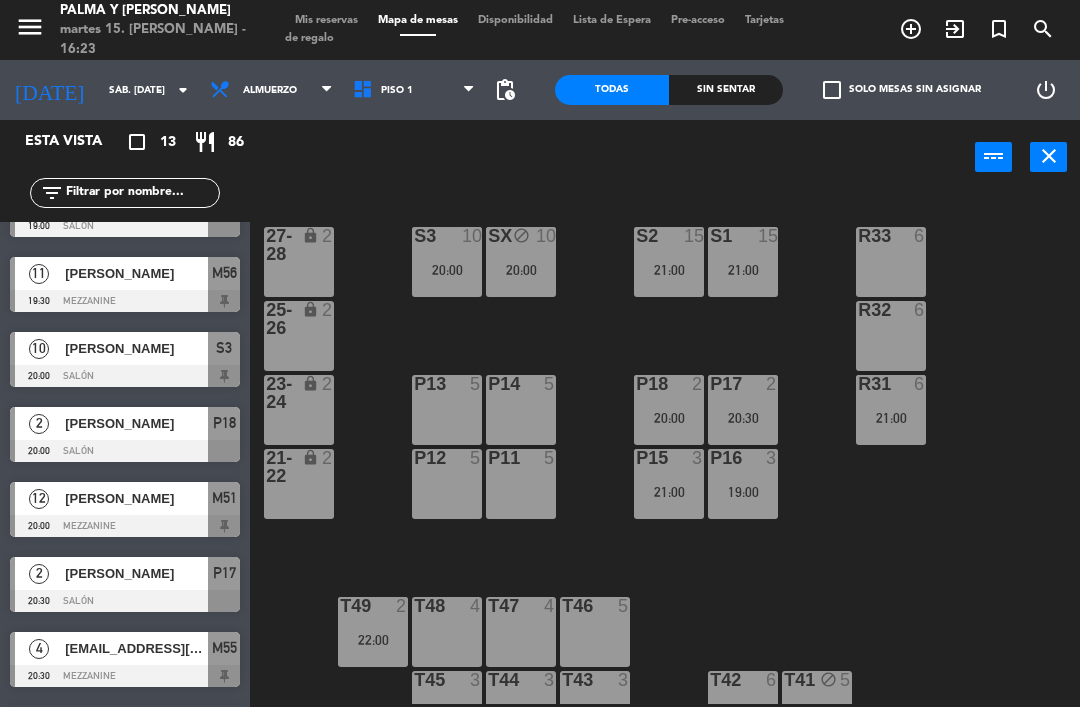 click on "sáb. [DATE]" 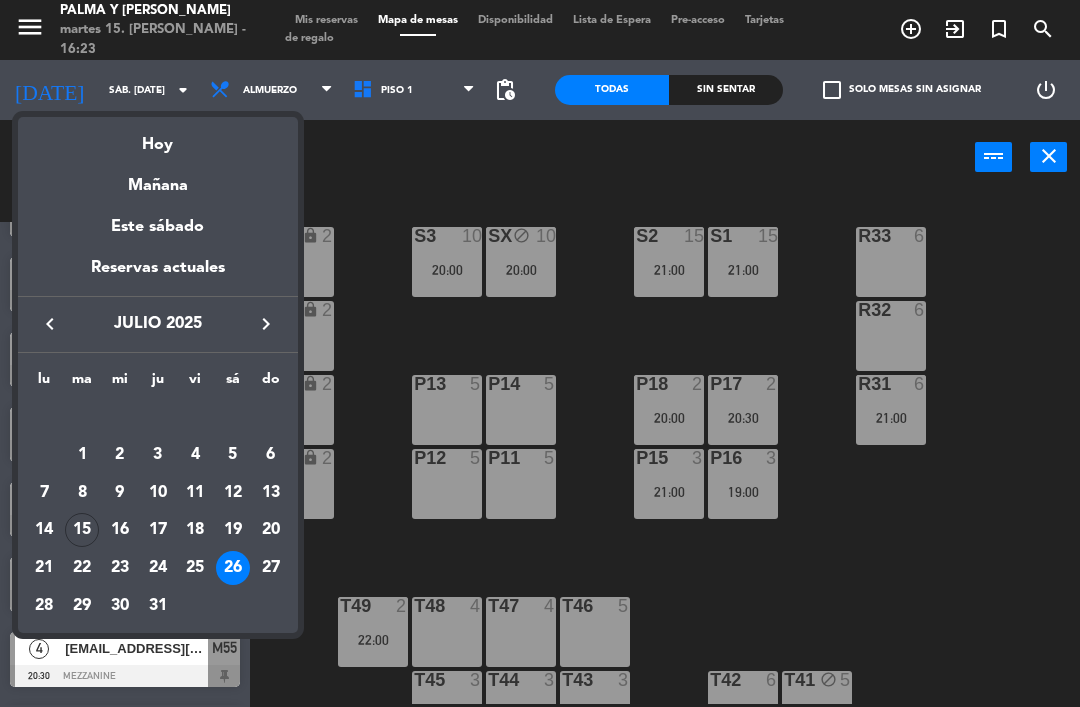 click on "15" at bounding box center [82, 530] 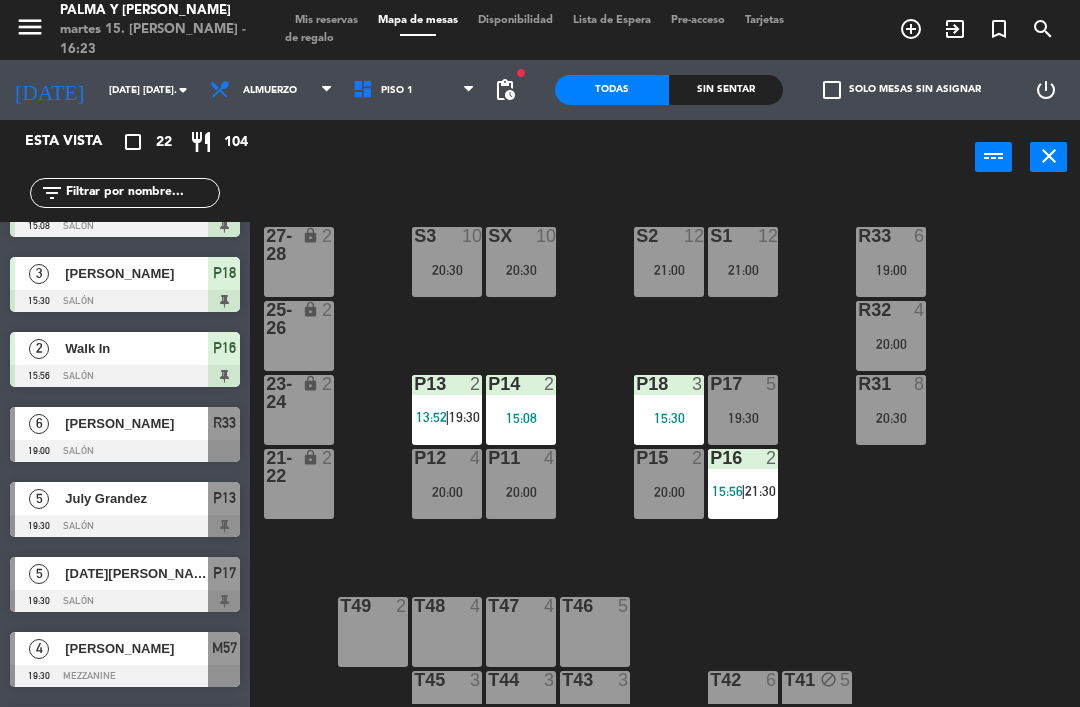 scroll, scrollTop: 0, scrollLeft: 0, axis: both 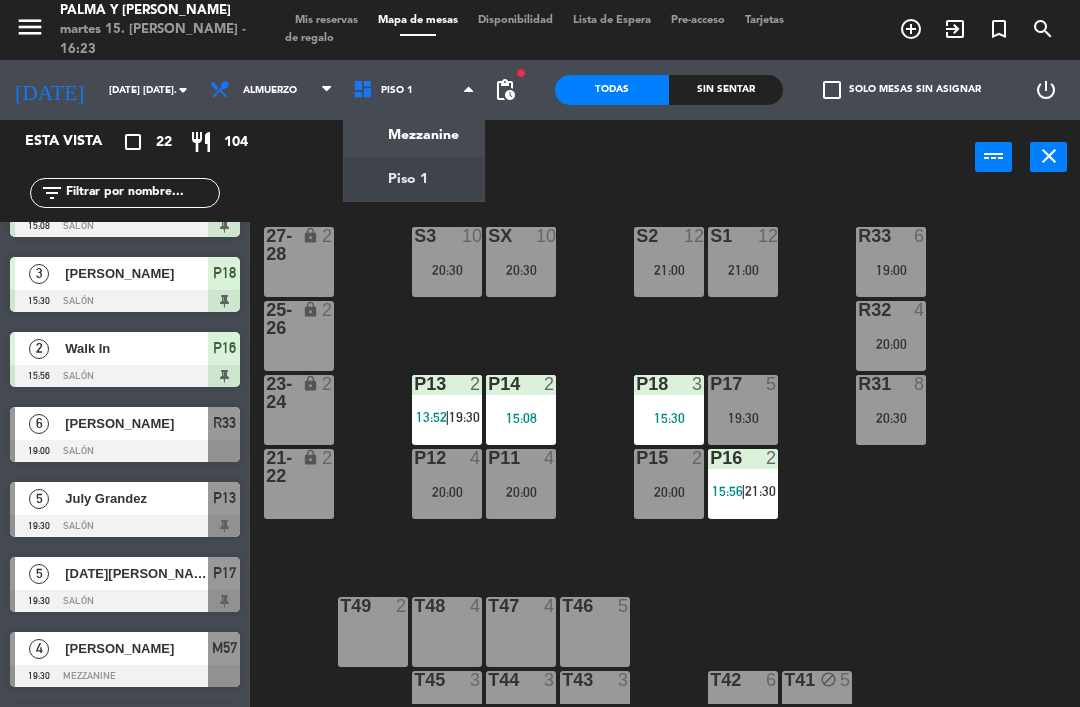 click on "power_input close" at bounding box center (612, 158) 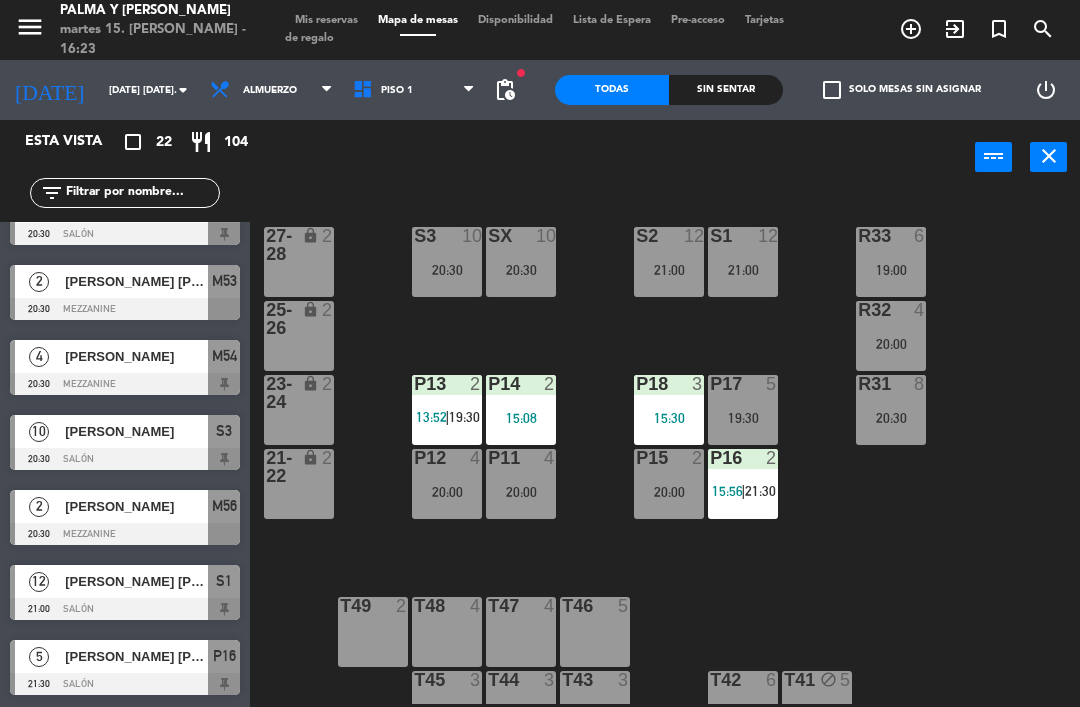 scroll, scrollTop: 1167, scrollLeft: 0, axis: vertical 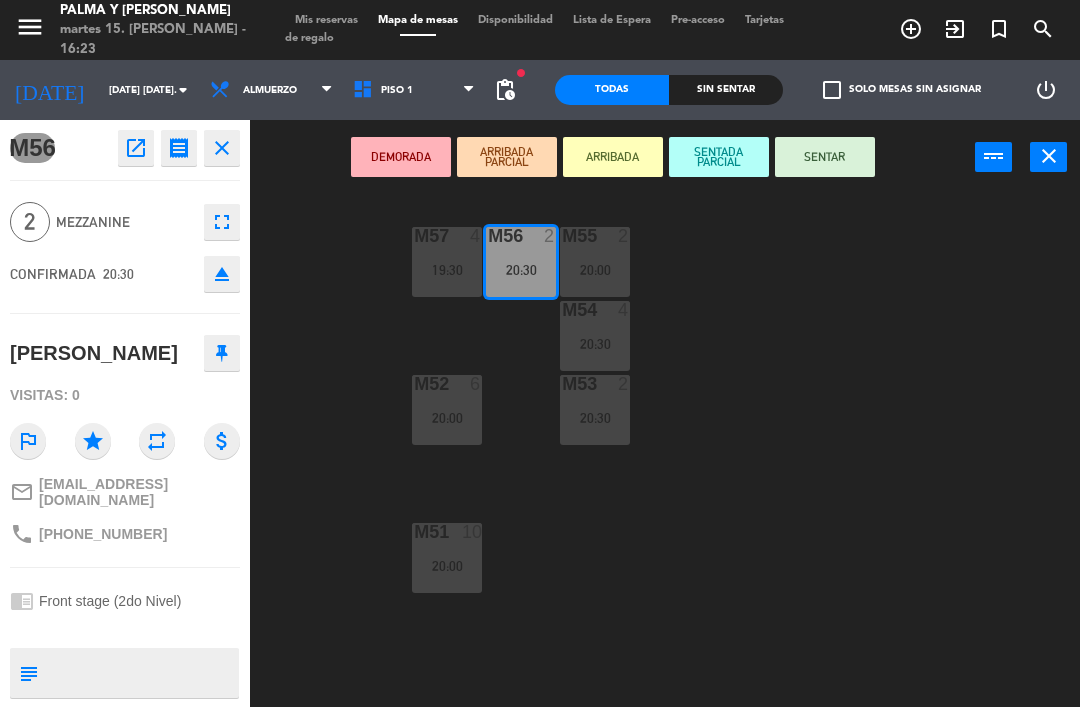 click on "M56  2   20:30" at bounding box center [521, 262] 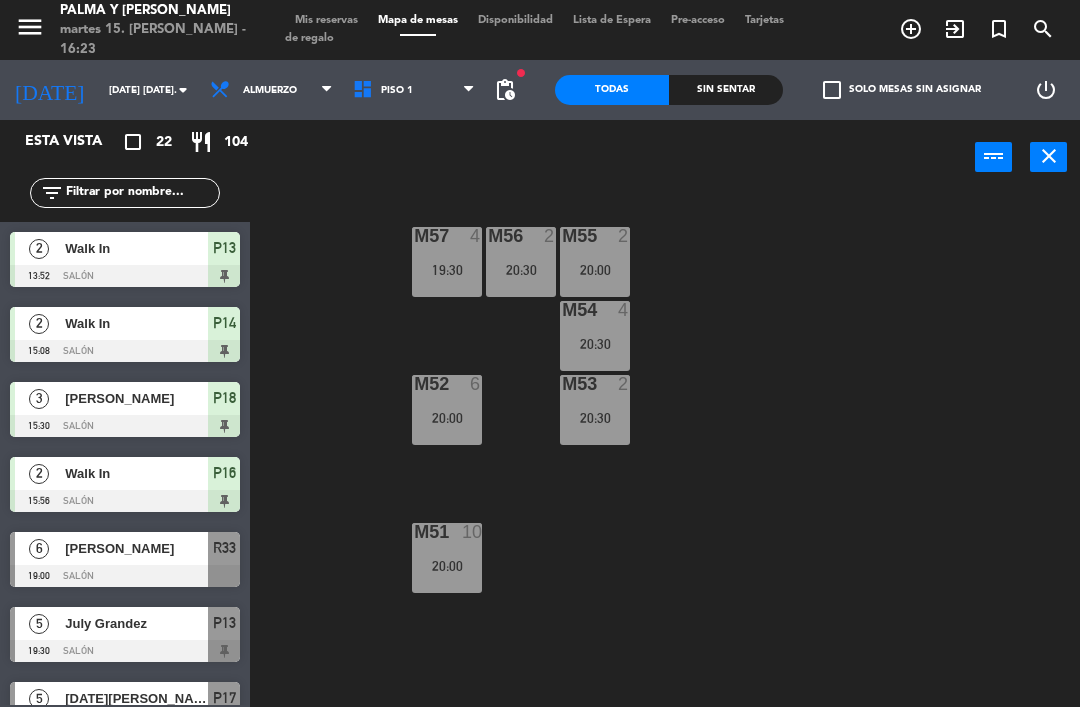 click on "20:30" at bounding box center [521, 270] 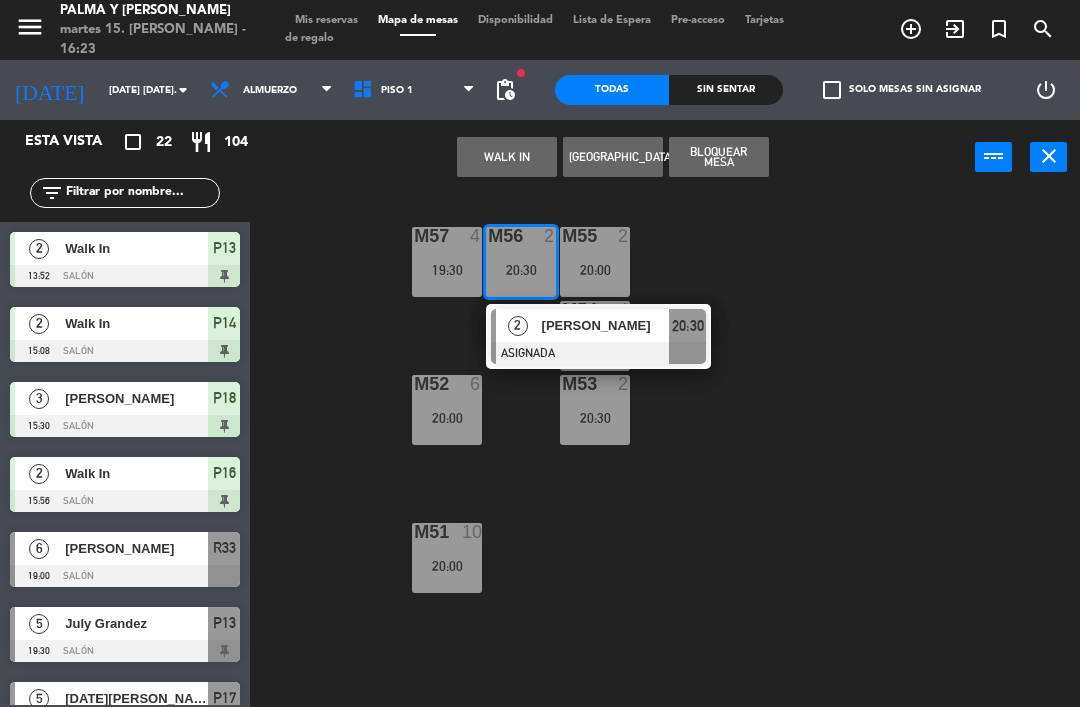 click at bounding box center (598, 353) 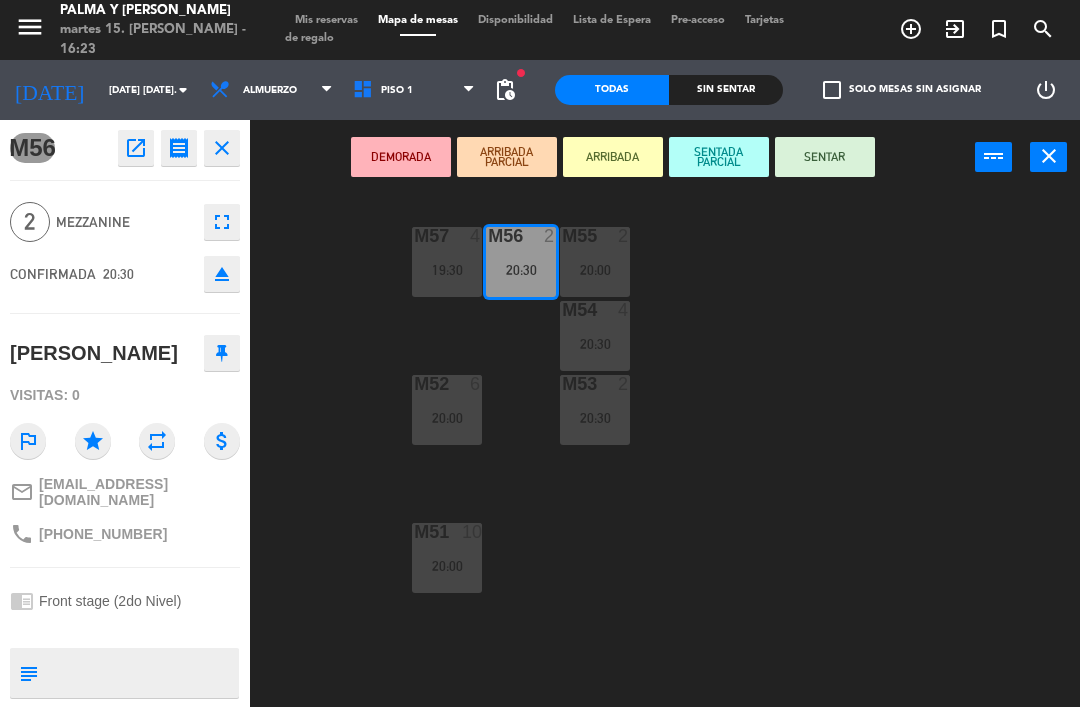 click on "19:30" at bounding box center (447, 270) 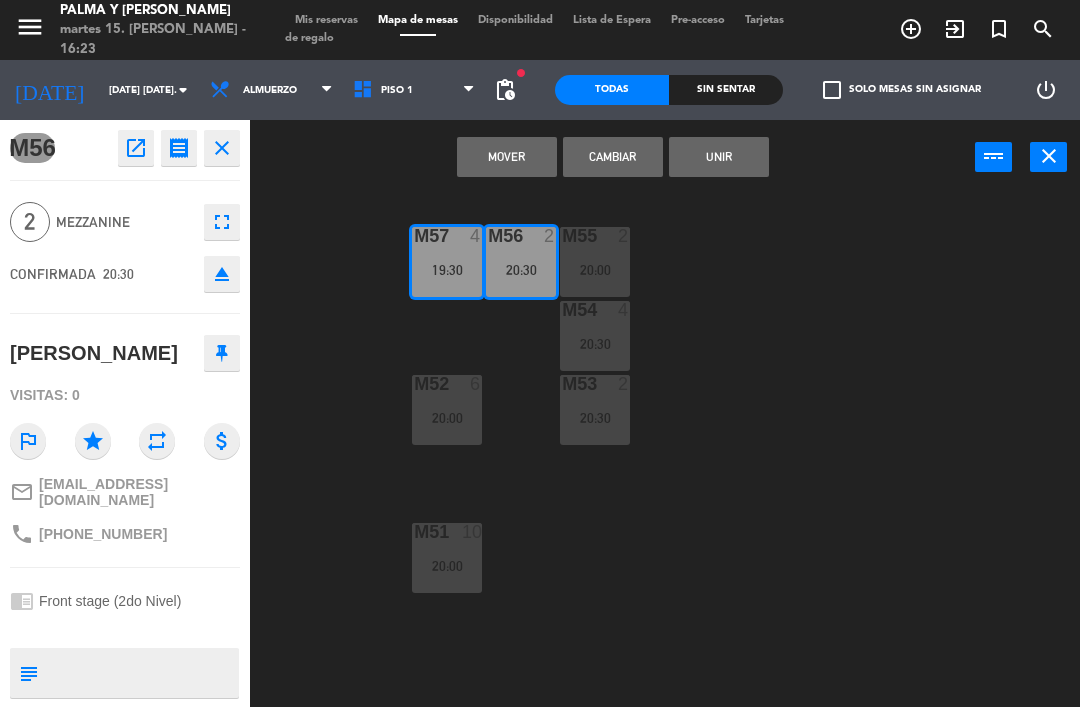 click on "Cambiar" at bounding box center [613, 157] 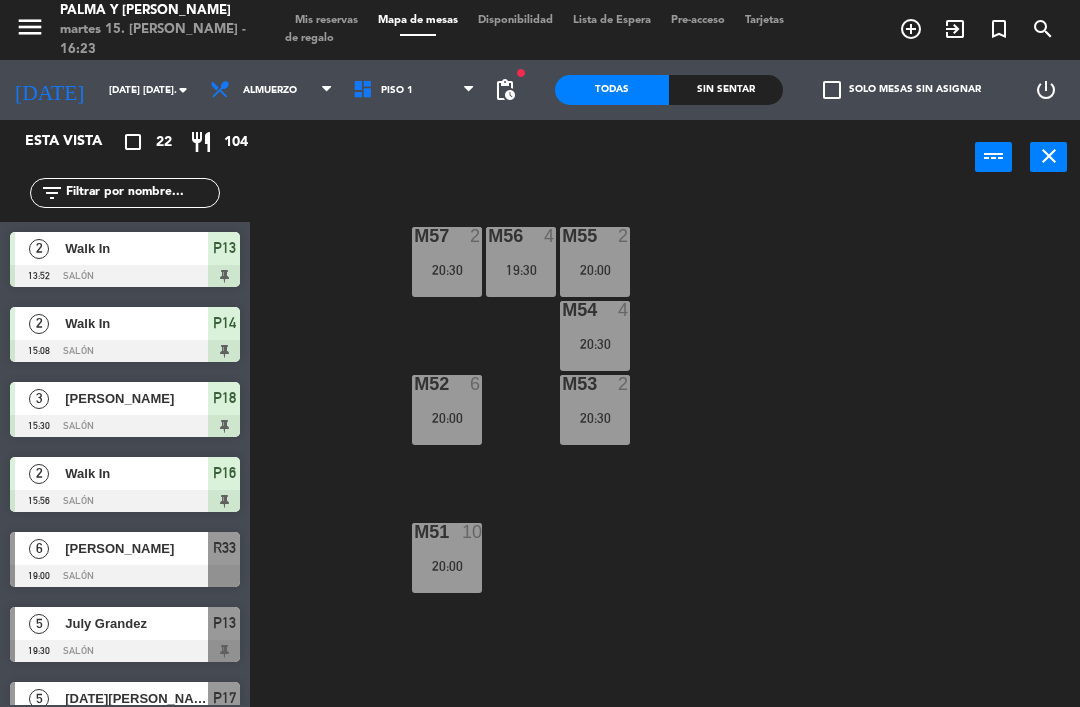 scroll, scrollTop: 361, scrollLeft: 0, axis: vertical 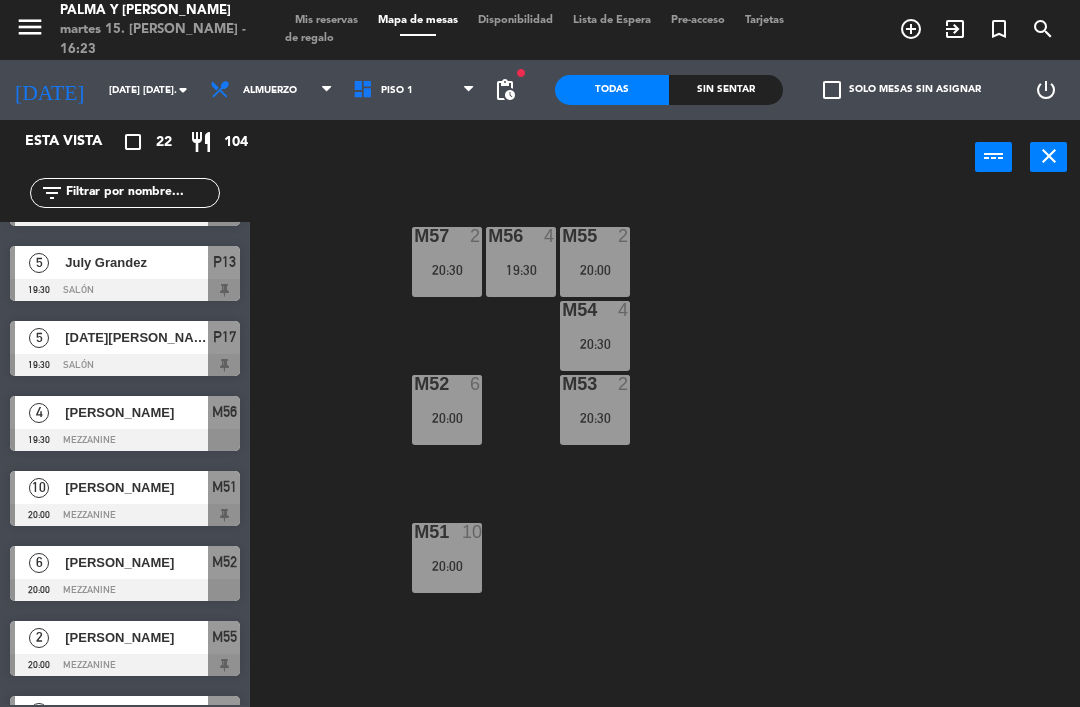 click on "20:30" at bounding box center [447, 270] 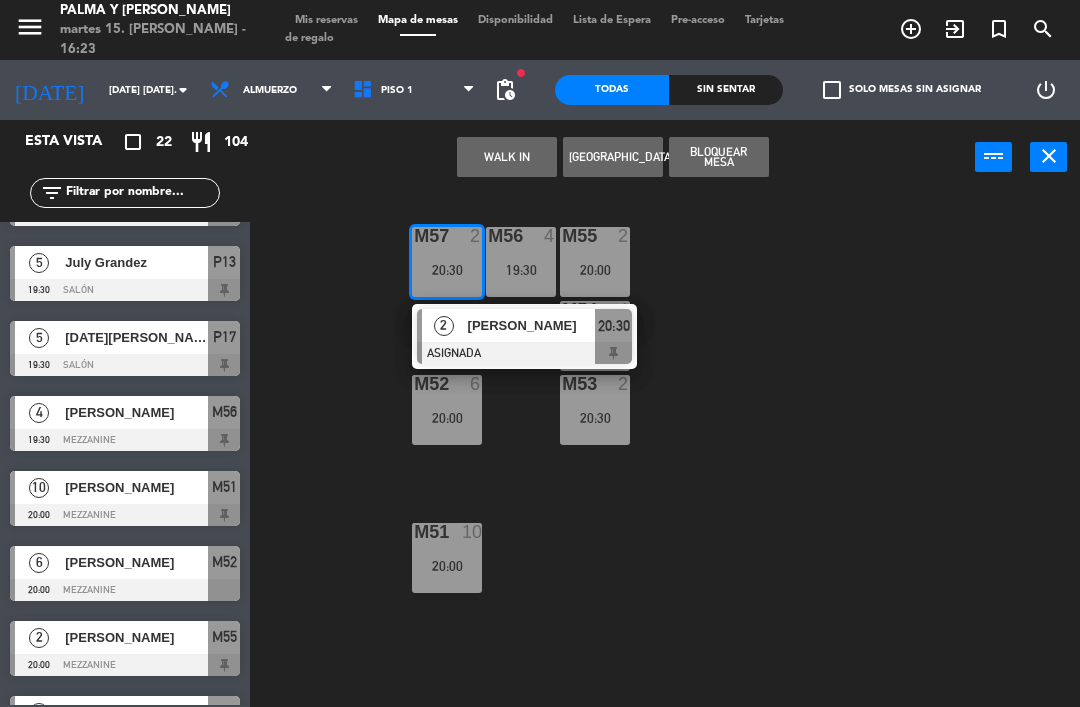 click on "[PERSON_NAME]" at bounding box center [531, 325] 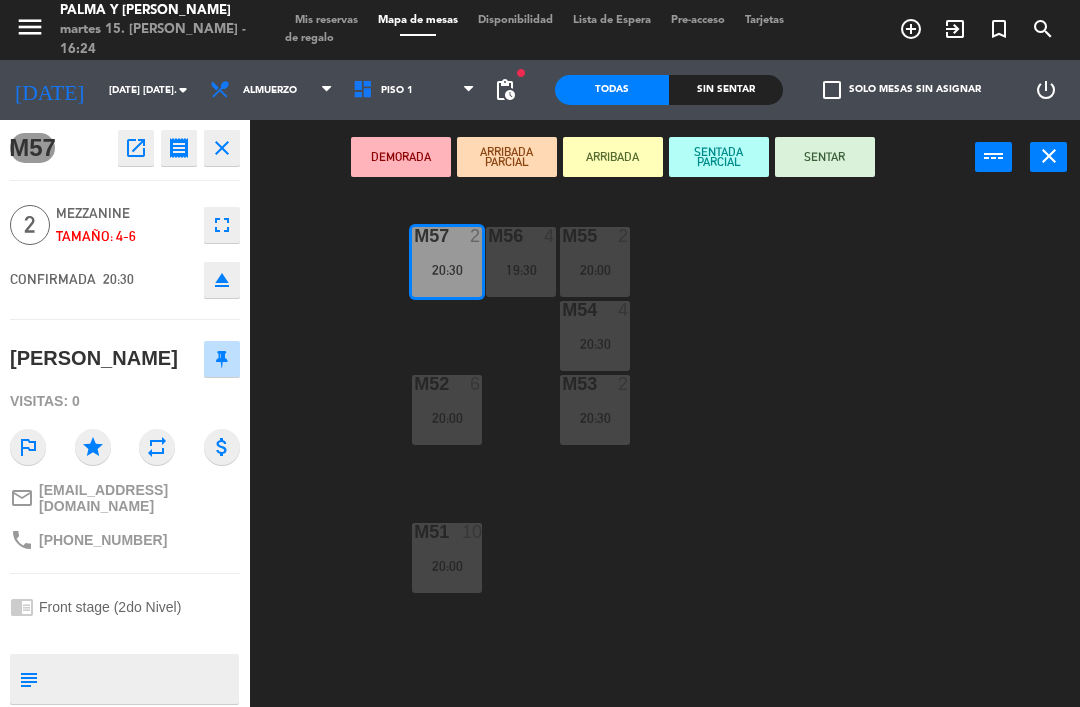click on "fullscreen" 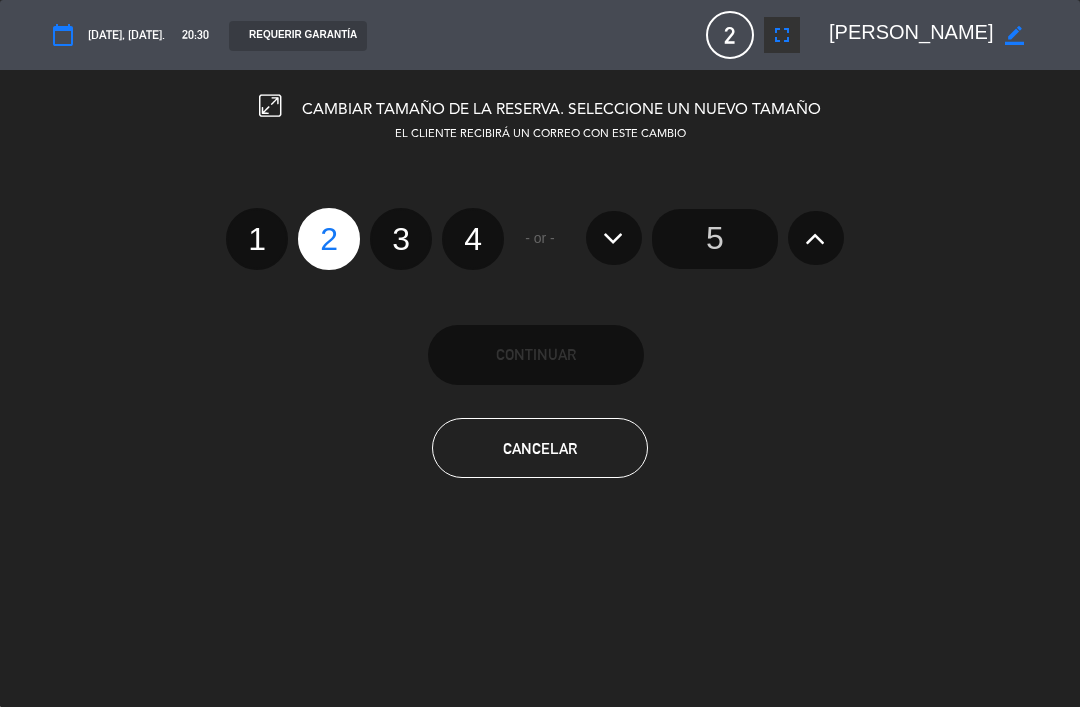click on "5" 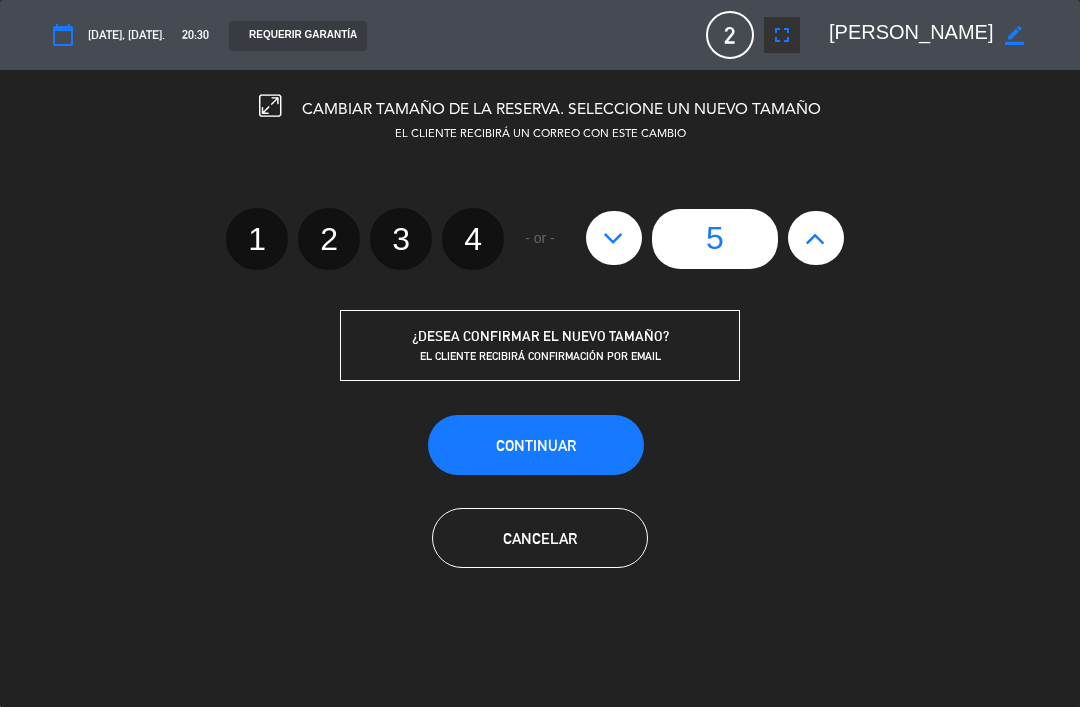 click on "Continuar" at bounding box center (536, 445) 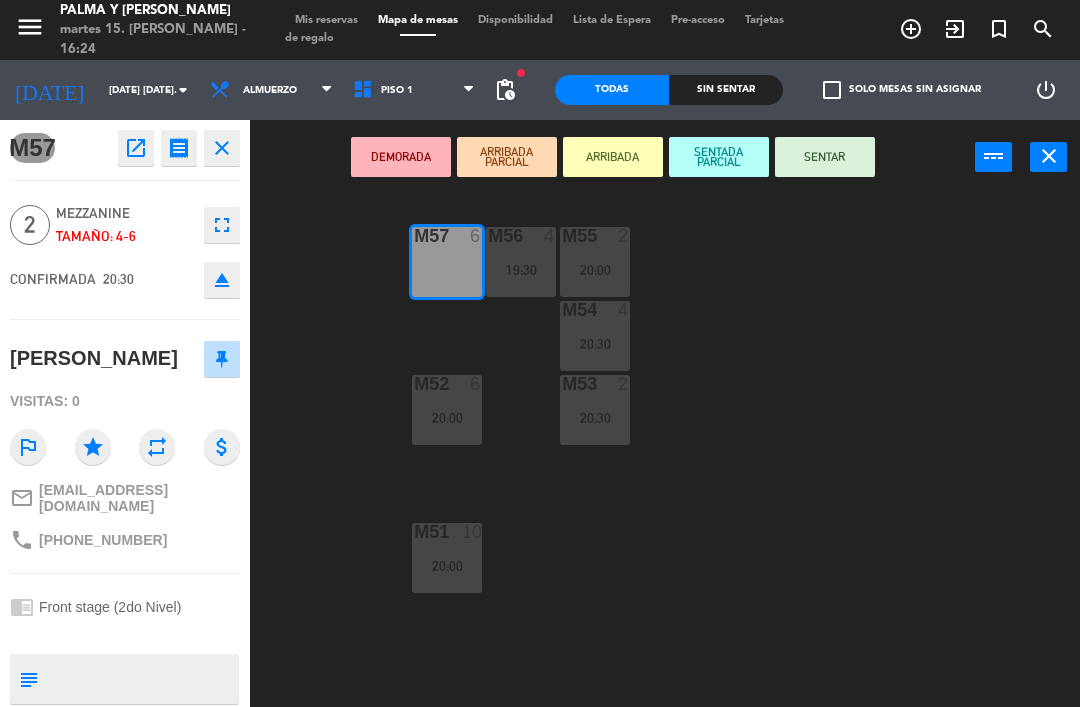 scroll, scrollTop: 0, scrollLeft: 0, axis: both 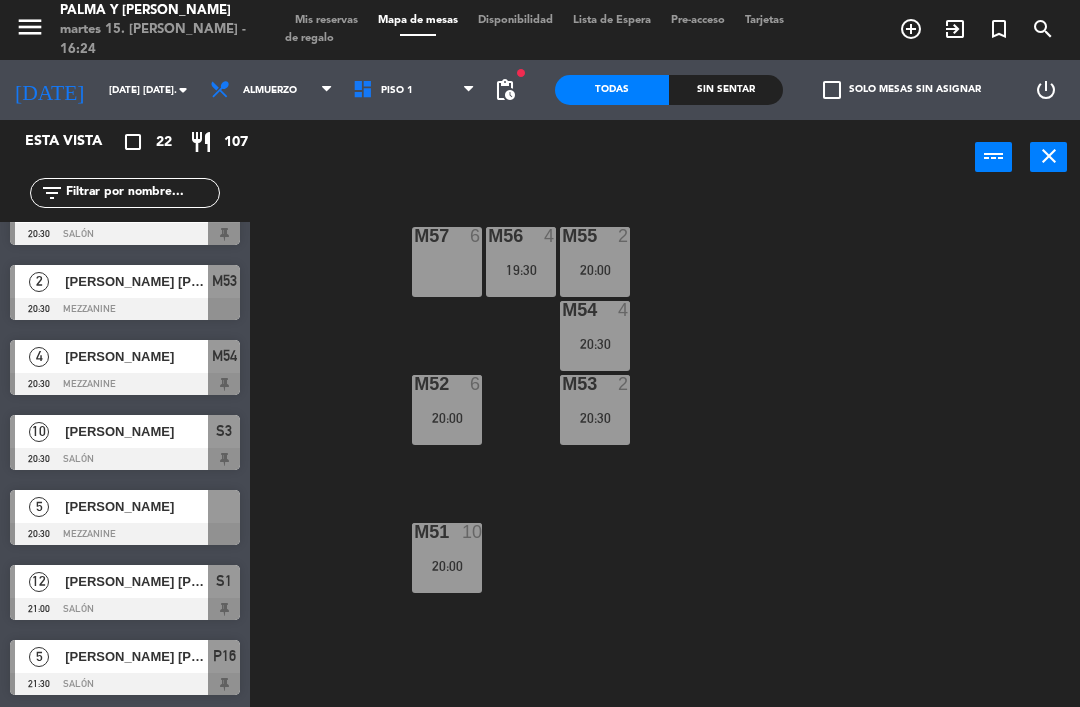 click at bounding box center [125, 534] 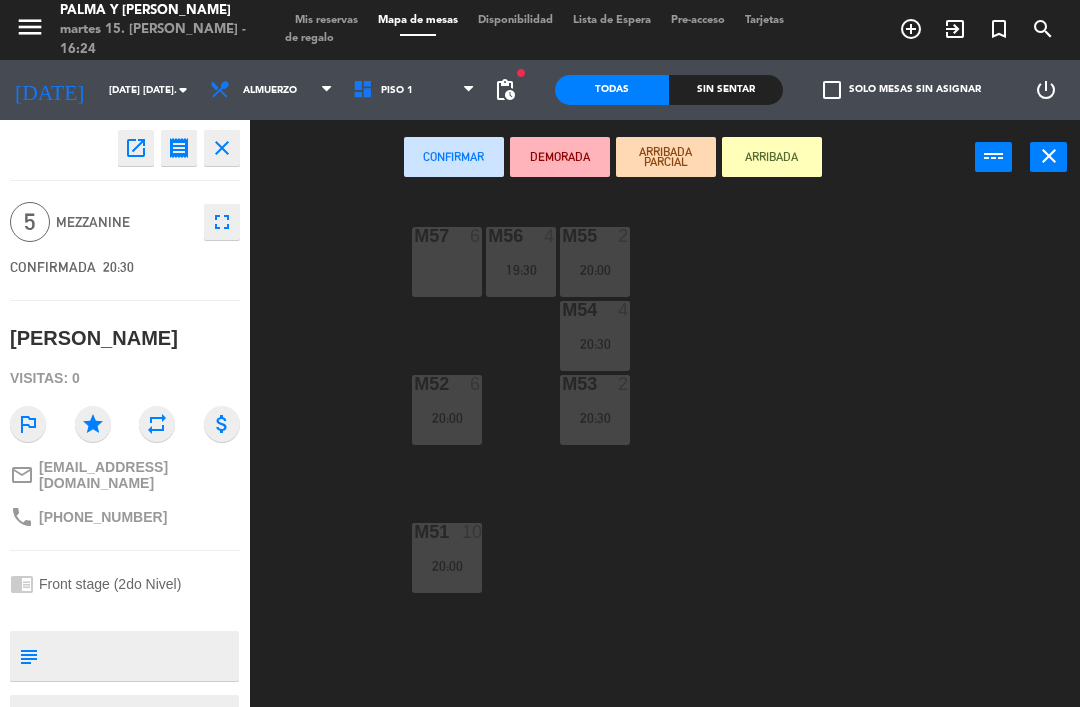 click on "M57  6" at bounding box center (447, 262) 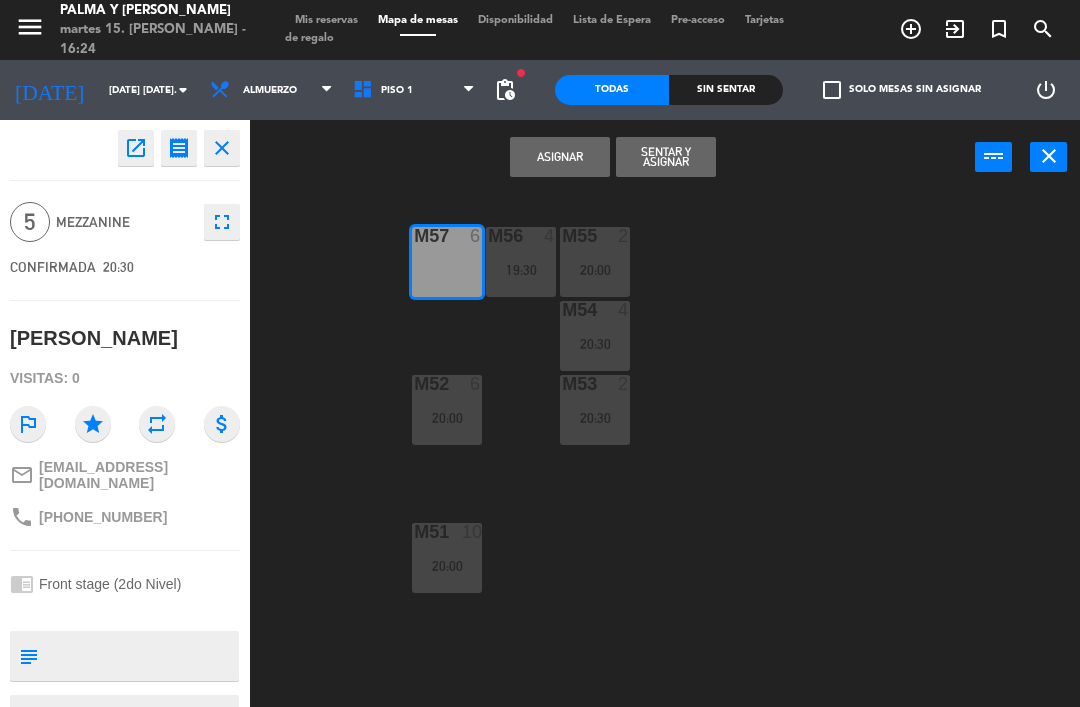 click on "Asignar" at bounding box center [560, 157] 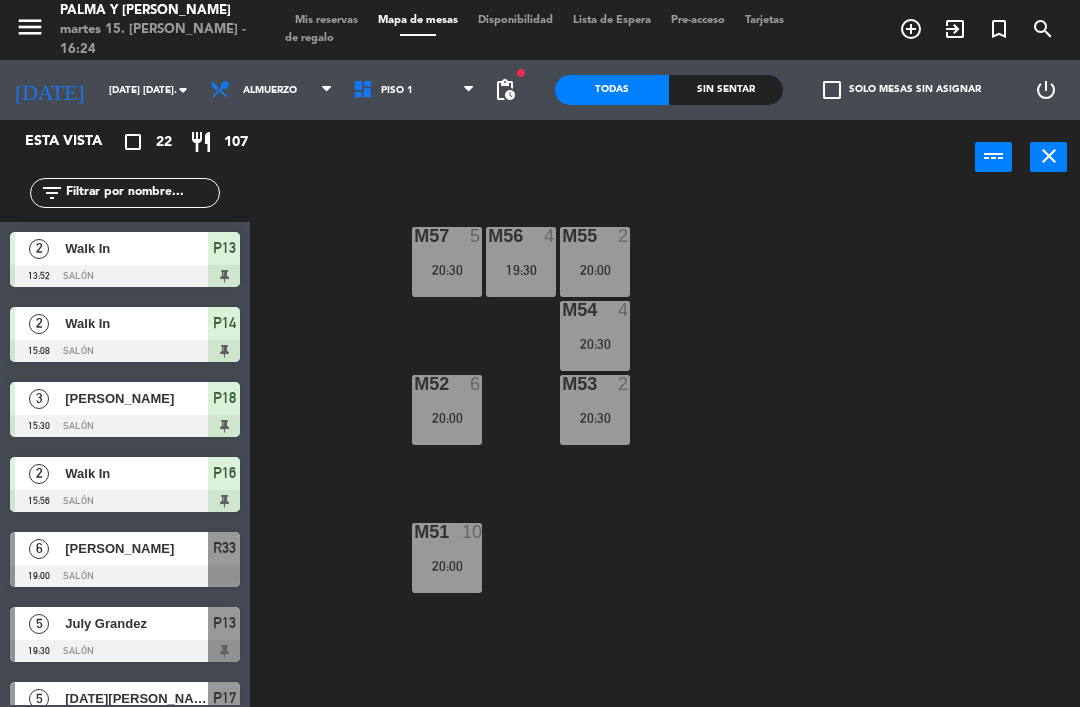 scroll, scrollTop: 0, scrollLeft: 0, axis: both 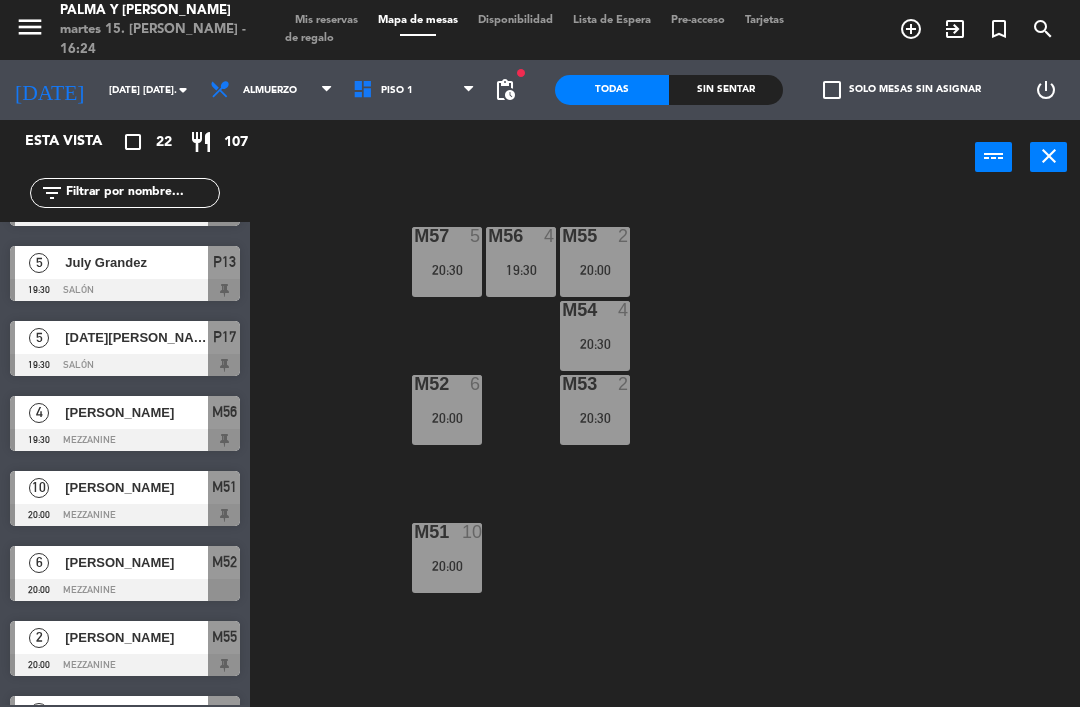 click on "M57  5   20:30" at bounding box center (447, 262) 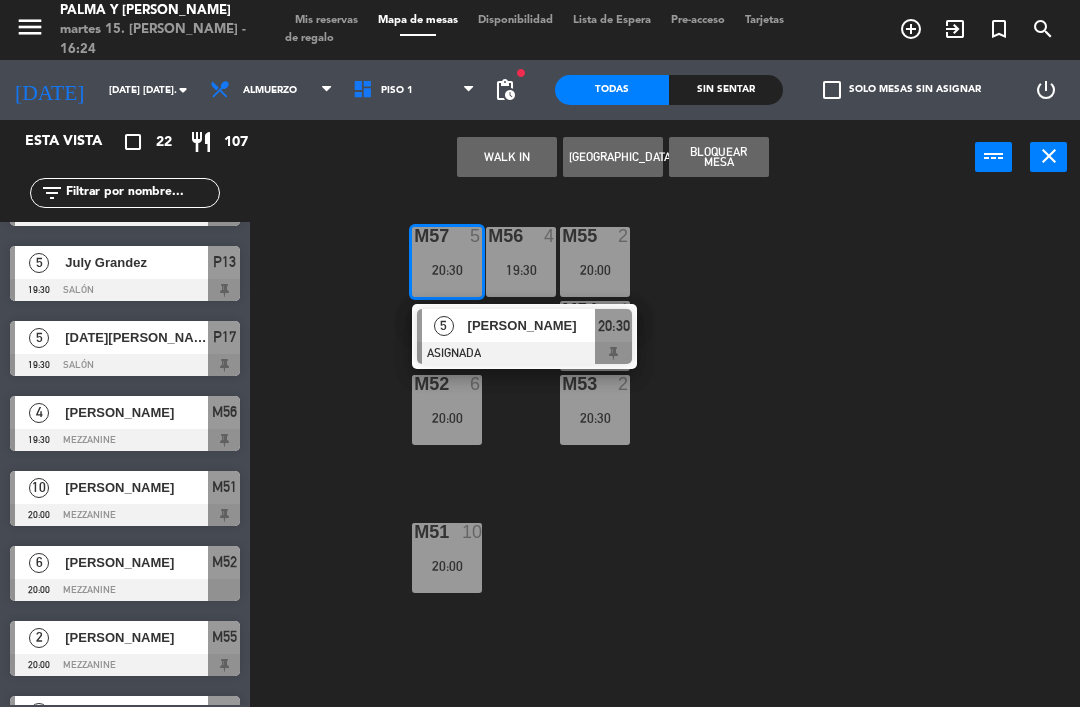 click on "[PERSON_NAME]" at bounding box center (531, 325) 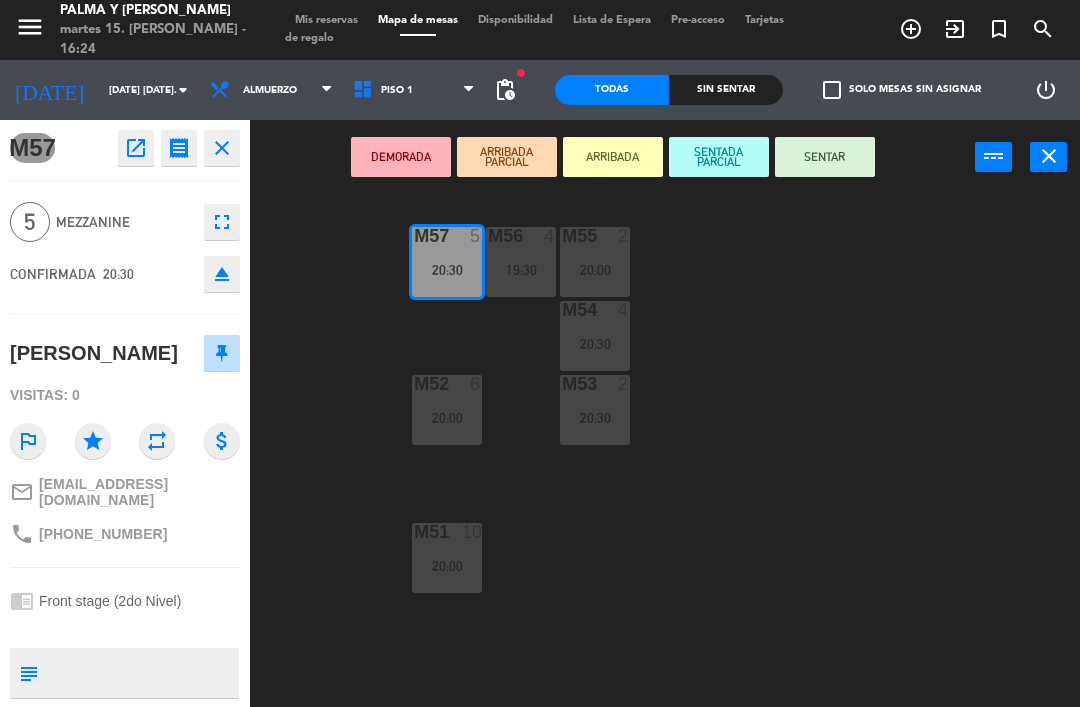 click on "open_in_new" 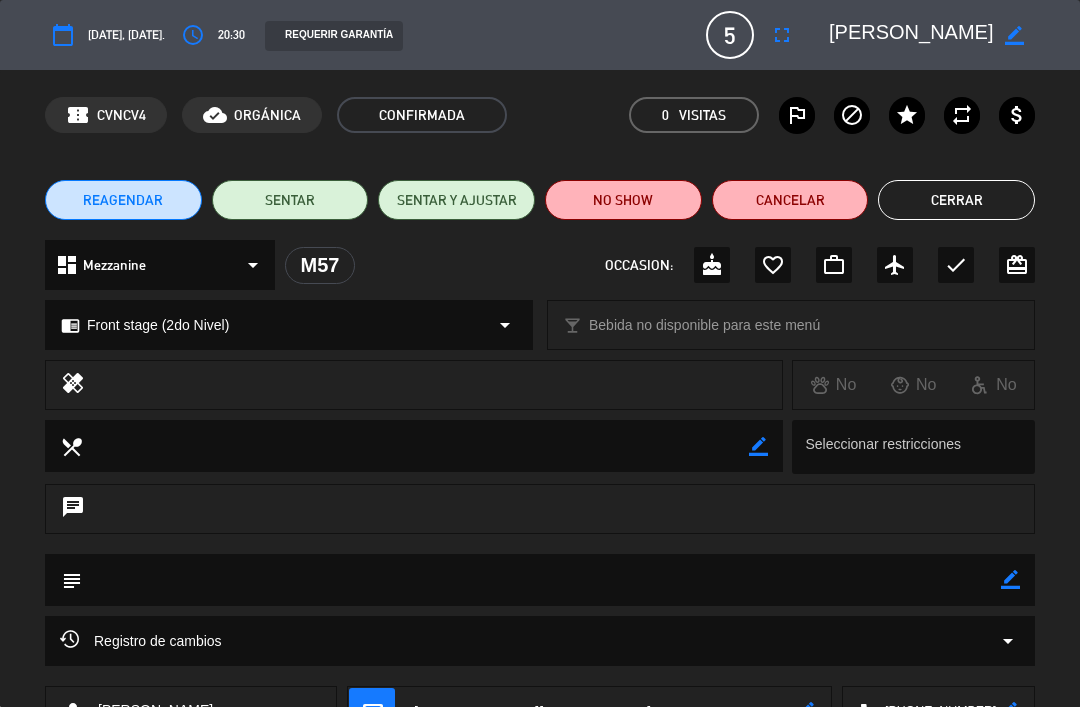 click on "Cerrar" 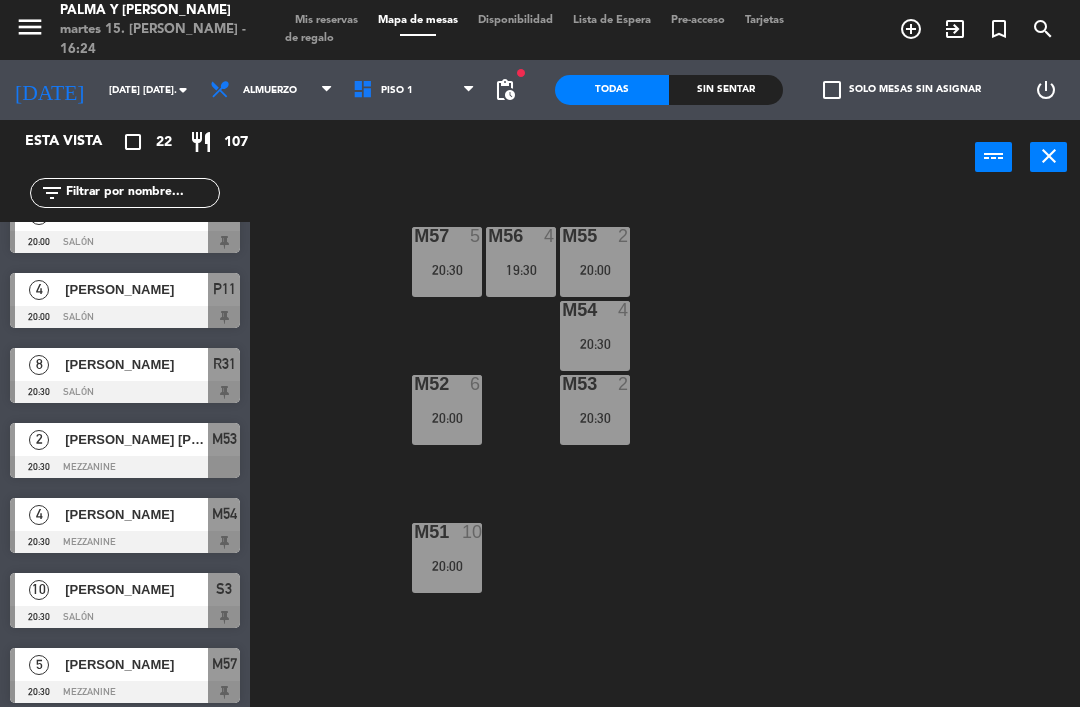 scroll, scrollTop: 997, scrollLeft: 0, axis: vertical 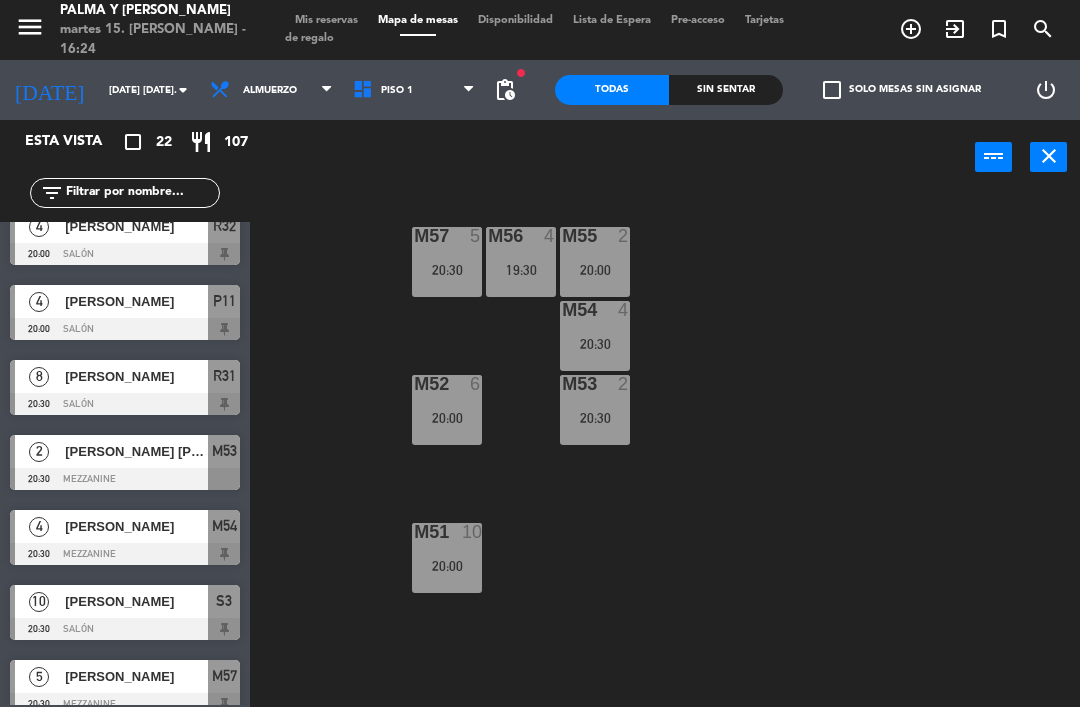 click at bounding box center (125, 329) 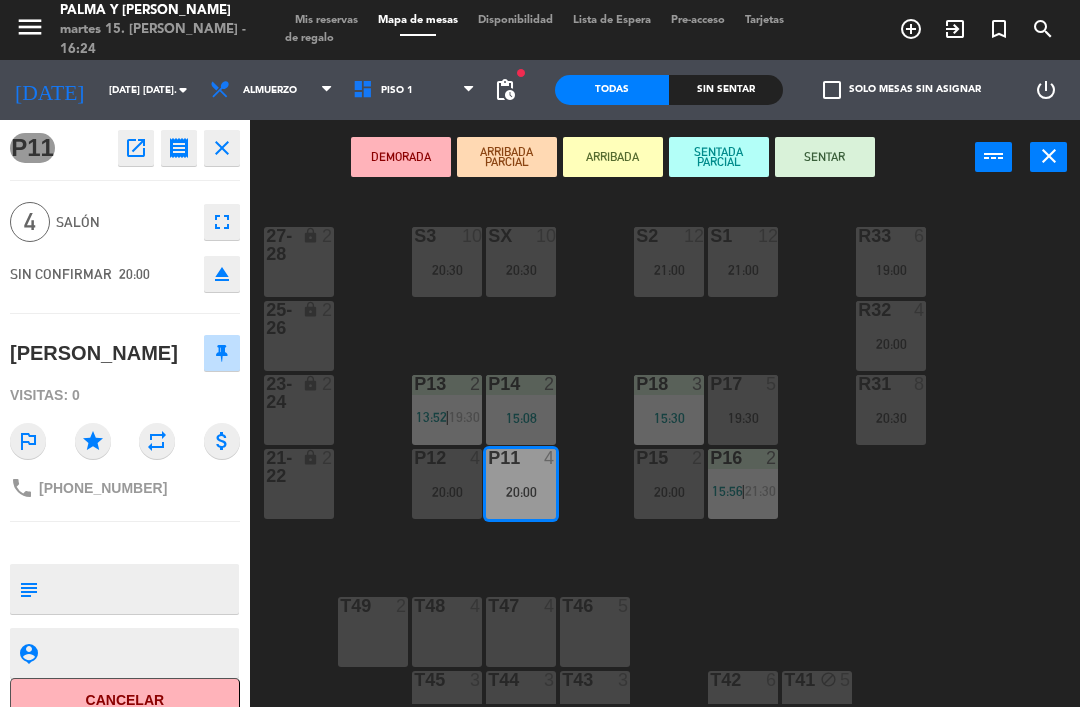 click on "open_in_new" 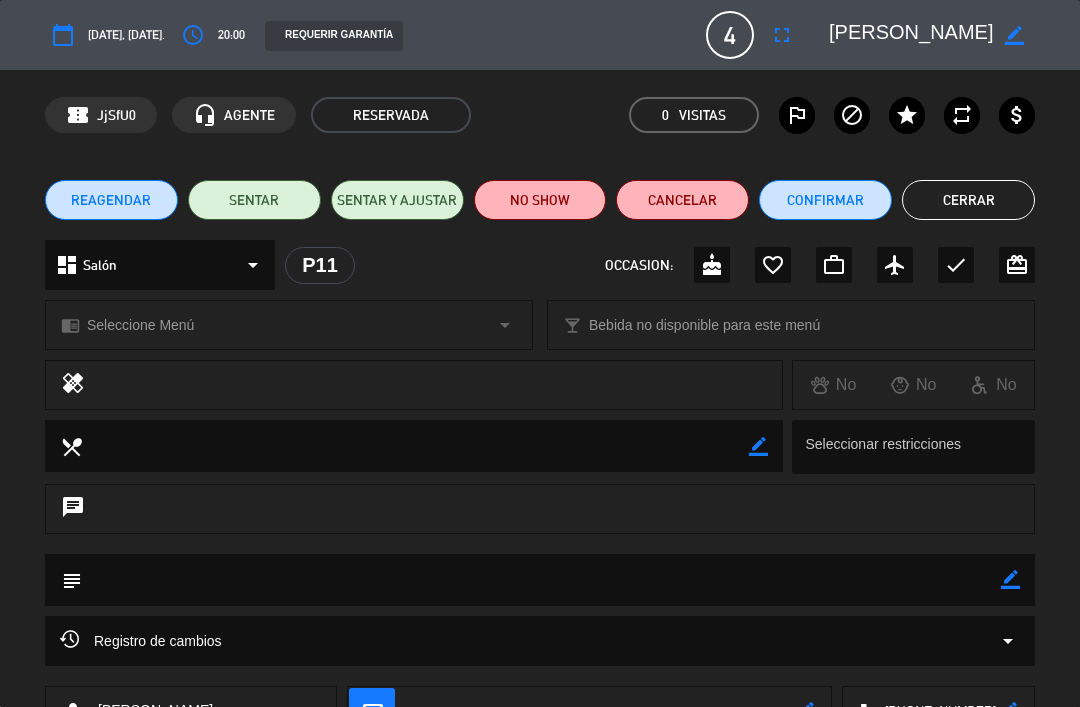 click on "Confirmar" 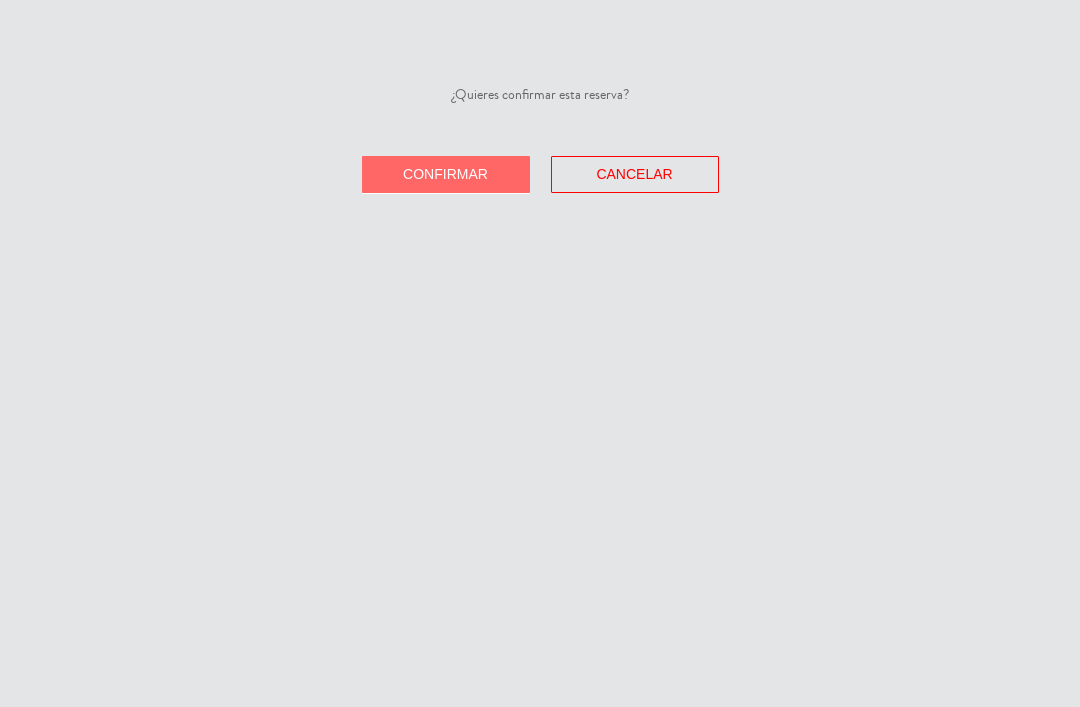 click on "Confirmar" 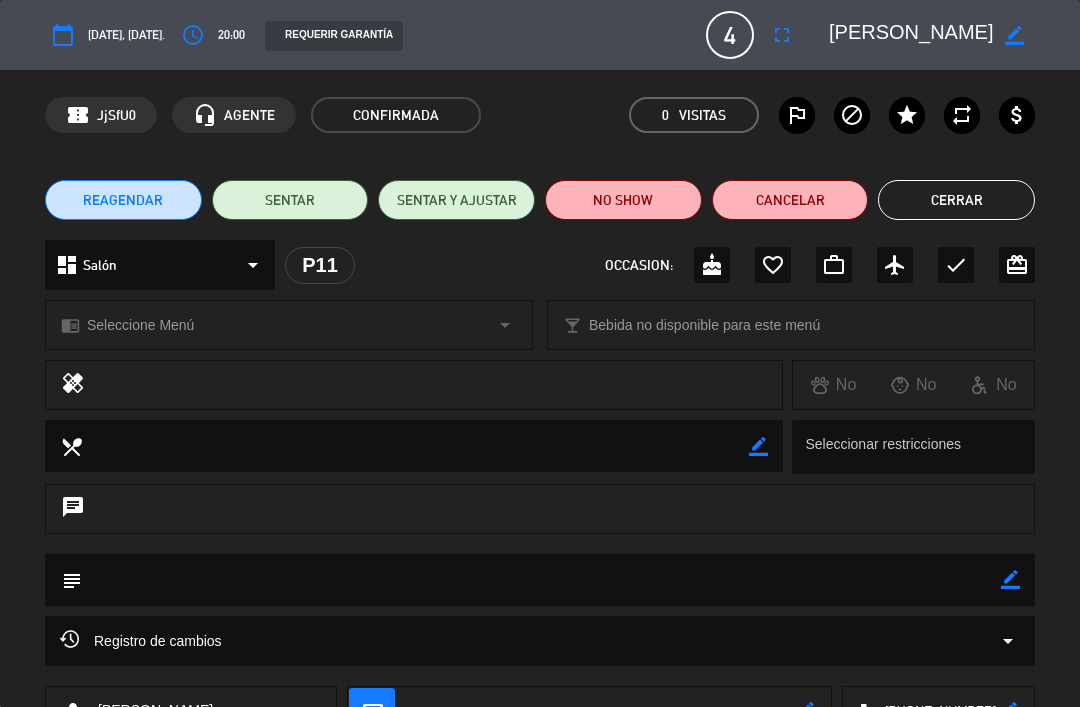 click on "Cerrar" 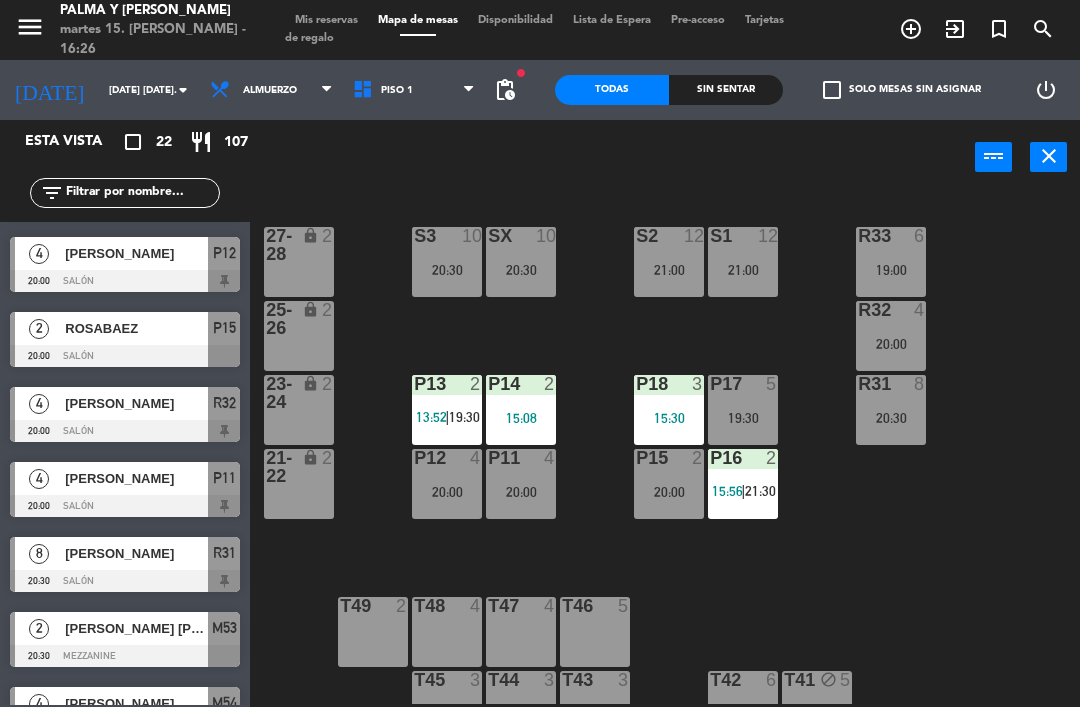 scroll, scrollTop: 835, scrollLeft: 0, axis: vertical 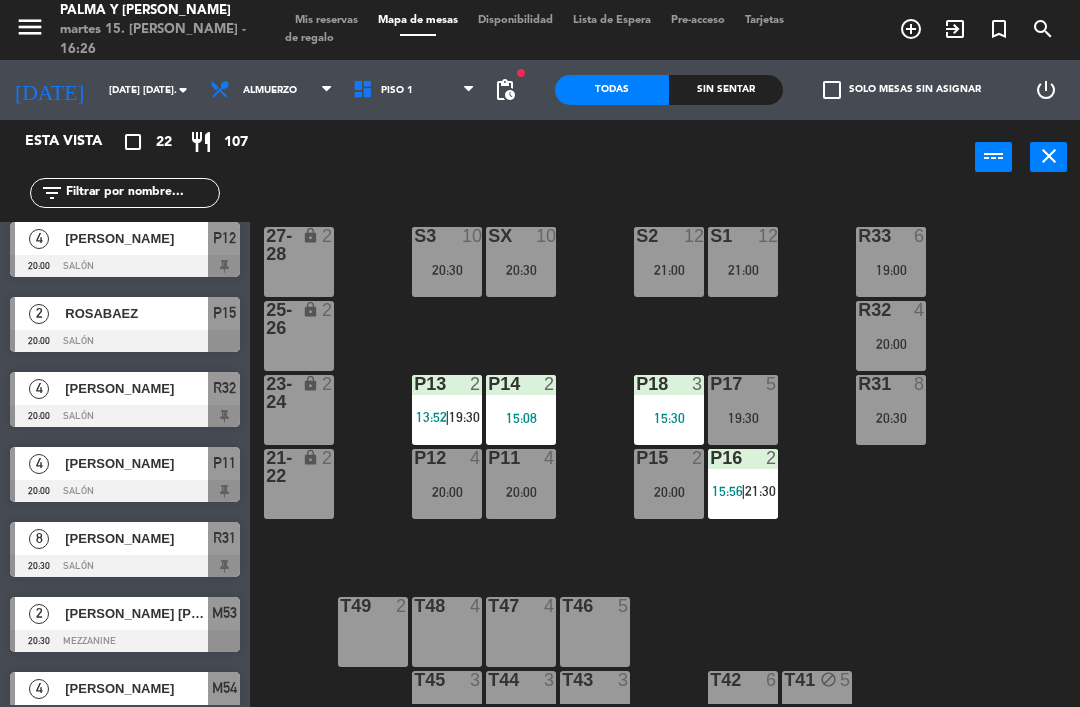 click on "[PERSON_NAME]" at bounding box center [136, 463] 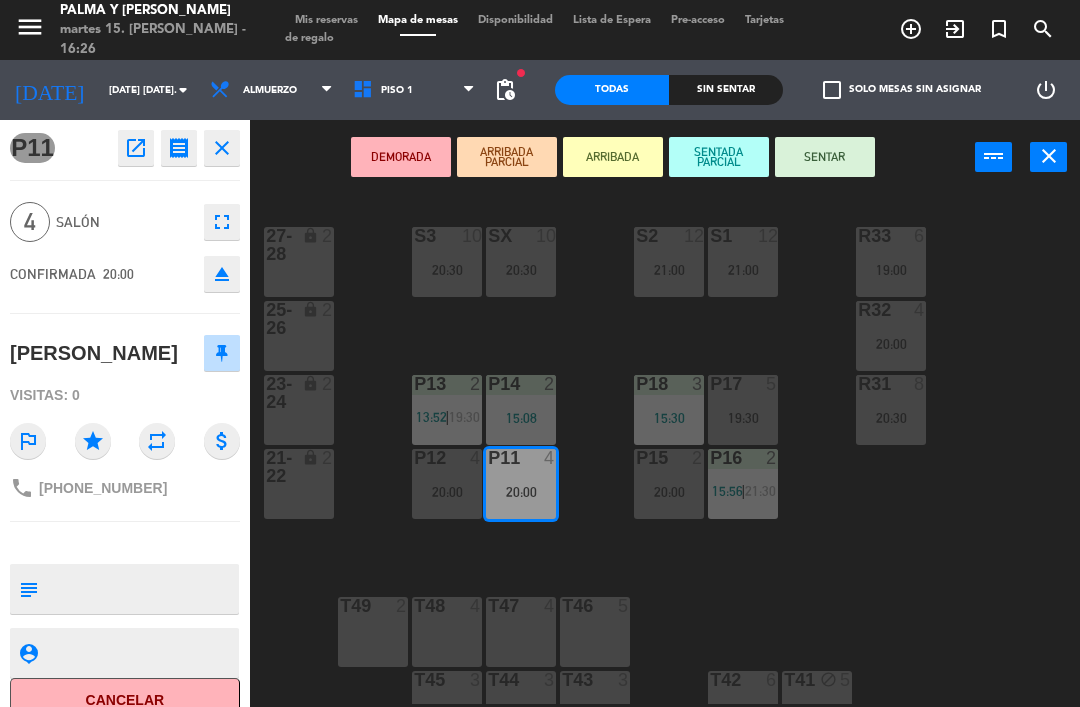 click on "open_in_new" 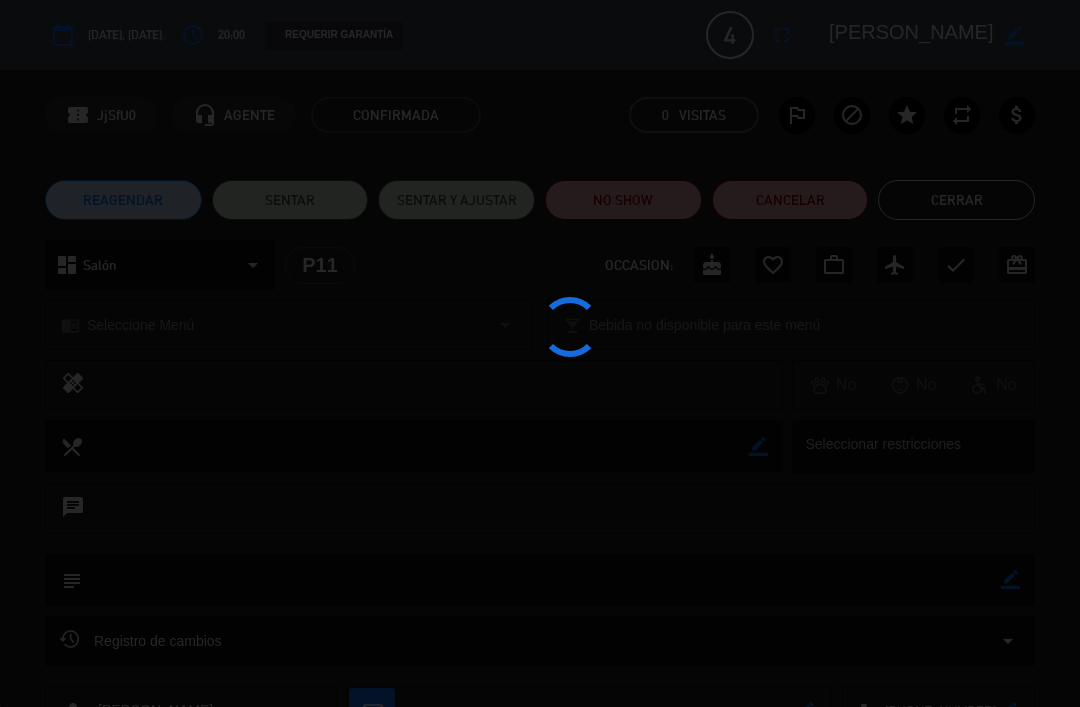 click on "Cerrar" 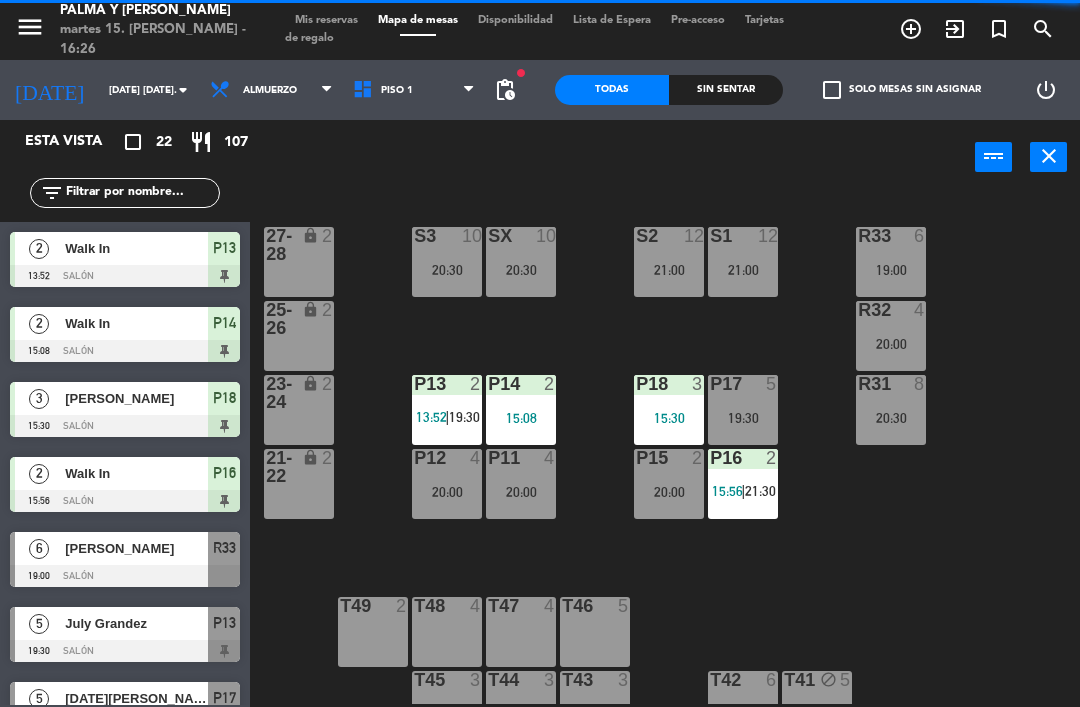 scroll, scrollTop: 0, scrollLeft: 0, axis: both 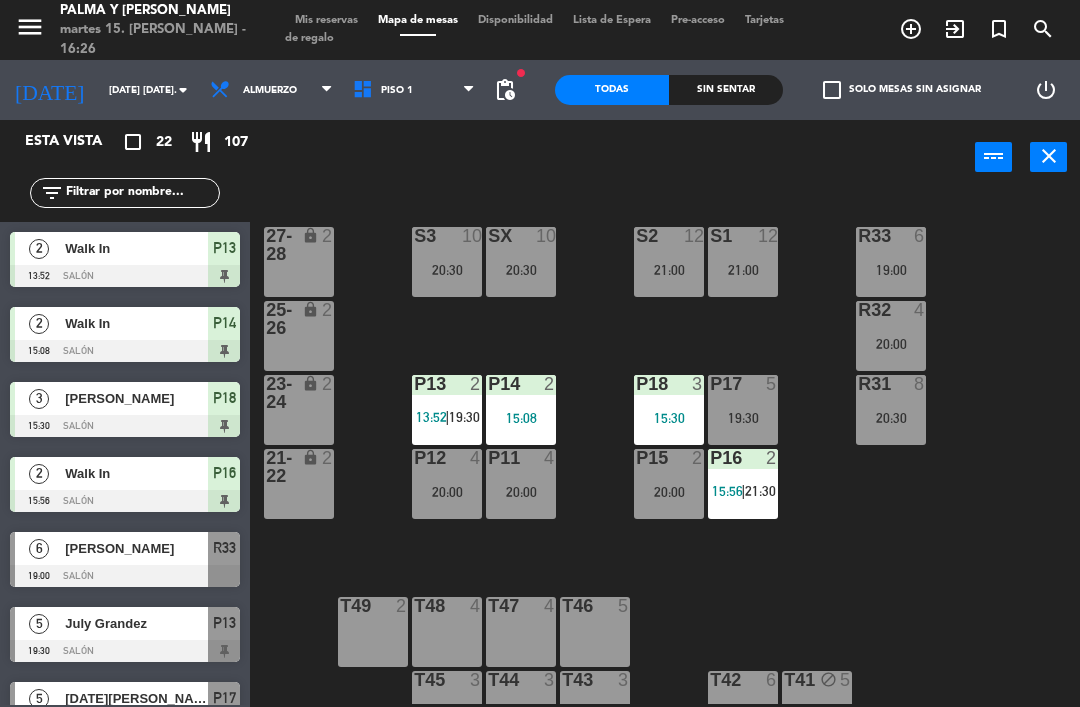 click on "[DATE] [DATE]." 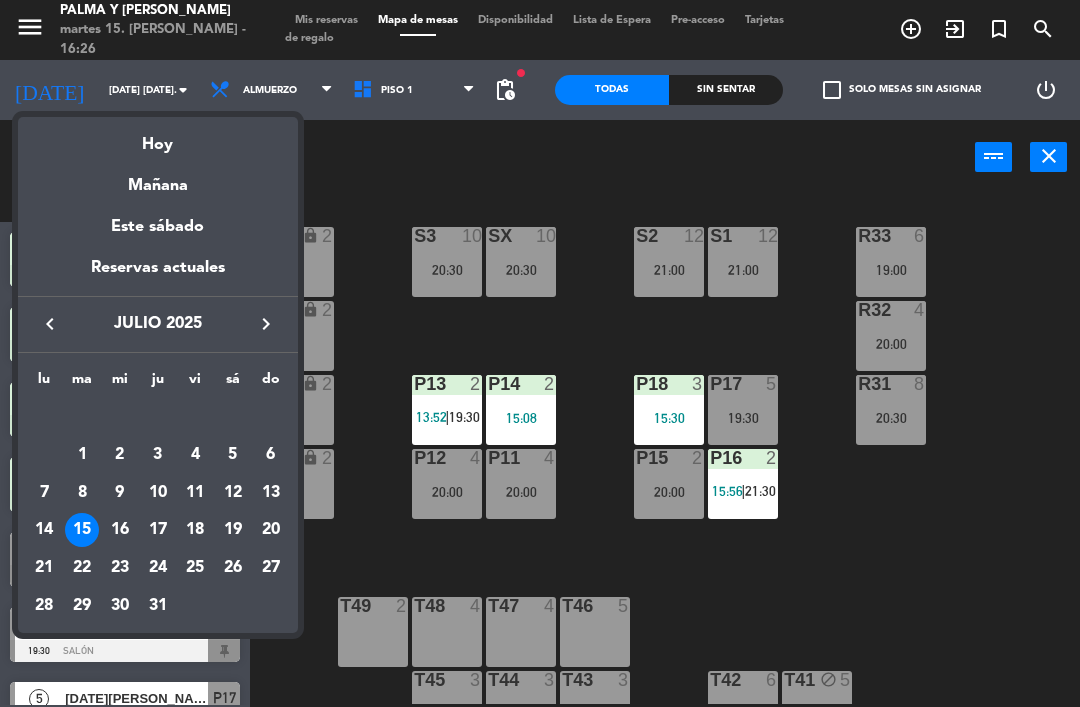 click on "18" at bounding box center (195, 530) 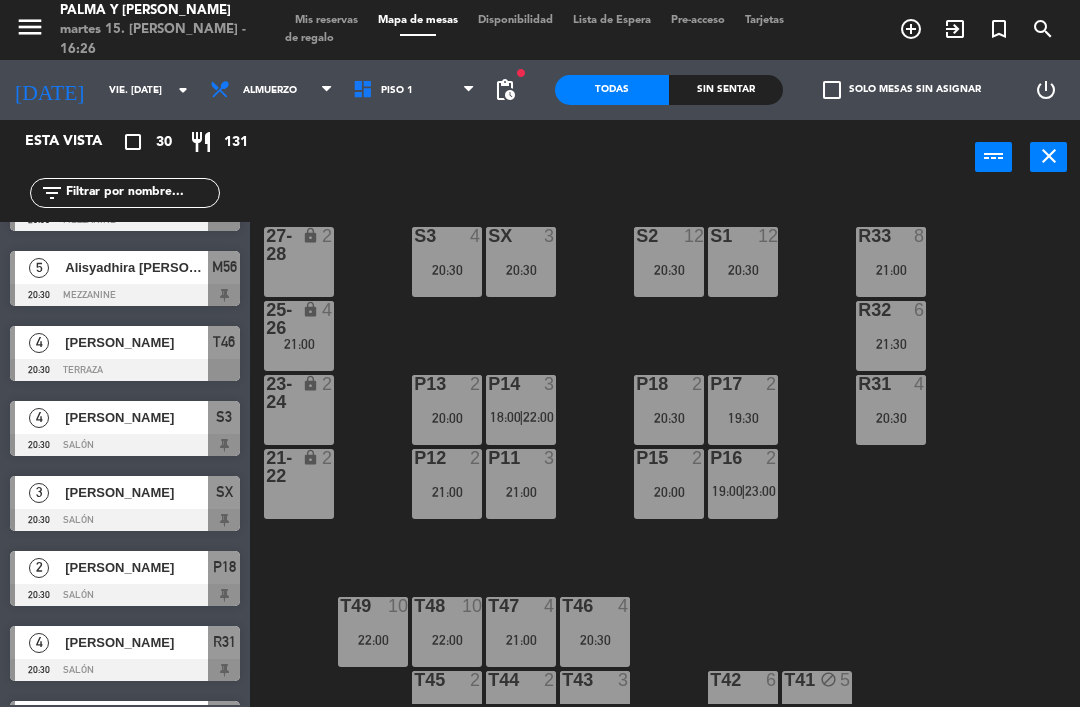 scroll, scrollTop: 737, scrollLeft: 0, axis: vertical 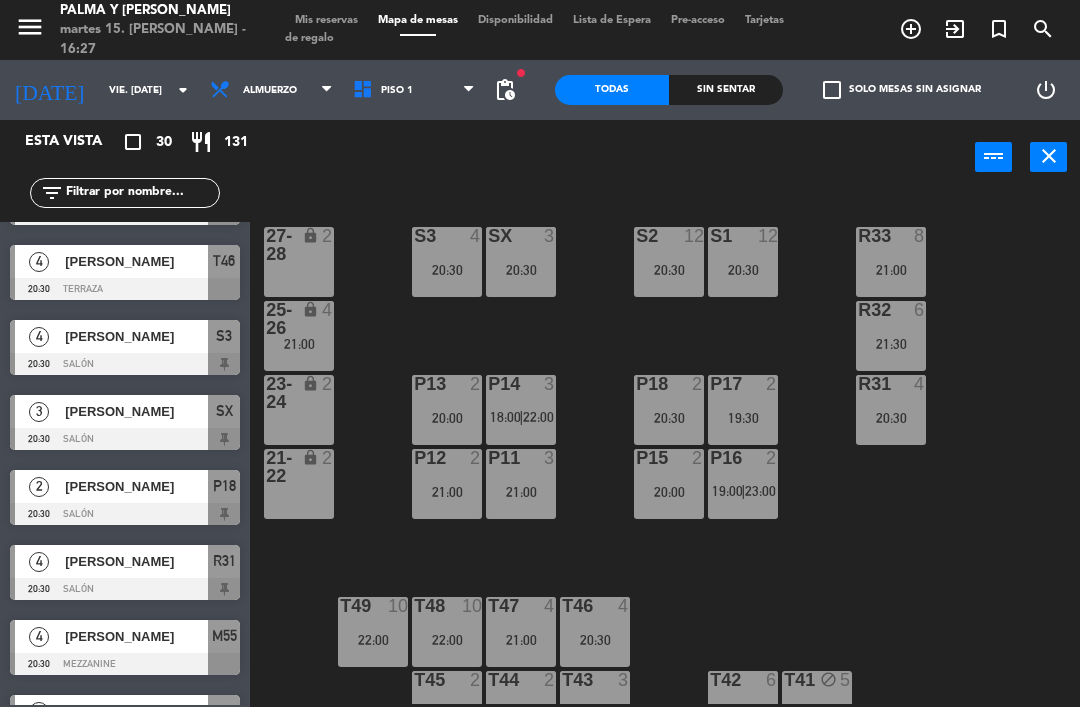 click on "vie. [DATE]" 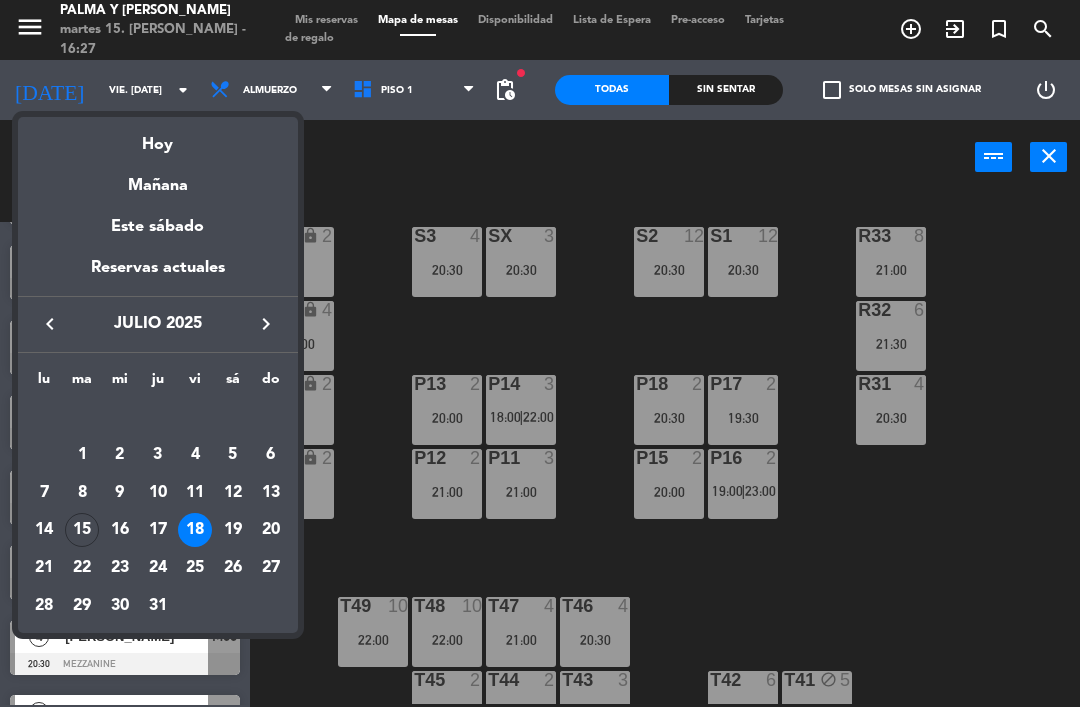 click on "Hoy" at bounding box center [158, 137] 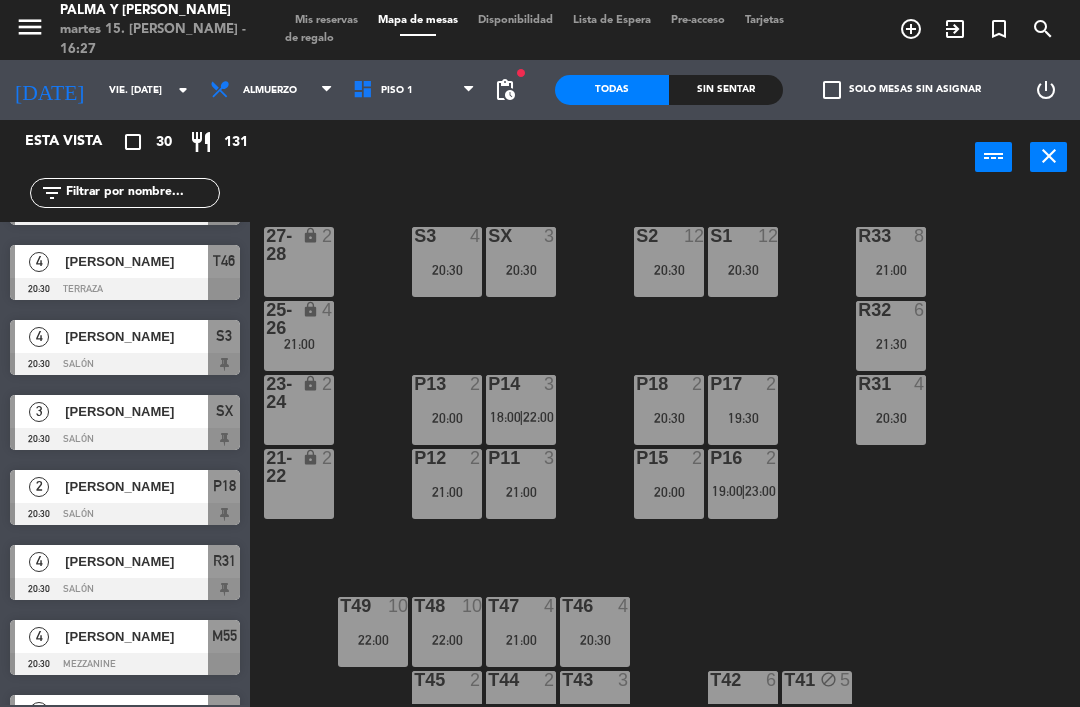 type on "[DATE] [DATE]." 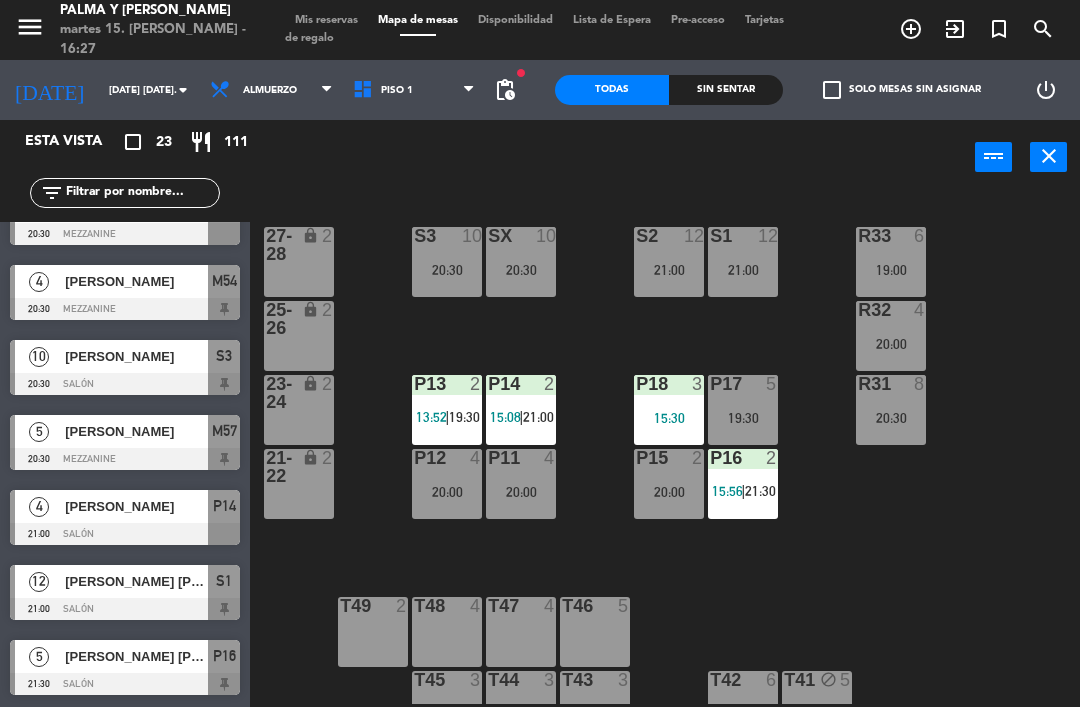 scroll, scrollTop: 1242, scrollLeft: 0, axis: vertical 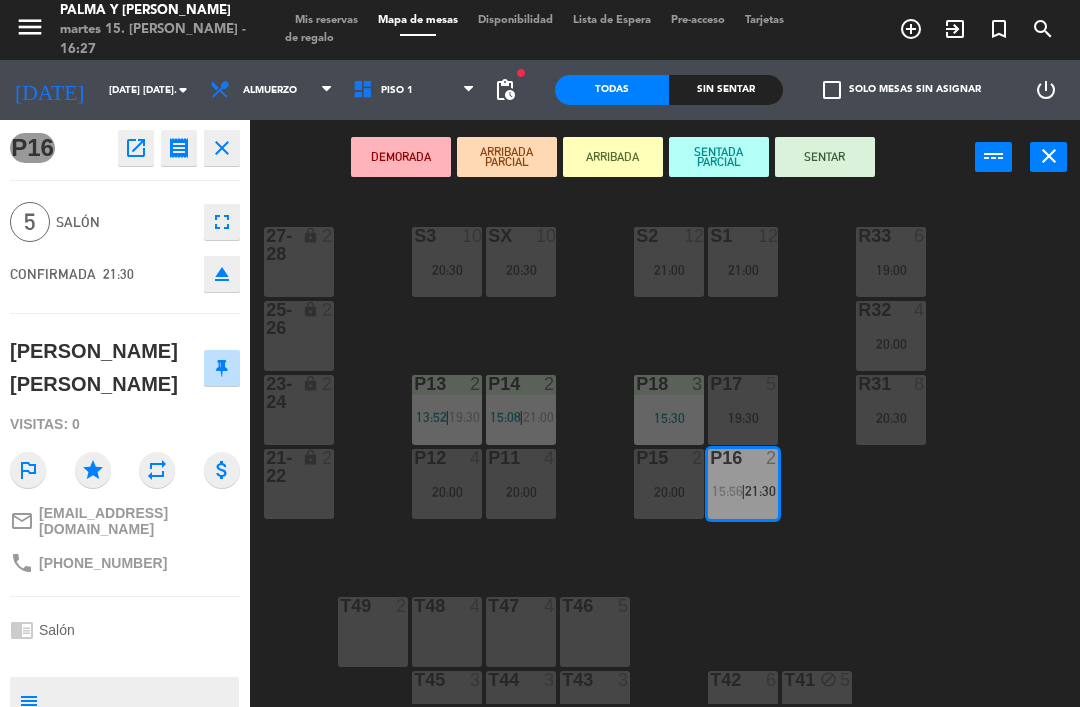 click on "fullscreen" 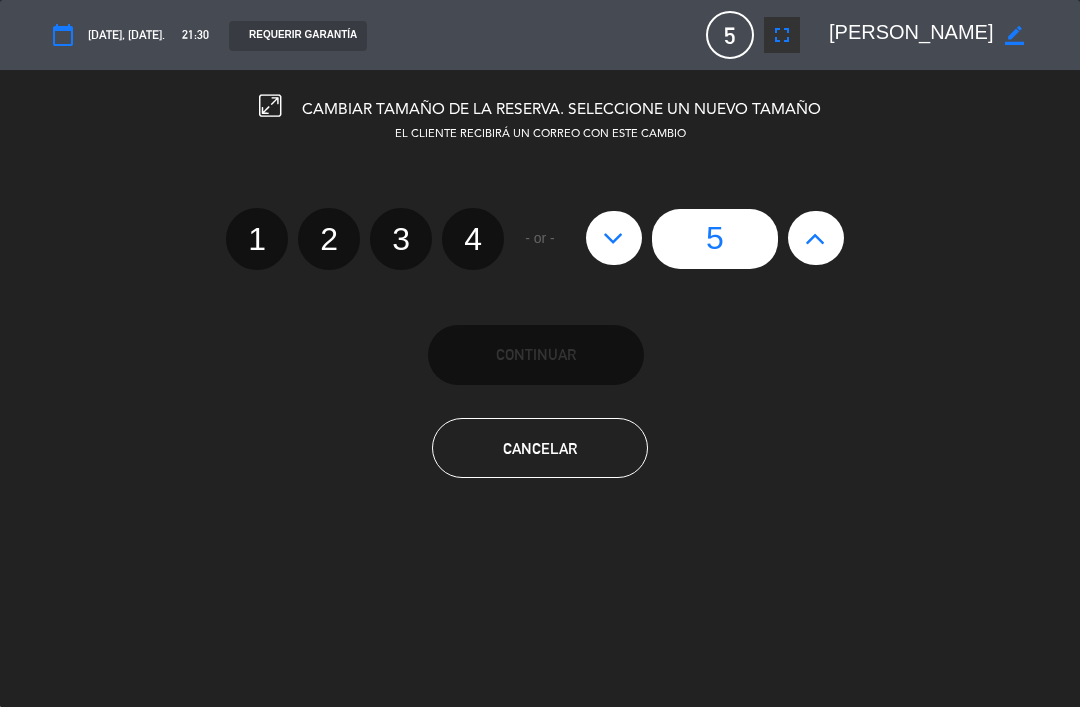 click on "3" 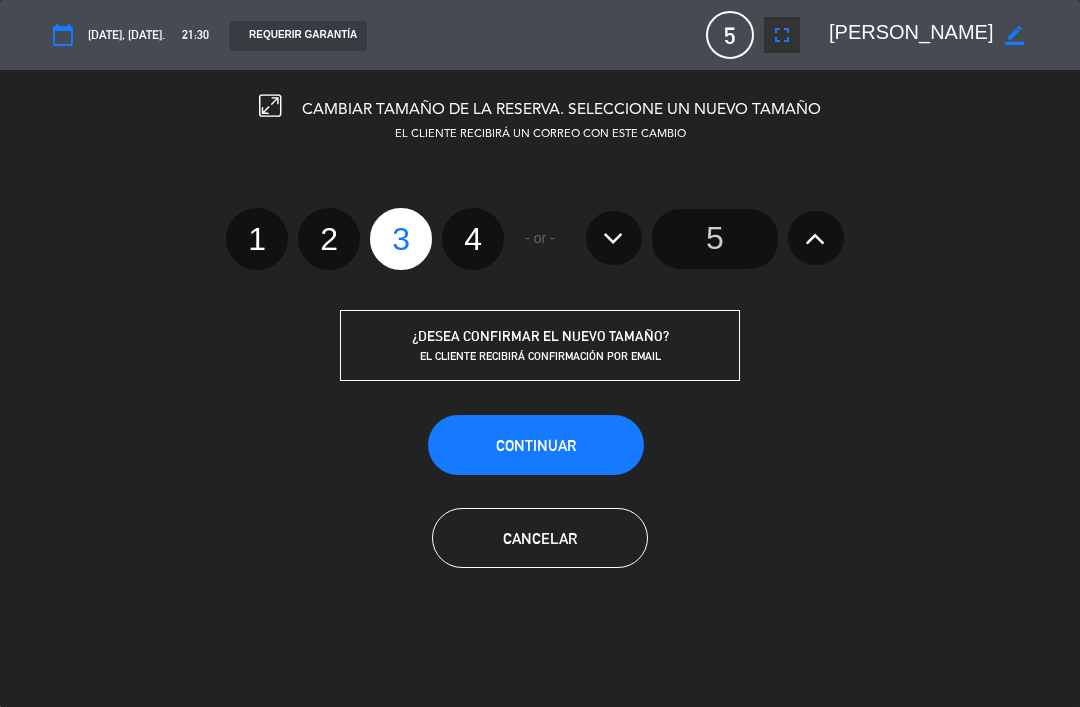 click on "Continuar" at bounding box center [536, 445] 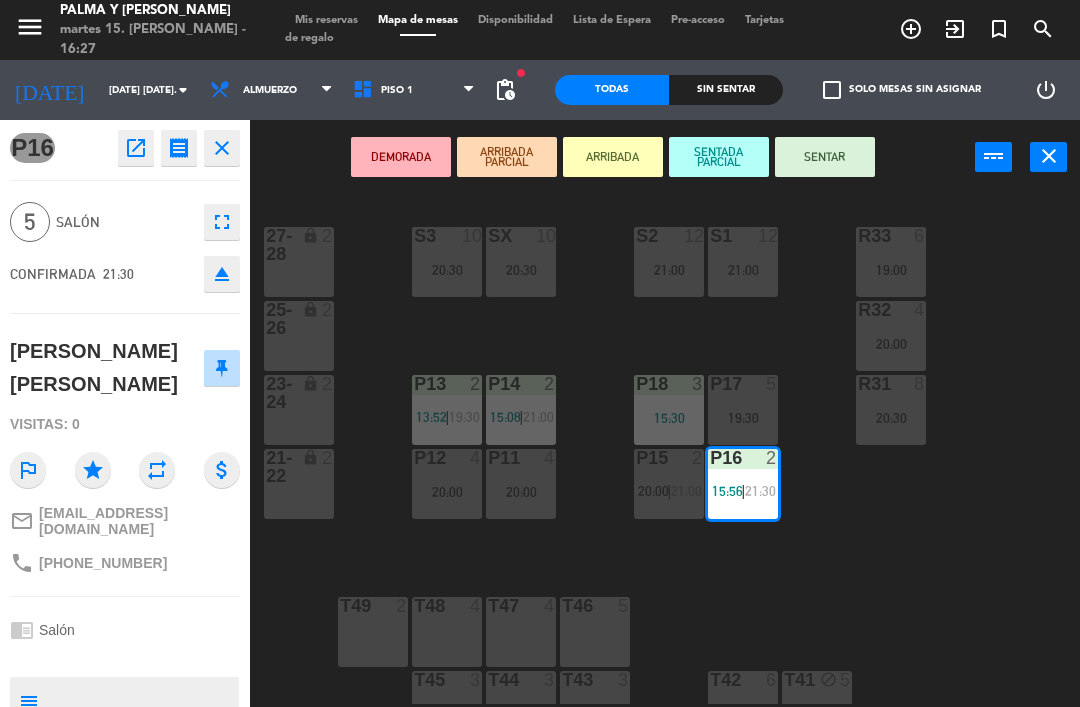 scroll, scrollTop: 0, scrollLeft: 0, axis: both 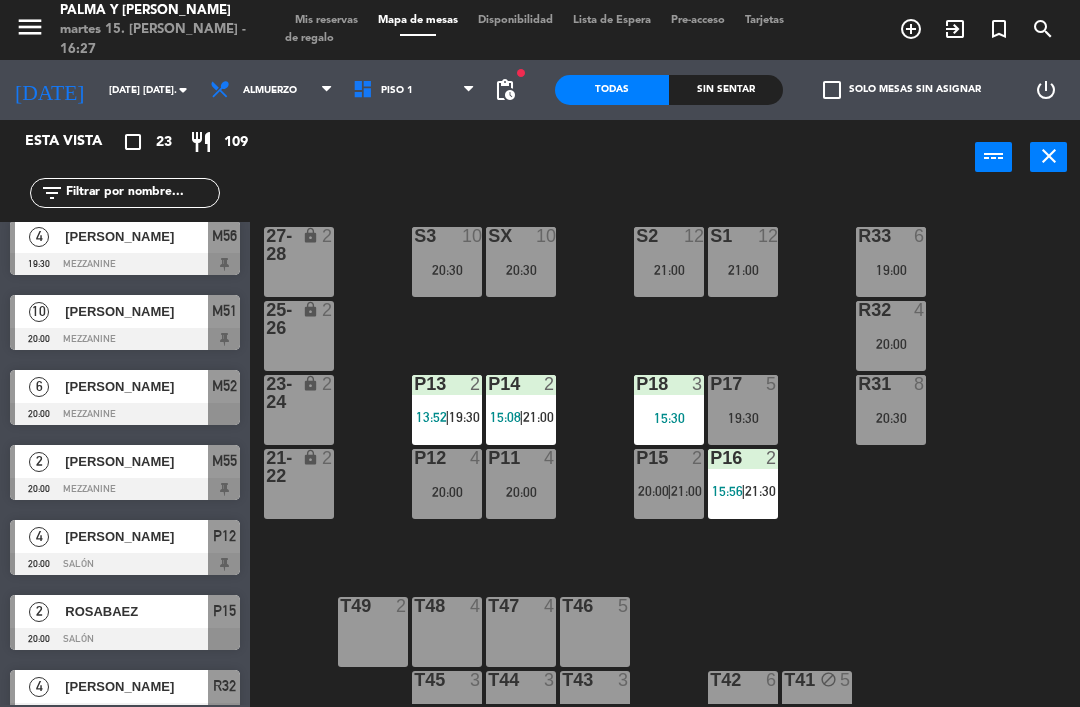 click on "P16  2   15:56    |    21:30" at bounding box center (743, 484) 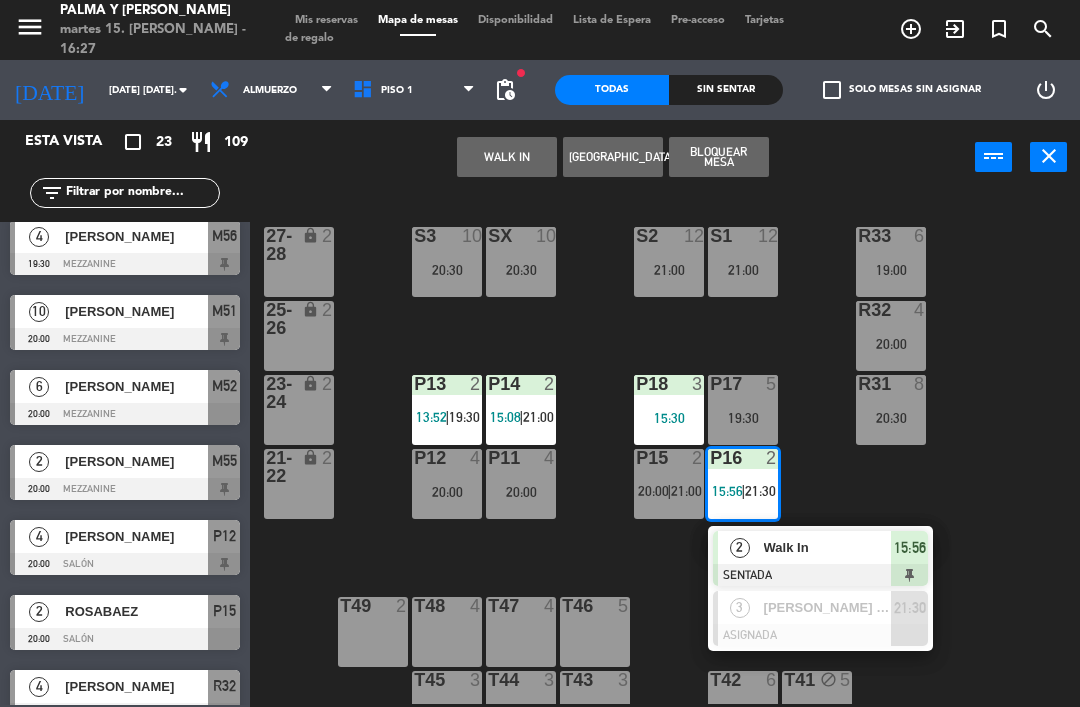 click on "[PERSON_NAME] [PERSON_NAME]" at bounding box center (828, 607) 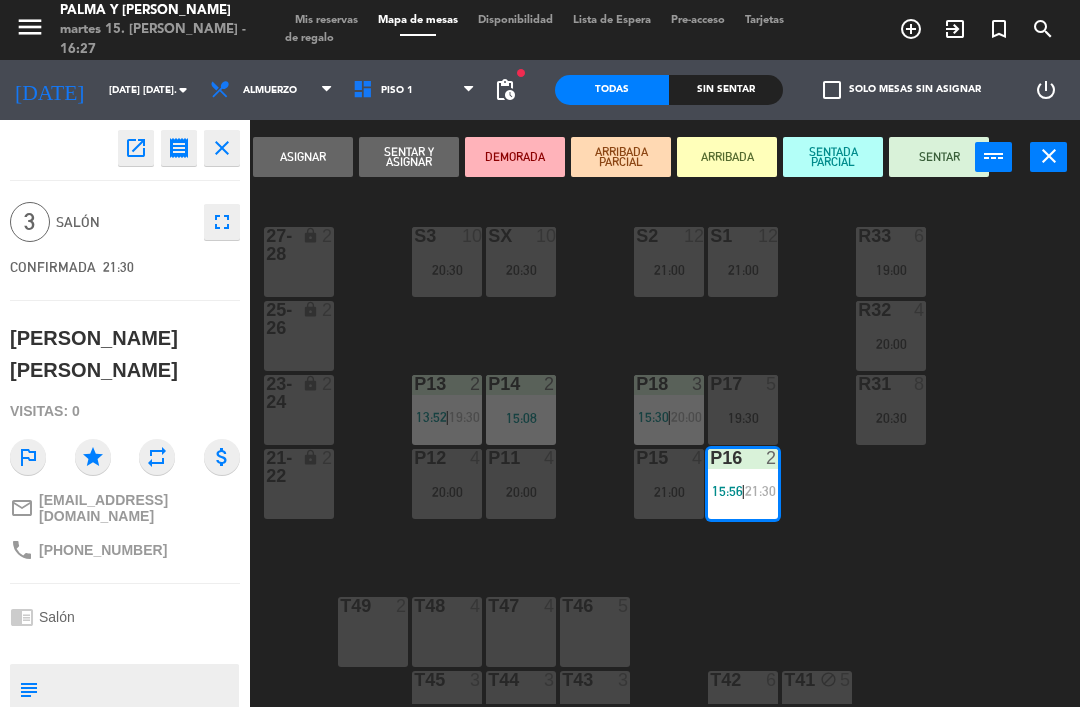 click on "open_in_new" 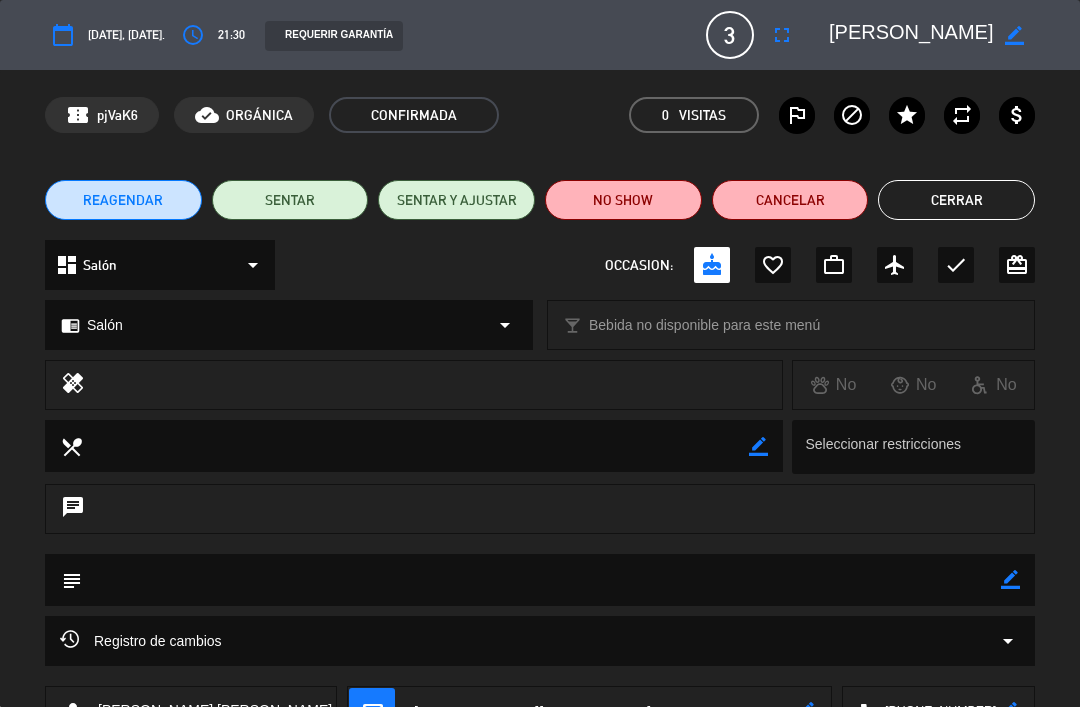 click on "Cerrar" 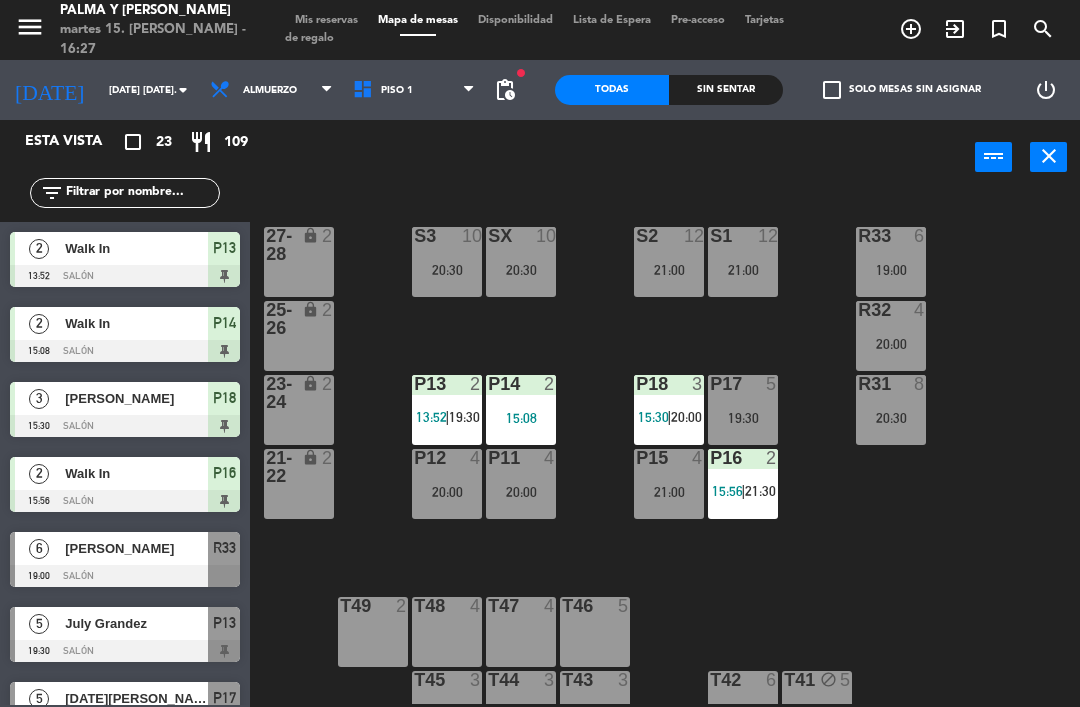 scroll, scrollTop: 0, scrollLeft: 0, axis: both 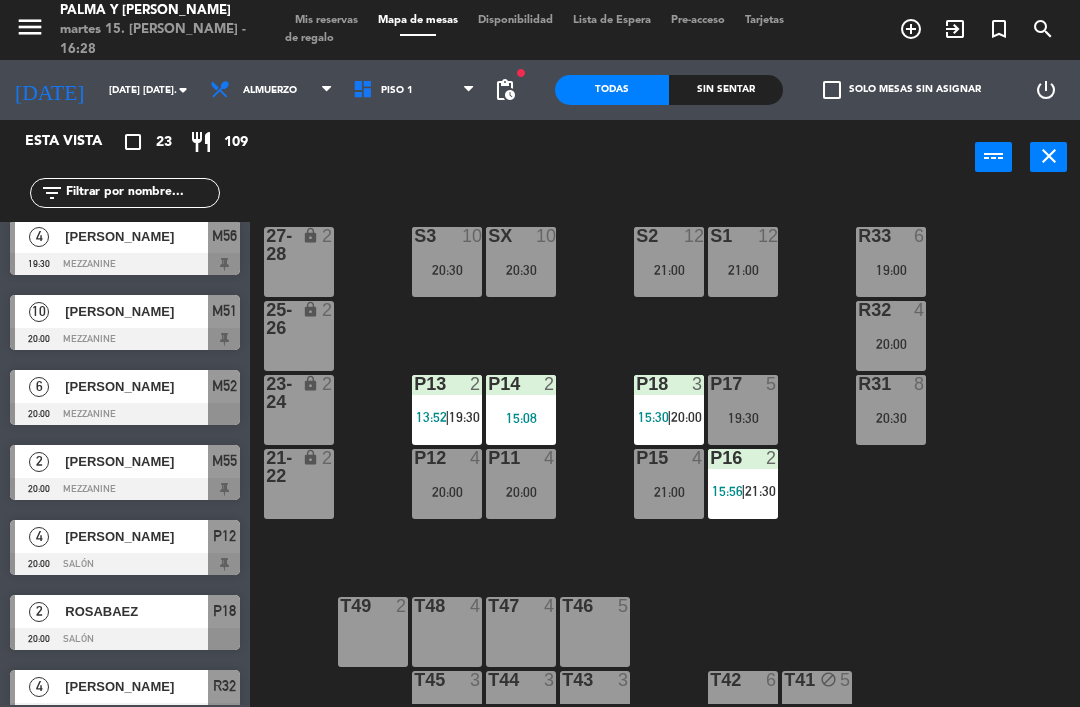 click on "[DATE] [DATE]." 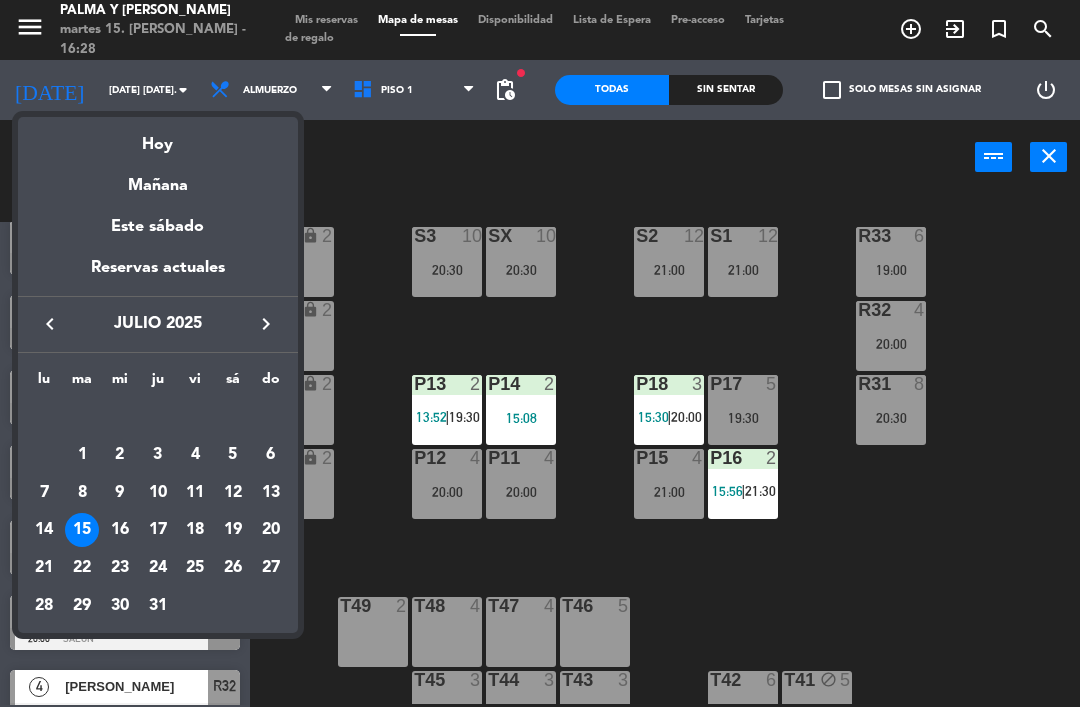 click on "16" at bounding box center (120, 530) 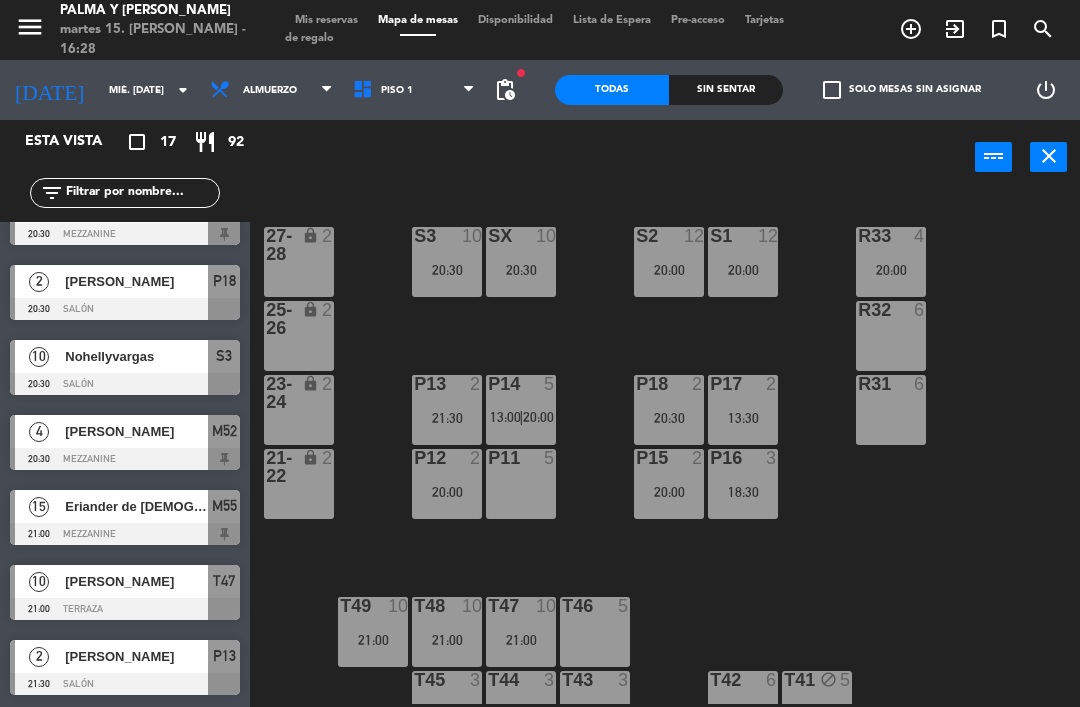 scroll, scrollTop: 792, scrollLeft: 0, axis: vertical 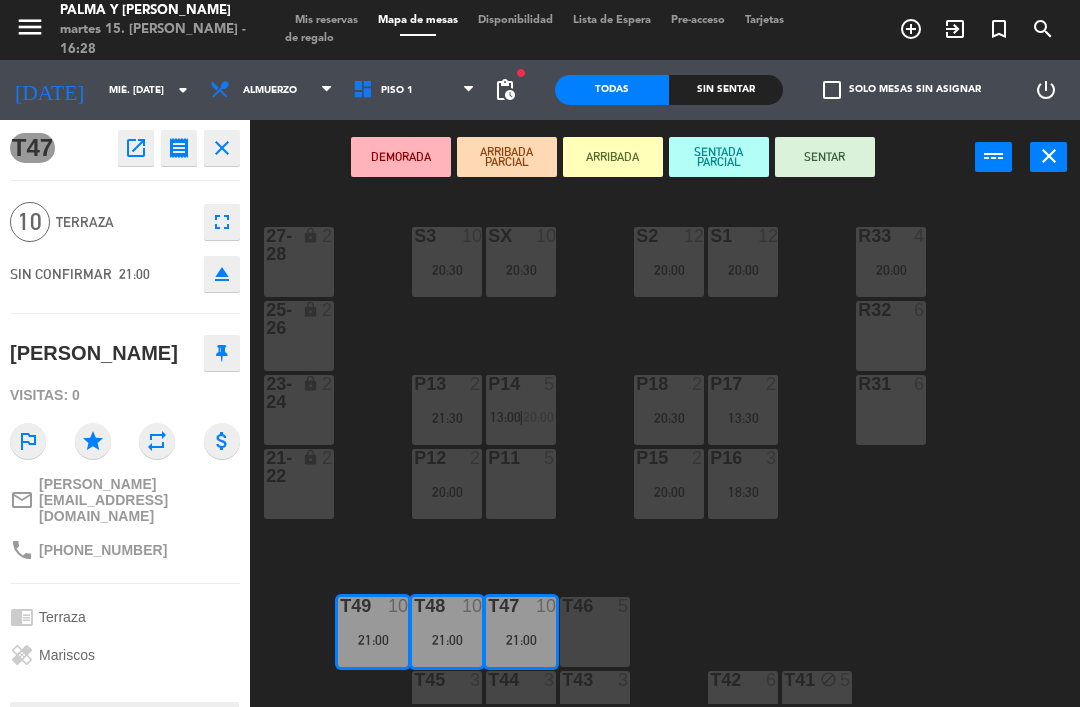 click on "Piso 1" at bounding box center [397, 90] 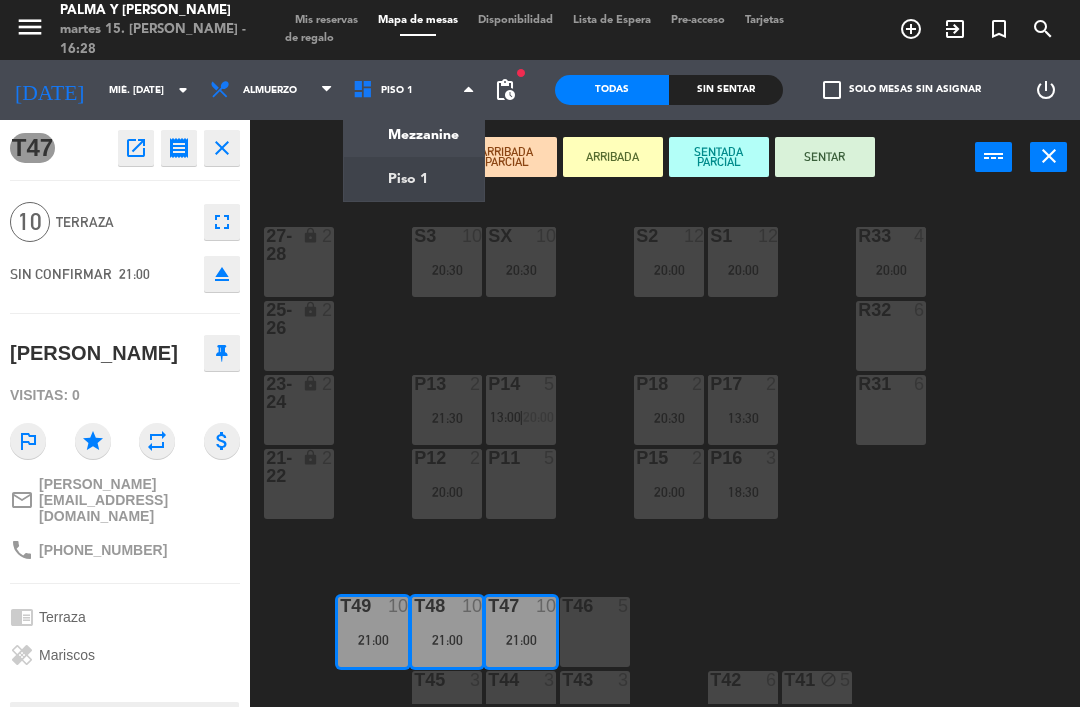 click on "menu  Palma y [PERSON_NAME] 15. [PERSON_NAME] - 16:28   Mis reservas   Mapa de mesas   Disponibilidad   Lista de Espera   Pre-acceso   Tarjetas de regalo  add_circle_outline exit_to_app turned_in_not search [DATE]    mié. [DATE] arrow_drop_down  Almuerzo  Almuerzo  Almuerzo  Mezzanine   Piso 1   Piso 1   Mezzanine   Piso 1  fiber_manual_record pending_actions  Todas  Sin sentar  check_box_outline_blank   Solo mesas sin asignar   power_settings_new  T47  open_in_new receipt  9:00 PM  mié., [DATE]   personas   trip [PERSON_NAME] Mesa T47+T48+T49        EXPERIENCE  Terraza DIETARY RESTRICTIONS  Mariscos  close 10  Terraza  fullscreen  SIN CONFIRMAR   21:00  eject  [PERSON_NAME]  Visitas: 0 outlined_flag star repeat attach_money mail_outline [PERSON_NAME][EMAIL_ADDRESS][DOMAIN_NAME] phone [PHONE_NUMBER] chrome_reader_mode Terraza healing Mariscos subject                              person_pin                              Cancelar   DEMORADA   ARRIBADA PARCIAL   ARRIBADA   SENTADA PARCIAL   SENTAR  power_input close" 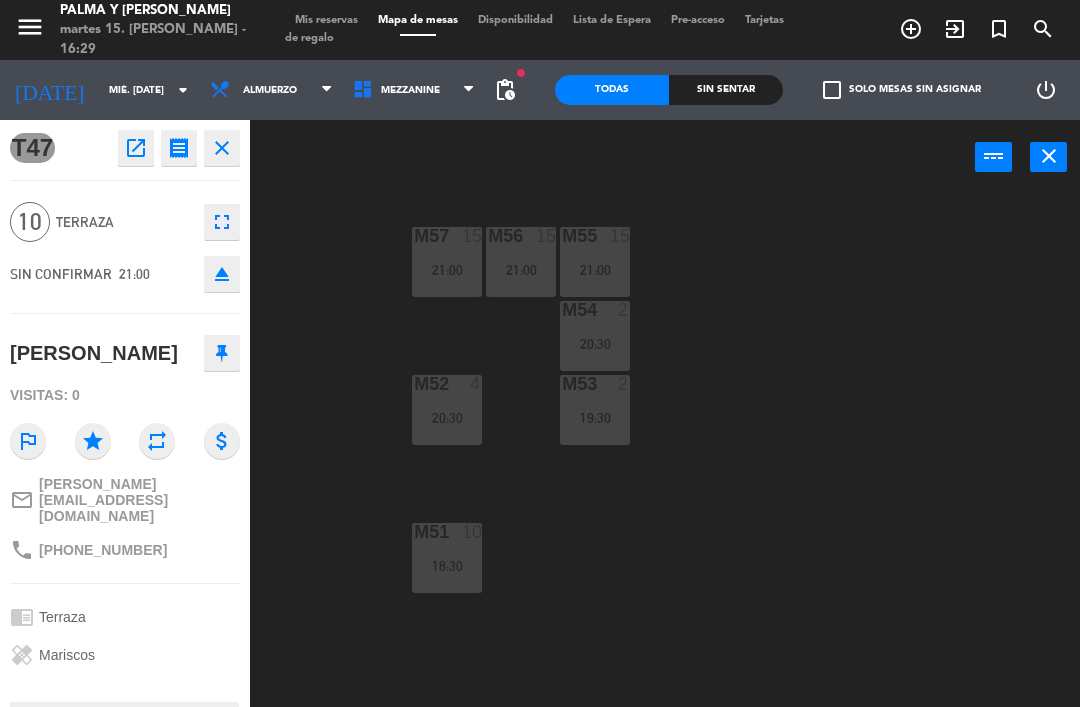 scroll, scrollTop: 0, scrollLeft: 0, axis: both 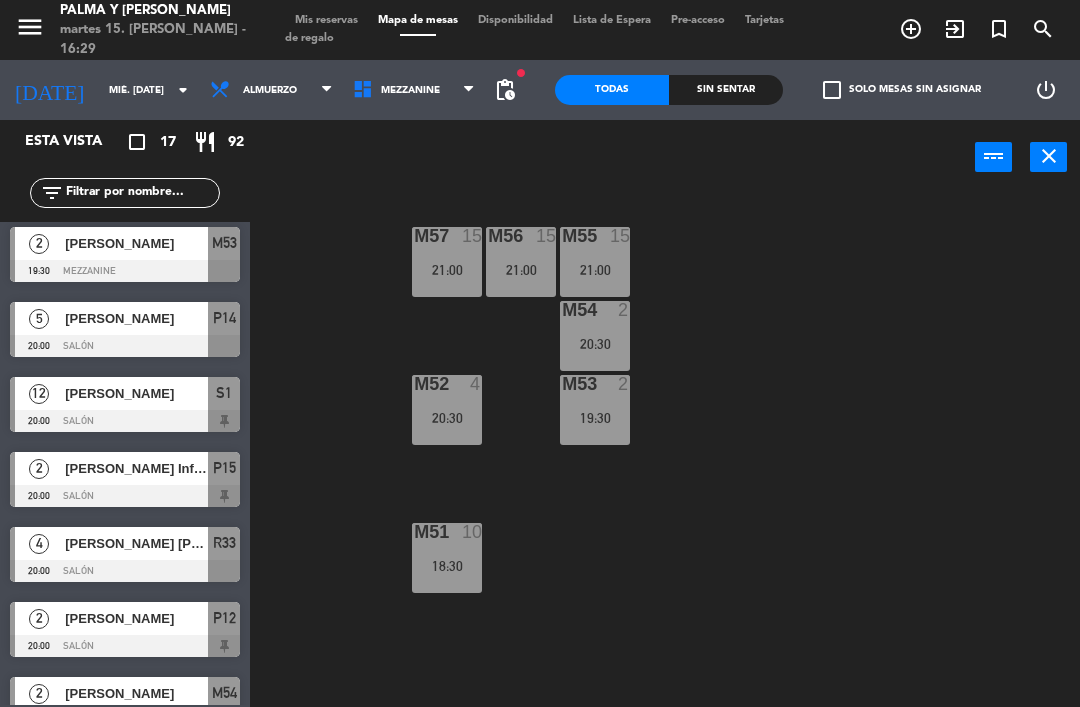 click on "Mezzanine" at bounding box center [410, 90] 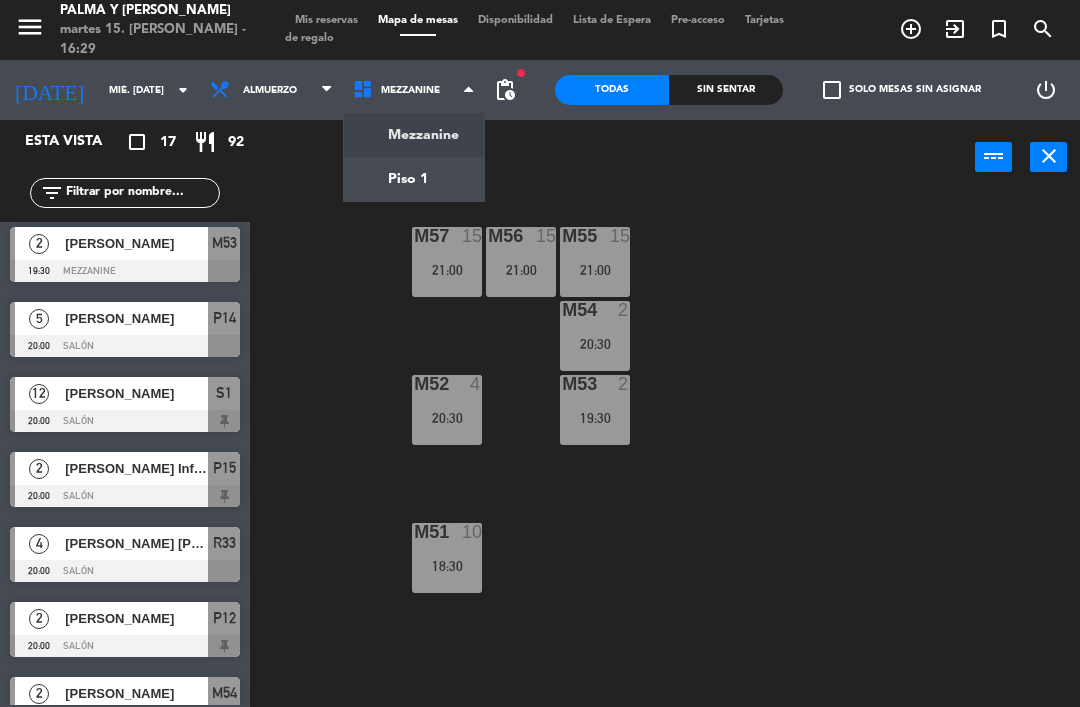 click on "menu  Palma y [PERSON_NAME] 15. [PERSON_NAME] - 16:29   Mis reservas   Mapa de mesas   Disponibilidad   Lista de Espera   Pre-acceso   Tarjetas de regalo  add_circle_outline exit_to_app turned_in_not search [DATE]    mié. [DATE] arrow_drop_down  Almuerzo  Almuerzo  Almuerzo  Mezzanine   Piso 1   Mezzanine   Mezzanine   Piso 1  fiber_manual_record pending_actions  Todas  Sin sentar  check_box_outline_blank   Solo mesas sin asignar   power_settings_new   Esta vista   crop_square  17  restaurant  92 filter_list  5   [PERSON_NAME]   13:00   Salón  P14  2   [PERSON_NAME]   13:30   Salón  P17  10   [PERSON_NAME]   18:30   Mezzanine  M51  3   [PERSON_NAME]   18:30   Salón  P16  2   [PERSON_NAME]   19:30   Mezzanine  M53  5   [PERSON_NAME]   20:00   Salón  P14  12   Daniela   20:00   Salón  S1  2   [PERSON_NAME] Influencer [PERSON_NAME]   20:00   Salón  P15  4   [PERSON_NAME] [PERSON_NAME]   20:00   Salón  R33  2   [PERSON_NAME]    20:00   Salón  P12  2   [PERSON_NAME]   20:30   Mezzanine  M54  2   [PERSON_NAME]  P18" 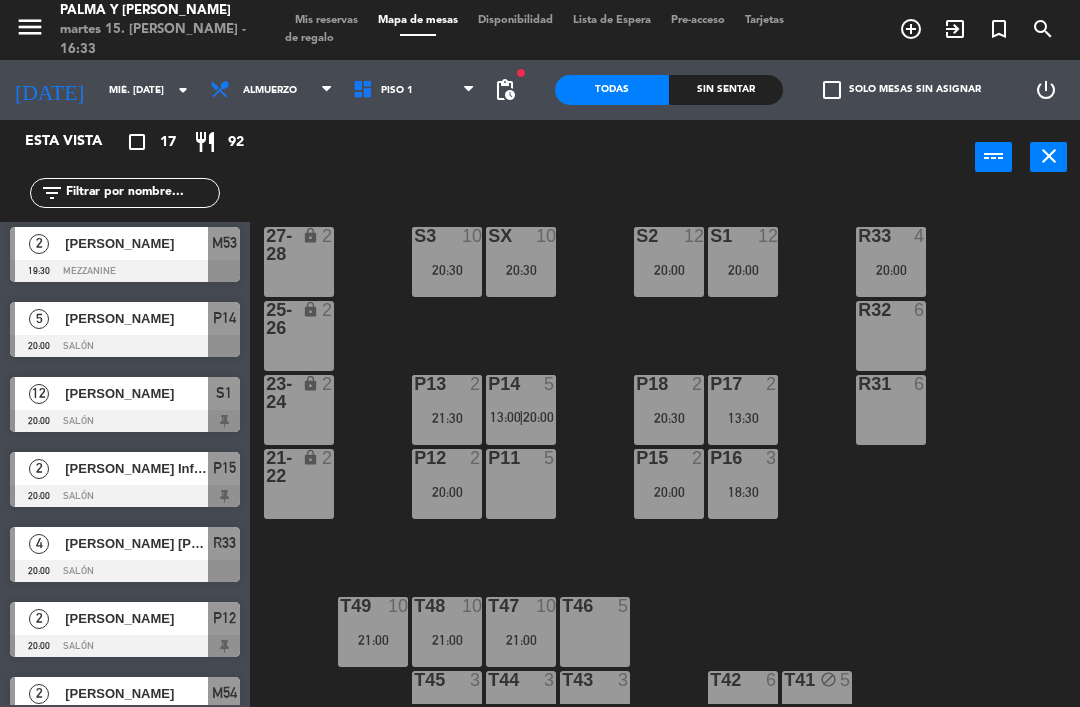 click on "mié. [DATE]" 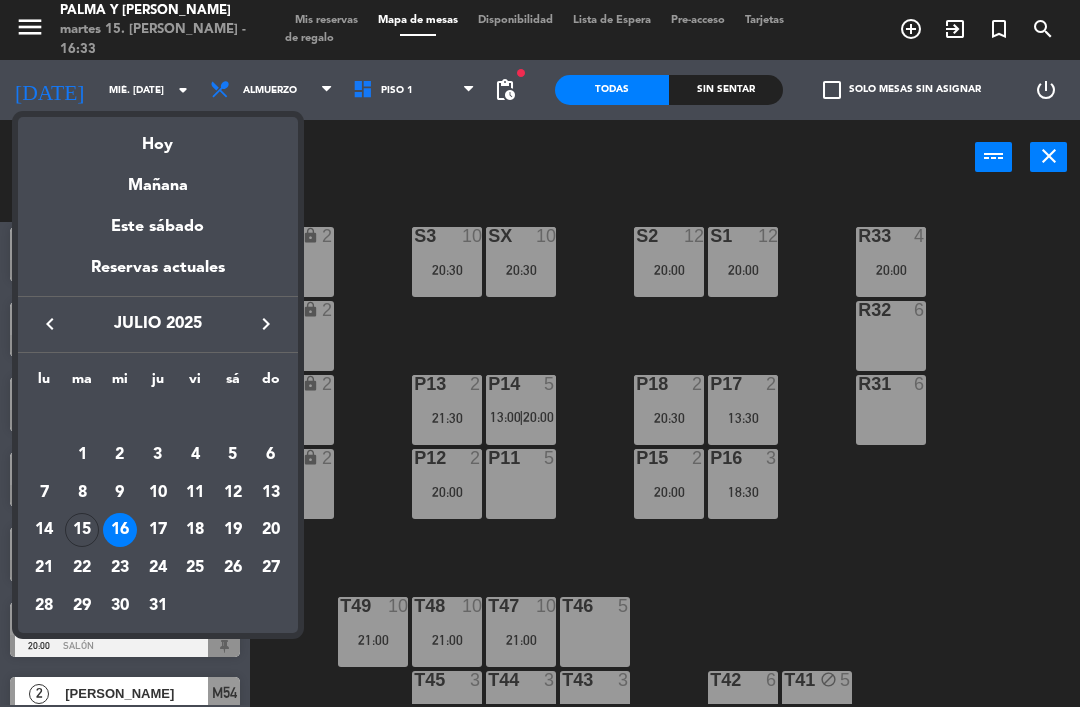 click on "Hoy" at bounding box center (158, 137) 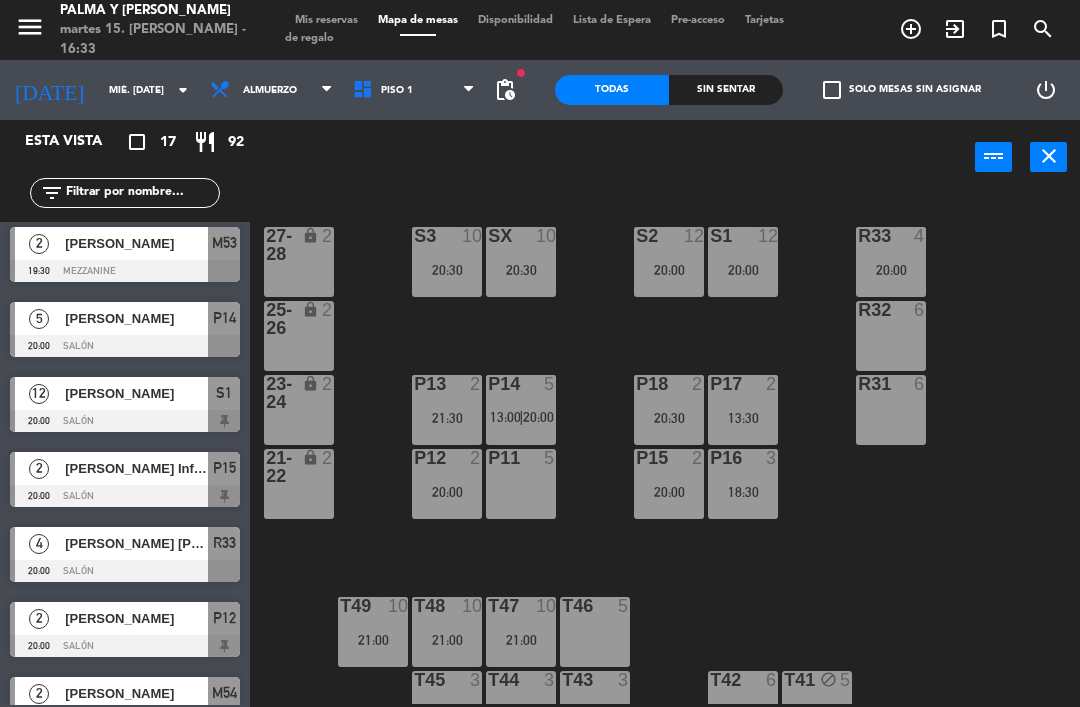 type on "[DATE] [DATE]." 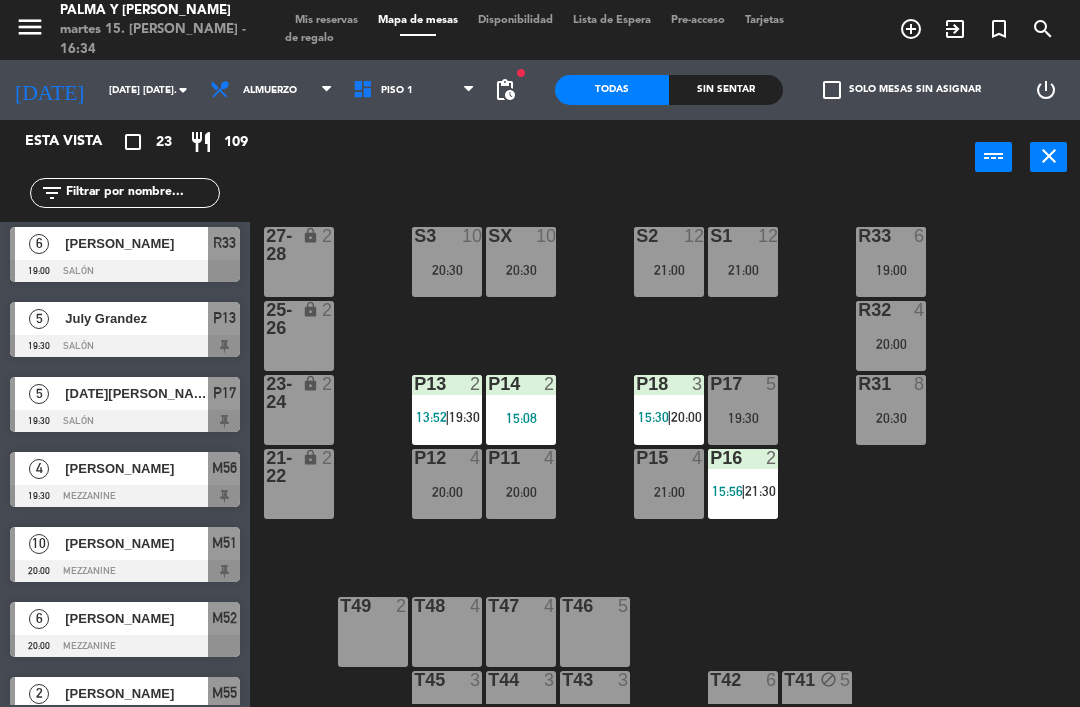 click on "Piso 1" at bounding box center (414, 90) 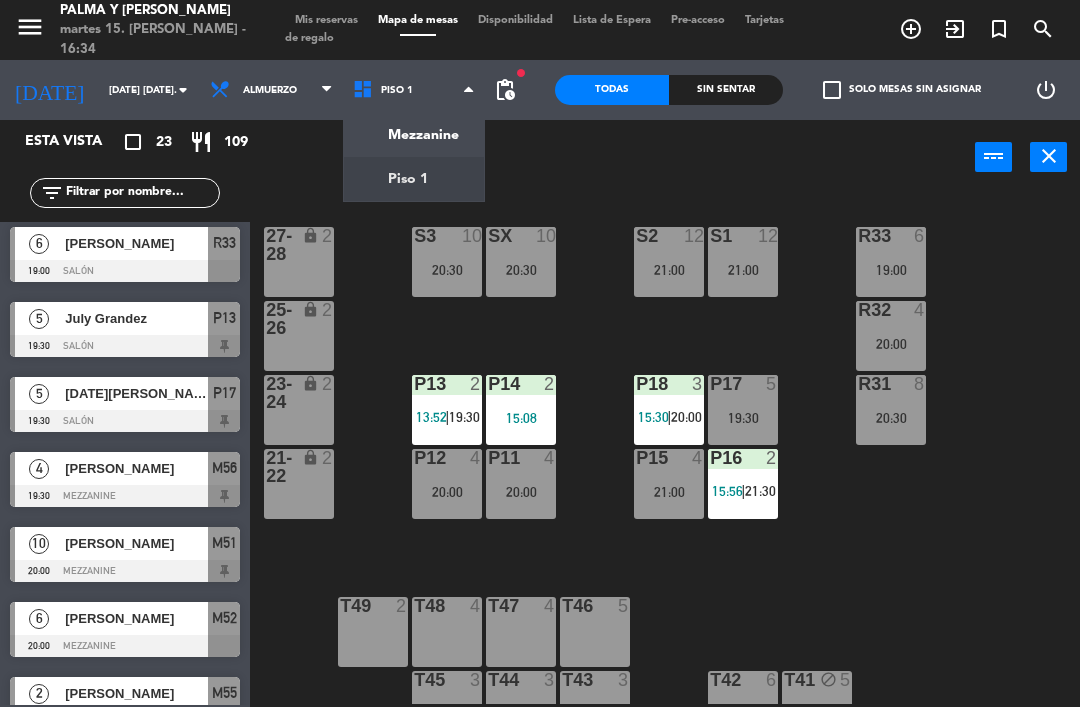 click on "menu  Palma y [PERSON_NAME] 15. [PERSON_NAME] - 16:34   Mis reservas   Mapa de mesas   Disponibilidad   Lista de Espera   Pre-acceso   Tarjetas de regalo  add_circle_outline exit_to_app turned_in_not search [DATE]    [DATE] [DATE]. arrow_drop_down  Almuerzo  Almuerzo  Almuerzo  Mezzanine   Piso 1   Piso 1   Mezzanine   Piso 1  fiber_manual_record pending_actions  Todas  Sin sentar  check_box_outline_blank   Solo mesas sin asignar   power_settings_new   Esta vista   crop_square  23  restaurant  109 filter_list  2   Walk In   13:52   Salón  P13  2   Walk In   15:08   Salón  P14  3   [PERSON_NAME]   15:30   Salón  P18  2   Walk In   15:56   Salón  P16  6   [PERSON_NAME]   19:00   Salón  R33  [DATE] Grandez    19:30   Salón  P13  5   [DATE][PERSON_NAME]   19:30   Salón  P17  4   [PERSON_NAME]   19:30   Mezzanine  M56  10   [PERSON_NAME]   20:00   Mezzanine  M51  6   [PERSON_NAME]   20:00   Mezzanine  M52  2   [PERSON_NAME]    20:00   Mezzanine  M55  4   [PERSON_NAME]   20:00   Salón  P12  2   ROSABAEZ" 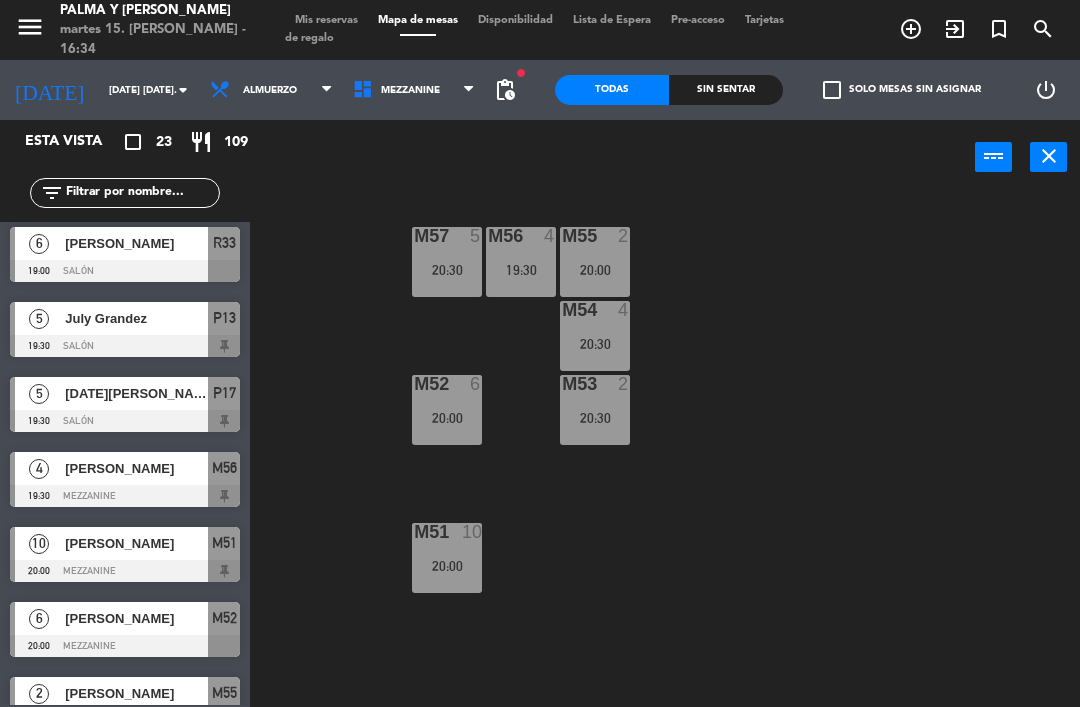 click on "M51  10   20:00" at bounding box center [447, 558] 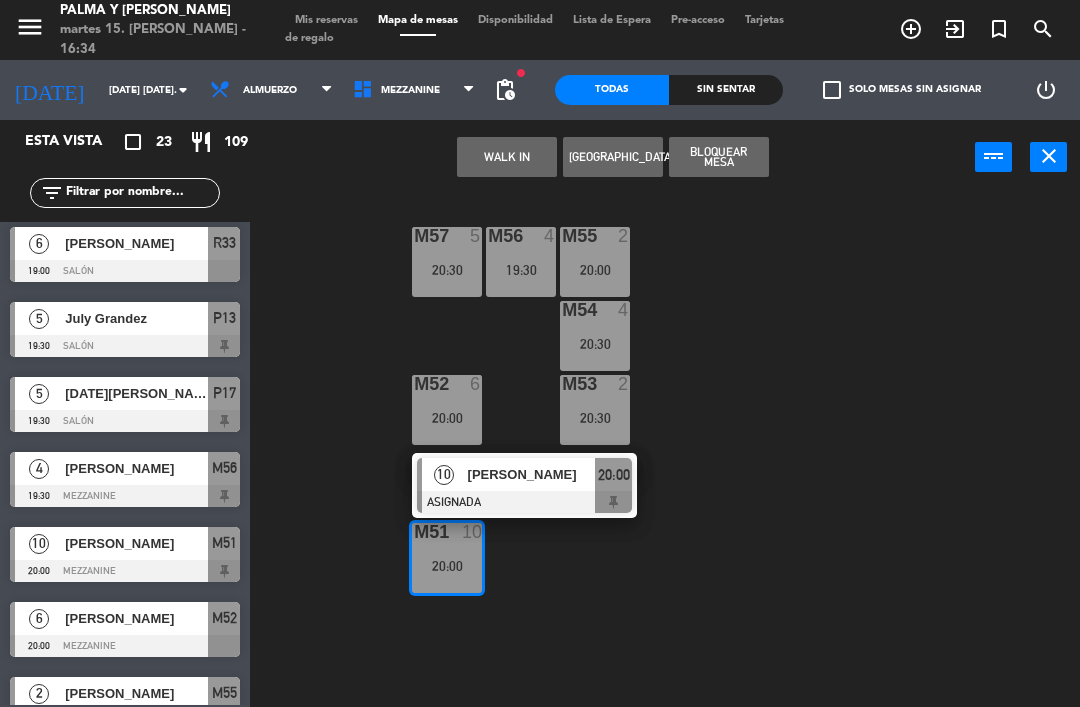 click at bounding box center (524, 502) 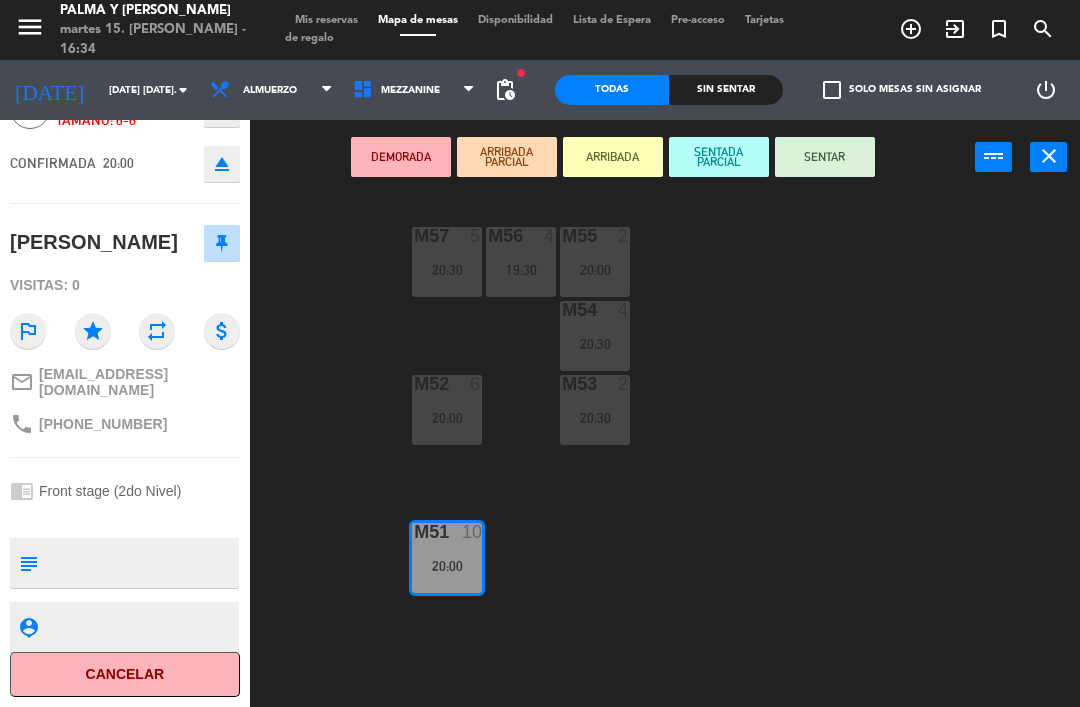 click on "Cancelar" 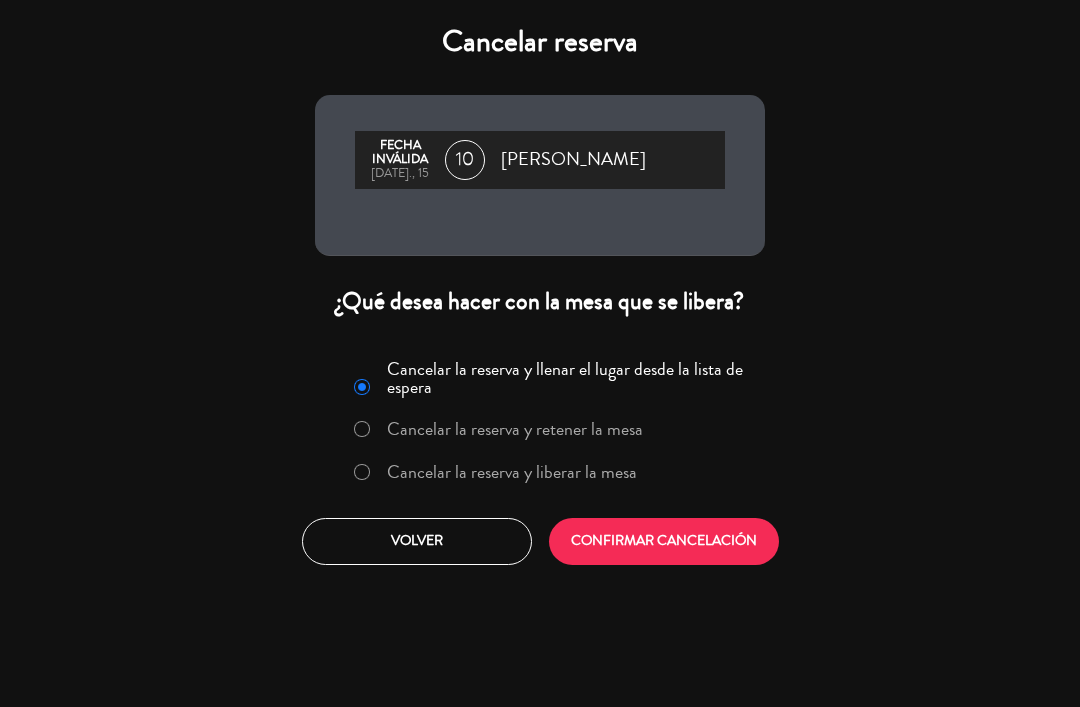 click on "Cancelar la reserva y liberar la mesa" 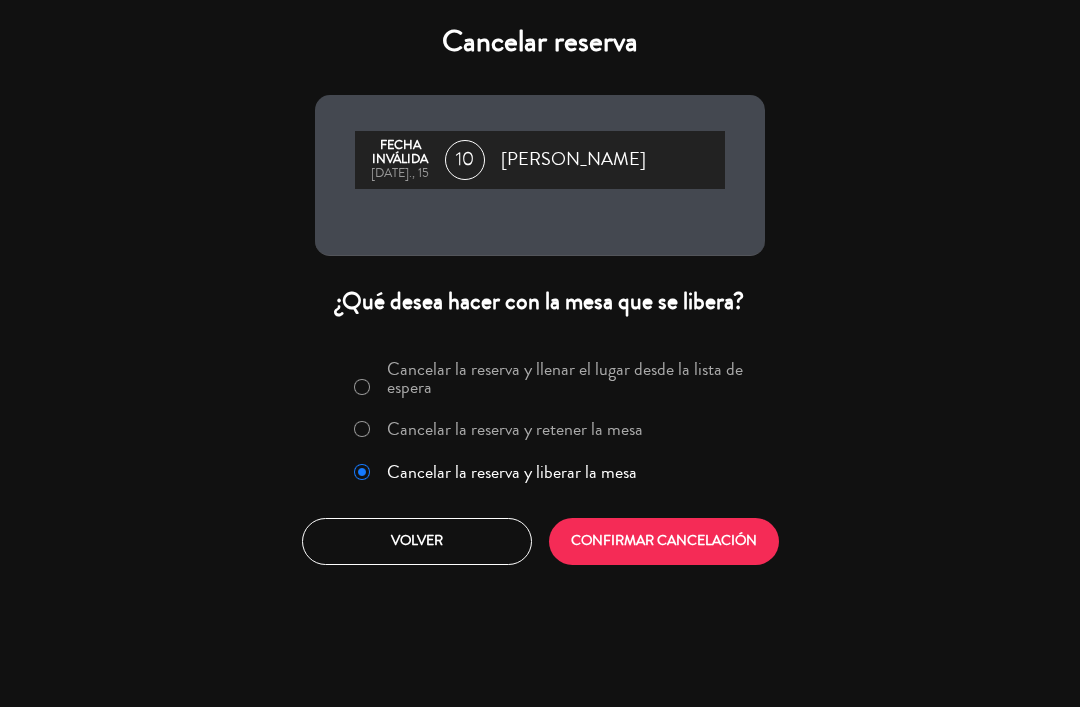 click on "CONFIRMAR CANCELACIÓN" 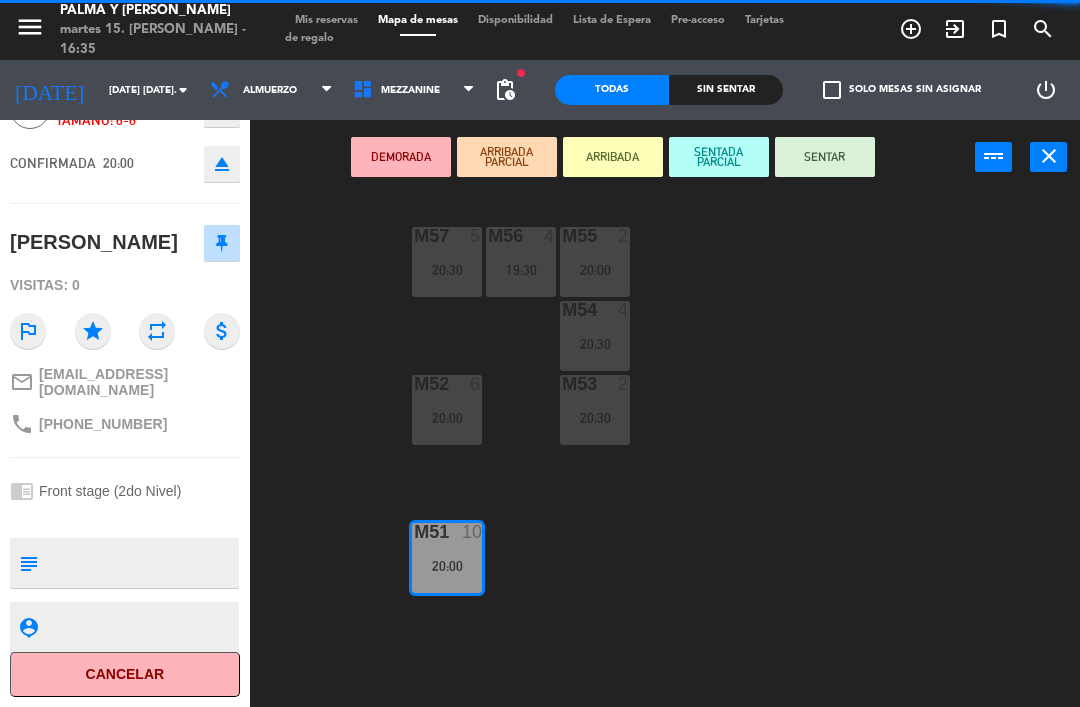 scroll, scrollTop: 0, scrollLeft: 0, axis: both 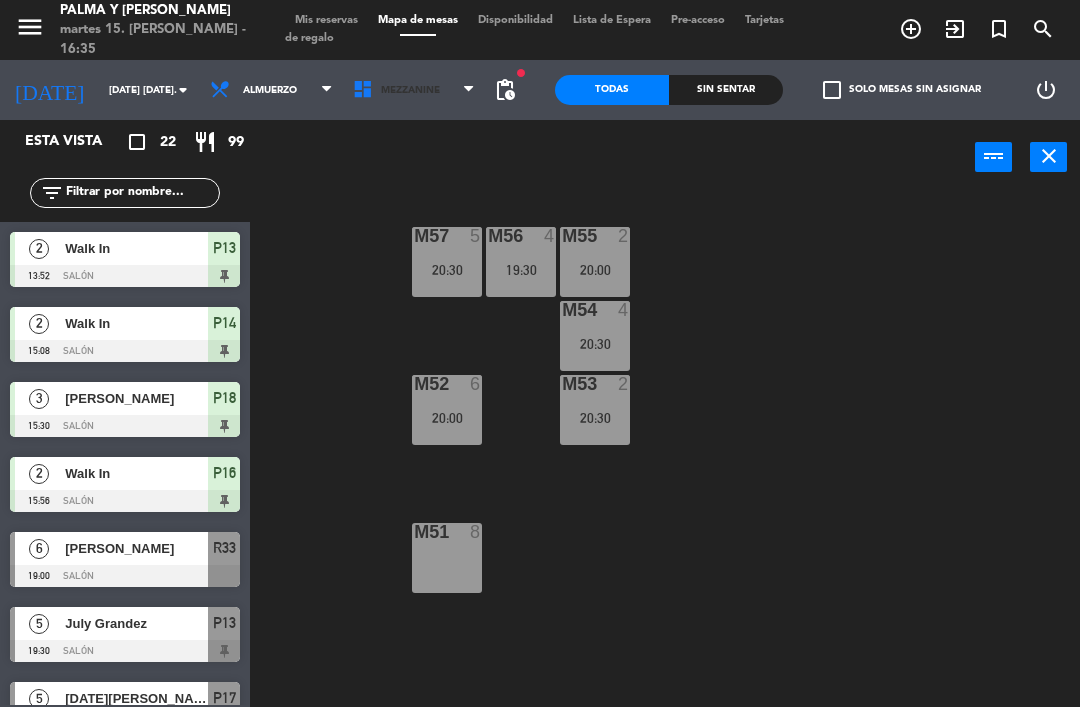 click on "Mezzanine" at bounding box center [414, 90] 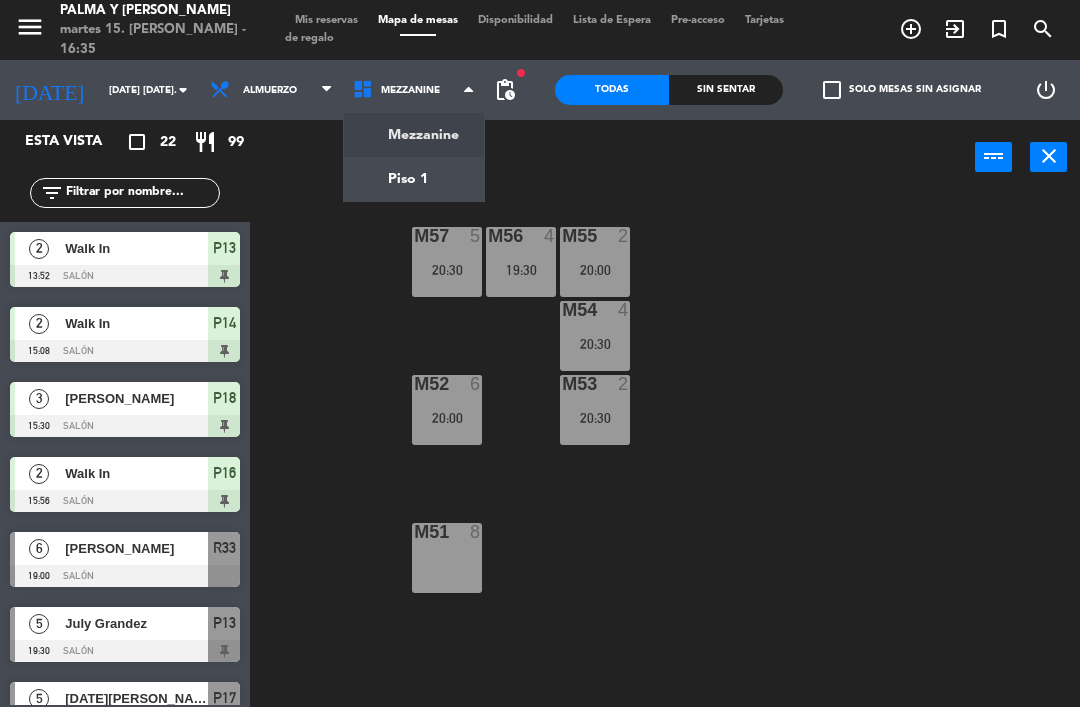 click on "menu  Palma y [PERSON_NAME] 15. [PERSON_NAME] - 16:35   Mis reservas   Mapa de mesas   Disponibilidad   Lista de Espera   Pre-acceso   Tarjetas de regalo  add_circle_outline exit_to_app turned_in_not search [DATE]    [DATE] [DATE]. arrow_drop_down  Almuerzo  Almuerzo  Almuerzo  Mezzanine   Piso 1   Mezzanine   Mezzanine   Piso 1  fiber_manual_record pending_actions  Todas  Sin sentar  check_box_outline_blank   Solo mesas sin asignar   power_settings_new   Esta vista   crop_square  22  restaurant  99 filter_list  2   Walk In   13:52   Salón  P13  2   Walk In   15:08   Salón  P14  3   [PERSON_NAME]   15:30   Salón  P18  2   Walk In   15:56   Salón  P16  6   [PERSON_NAME]   19:00   Salón  R33  [DATE] Grandez    19:30   Salón  P13  5   [DATE][PERSON_NAME]   19:30   Salón  P17  4   [PERSON_NAME]   19:30   Mezzanine  M56  6   [PERSON_NAME]   20:00   Mezzanine  M52  2   [PERSON_NAME]    20:00   Mezzanine  M55  4   [PERSON_NAME]   20:00   Salón  P12  2   ROSABAEZ   20:00   Salón  P18  4   [PERSON_NAME]   20:00  R32 S3" 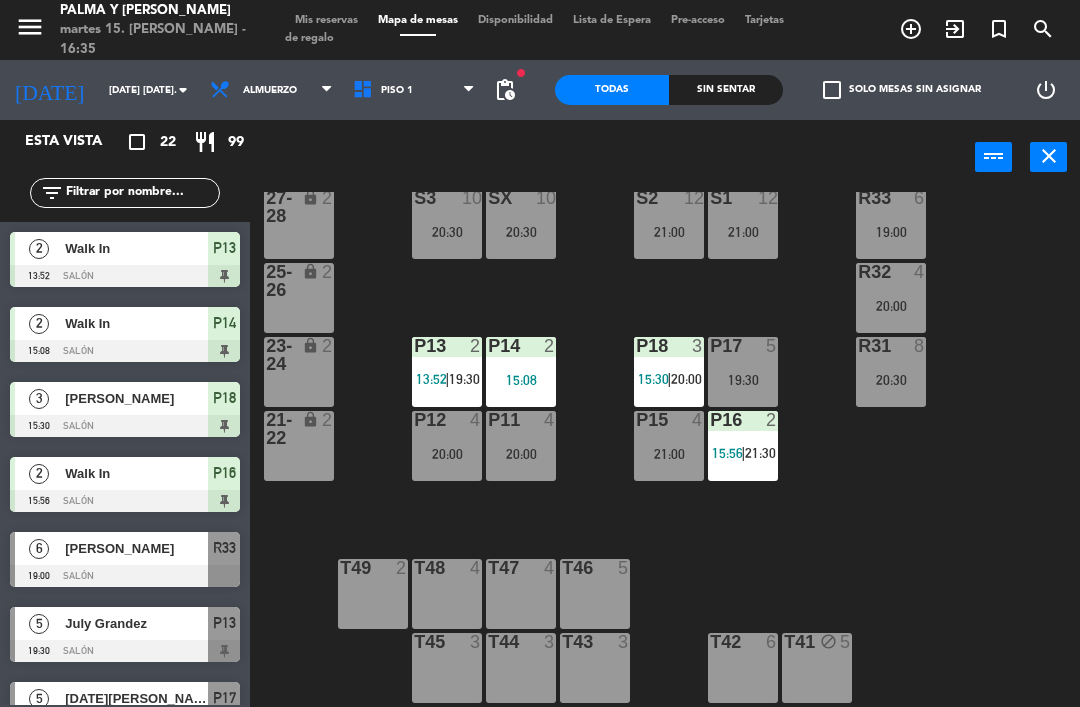 scroll, scrollTop: 38, scrollLeft: 0, axis: vertical 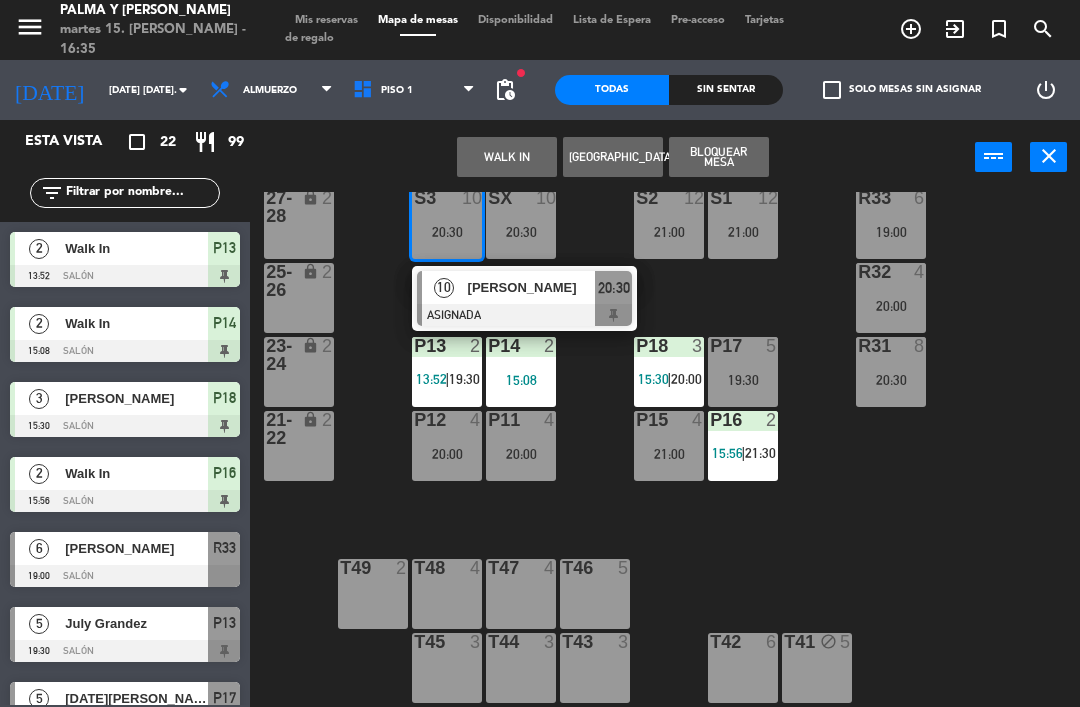 click on "[PERSON_NAME]" at bounding box center (532, 287) 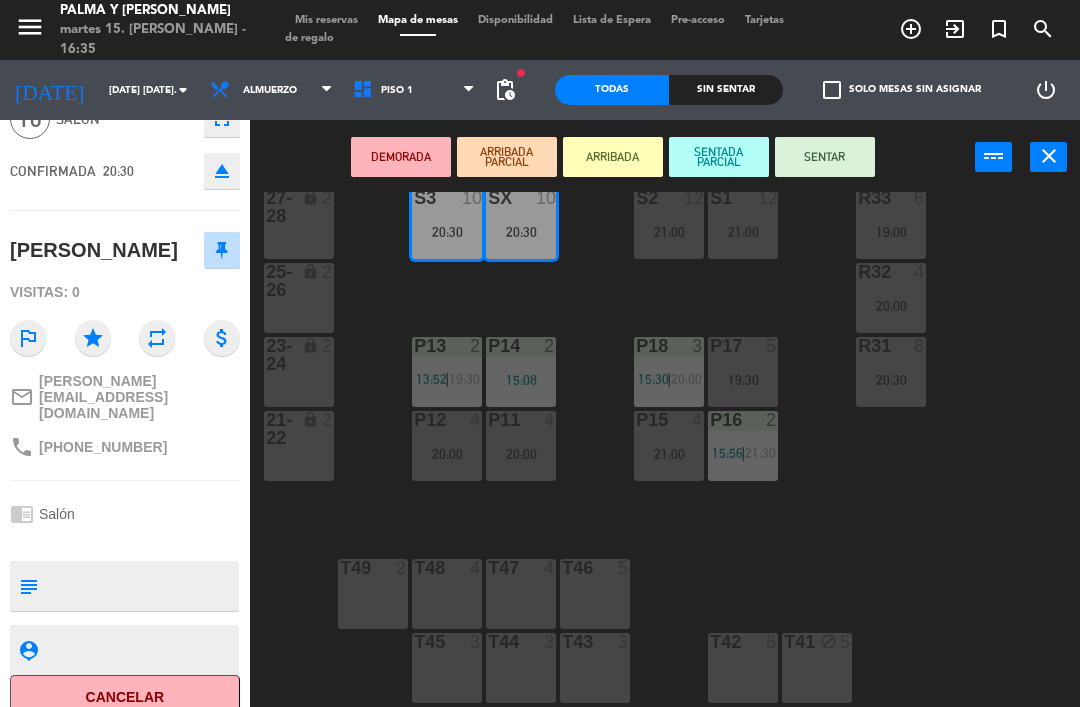 click on "S2  12   21:00" at bounding box center [669, 224] 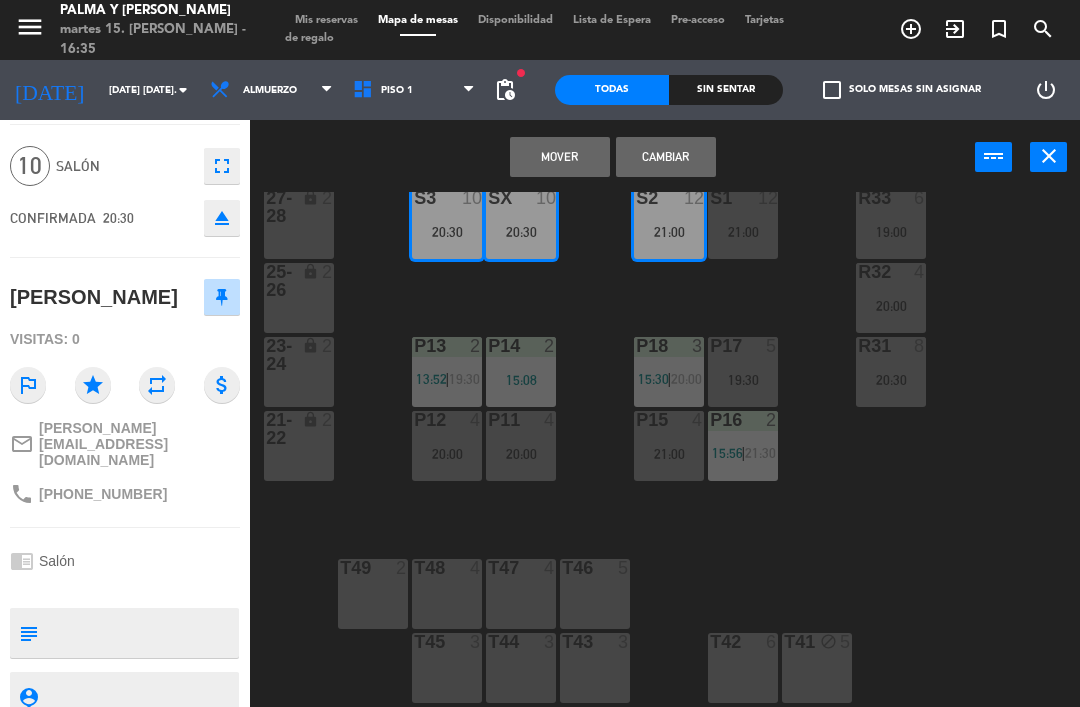 scroll, scrollTop: 0, scrollLeft: 0, axis: both 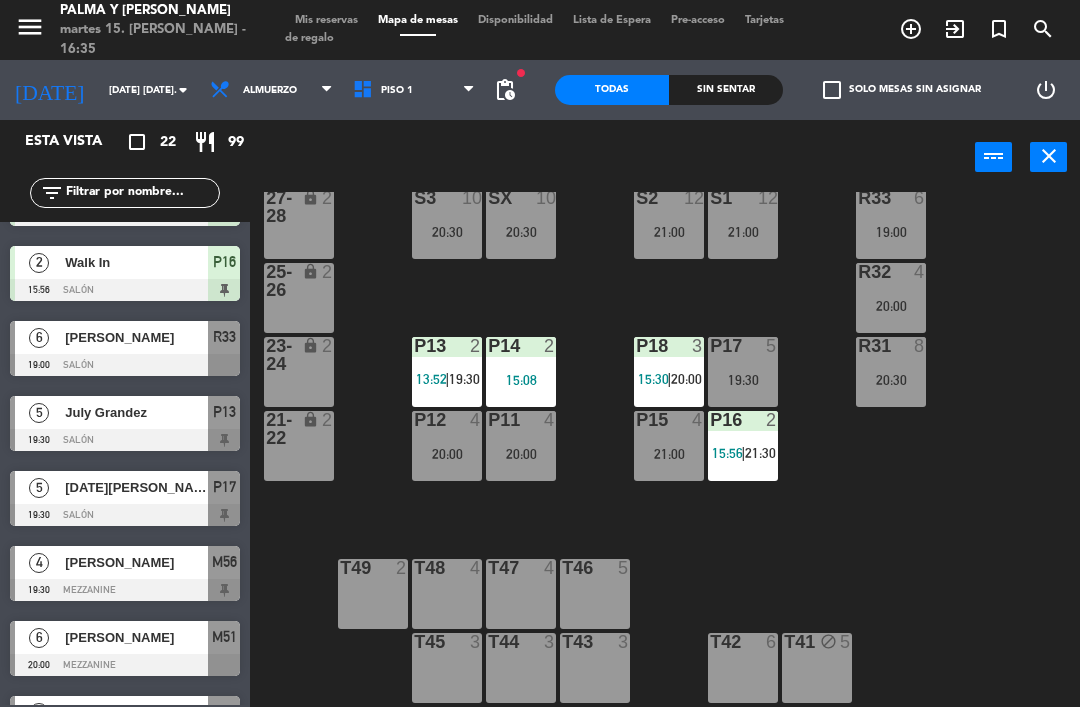 click on "21:00" at bounding box center (669, 232) 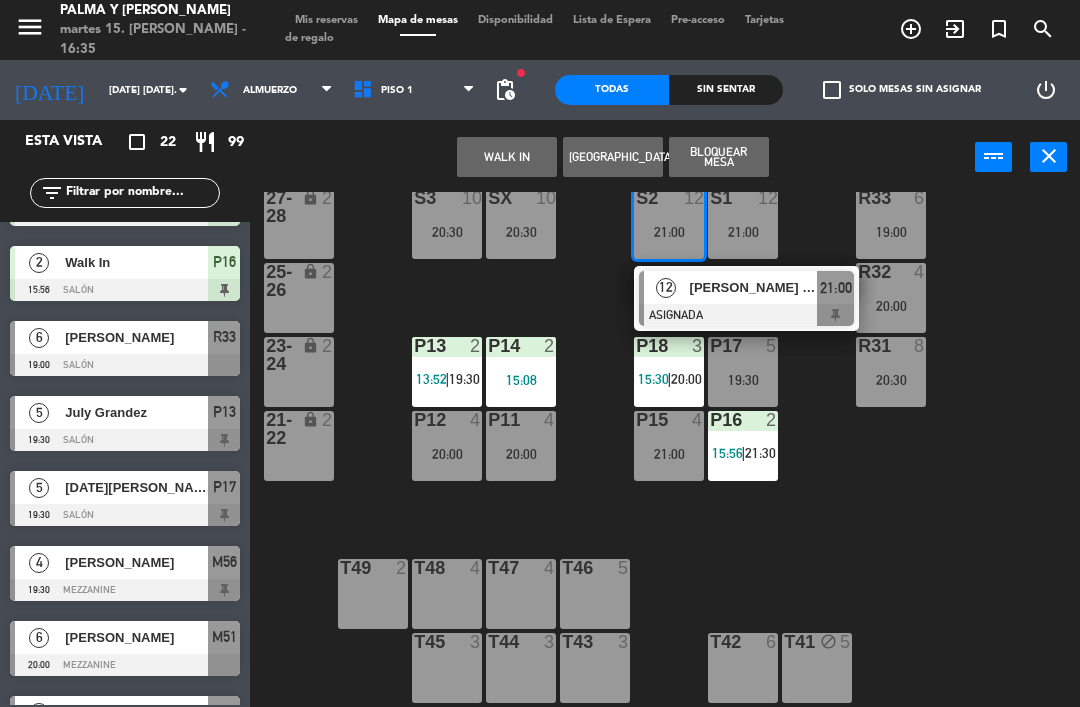 click on "[PERSON_NAME] [PERSON_NAME]" at bounding box center (754, 287) 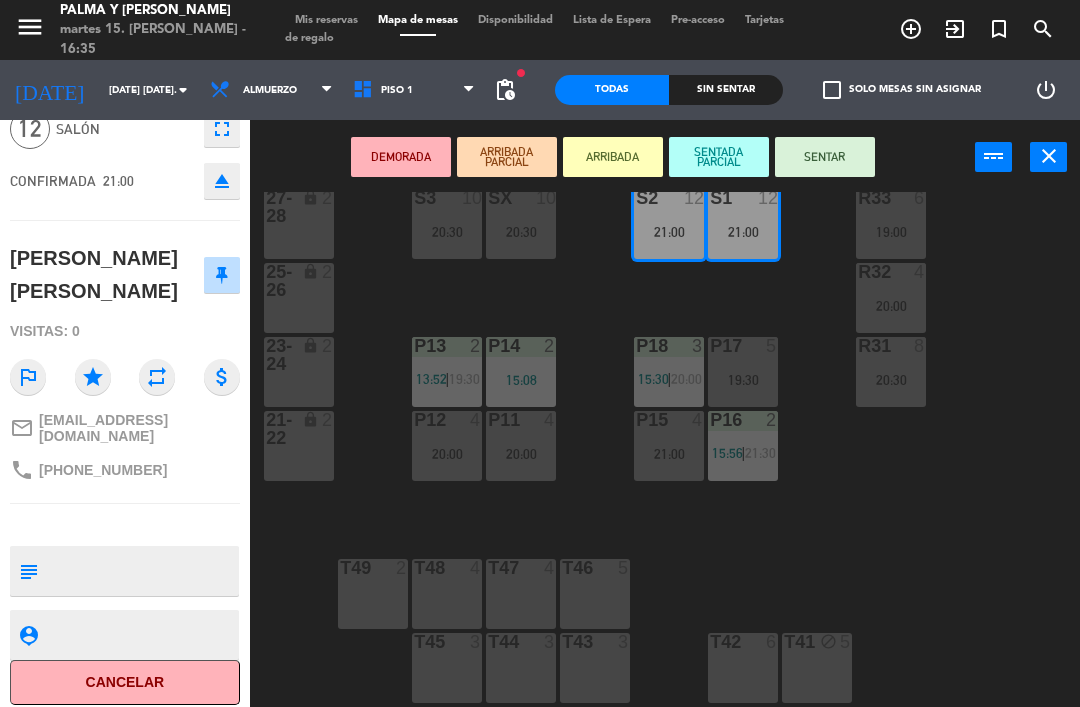 scroll, scrollTop: 0, scrollLeft: 0, axis: both 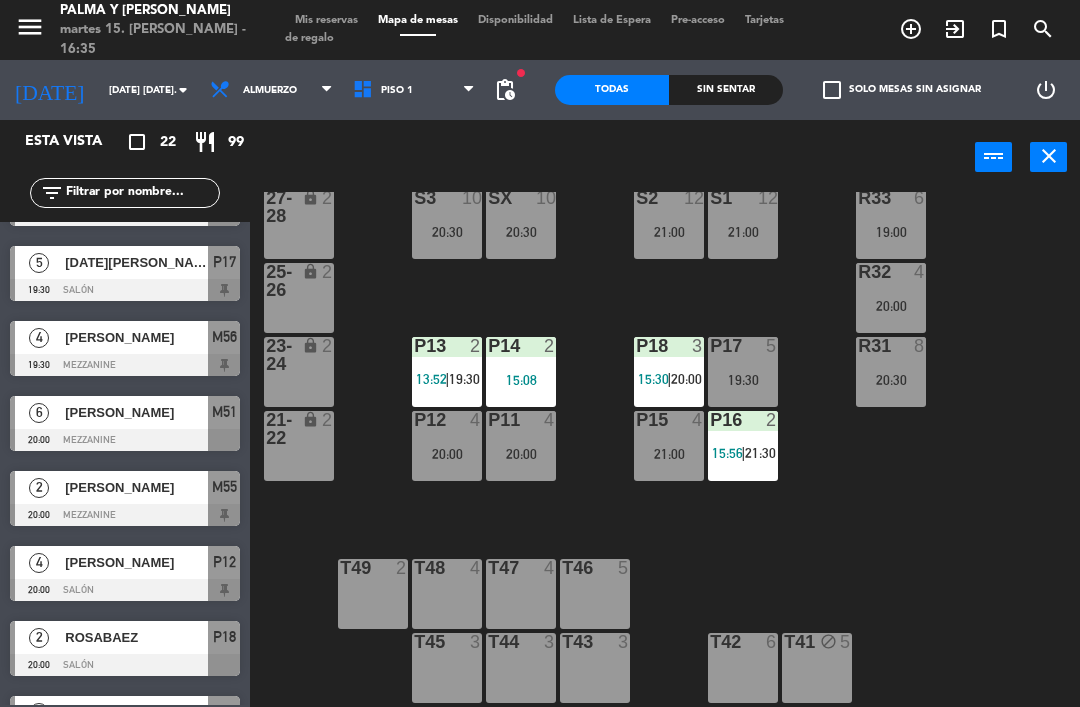 click on "19:30" at bounding box center [464, 379] 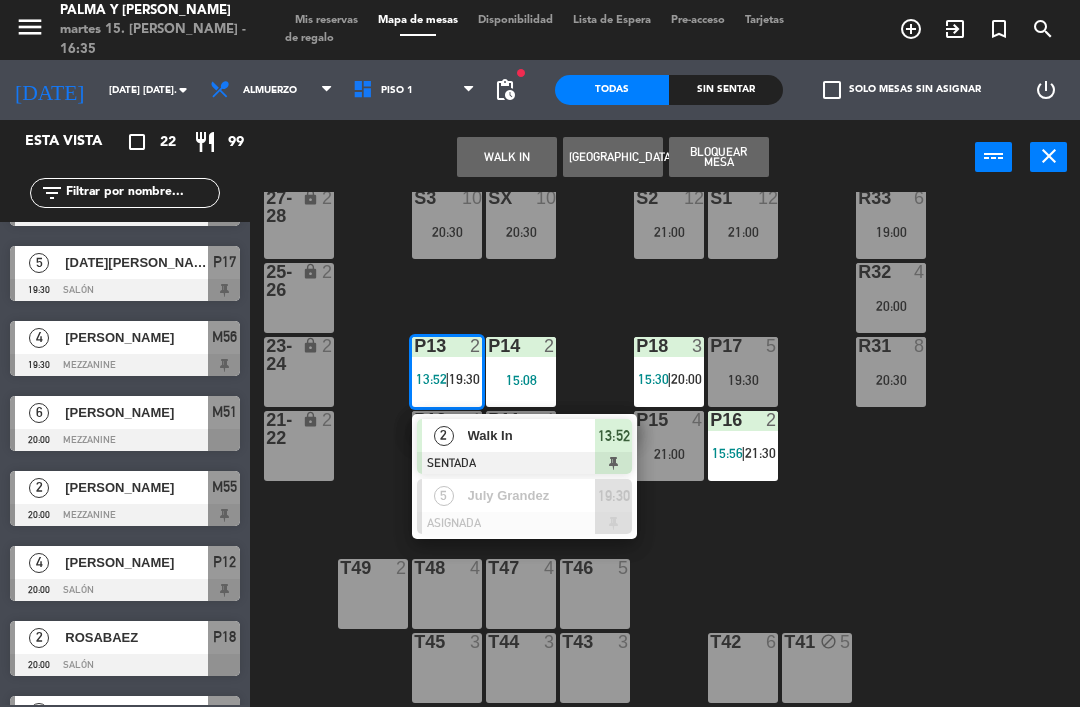 click on "July Grandez" at bounding box center (532, 495) 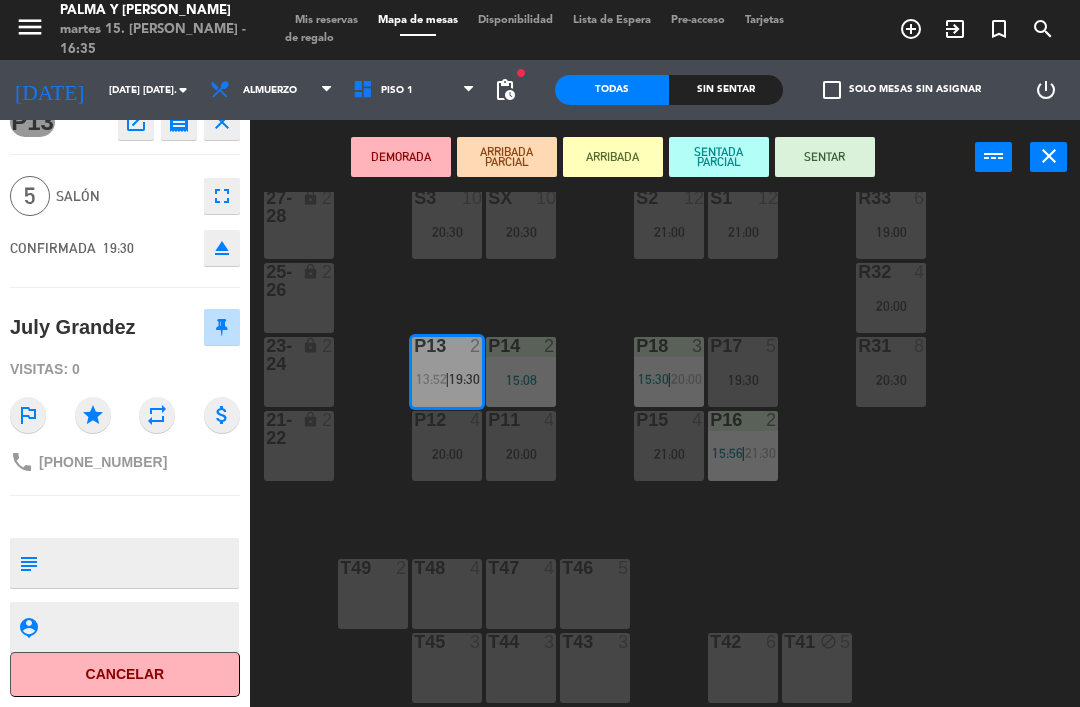 scroll, scrollTop: 0, scrollLeft: 0, axis: both 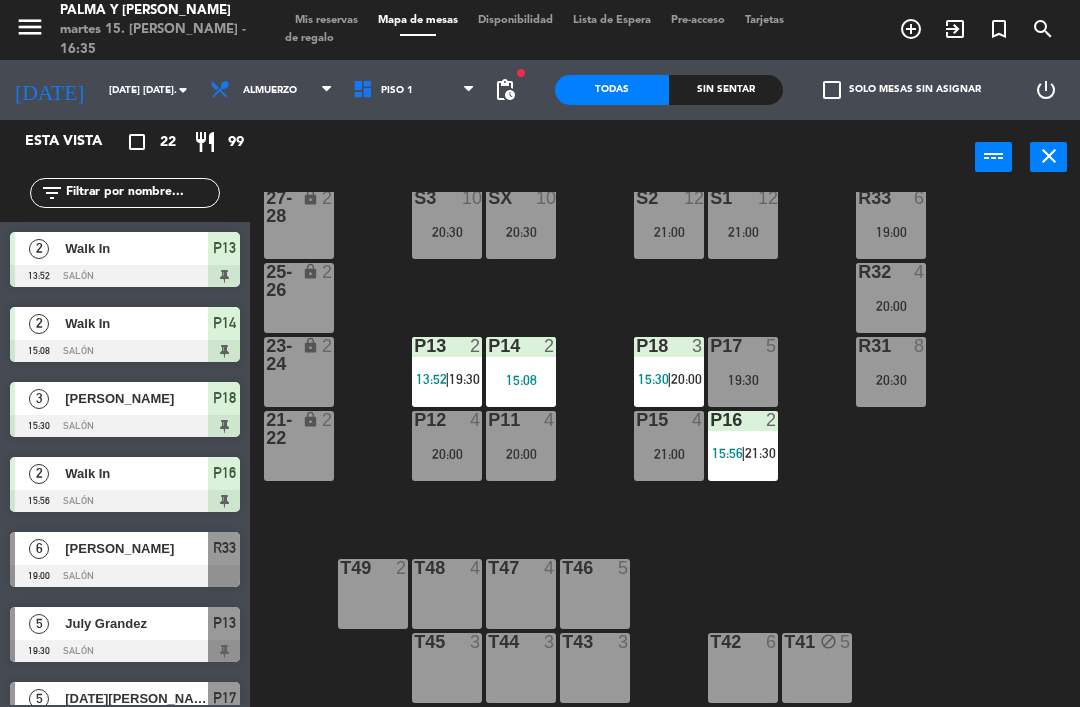 click on "|" at bounding box center [447, 379] 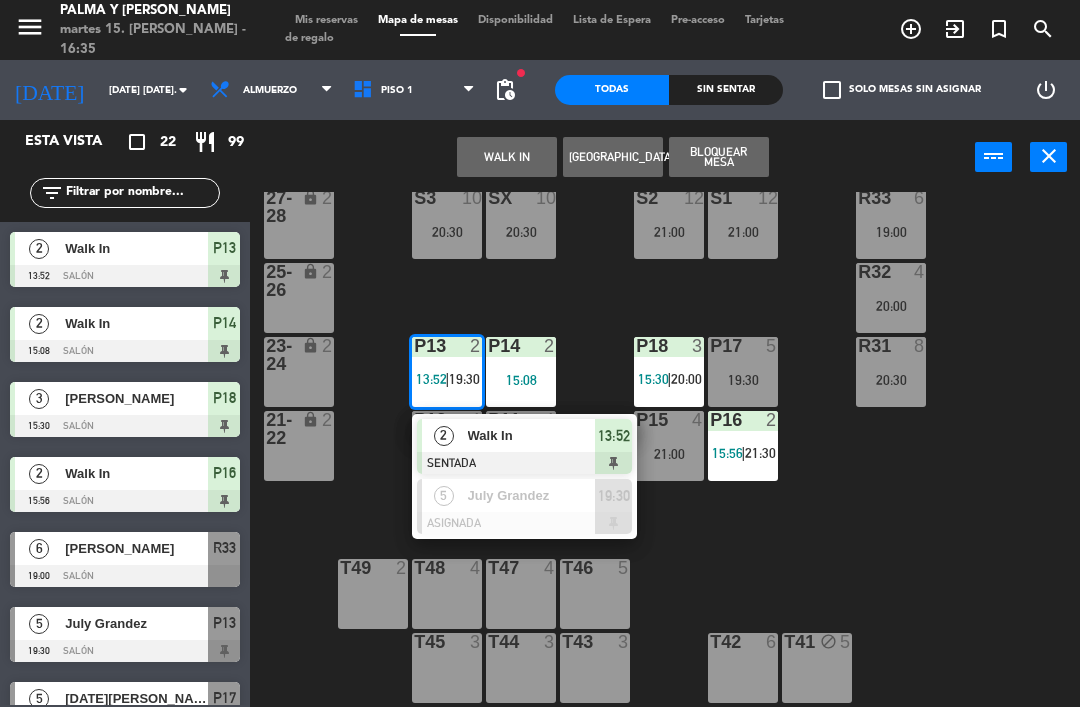 click on "Walk In" at bounding box center (531, 435) 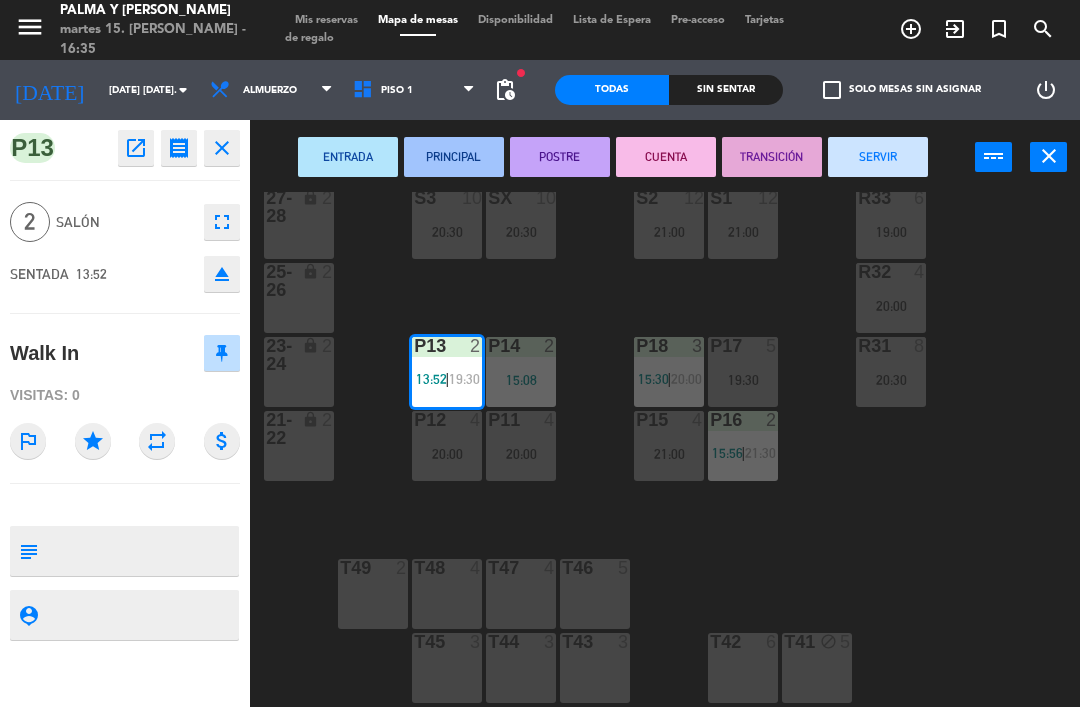 click on "SERVIR" at bounding box center [878, 157] 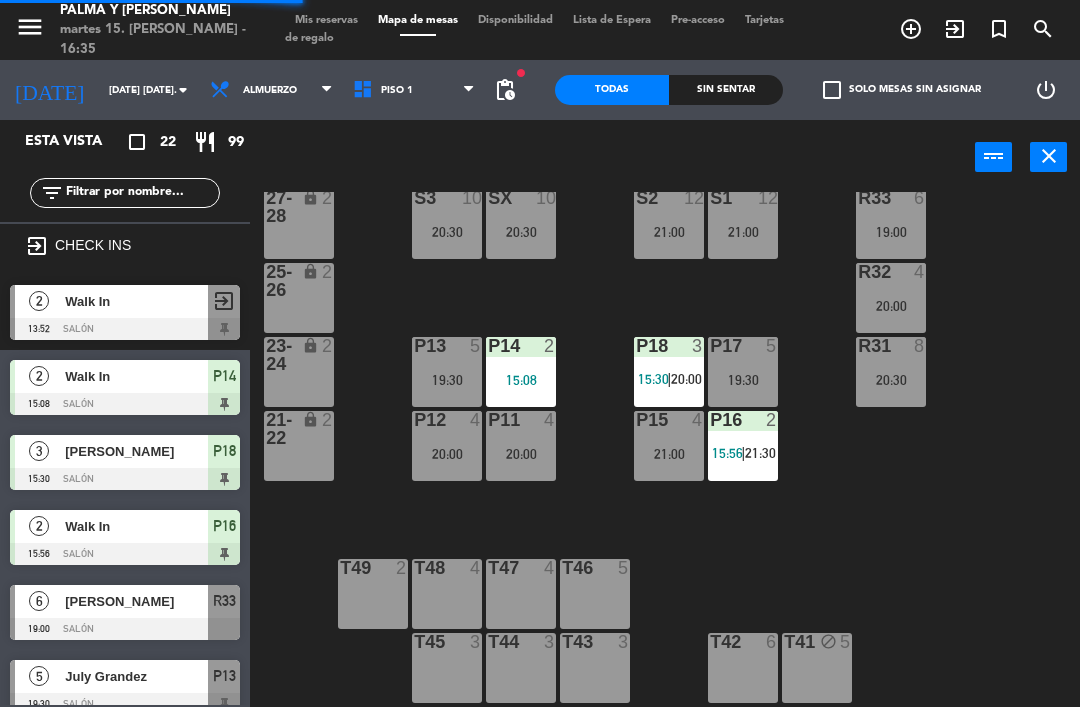 click on "15:08" at bounding box center [521, 380] 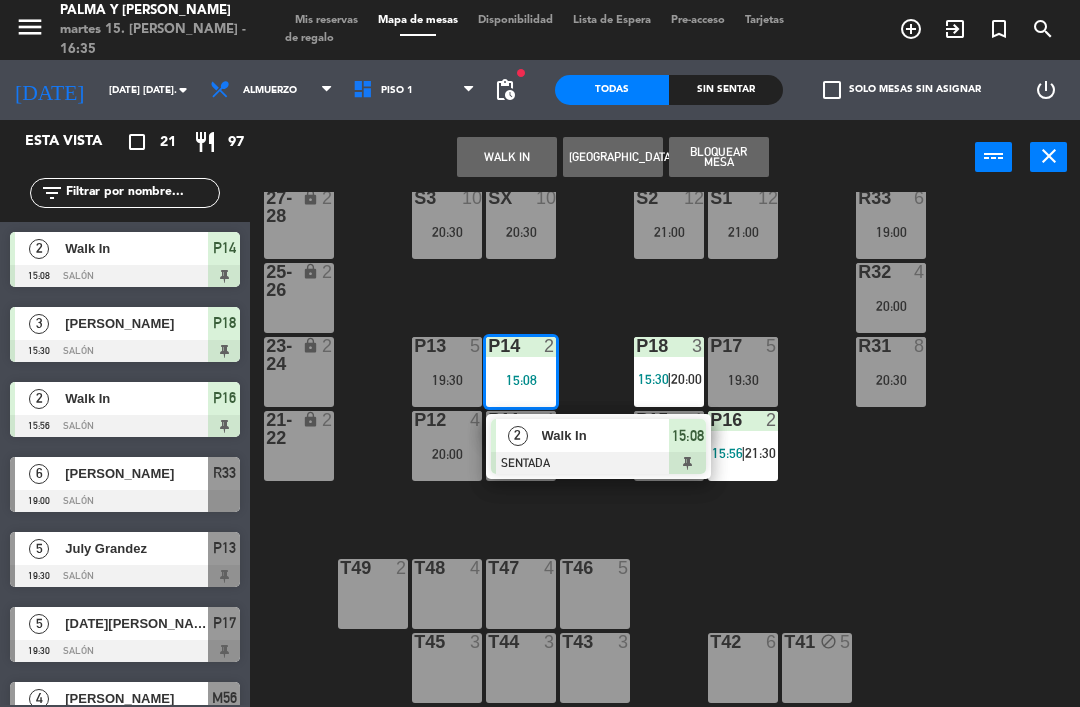 click on "R33  6   19:00  S1  12   21:00  S2  12   21:00  S3  10   20:30  SX  10   20:30  27-28 lock  2  R32  4   20:00  25-26 lock  2  P13  5   19:30  P14  2   15:08   2   Walk In   SENTADA  15:08 P18  3   15:30    |    20:00     P17  5   19:30  R31  8   20:30  23-24 lock  2  P12  4   20:00  P11  4   20:00  P15  4   21:00  P16  2   15:56    |    21:30     21-22 lock  2  T48  4  T47  4  T46  5  T49  2  T45  3  T44  3  T43  3  T42  6  T41 block  5" 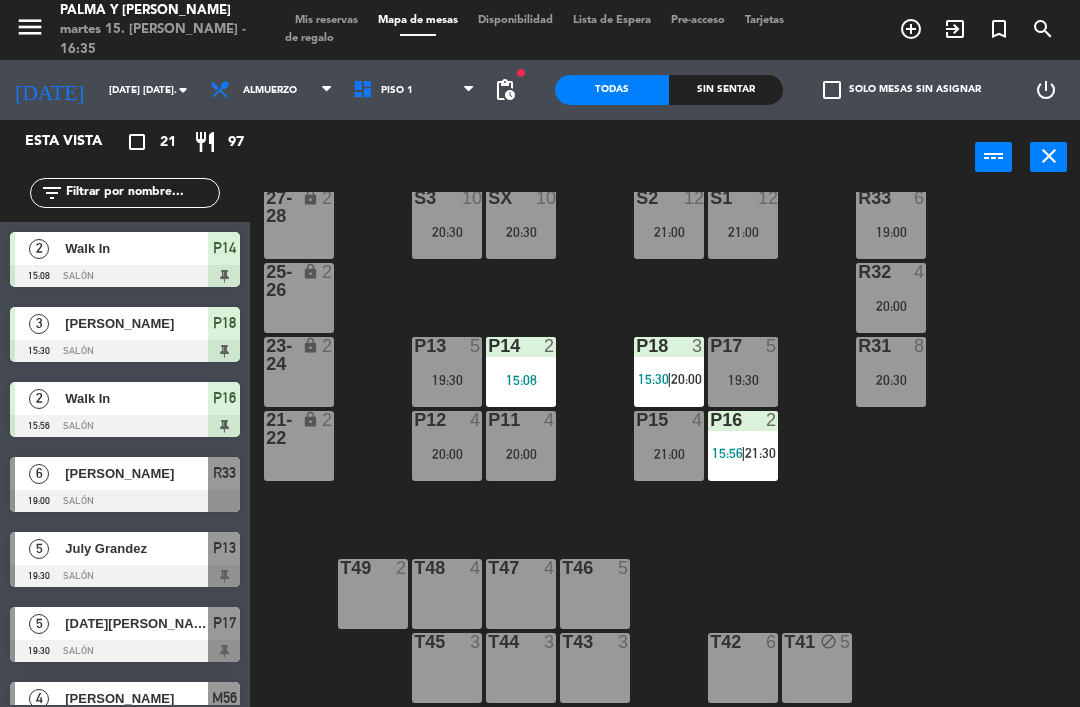 click on "19:30" at bounding box center [447, 380] 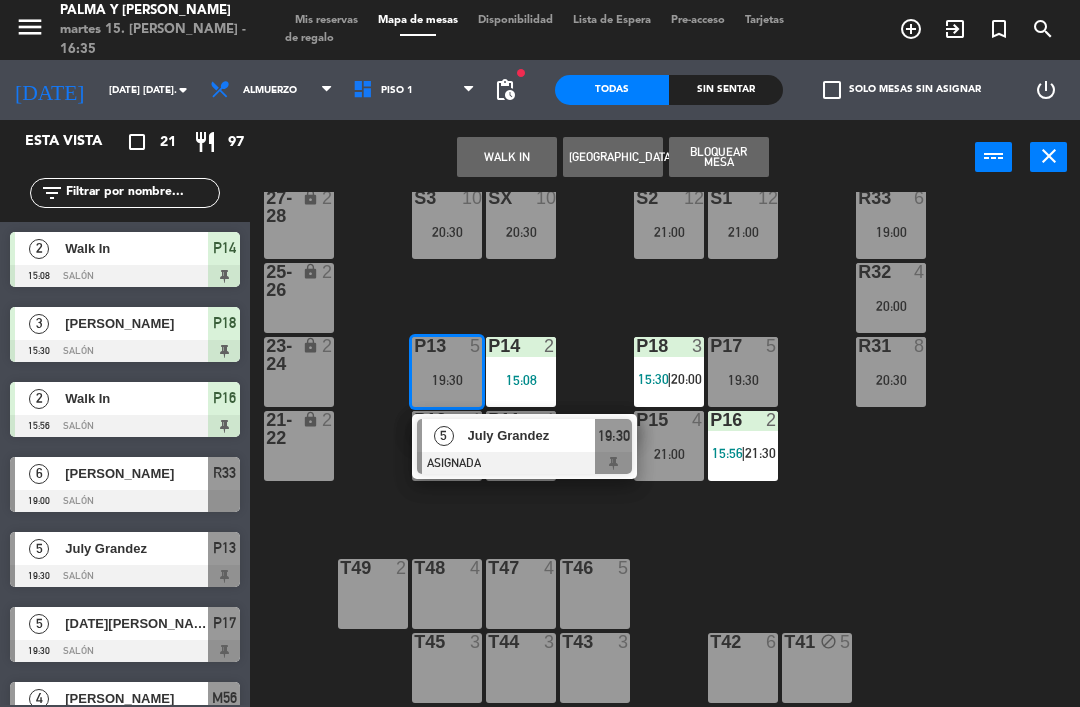 click on "[DATE] Grandez    ASIGNADA  19:30" at bounding box center [524, 446] 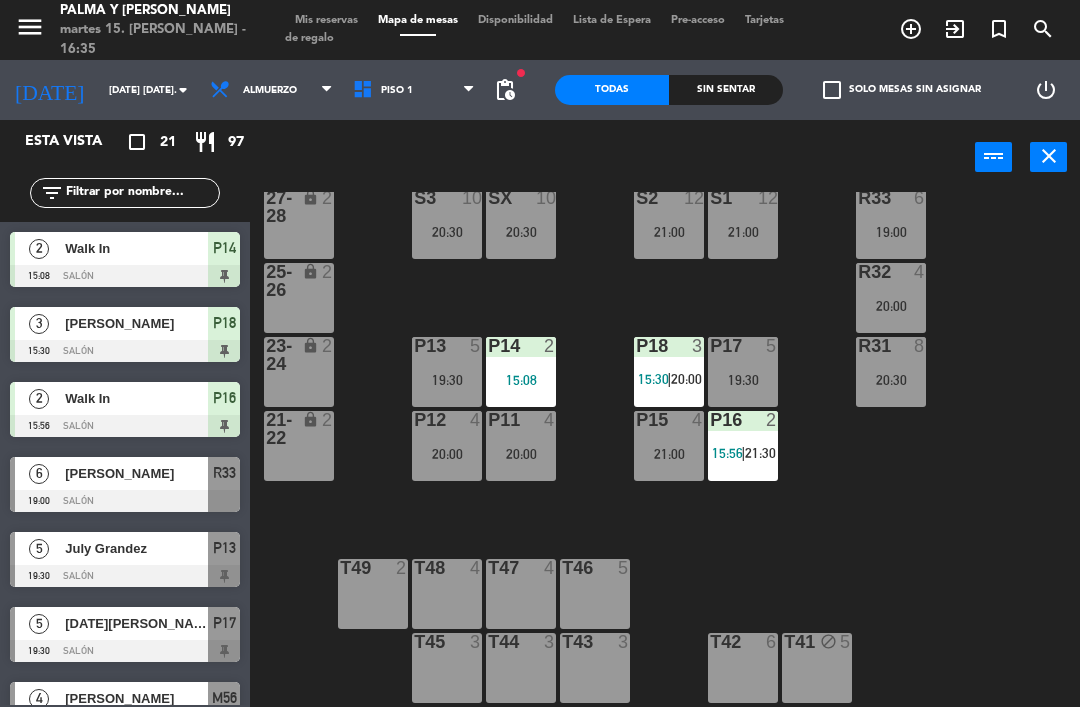 click on "P18  3   15:30    |    20:00" at bounding box center (669, 372) 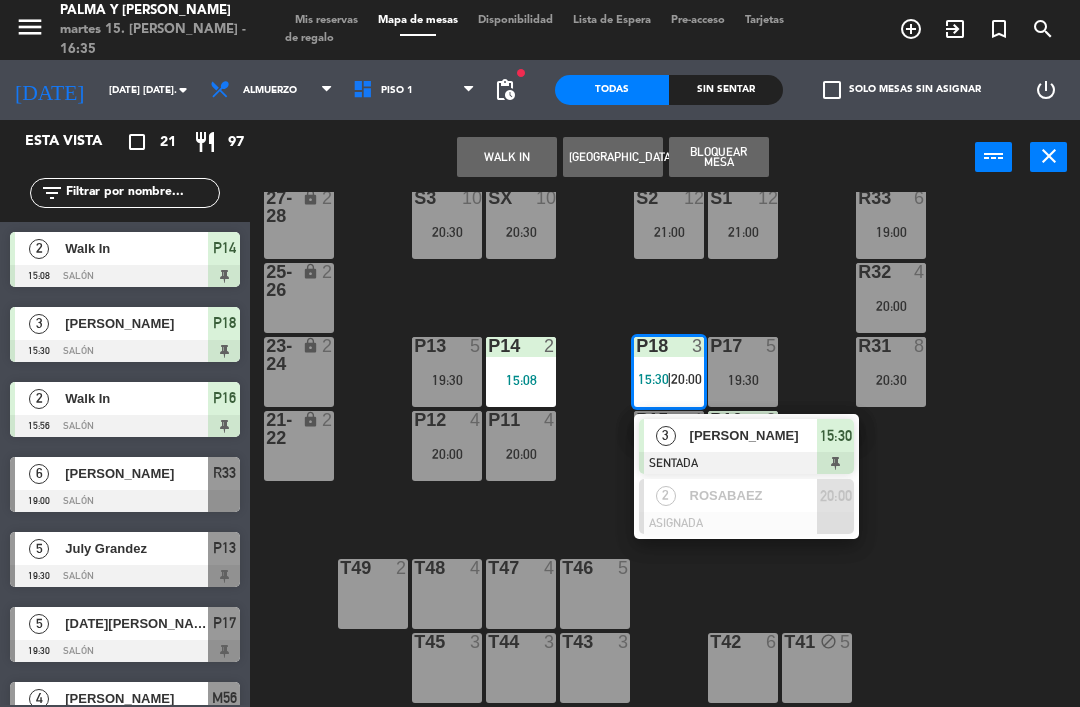 click at bounding box center (746, 523) 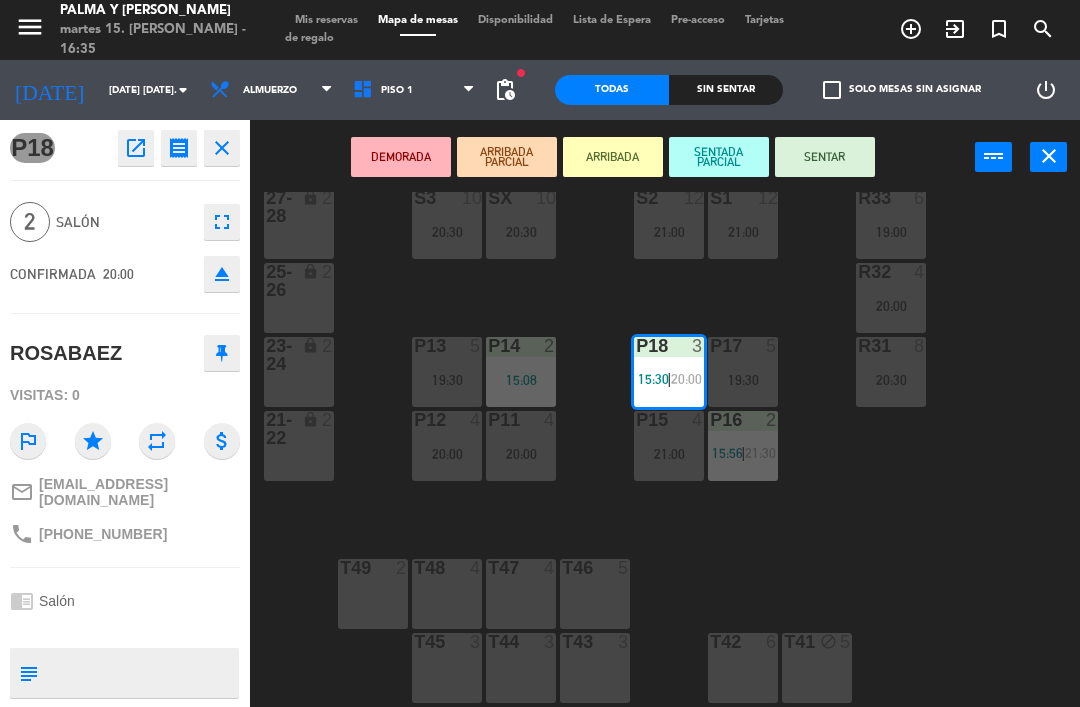 click on "P18  3   15:30    |    20:00" at bounding box center [669, 372] 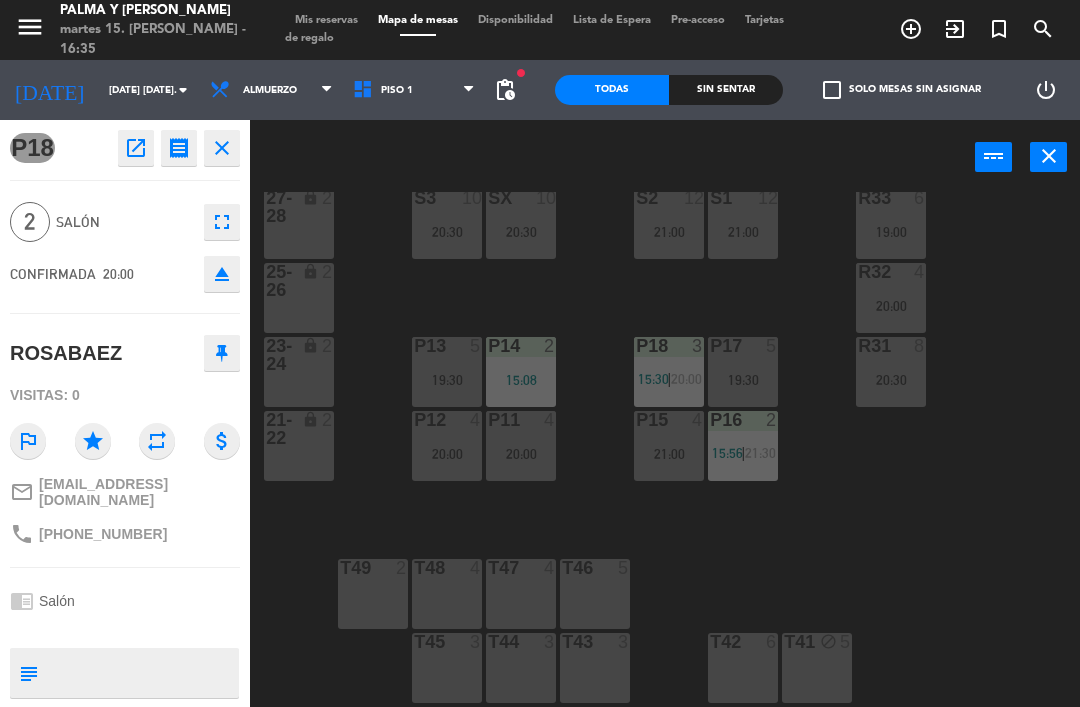 scroll, scrollTop: 0, scrollLeft: 0, axis: both 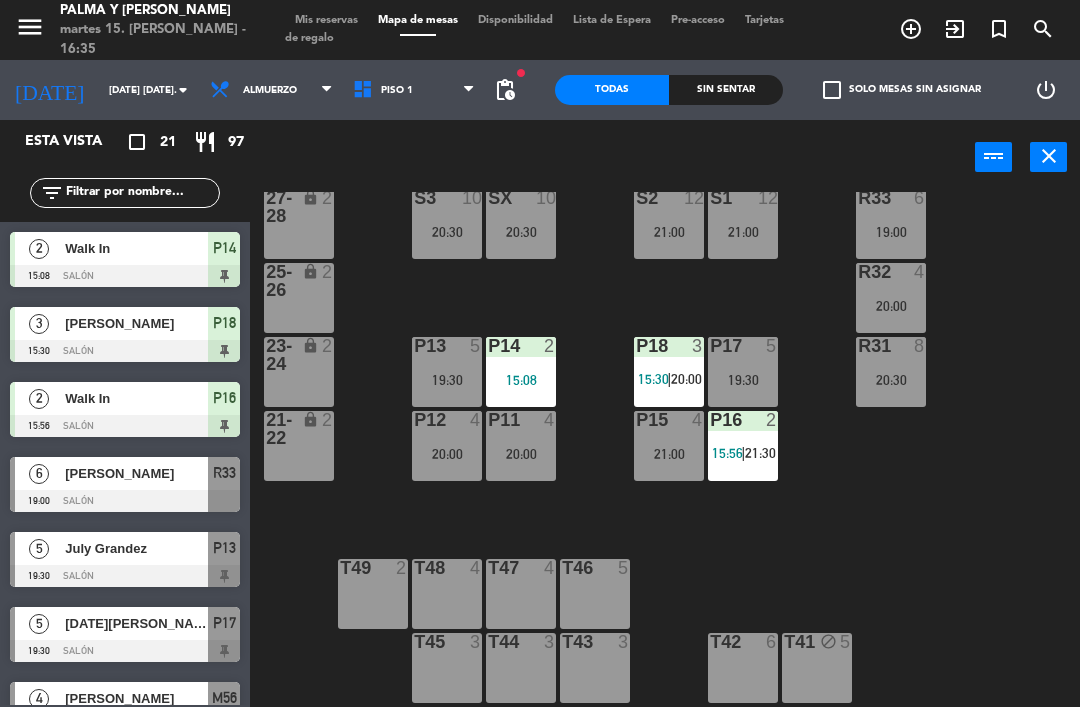 click on "SX  10   20:30" at bounding box center [521, 224] 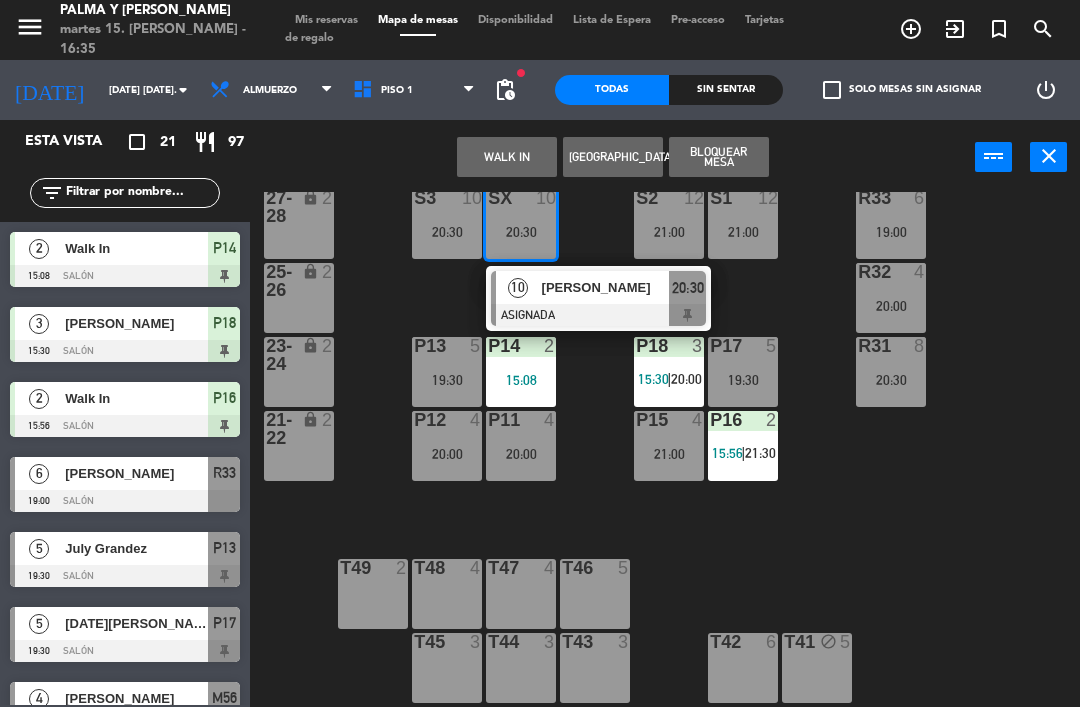 click on "P13" at bounding box center (413, 346) 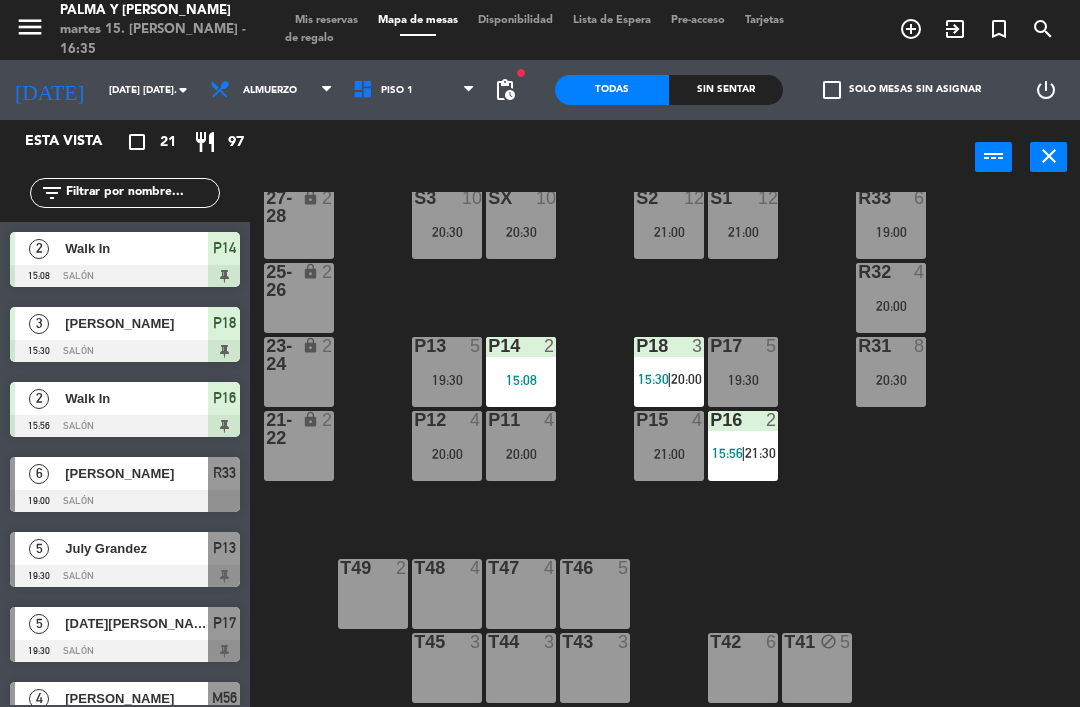 click on "R33  6   19:00  S1  12   21:00  S2  12   21:00  S3  10   20:30  SX  10   20:30  27-28 lock  2  R32  4   20:00  25-26 lock  2  P13  5   19:30  P14  2   15:08  P18  3   15:30    |    20:00     P17  5   19:30  R31  8   20:30  23-24 lock  2  P12  4   20:00  P11  4   20:00  P15  4   21:00  P16  2   15:56    |    21:30     21-22 lock  2  T48  4  T47  4  T46  5  T49  2  T45  3  T44  3  T43  3  T42  6  T41 block  5" 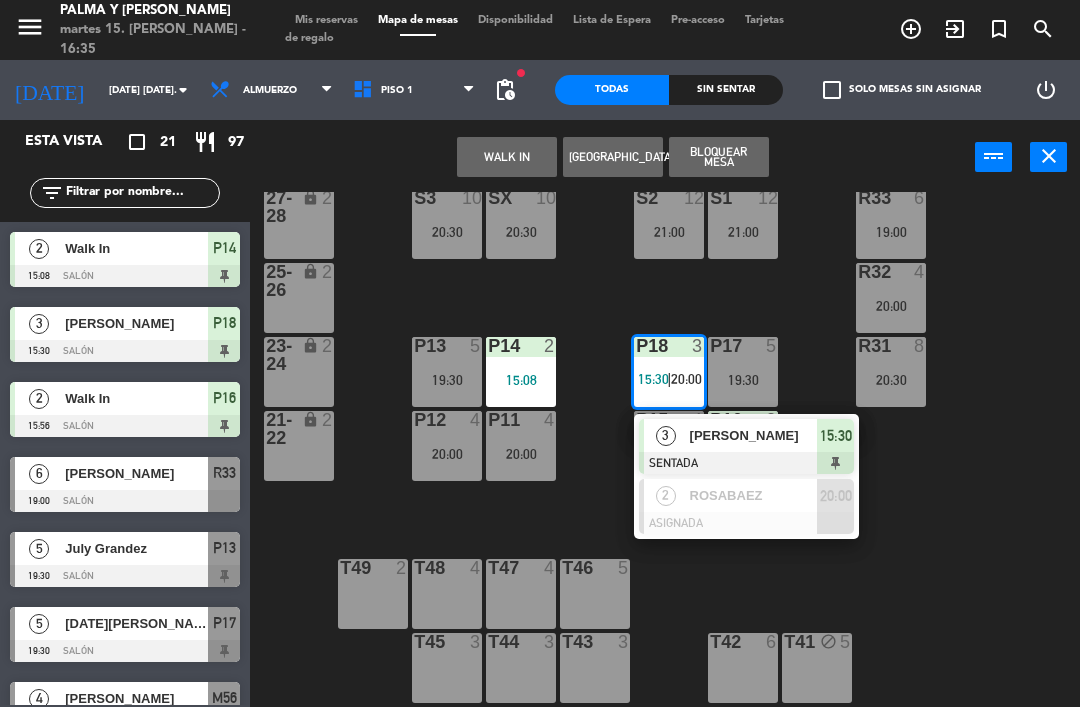 click at bounding box center [746, 523] 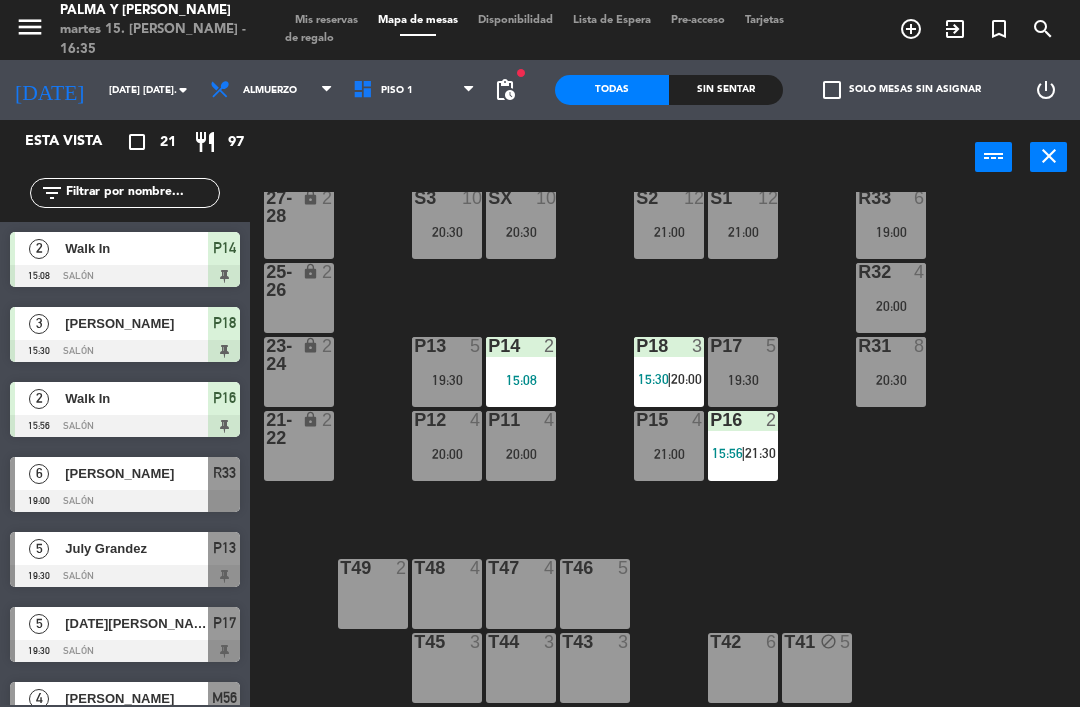 scroll, scrollTop: 0, scrollLeft: 0, axis: both 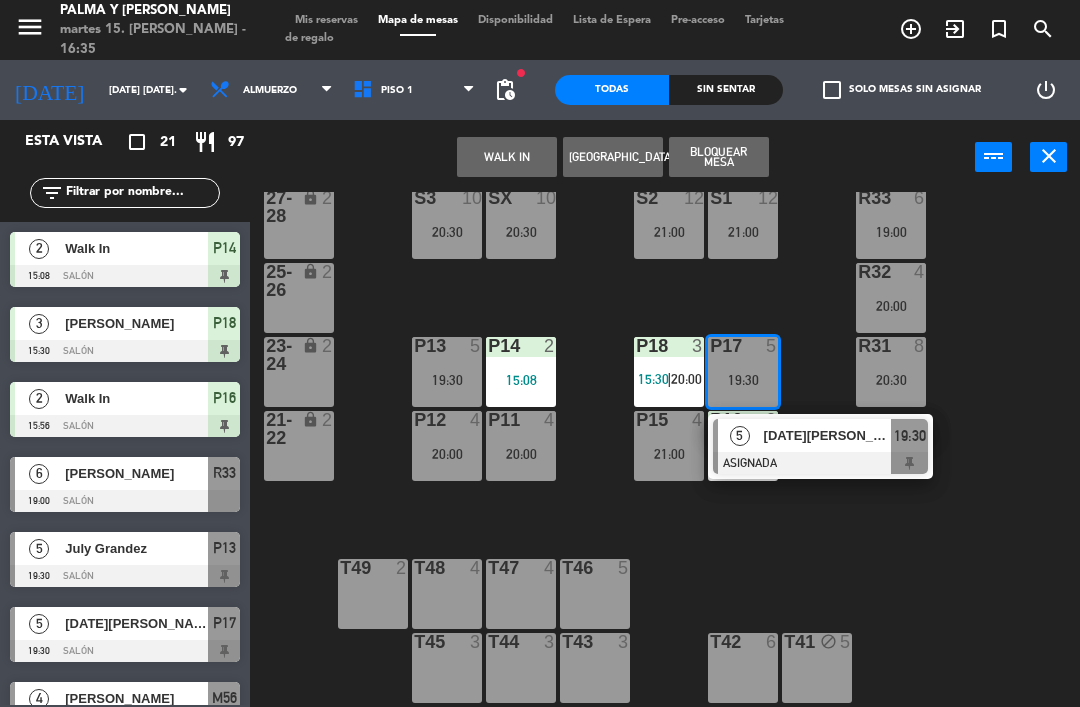 click at bounding box center (820, 463) 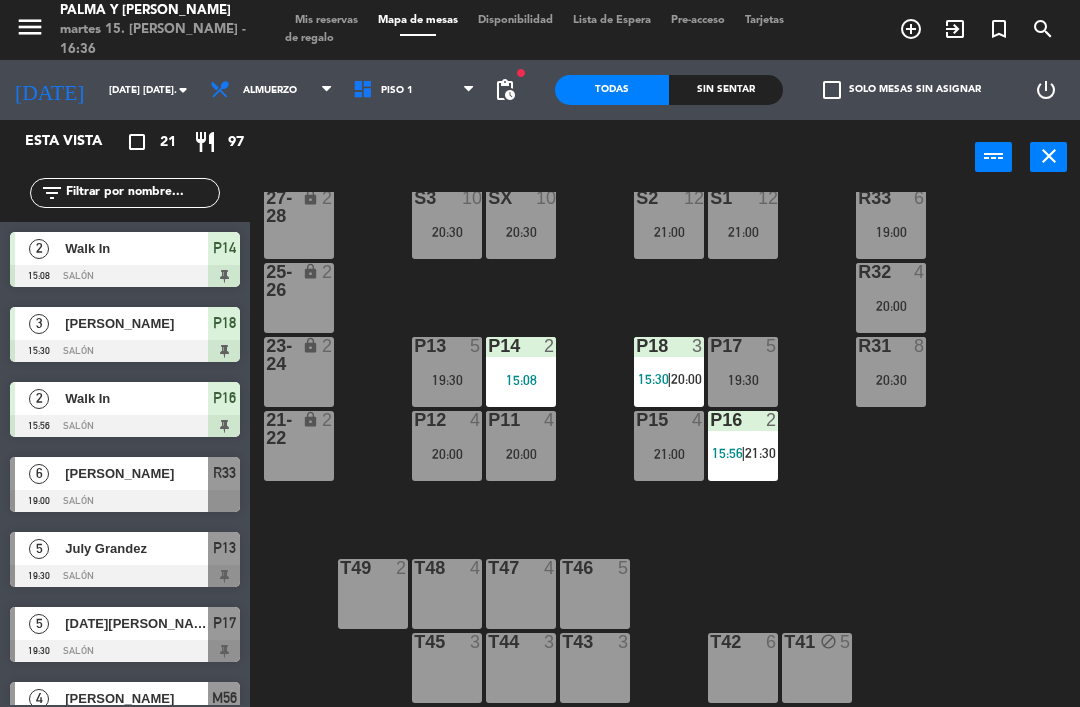 click on "21:00" at bounding box center [669, 453] 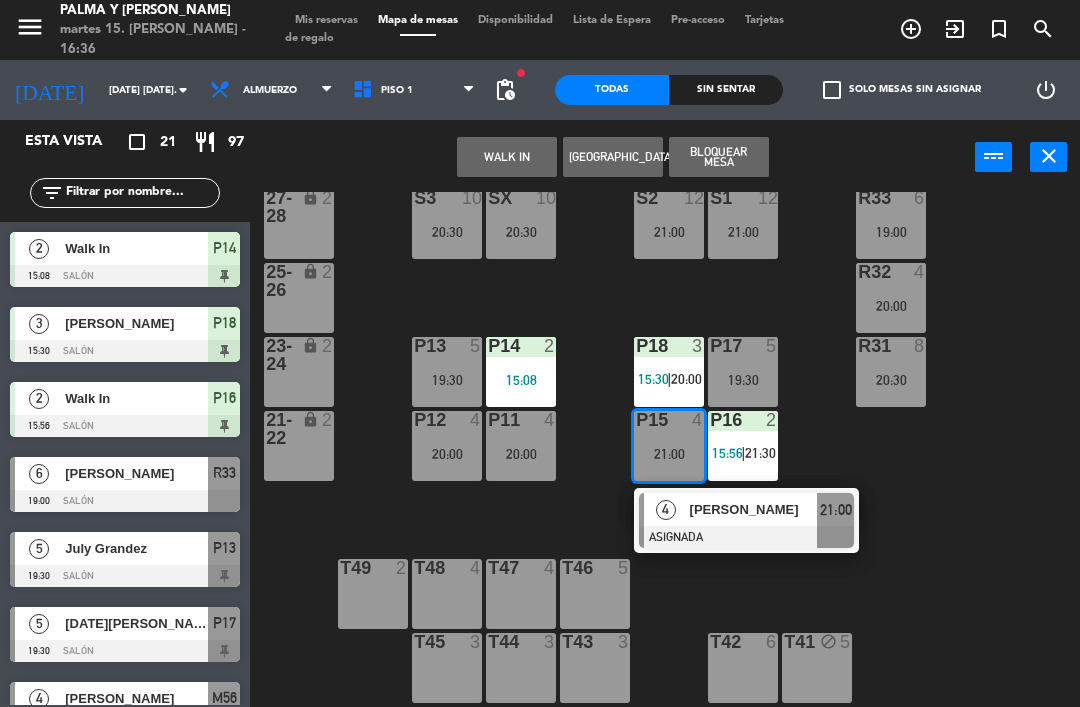 click on "[PERSON_NAME]" at bounding box center (753, 509) 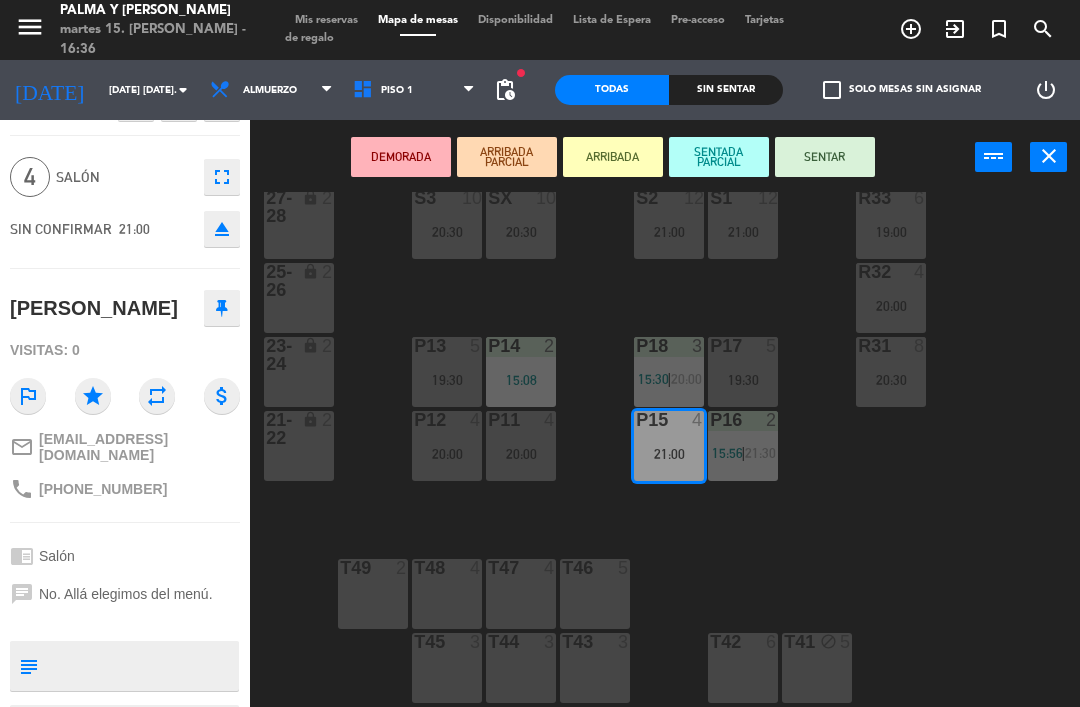 scroll, scrollTop: 50, scrollLeft: 0, axis: vertical 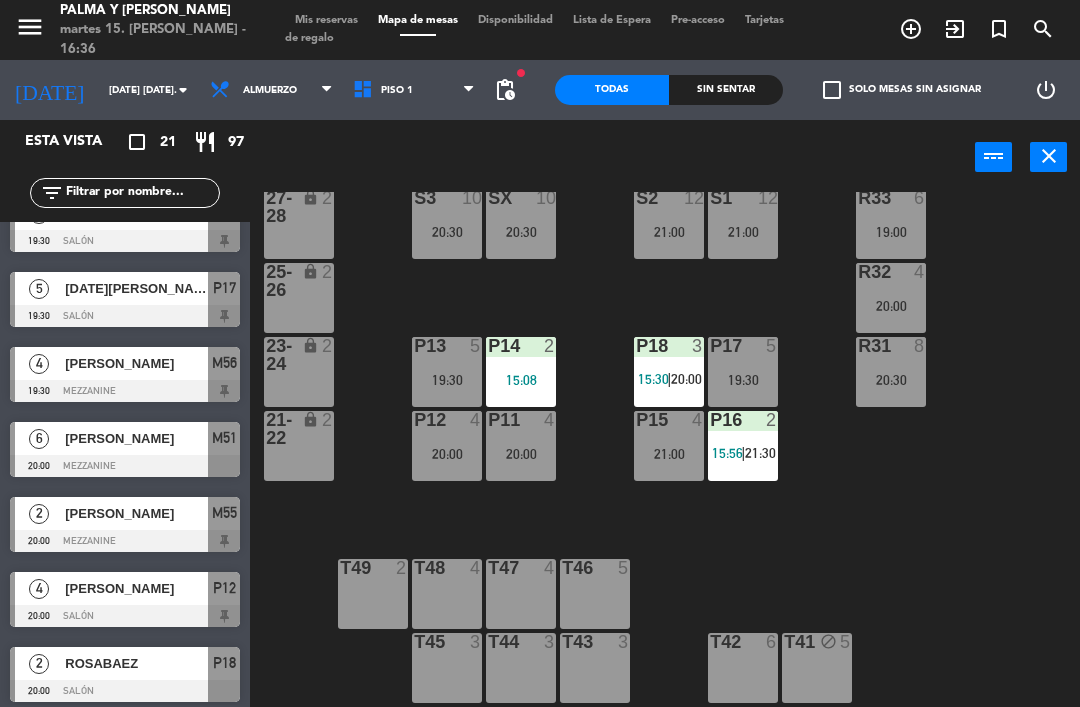 click on "15:56" at bounding box center (727, 453) 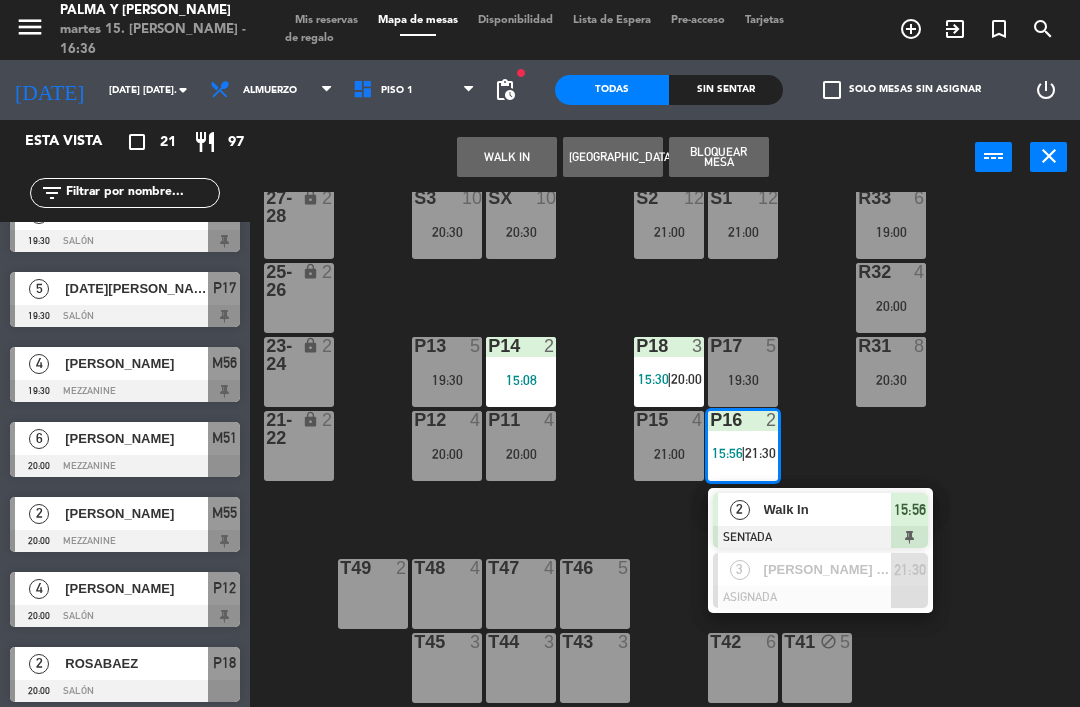 click on "[PERSON_NAME] [PERSON_NAME]" at bounding box center (827, 569) 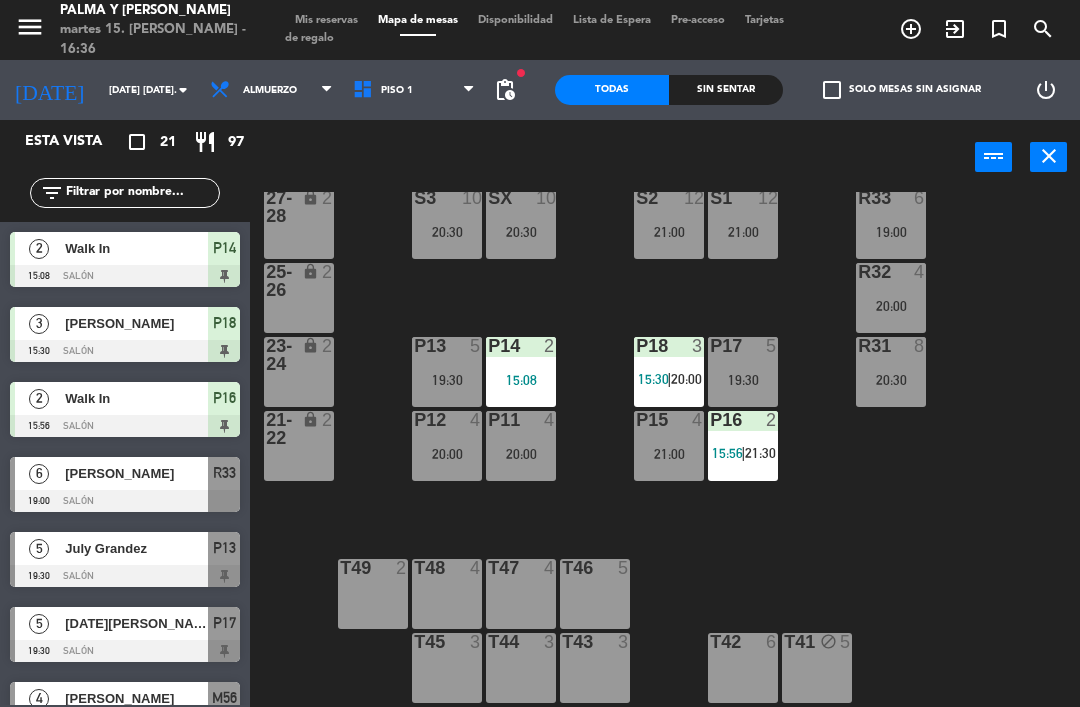 scroll, scrollTop: 0, scrollLeft: 0, axis: both 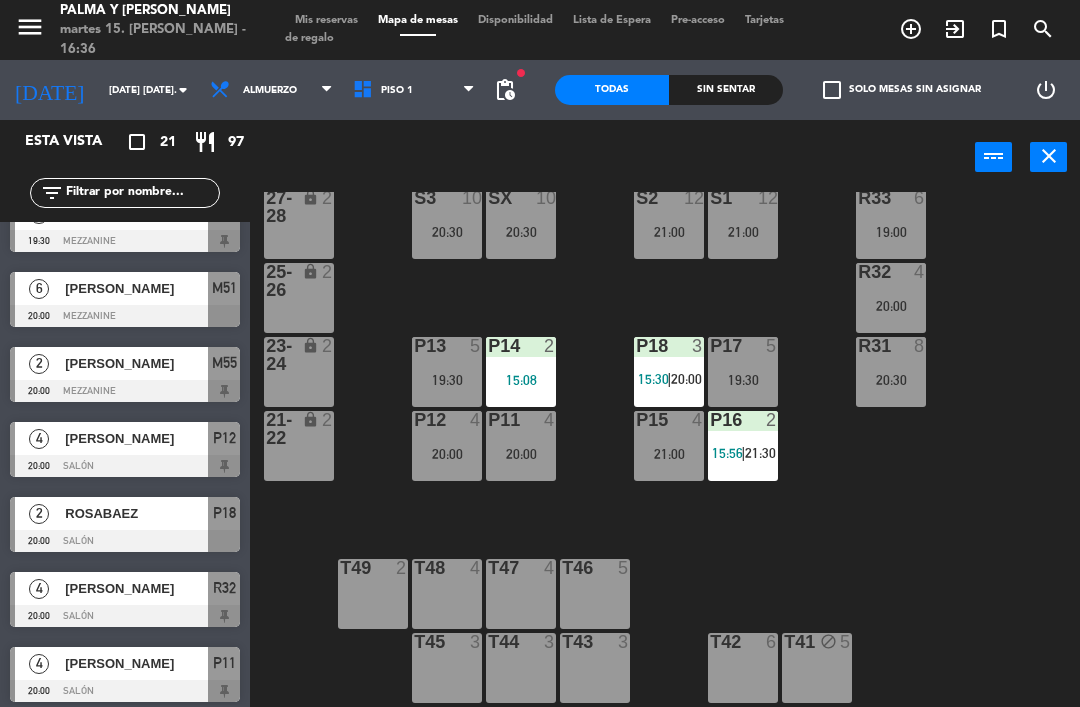 click on "R32  4   20:00" at bounding box center [891, 298] 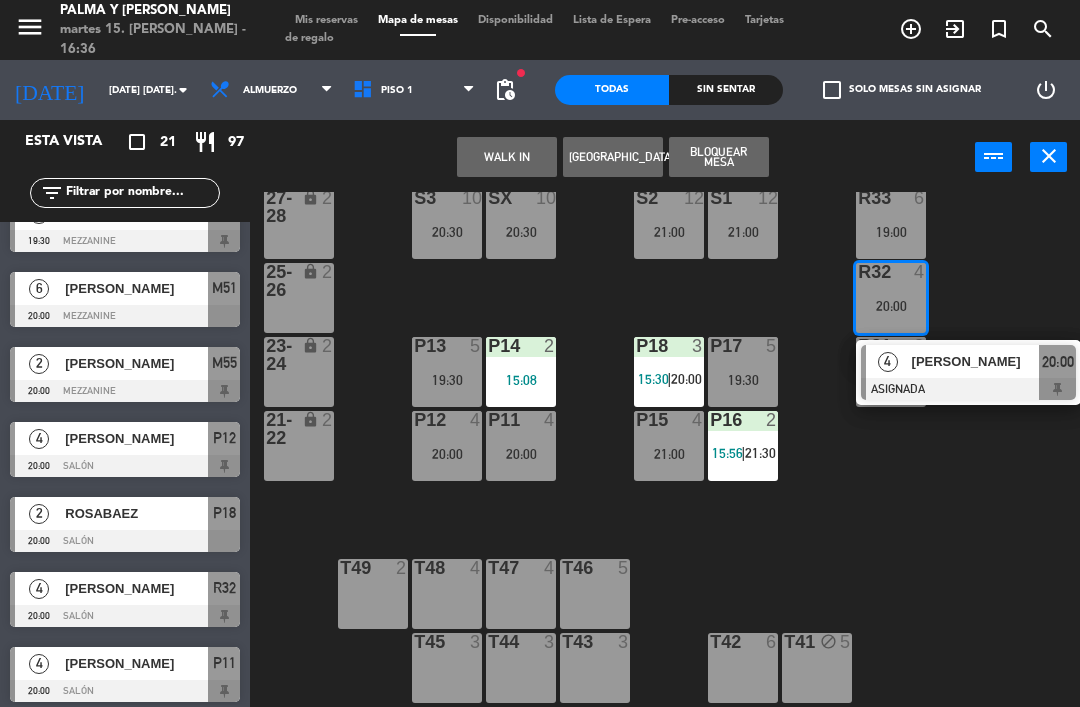 click on "[PERSON_NAME]" at bounding box center [975, 361] 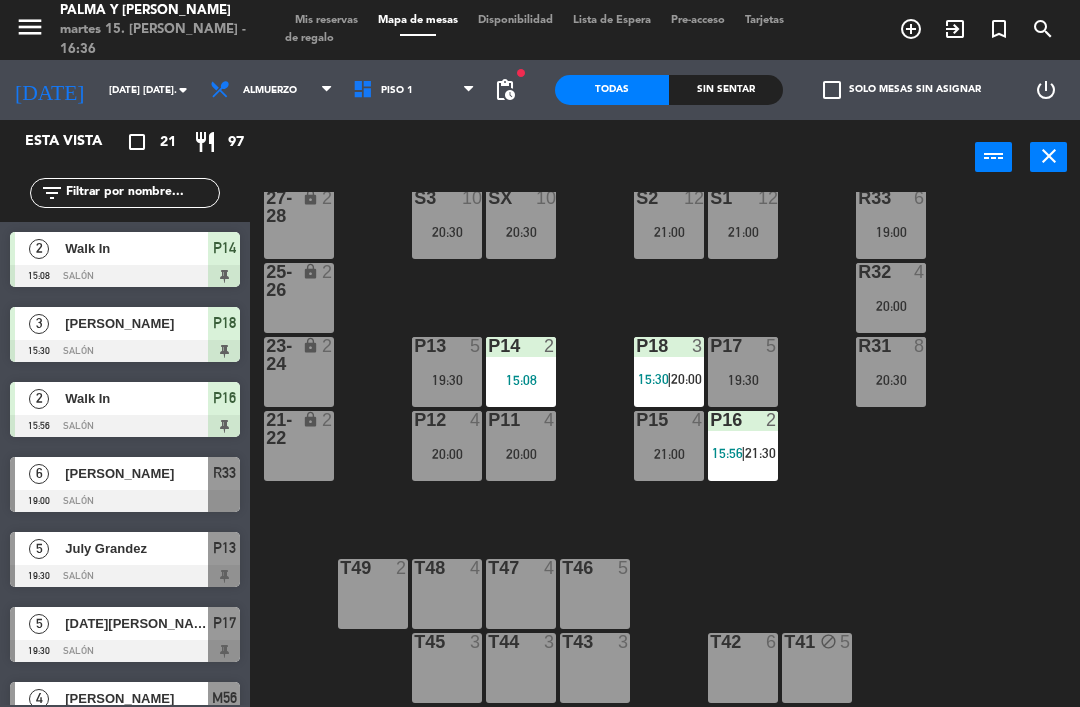 scroll, scrollTop: 0, scrollLeft: 0, axis: both 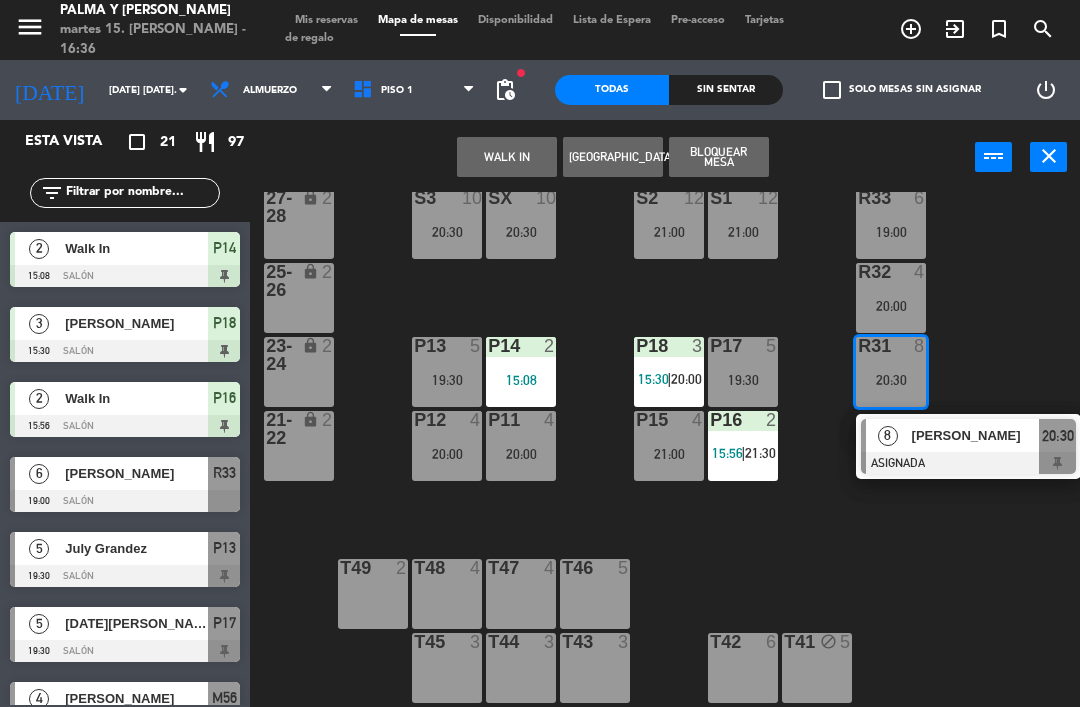 click on "[PERSON_NAME]" at bounding box center [976, 435] 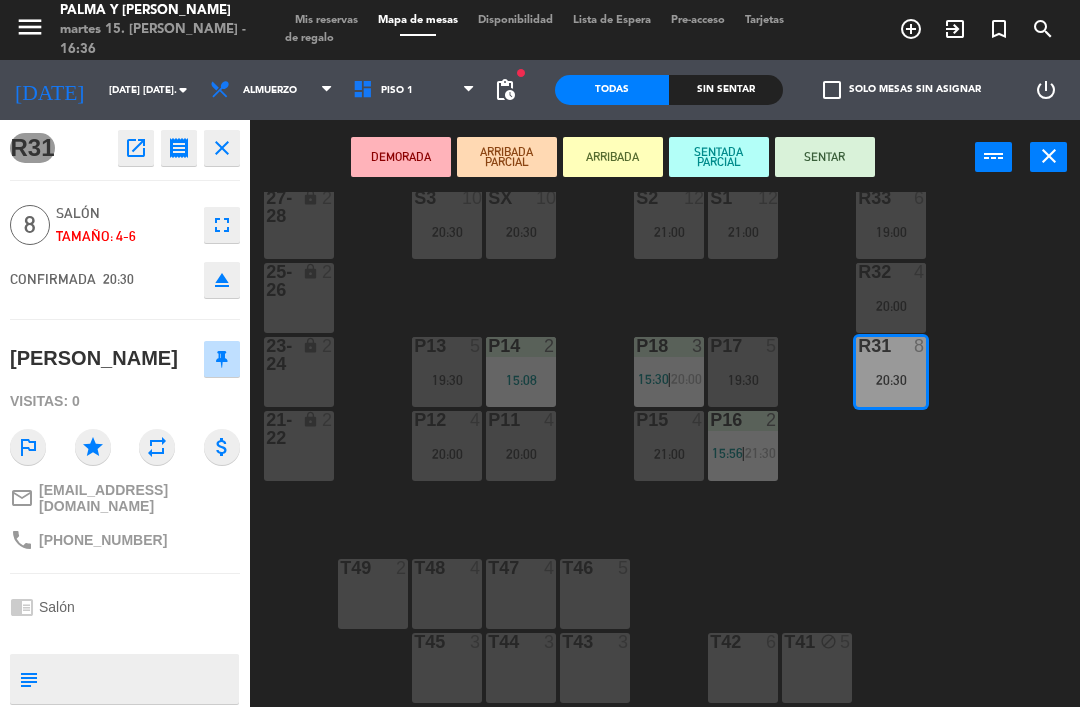 scroll, scrollTop: 0, scrollLeft: 0, axis: both 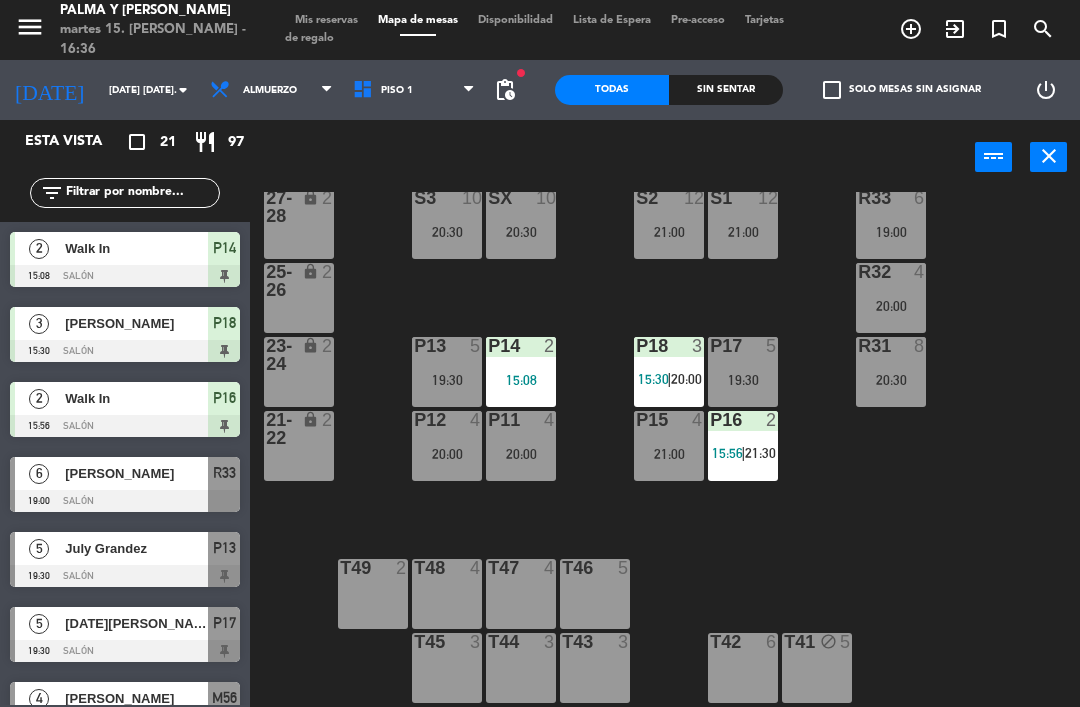 click on "19:00" at bounding box center (891, 232) 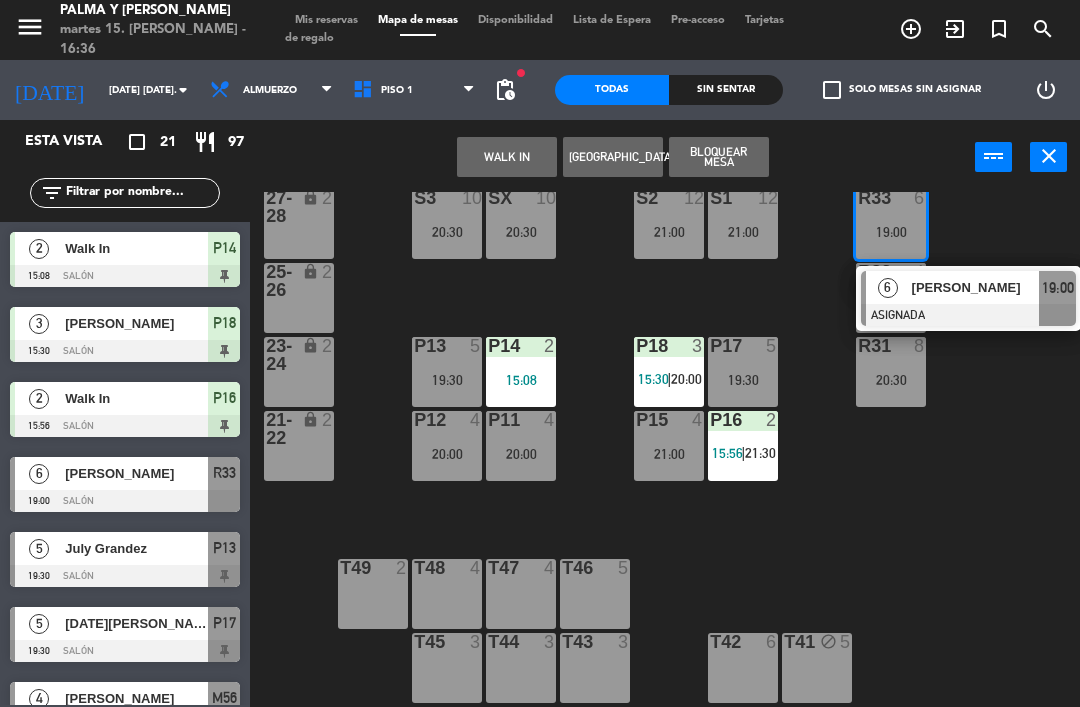 click on "[PERSON_NAME]" at bounding box center (975, 287) 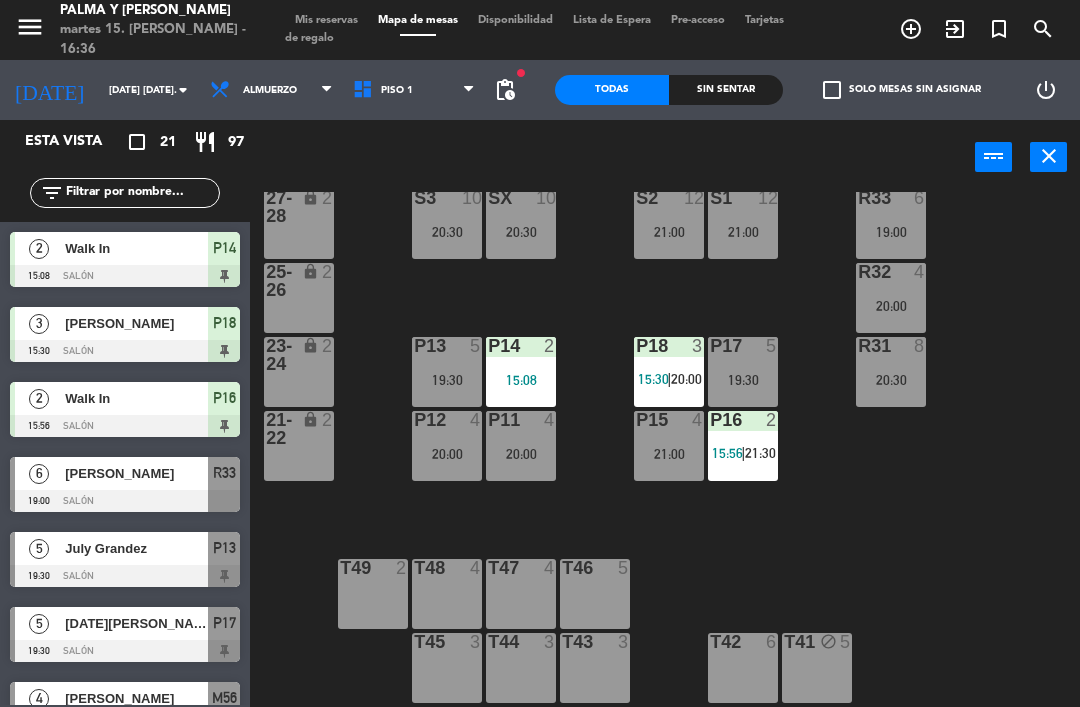 click on "21:00" at bounding box center [669, 232] 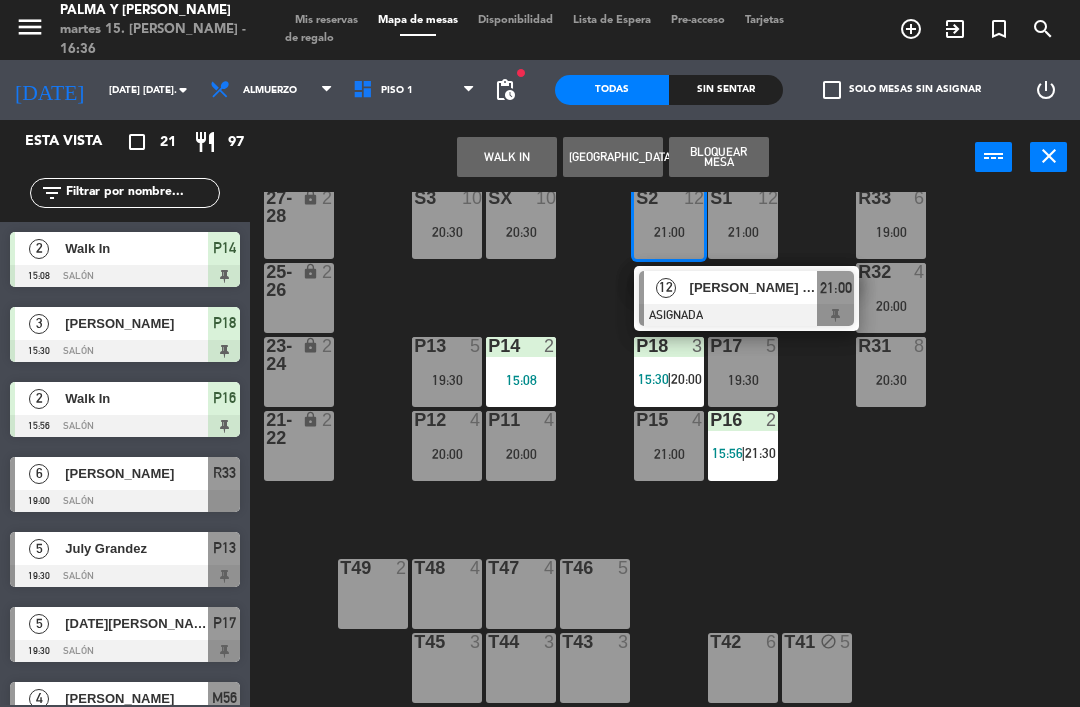click at bounding box center (746, 315) 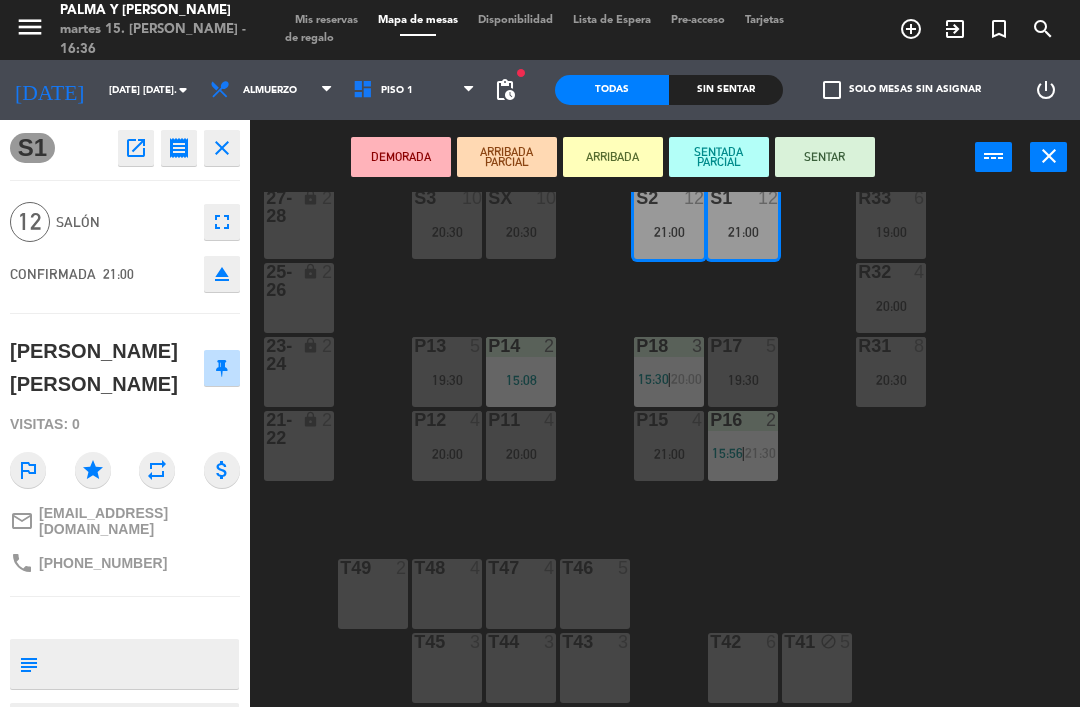 scroll, scrollTop: 0, scrollLeft: 0, axis: both 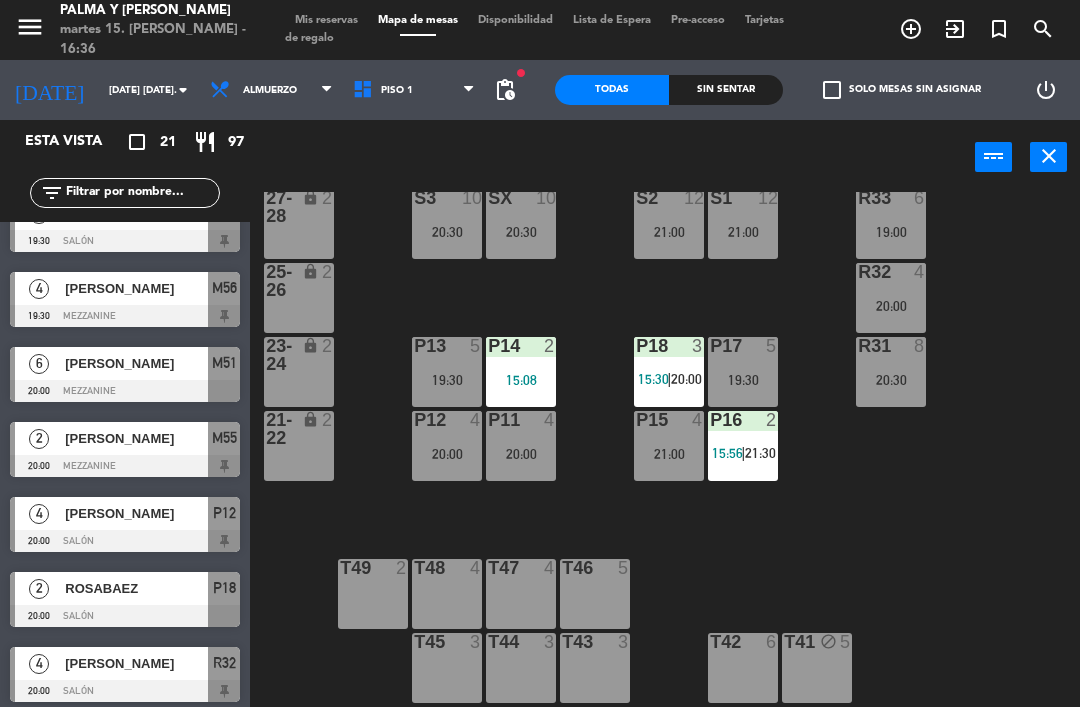 click on "Piso 1" at bounding box center [414, 90] 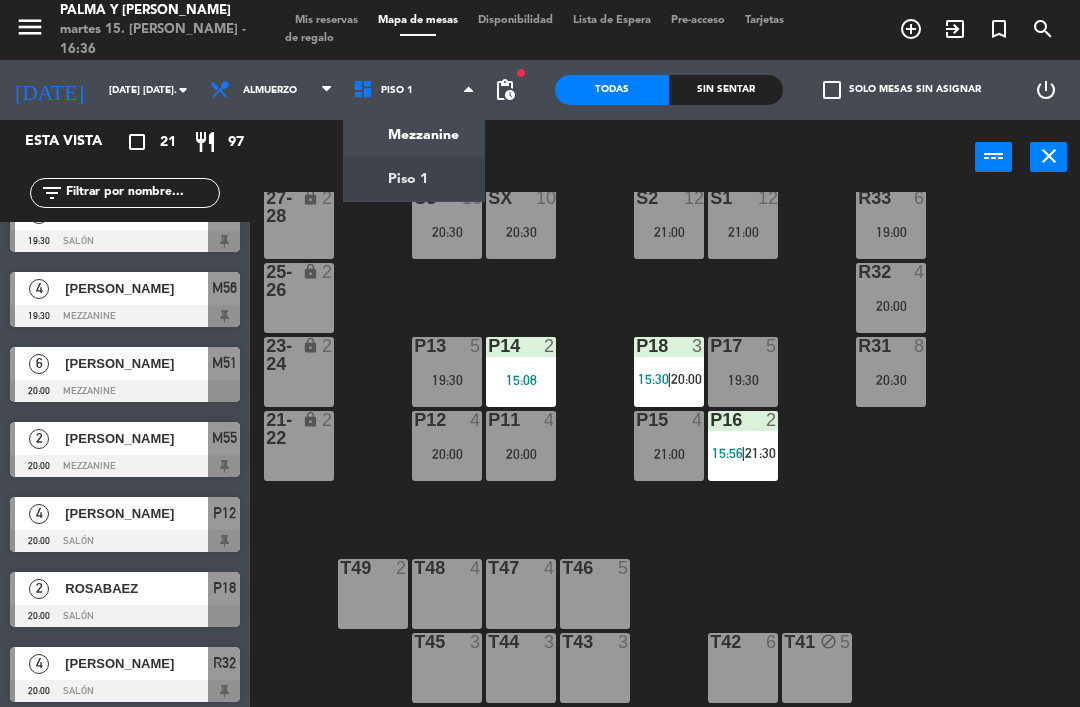 click on "menu  Palma y [PERSON_NAME] 15. [PERSON_NAME] - 16:36   Mis reservas   Mapa de mesas   Disponibilidad   Lista de Espera   Pre-acceso   Tarjetas de regalo  add_circle_outline exit_to_app turned_in_not search [DATE]    [DATE] [DATE]. arrow_drop_down  Almuerzo  Almuerzo  Almuerzo  Mezzanine   Piso 1   Piso 1   Mezzanine   Piso 1  fiber_manual_record pending_actions  Todas  Sin sentar  check_box_outline_blank   Solo mesas sin asignar   power_settings_new   Esta vista   crop_square  21  restaurant  97 filter_list  2   Walk In   15:08   Salón  P14  3   [PERSON_NAME]   15:30   Salón  P18  2   Walk In   15:56   Salón  P16  6   [PERSON_NAME]   19:00   Salón  R33  [DATE] Grandez    19:30   Salón  P13  5   [DATE][PERSON_NAME]   19:30   Salón  P17  4   [PERSON_NAME]   19:30   Mezzanine  M56  6   [PERSON_NAME]   20:00   Mezzanine  M51  2   [PERSON_NAME]    20:00   Mezzanine  M55  4   [PERSON_NAME]   20:00   Salón  P12  2   ROSABAEZ   20:00   Salón  P18  4   [PERSON_NAME]   20:00   Salón  R32  4   [PERSON_NAME]   20:00  P11" 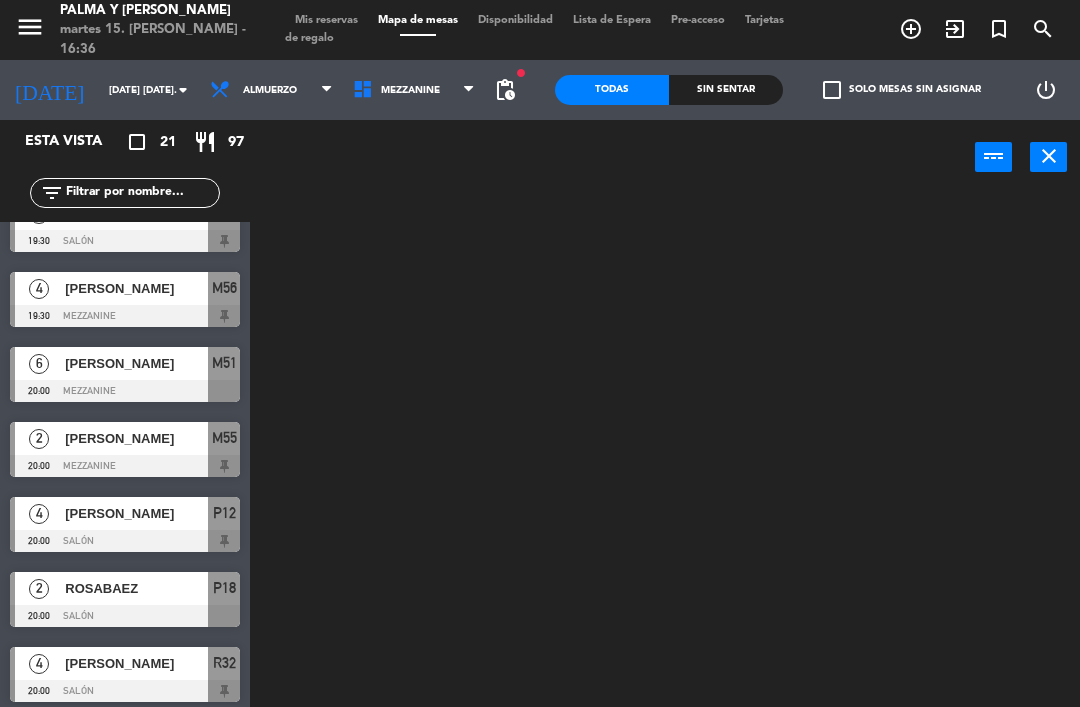 scroll, scrollTop: 0, scrollLeft: 0, axis: both 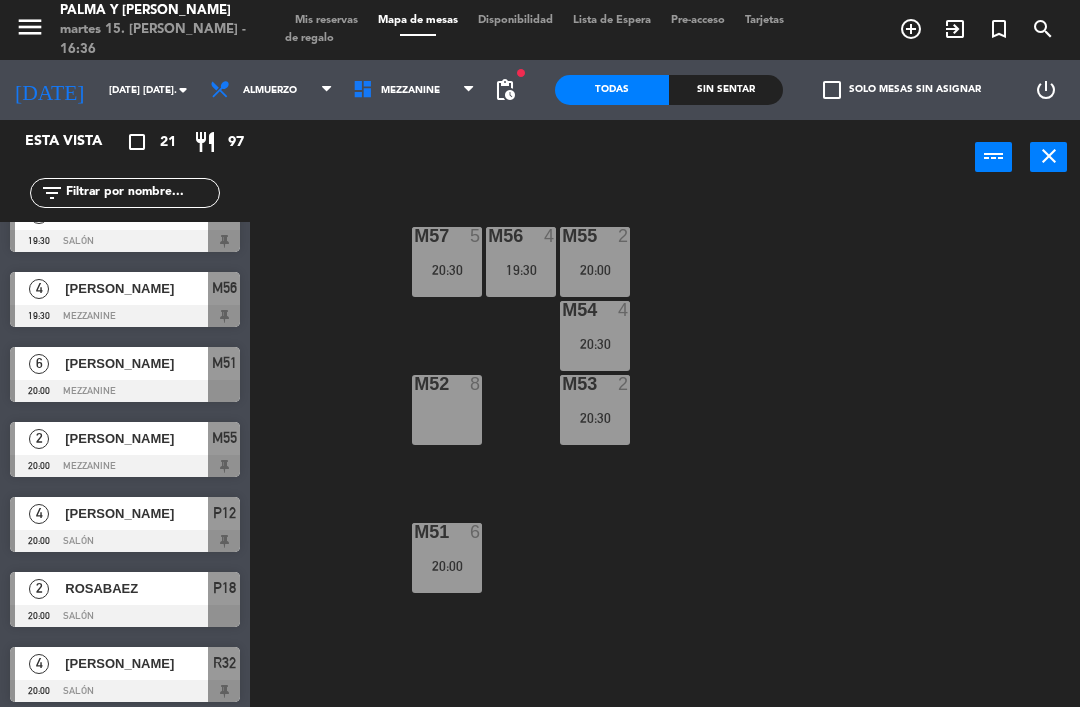 click on "20:30" at bounding box center [447, 270] 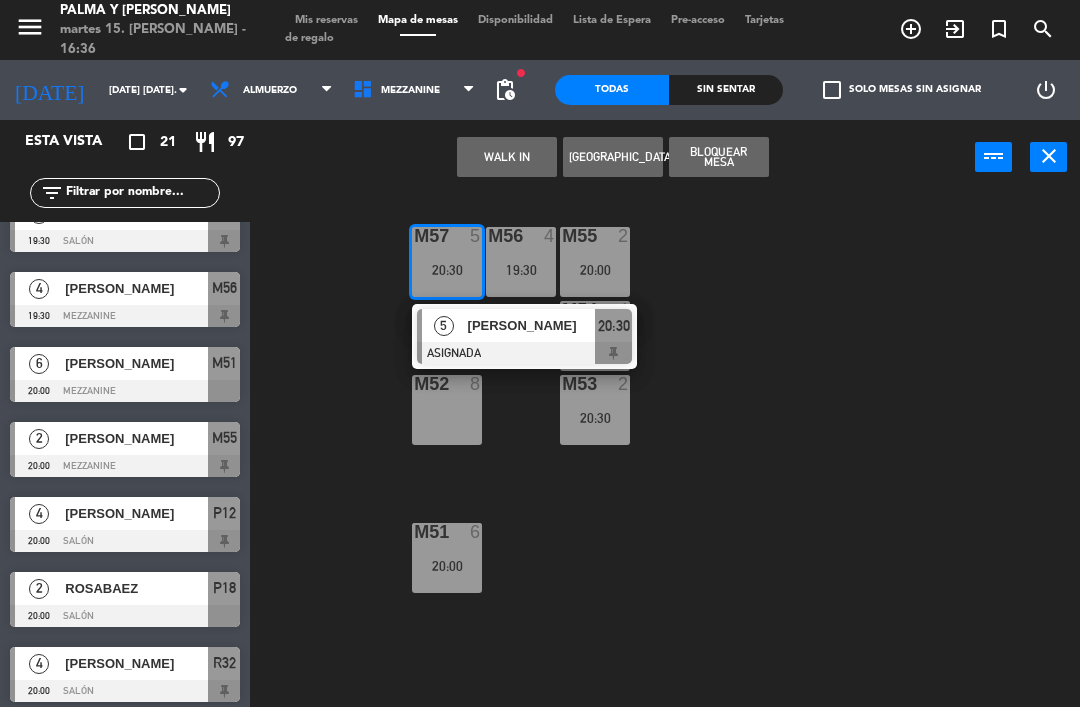 click at bounding box center (524, 353) 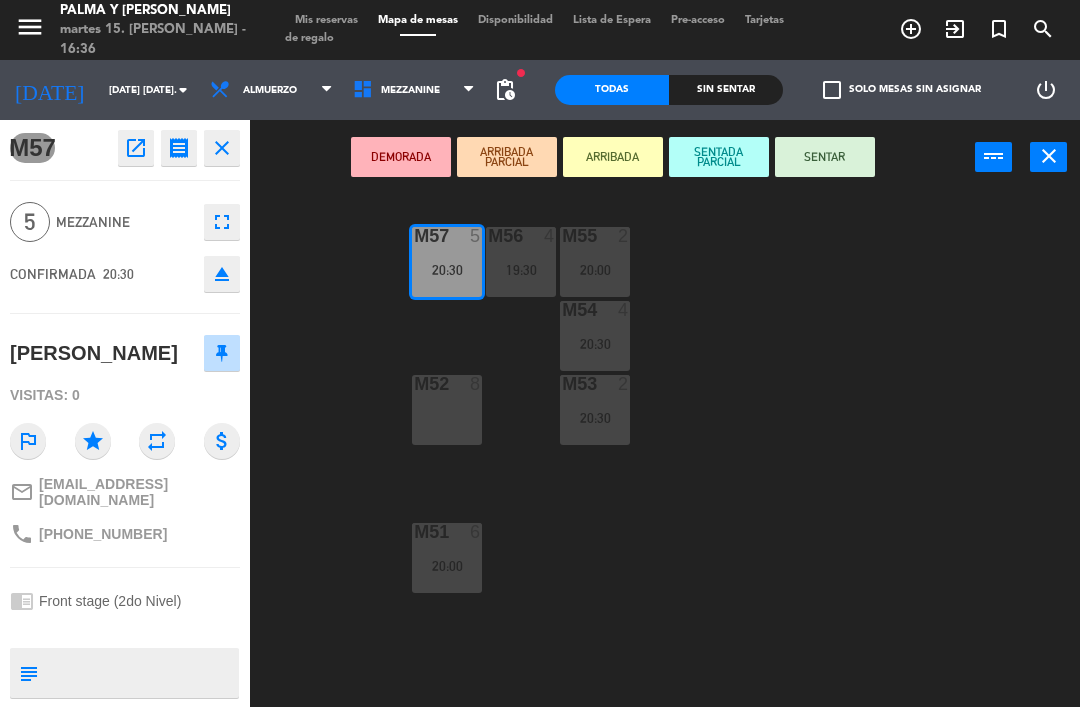 scroll, scrollTop: 0, scrollLeft: 0, axis: both 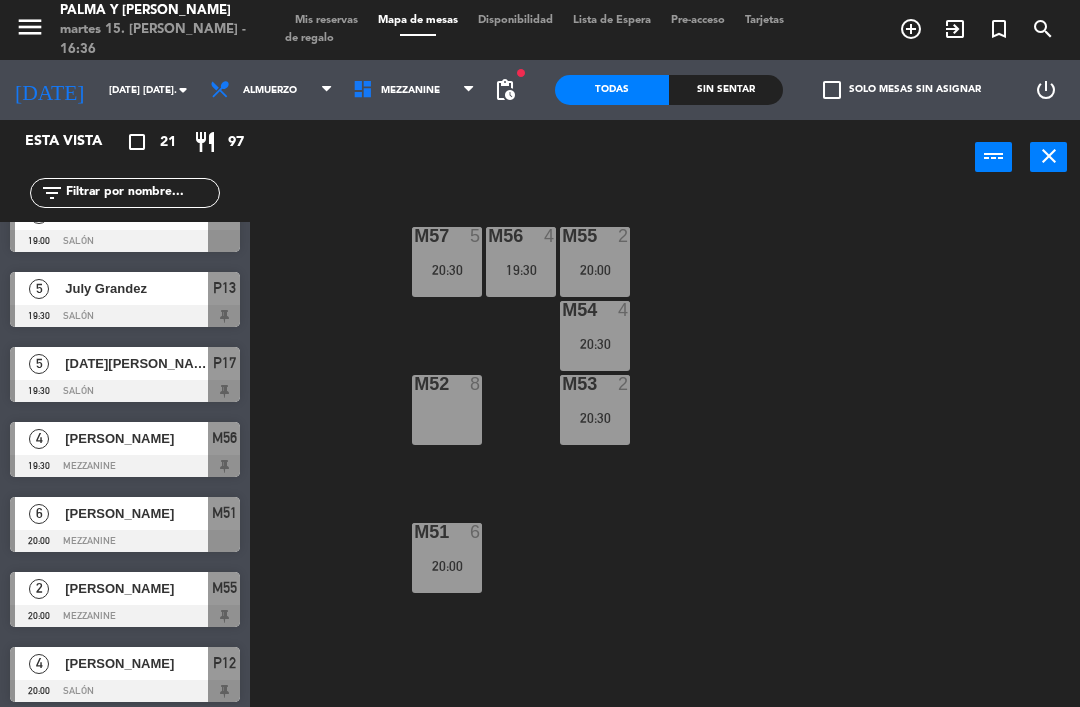 click on "M51  6   20:00" at bounding box center (447, 558) 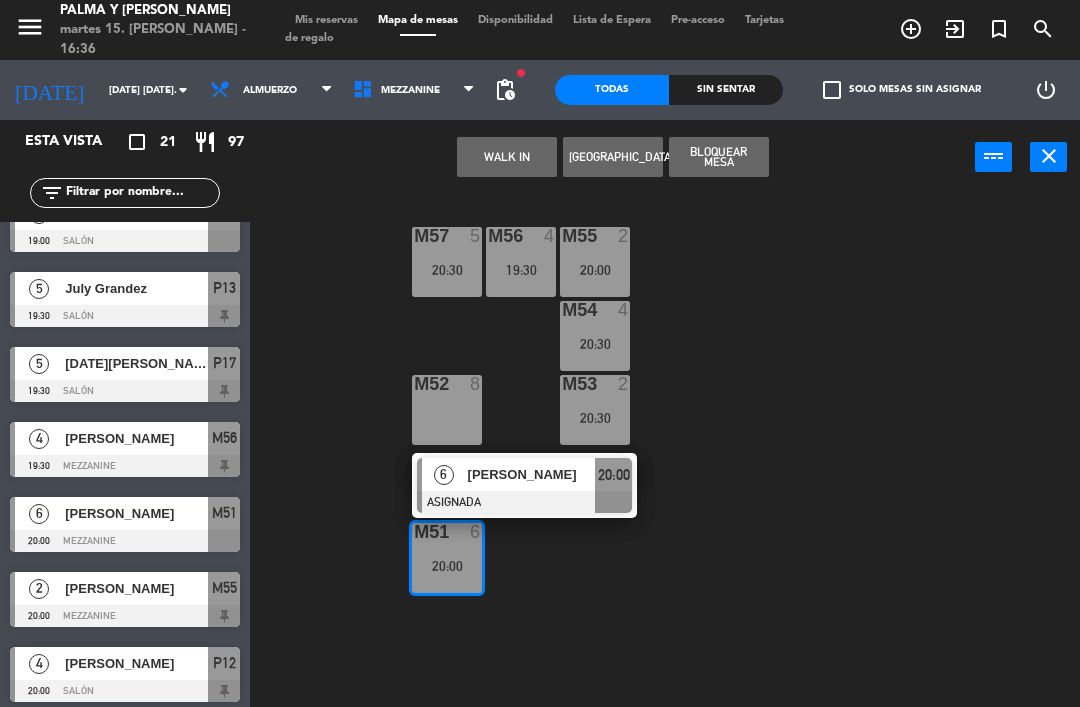 click on "[PERSON_NAME]" at bounding box center [531, 474] 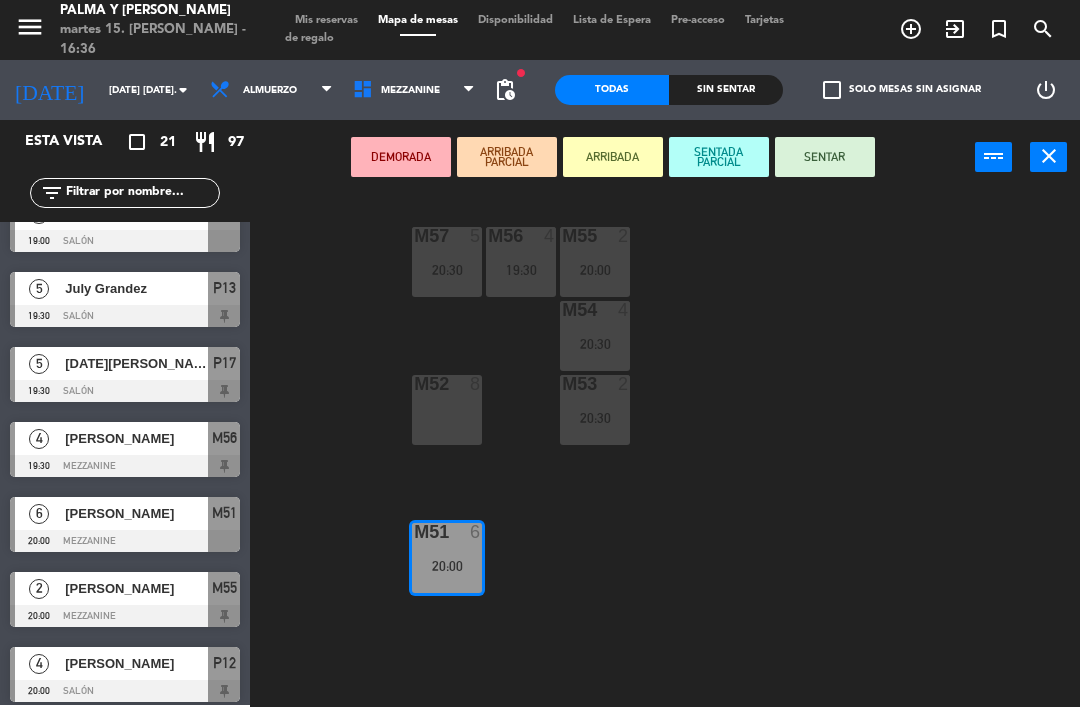 click on "M52  8" at bounding box center [447, 410] 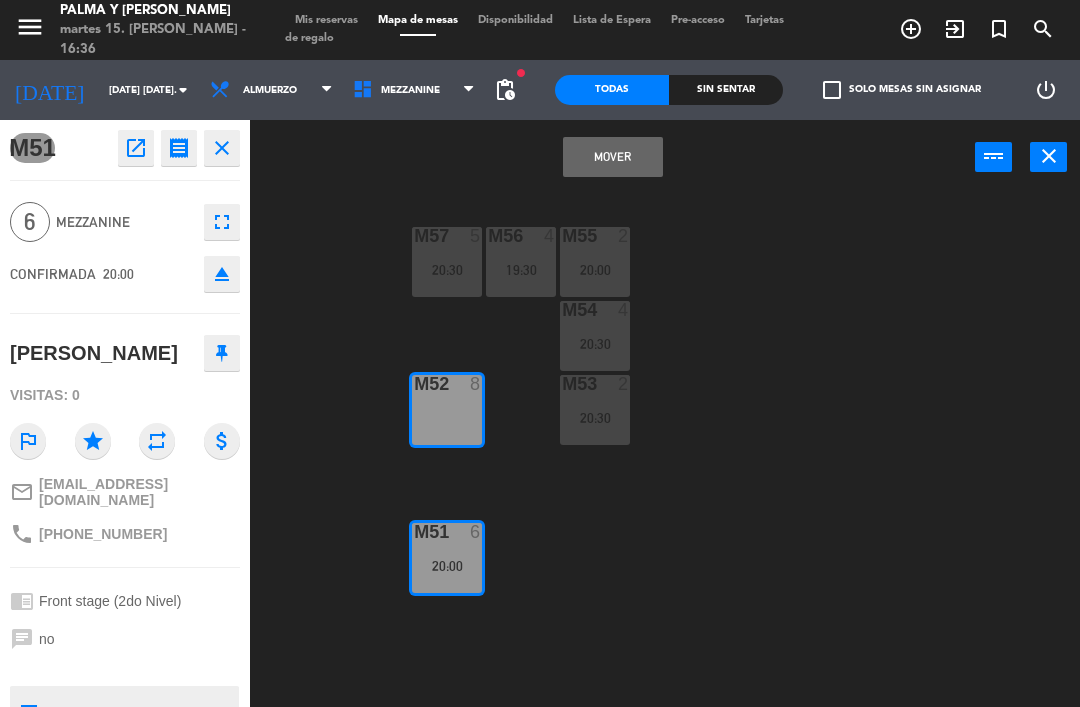 click on "Mover" at bounding box center [613, 157] 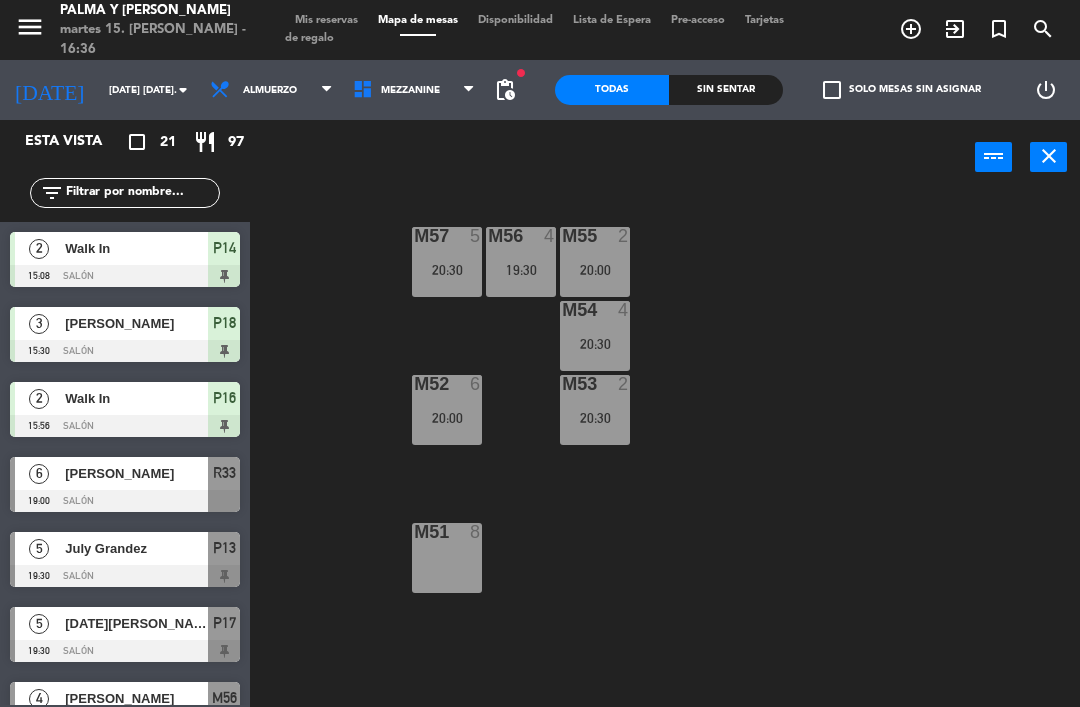 click on "20:30" at bounding box center (447, 270) 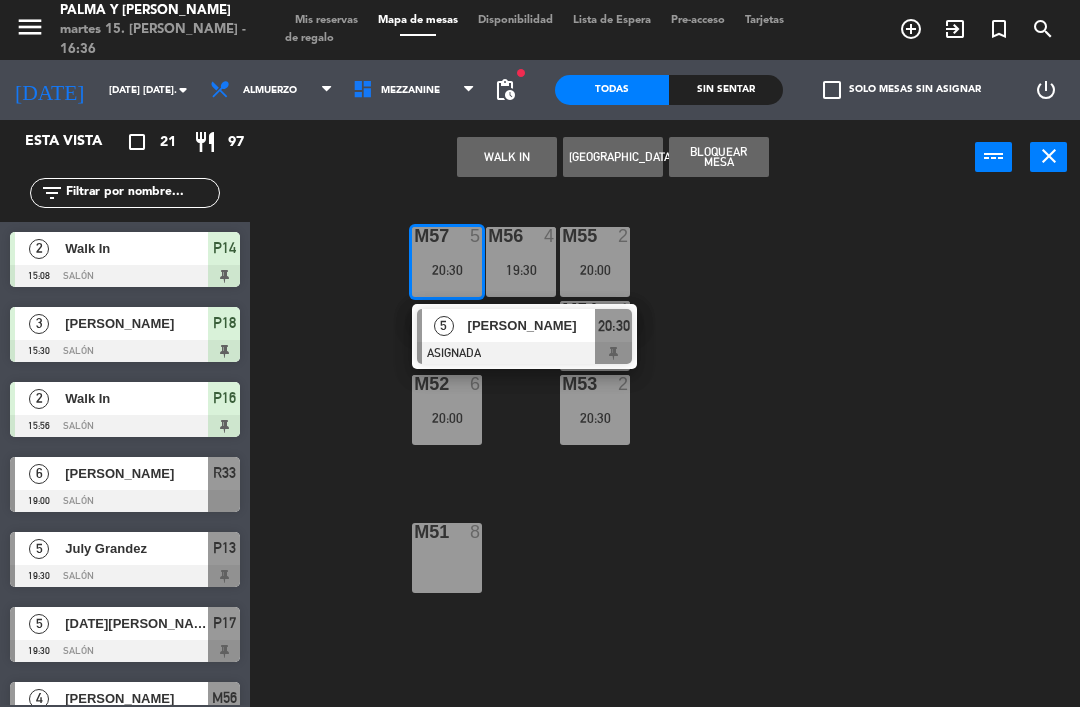 click on "[PERSON_NAME]" at bounding box center (532, 325) 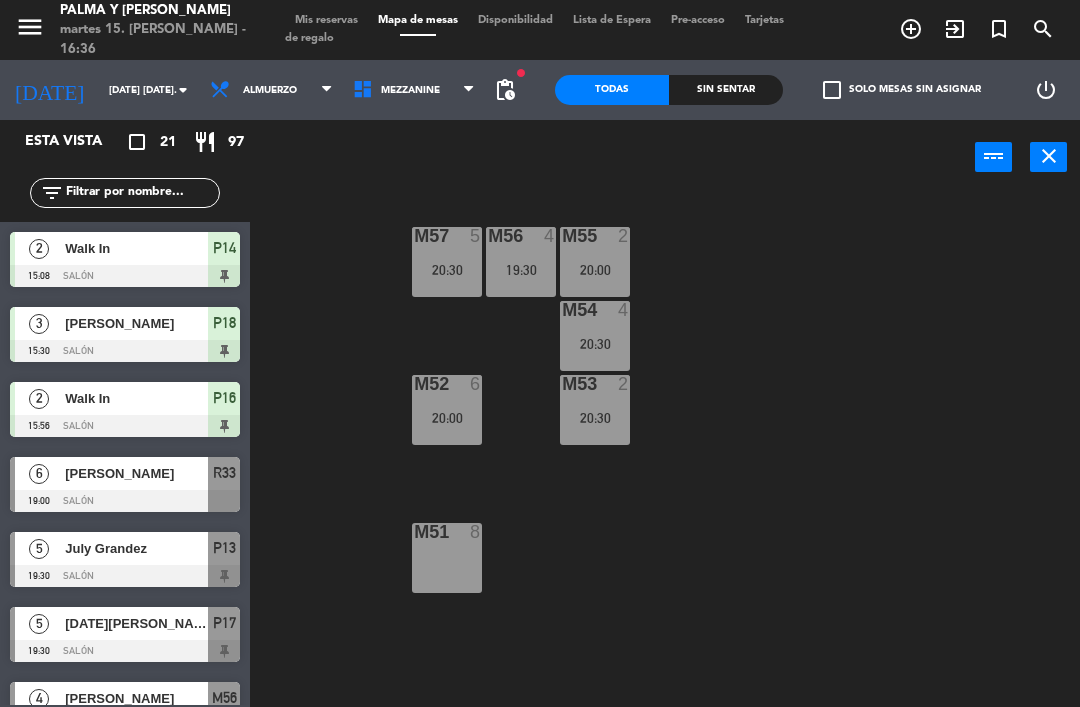 scroll, scrollTop: 0, scrollLeft: 0, axis: both 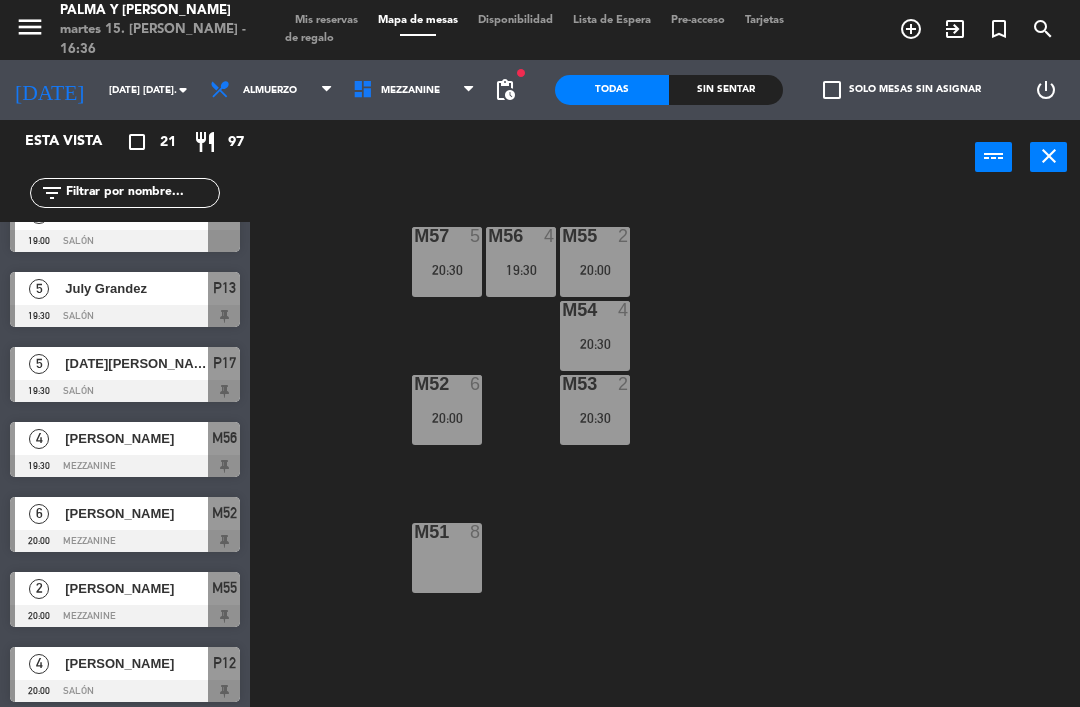 click on "19:30" at bounding box center [521, 270] 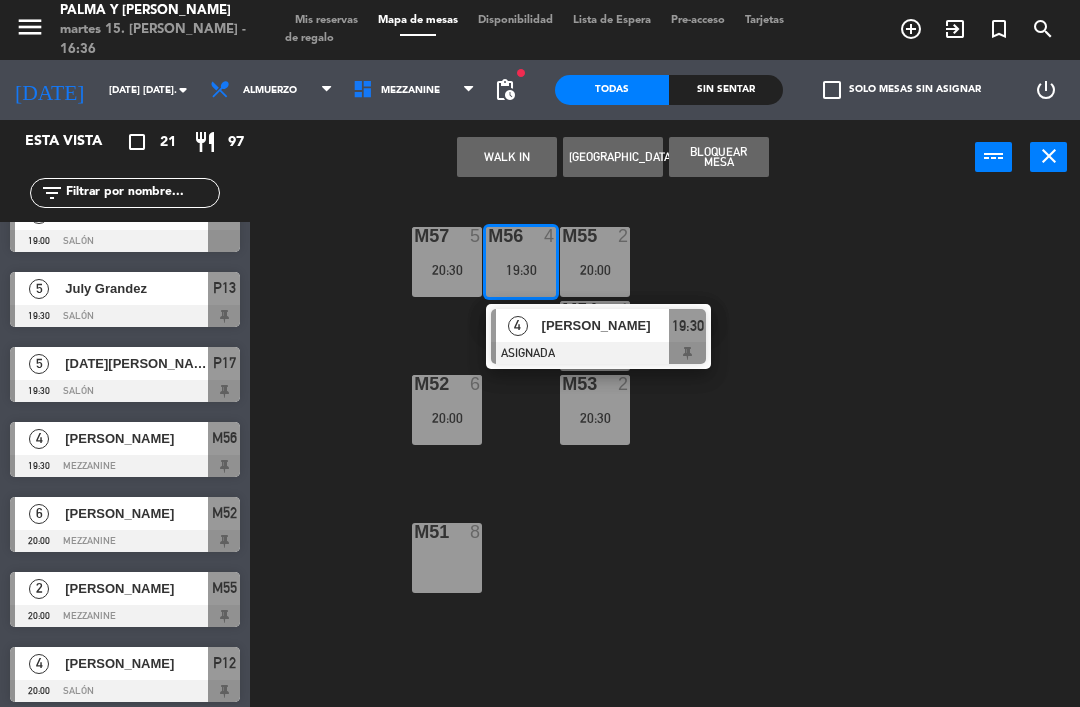 click at bounding box center [598, 353] 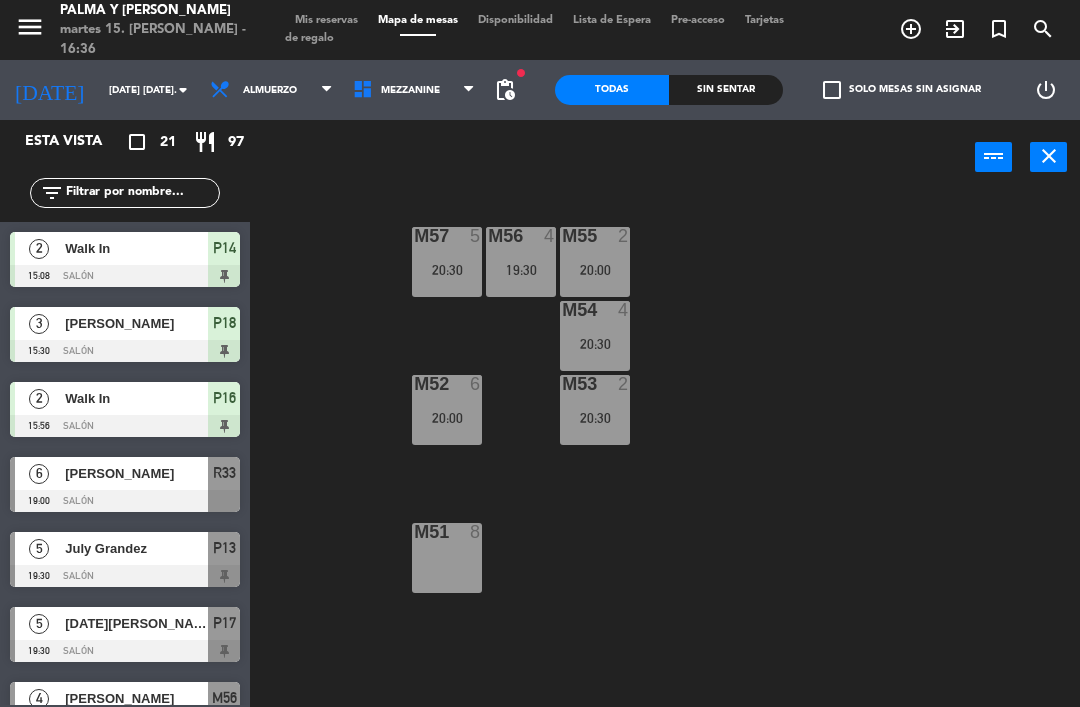 scroll, scrollTop: 0, scrollLeft: 0, axis: both 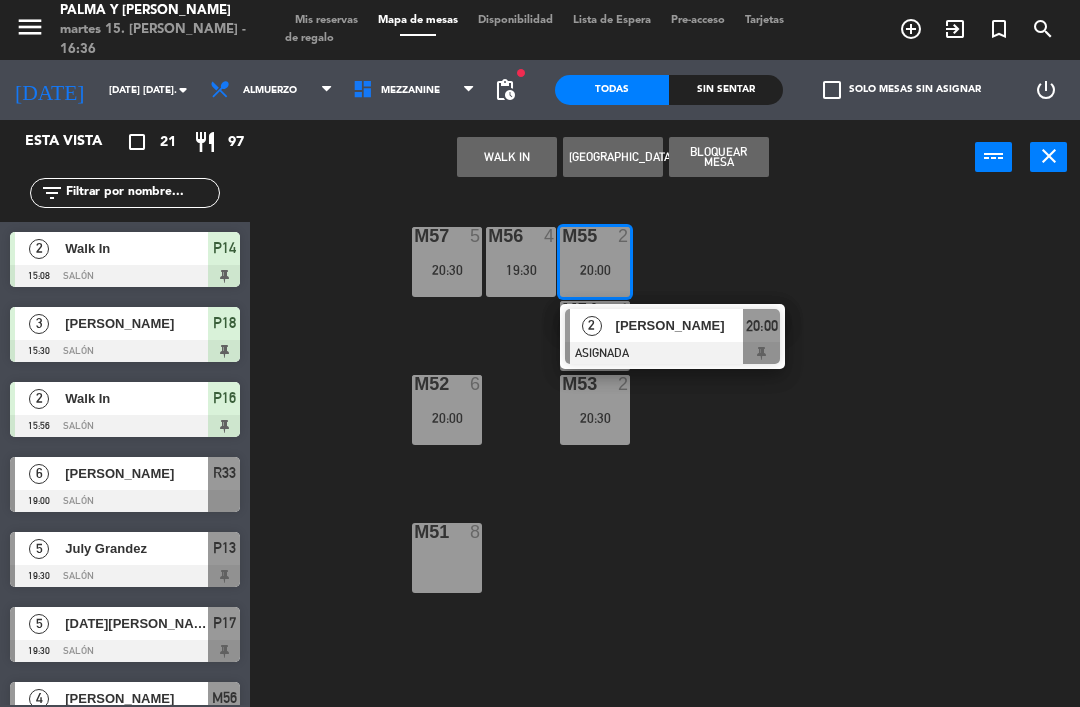 click on "[PERSON_NAME]" at bounding box center (680, 325) 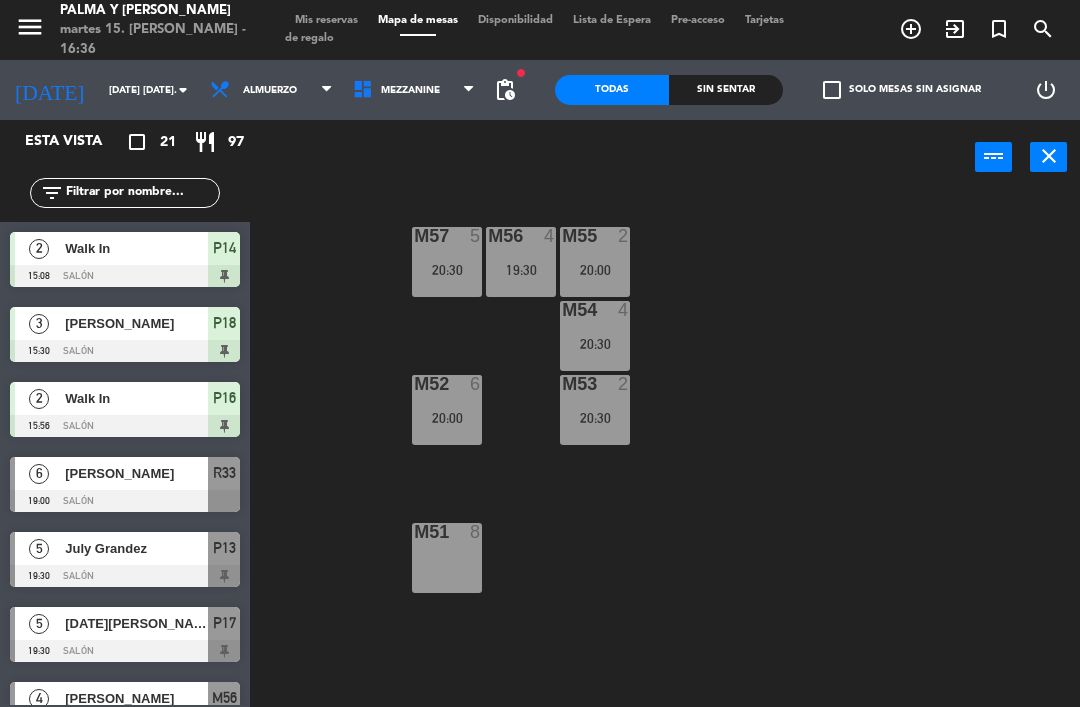 scroll, scrollTop: 0, scrollLeft: 0, axis: both 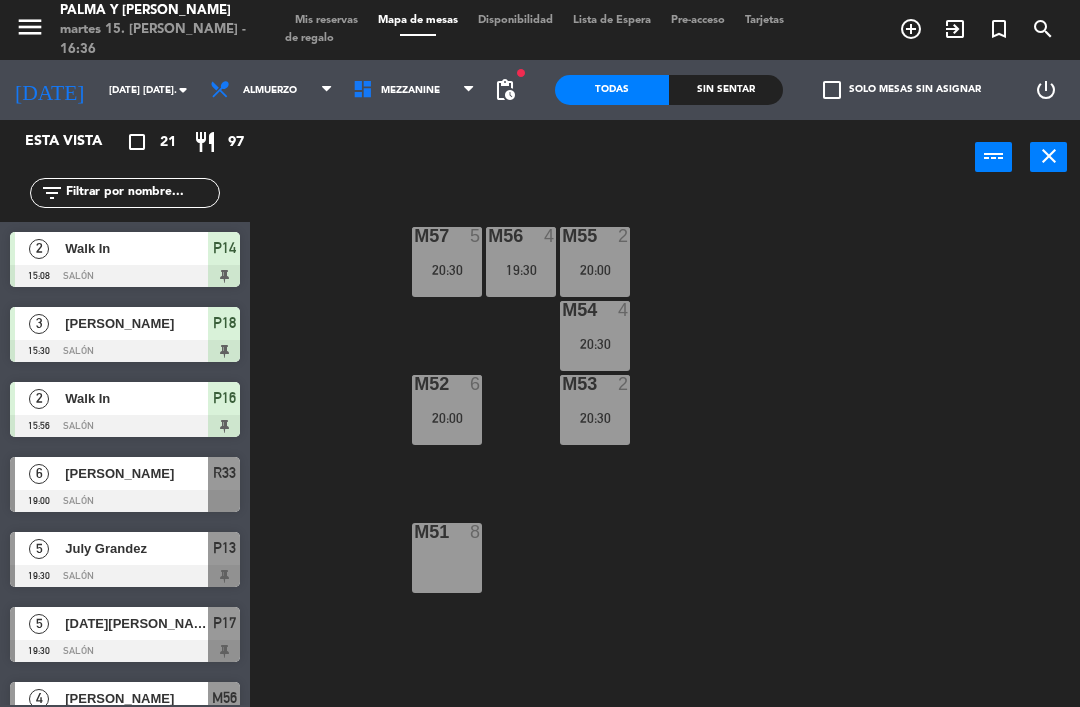 click on "20:30" at bounding box center [595, 344] 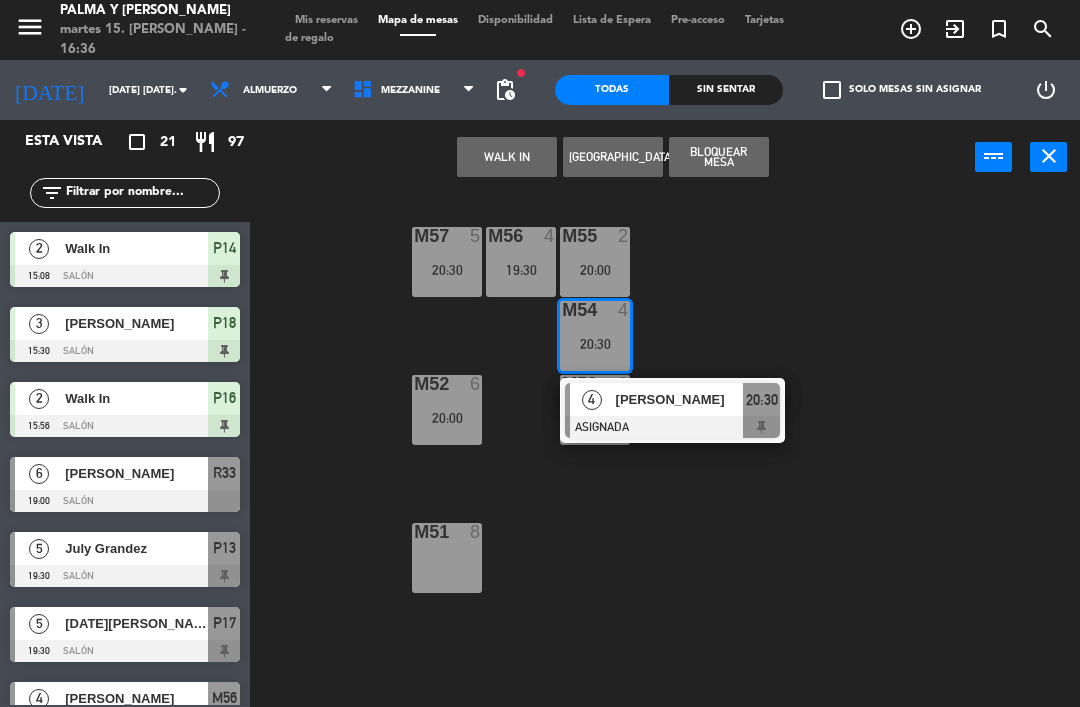 click on "[PERSON_NAME]" at bounding box center (680, 399) 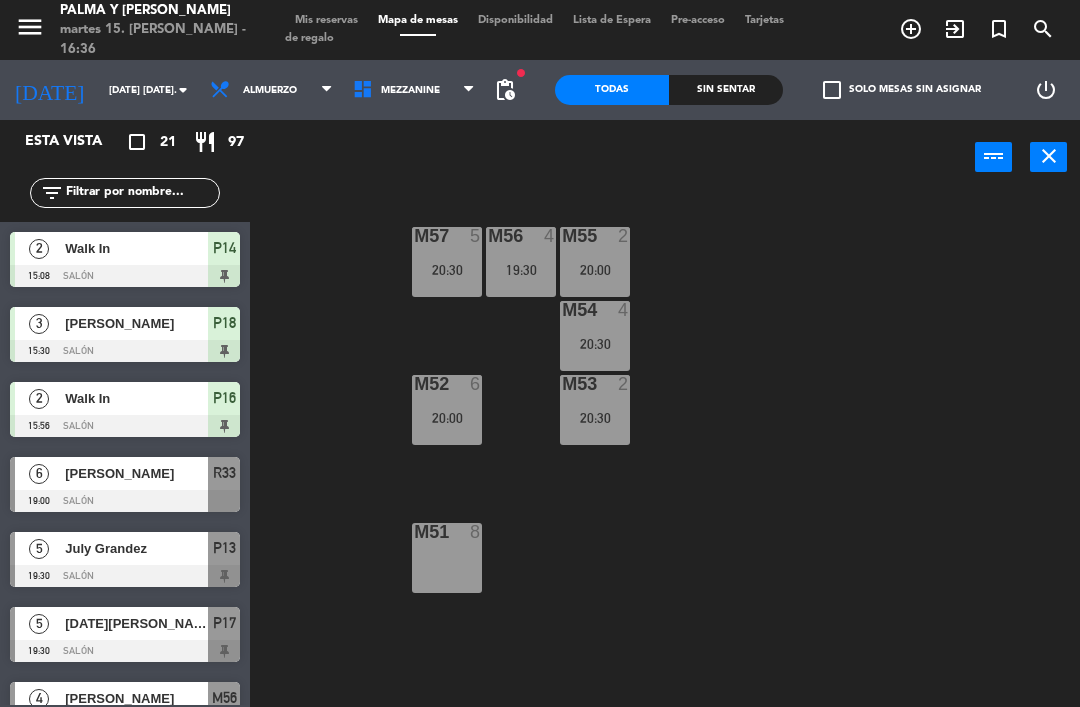 scroll, scrollTop: 0, scrollLeft: 0, axis: both 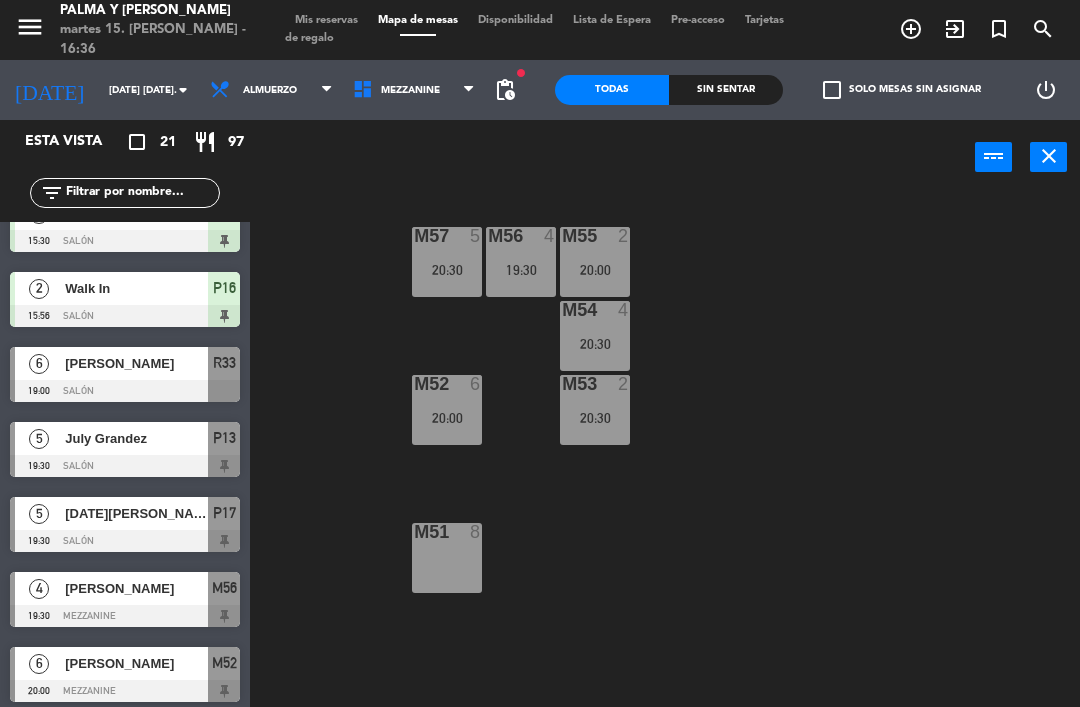 click on "20:30" at bounding box center [595, 418] 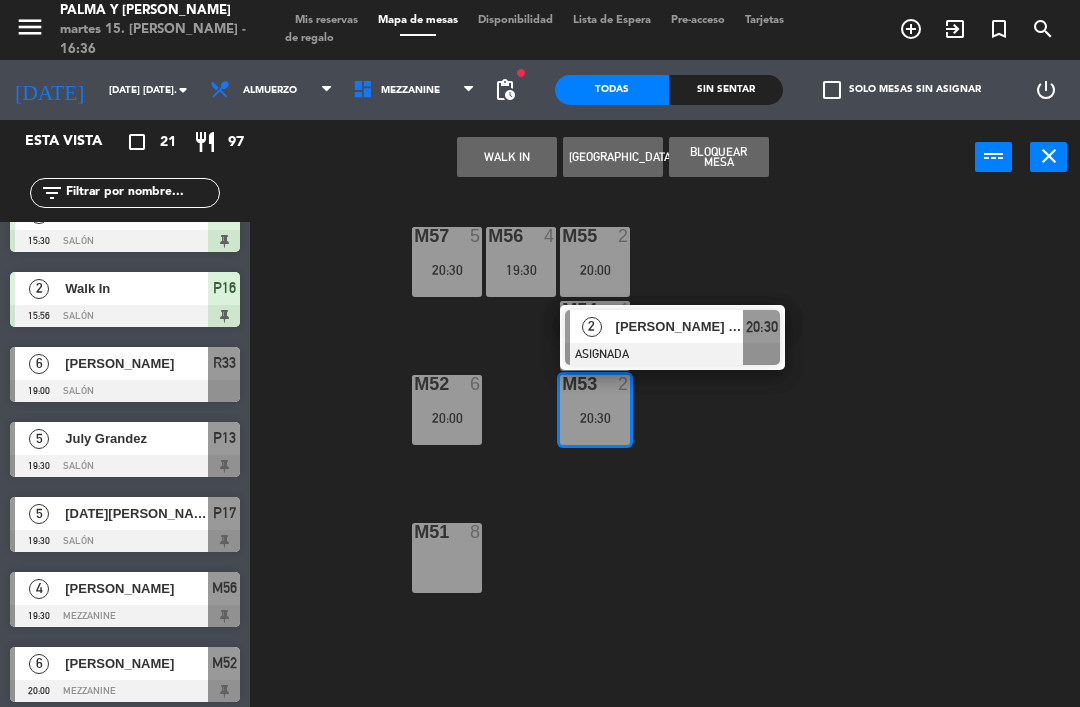 click on "[PERSON_NAME] [PERSON_NAME]" at bounding box center (680, 326) 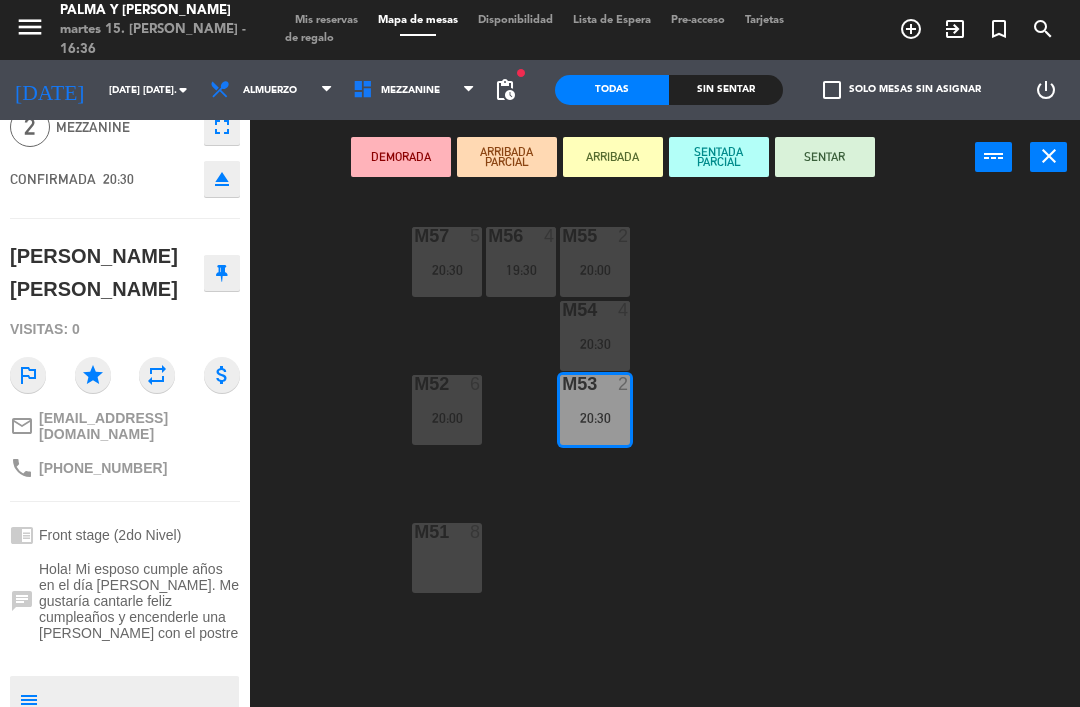 scroll, scrollTop: 98, scrollLeft: 0, axis: vertical 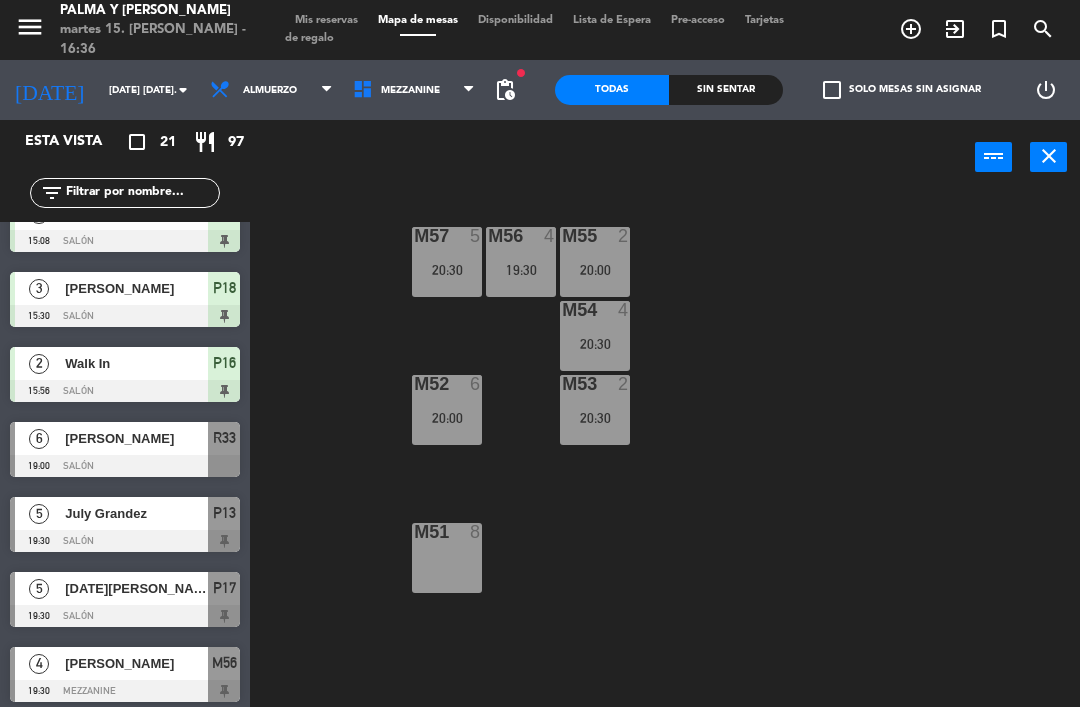 click on "20:00" at bounding box center (447, 418) 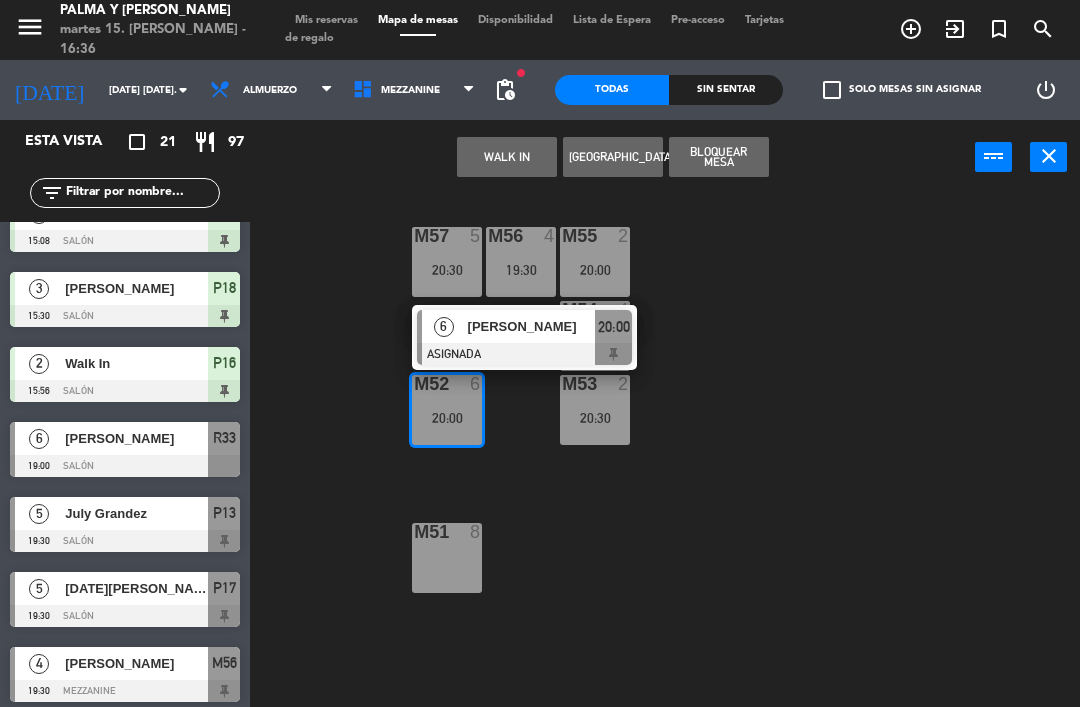 click on "[PERSON_NAME]" at bounding box center [532, 326] 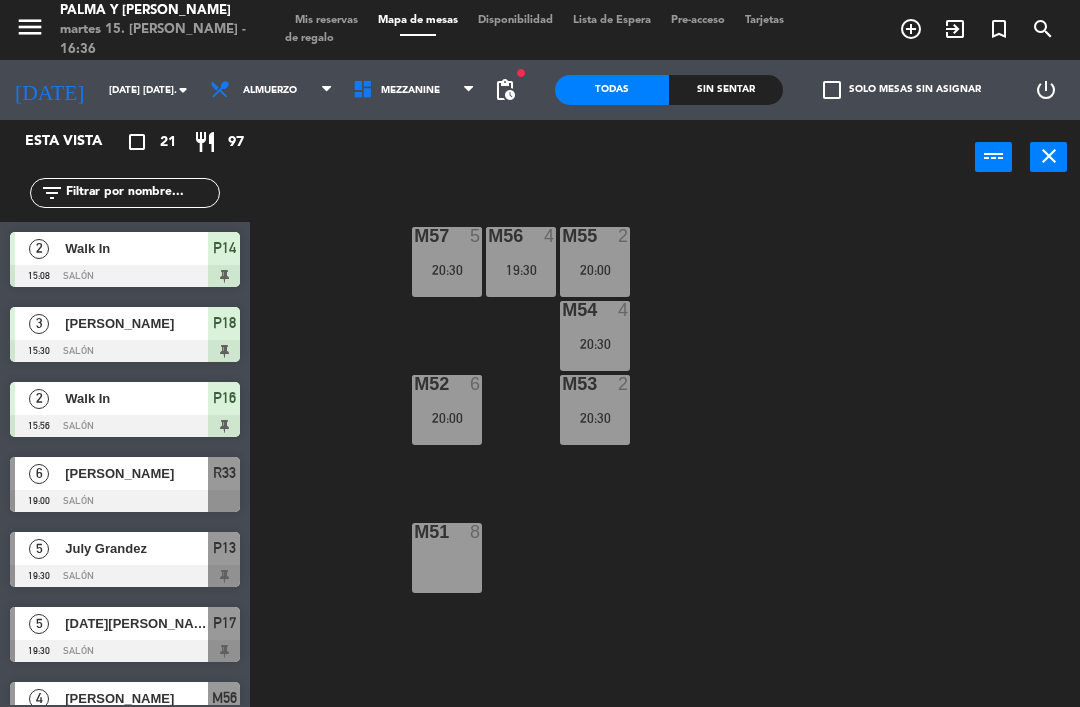 scroll, scrollTop: 0, scrollLeft: 0, axis: both 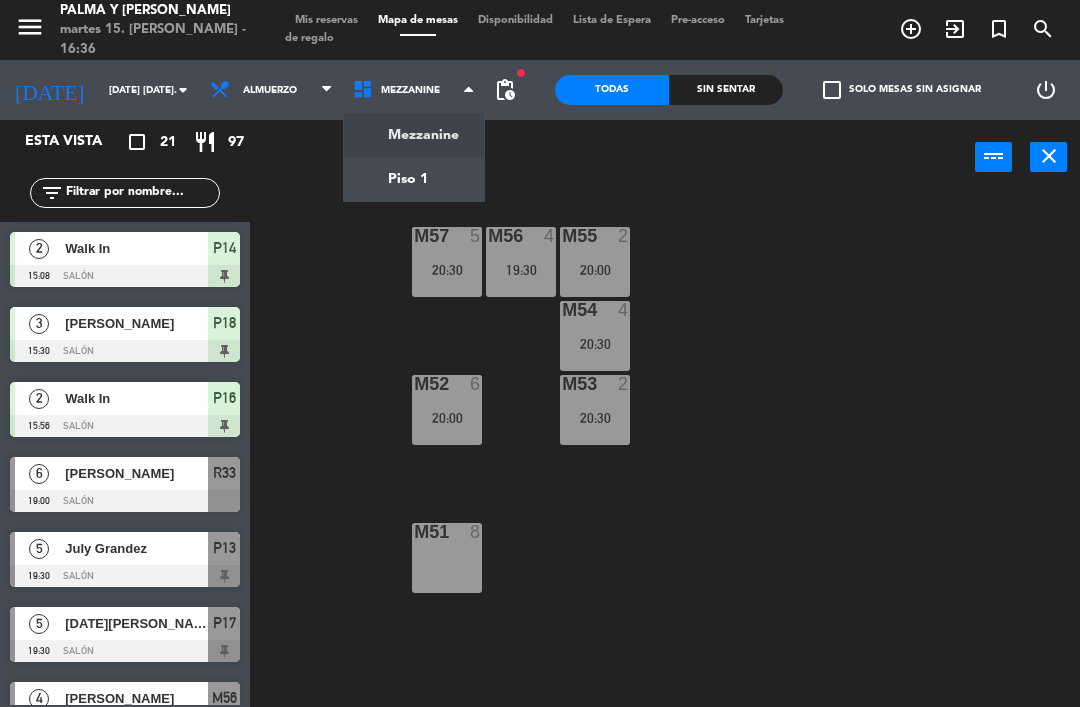 click on "menu  Palma y [PERSON_NAME] 15. [PERSON_NAME] - 16:36   Mis reservas   Mapa de mesas   Disponibilidad   Lista de Espera   Pre-acceso   Tarjetas de regalo  add_circle_outline exit_to_app turned_in_not search [DATE]    [DATE] [DATE]. arrow_drop_down  Almuerzo  Almuerzo  Almuerzo  Mezzanine   Piso 1   Mezzanine   Mezzanine   Piso 1  fiber_manual_record pending_actions  Todas  Sin sentar  check_box_outline_blank   Solo mesas sin asignar   power_settings_new   Esta vista   crop_square  21  restaurant  97 filter_list  2   Walk In   15:08   Salón  P14  3   [PERSON_NAME]   15:30   Salón  P18  2   Walk In   15:56   Salón  P16  6   [PERSON_NAME]   19:00   Salón  R33  [DATE] Grandez    19:30   Salón  P13  5   [DATE][PERSON_NAME]   19:30   Salón  P17  4   [PERSON_NAME]   19:30   Mezzanine  M56  6   [PERSON_NAME]   20:00   Mezzanine  M52  2   [PERSON_NAME]    20:00   Mezzanine  M55  4   [PERSON_NAME]   20:00   Salón  P12  2   ROSABAEZ   20:00   Salón  P18  4   [PERSON_NAME]   20:00   Salón  R32  4   [PERSON_NAME]   20:00" 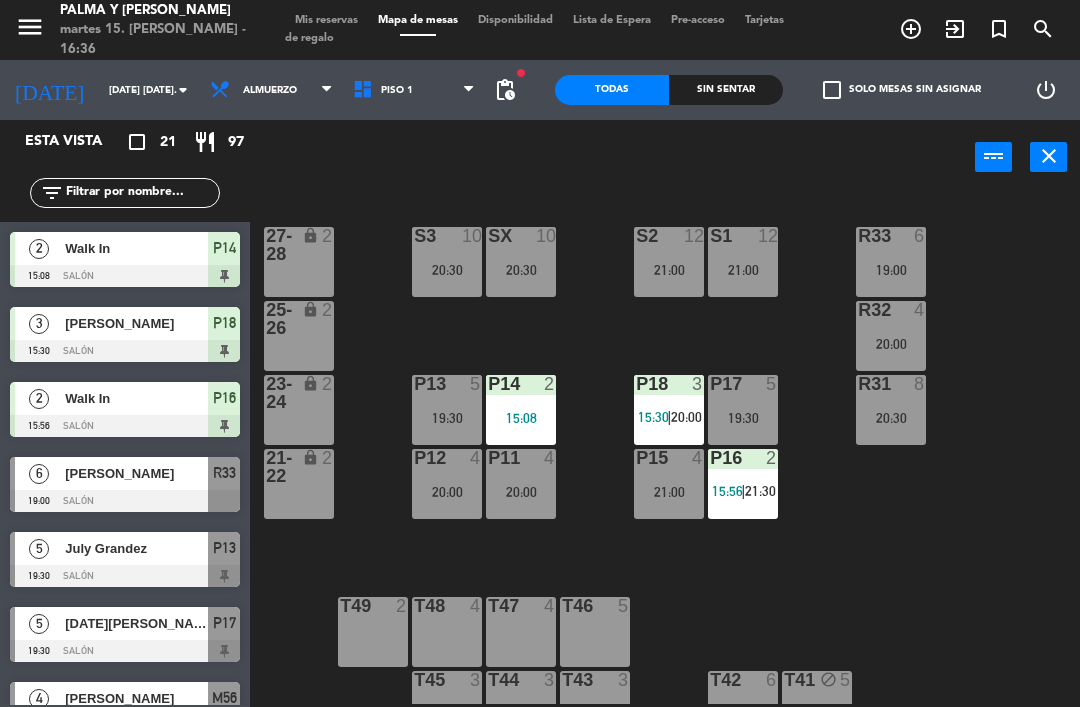 click on "19:30" at bounding box center (447, 418) 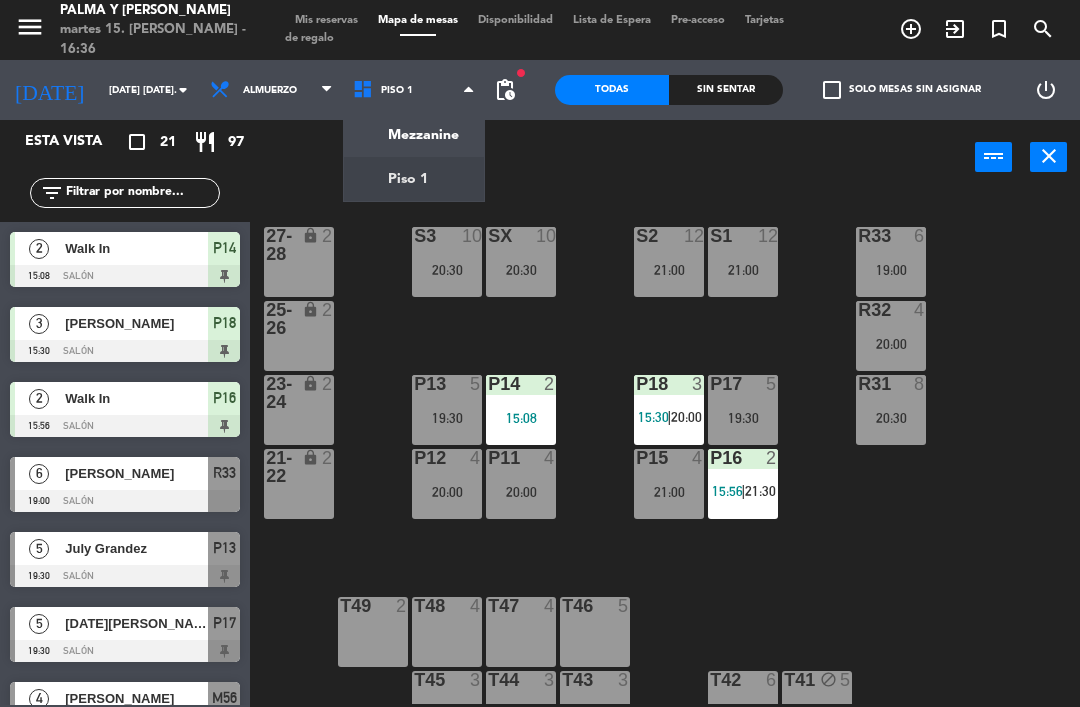 click on "menu  Palma y [PERSON_NAME] 15. [PERSON_NAME] - 16:36   Mis reservas   Mapa de mesas   Disponibilidad   Lista de Espera   Pre-acceso   Tarjetas de regalo  add_circle_outline exit_to_app turned_in_not search [DATE]    [DATE] [DATE]. arrow_drop_down  Almuerzo  Almuerzo  Almuerzo  Mezzanine   Piso 1   Piso 1   Mezzanine   Piso 1  fiber_manual_record pending_actions  Todas  Sin sentar  check_box_outline_blank   Solo mesas sin asignar   power_settings_new   Esta vista   crop_square  21  restaurant  97 filter_list  2   Walk In   15:08   Salón  P14  3   [PERSON_NAME]   15:30   Salón  P18  2   Walk In   15:56   Salón  P16  6   [PERSON_NAME]   19:00   Salón  R33  [DATE] Grandez    19:30   Salón  P13  5   [DATE][PERSON_NAME]   19:30   Salón  P17  4   [PERSON_NAME]   19:30   Mezzanine  M56  6   [PERSON_NAME]   20:00   Mezzanine  M52  2   [PERSON_NAME]    20:00   Mezzanine  M55  4   [PERSON_NAME]   20:00   Salón  P12  2   ROSABAEZ   20:00   Salón  P18  4   [PERSON_NAME]   20:00   Salón  R32  4   [PERSON_NAME]   20:00  P11" 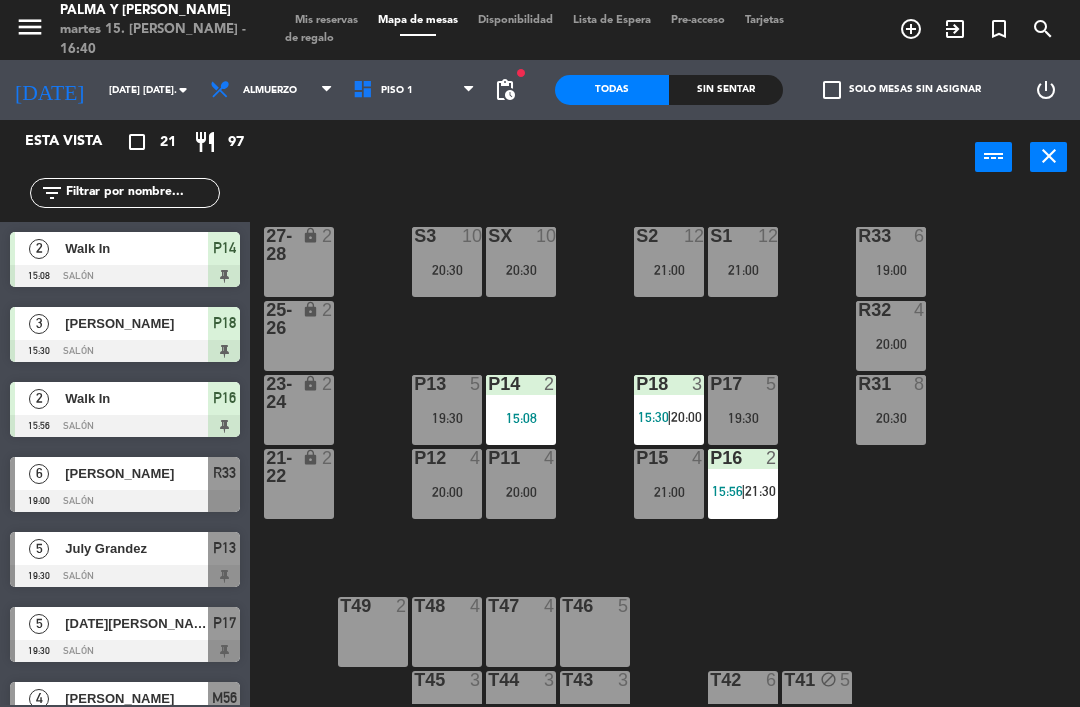 click on "R33  6   19:00  S1  12   21:00  S2  12   21:00  S3  10   20:30  SX  10   20:30  27-28 lock  2  R32  4   20:00  25-26 lock  2  P13  5   19:30  P14  2   15:08  P18  3   15:30    |    20:00     P17  5   19:30  R31  8   20:30  23-24 lock  2  P12  4   20:00  P11  4   20:00  P15  4   21:00  P16  2   15:56    |    21:30     21-22 lock  2  T48  4  T47  4  T46  5  T49  2  T45  3  T44  3  T43  3  T42  6  T41 block  5" 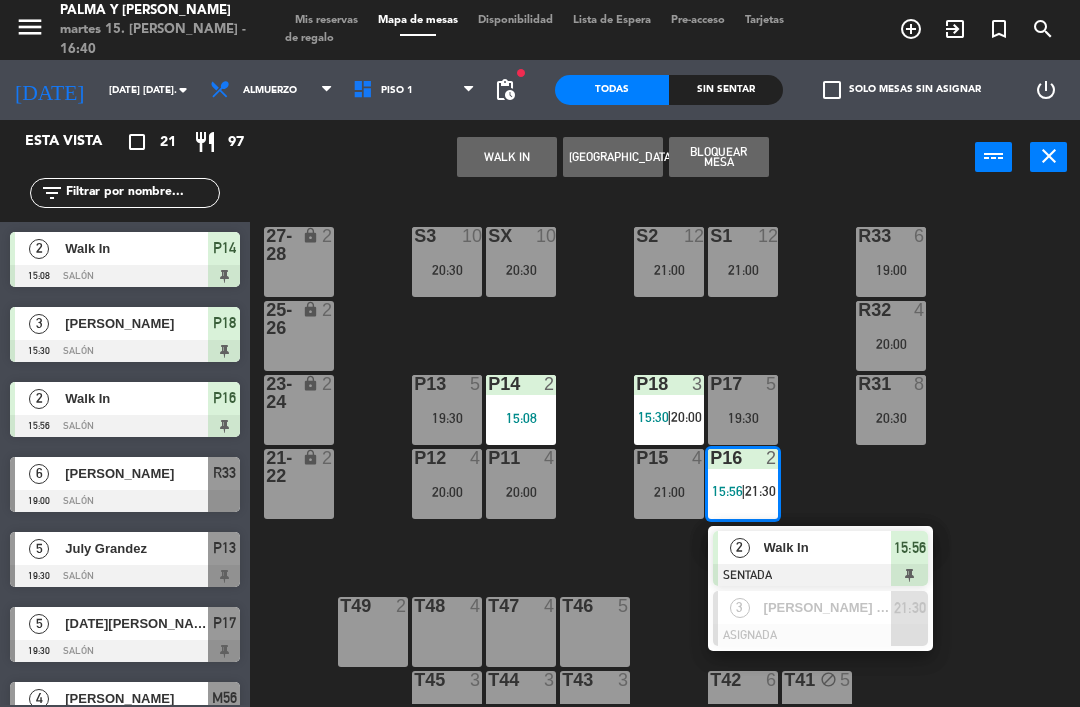 click on "R33  6   19:00  S1  12   21:00  S2  12   21:00  S3  10   20:30  SX  10   20:30  27-28 lock  2  R32  4   20:00  25-26 lock  2  P13  5   19:30  P14  2   15:08  P18  3   15:30    |    20:00     P17  5   19:30  R31  8   20:30  23-24 lock  2  P12  4   20:00  P11  4   20:00  P15  4   21:00  P16  2   15:56    |    21:30      2   Walk In   SENTADA  15:56  3   [PERSON_NAME] [PERSON_NAME]   ASIGNADA  21:30 21-22 lock  2  T48  4  T47  4  T46  5  T49  2  T45  3  T44  3  T43  3  T42  6  T41 block  5" 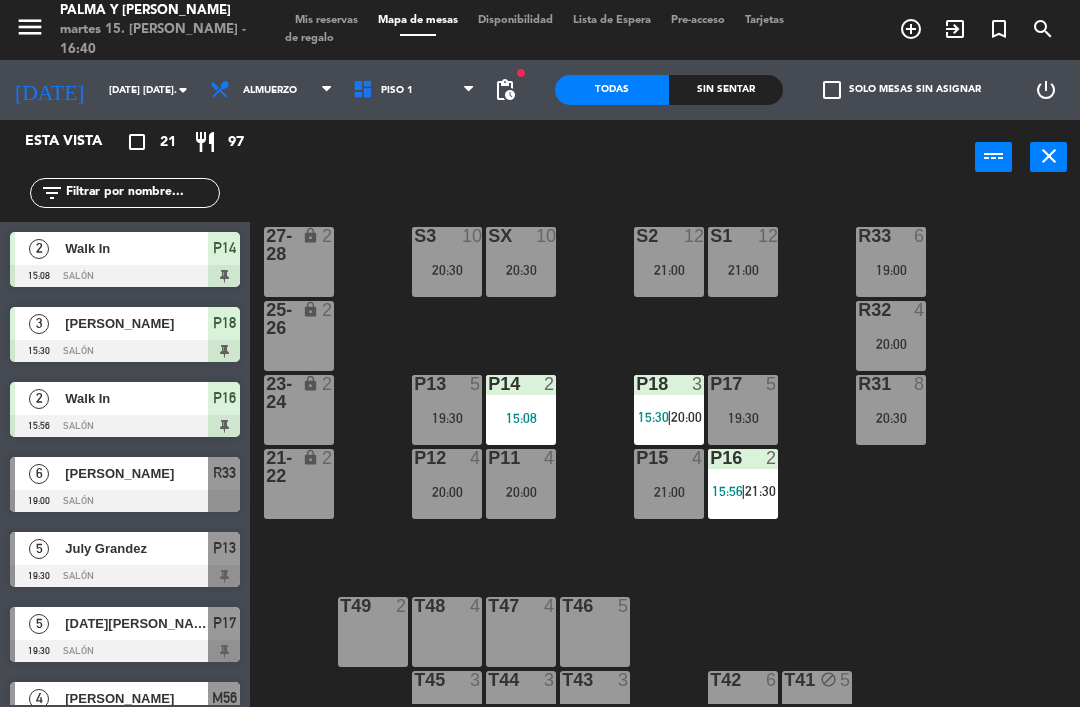 click on "P18  3   15:30    |    20:00" at bounding box center (669, 410) 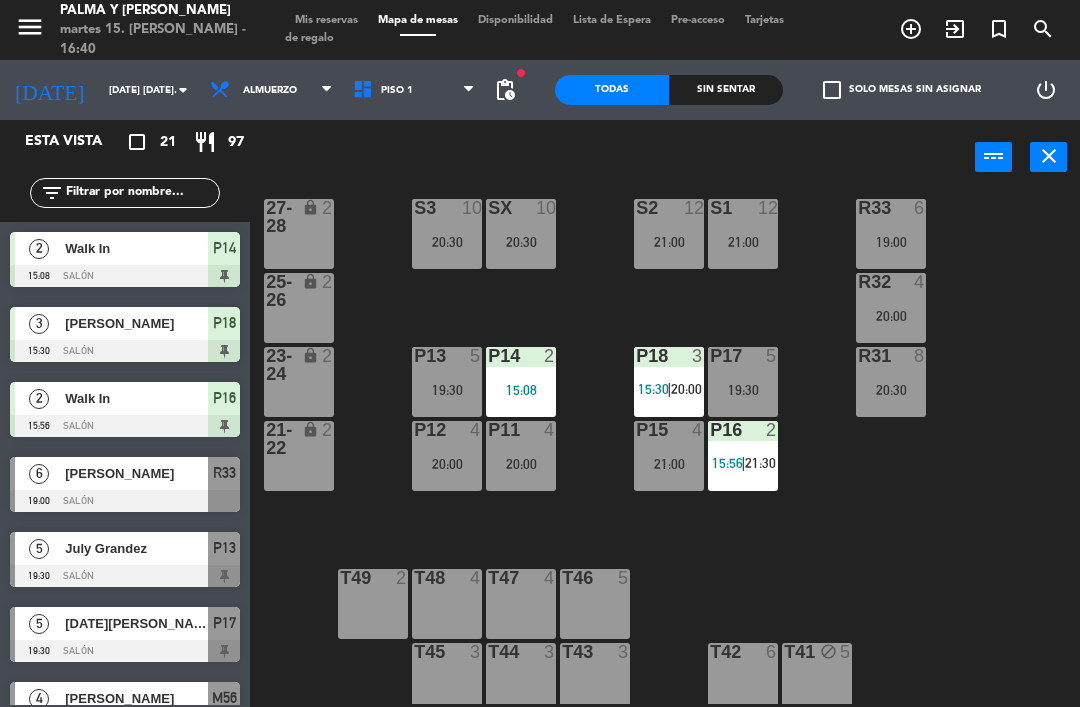 scroll, scrollTop: 32, scrollLeft: 0, axis: vertical 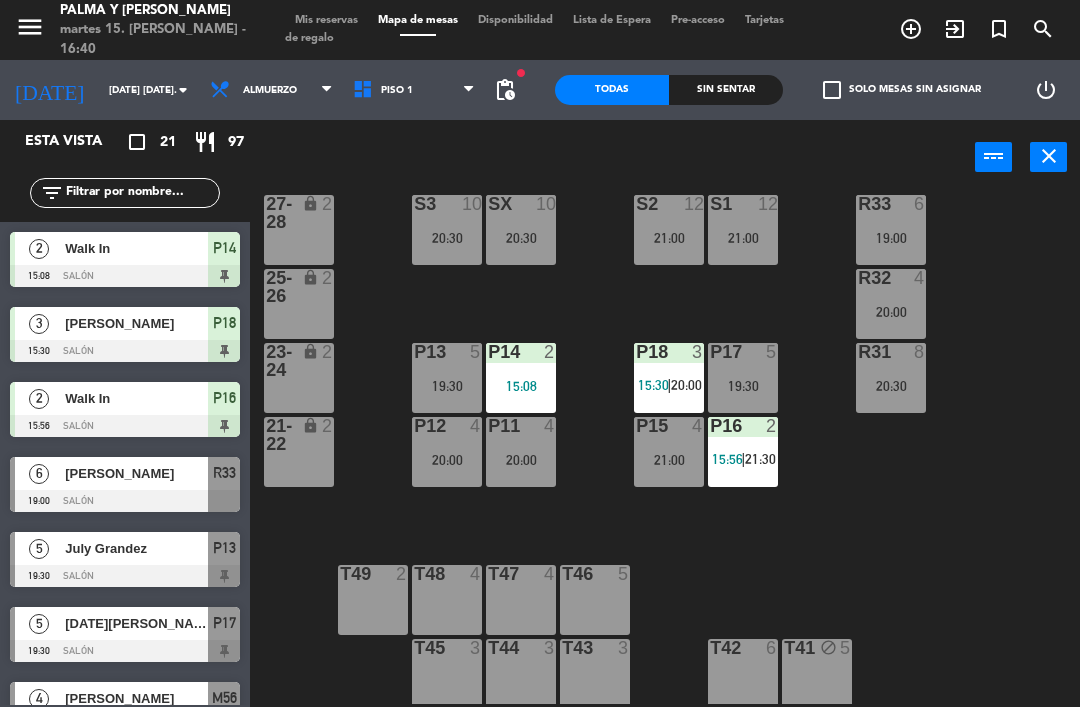 click on "21:30" at bounding box center (760, 459) 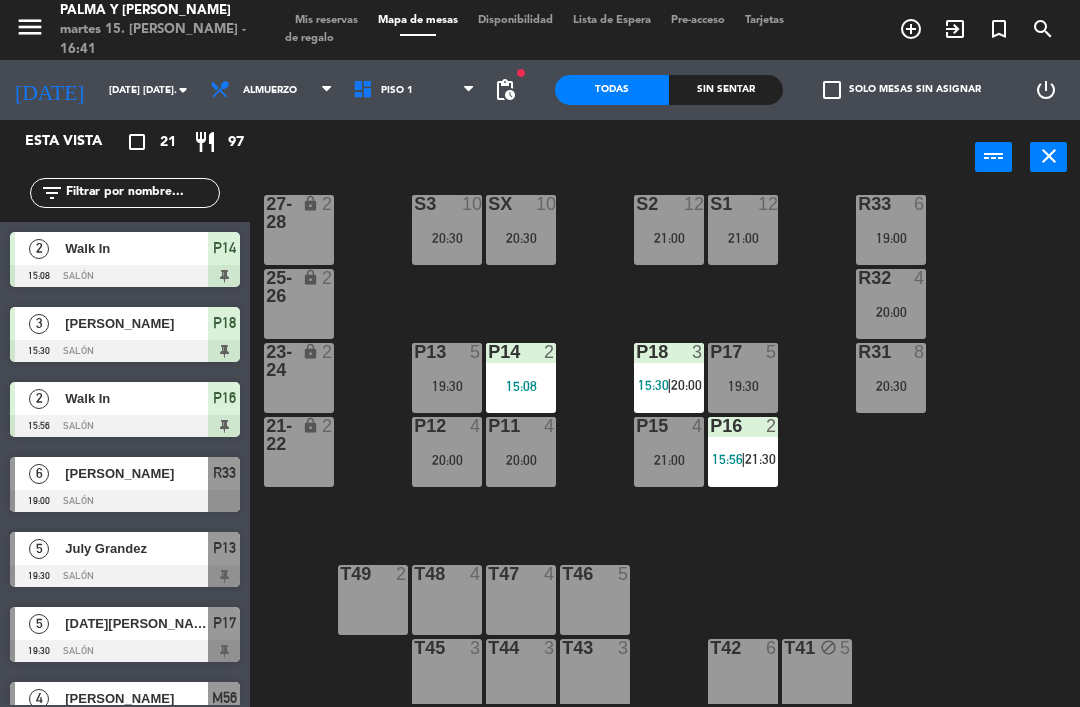click on "P16  2   15:56    |    21:30" at bounding box center [743, 452] 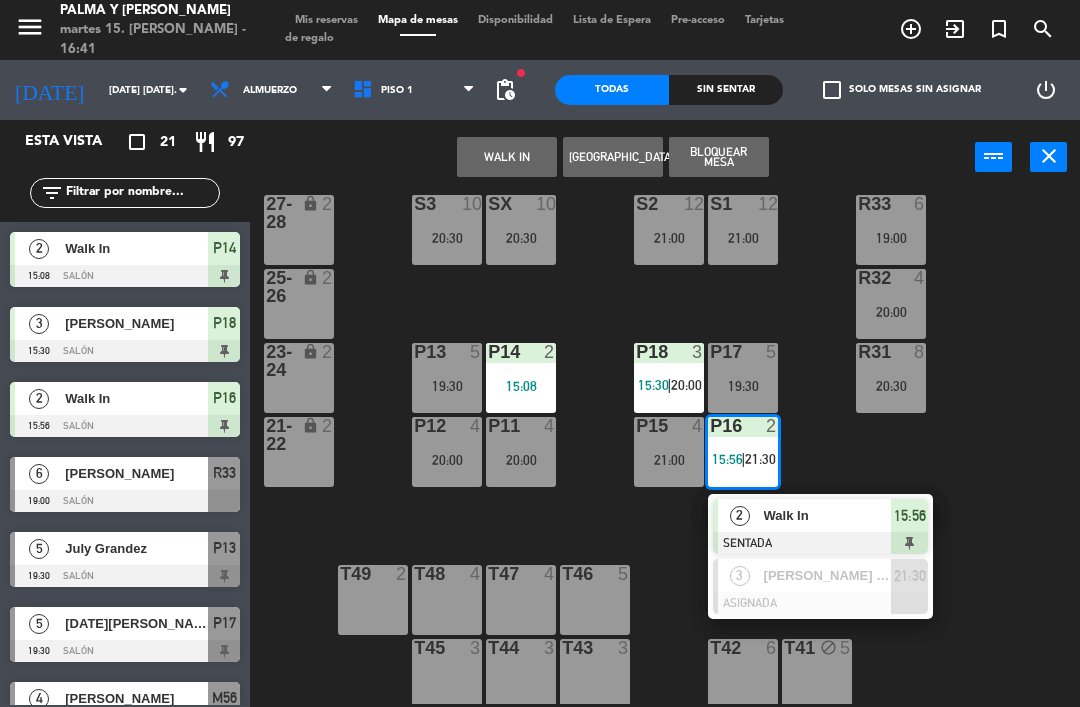 click on "Walk In" at bounding box center [828, 515] 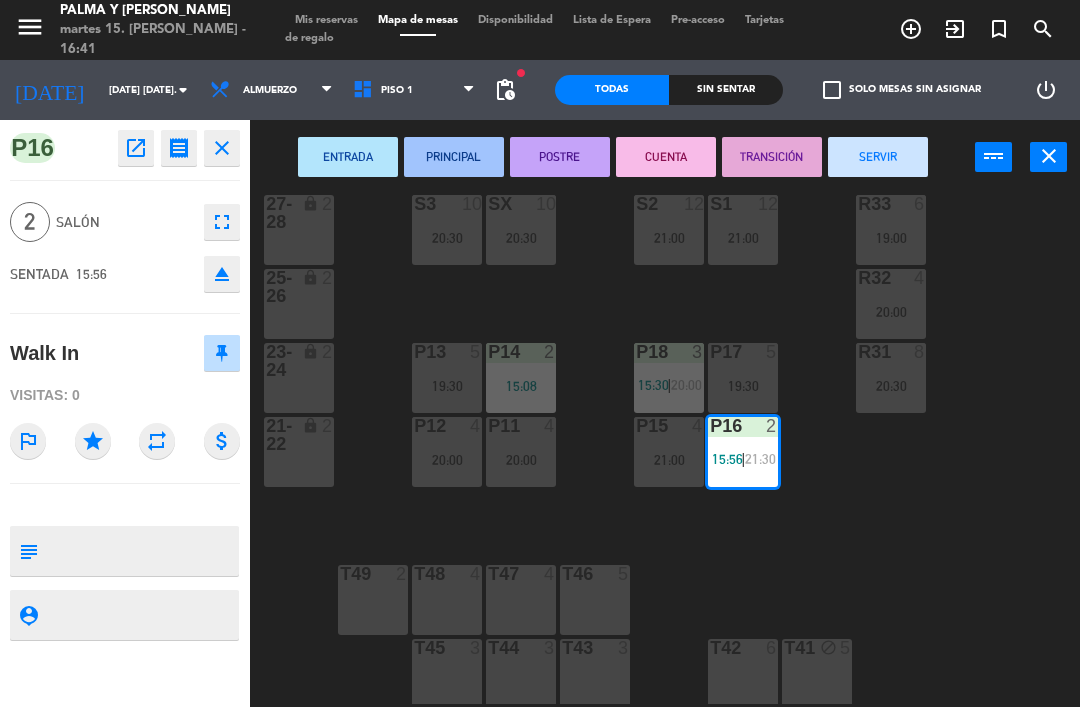 click on "CUENTA" at bounding box center (666, 157) 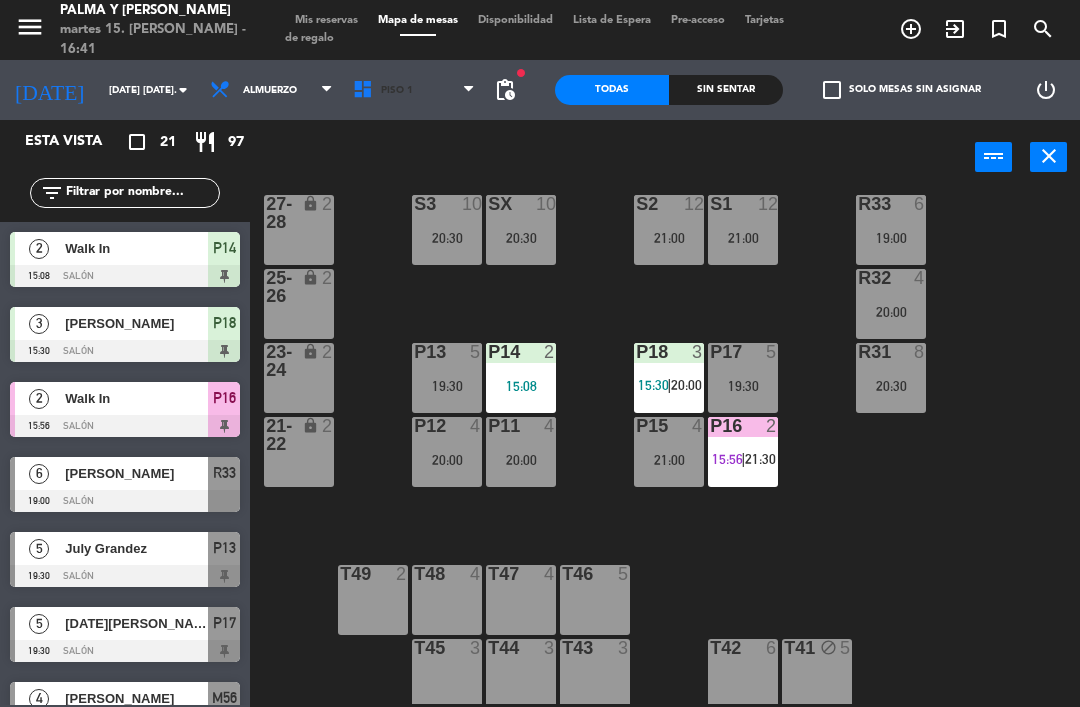 click on "Piso 1" at bounding box center [414, 90] 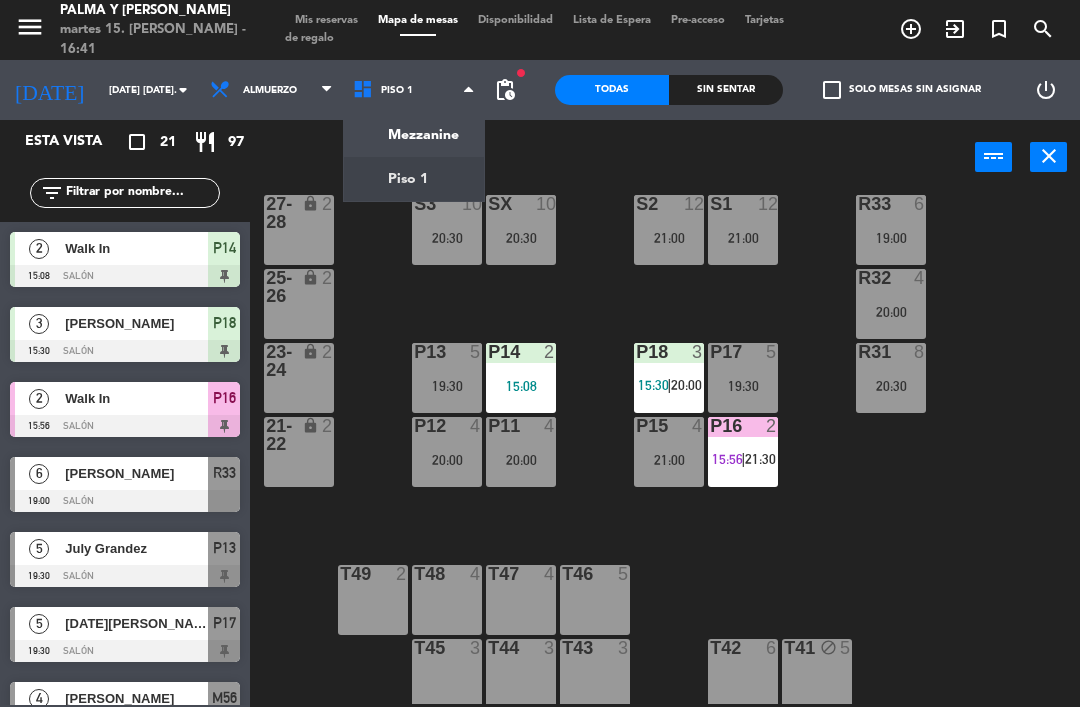 click on "menu  Palma y [PERSON_NAME] 15. [PERSON_NAME] - 16:41   Mis reservas   Mapa de mesas   Disponibilidad   Lista de Espera   Pre-acceso   Tarjetas de regalo  add_circle_outline exit_to_app turned_in_not search [DATE]    [DATE] [DATE]. arrow_drop_down  Almuerzo  Almuerzo  Almuerzo  Mezzanine   Piso 1   Piso 1   Mezzanine   Piso 1  fiber_manual_record pending_actions  Todas  Sin sentar  check_box_outline_blank   Solo mesas sin asignar   power_settings_new   Esta vista   crop_square  21  restaurant  97 filter_list  2   Walk In   15:08   Salón  P14  3   [PERSON_NAME]   15:30   Salón  P18  2   Walk In   15:56   Salón  P16  6   [PERSON_NAME]   19:00   Salón  R33  [DATE] Grandez    19:30   Salón  P13  5   [DATE][PERSON_NAME]   19:30   Salón  P17  4   [PERSON_NAME]   19:30   Mezzanine  M56  6   [PERSON_NAME]   20:00   Mezzanine  M52  2   [PERSON_NAME]    20:00   Mezzanine  M55  4   [PERSON_NAME]   20:00   Salón  P12  2   ROSABAEZ   20:00   Salón  P18  4   [PERSON_NAME]   20:00   Salón  R32  4   [PERSON_NAME]   20:00  P11" 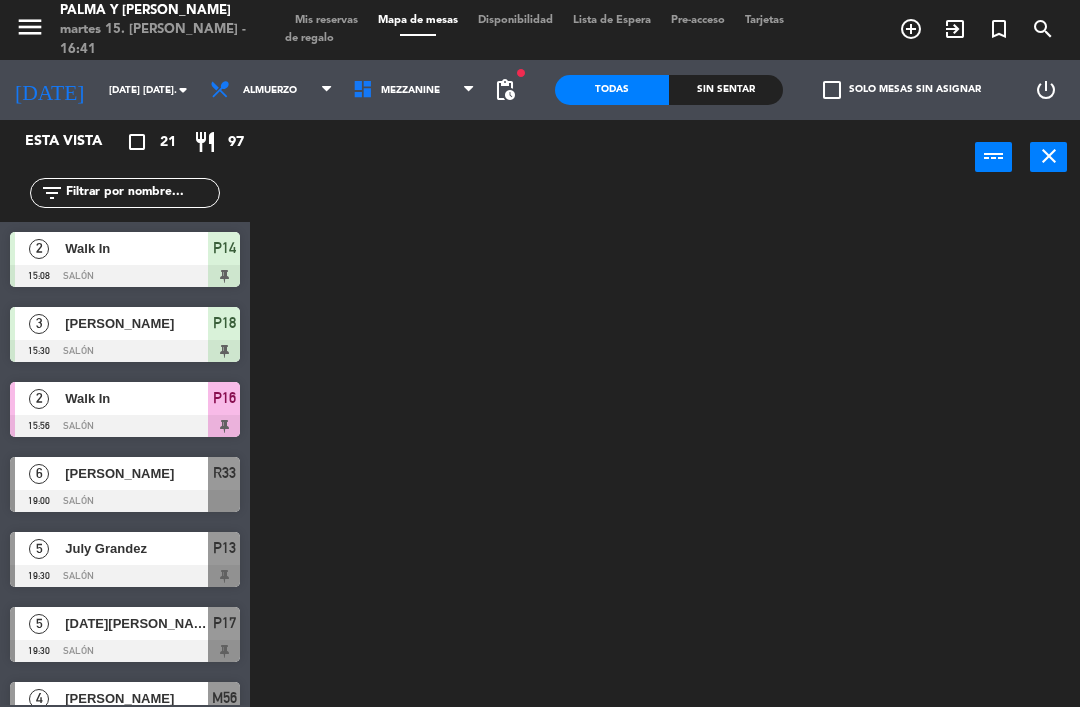 scroll, scrollTop: 0, scrollLeft: 0, axis: both 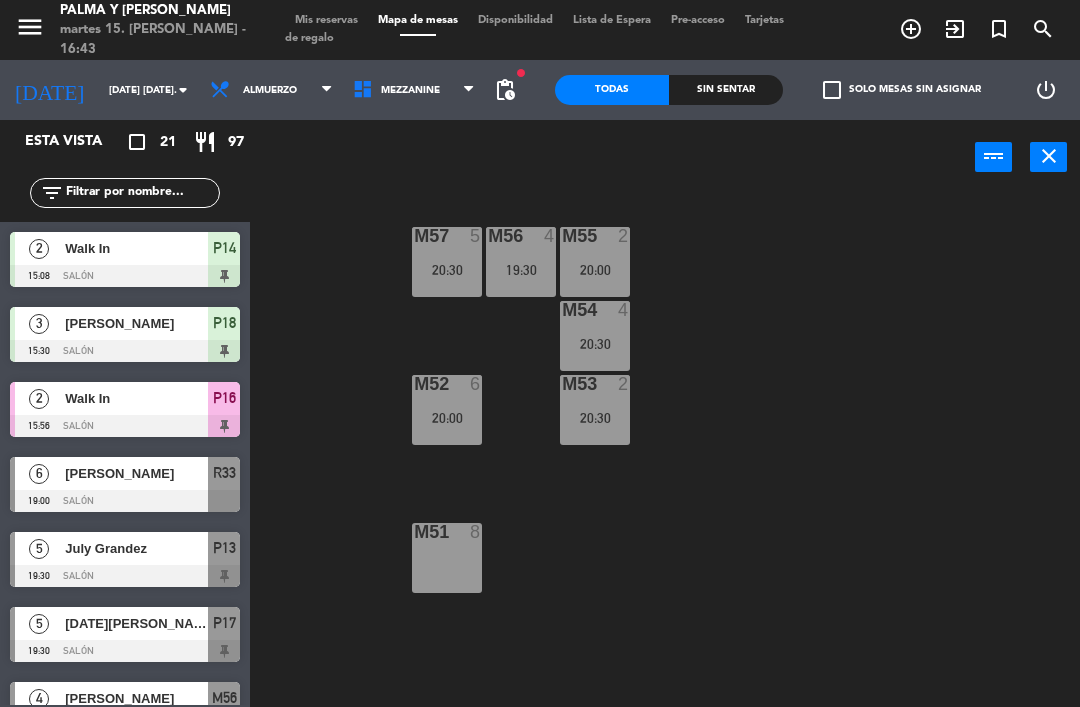 click on "M57  5   20:30  M56  4   19:30  M55  2   20:00  M54  4   20:30  M52  6   20:00  M53  2   20:30  M51  8" 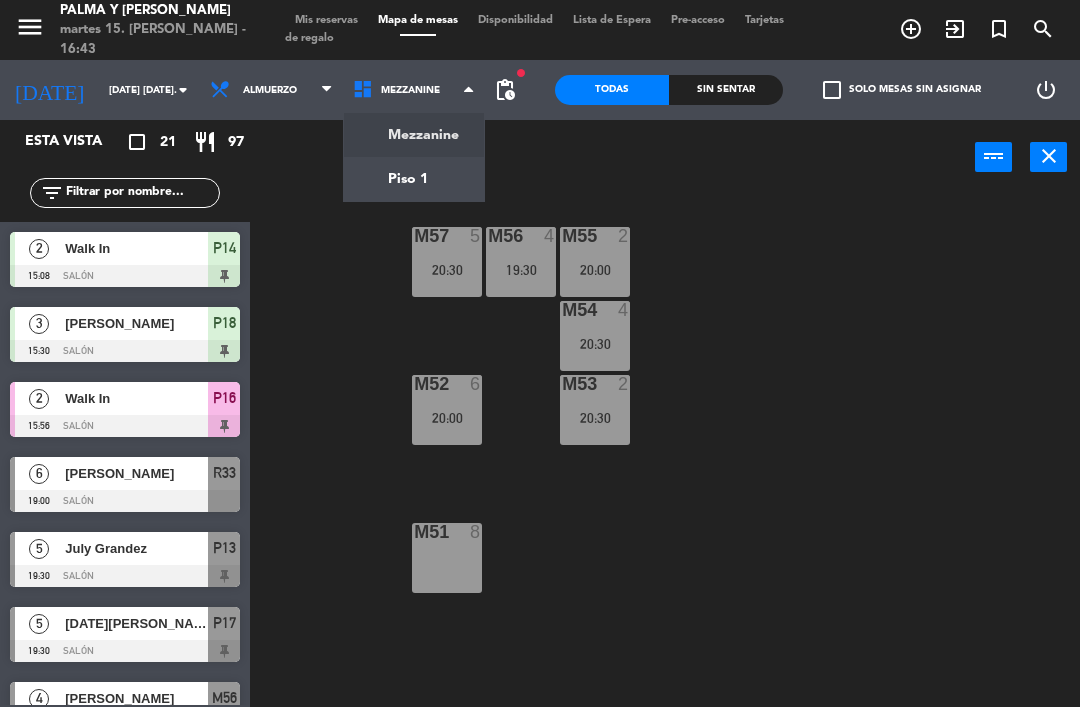 click on "menu  Palma y [PERSON_NAME] 15. [PERSON_NAME] - 16:43   Mis reservas   Mapa de mesas   Disponibilidad   Lista de Espera   Pre-acceso   Tarjetas de regalo  add_circle_outline exit_to_app turned_in_not search [DATE]    [DATE] [DATE]. arrow_drop_down  Almuerzo  Almuerzo  Almuerzo  Mezzanine   Piso 1   Mezzanine   Mezzanine   Piso 1  fiber_manual_record pending_actions  Todas  Sin sentar  check_box_outline_blank   Solo mesas sin asignar   power_settings_new   Esta vista   crop_square  21  restaurant  97 filter_list  2   Walk In   15:08   Salón  P14  3   [PERSON_NAME]   15:30   Salón  P18  2   Walk In   15:56   Salón  P16  6   [PERSON_NAME]   19:00   Salón  R33  [DATE] Grandez    19:30   Salón  P13  5   [DATE][PERSON_NAME]   19:30   Salón  P17  4   [PERSON_NAME]   19:30   Mezzanine  M56  6   [PERSON_NAME]   20:00   Mezzanine  M52  2   [PERSON_NAME]    20:00   Mezzanine  M55  4   [PERSON_NAME]   20:00   Salón  P12  2   ROSABAEZ   20:00   Salón  P18  4   [PERSON_NAME]   20:00   Salón  R32  4   [PERSON_NAME]   20:00" 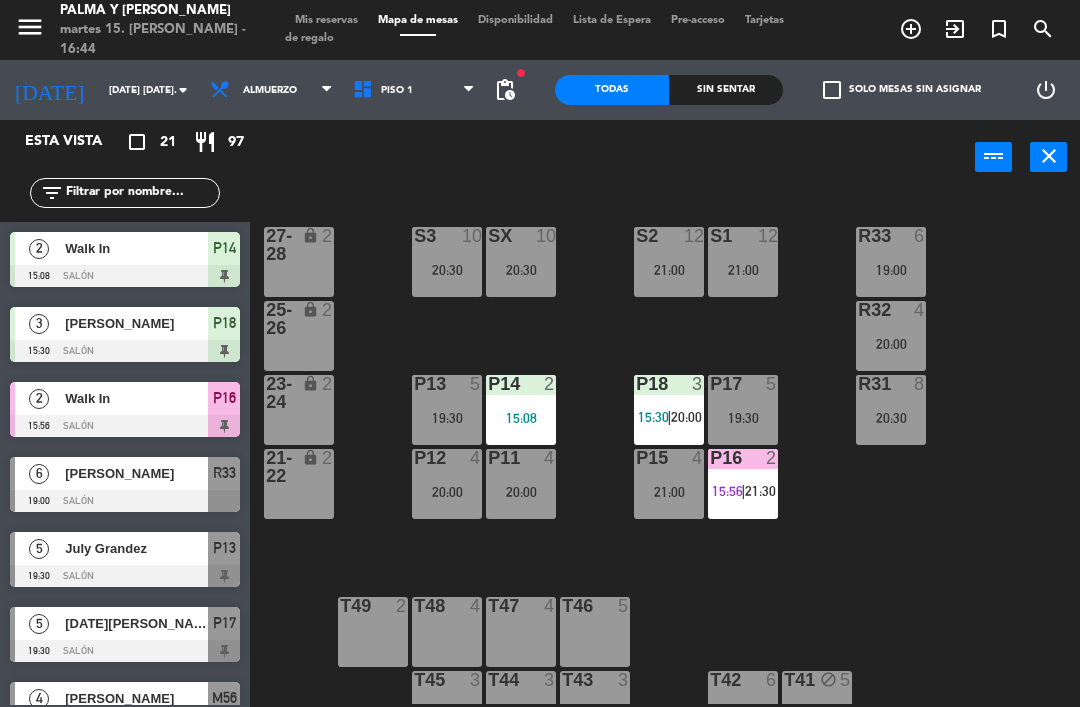 click on "|" at bounding box center (743, 491) 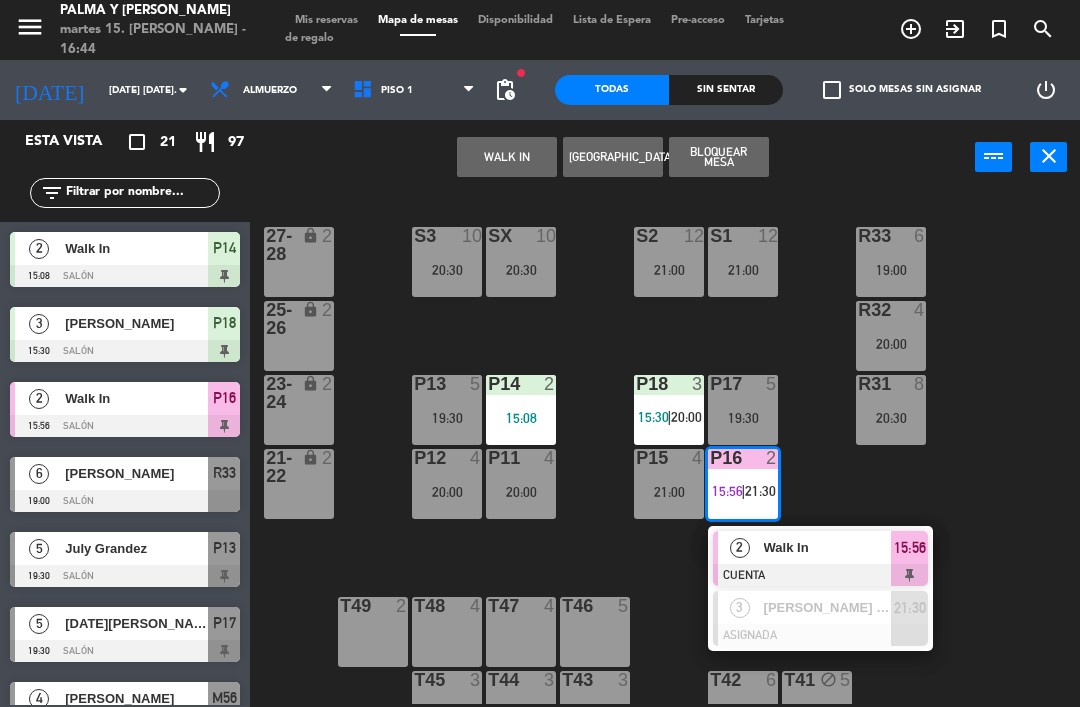 click on "R33  6   19:00  S1  12   21:00  S2  12   21:00  S3  10   20:30  SX  10   20:30  27-28 lock  2  R32  4   20:00  25-26 lock  2  P13  5   19:30  P14  2   15:08  P18  3   15:30    |    20:00     P17  5   19:30  R31  8   20:30  23-24 lock  2  P12  4   20:00  P11  4   20:00  P15  4   21:00  P16  2   15:56    |    21:30      2   Walk In   CUENTA  15:56  3   [PERSON_NAME] [PERSON_NAME]   ASIGNADA  21:30 21-22 lock  2  T48  4  T47  4  T46  5  T49  2  T45  3  T44  3  T43  3  T42  6  T41 block  5" 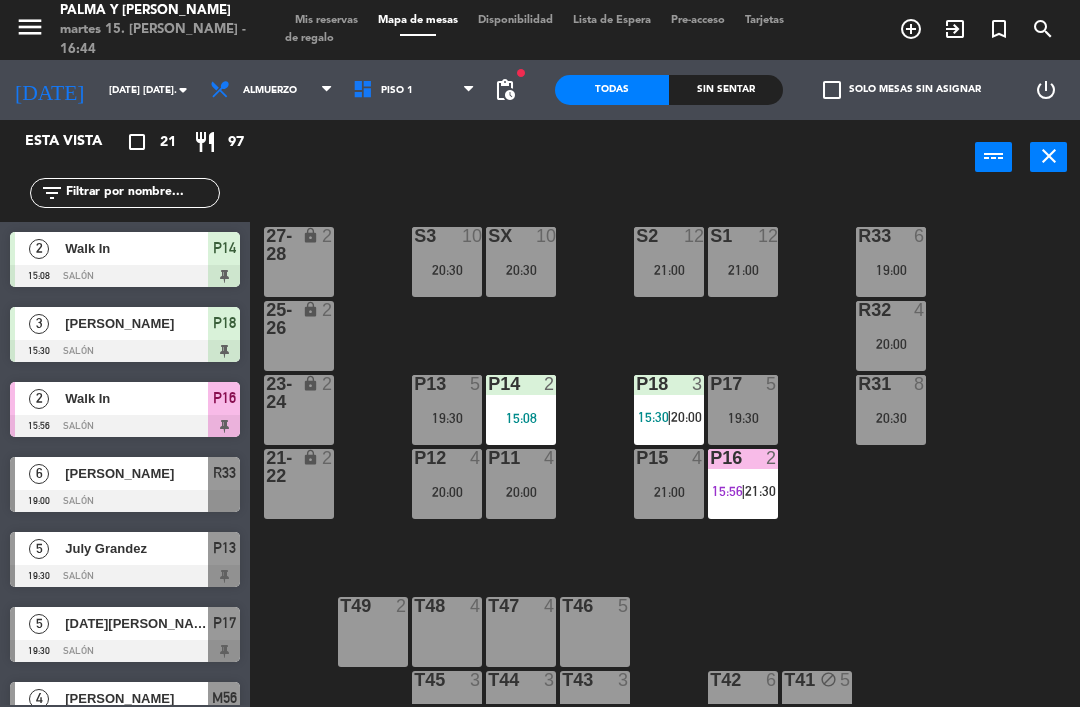 click on "P14  2   15:08" at bounding box center (521, 410) 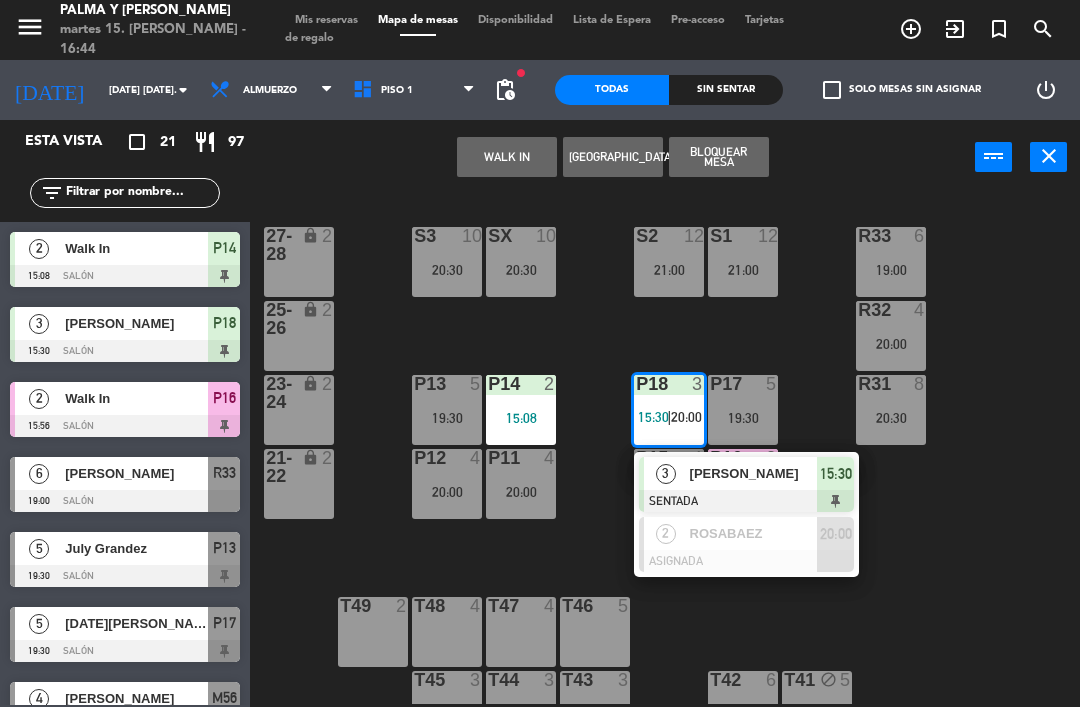 click on "R33  6   19:00  S1  12   21:00  S2  12   21:00  S3  10   20:30  SX  10   20:30  27-28 lock  2  R32  4   20:00  25-26 lock  2  P13  5   19:30  P14  2   15:08  P18  3   15:30    |    20:00      3   [PERSON_NAME]   SENTADA  15:30  2   ROSABAEZ   ASIGNADA  20:00 P17  5   19:30  R31  8   20:30  23-24 lock  2  P12  4   20:00  P11  4   20:00  P15  4   21:00  P16  2   15:56    |    21:30     21-22 lock  2  T48  4  T47  4  T46  5  T49  2  T45  3  T44  3  T43  3  T42  6  T41 block  5" 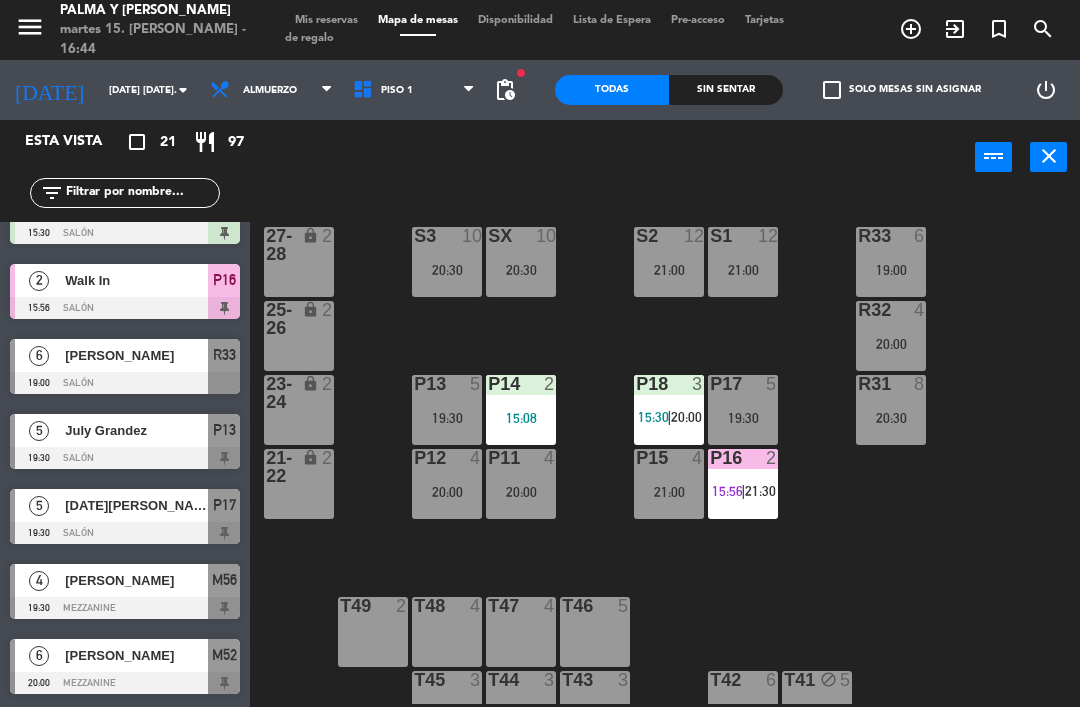 click on "Mis reservas" at bounding box center [326, 20] 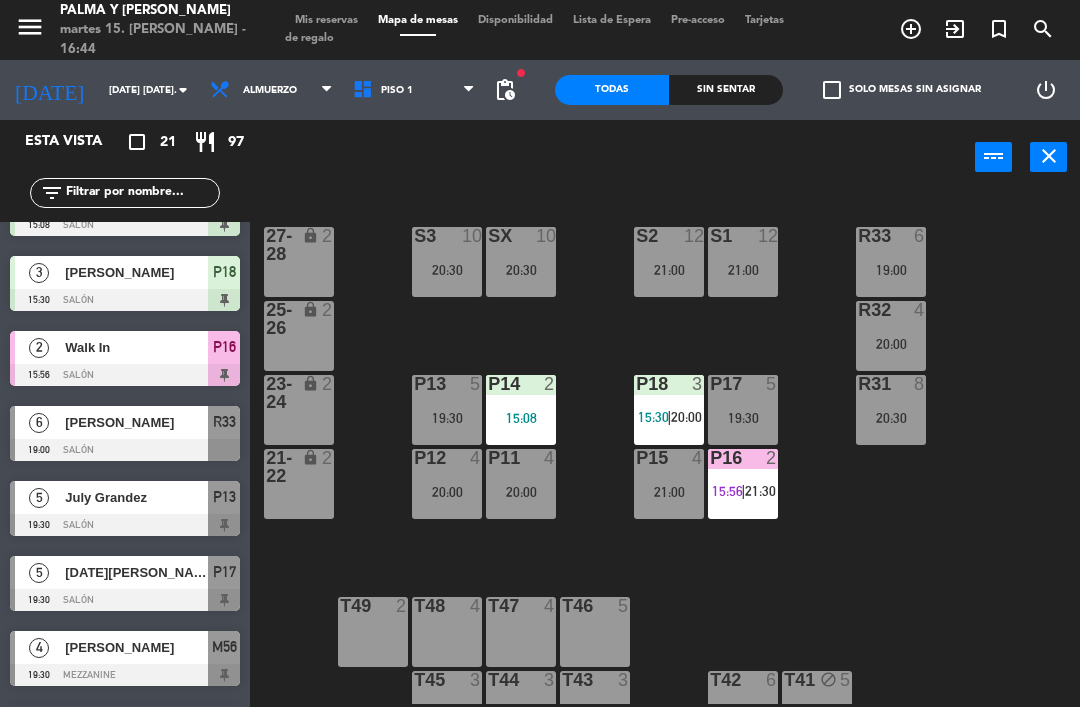 scroll, scrollTop: 11, scrollLeft: 0, axis: vertical 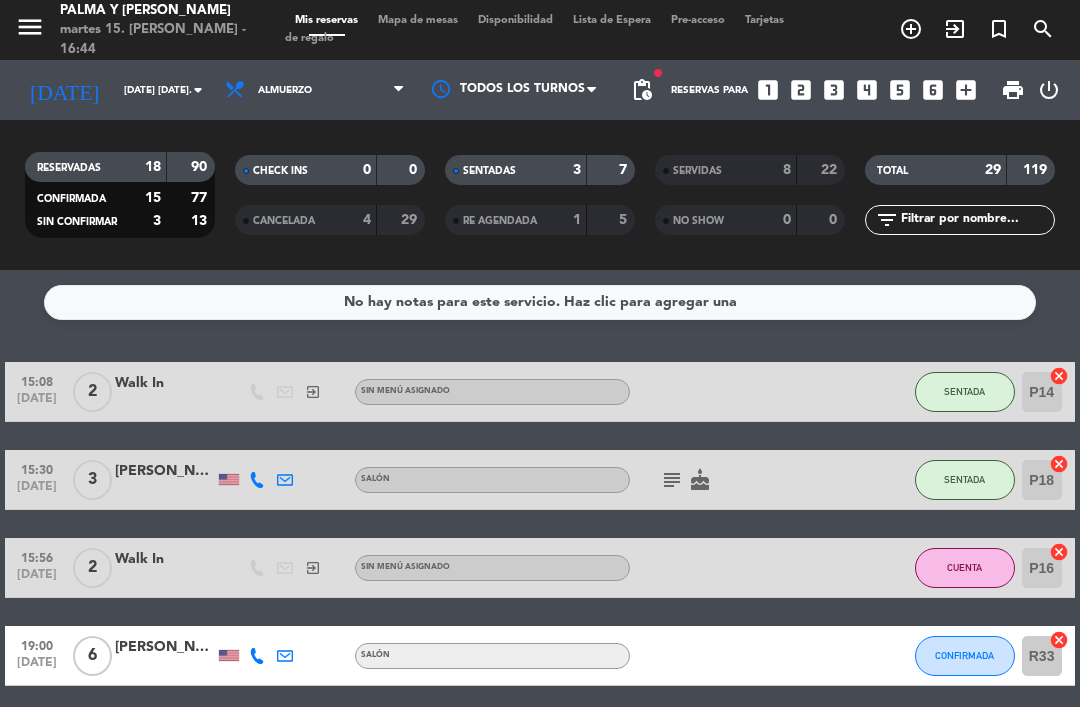 click on "Mapa de mesas" at bounding box center [418, 20] 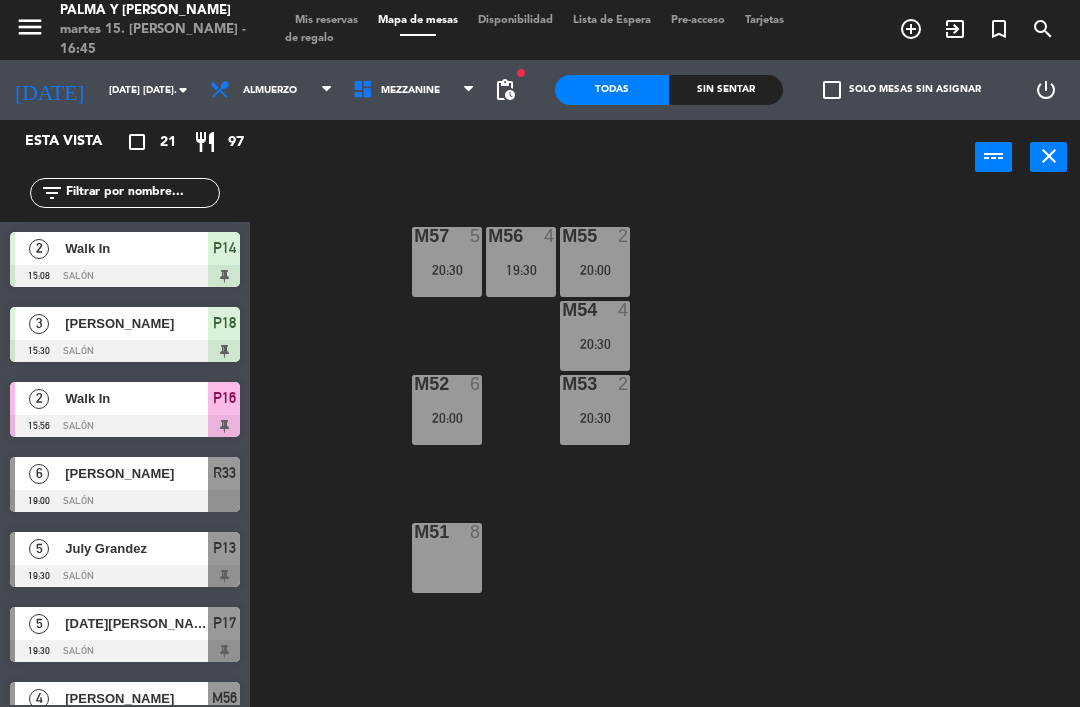 click on "Mezzanine" at bounding box center (414, 90) 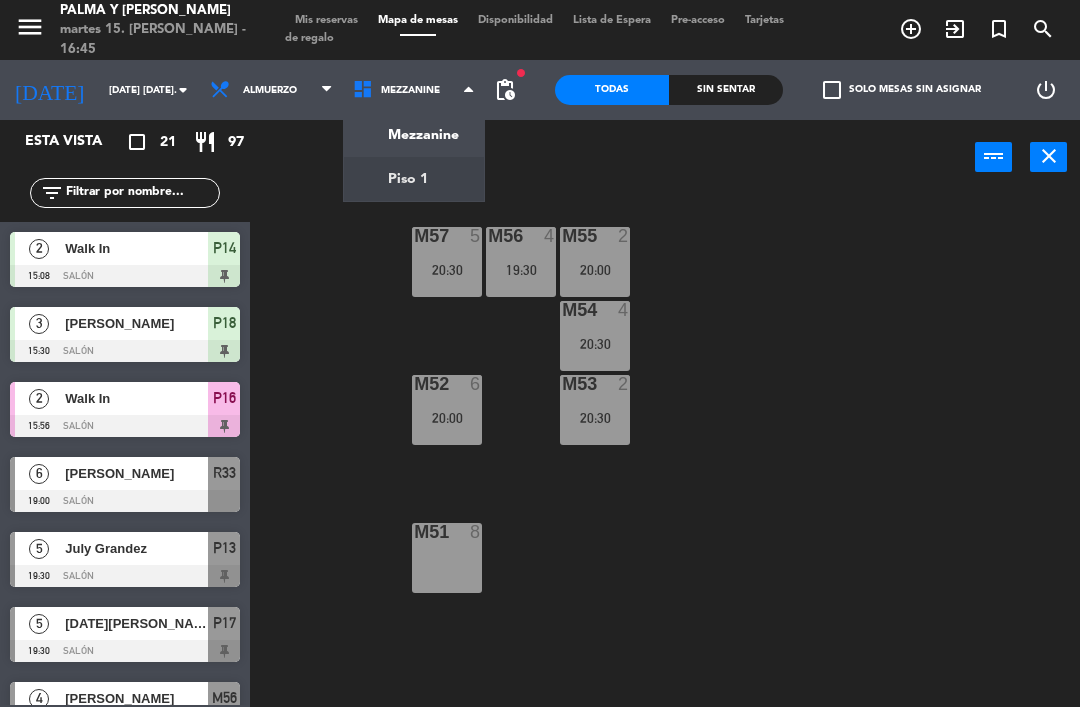 click on "menu  Palma y [PERSON_NAME] 15. [PERSON_NAME] - 16:45   Mis reservas   Mapa de mesas   Disponibilidad   Lista de Espera   Pre-acceso   Tarjetas de regalo  add_circle_outline exit_to_app turned_in_not search [DATE]    [DATE] [DATE]. arrow_drop_down  Almuerzo  Almuerzo  Almuerzo  Mezzanine   Piso 1   Mezzanine   Mezzanine   Piso 1  fiber_manual_record pending_actions  Todas  Sin sentar  check_box_outline_blank   Solo mesas sin asignar   power_settings_new   Esta vista   crop_square  21  restaurant  97 filter_list  2   Walk In   15:08   Salón  P14  3   [PERSON_NAME]   15:30   Salón  P18  2   Walk In   15:56   Salón  P16  6   [PERSON_NAME]   19:00   Salón  R33  [DATE] Grandez    19:30   Salón  P13  5   [DATE][PERSON_NAME]   19:30   Salón  P17  4   [PERSON_NAME]   19:30   Mezzanine  M56  6   [PERSON_NAME]   20:00   Mezzanine  M52  2   [PERSON_NAME]    20:00   Mezzanine  M55  4   [PERSON_NAME]   20:00   Salón  P12  2   ROSABAEZ   20:00   Salón  P18  4   [PERSON_NAME]   20:00   Salón  R32  4   [PERSON_NAME]   20:00" 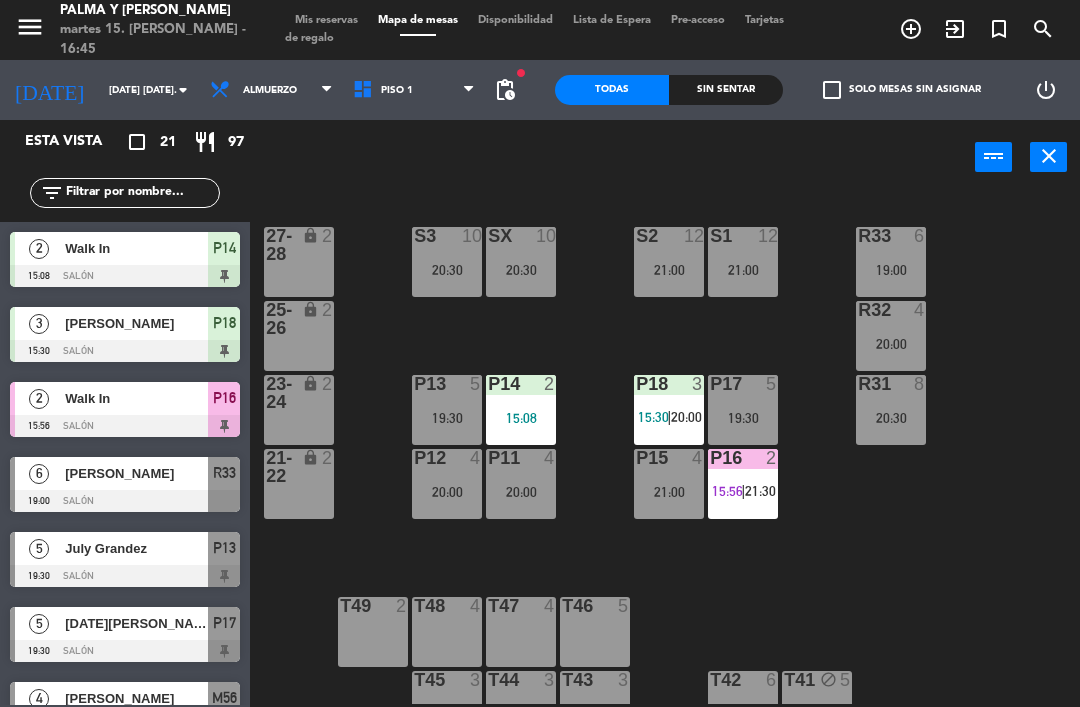 click on "P16  2   15:56    |    21:30" at bounding box center [743, 484] 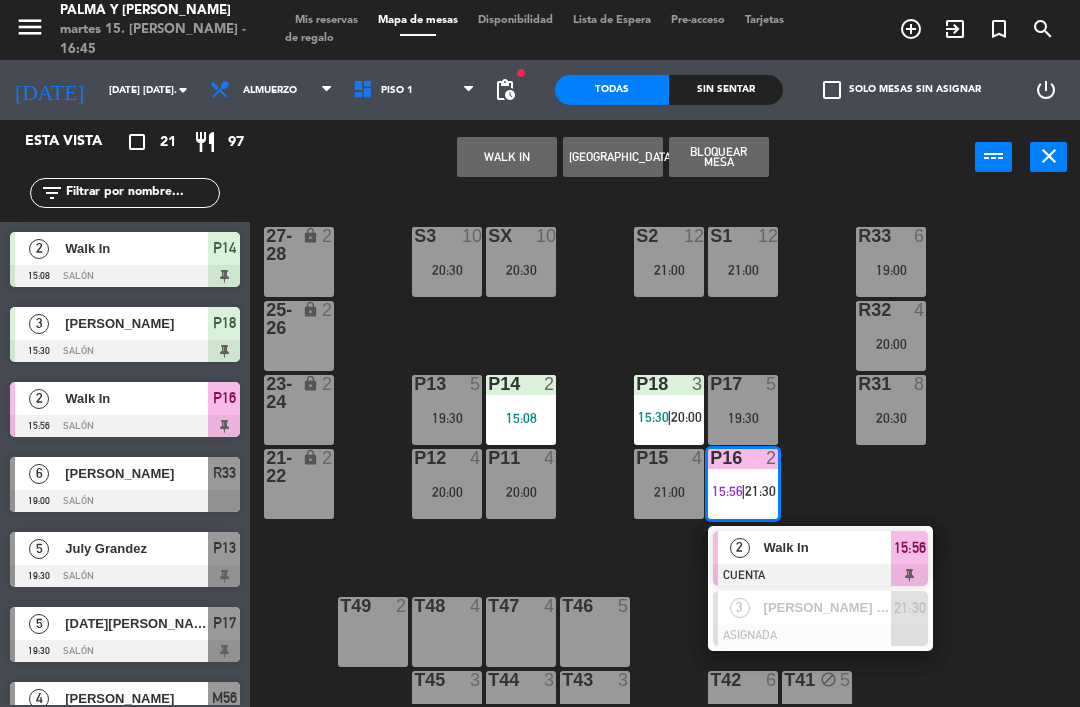 click on "Walk In" at bounding box center [828, 547] 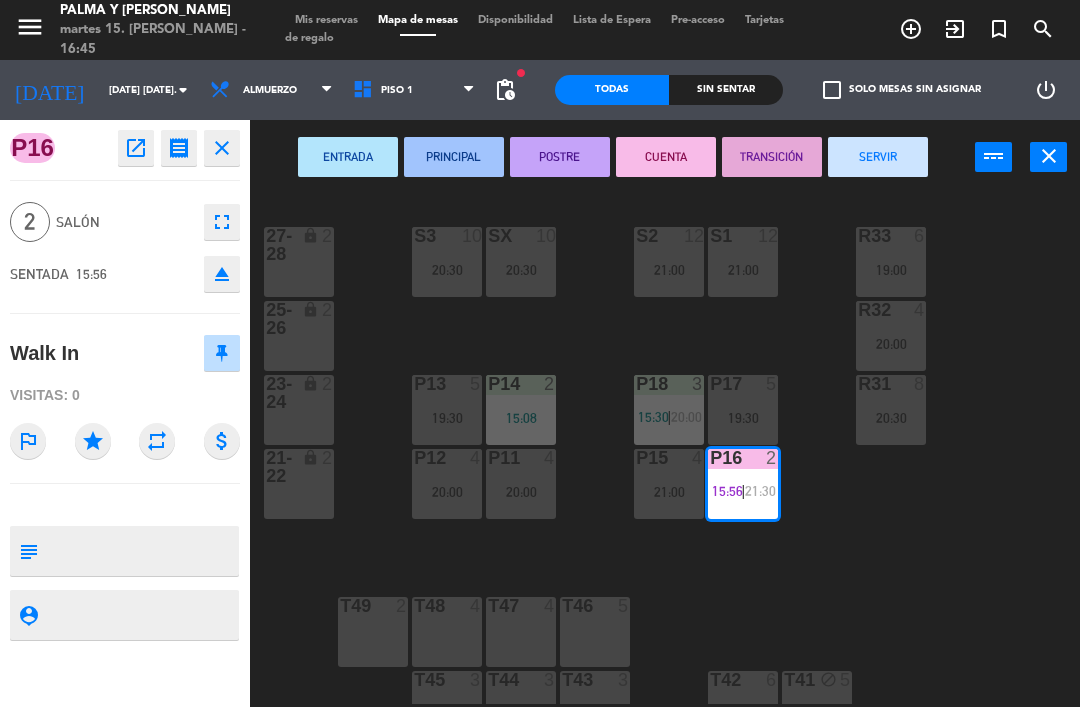 click on "SERVIR" at bounding box center [878, 157] 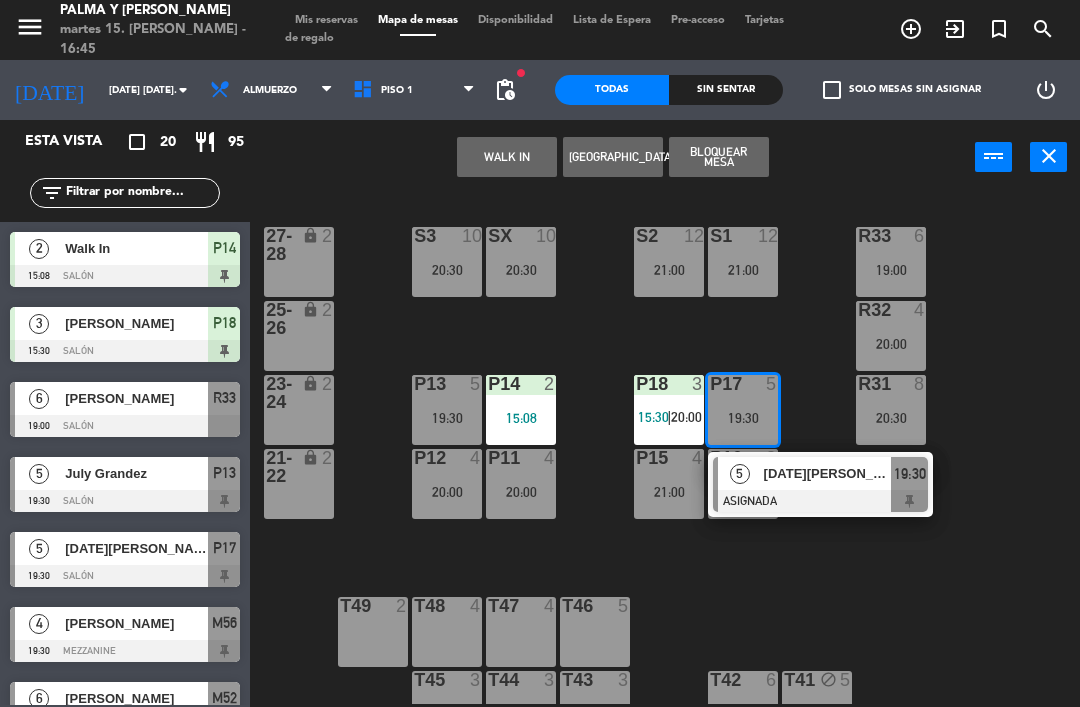 click on "[DATE][PERSON_NAME]" at bounding box center [828, 473] 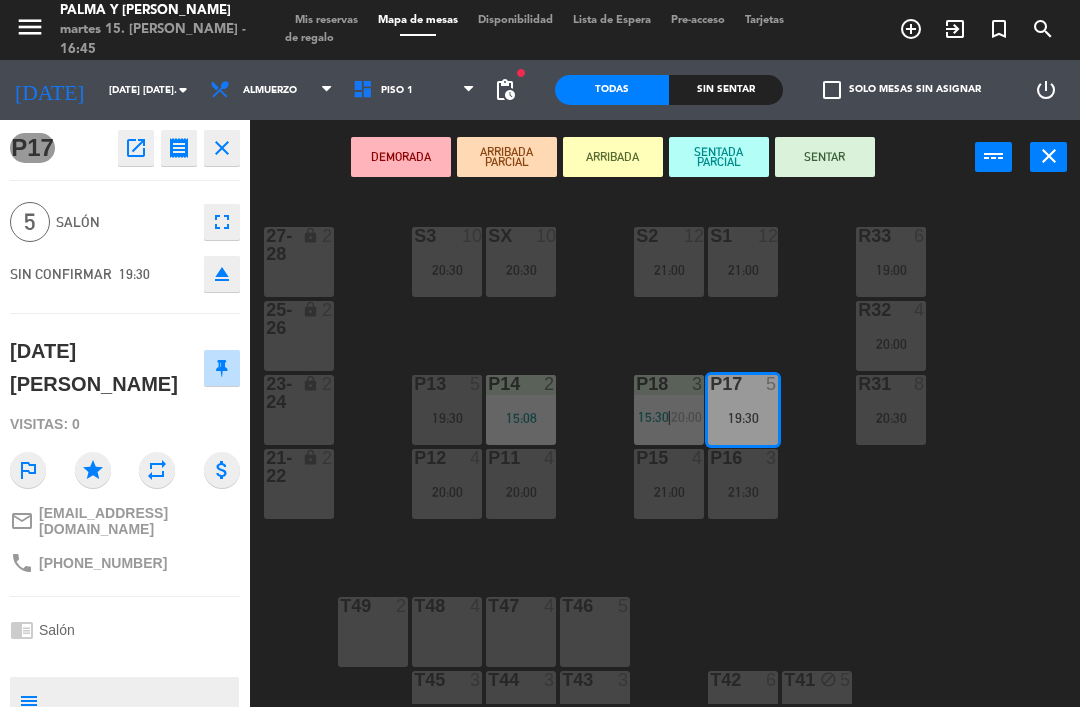 click on "21:30" at bounding box center (743, 492) 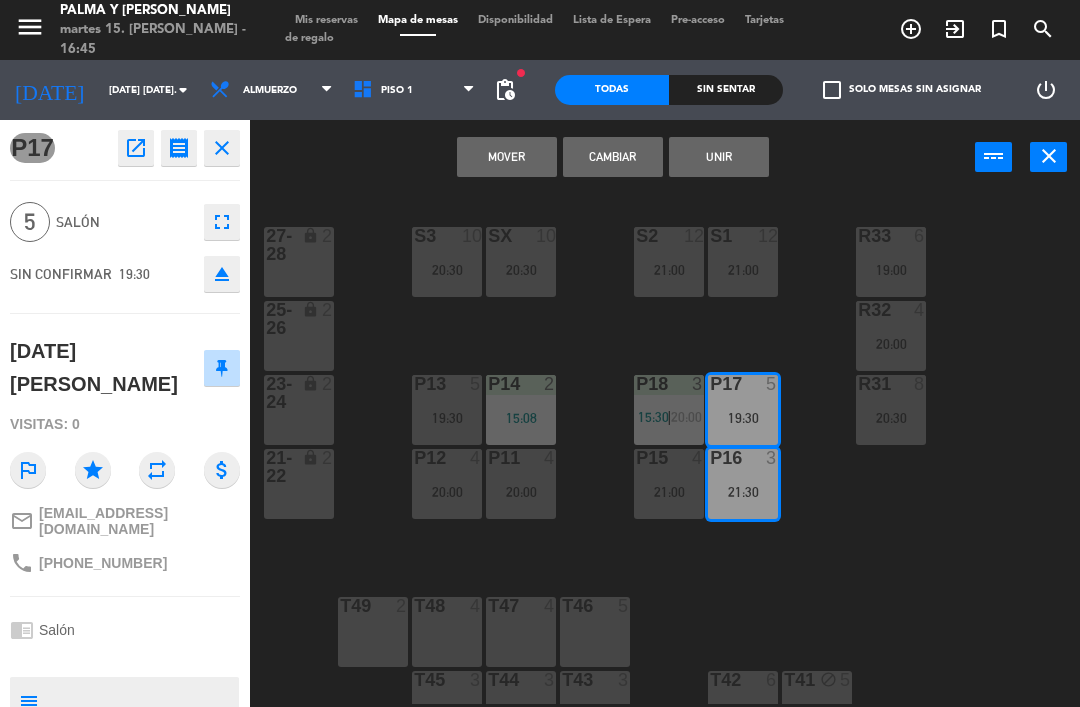 click on "Cambiar" at bounding box center (613, 157) 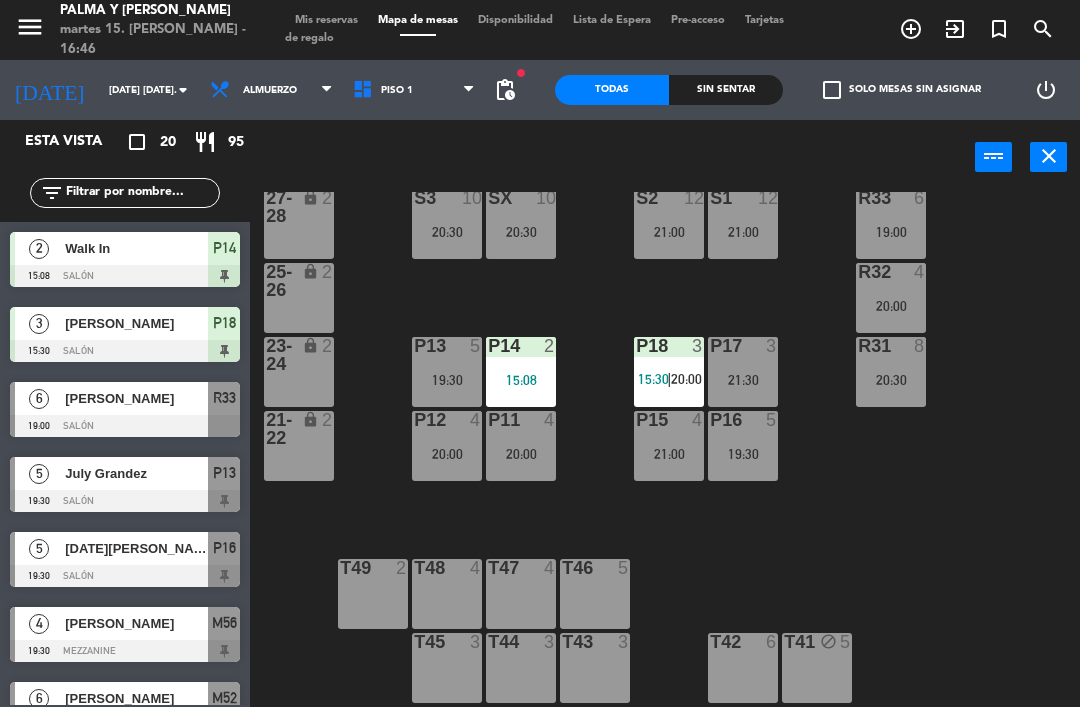 scroll, scrollTop: 38, scrollLeft: 0, axis: vertical 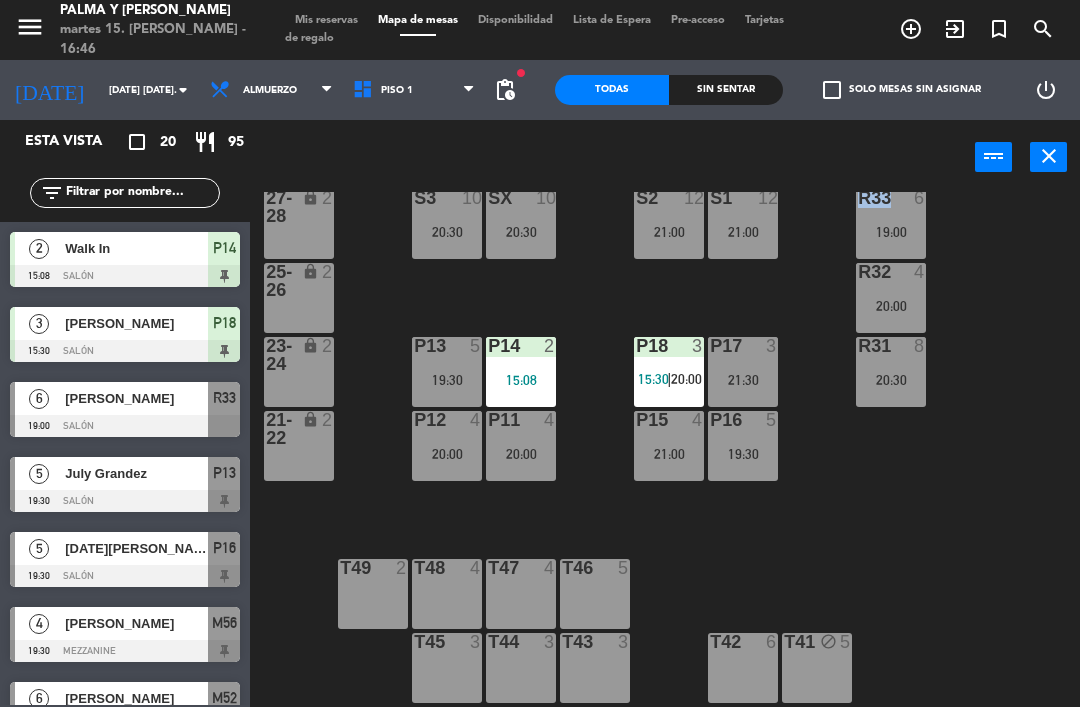 click on "R33  6   19:00  S1  12   21:00  S2  12   21:00  S3  10   20:30  SX  10   20:30  27-28 lock  2  R32  4   20:00  25-26 lock  2  P13  5   19:30  P14  2   15:08  P18  3   15:30    |    20:00     P17  3   21:30  R31  8   20:30  23-24 lock  2  P12  4   20:00  P11  4   20:00  P15  4   21:00  P16  5   19:30  21-22 lock  2  T48  4  T47  4  T46  5  T49  2  T45  3  T44  3  T43  3  T42  6  T41 block  5" 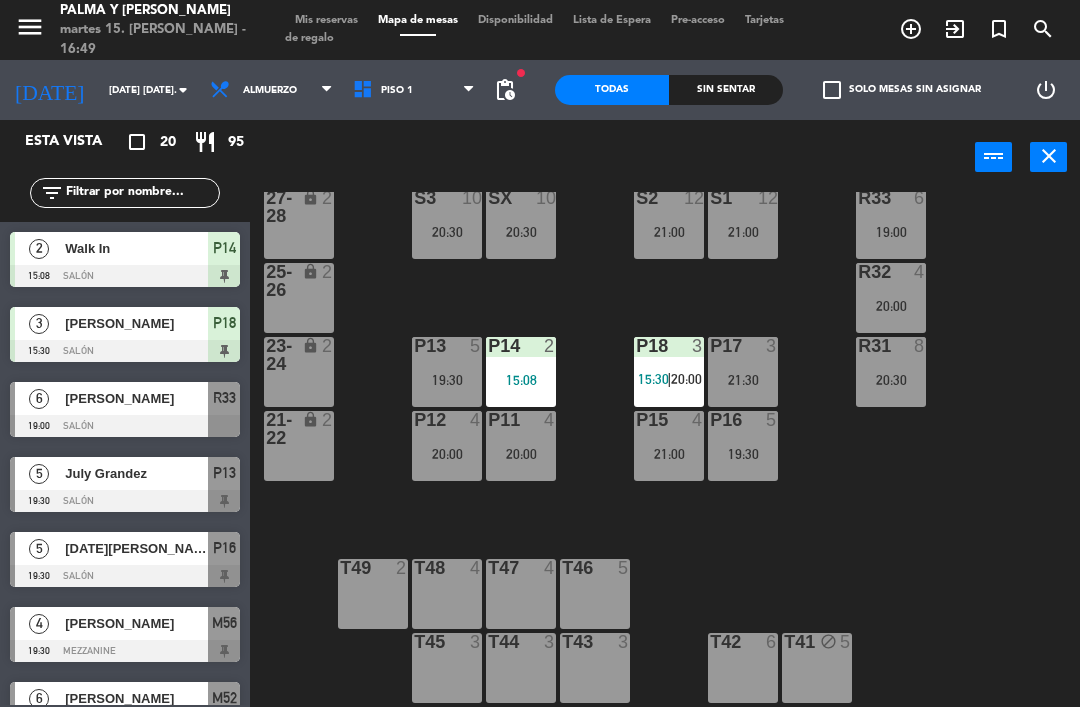 click on "[DATE] [DATE]." 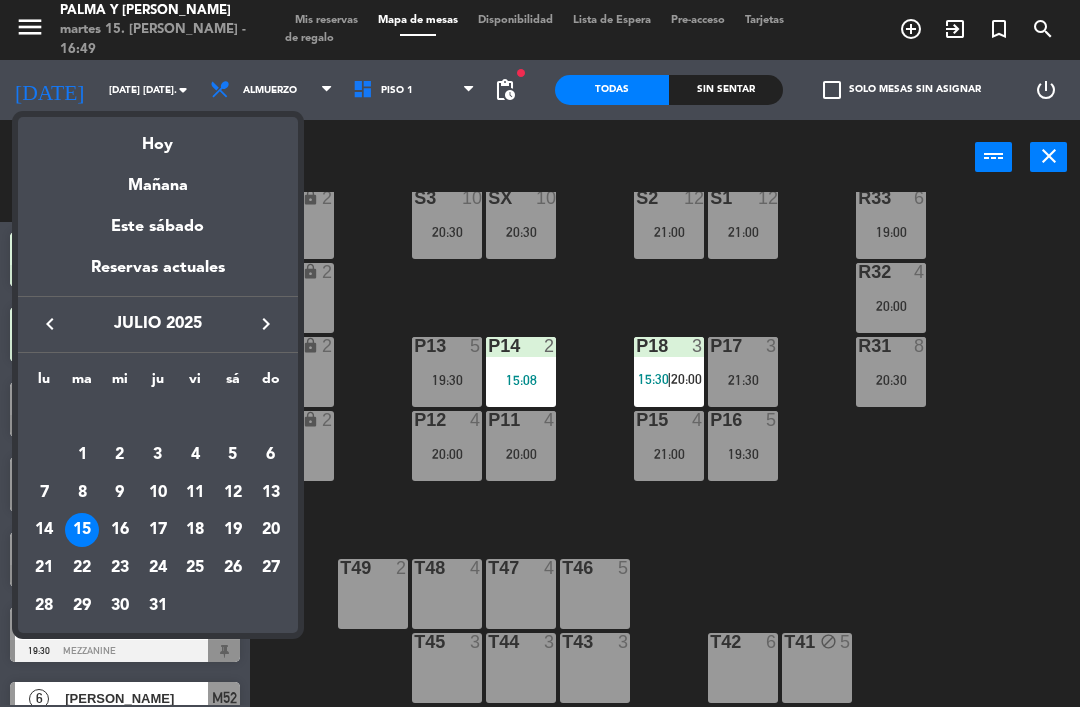 click on "18" at bounding box center (195, 530) 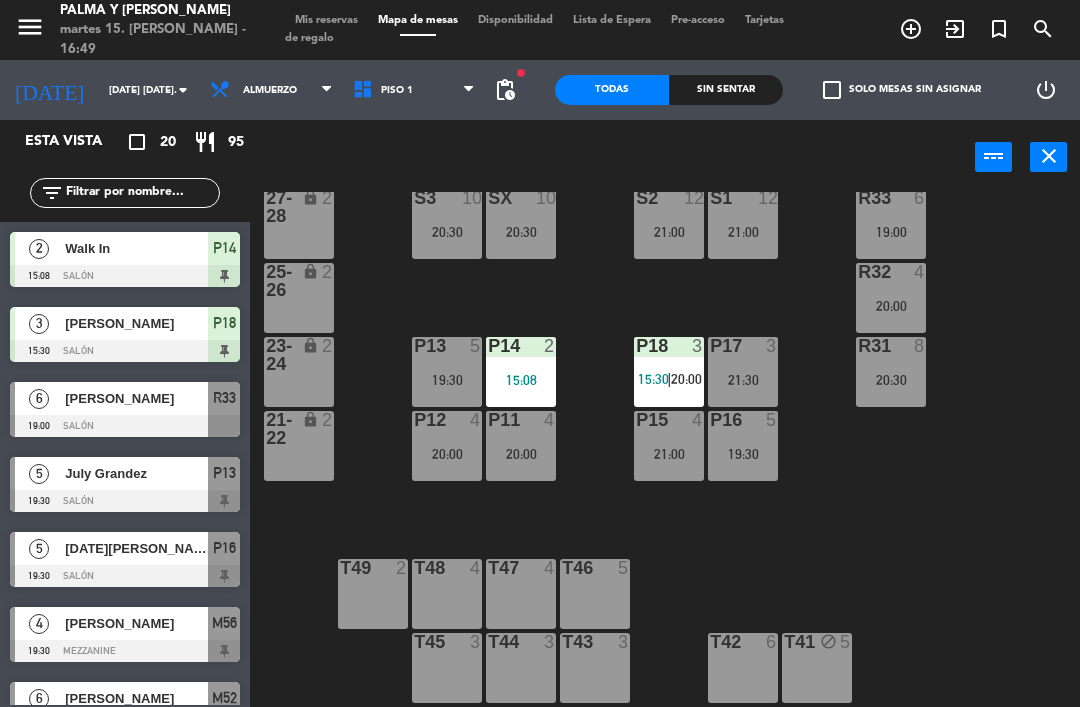 type on "vie. [DATE]" 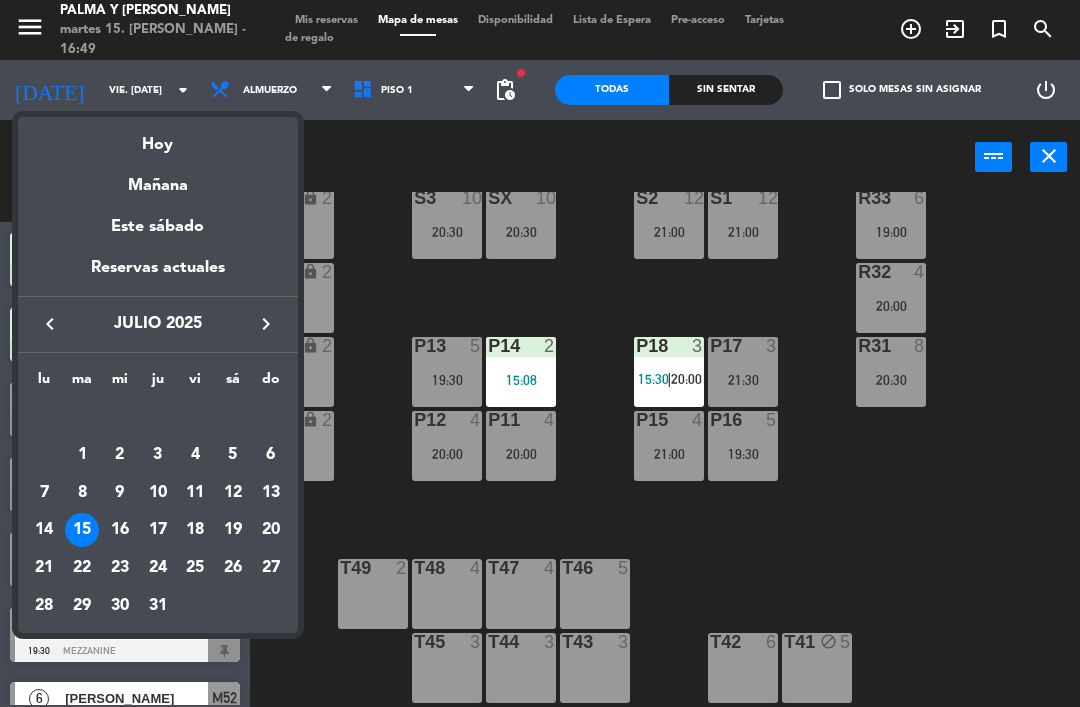 scroll, scrollTop: 0, scrollLeft: 0, axis: both 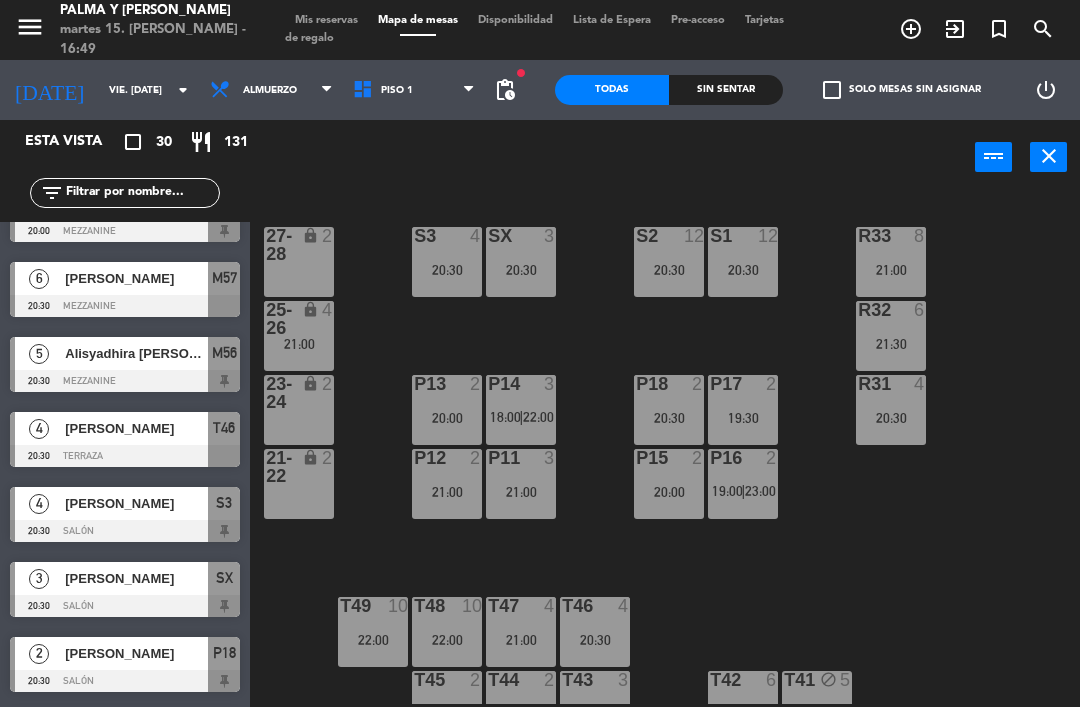 click at bounding box center [125, 531] 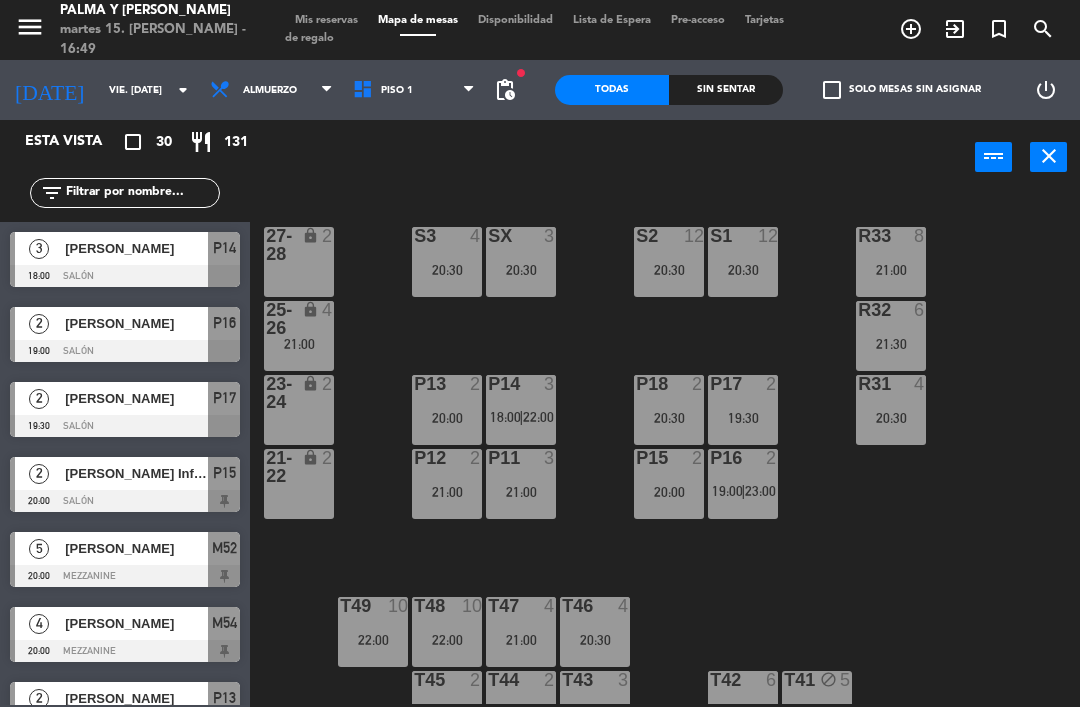 scroll, scrollTop: 0, scrollLeft: 0, axis: both 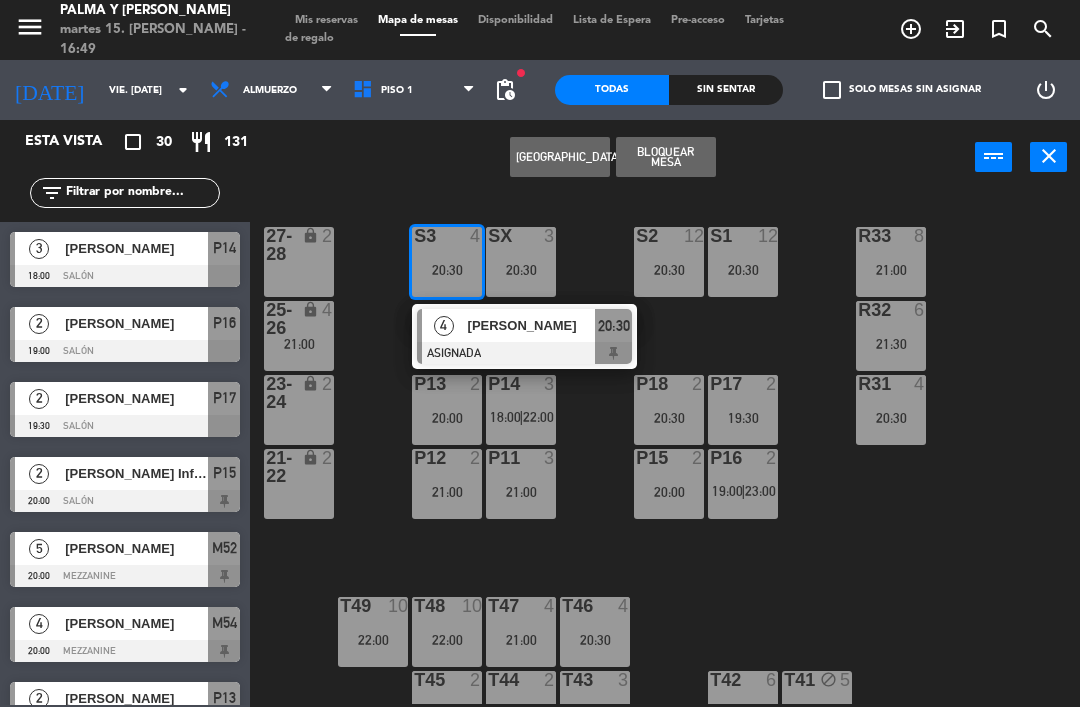 click on "[PERSON_NAME]" at bounding box center (532, 325) 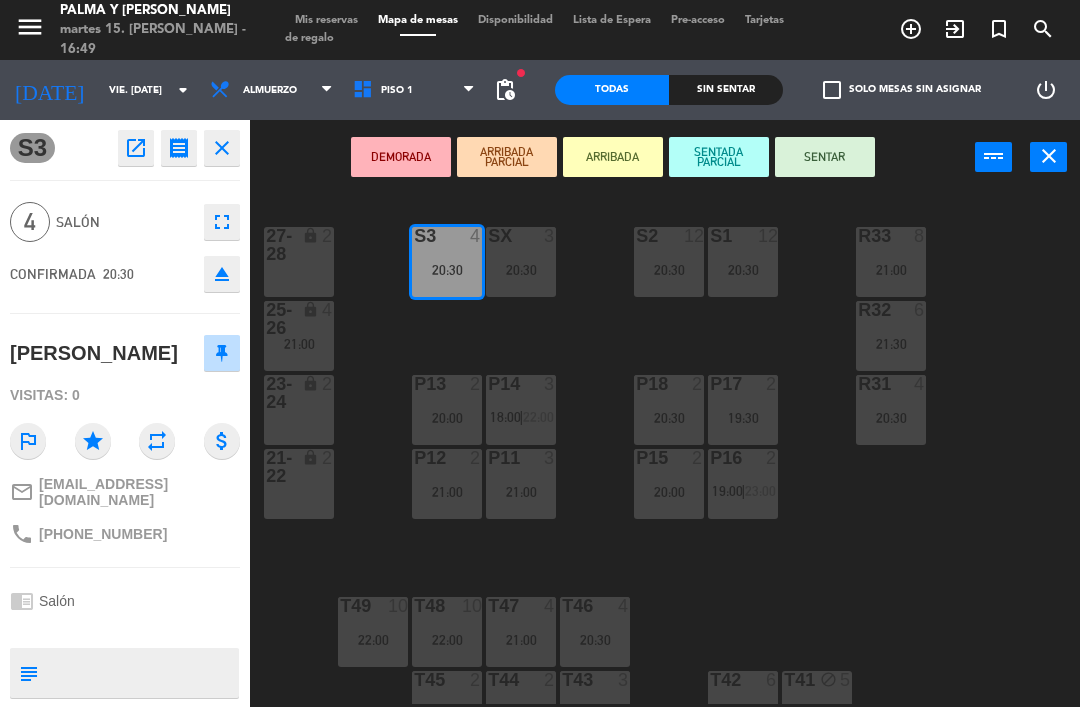 click on "P12  2   21:00" at bounding box center (447, 484) 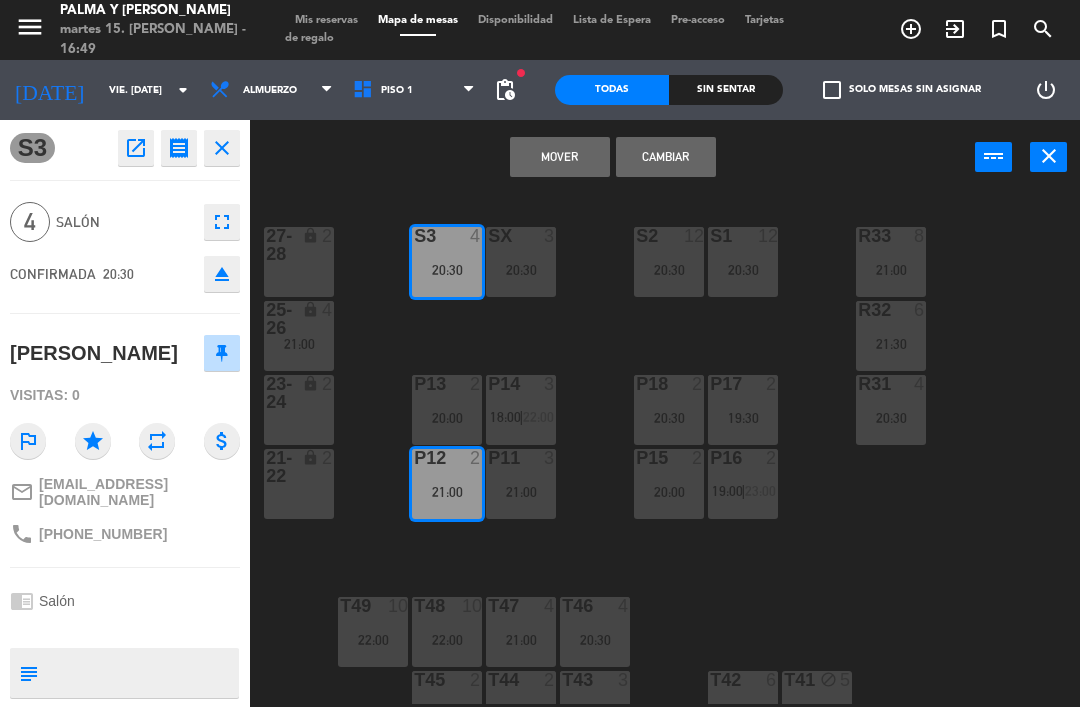 click on "Mover" at bounding box center (560, 157) 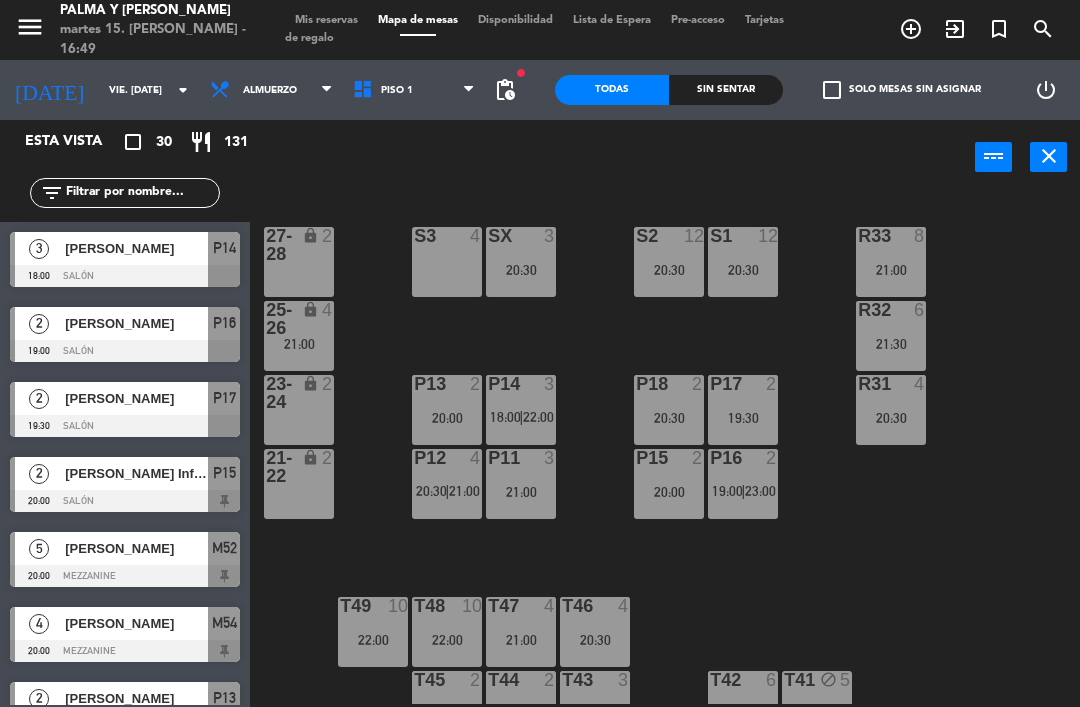 click on "P12  4   20:30    |    21:00" at bounding box center (447, 484) 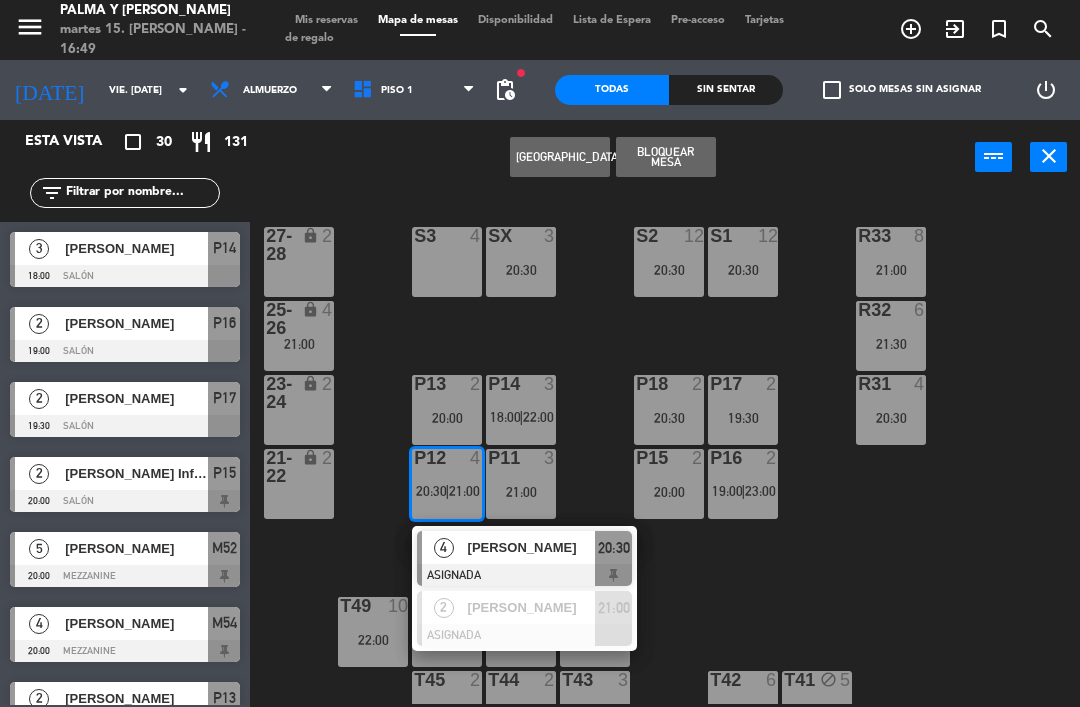 click on "[PERSON_NAME]" at bounding box center [531, 607] 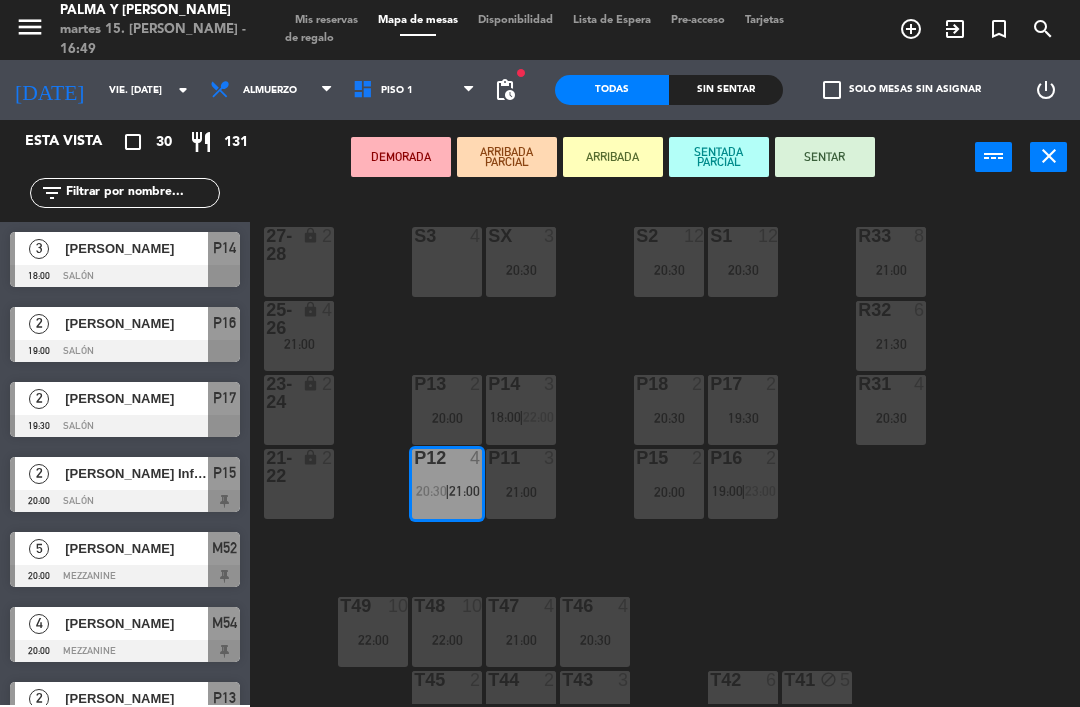 click on "S3  4" at bounding box center (447, 262) 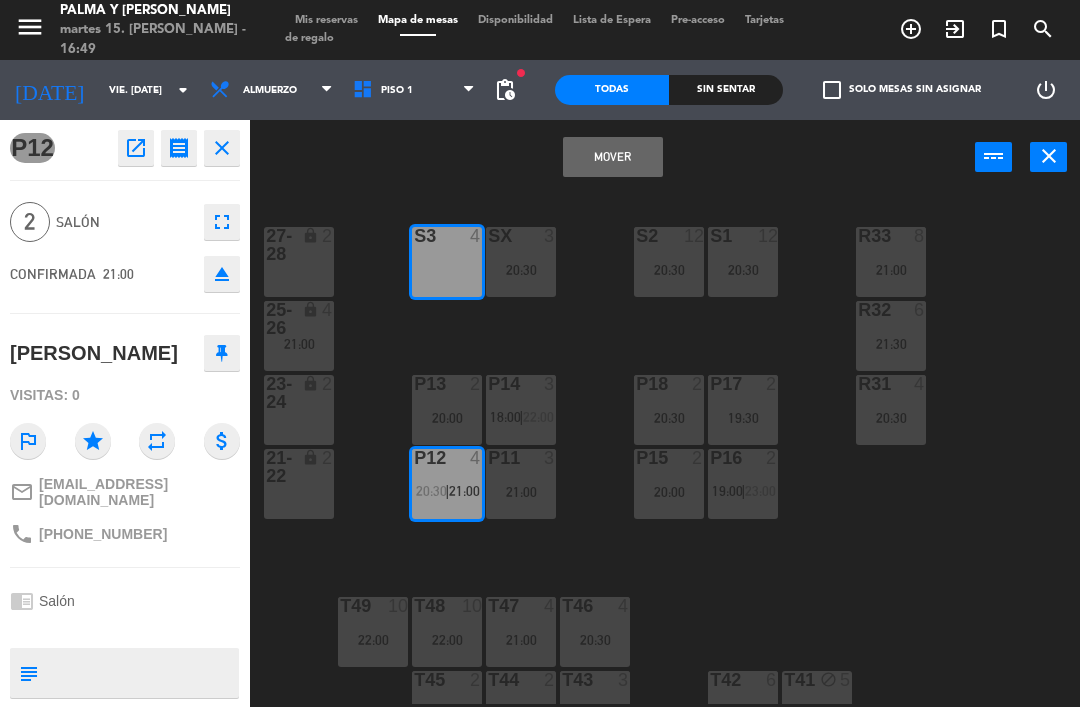 click on "Mover" at bounding box center [613, 157] 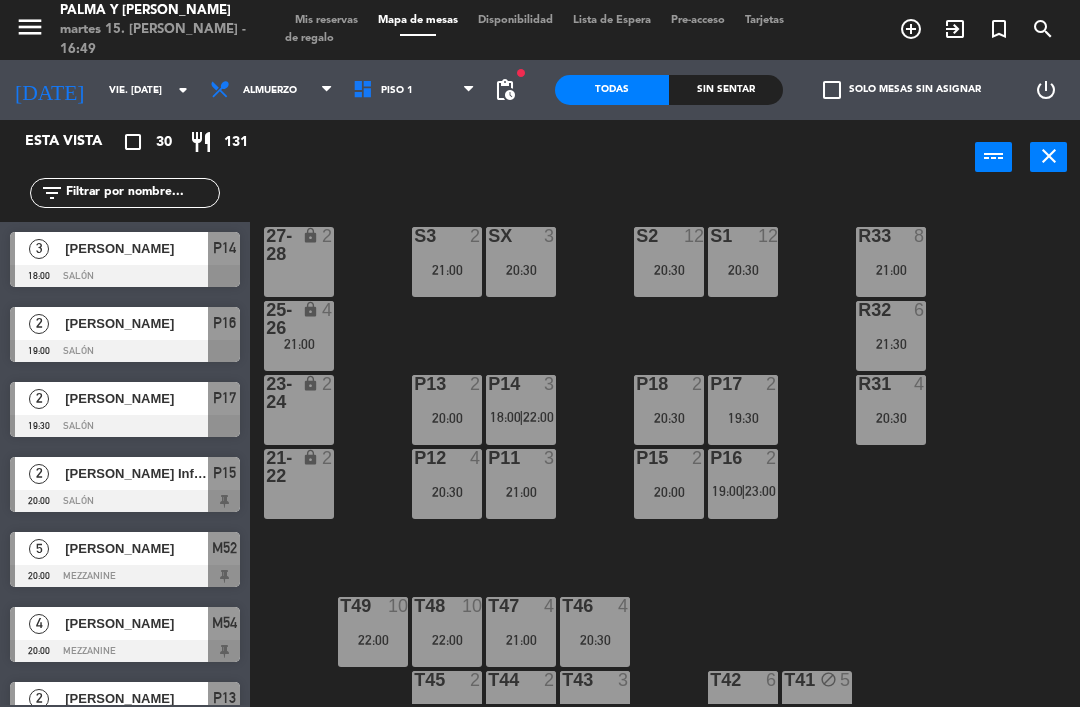 scroll, scrollTop: 0, scrollLeft: 0, axis: both 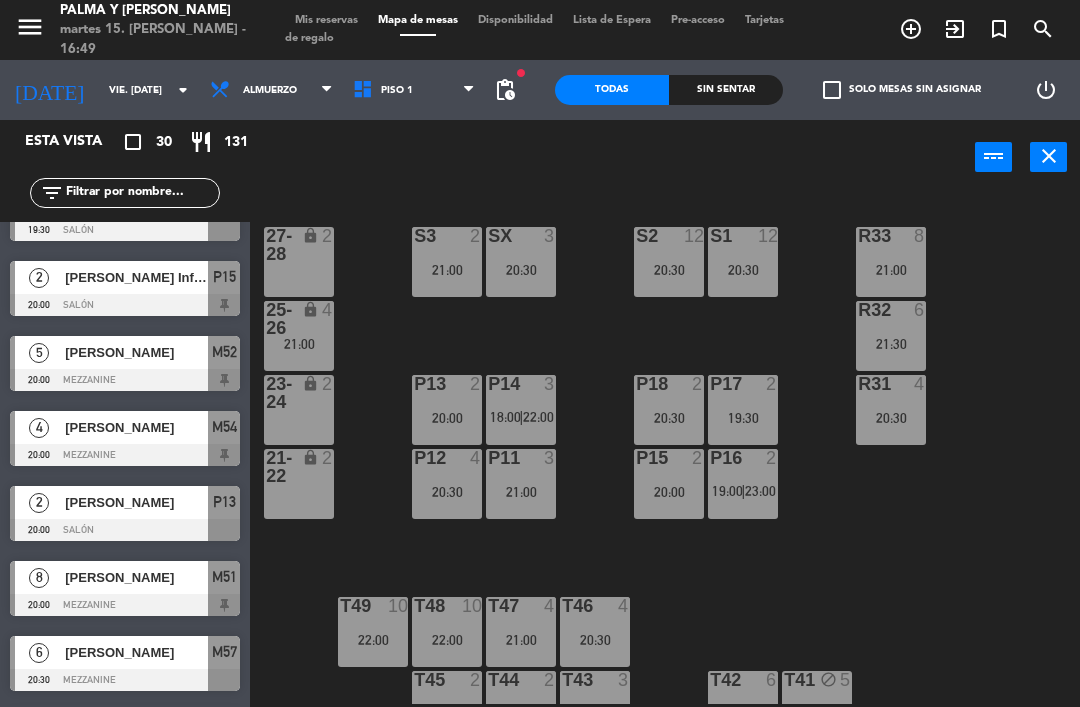 click on "23:00" at bounding box center (760, 491) 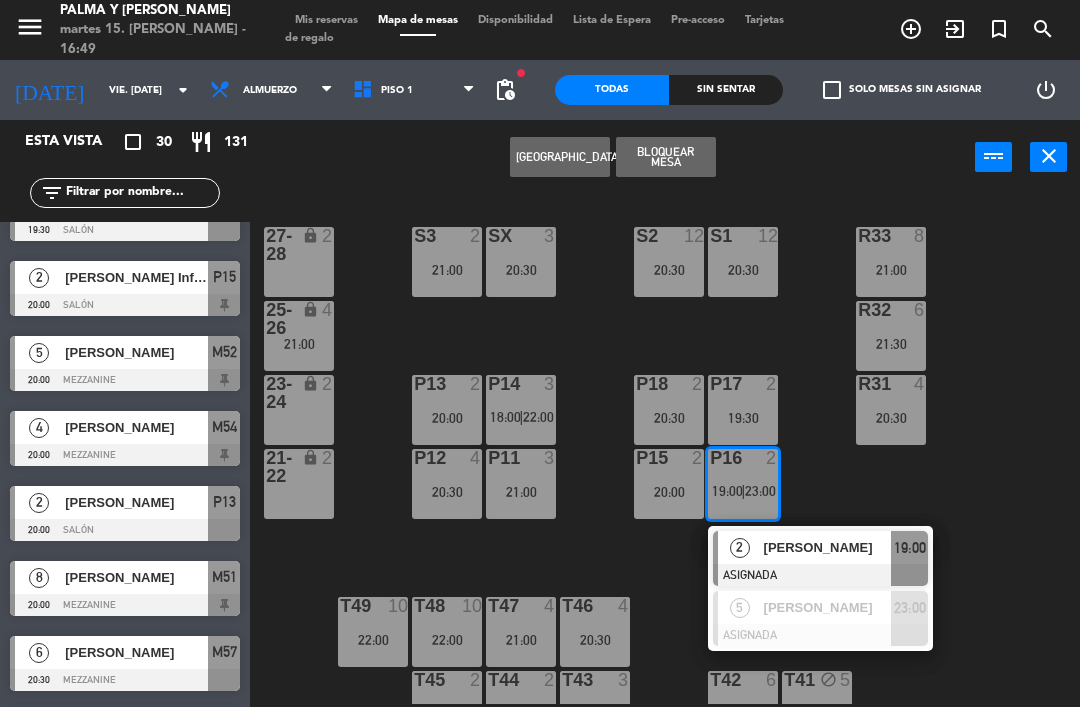 click on "20:30" at bounding box center (447, 492) 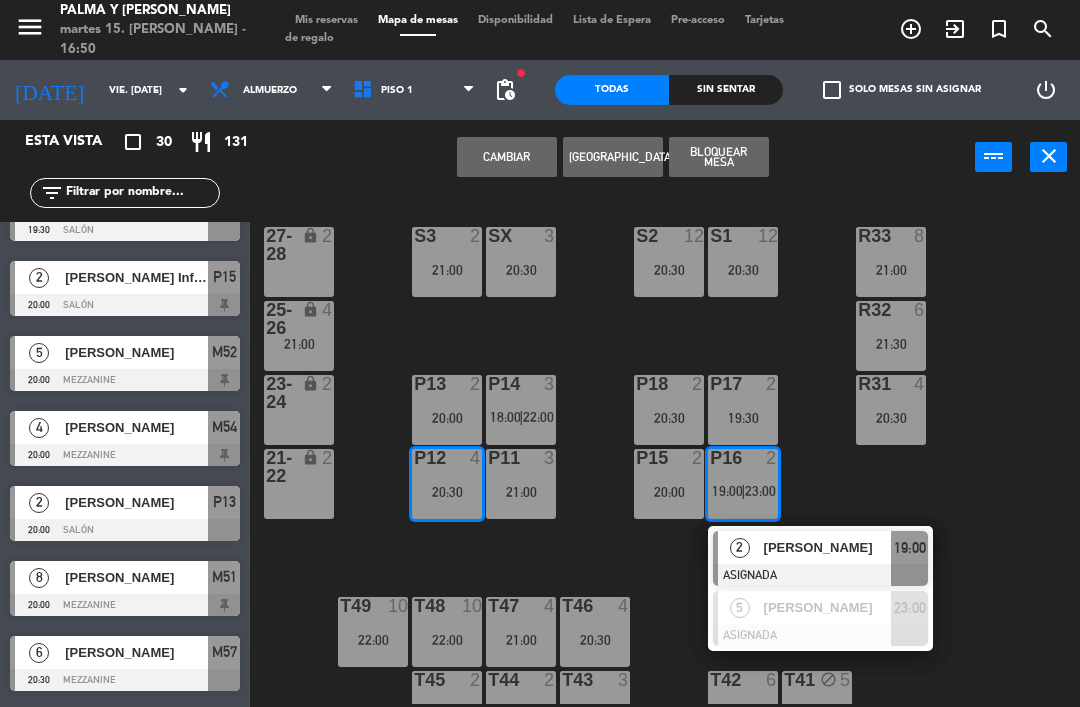 click on "Cambiar" at bounding box center (507, 157) 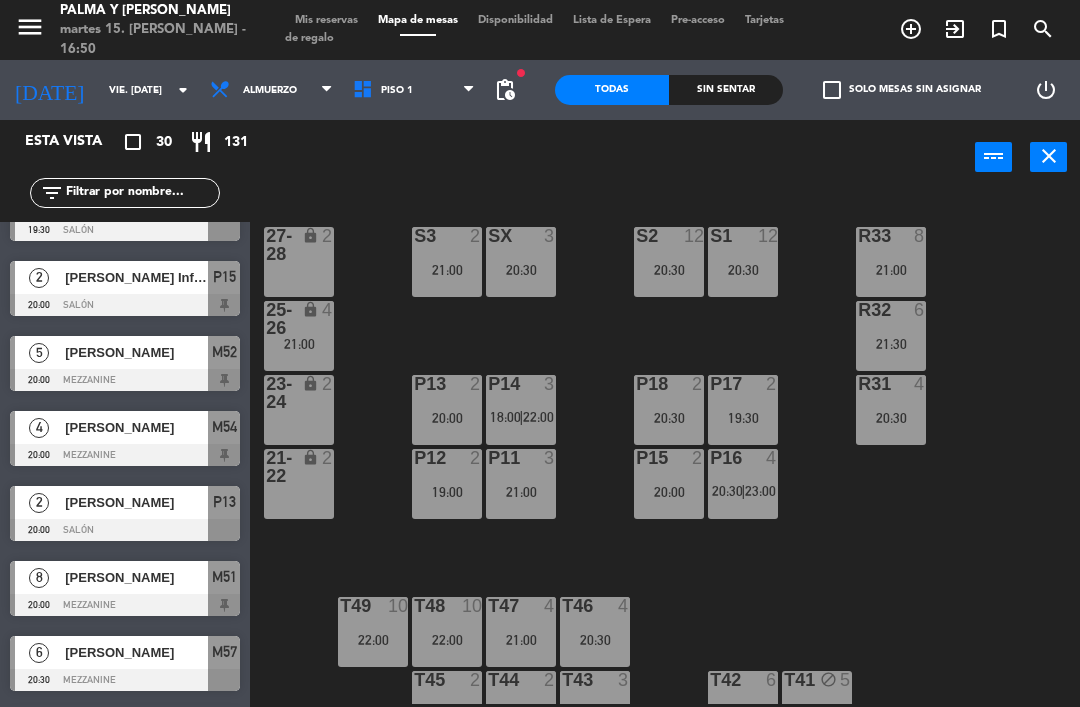 click on "20:30" at bounding box center (727, 491) 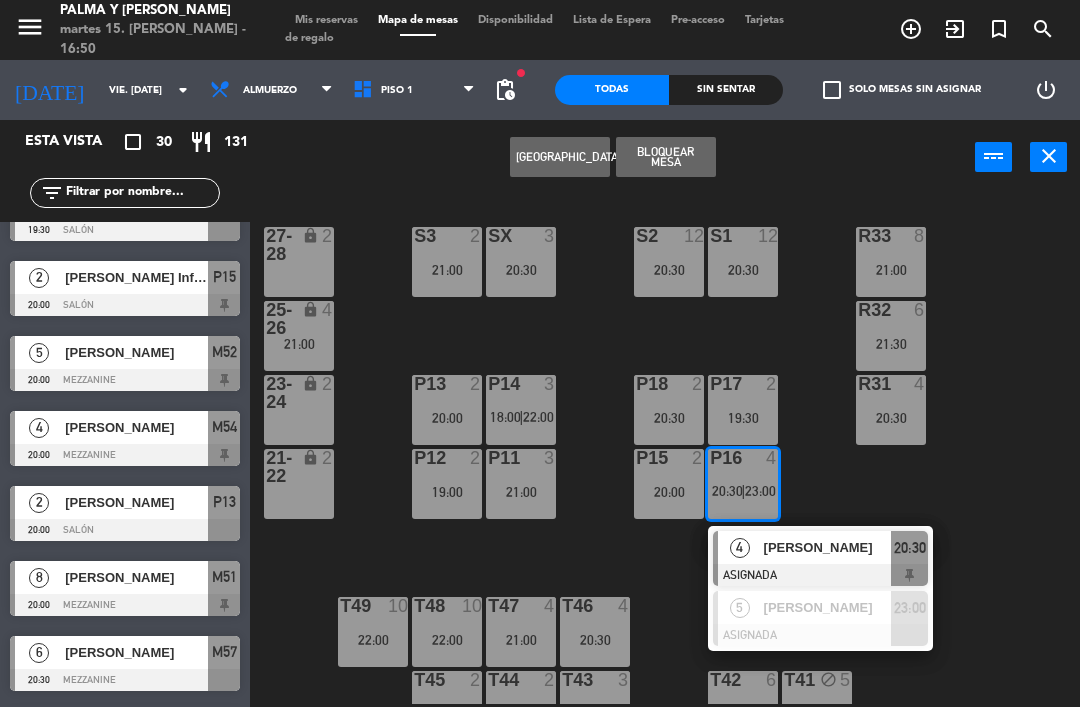 click at bounding box center (820, 635) 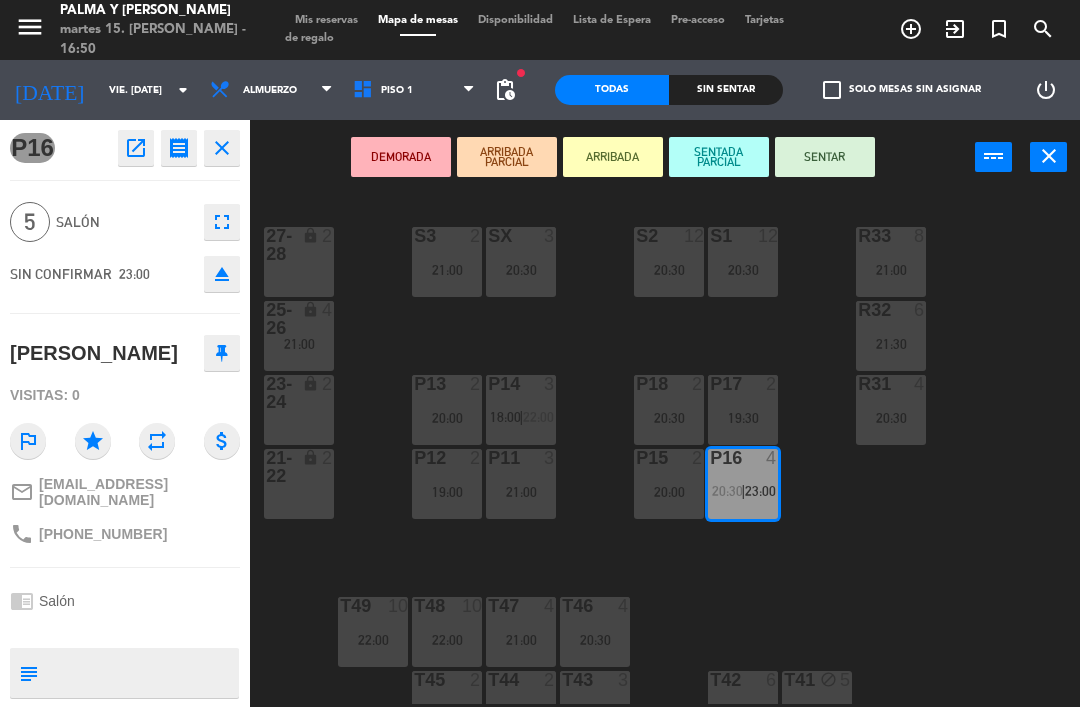 click on "19:00" at bounding box center (447, 492) 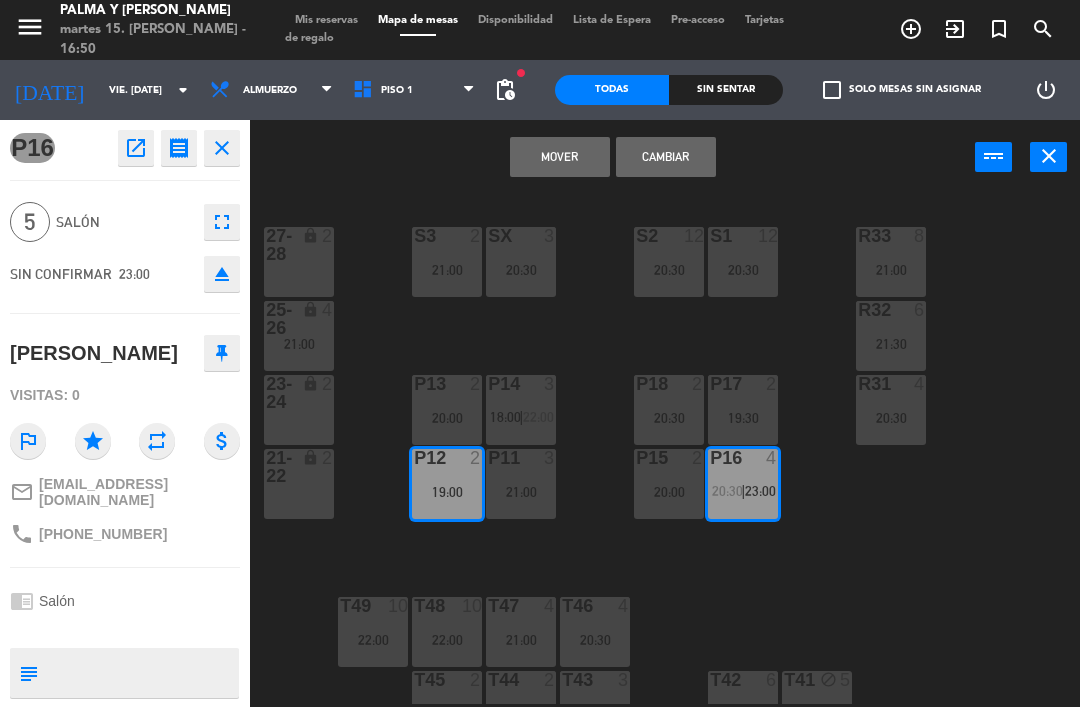 click on "Mover" at bounding box center (560, 157) 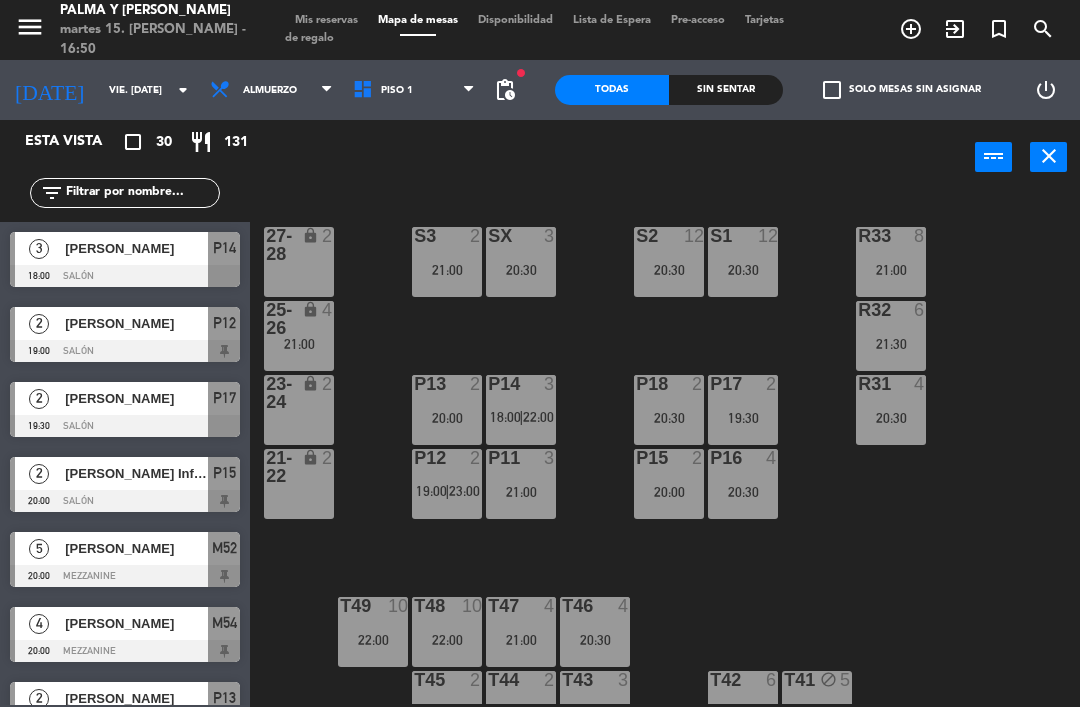 scroll, scrollTop: 721, scrollLeft: 0, axis: vertical 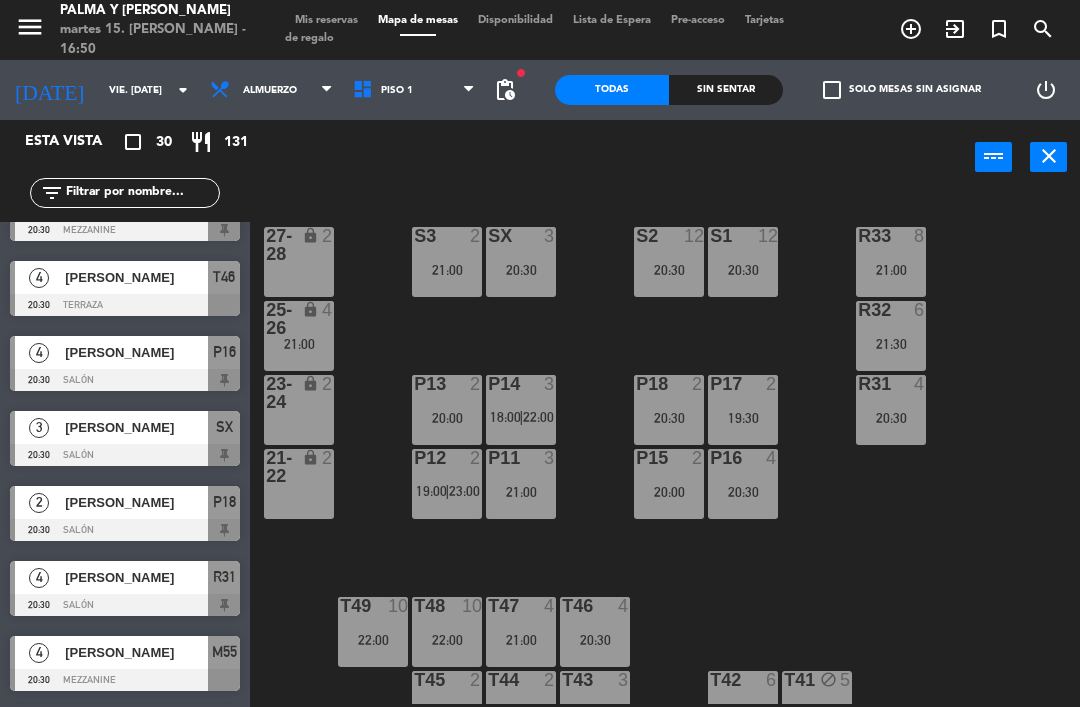 click on "R33  8   21:00  S1  12   20:30  S2  12   20:30  S3  2   21:00  SX  3   20:30  27-28 lock  2  R32  6   21:30  25-26 lock  4   21:00  P13  2   20:00  P14  3   18:00    |    22:00     P18  2   20:30  P17  2   19:30  R31  4   20:30  23-24 lock  2  P12  2   19:00    |    23:00     P11  3   21:00  P15  2   20:00  P16  4   20:30  21-22 lock  2  T48  10   22:00  T47  4   21:00  T46  4   20:30  T49  10   22:00  T45  2   22:30  T44  2   21:30  T43  3   21:30  T42  6   21:00  T41 block  5" 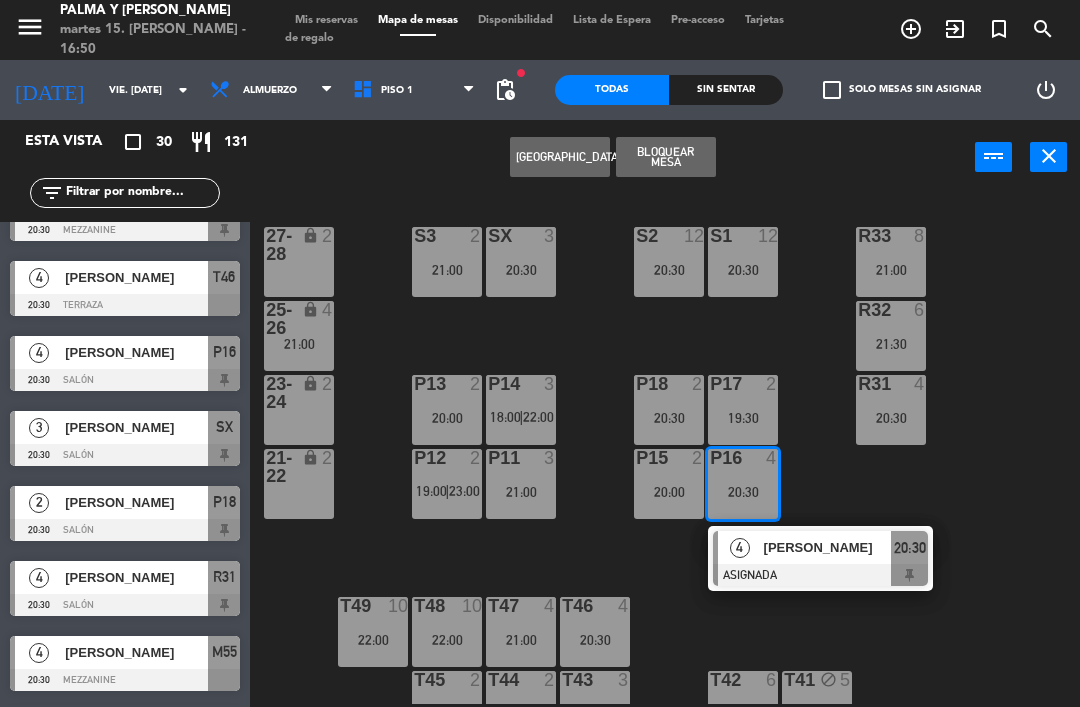 click on "[PERSON_NAME]" at bounding box center (828, 547) 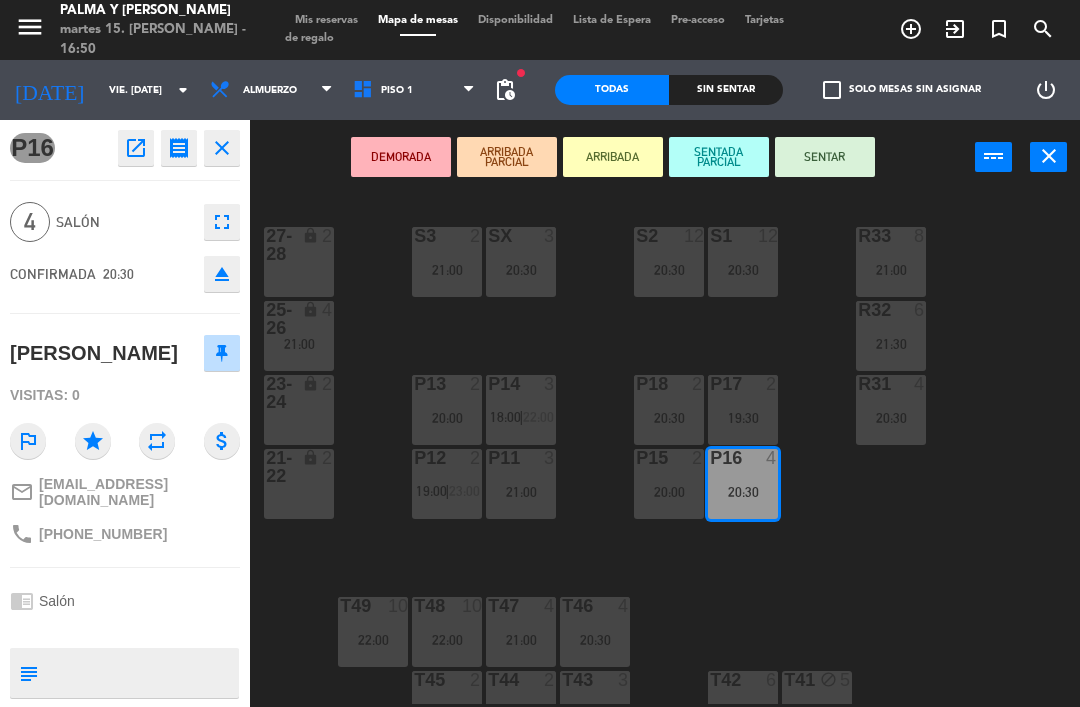 click on "fullscreen" 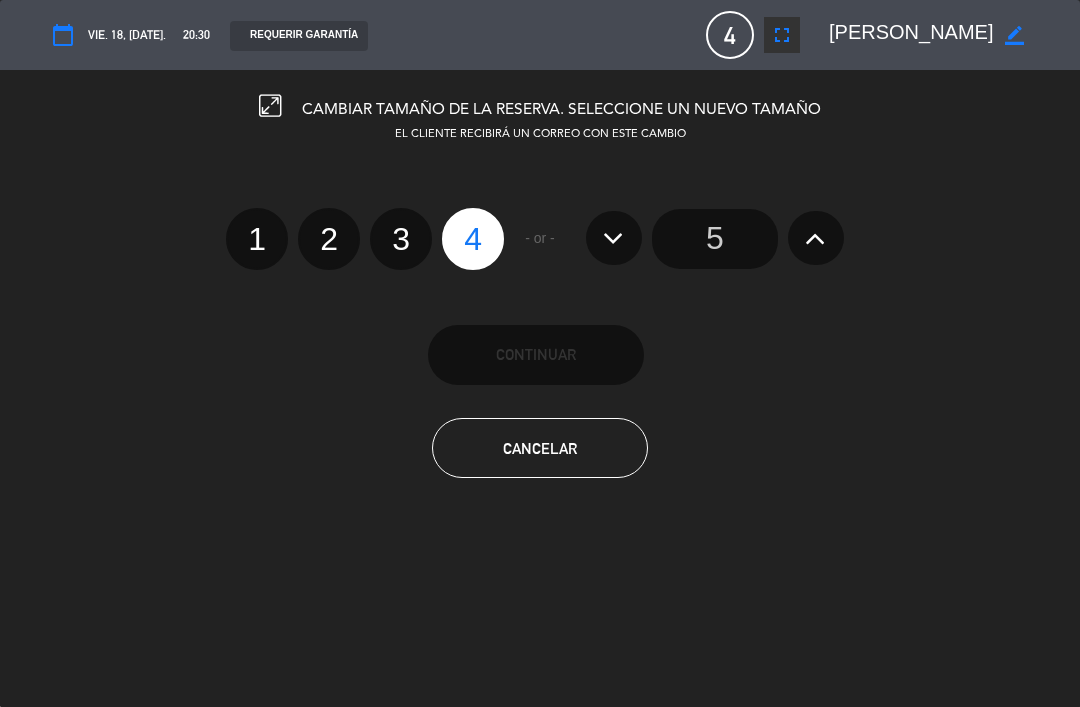 click 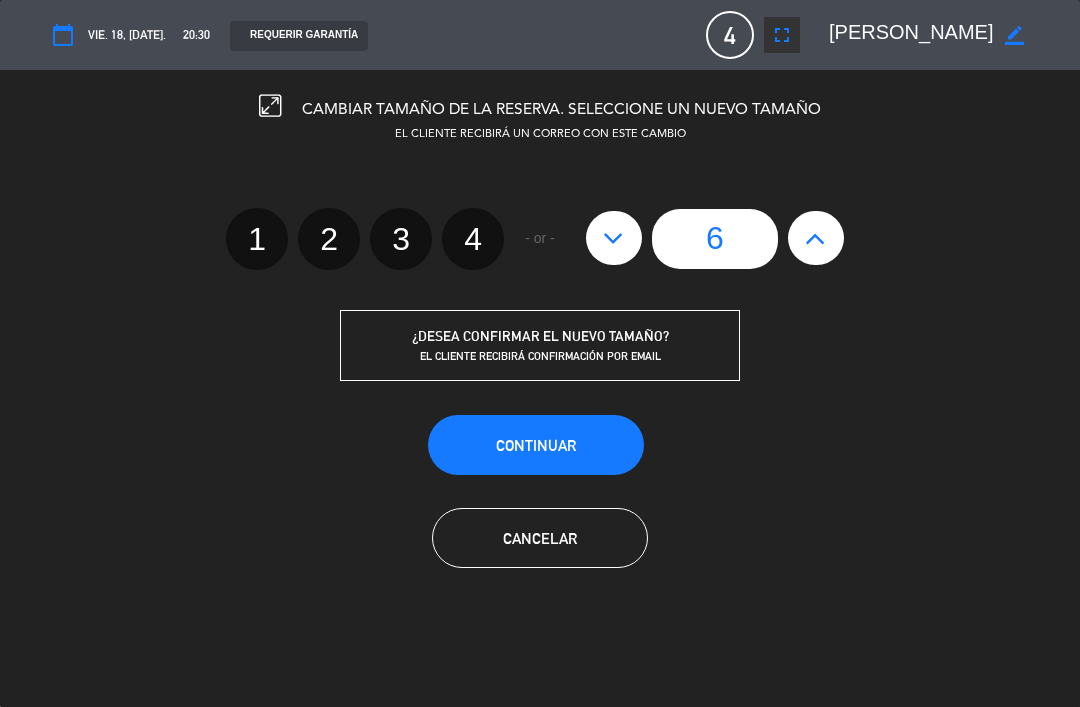 click 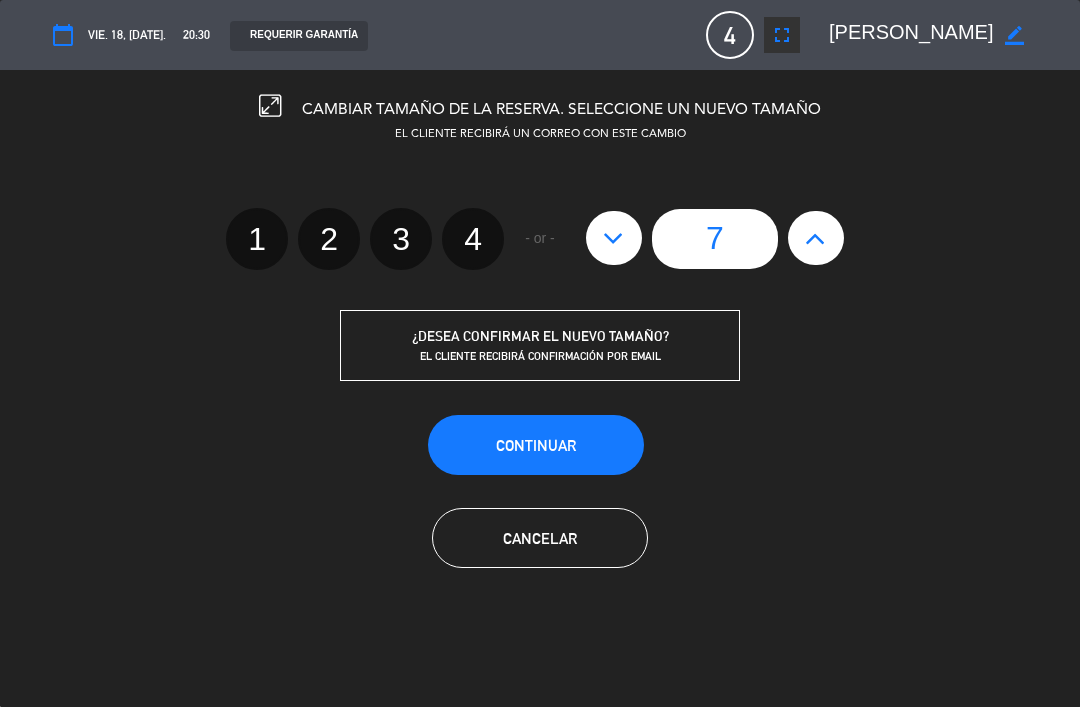 click 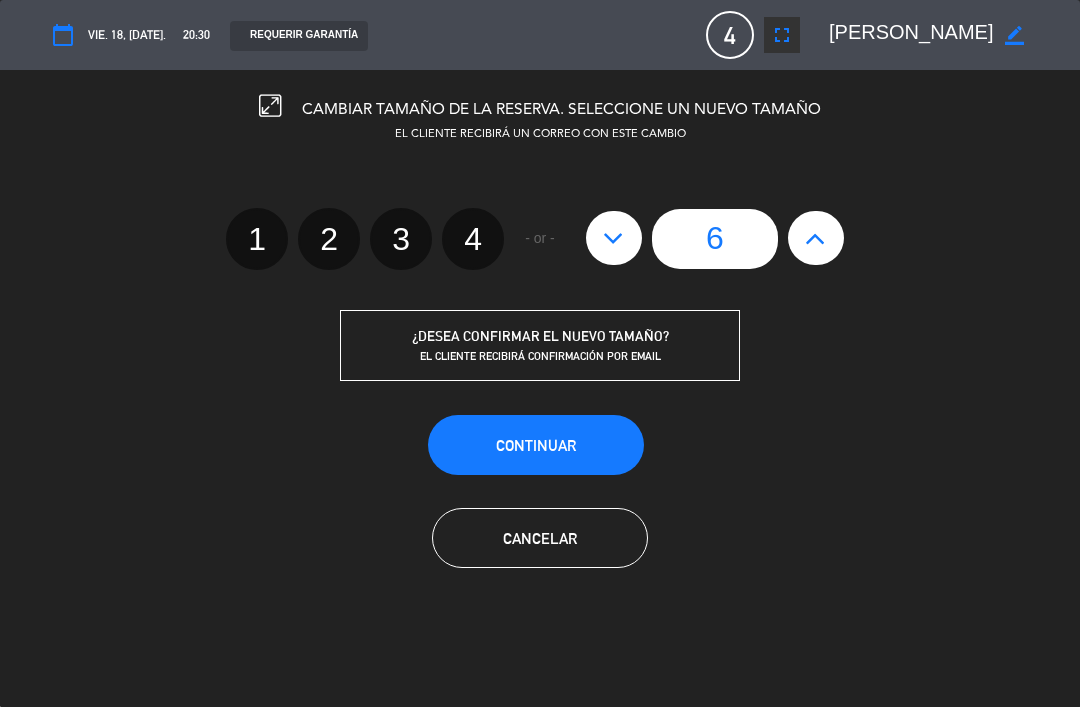 click on "Continuar" at bounding box center [536, 445] 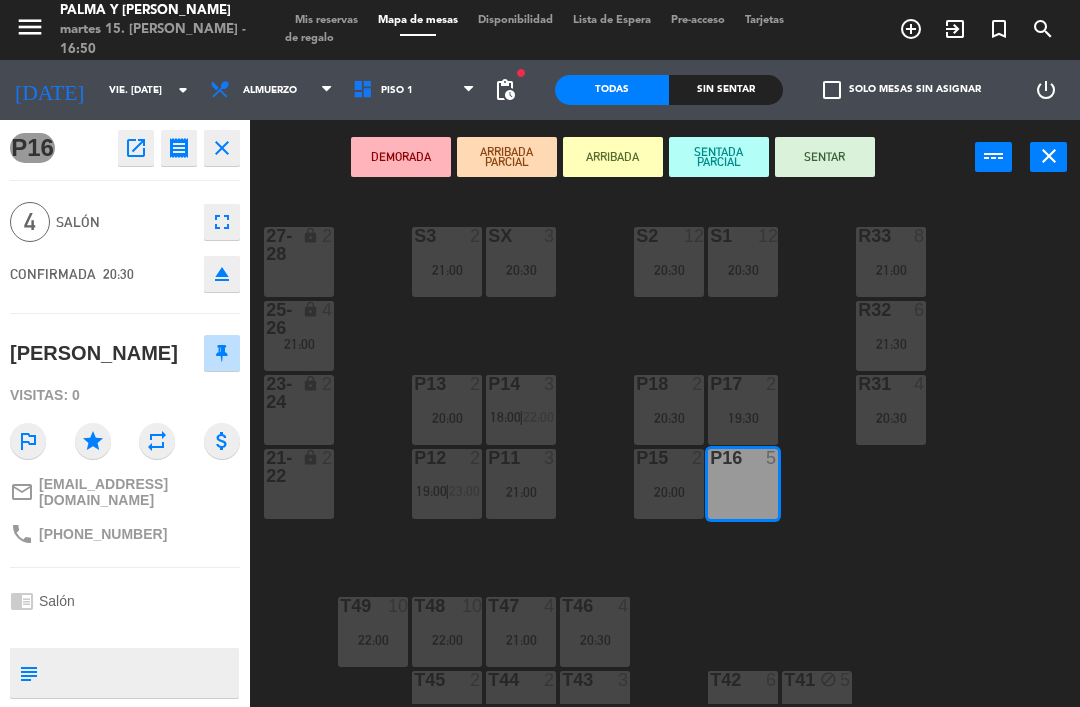 scroll, scrollTop: 24, scrollLeft: 0, axis: vertical 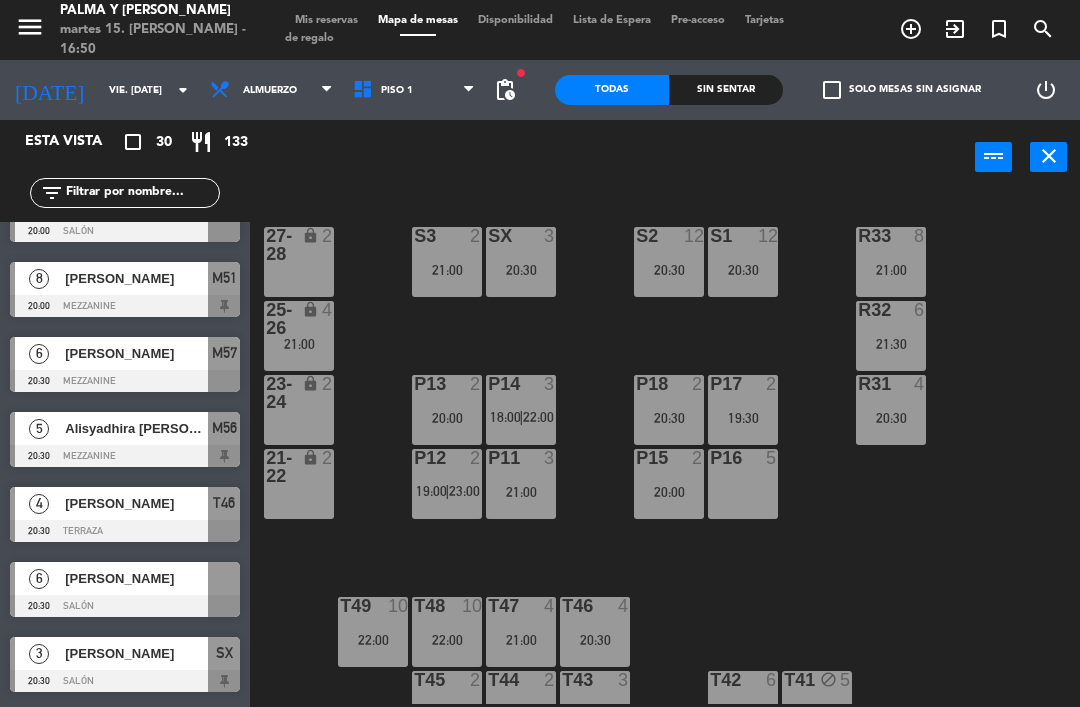 click at bounding box center [125, 606] 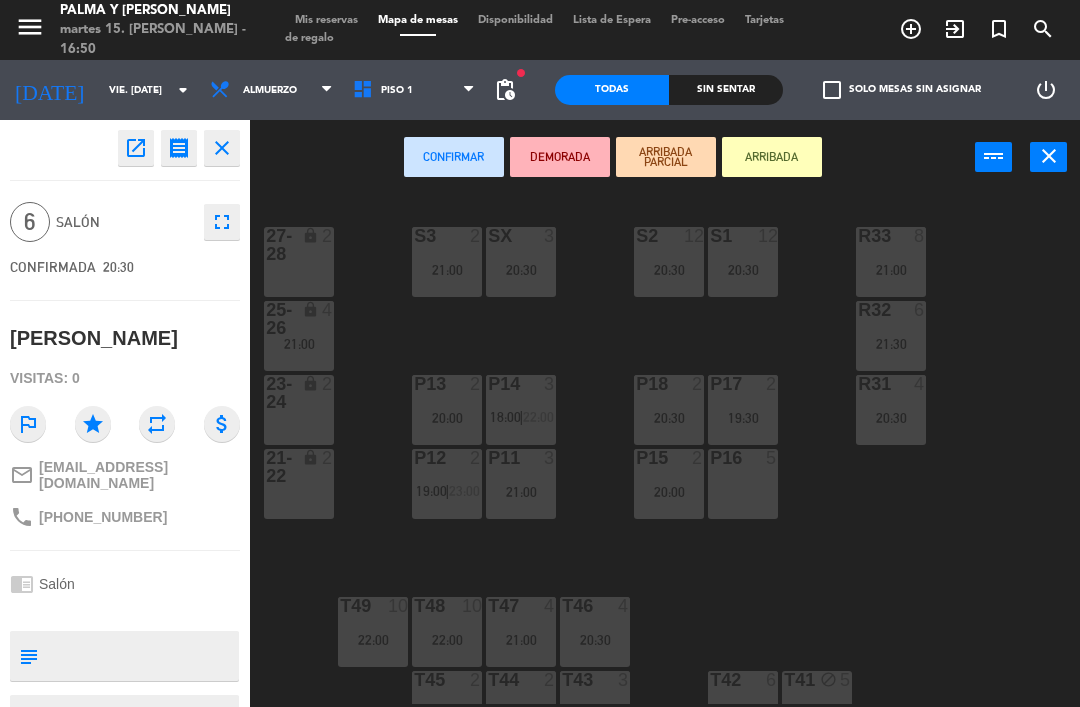 click on "P16  5" at bounding box center (743, 484) 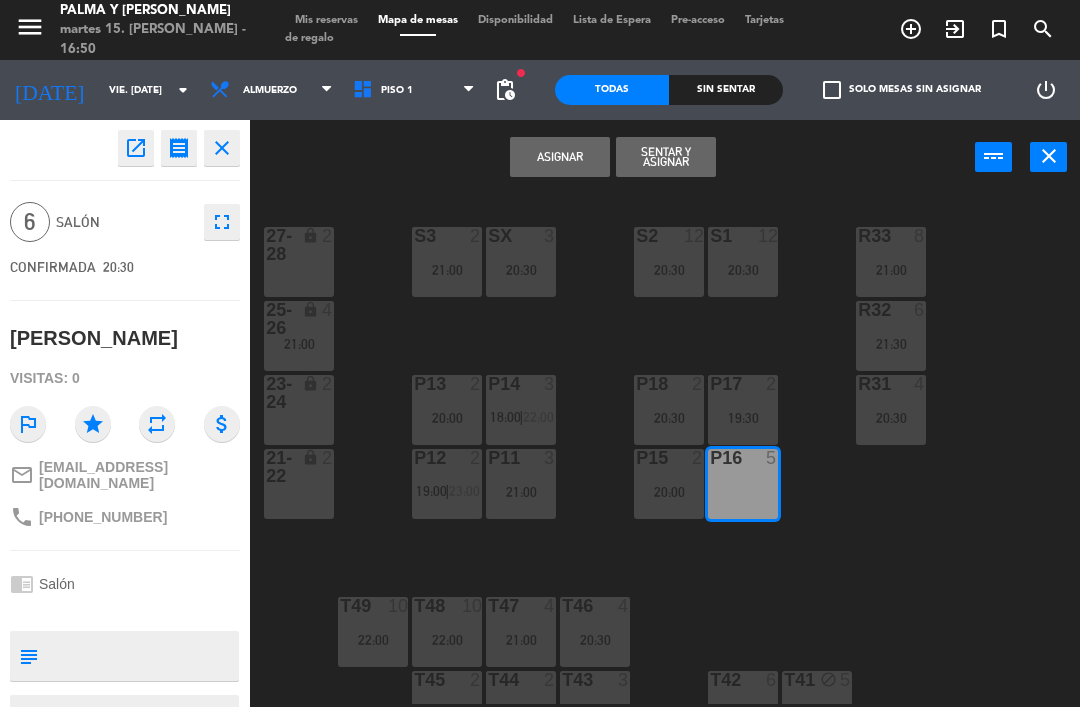 click on "Asignar" at bounding box center [560, 157] 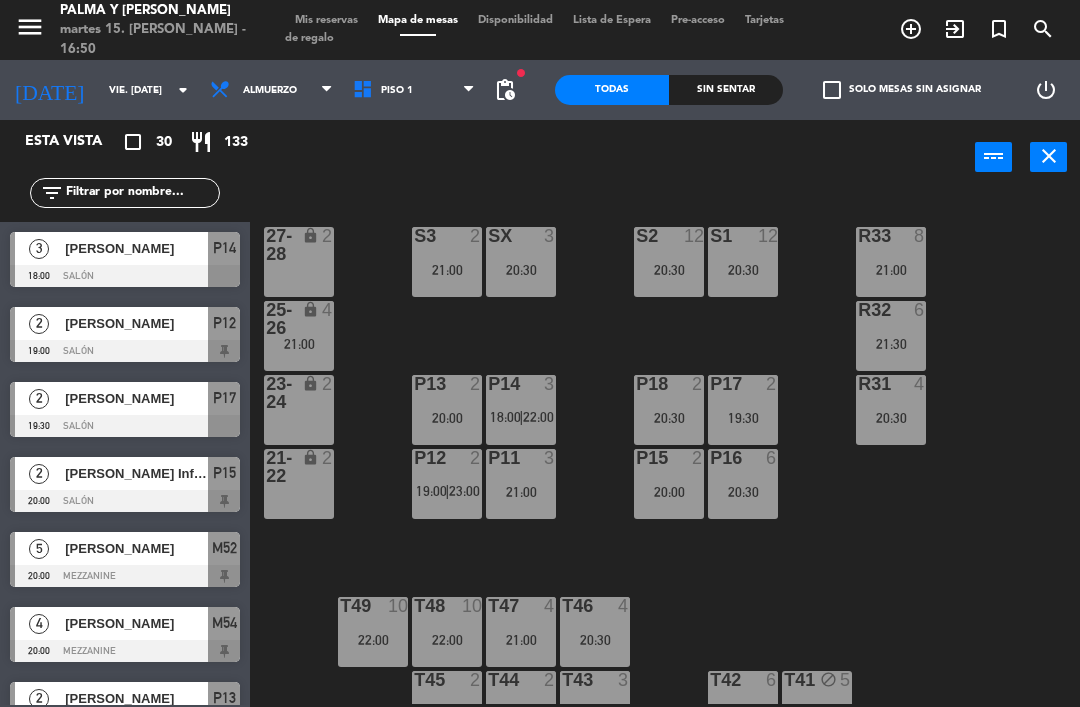 scroll, scrollTop: 0, scrollLeft: 0, axis: both 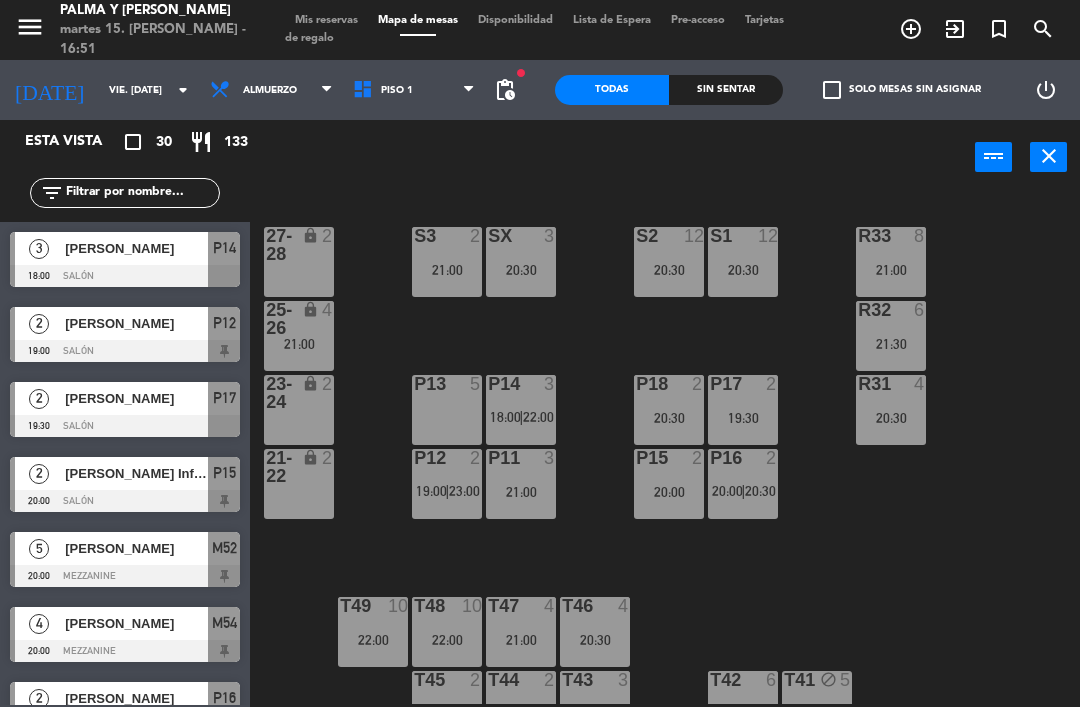 click on "R33  8   21:00  S1  12   20:30  S2  12   20:30  S3  2   21:00  SX  3   20:30  27-28 lock  2  R32  6   21:30  25-26 lock  4   21:00  P13  5  P14  3   18:00    |    22:00     P18  2   20:30  P17  2   19:30  R31  4   20:30  23-24 lock  2  P12  2   19:00    |    23:00     P11  3   21:00  P15  2   20:00  P16  2   20:00    |    20:30     21-22 lock  2  T48  10   22:00  T47  4   21:00  T46  4   20:30  T49  10   22:00  T45  2   22:30  T44  2   21:30  T43  3   21:30  T42  6   21:00  T41 block  5" 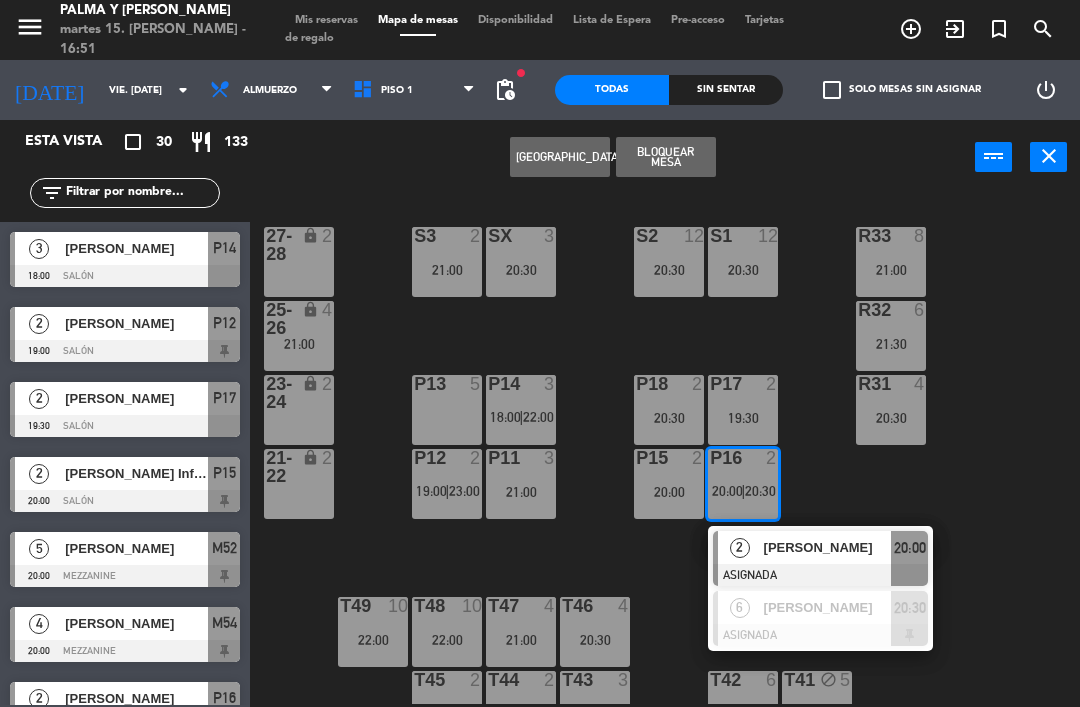 click on "[PERSON_NAME]" at bounding box center (828, 547) 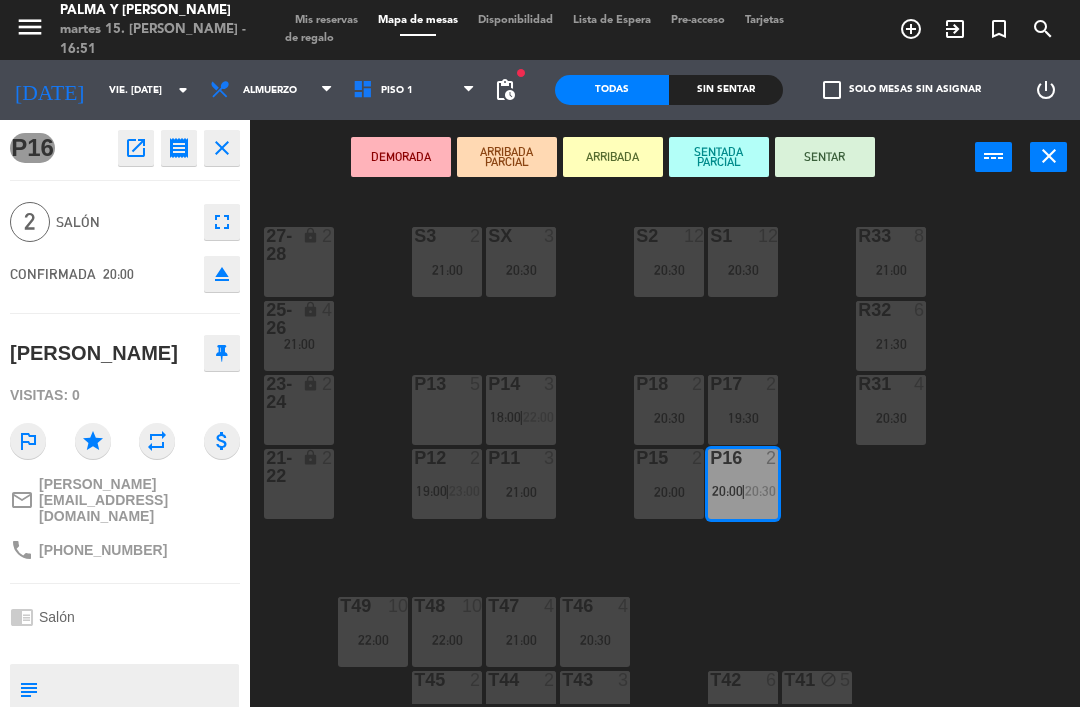 click on "P13  5" at bounding box center [447, 410] 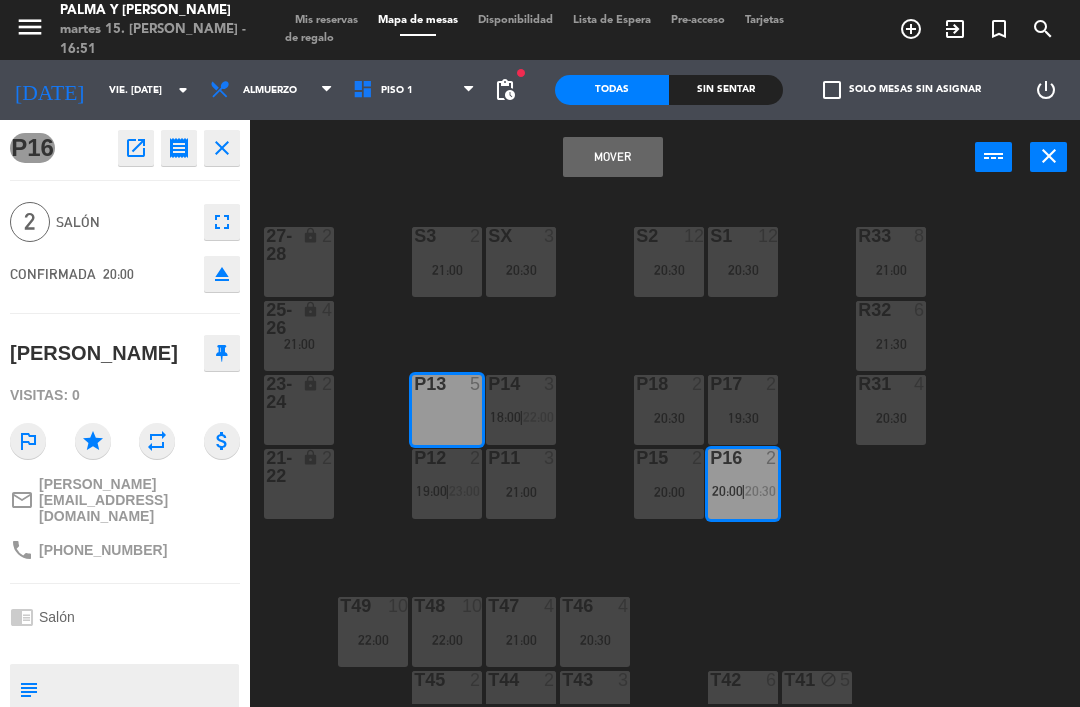 click on "Mover" at bounding box center (613, 157) 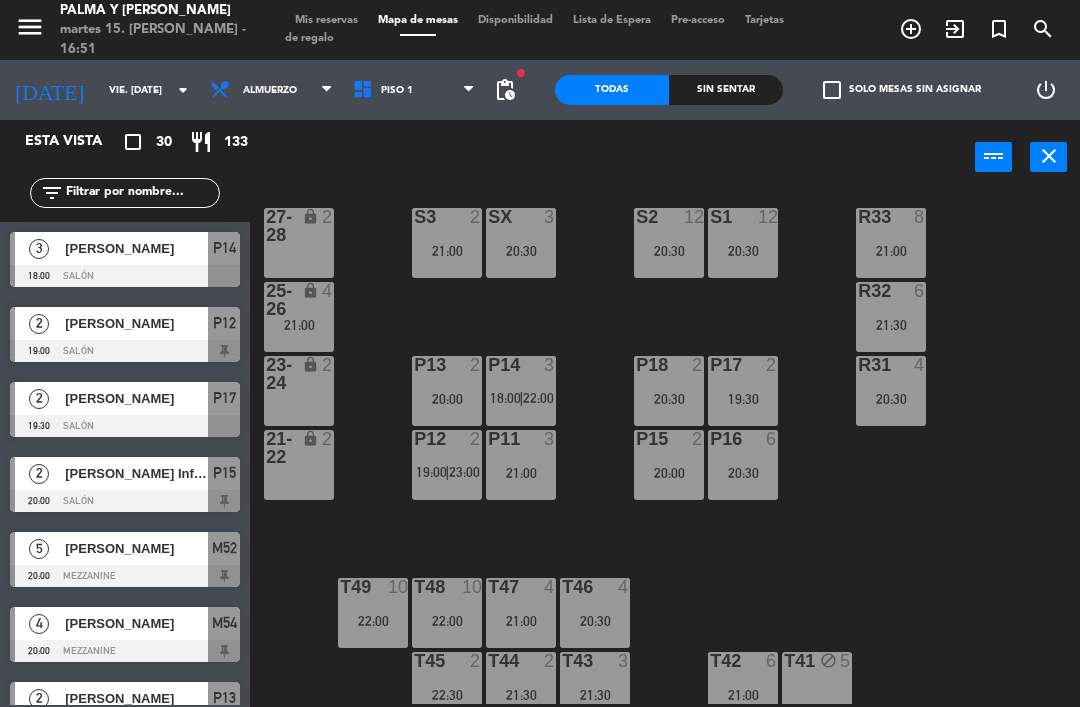 scroll, scrollTop: 22, scrollLeft: 0, axis: vertical 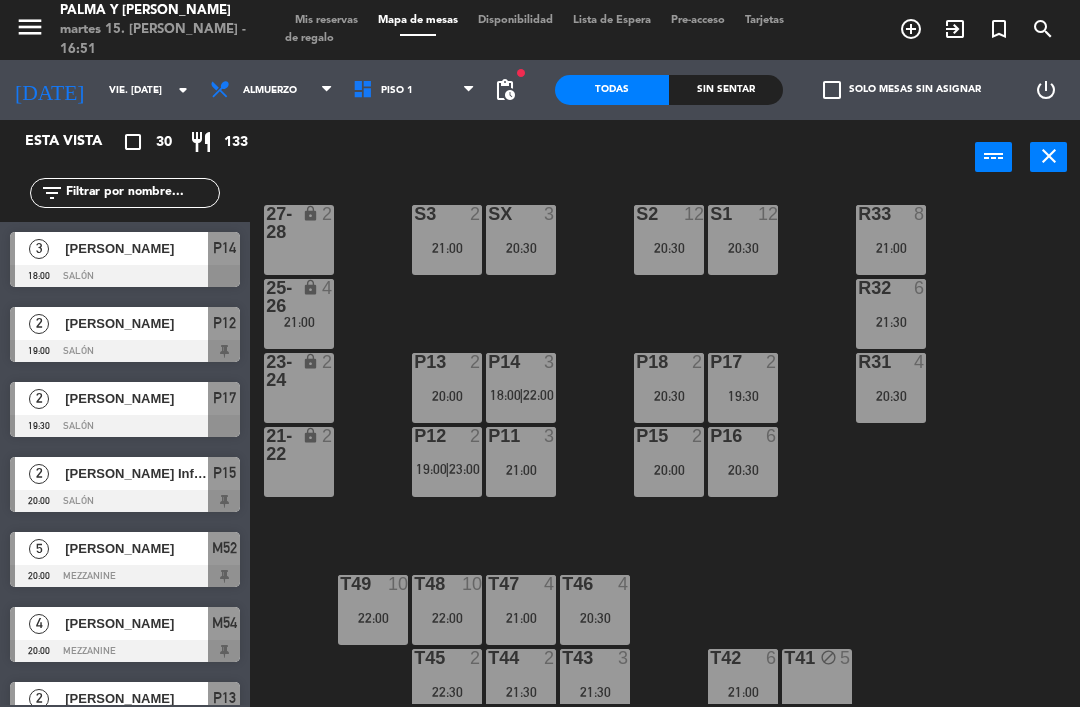 click on "|" at bounding box center (521, 395) 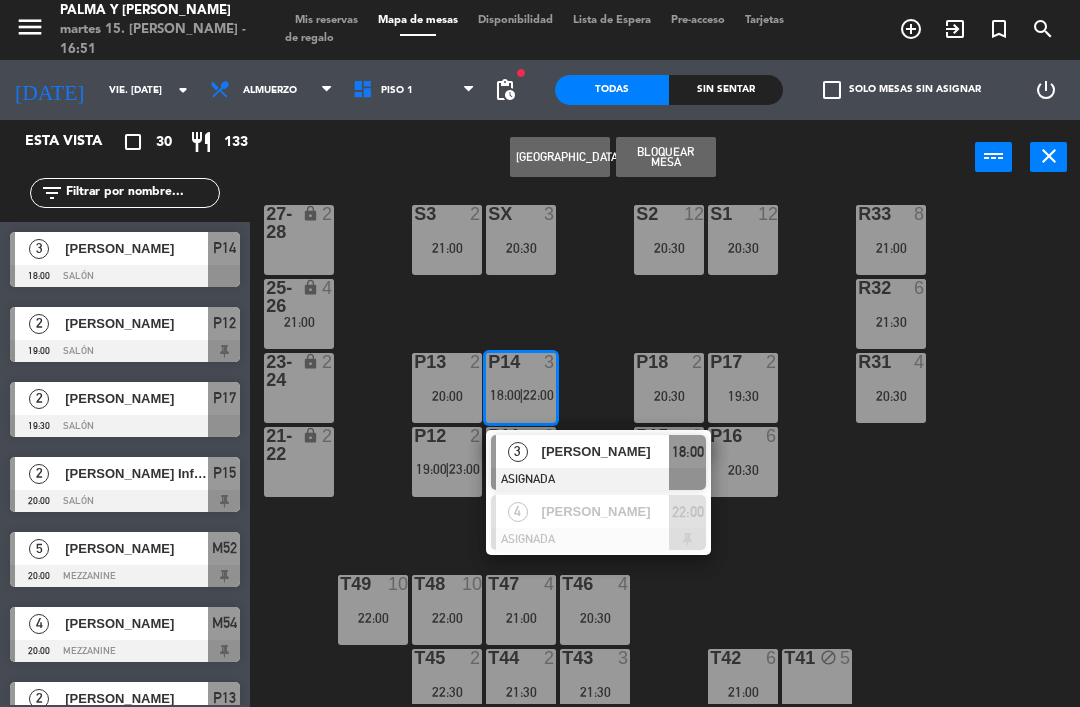 click on "R33  8   21:00  S1  12   20:30  S2  12   20:30  S3  2   21:00  SX  3   20:30  27-28 lock  2  R32  6   21:30  25-26 lock  4   21:00  P13  2   20:00  P14  3   18:00    |    22:00      3   [PERSON_NAME]   ASIGNADA  18:00  4   [PERSON_NAME]   ASIGNADA  22:00 P18  2   20:30  P17  2   19:30  R31  4   20:30  23-24 lock  2  P12  2   19:00    |    23:00     P11  3   21:00  P15  2   20:00  P16  6   20:30  21-22 lock  2  T48  10   22:00  T47  4   21:00  T46  4   20:30  T49  10   22:00  T45  2   22:30  T44  2   21:30  T43  3   21:30  T42  6   21:00  T41 block  5" 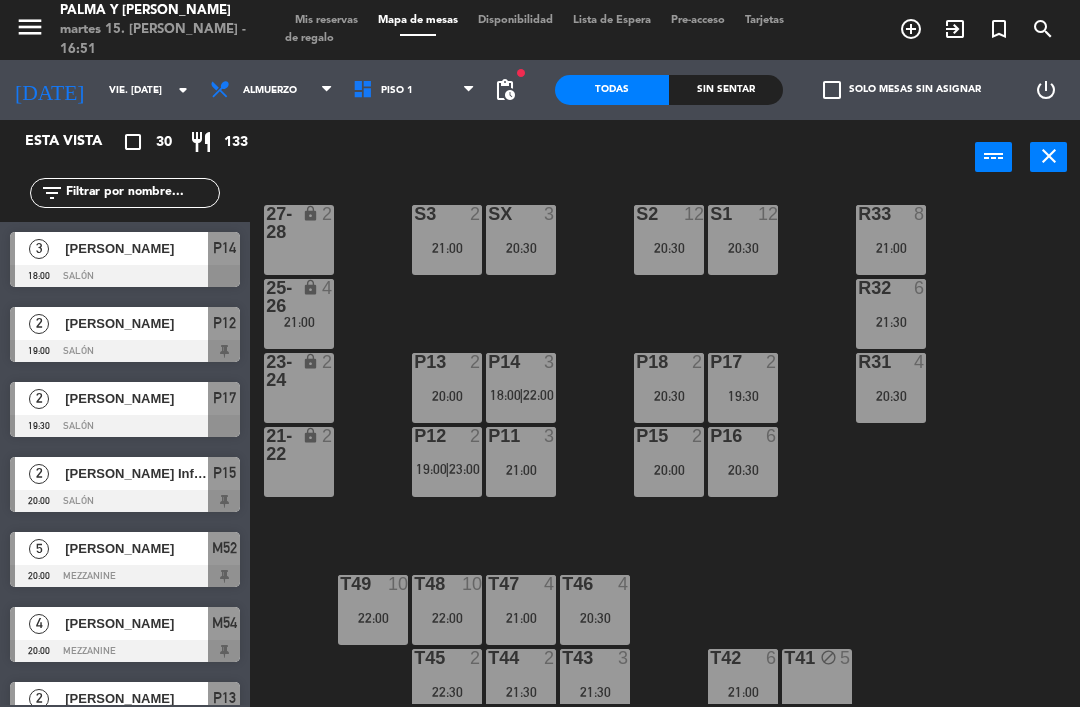 click on "21:00" at bounding box center [447, 248] 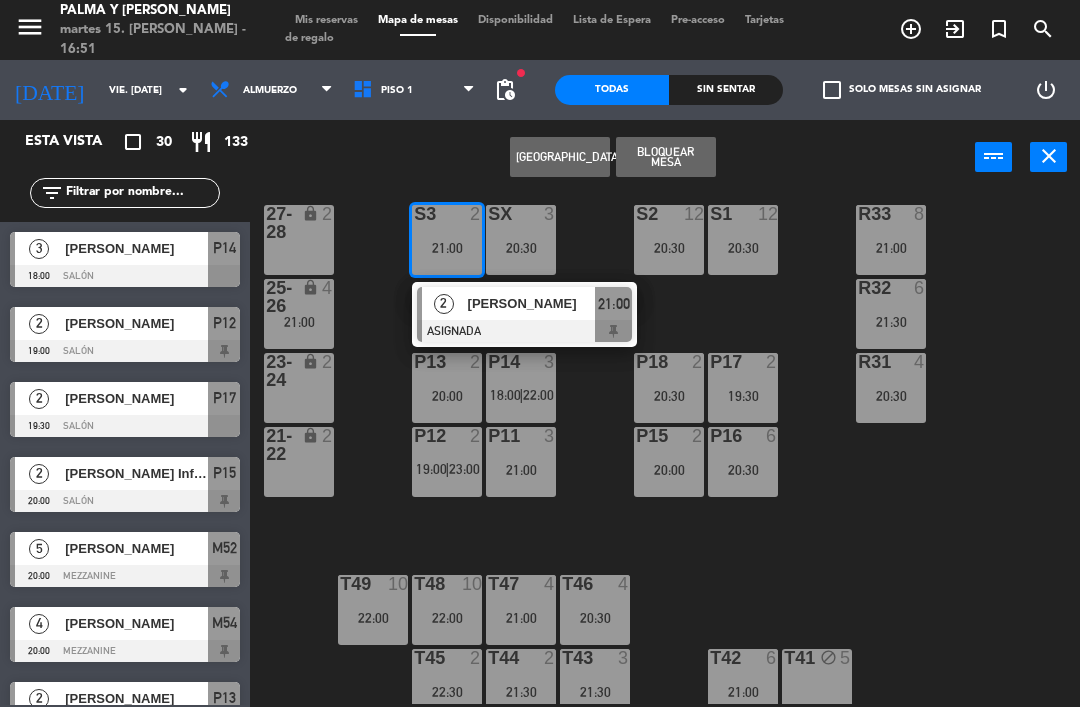 click on "2   [PERSON_NAME]   ASIGNADA  21:00" at bounding box center (524, 314) 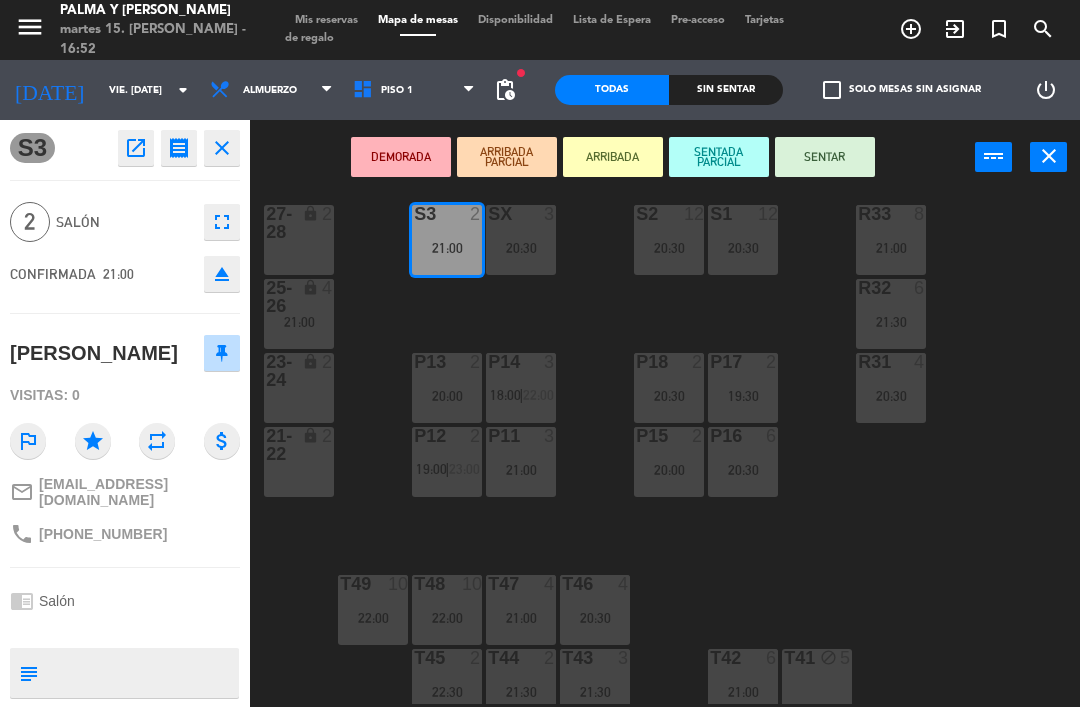 click on "20:30" at bounding box center (521, 248) 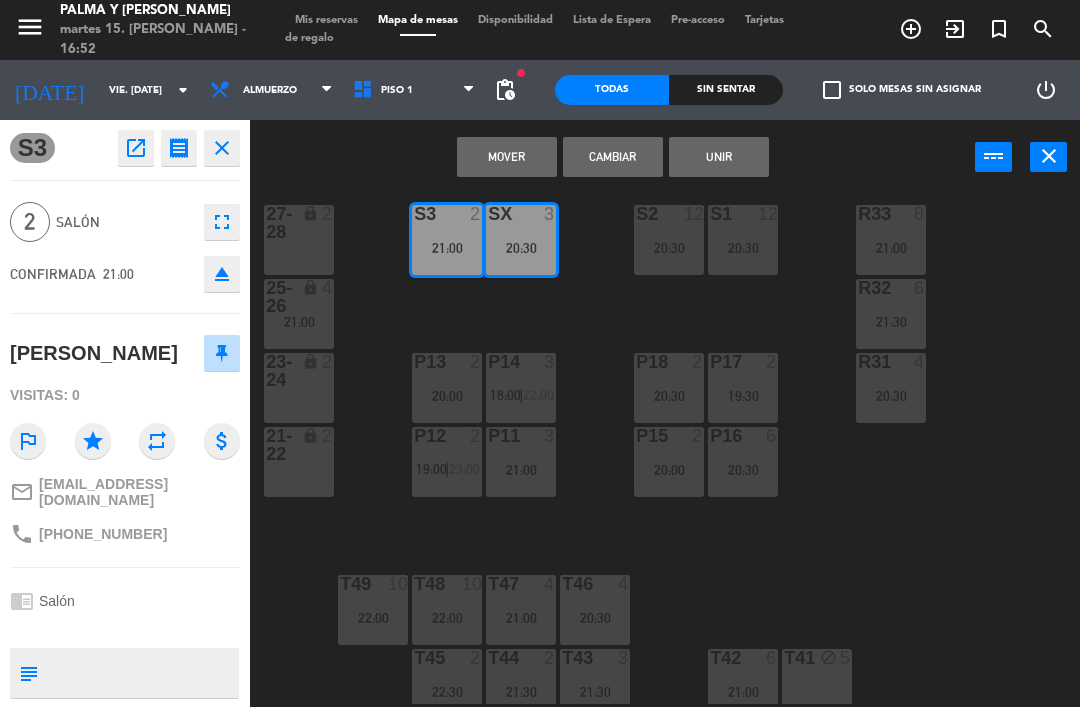 scroll, scrollTop: 0, scrollLeft: 0, axis: both 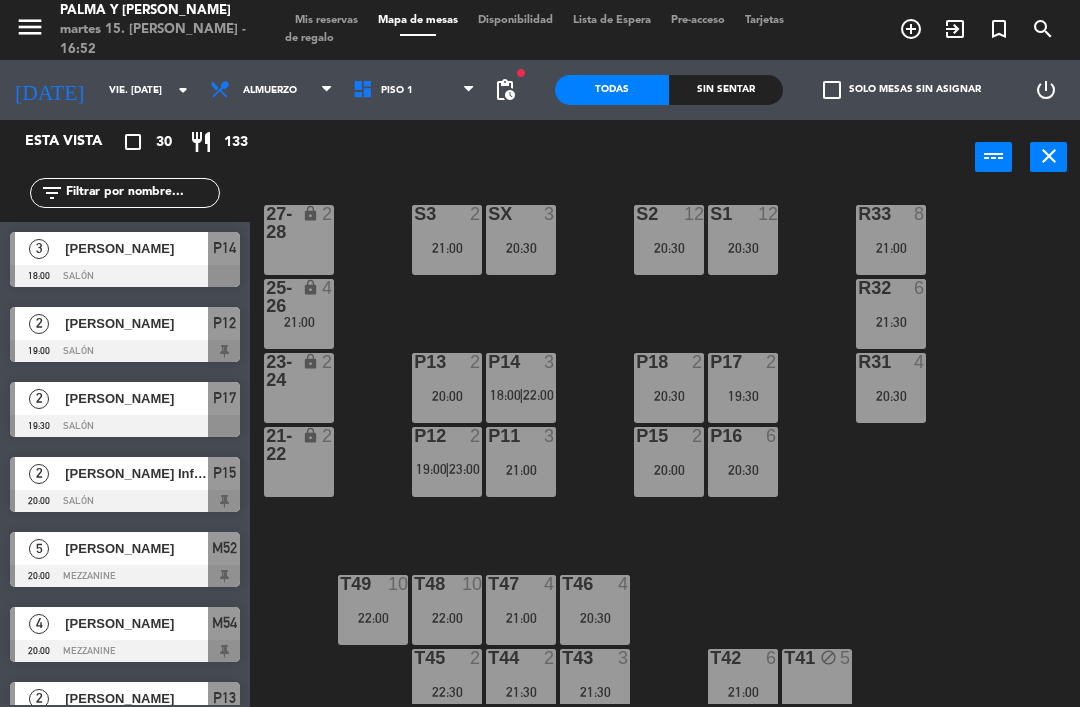 click on "20:30" at bounding box center [521, 248] 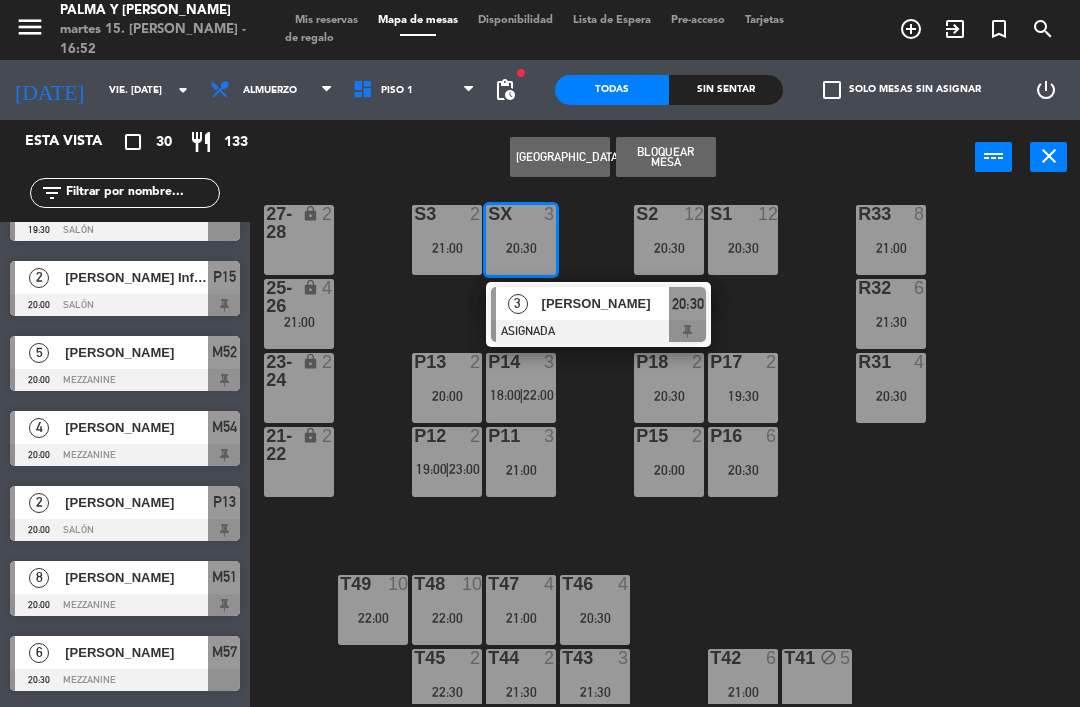 click at bounding box center (598, 331) 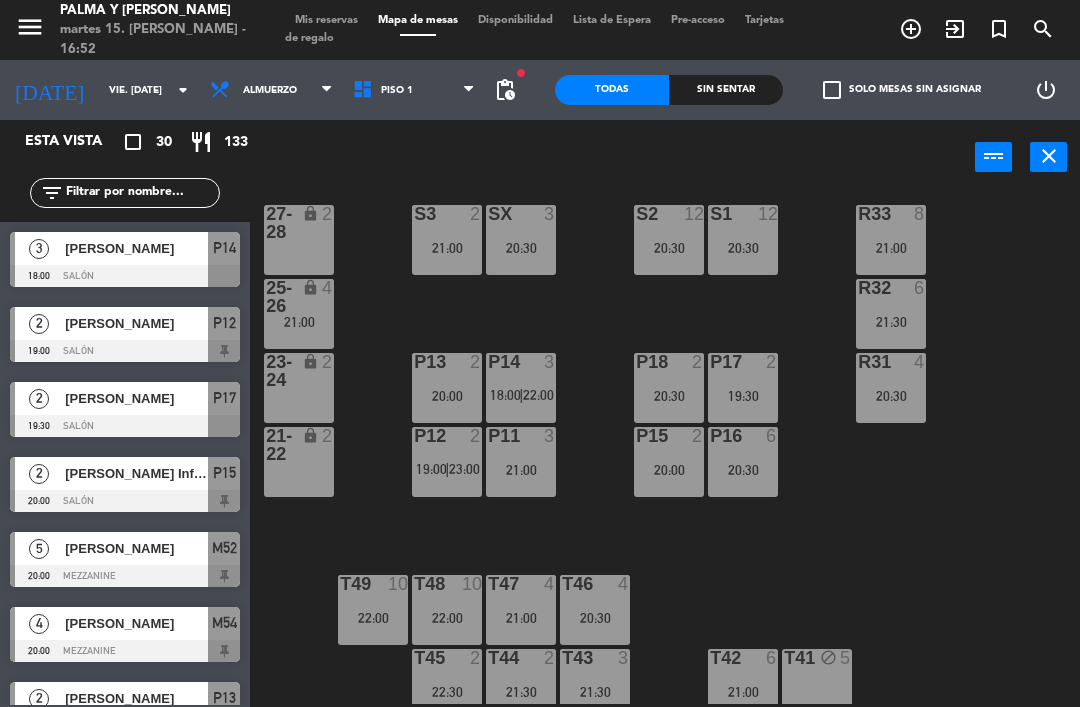 scroll, scrollTop: 0, scrollLeft: 0, axis: both 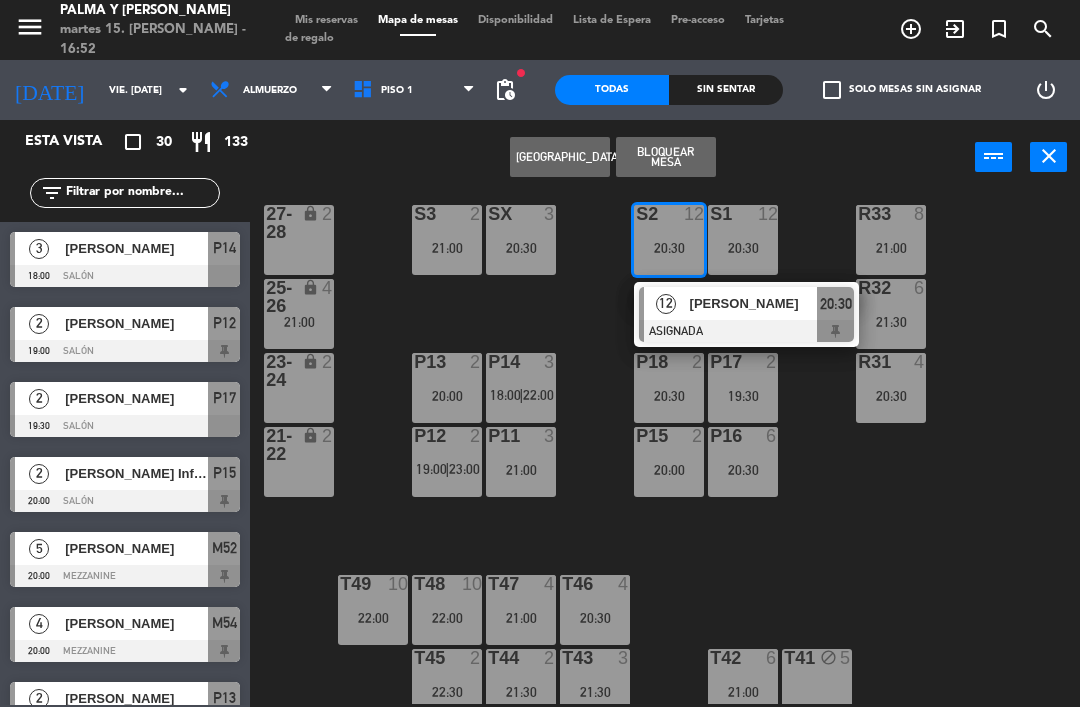 click on "[PERSON_NAME]" at bounding box center [753, 303] 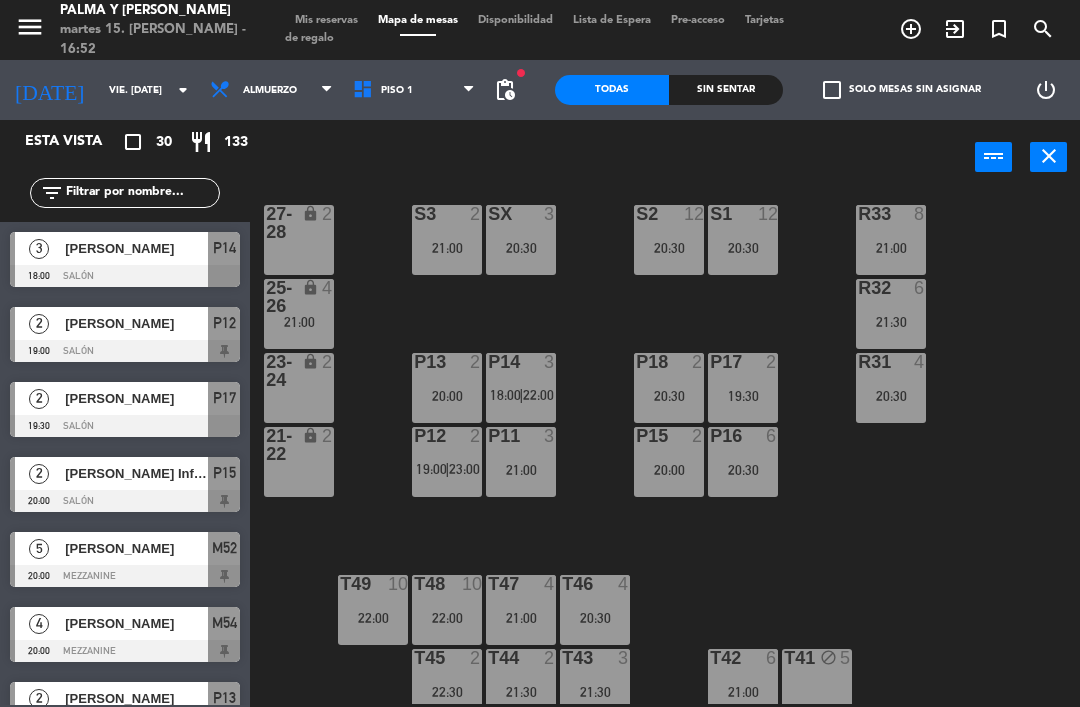 scroll, scrollTop: 0, scrollLeft: 0, axis: both 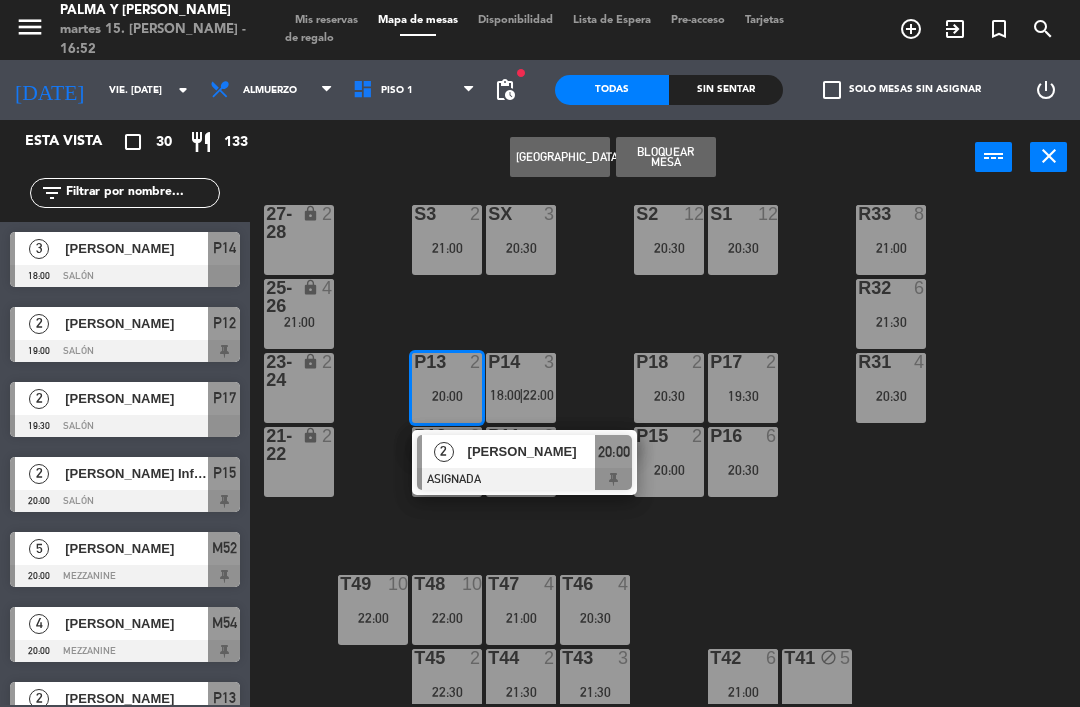 click on "[PERSON_NAME]" at bounding box center [532, 451] 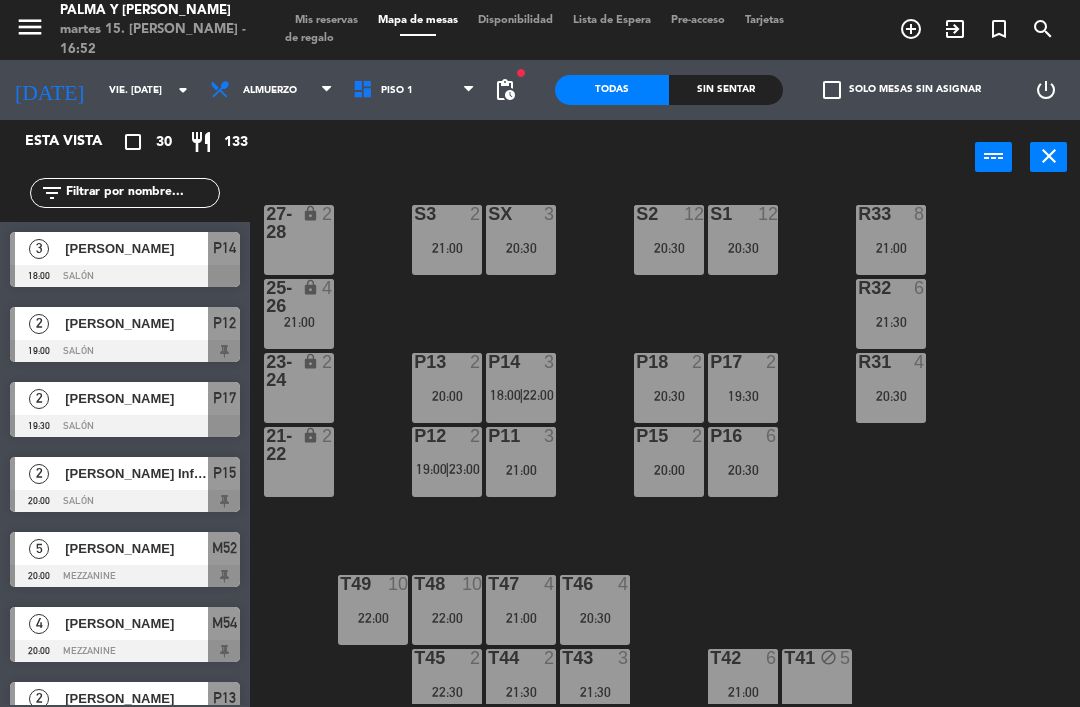 scroll, scrollTop: 0, scrollLeft: 0, axis: both 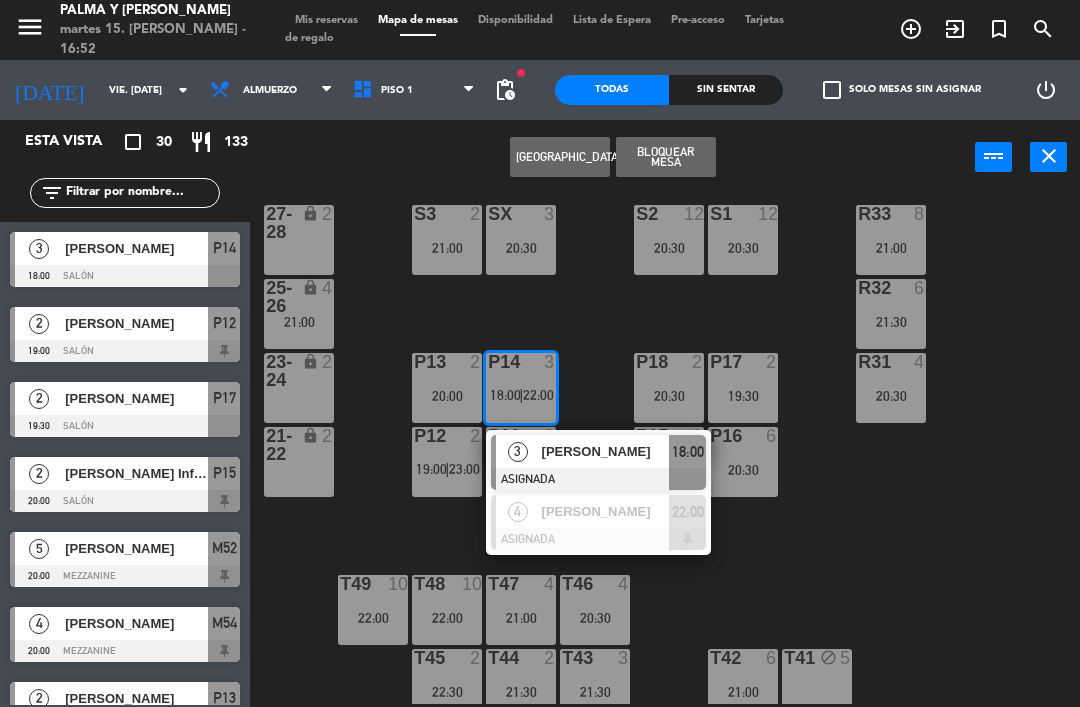 click on "[PERSON_NAME]" at bounding box center [606, 451] 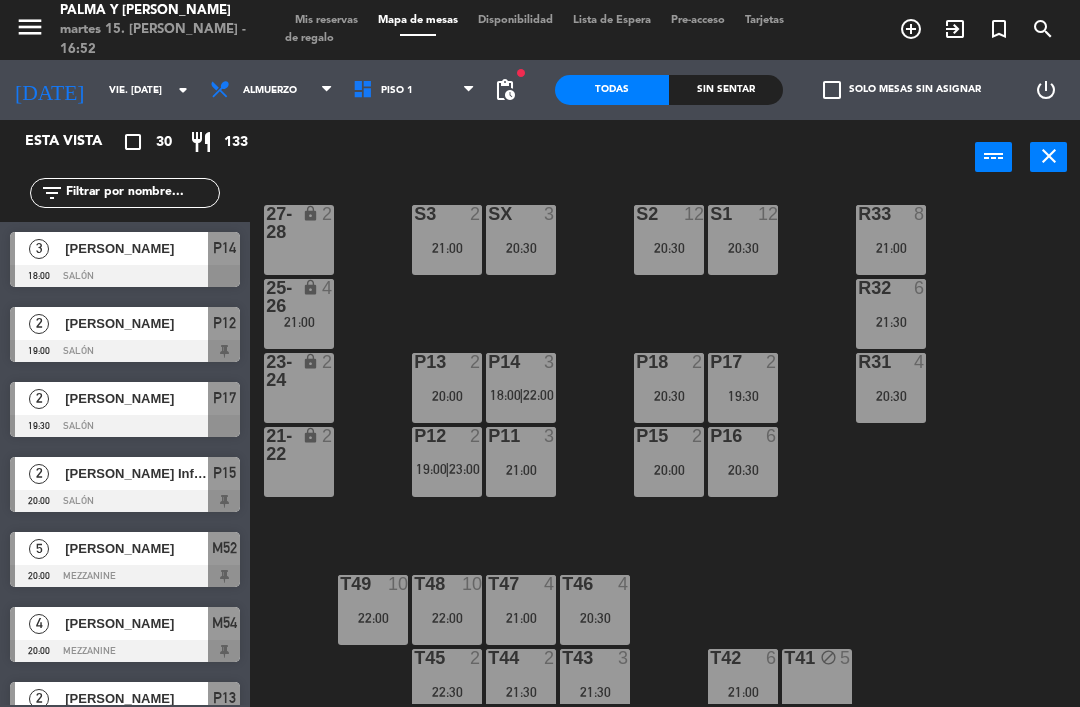 click on "|" at bounding box center (521, 395) 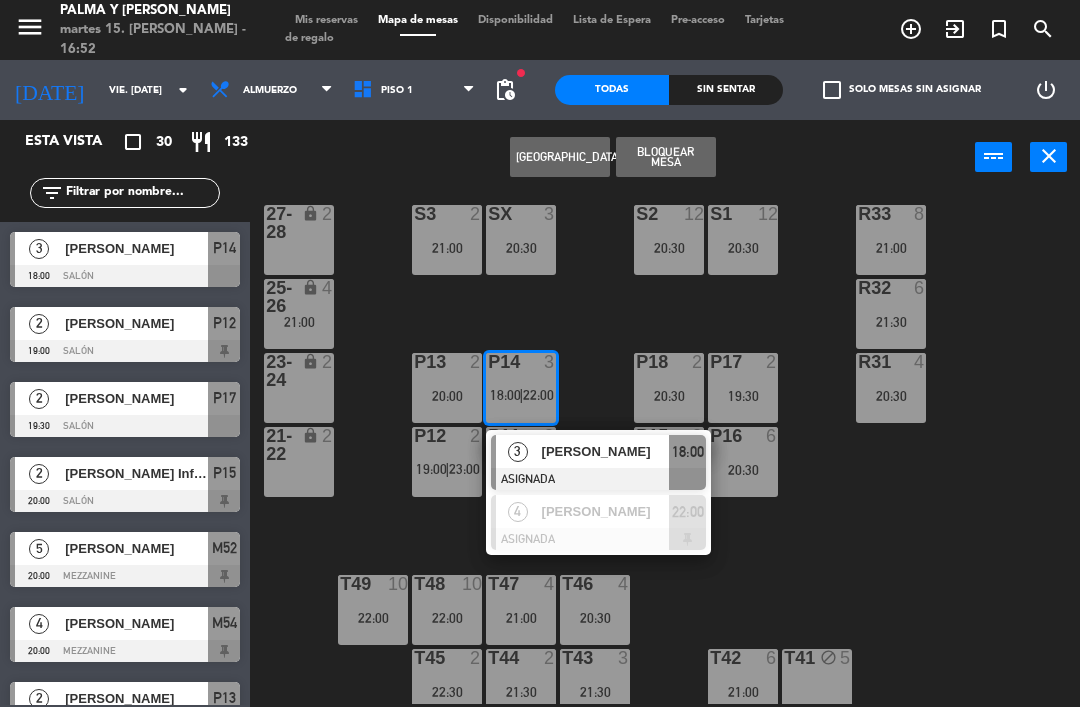 click on "[PERSON_NAME]" at bounding box center [606, 511] 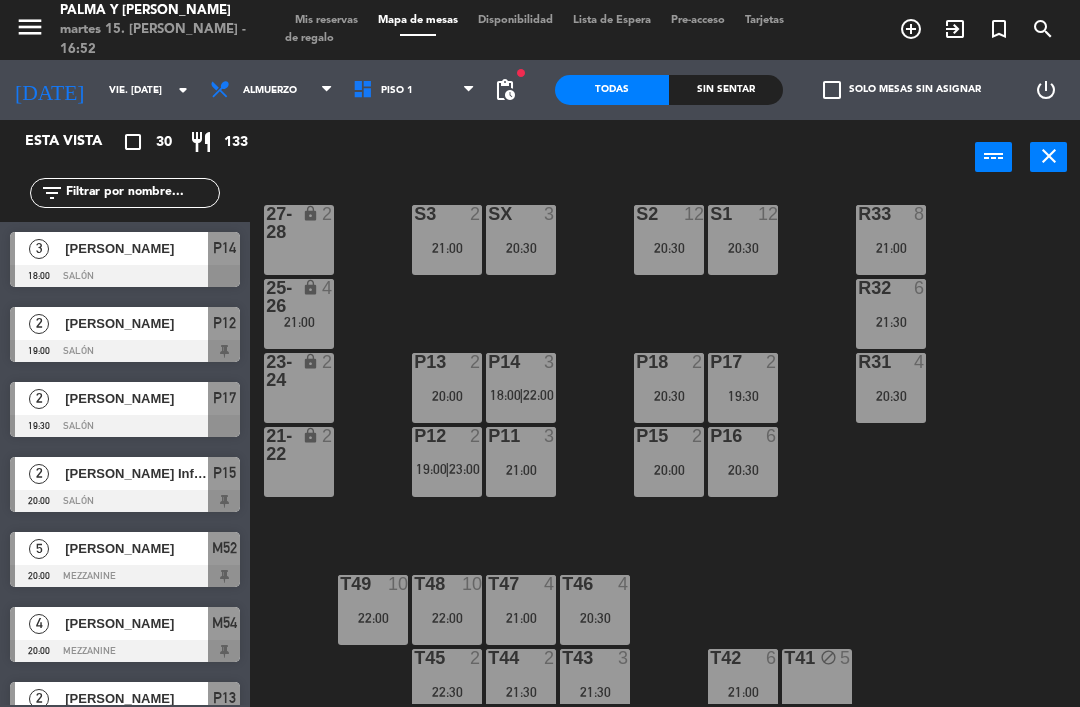 scroll, scrollTop: 0, scrollLeft: 0, axis: both 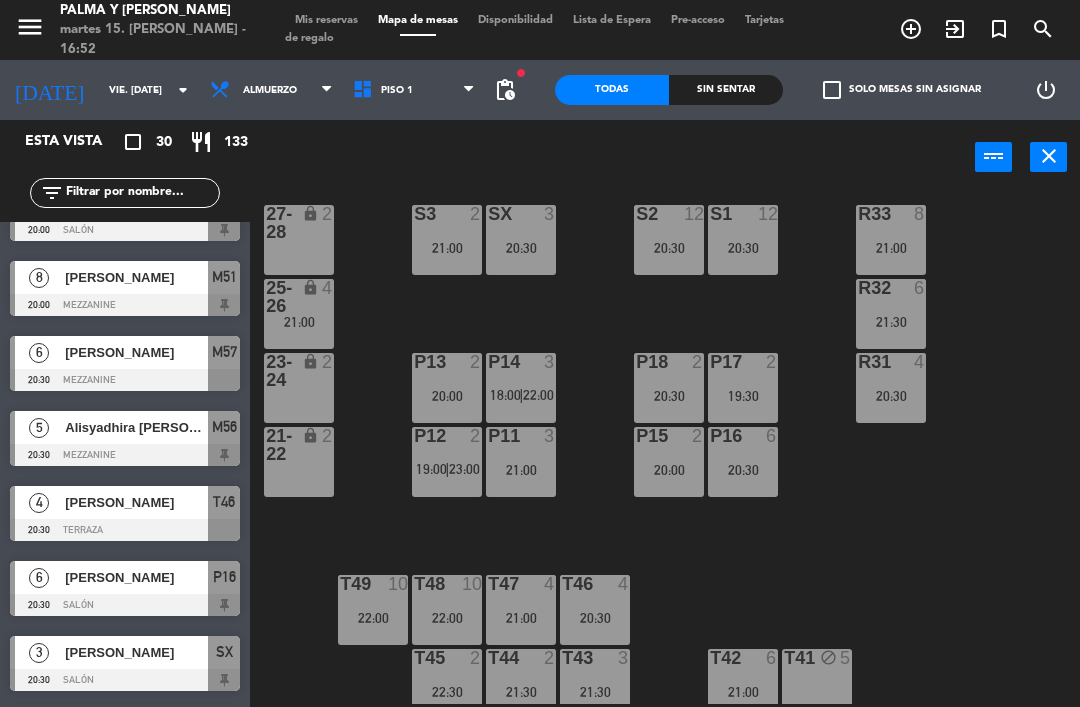 click on "P12  2   19:00    |    23:00" at bounding box center [447, 462] 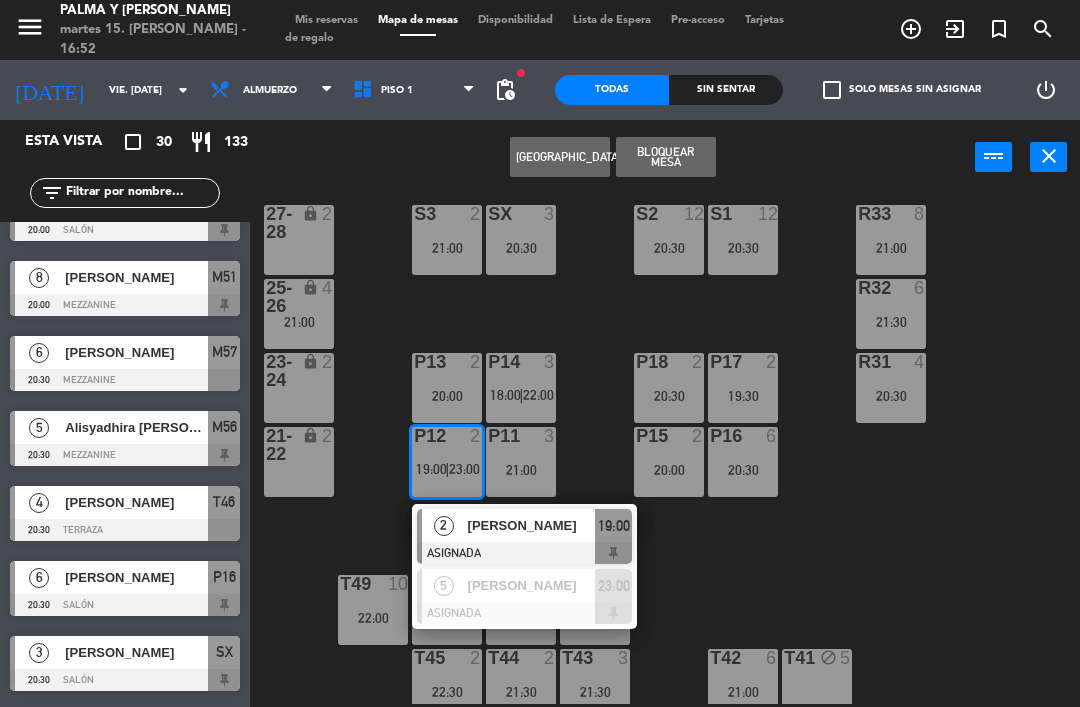 click on "[PERSON_NAME]" at bounding box center [532, 525] 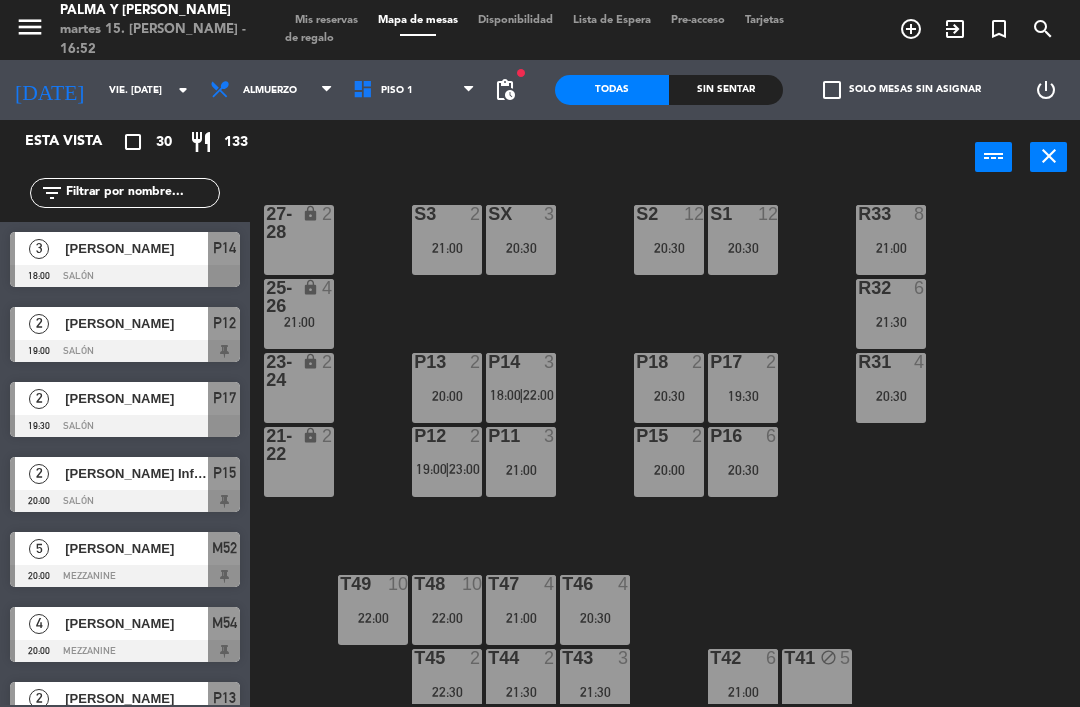 click on "23:00" at bounding box center [464, 469] 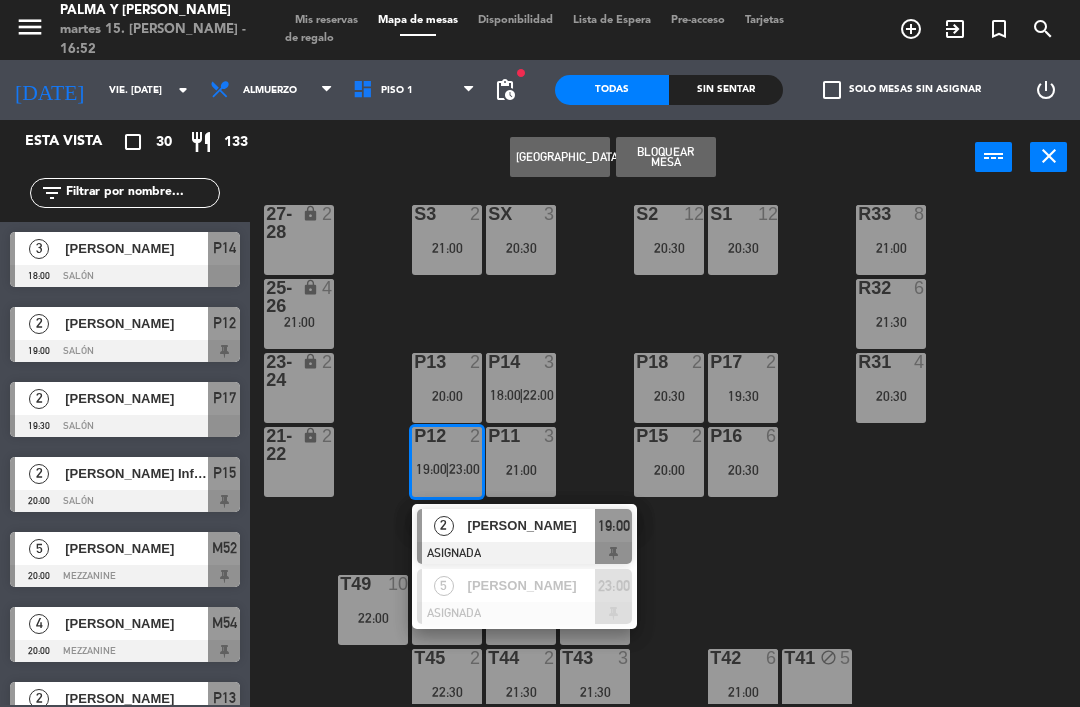 click on "[PERSON_NAME]" at bounding box center (531, 585) 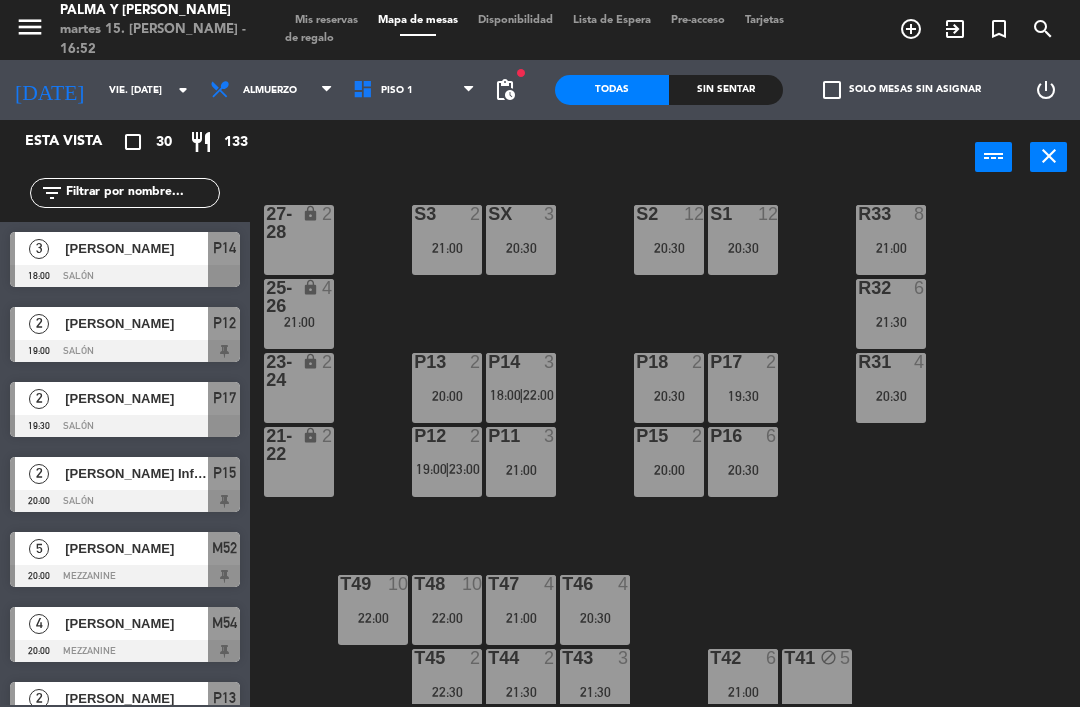 scroll, scrollTop: 0, scrollLeft: 0, axis: both 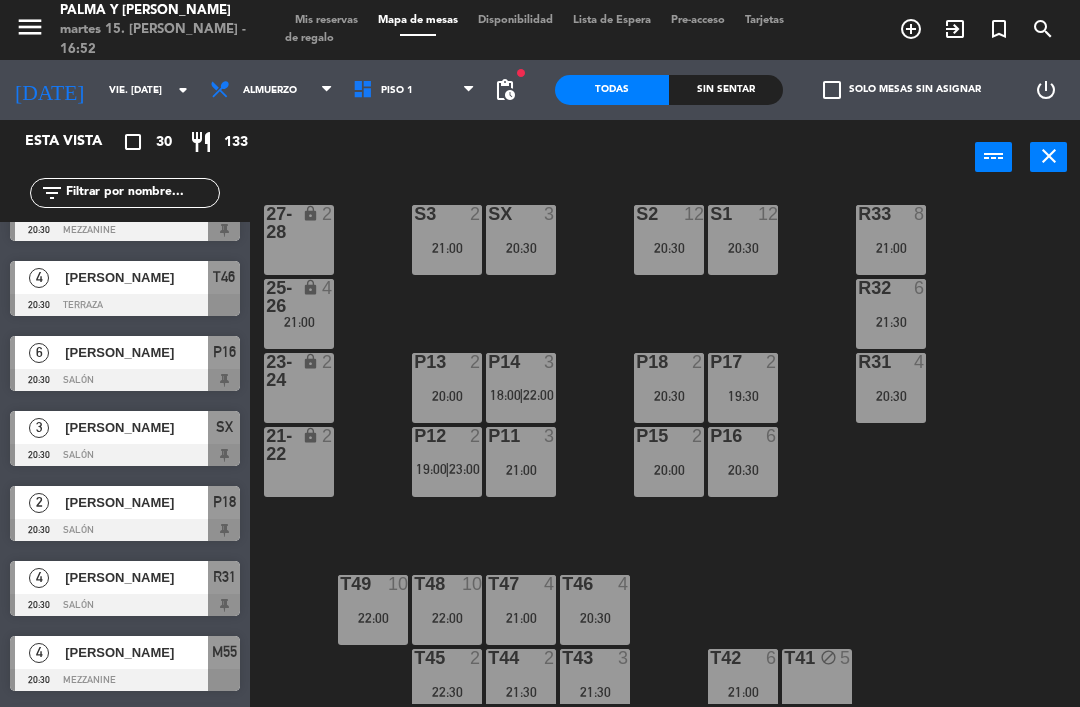 click on "20:30" at bounding box center (669, 396) 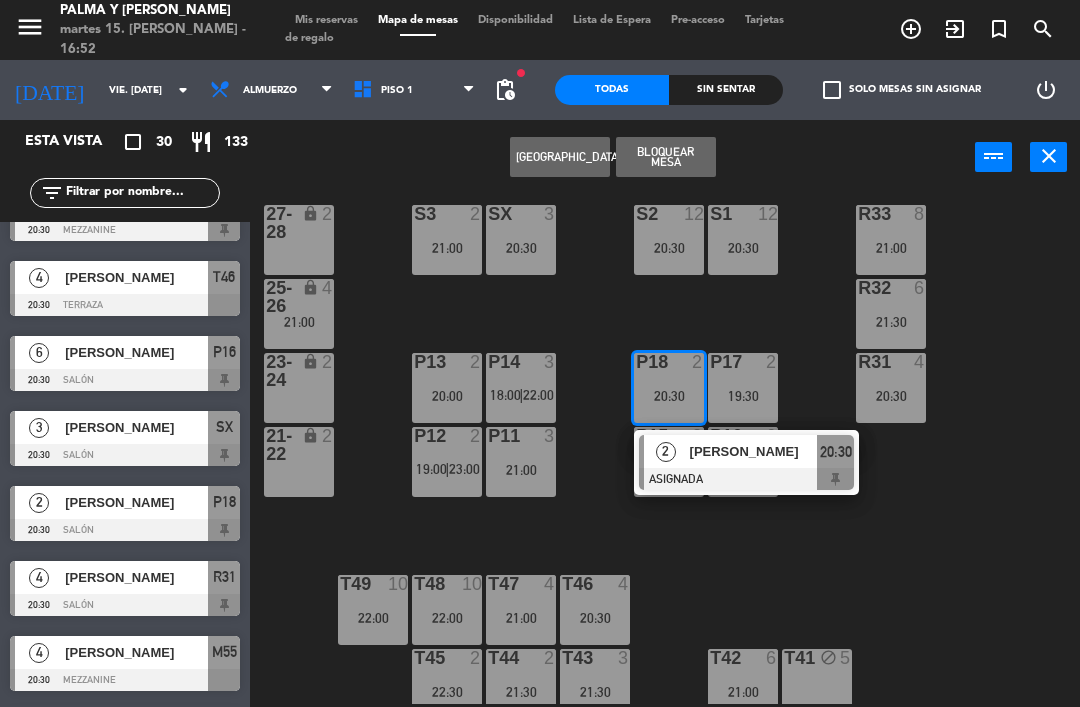 click on "[PERSON_NAME]" at bounding box center (754, 451) 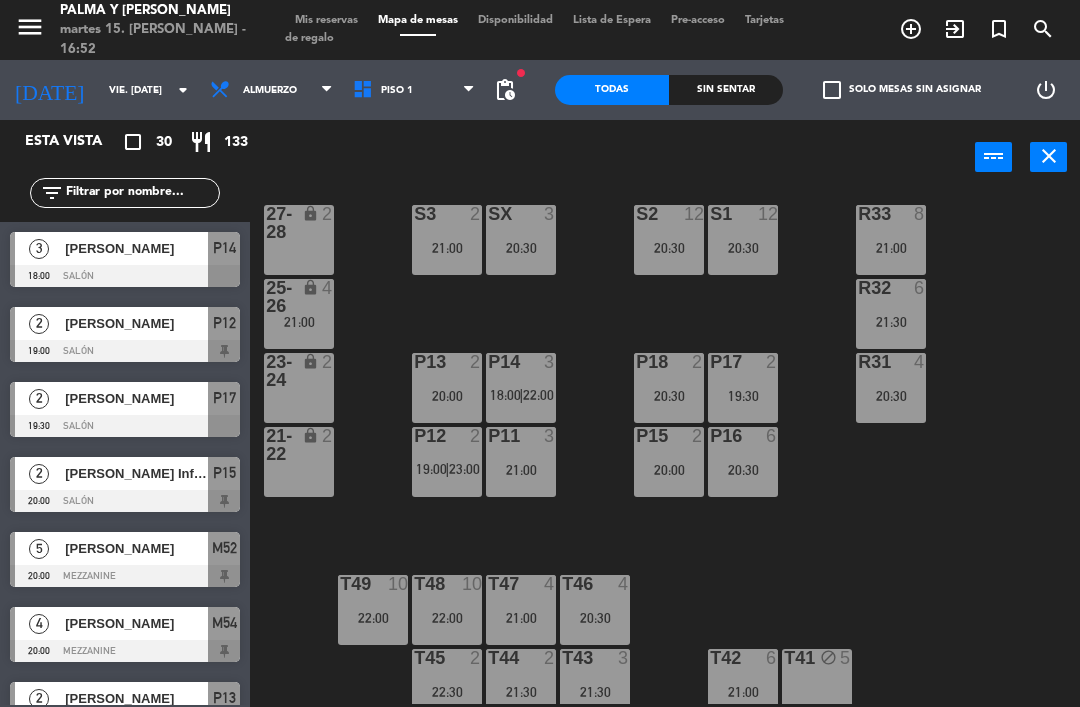 scroll, scrollTop: 0, scrollLeft: 0, axis: both 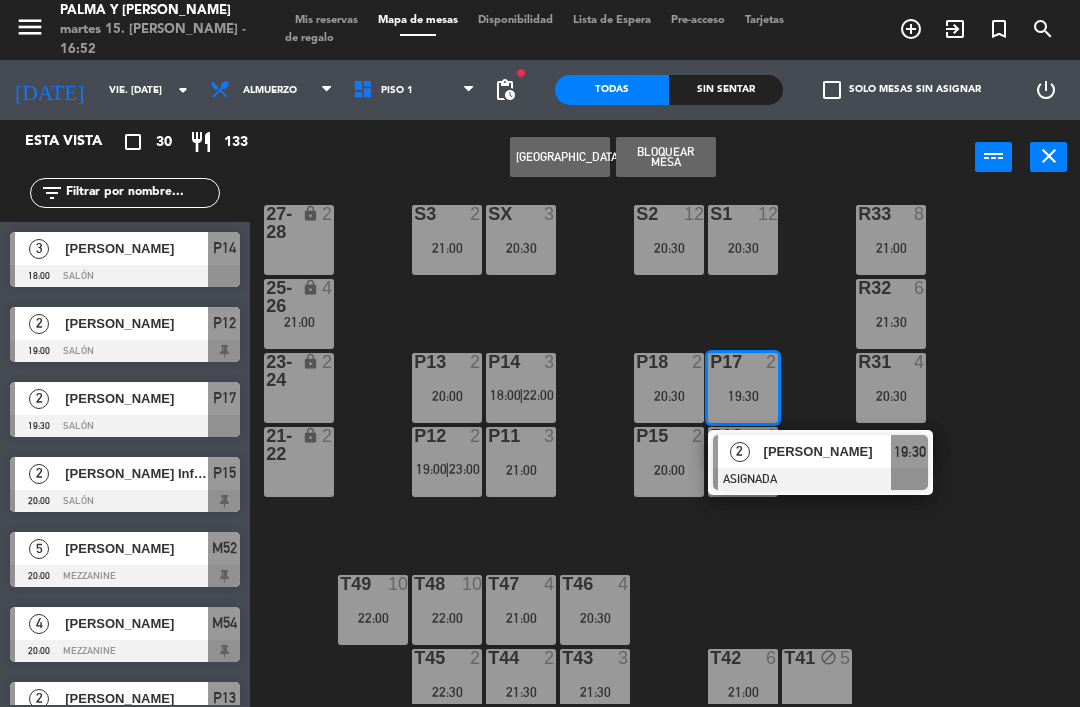 click on "[PERSON_NAME]" at bounding box center [828, 451] 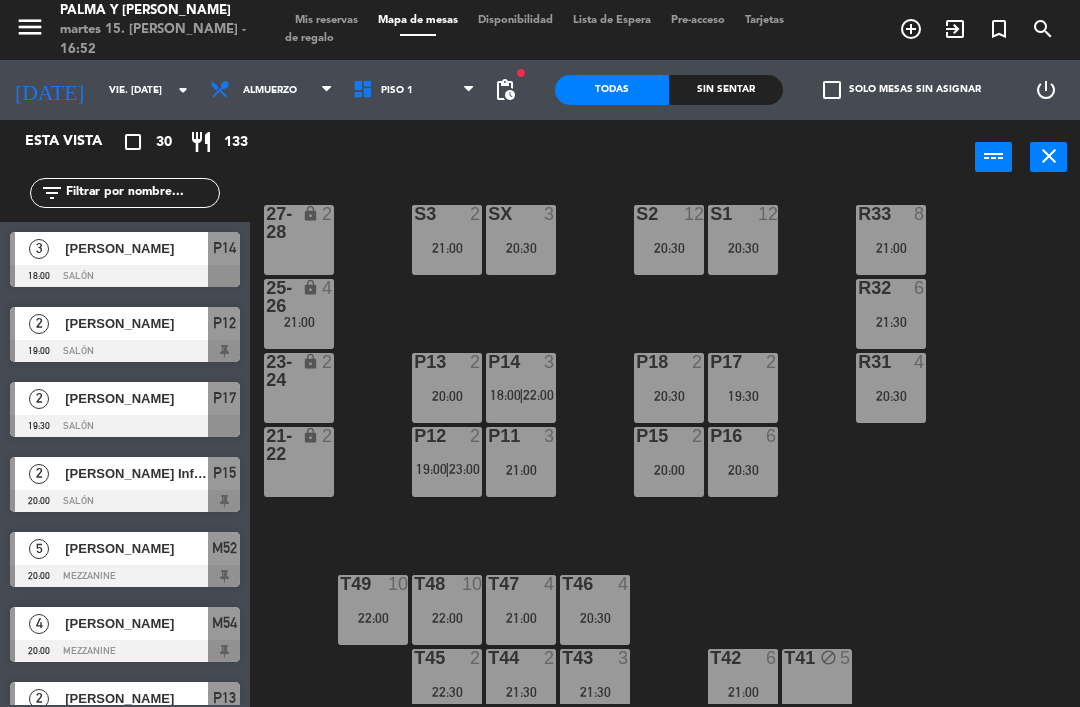 click on "20:00" at bounding box center [669, 470] 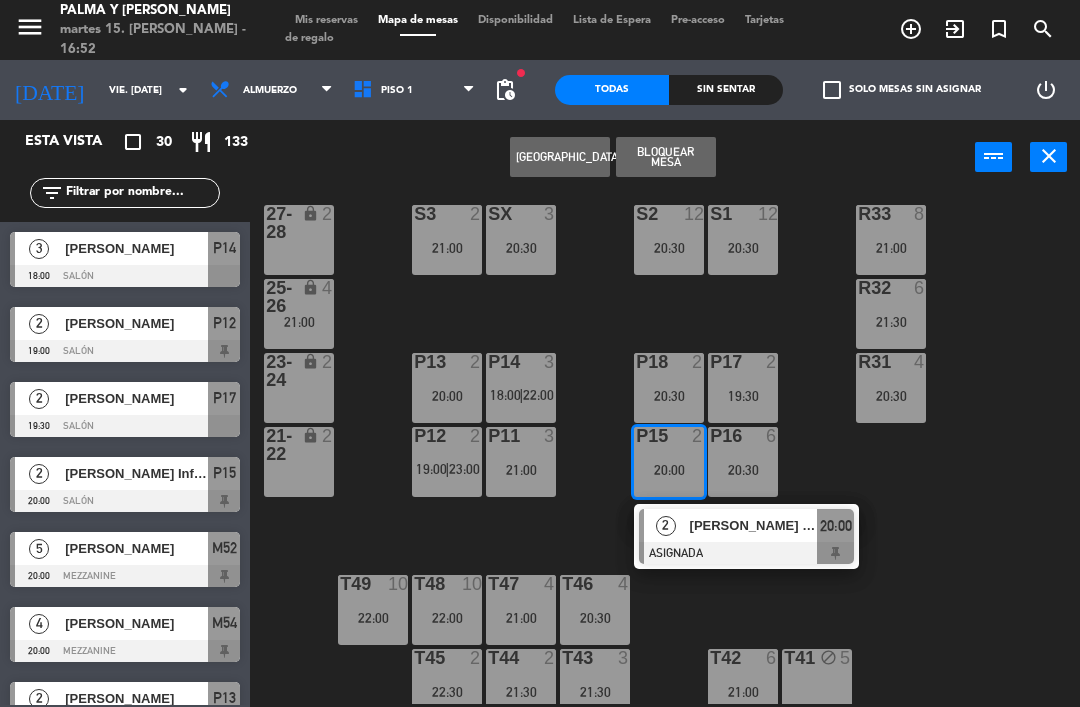 click on "[PERSON_NAME] Influencer [PERSON_NAME]" at bounding box center [753, 525] 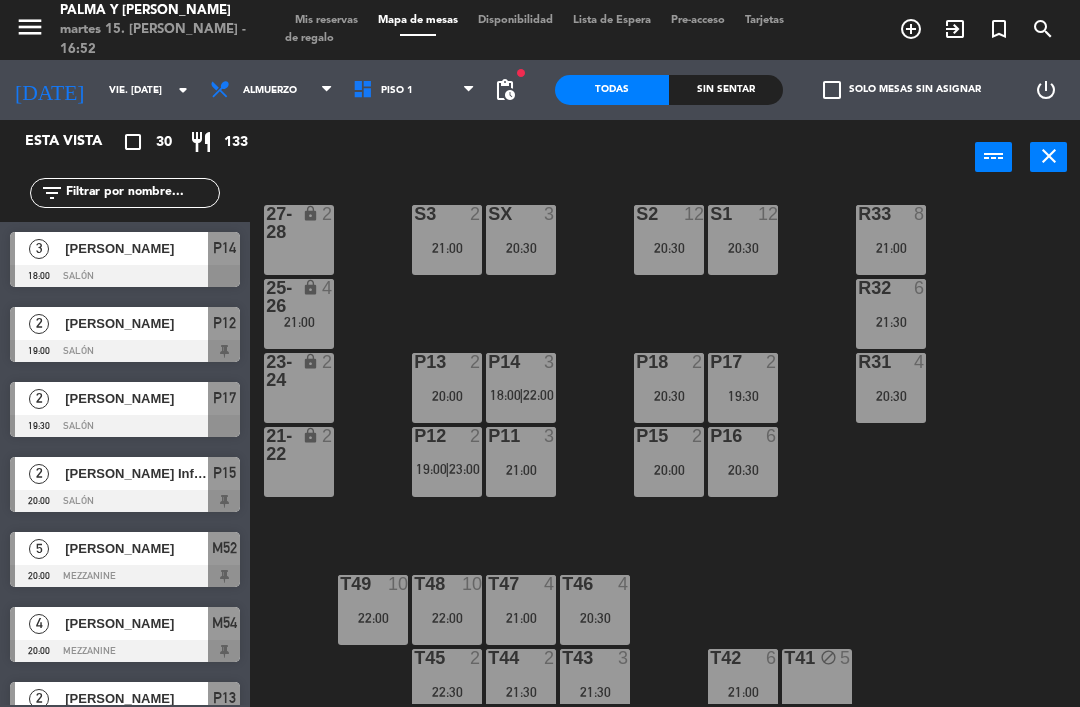 click on "P16  6   20:30" at bounding box center (743, 462) 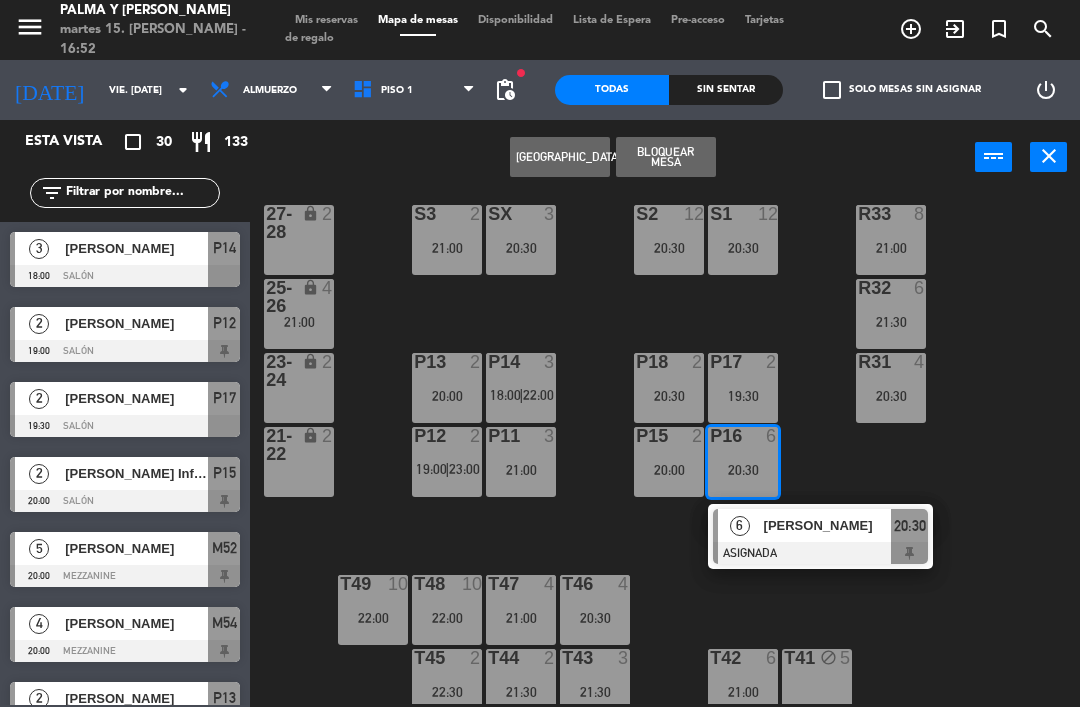 click on "[PERSON_NAME]" at bounding box center [828, 525] 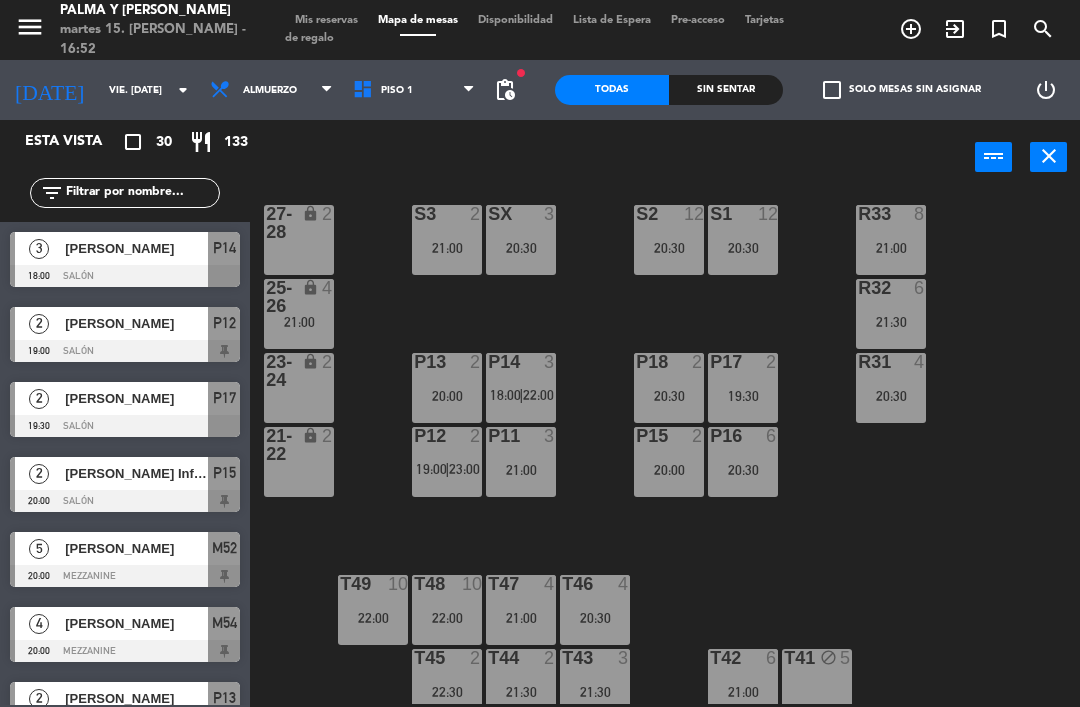 scroll, scrollTop: 0, scrollLeft: 0, axis: both 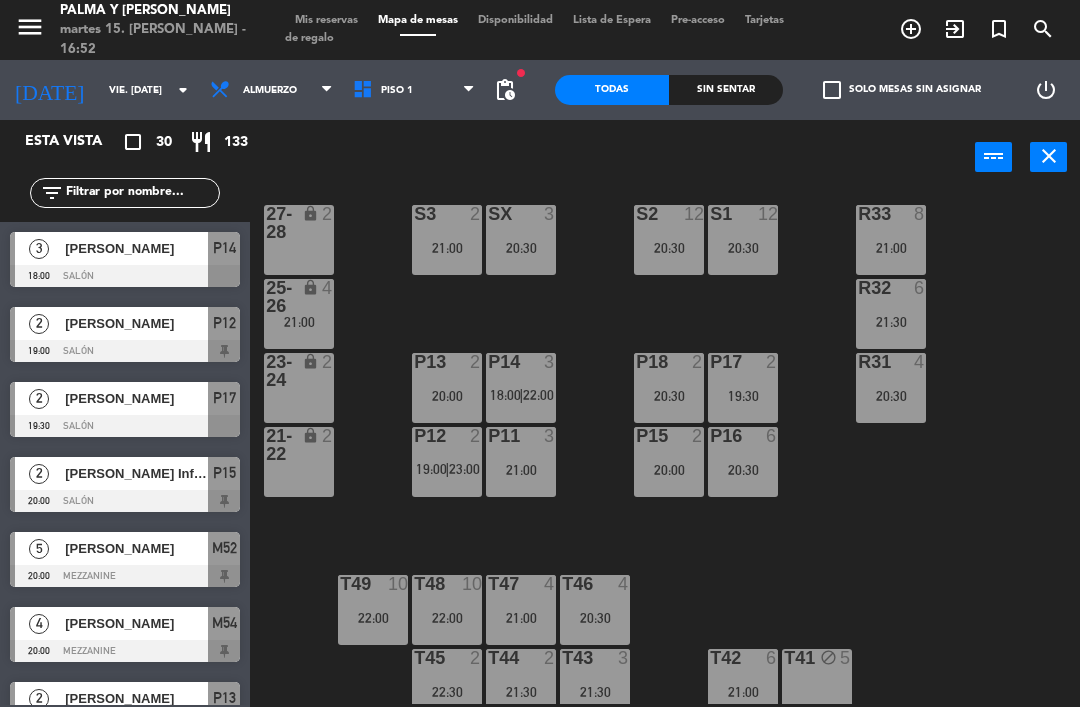 click on "20:00" at bounding box center [669, 470] 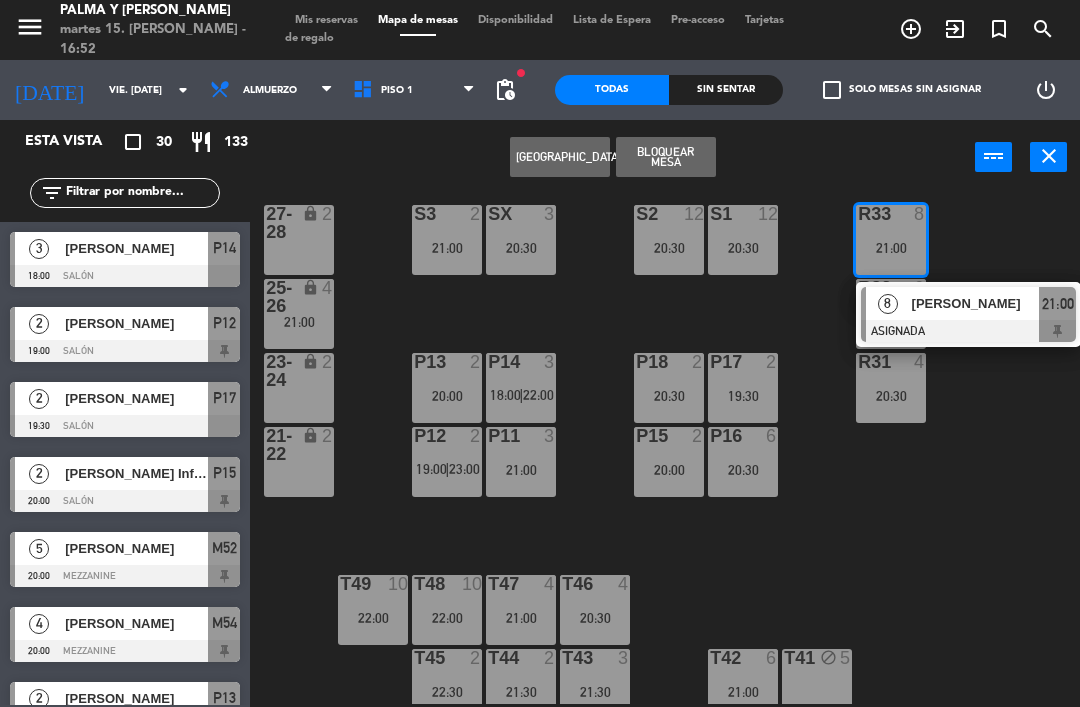 click at bounding box center [968, 331] 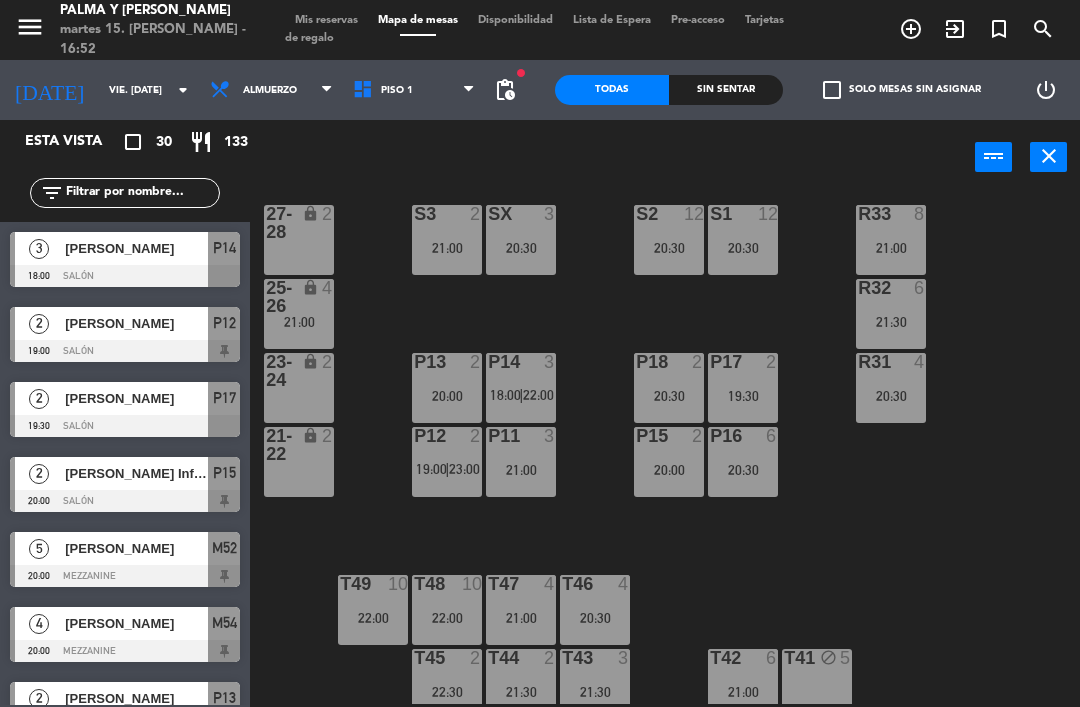 scroll, scrollTop: 0, scrollLeft: 0, axis: both 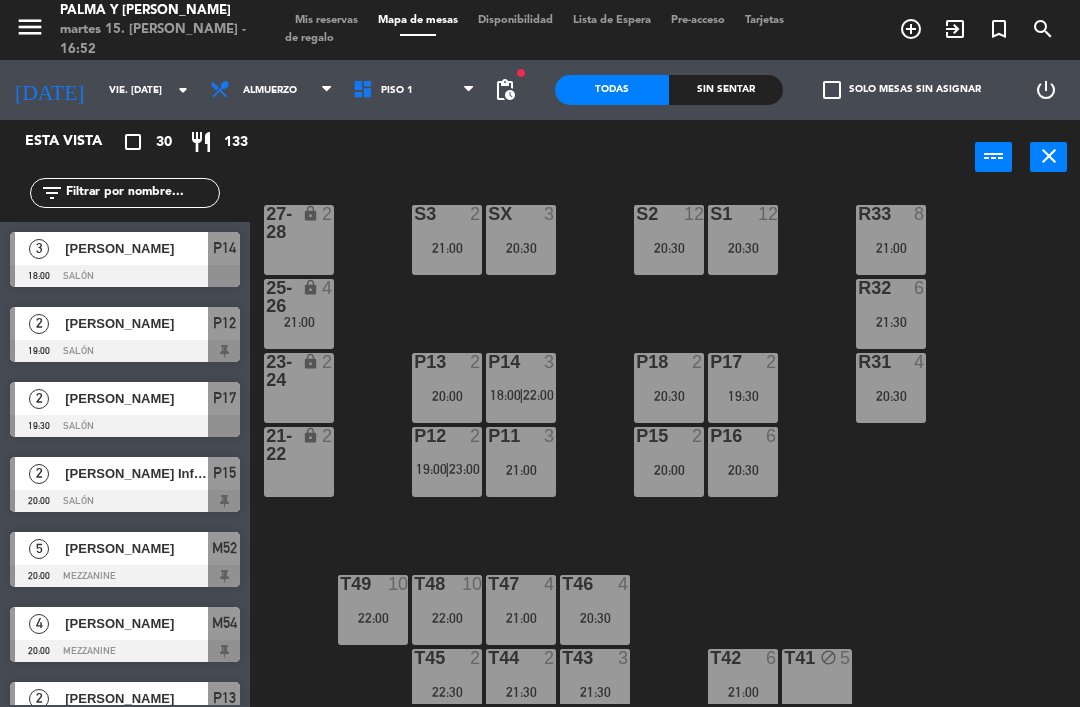 click on "R32  6   21:30" at bounding box center [891, 314] 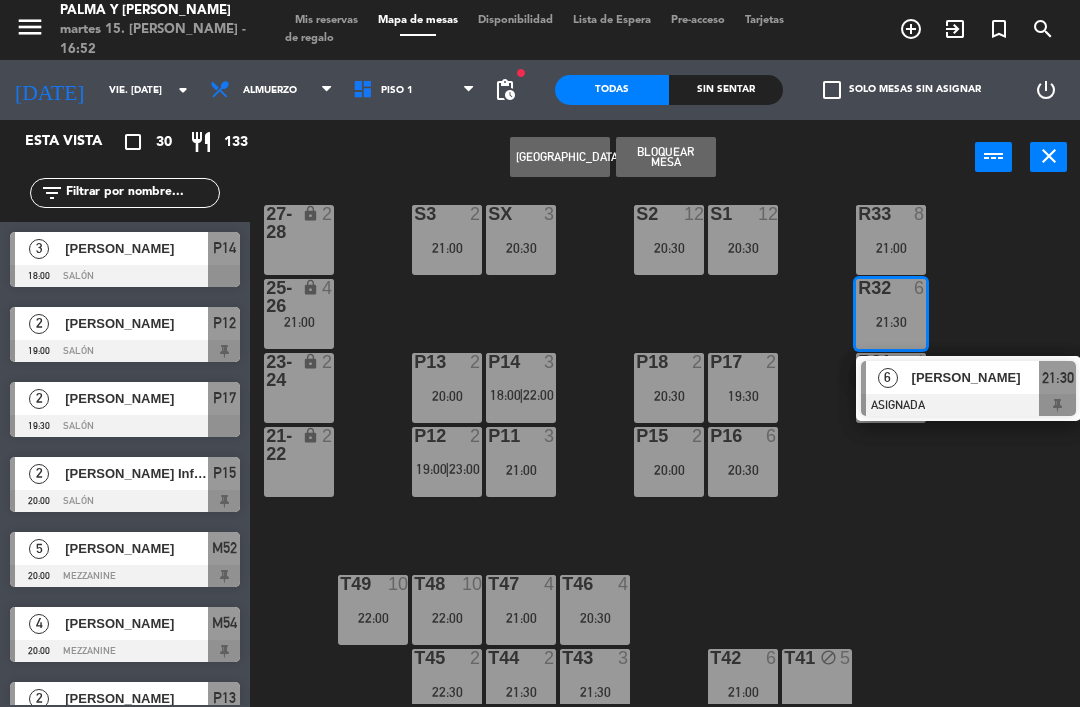 click on "[PERSON_NAME]" at bounding box center [976, 377] 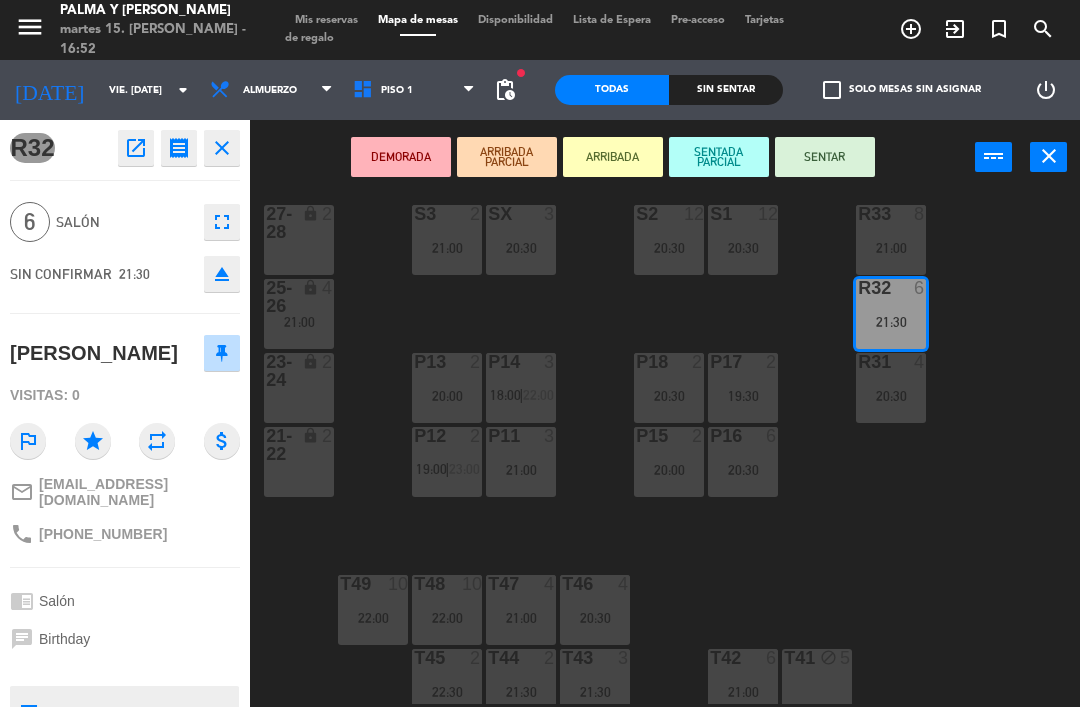 scroll, scrollTop: 0, scrollLeft: 0, axis: both 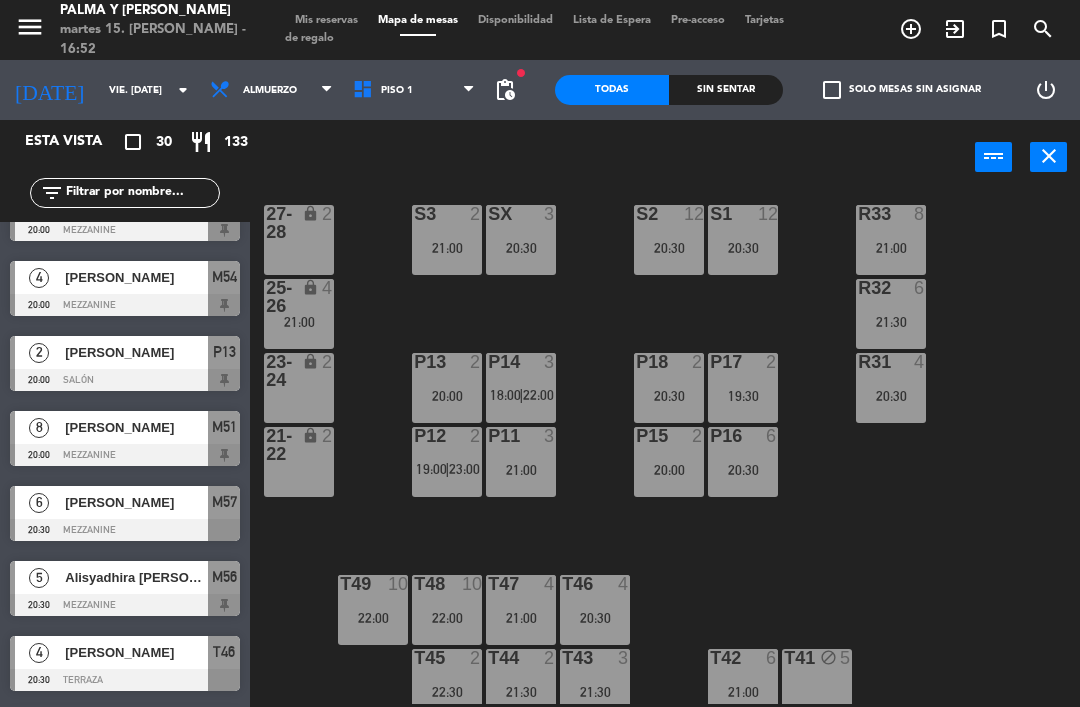 click on "R31  4   20:30" at bounding box center (891, 388) 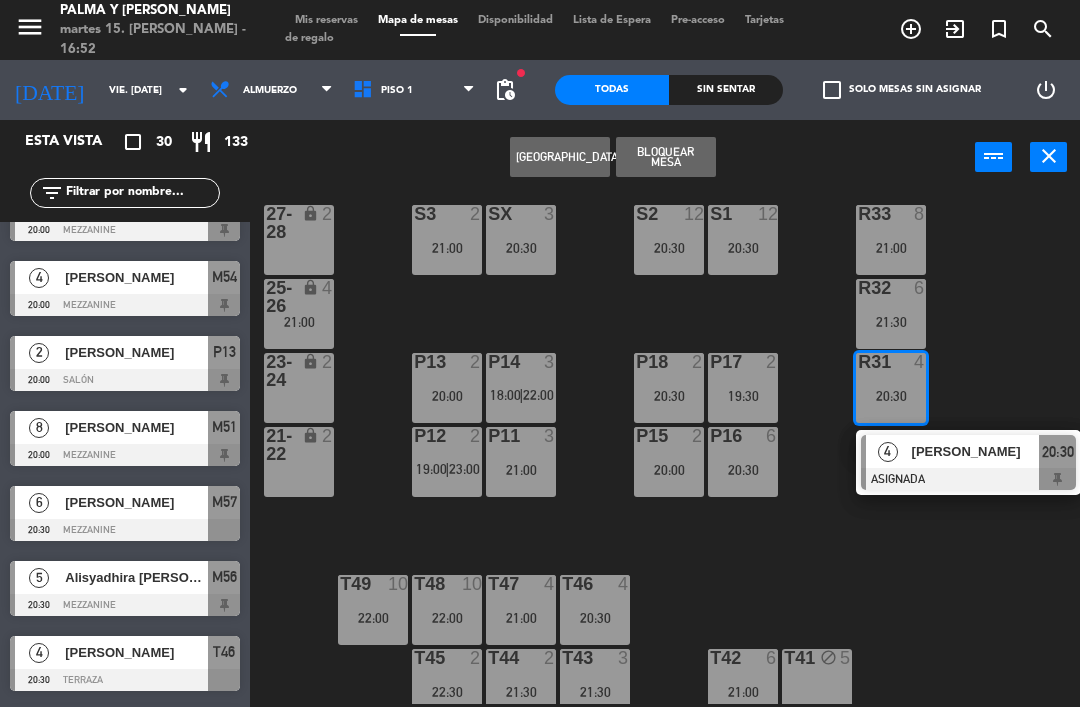 click on "[PERSON_NAME]" at bounding box center (975, 451) 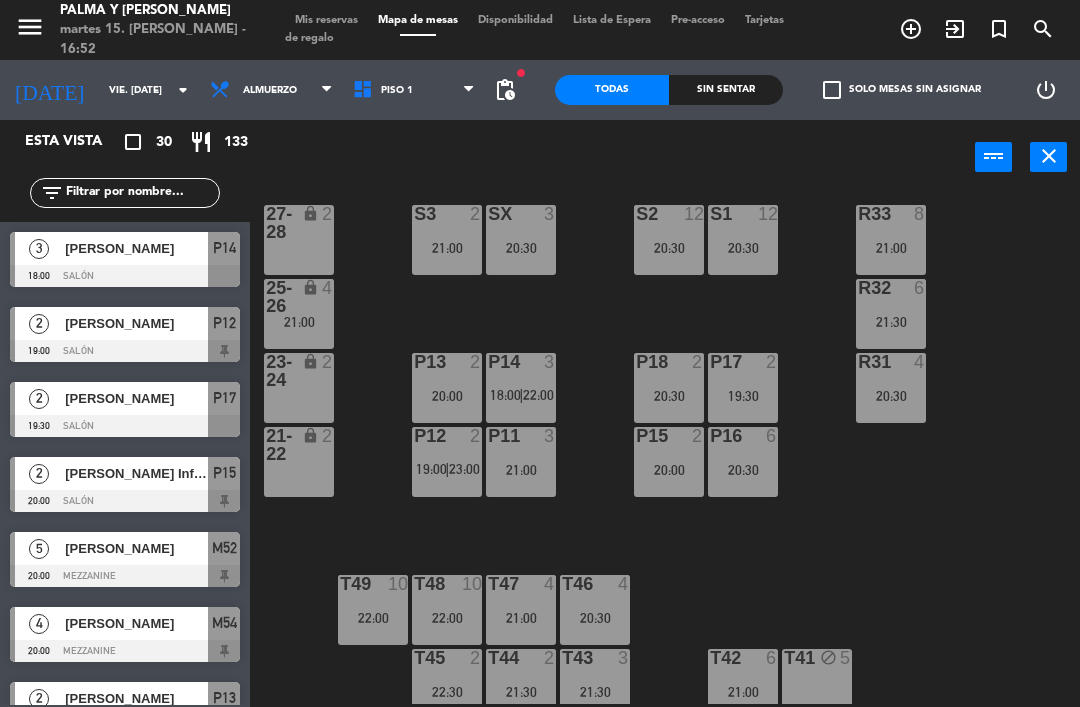 scroll, scrollTop: 0, scrollLeft: 0, axis: both 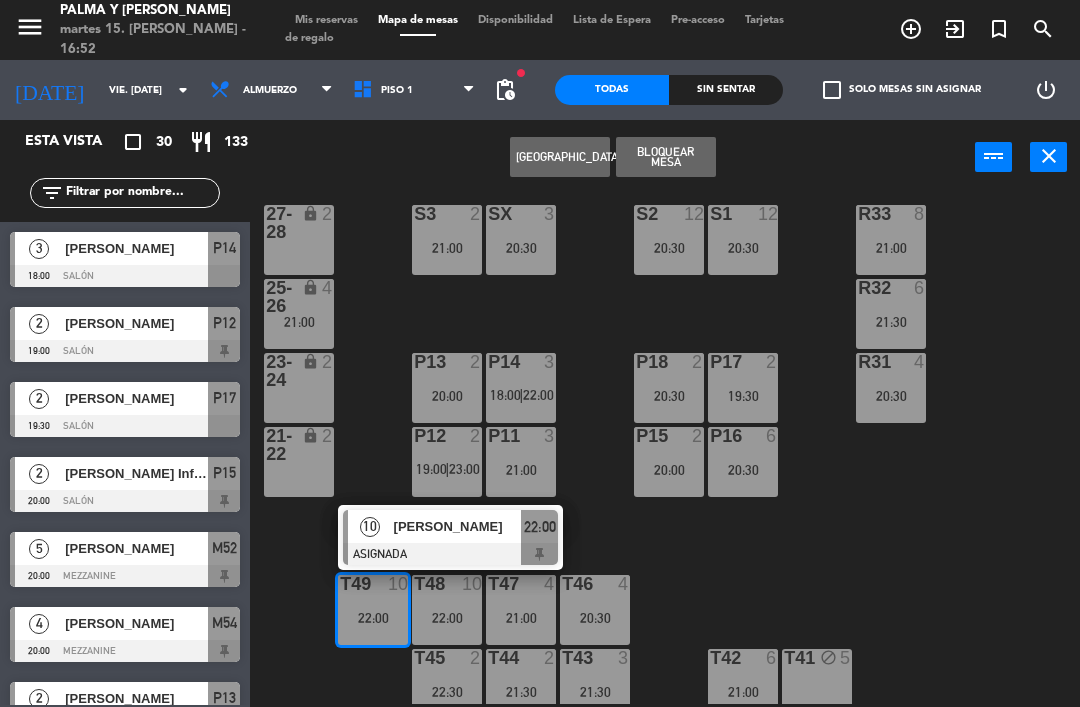click on "[PERSON_NAME]" at bounding box center [458, 526] 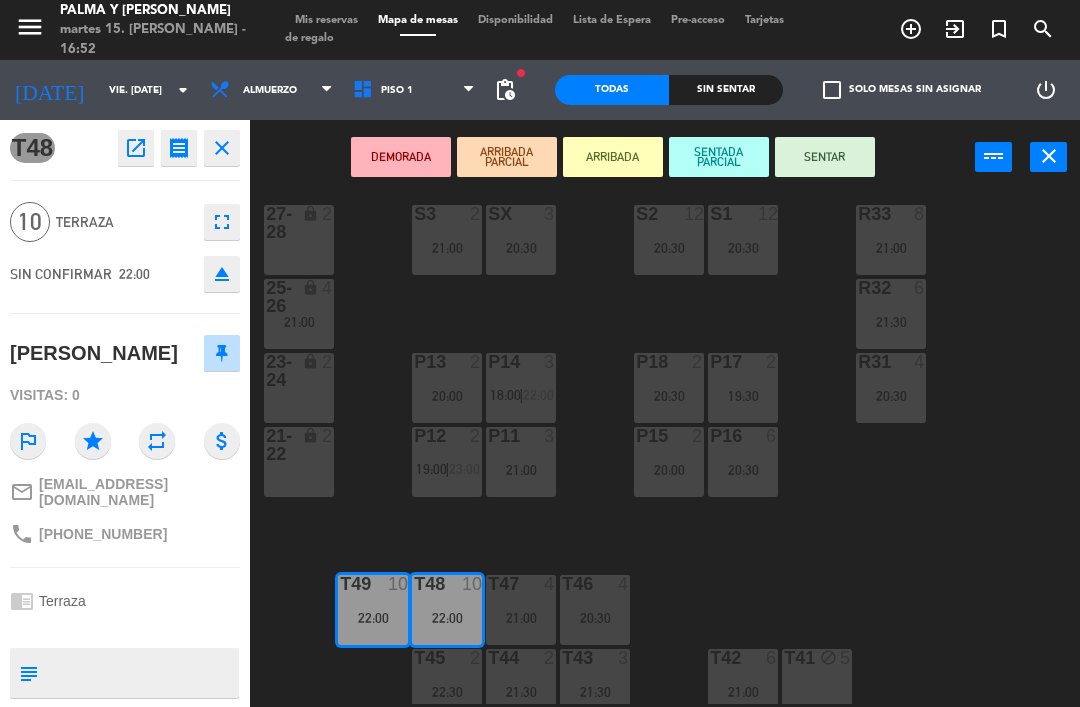 scroll, scrollTop: 0, scrollLeft: 0, axis: both 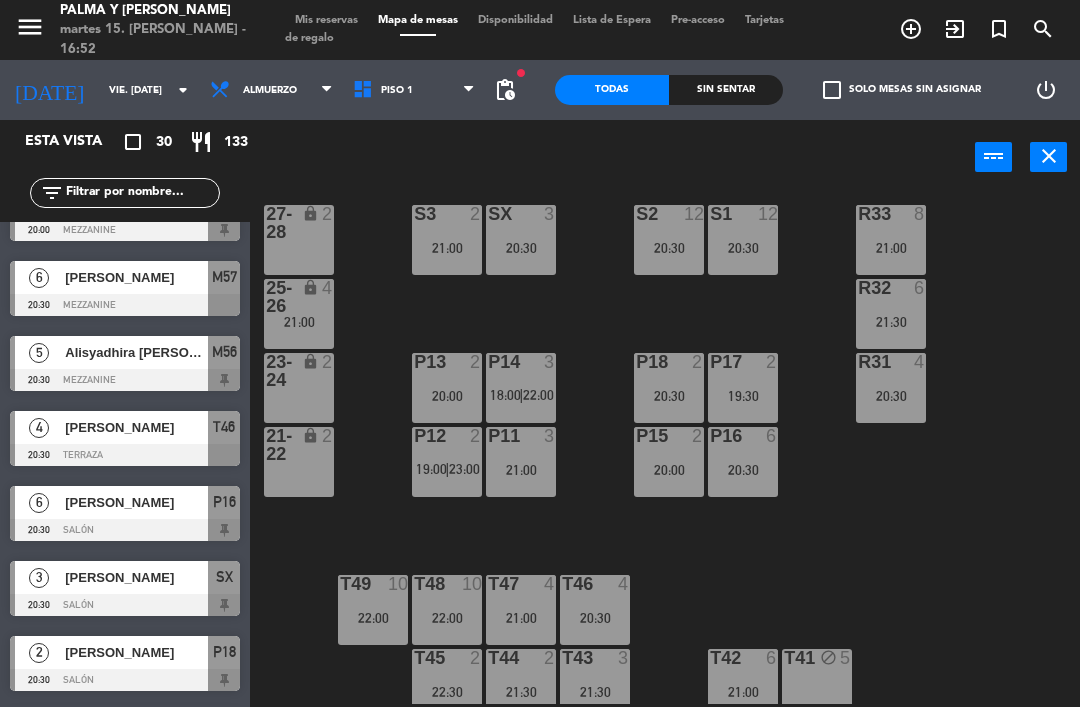click on "21:00" at bounding box center [521, 618] 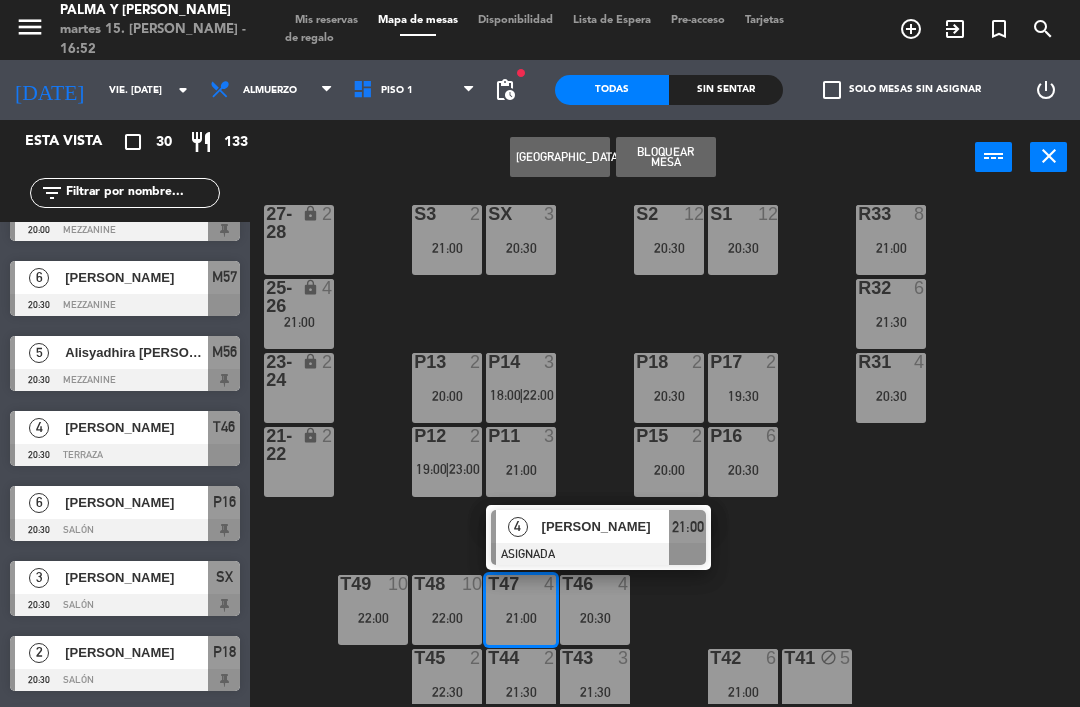click on "[PERSON_NAME]" at bounding box center [605, 526] 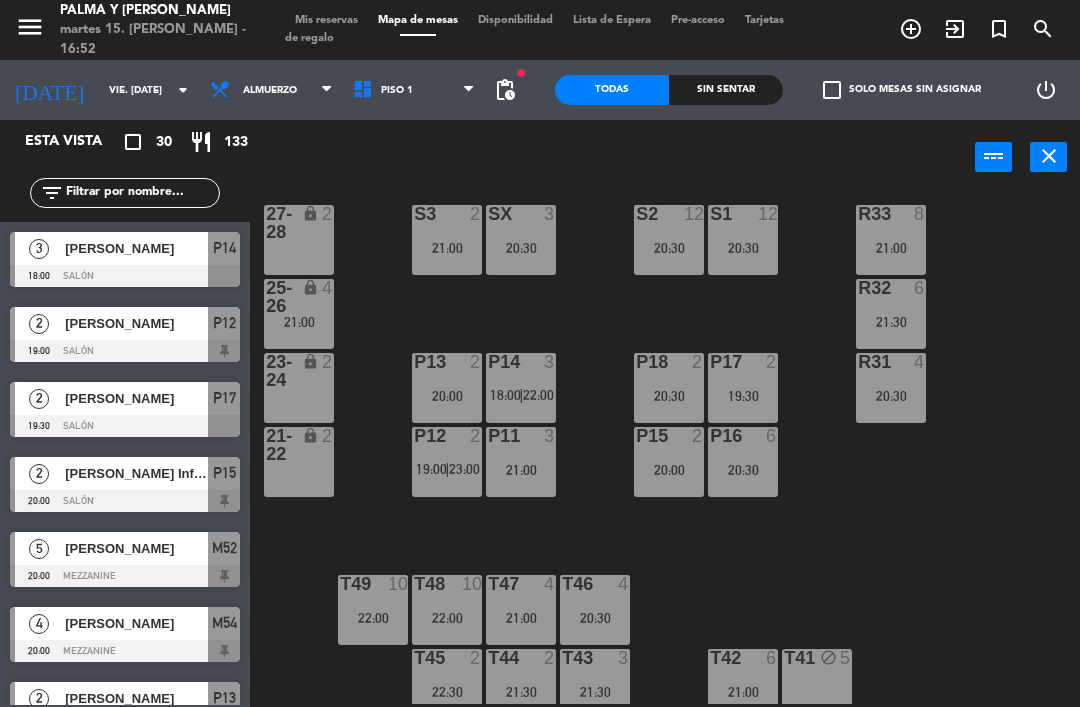 scroll, scrollTop: 0, scrollLeft: 0, axis: both 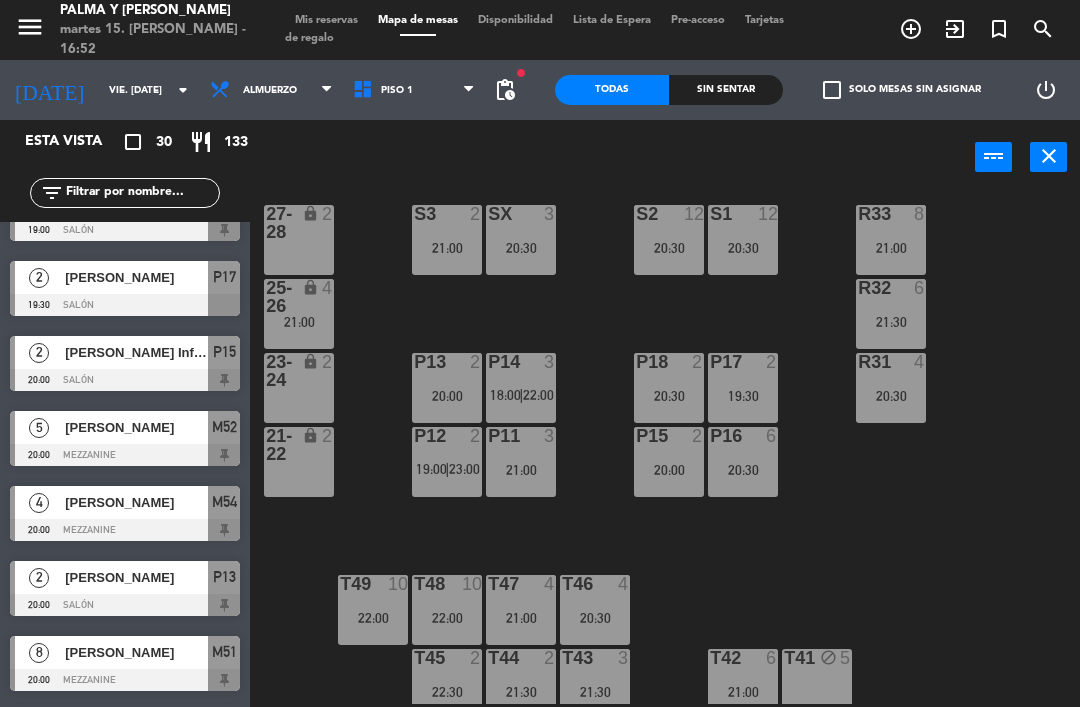 click on "20:30" at bounding box center [595, 618] 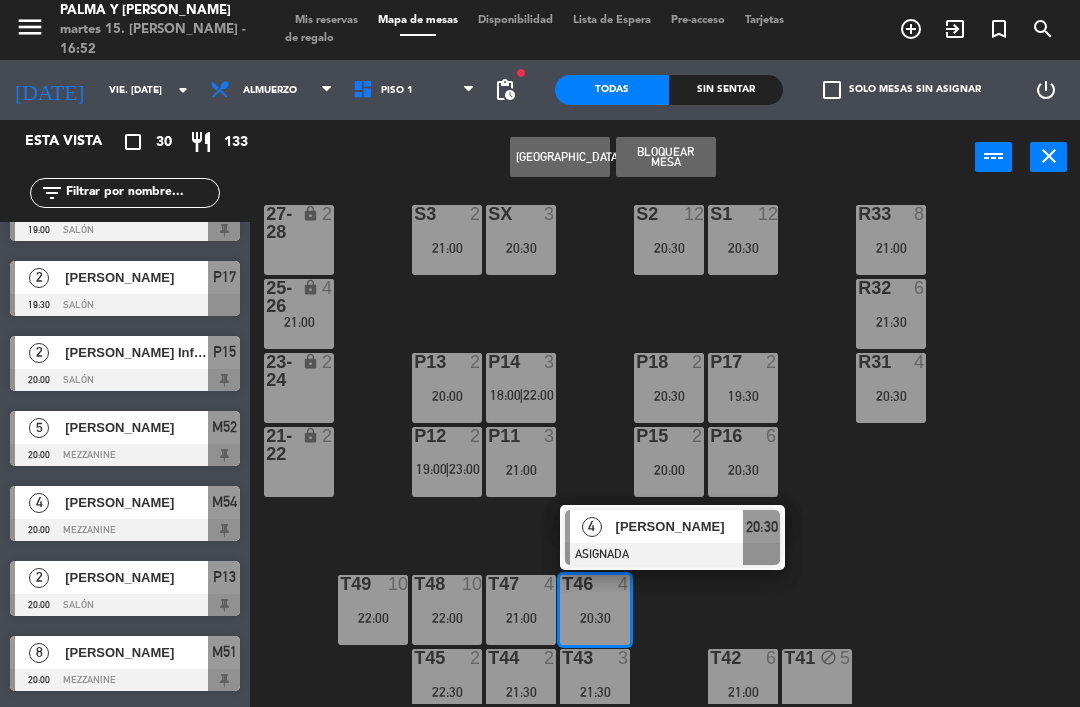 click on "[PERSON_NAME]" at bounding box center (680, 526) 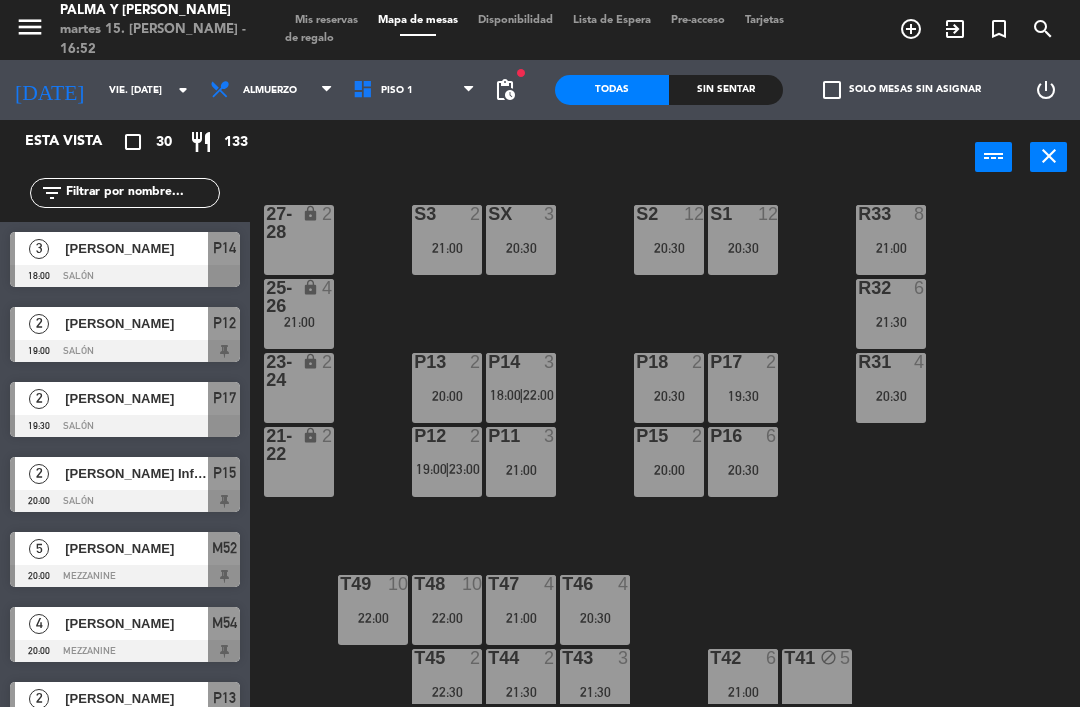 scroll, scrollTop: 0, scrollLeft: 0, axis: both 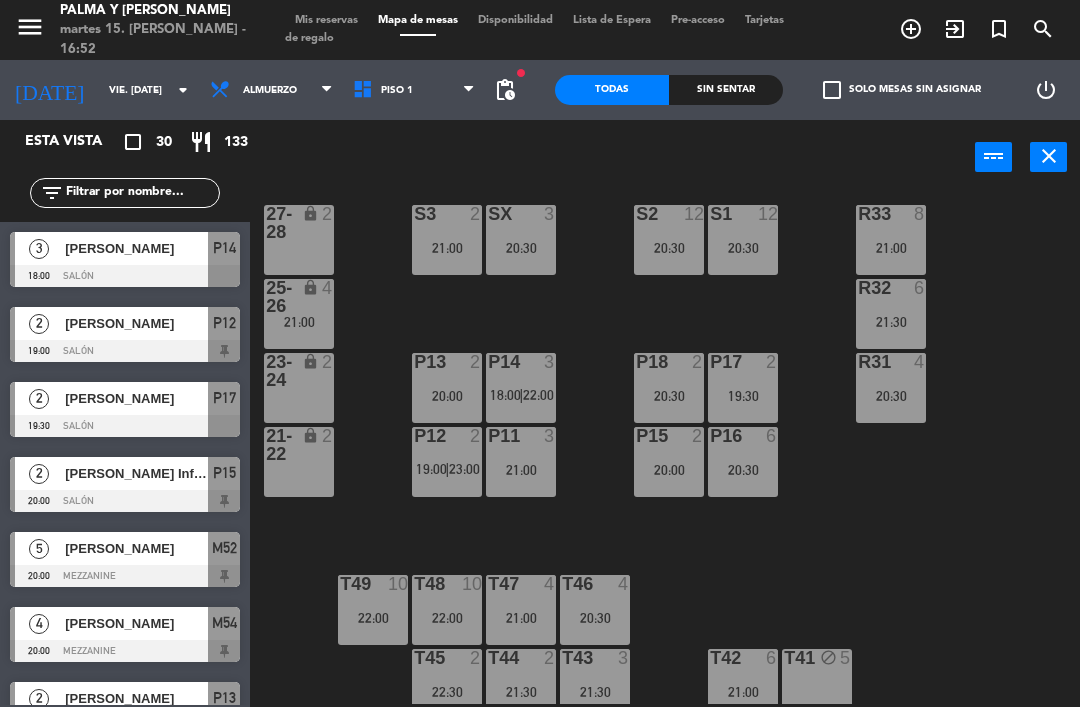 click on "21:30" at bounding box center (595, 692) 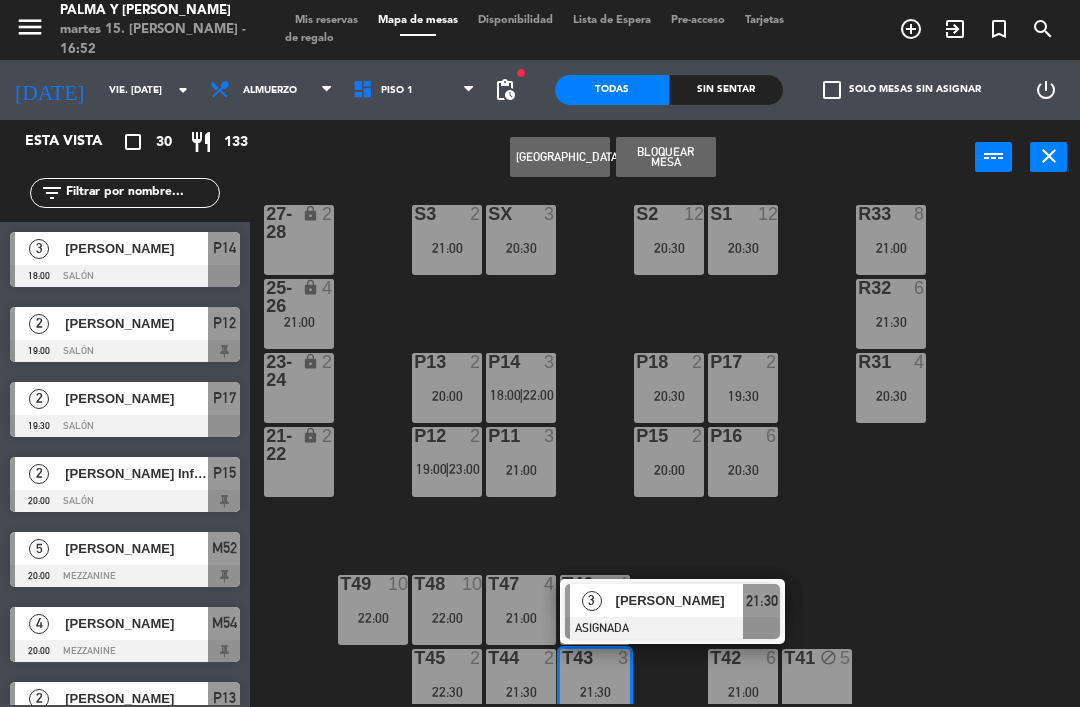 click on "[PERSON_NAME]" at bounding box center (680, 600) 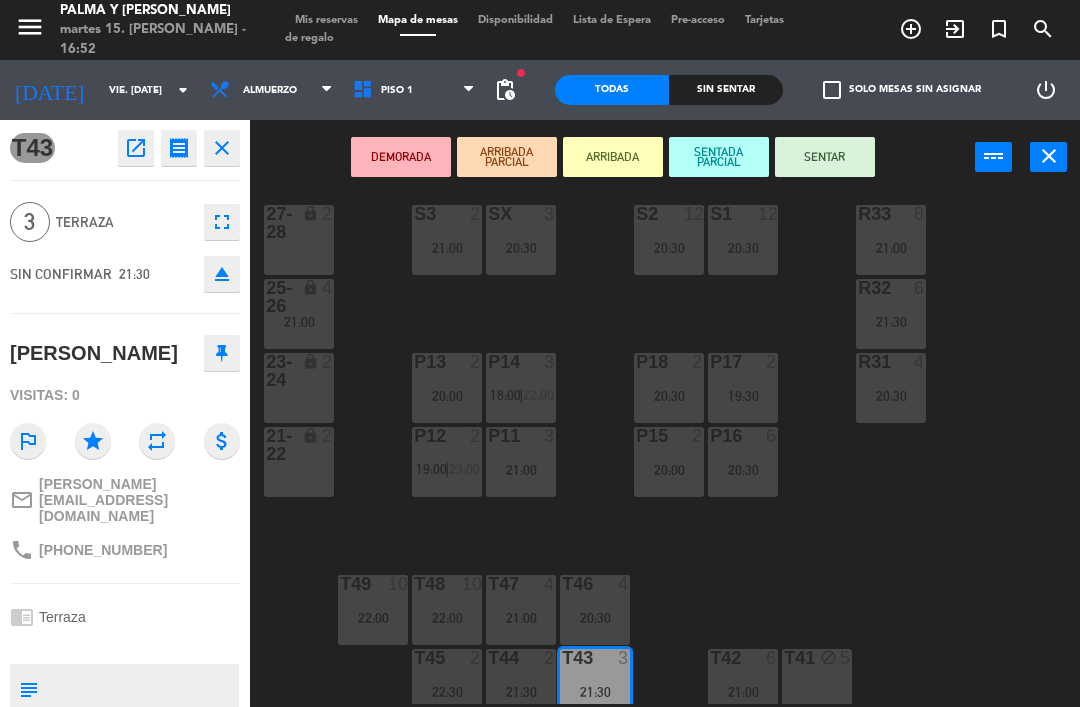 scroll, scrollTop: 0, scrollLeft: 0, axis: both 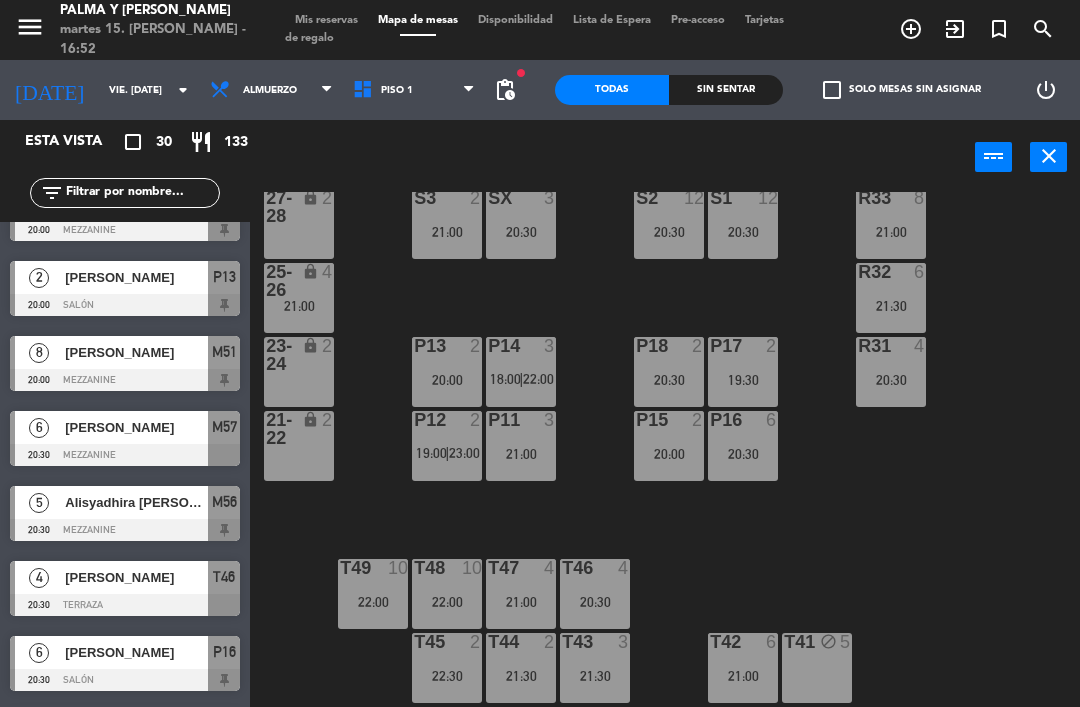 click on "21:30" at bounding box center [521, 676] 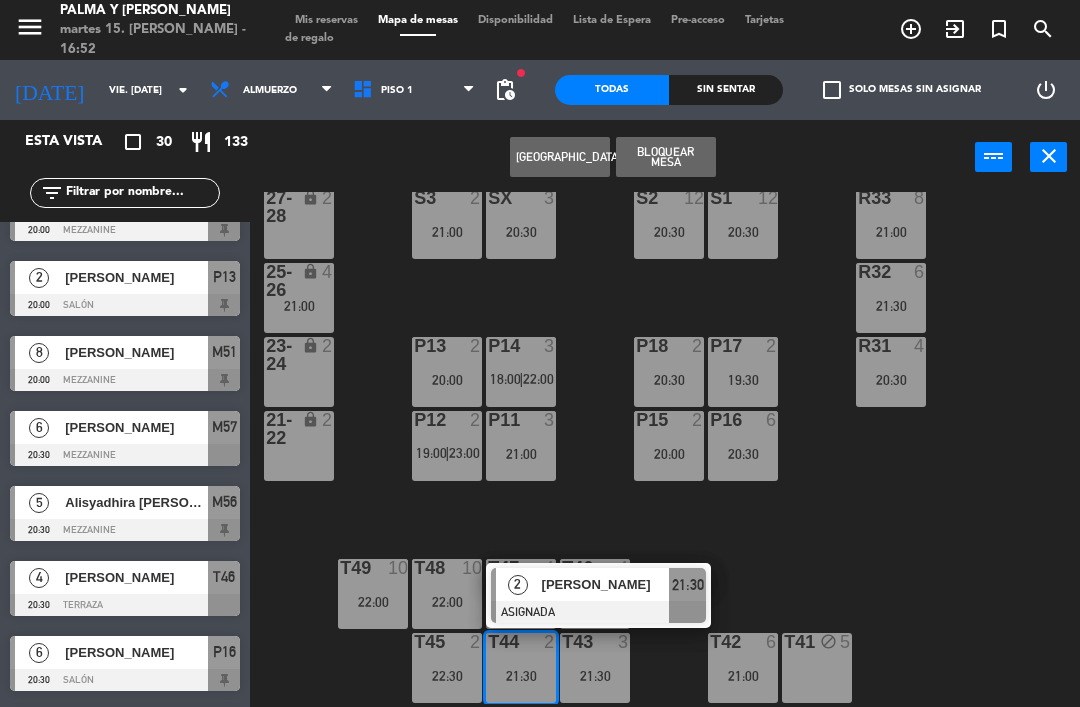 click at bounding box center [598, 612] 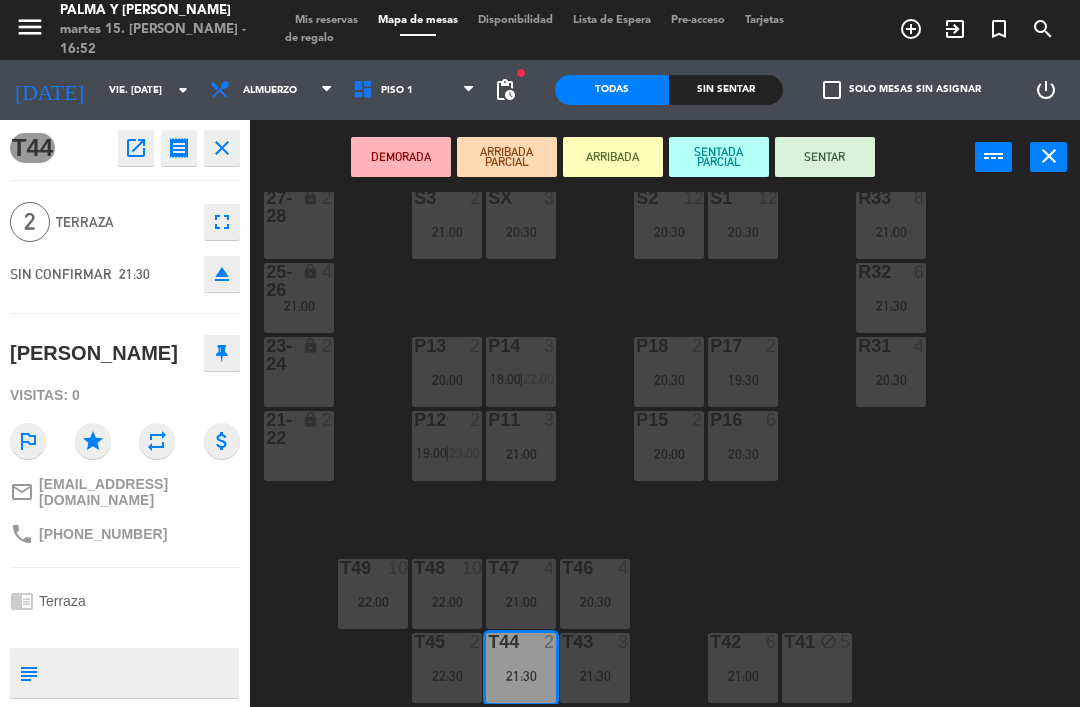 scroll, scrollTop: 0, scrollLeft: 0, axis: both 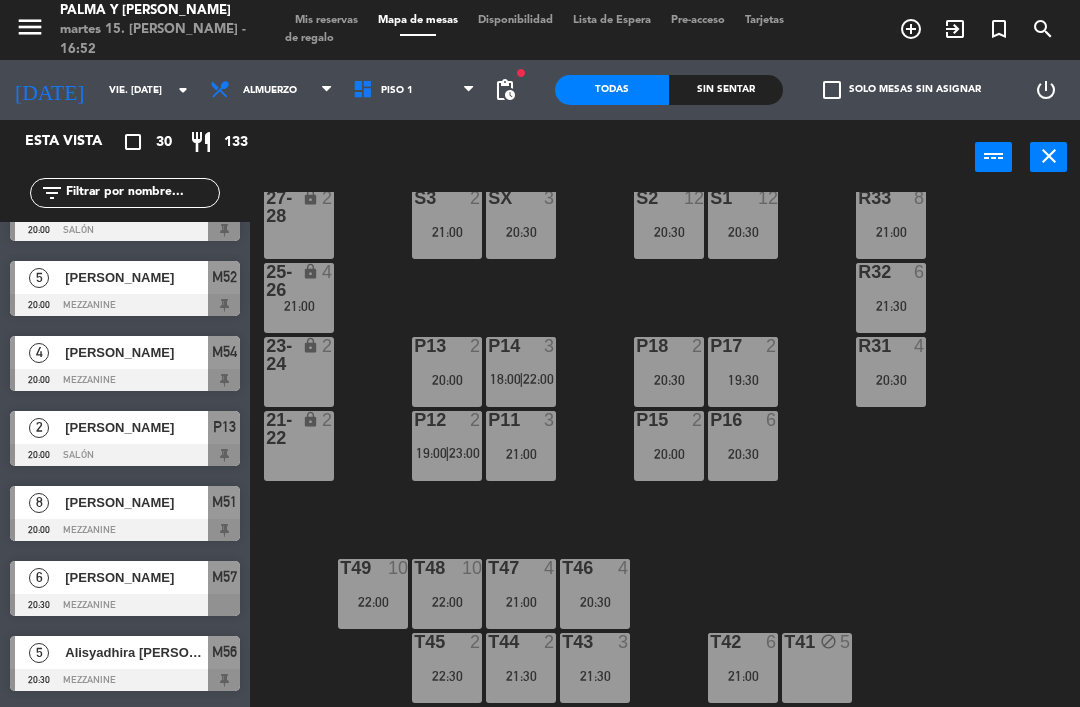 click on "T45  2   22:30" at bounding box center (447, 668) 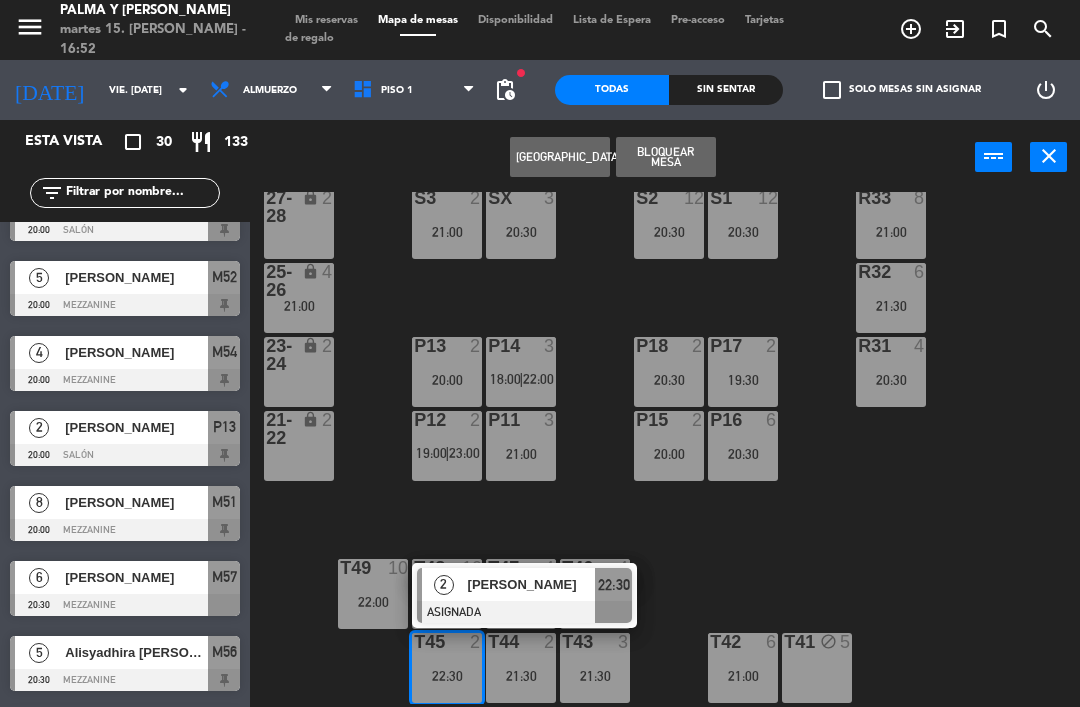 click at bounding box center [524, 612] 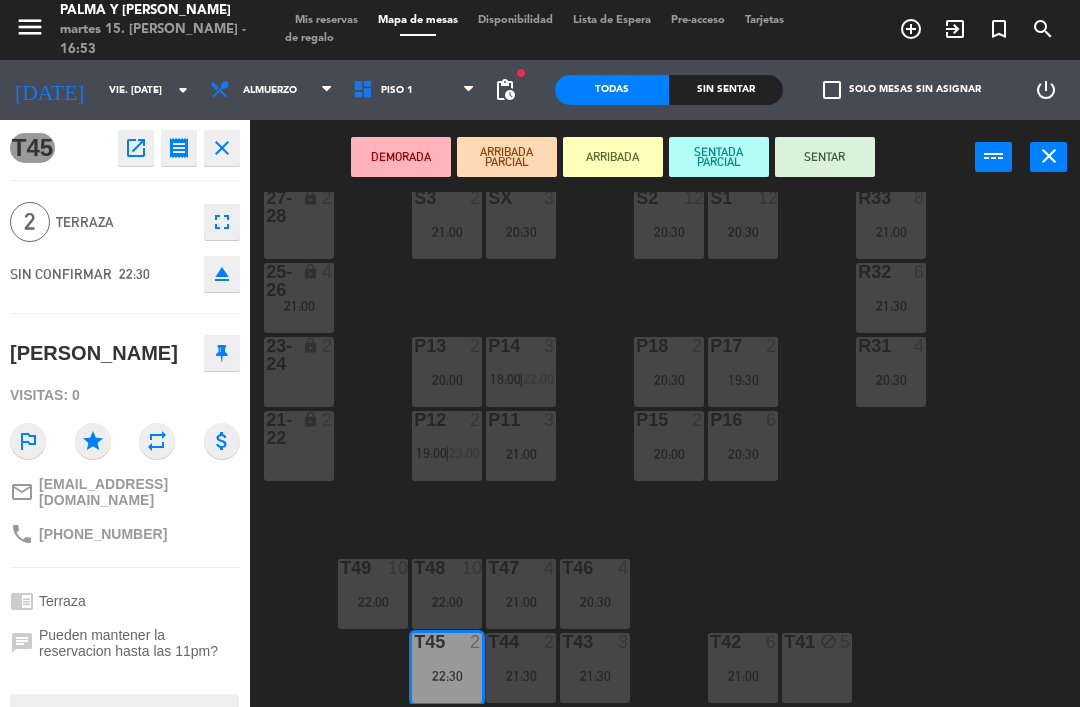 scroll, scrollTop: 0, scrollLeft: 0, axis: both 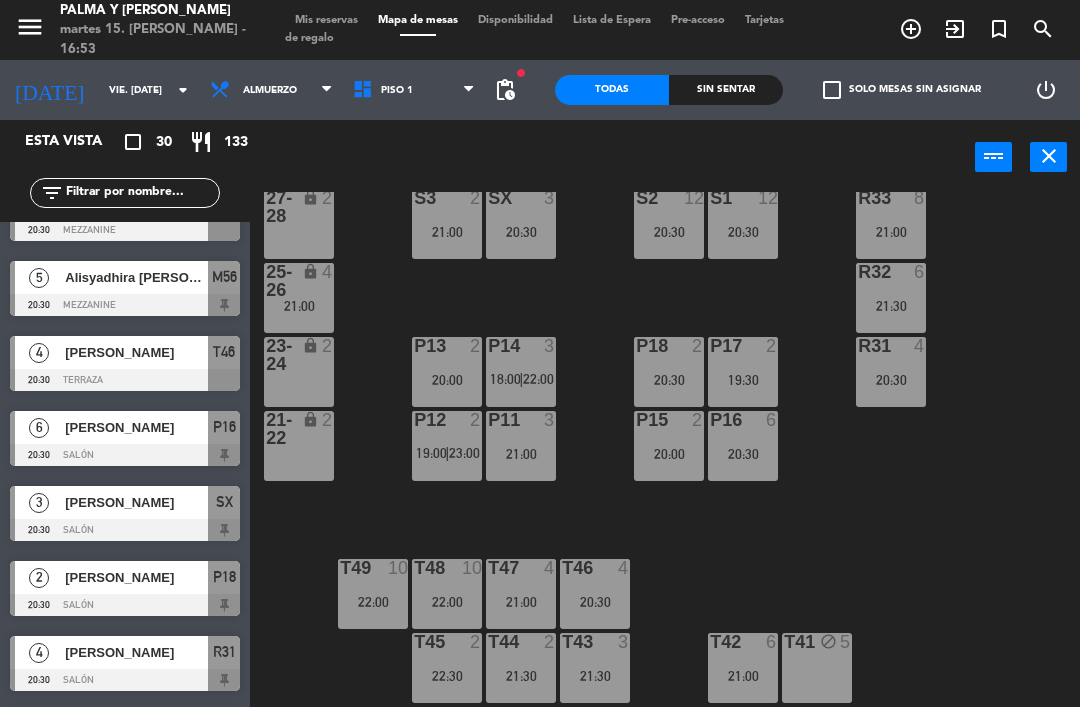 click on "21:00" at bounding box center [743, 676] 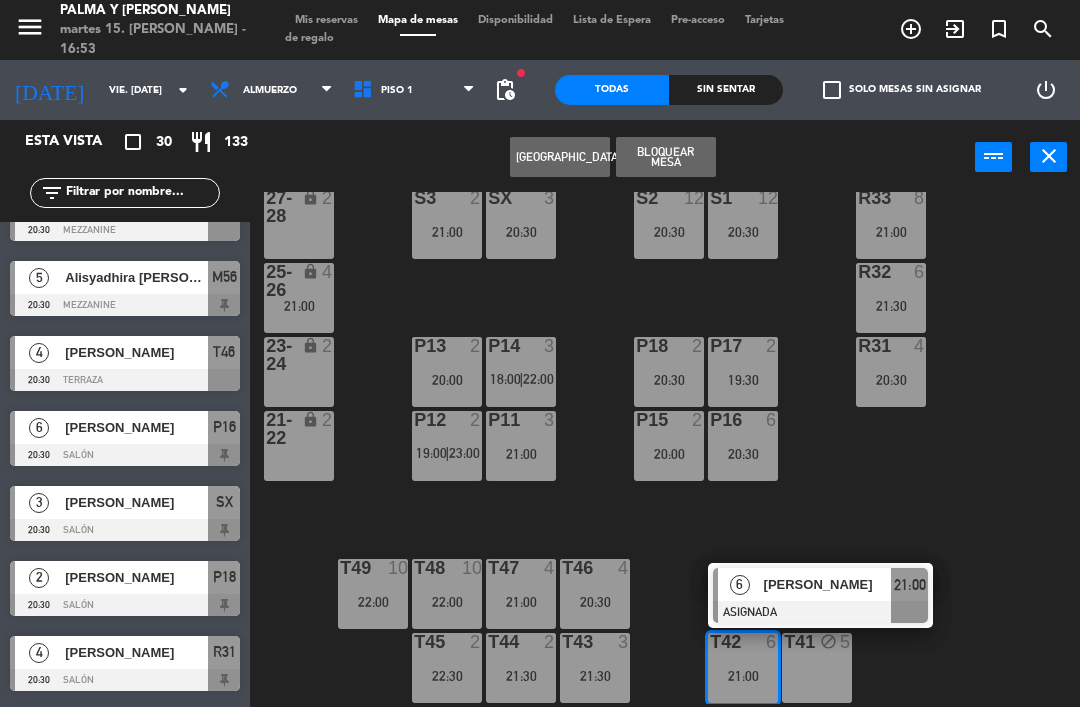 click at bounding box center (820, 612) 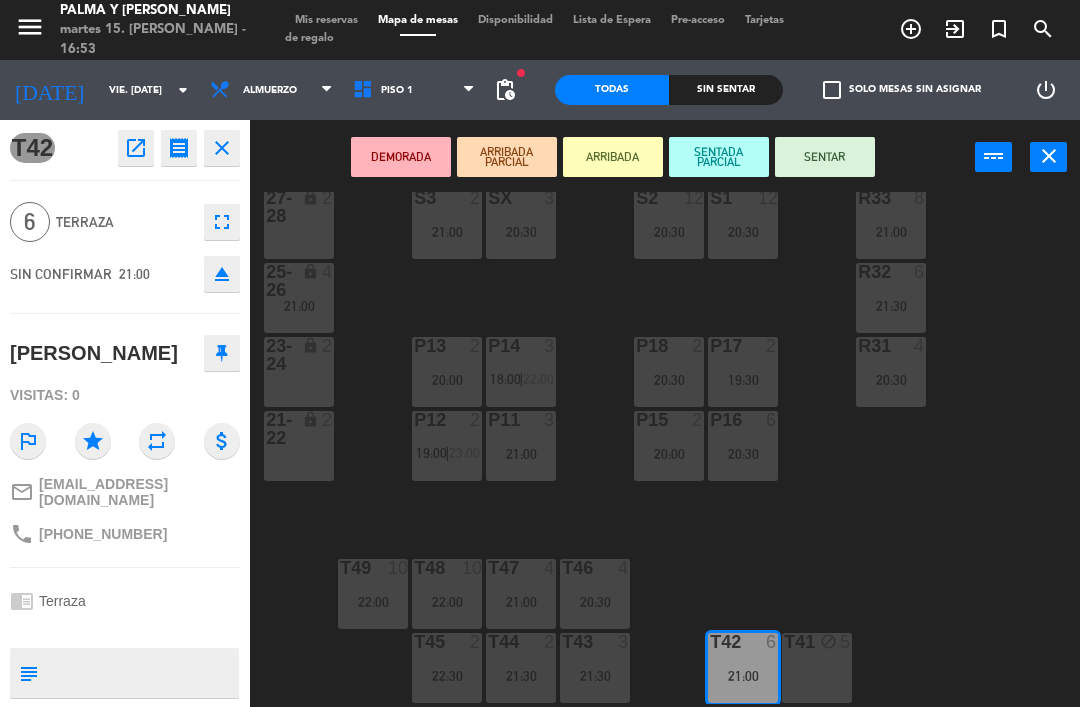 scroll, scrollTop: 0, scrollLeft: 0, axis: both 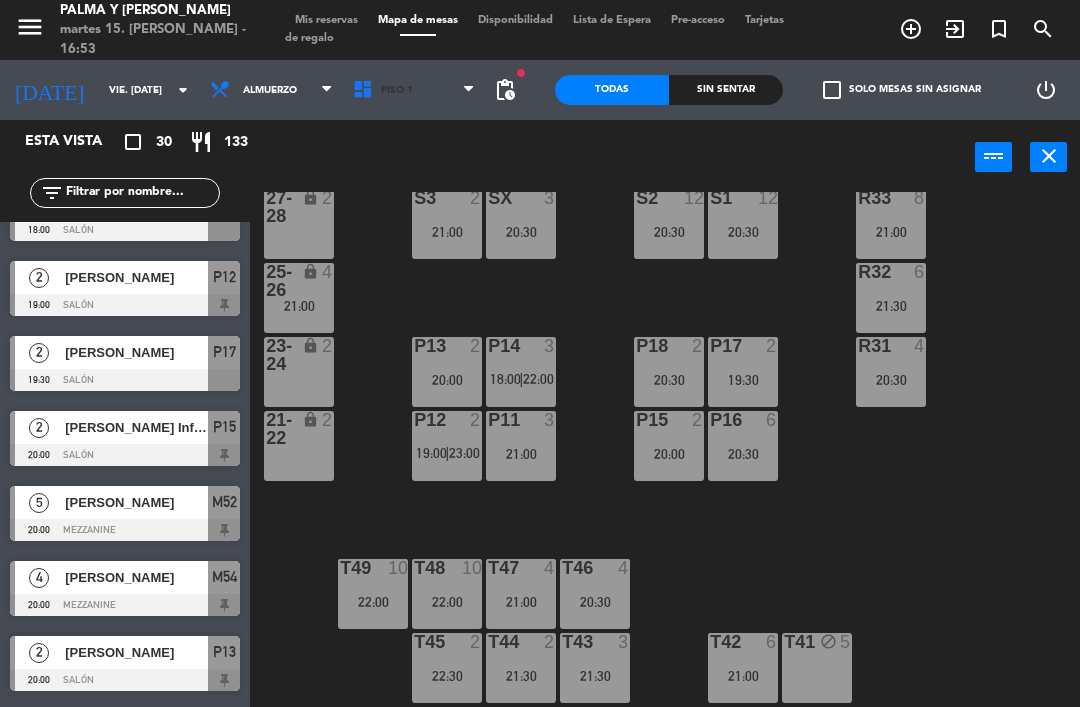 click on "Piso 1" at bounding box center [414, 90] 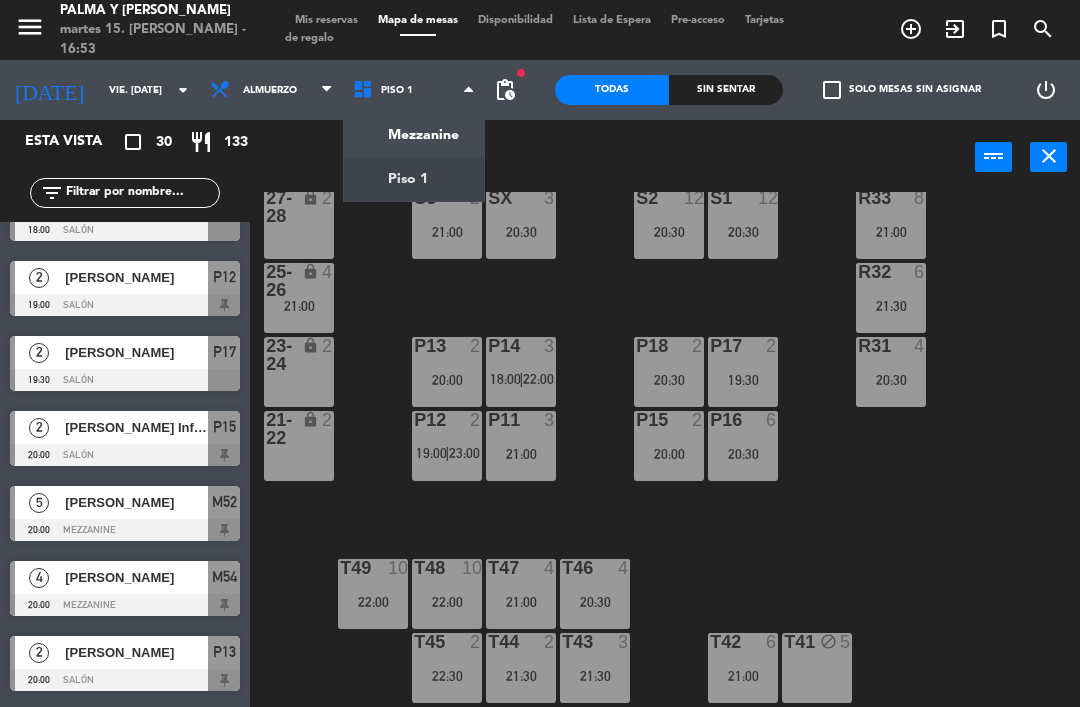click on "menu  Palma y [PERSON_NAME] 15. [PERSON_NAME] - 16:53   Mis reservas   Mapa de mesas   Disponibilidad   Lista de Espera   Pre-acceso   Tarjetas de regalo  add_circle_outline exit_to_app turned_in_not search [DATE]    vie. [DATE] arrow_drop_down  Almuerzo  Almuerzo  Almuerzo  Mezzanine   Piso 1   Piso 1   Mezzanine   Piso 1  fiber_manual_record pending_actions  Todas  Sin sentar  check_box_outline_blank   Solo mesas sin asignar   power_settings_new   Esta vista   crop_square  30  restaurant  133 filter_list  3   [PERSON_NAME]   18:00   Salón  P14  2   [PERSON_NAME]   19:00   Salón  P12  2   [PERSON_NAME] M   19:30   Salón  P17  2   [PERSON_NAME] Influencer [PERSON_NAME]   20:00   Salón  P15  5   [PERSON_NAME]   20:00   Mezzanine  M52  4   [PERSON_NAME]   20:00   Mezzanine  M54  2   [PERSON_NAME]   20:00   Salón  P13  8   [PERSON_NAME]   20:00   Mezzanine  M51  6   [PERSON_NAME]   20:30   Mezzanine  M57  5   Alisyadhira [PERSON_NAME] [PERSON_NAME]   20:30   Mezzanine  M56  4   [PERSON_NAME]   20:30   Terraza  T46  6" 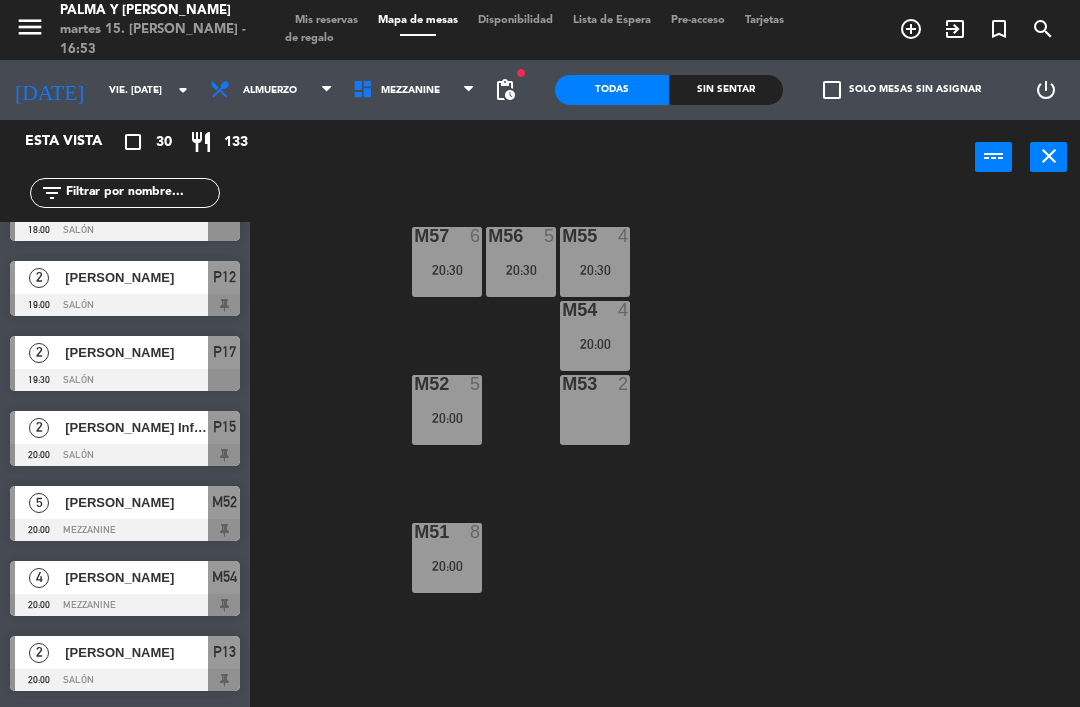 scroll, scrollTop: 0, scrollLeft: 0, axis: both 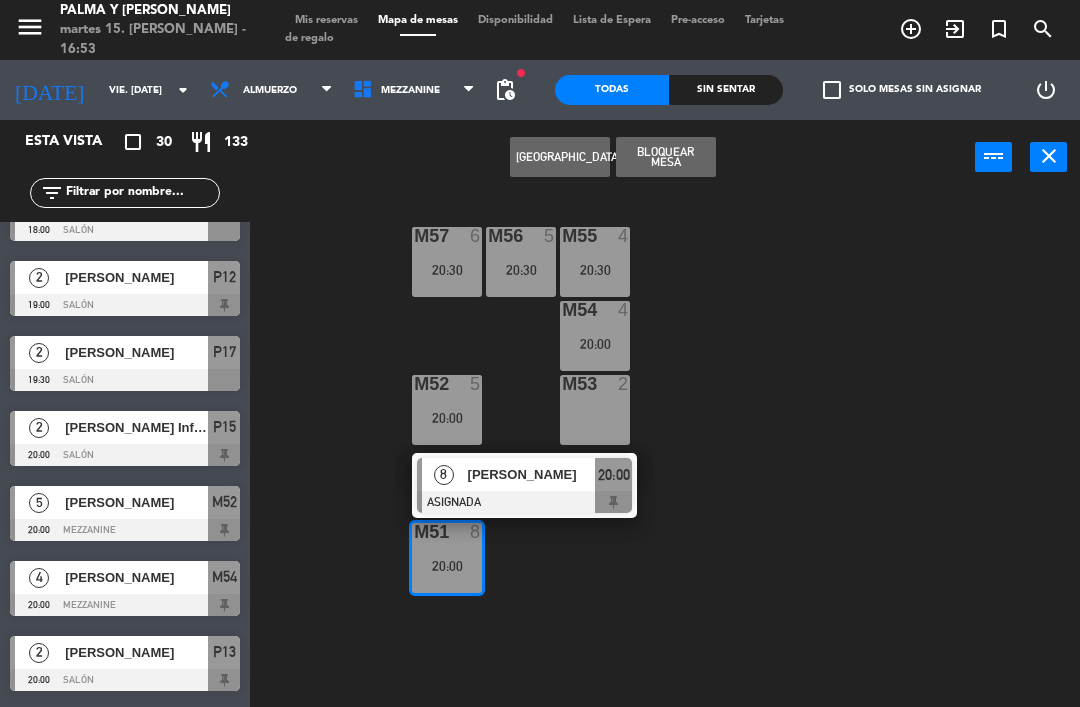 click at bounding box center (524, 502) 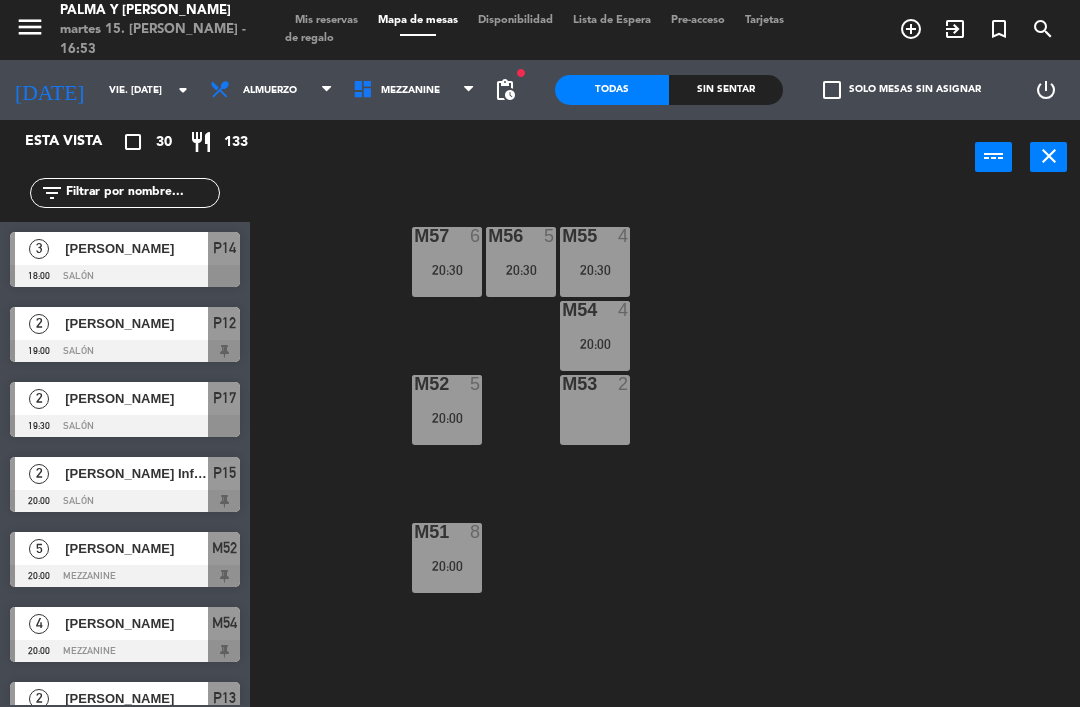 scroll, scrollTop: 0, scrollLeft: 0, axis: both 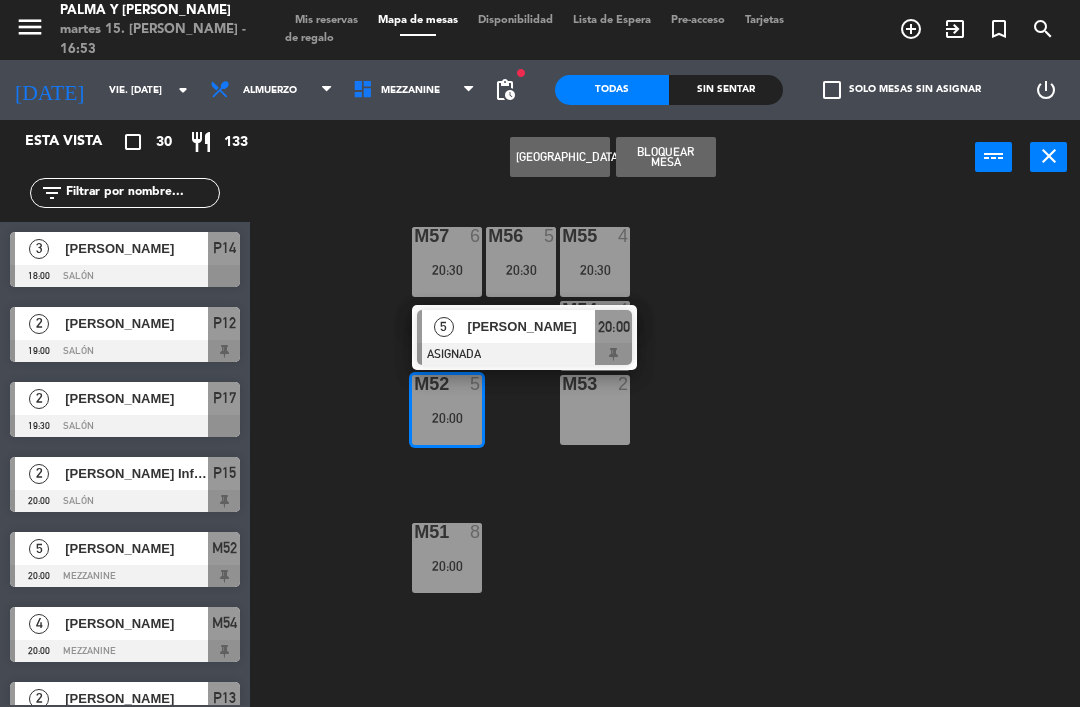 click on "[PERSON_NAME]" at bounding box center [532, 326] 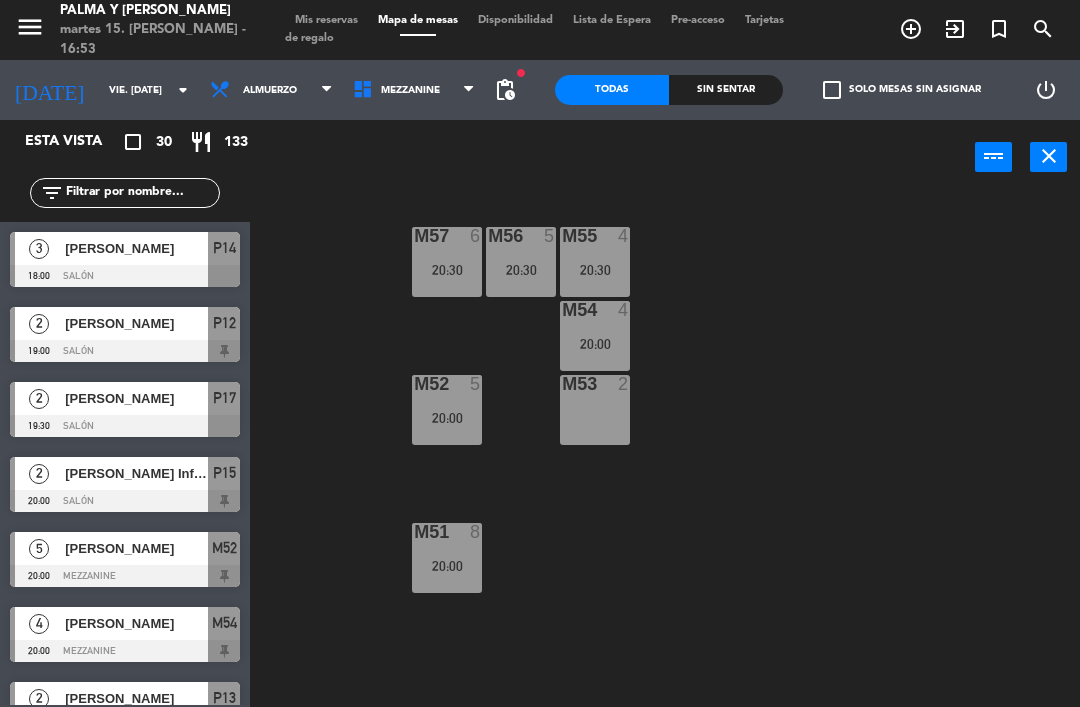 click on "M57  6   20:30" at bounding box center (447, 262) 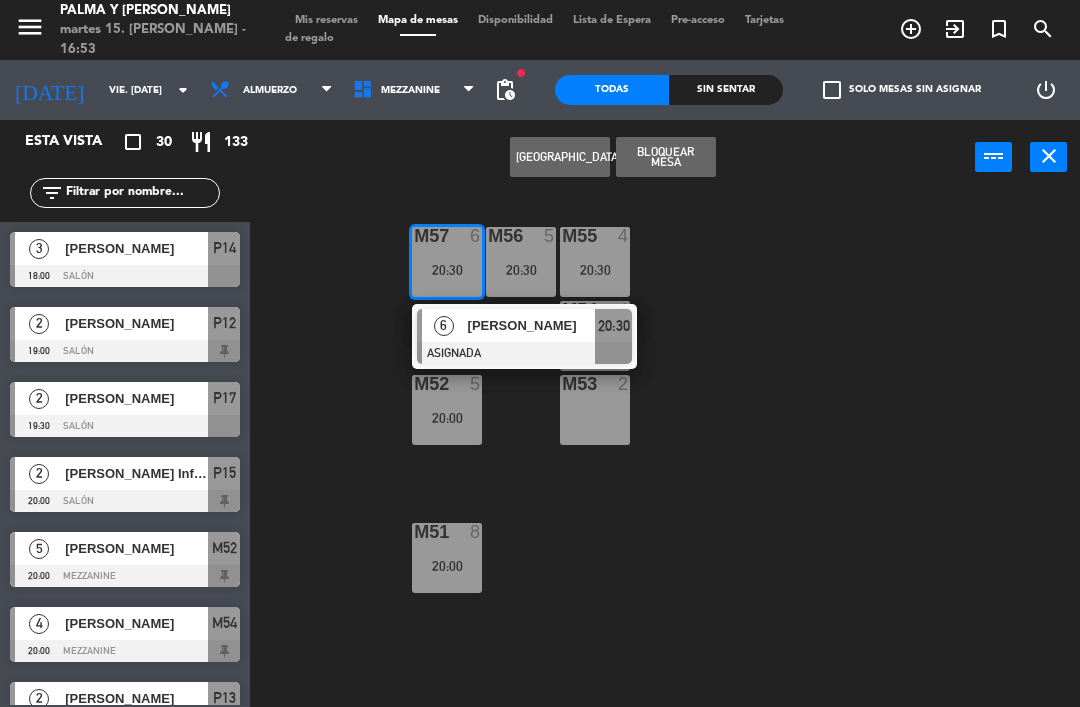 click at bounding box center (524, 353) 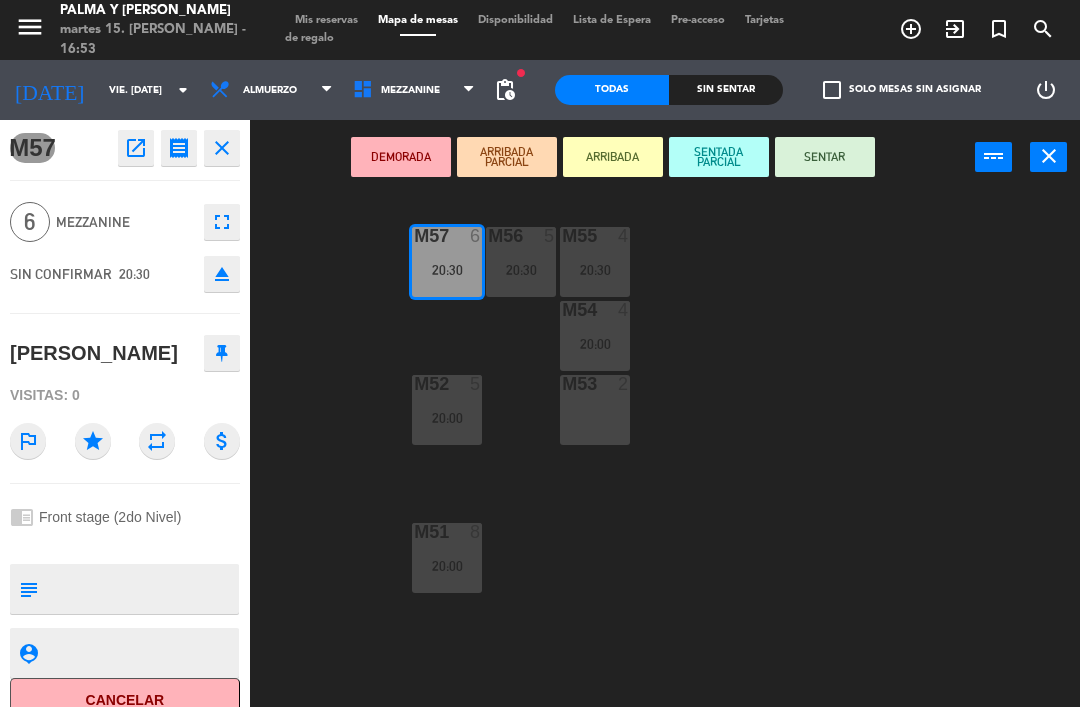 scroll, scrollTop: 0, scrollLeft: 0, axis: both 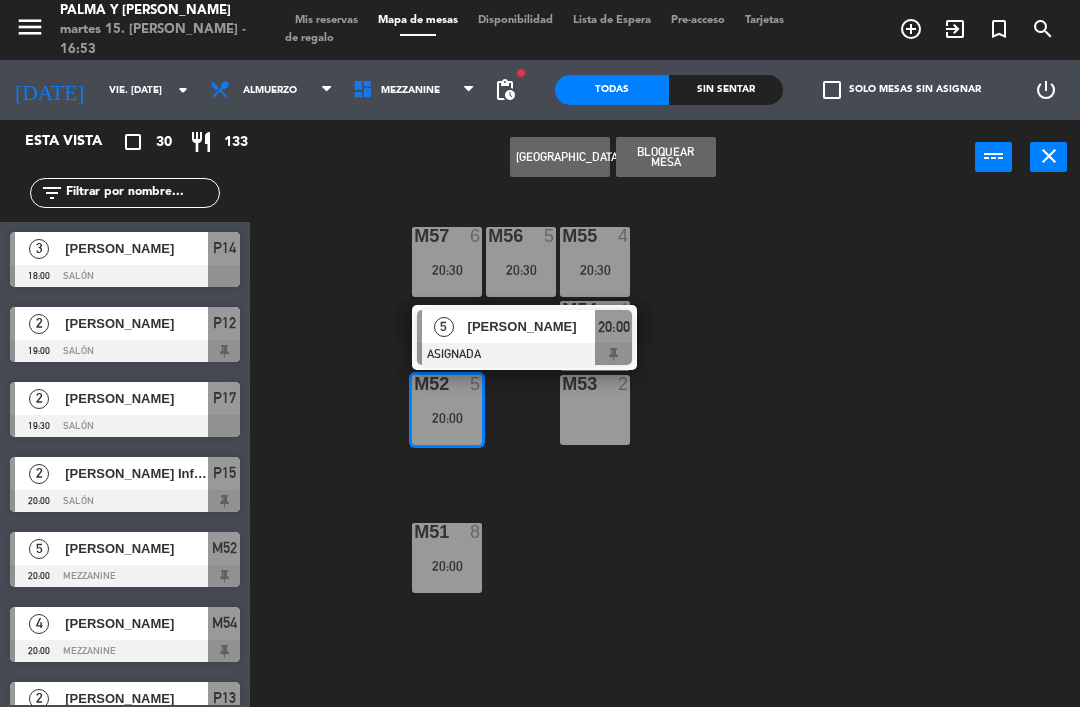 click on "[PERSON_NAME]" at bounding box center (532, 326) 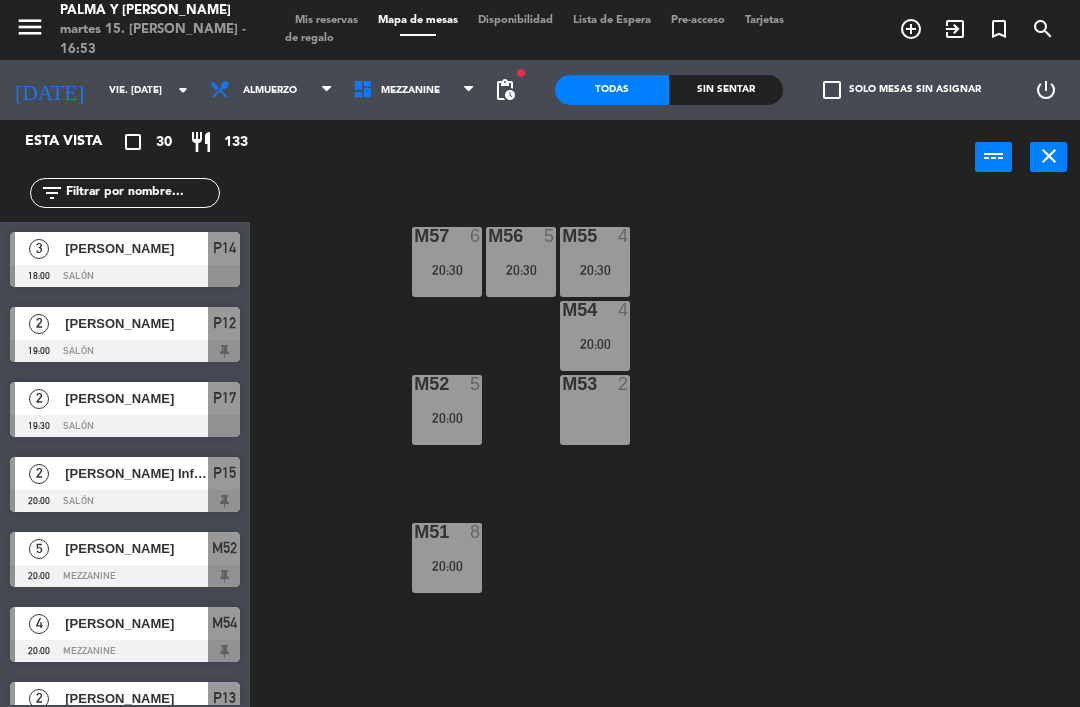 click on "20:30" at bounding box center [521, 270] 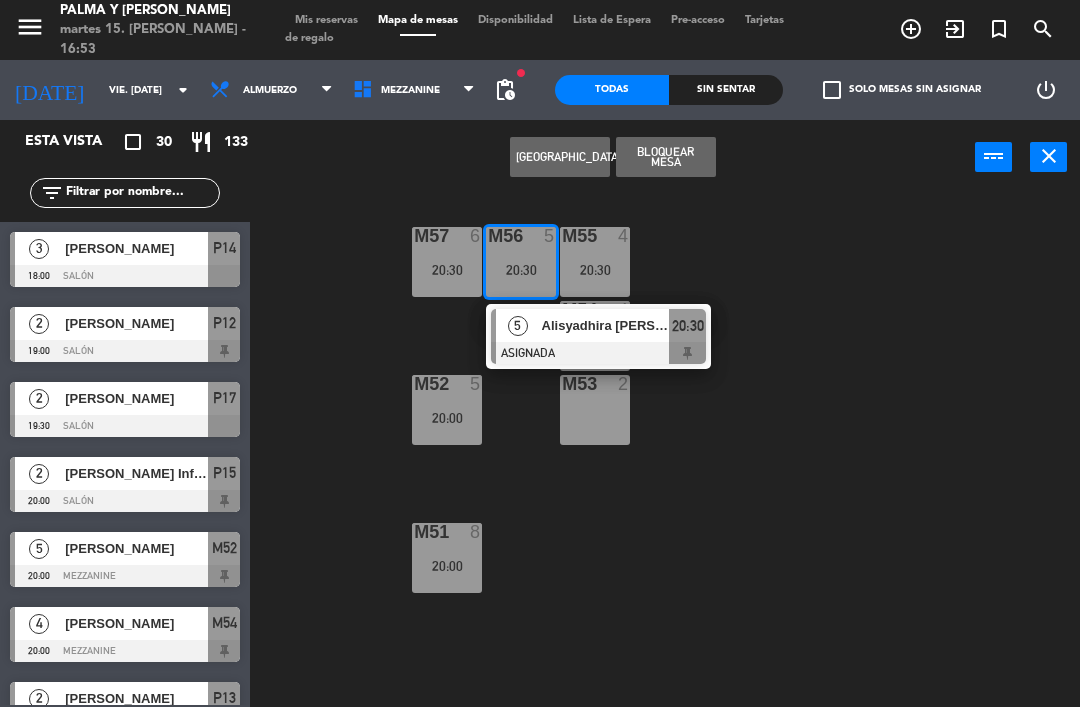 click on "Alisyadhira [PERSON_NAME] [PERSON_NAME]" at bounding box center [606, 325] 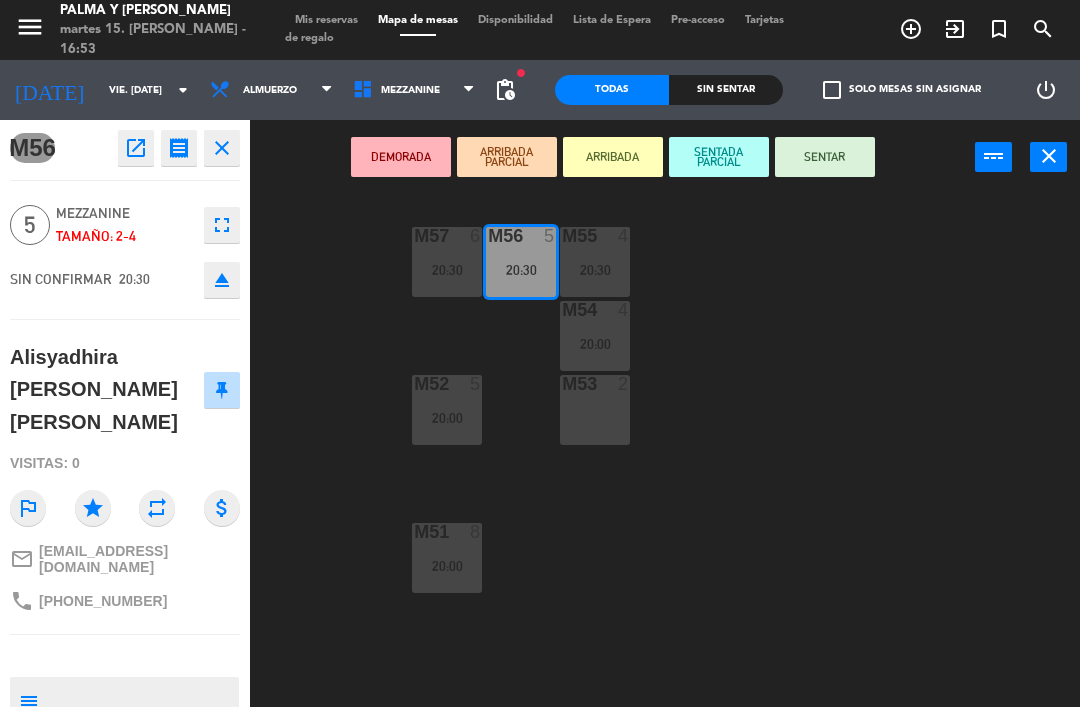 scroll, scrollTop: 0, scrollLeft: 0, axis: both 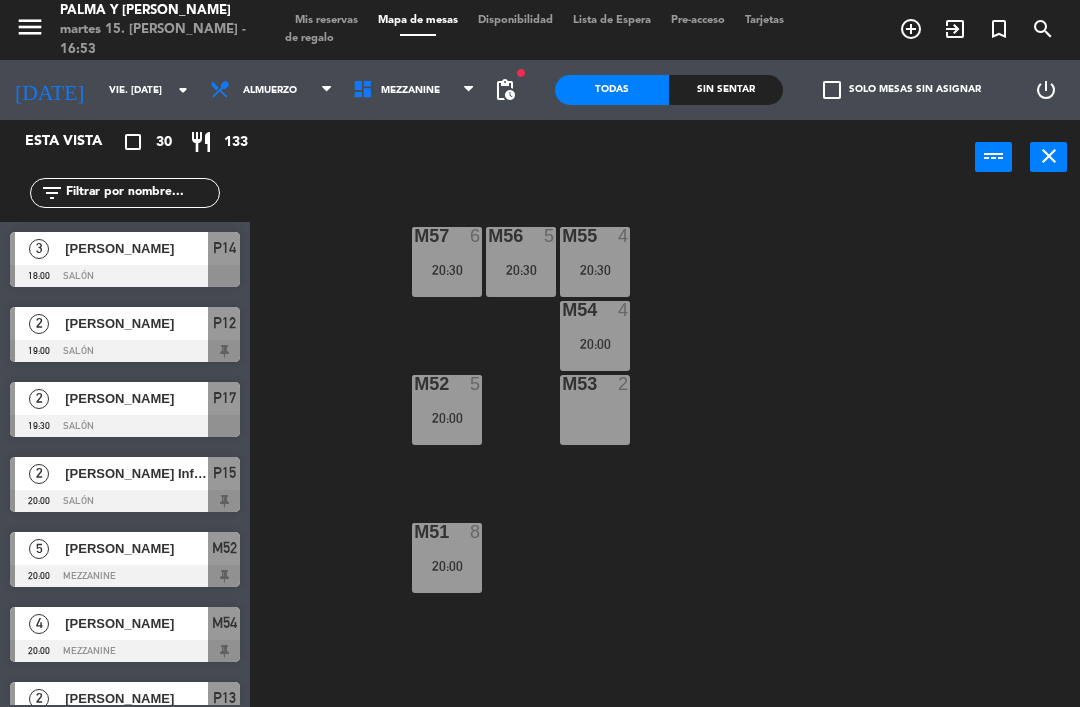 click on "M54  4   20:00" at bounding box center (595, 336) 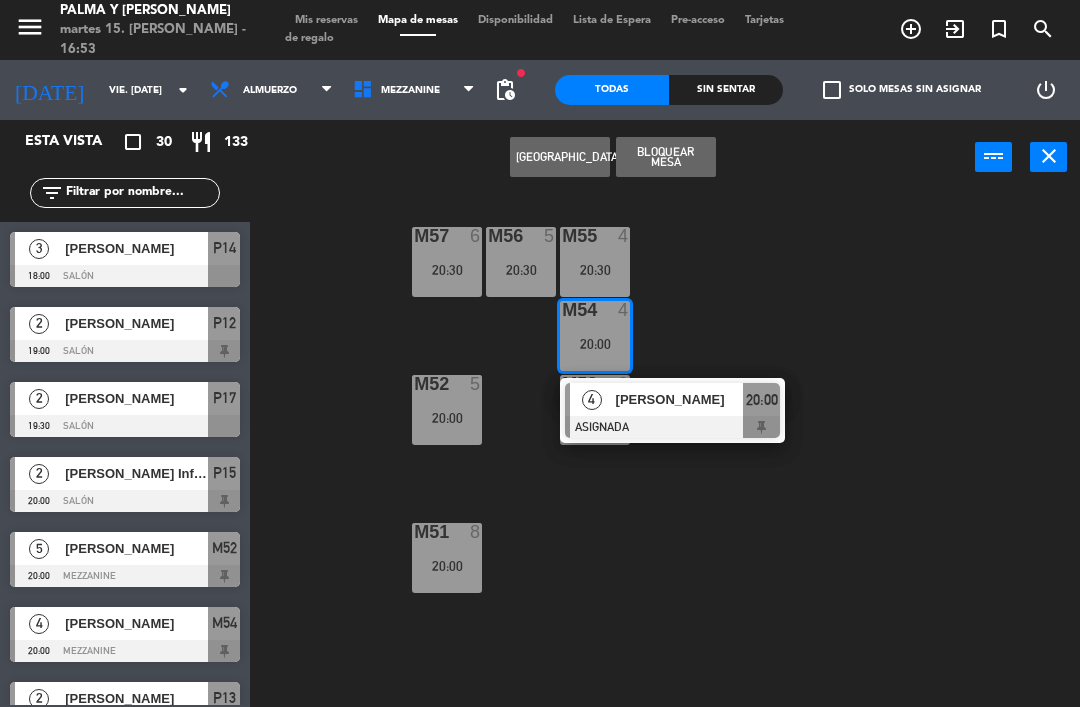 click on "[PERSON_NAME]" at bounding box center [680, 399] 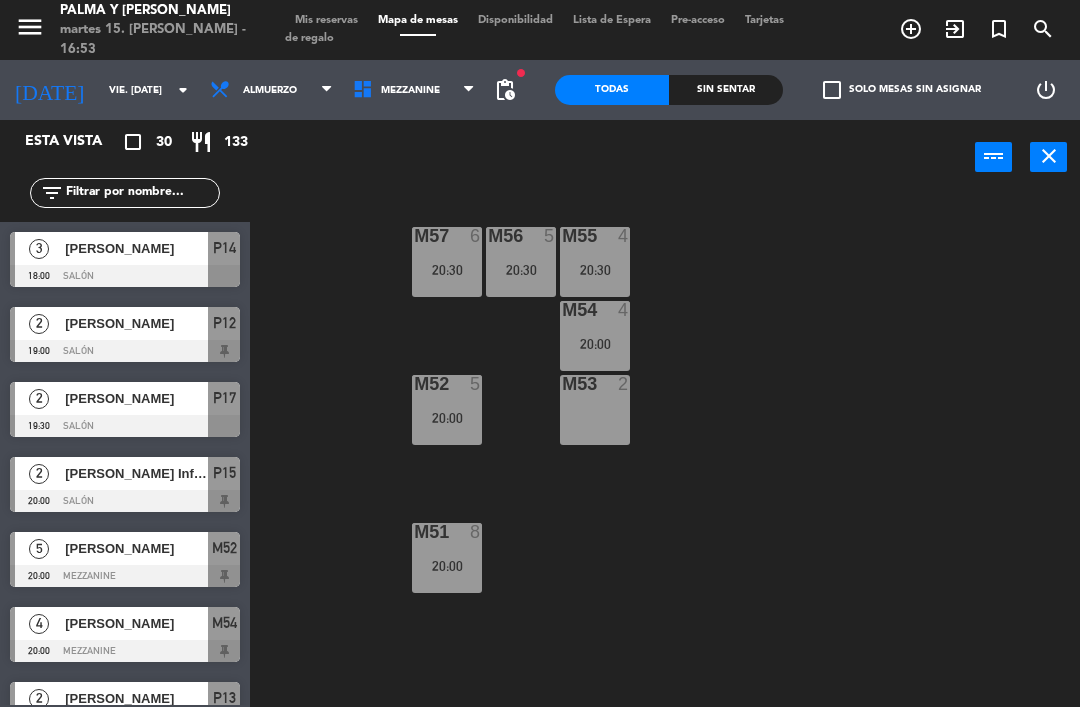 click on "20:00" at bounding box center [595, 344] 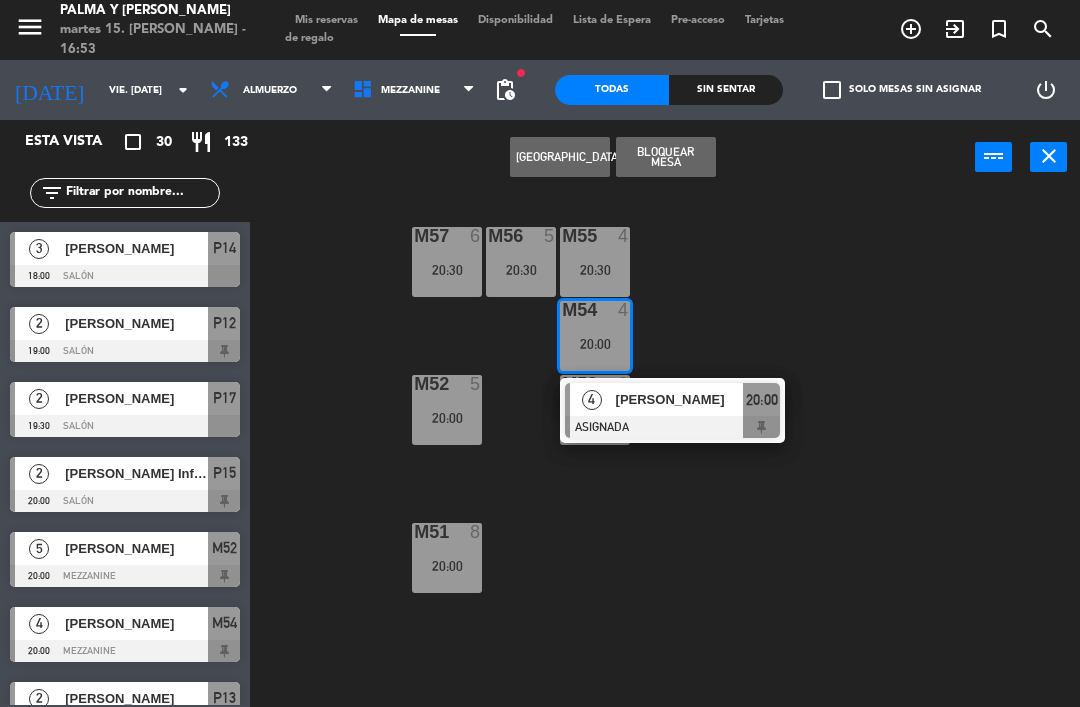 click at bounding box center (672, 427) 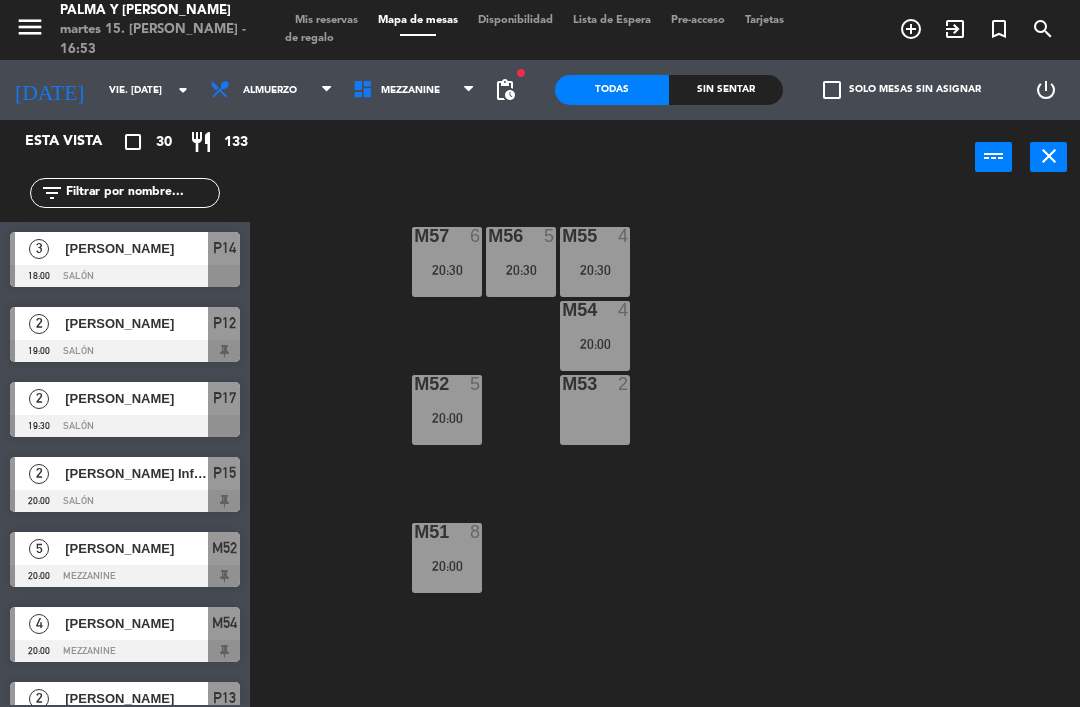 click on "20:30" at bounding box center (595, 270) 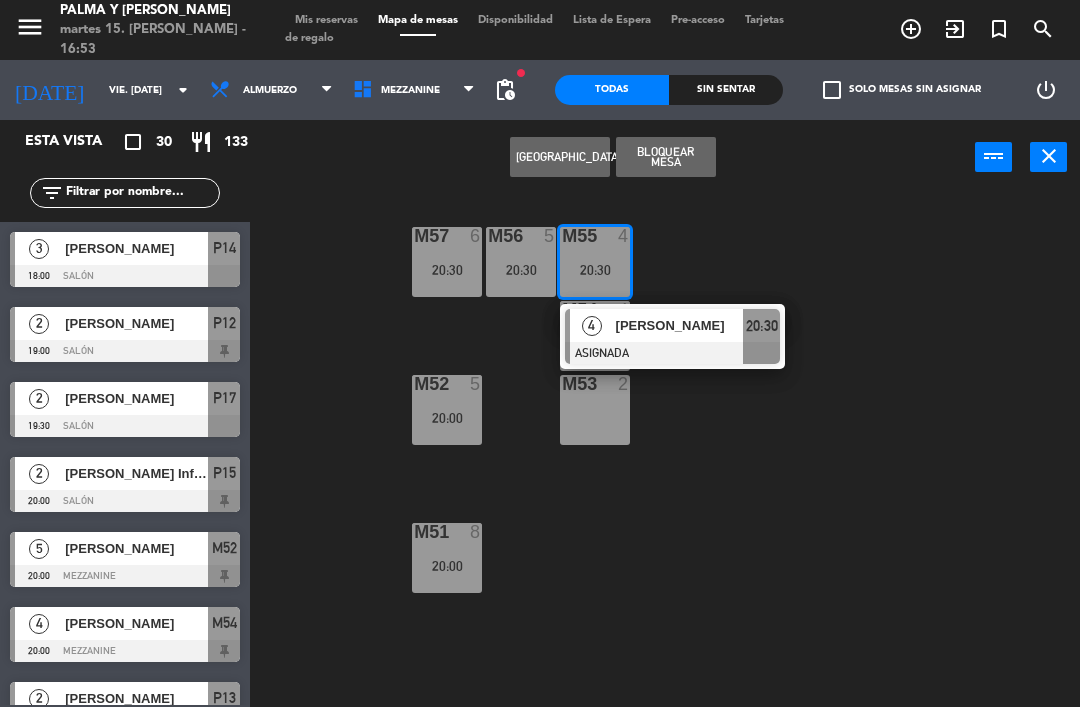 click at bounding box center [672, 353] 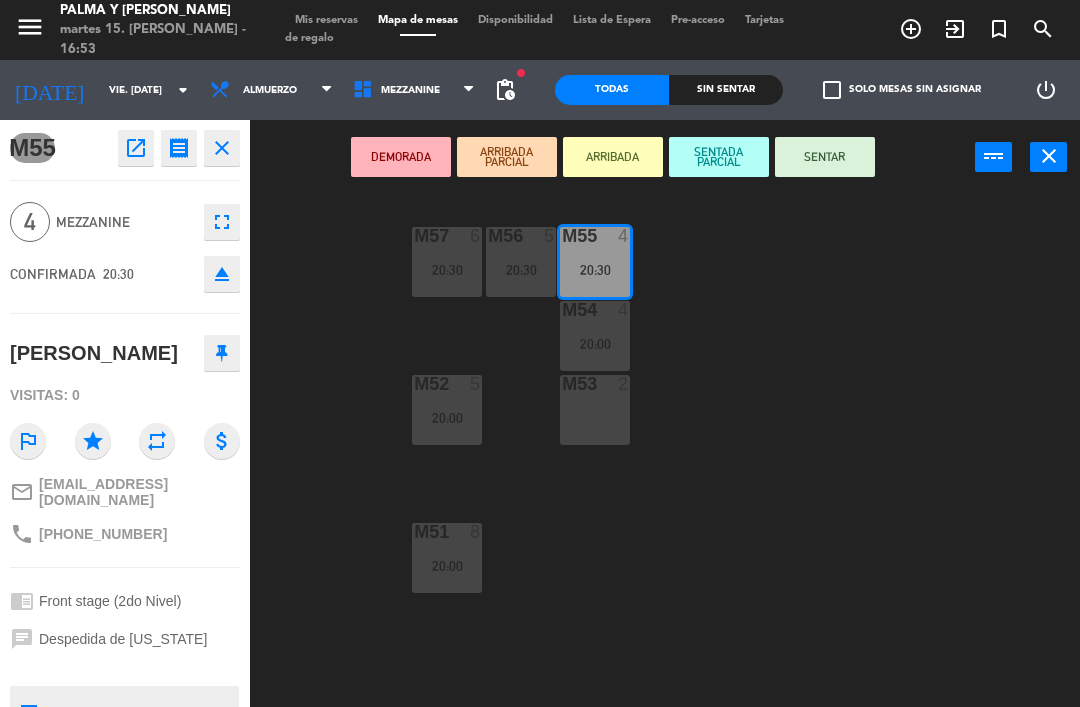 scroll, scrollTop: 0, scrollLeft: 0, axis: both 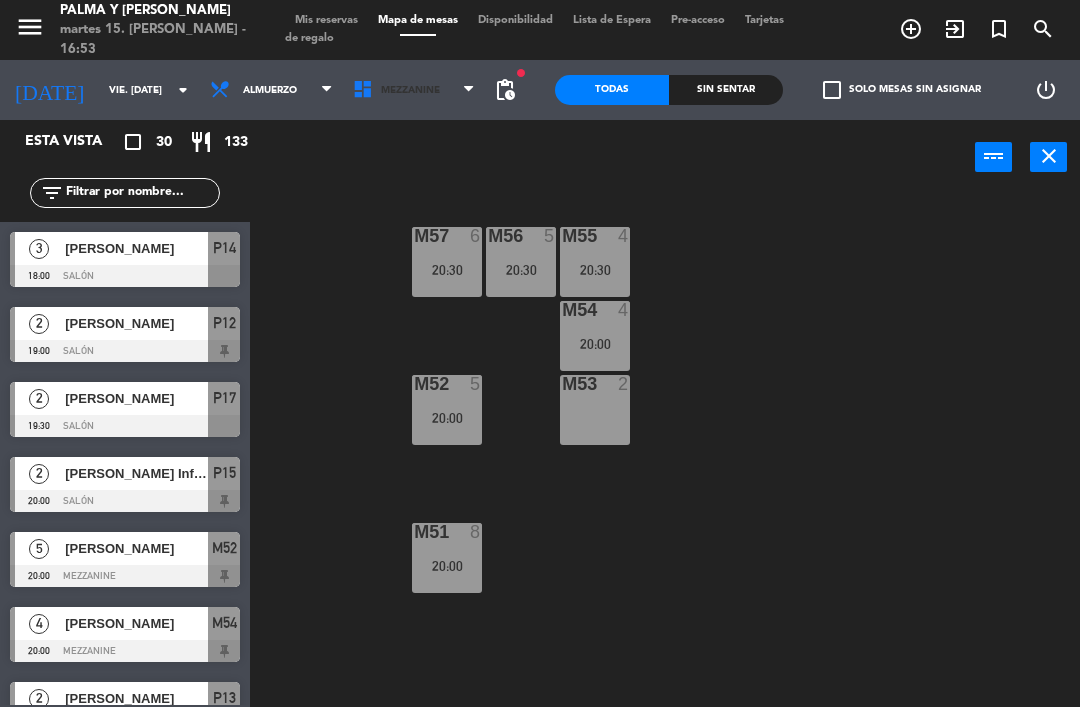click on "Mezzanine" at bounding box center [410, 90] 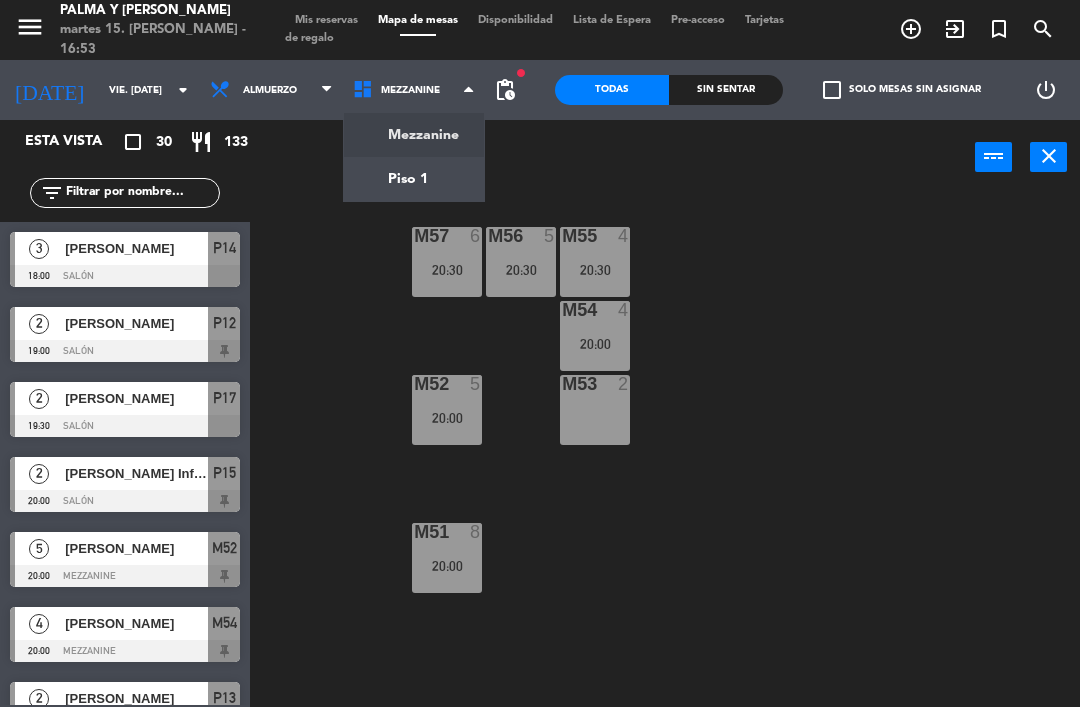 click on "menu  Palma y [PERSON_NAME] 15. [PERSON_NAME] - 16:53   Mis reservas   Mapa de mesas   Disponibilidad   Lista de Espera   Pre-acceso   Tarjetas de regalo  add_circle_outline exit_to_app turned_in_not search [DATE]    vie. [DATE] arrow_drop_down  Almuerzo  Almuerzo  Almuerzo  Mezzanine   Piso 1   Mezzanine   Mezzanine   Piso 1  fiber_manual_record pending_actions  Todas  Sin sentar  check_box_outline_blank   Solo mesas sin asignar   power_settings_new   Esta vista   crop_square  30  restaurant  133 filter_list  3   [PERSON_NAME]   18:00   Salón  P14  2   [PERSON_NAME]   19:00   Salón  P12  2   [PERSON_NAME] M   19:30   Salón  P17  2   [PERSON_NAME] Influencer [PERSON_NAME]   20:00   Salón  P15  5   [PERSON_NAME]   20:00   Mezzanine  M52  4   [PERSON_NAME]   20:00   Mezzanine  M54  2   [PERSON_NAME]   20:00   Salón  P13  8   [PERSON_NAME]   20:00   Mezzanine  M51  6   [PERSON_NAME]   20:30   Mezzanine  M57  5   Alisyadhira [PERSON_NAME] [PERSON_NAME]   20:30   Mezzanine  M56  4   [PERSON_NAME]   20:30   Terraza  T46 SX" 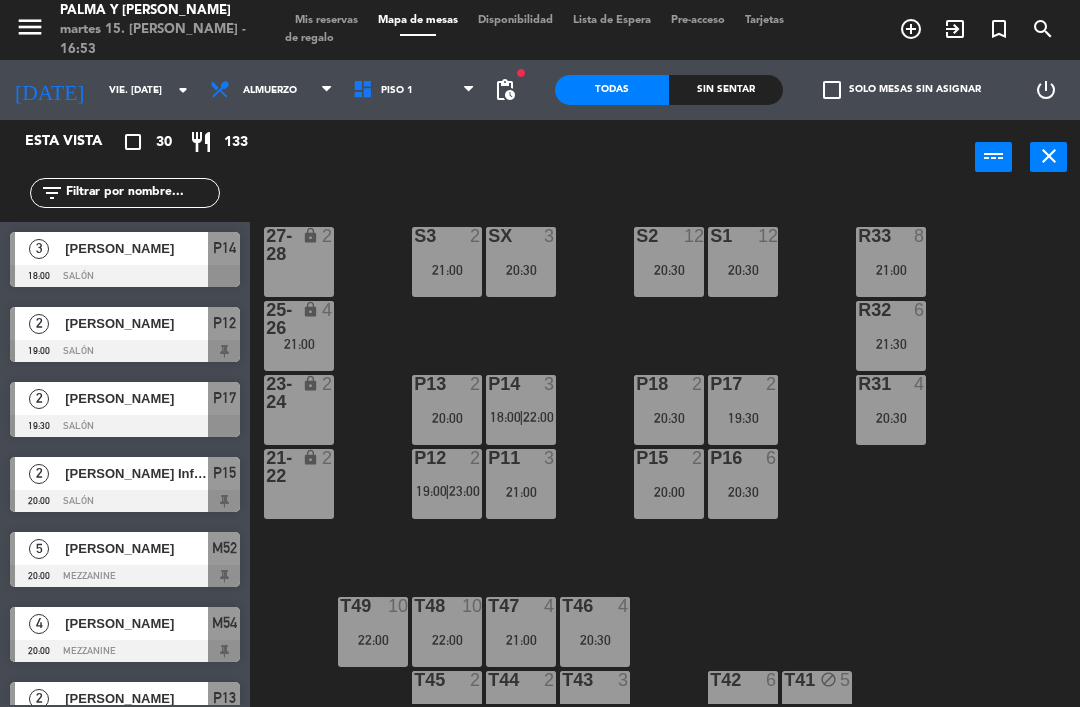 click on "vie. [DATE]" 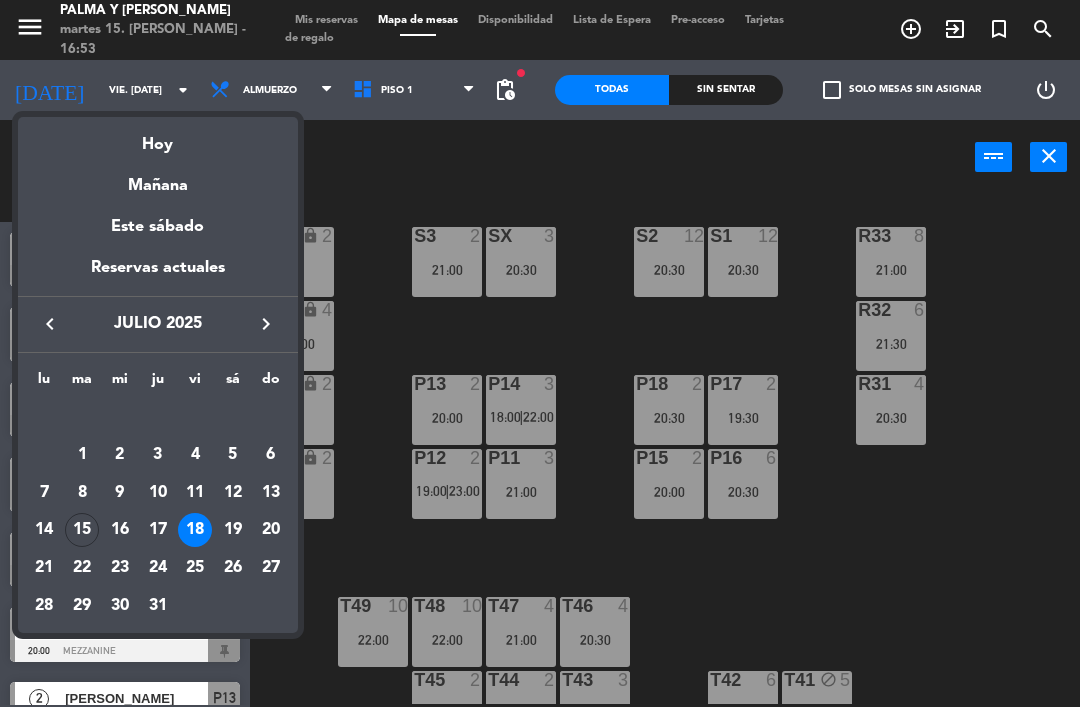 click on "16" at bounding box center [120, 530] 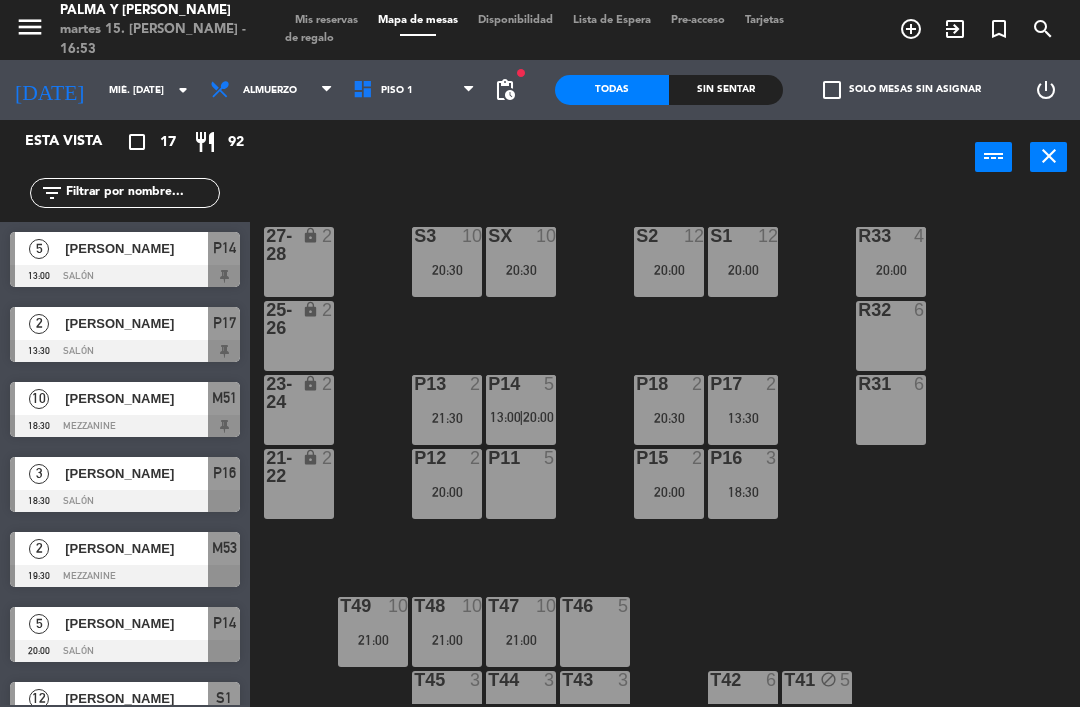 click on "10" at bounding box center [472, 236] 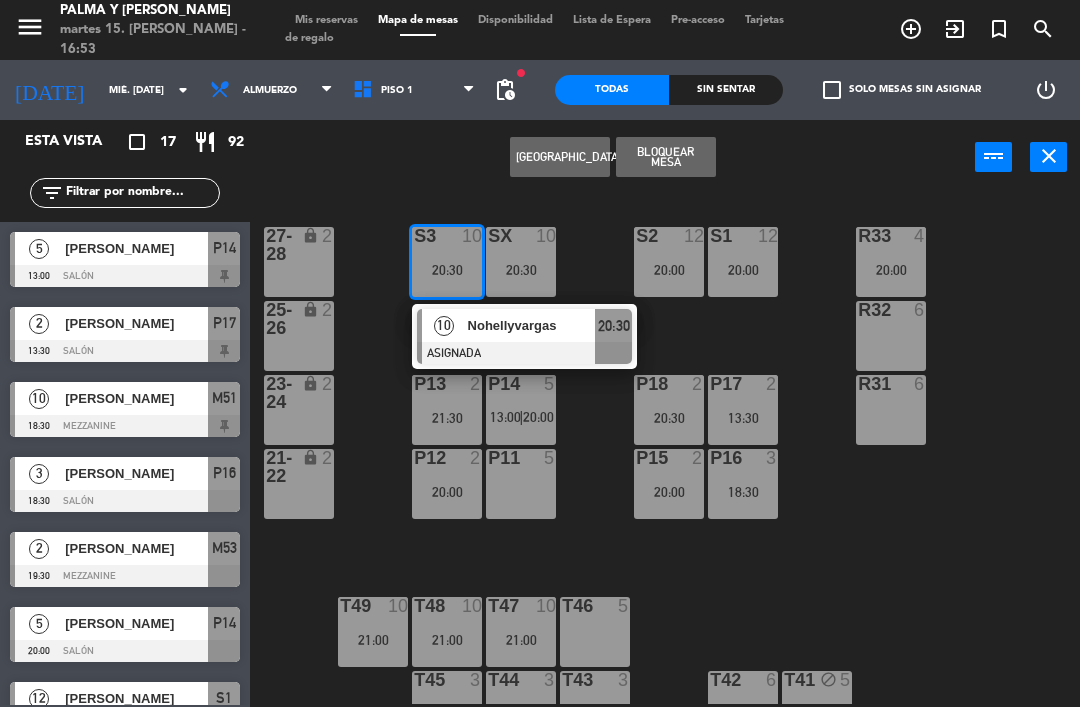click on "Nohellyvargas" at bounding box center (532, 325) 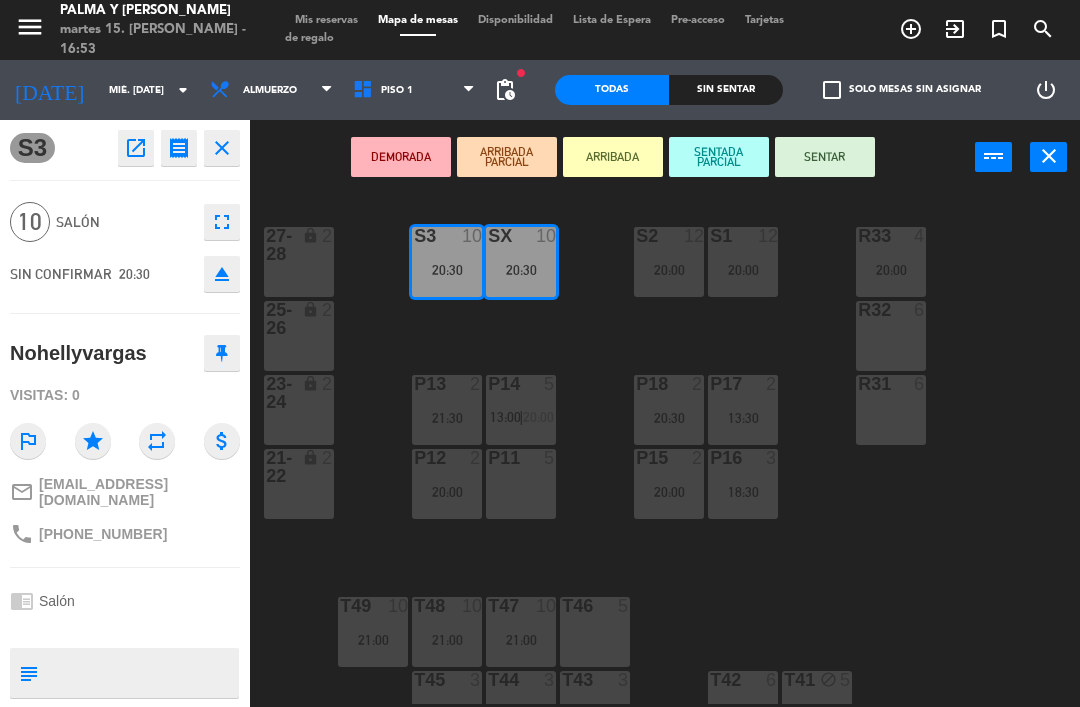 scroll, scrollTop: 0, scrollLeft: 0, axis: both 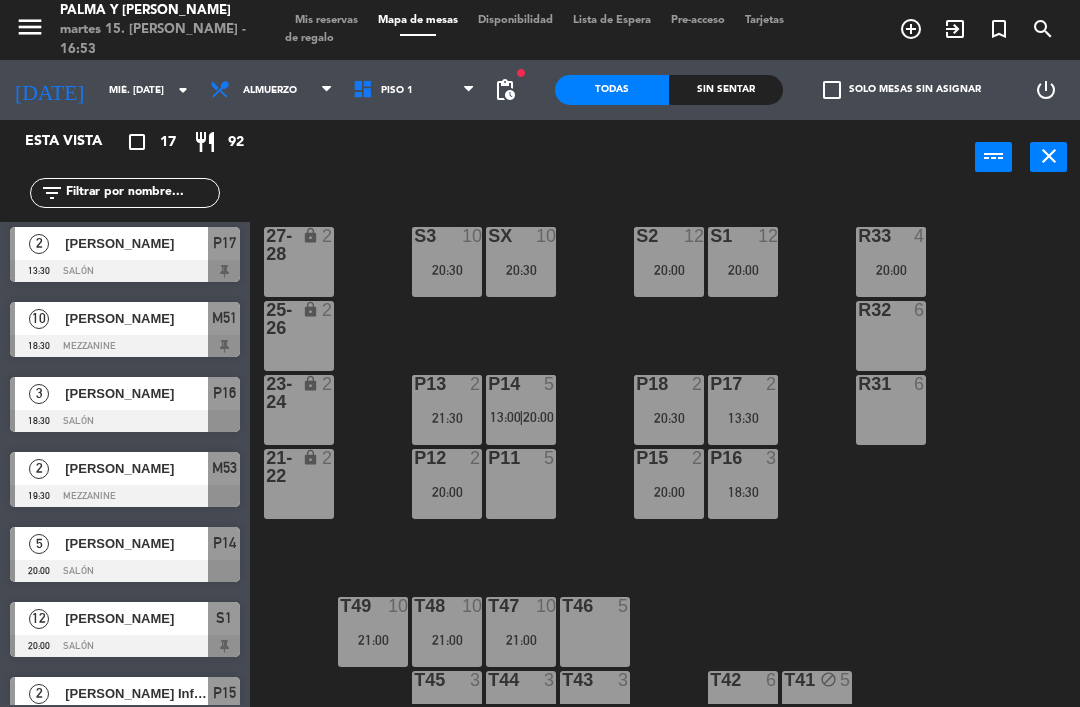 click on "20:00" at bounding box center (669, 270) 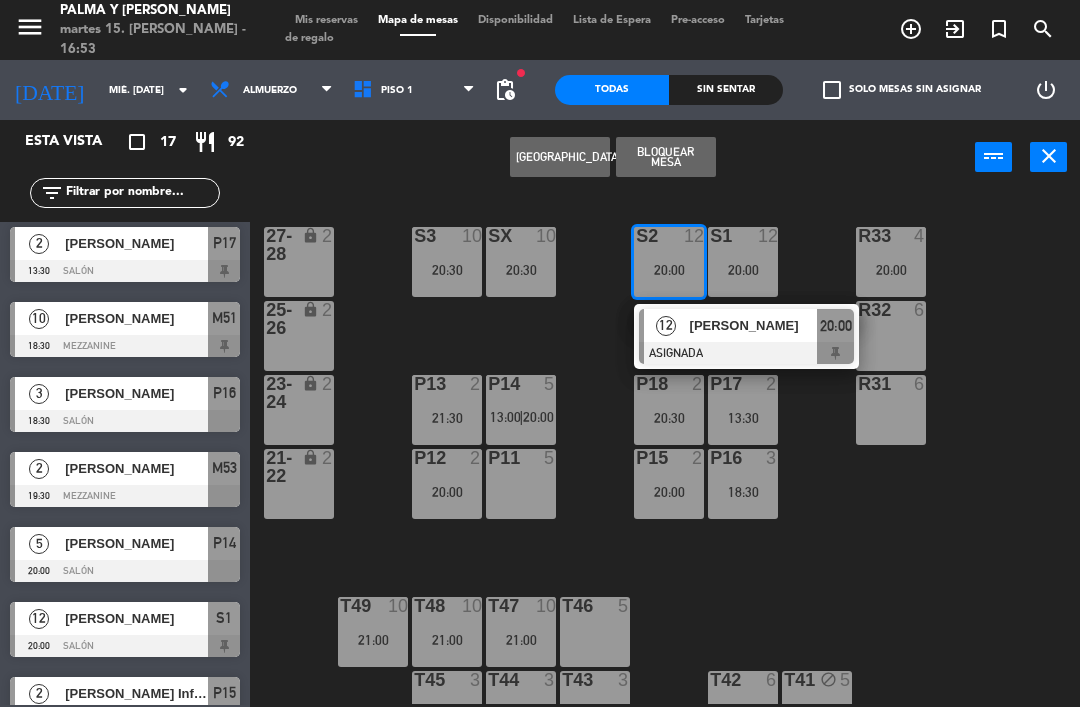 click on "[PERSON_NAME]" at bounding box center (754, 325) 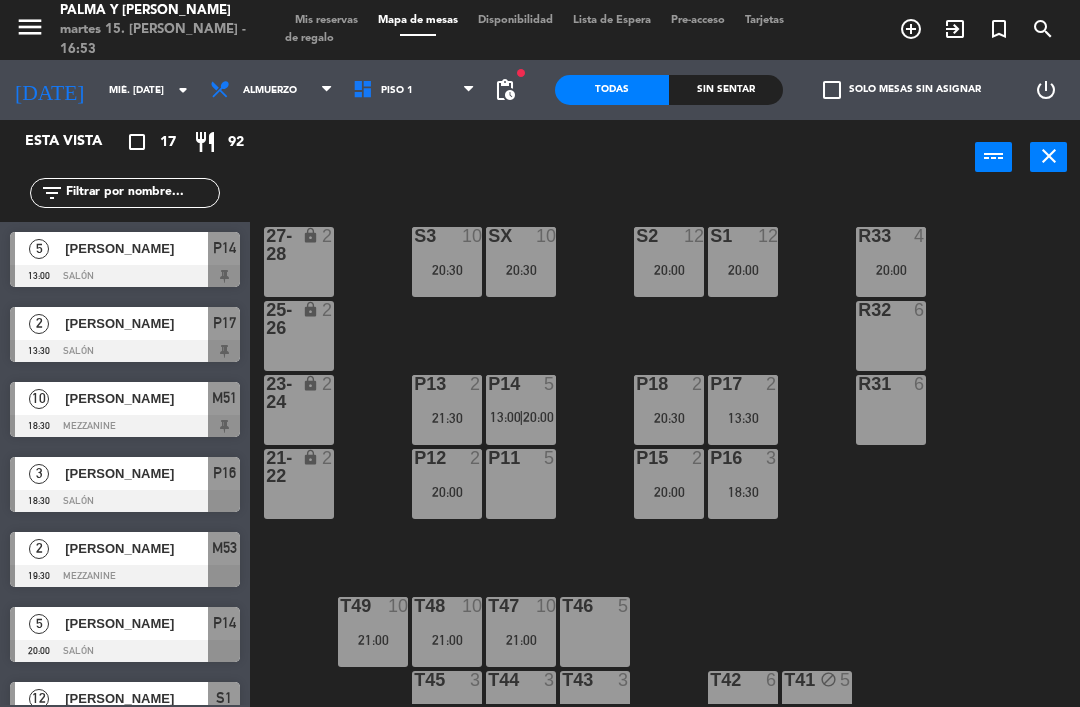 scroll, scrollTop: 0, scrollLeft: 0, axis: both 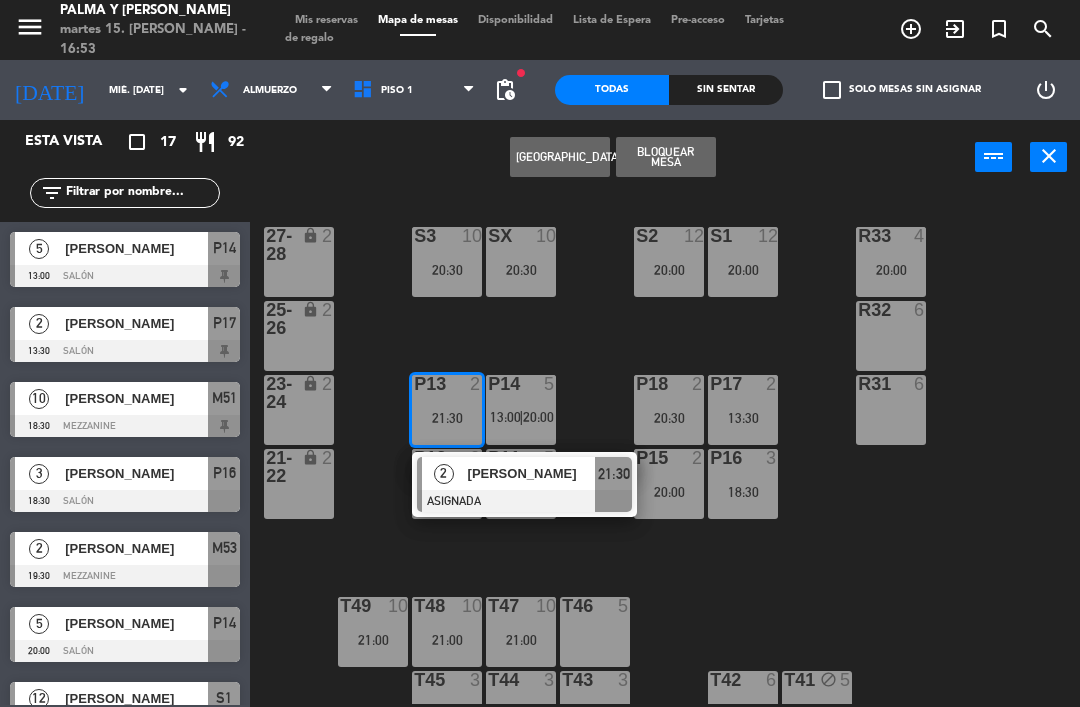 click on "[PERSON_NAME]" at bounding box center [532, 473] 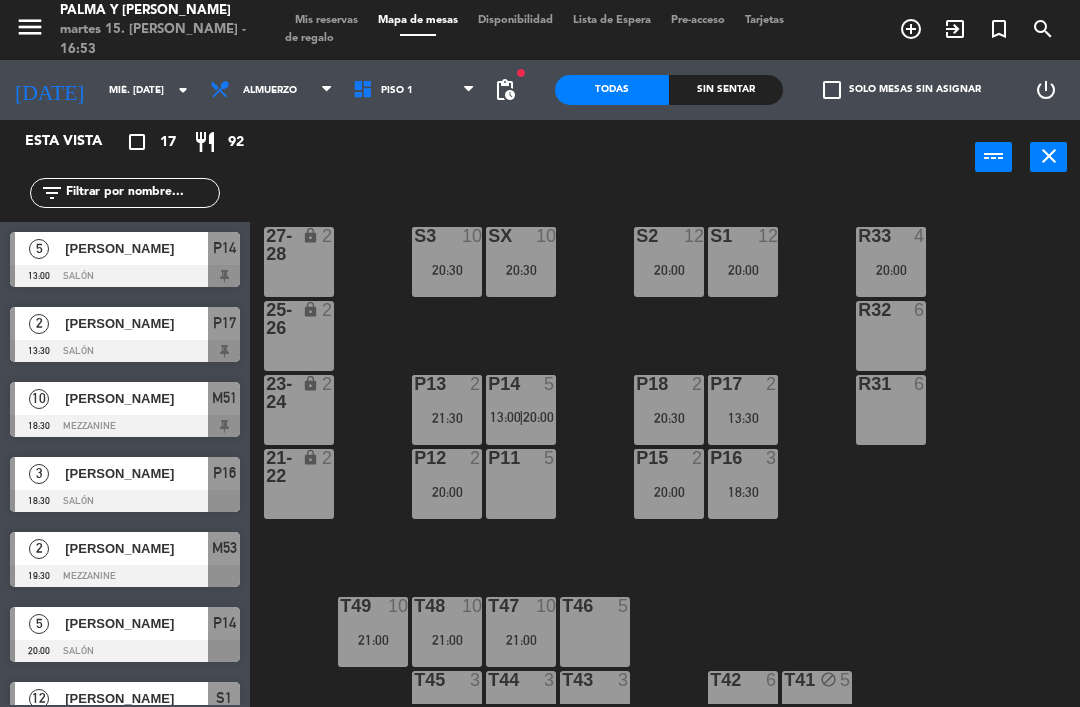 scroll, scrollTop: 0, scrollLeft: 0, axis: both 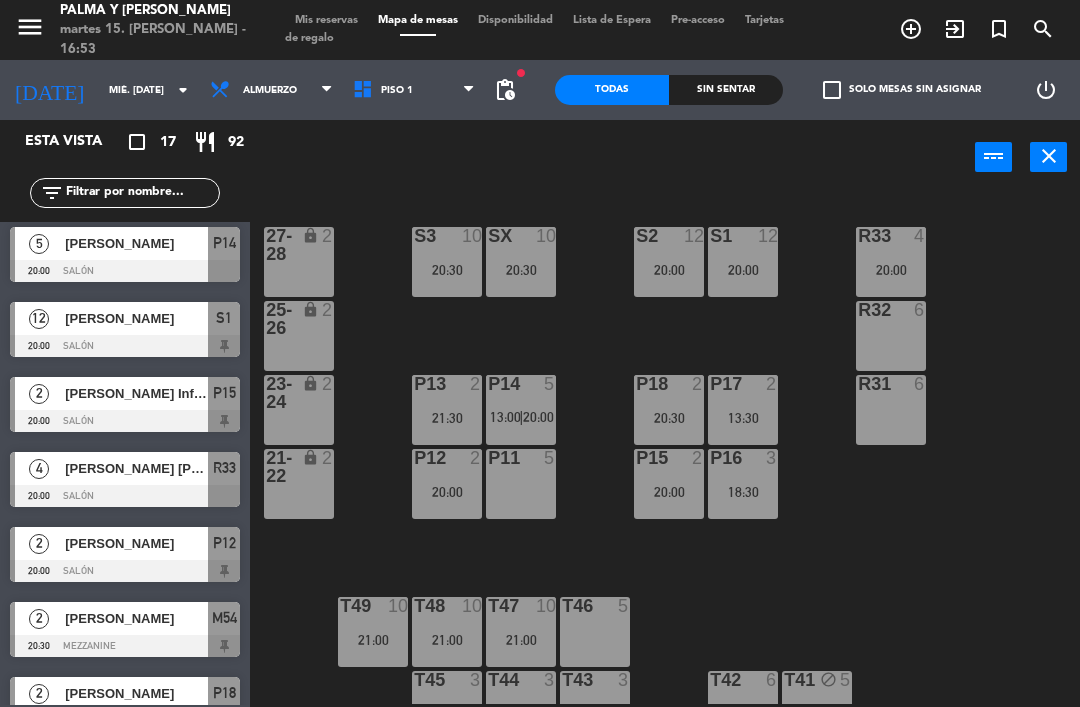 click on "13:00" at bounding box center (505, 417) 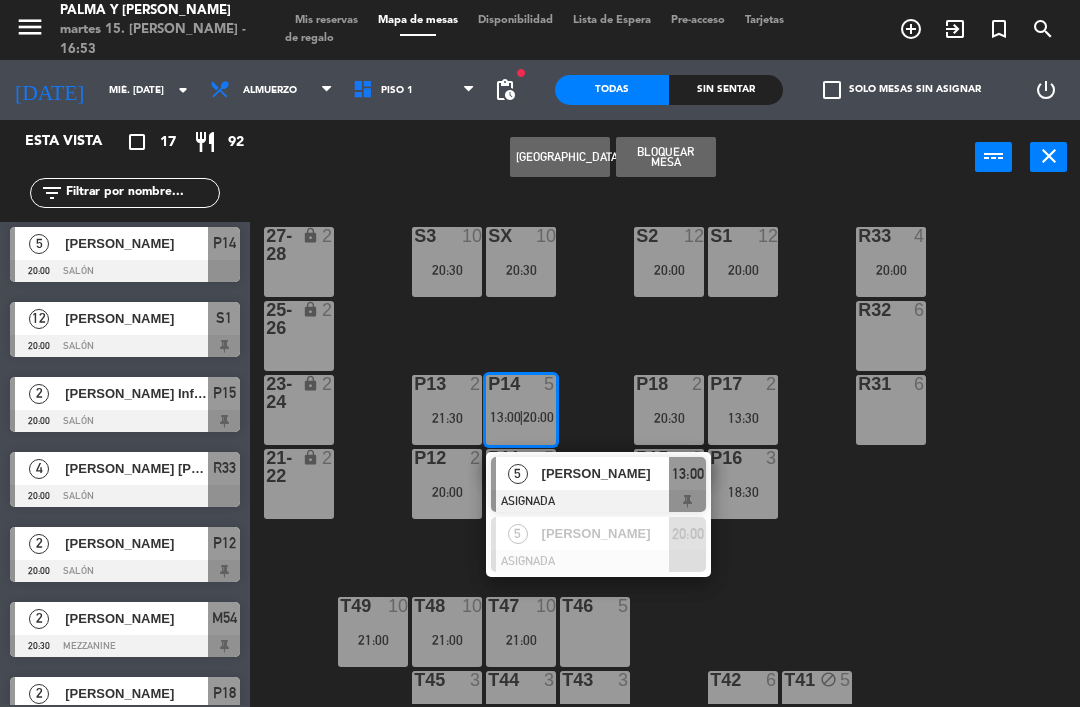 click on "[PERSON_NAME]" at bounding box center (606, 473) 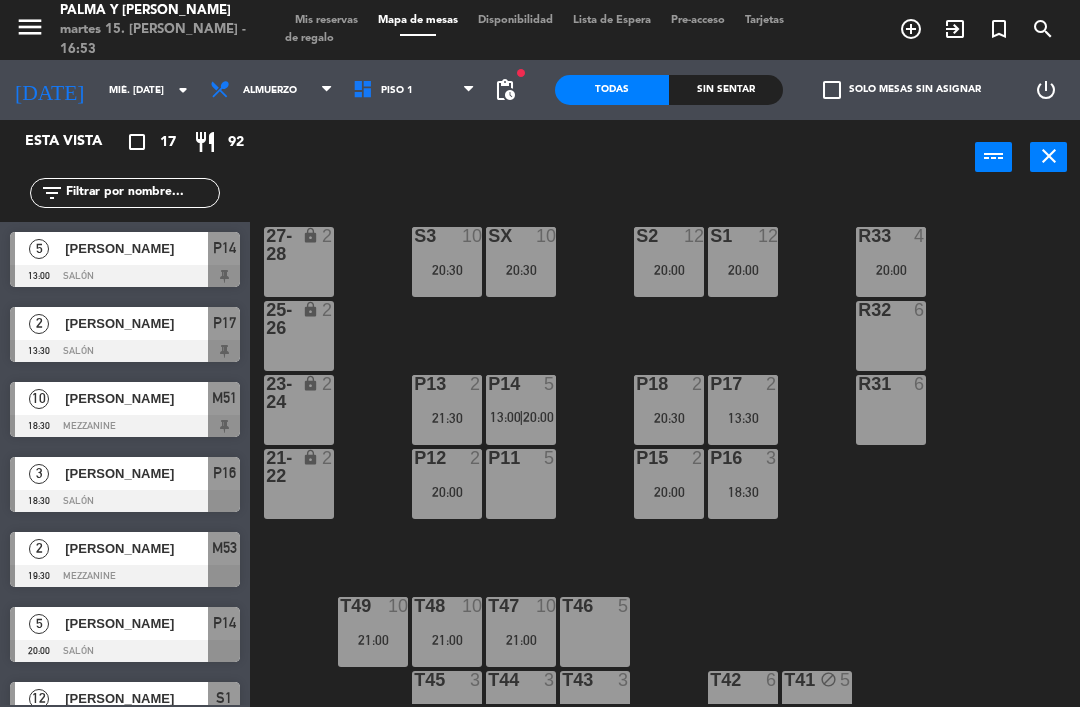 click on "20:00" at bounding box center (538, 417) 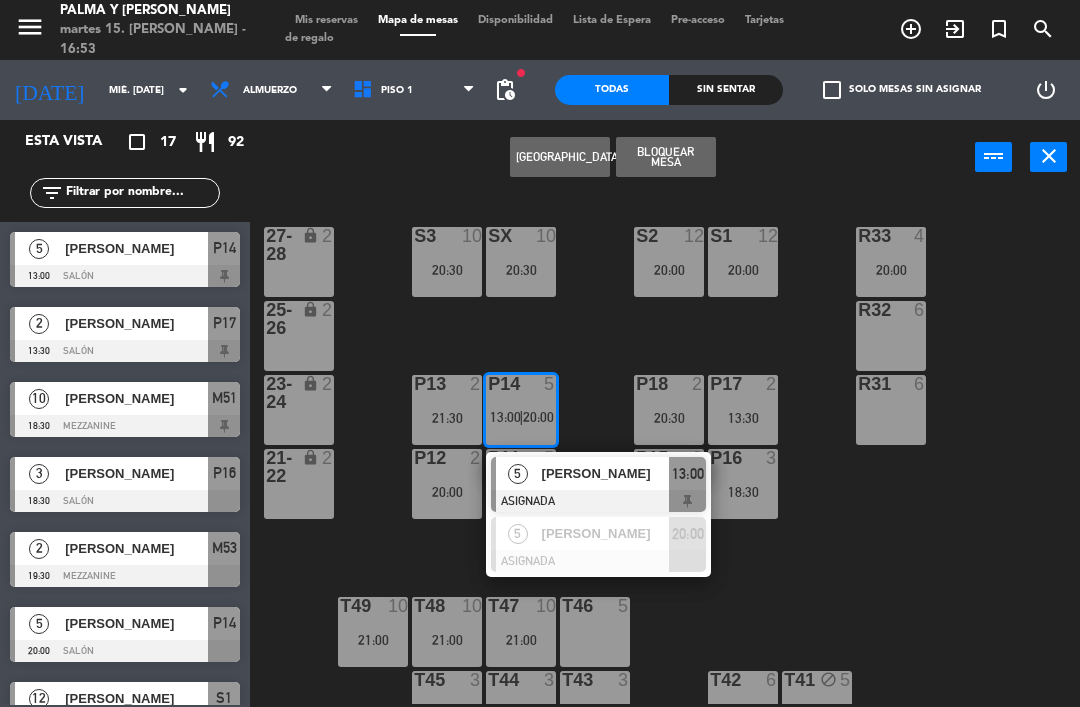 click on "[PERSON_NAME]" at bounding box center (606, 533) 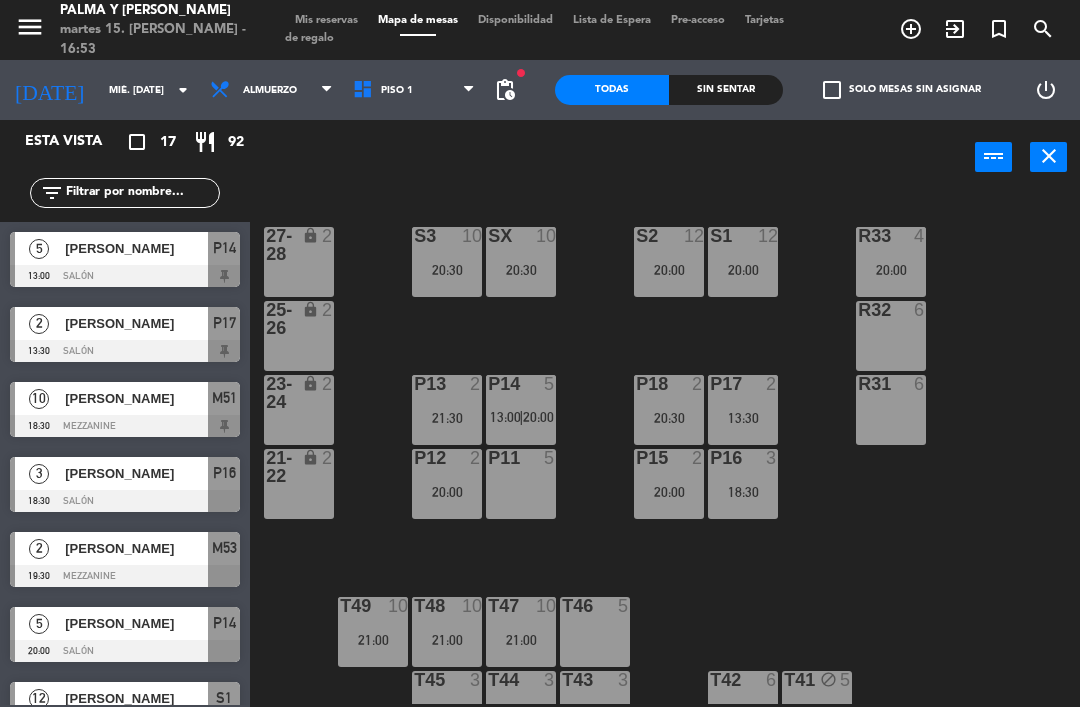 click on "20:00" at bounding box center (447, 492) 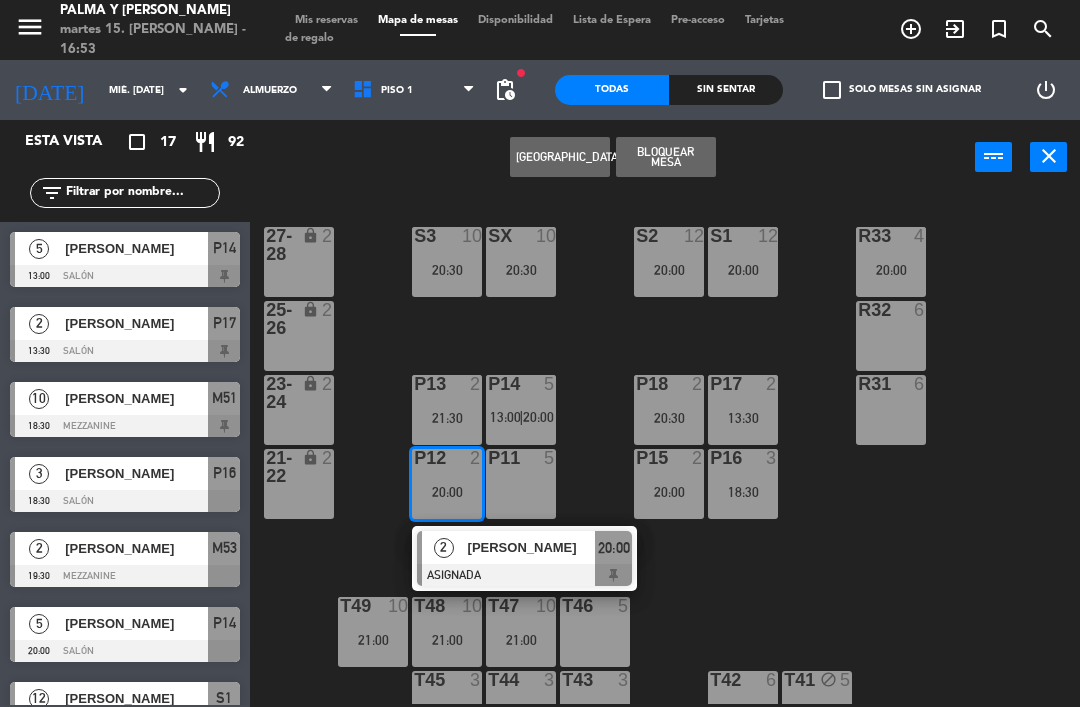 click on "[PERSON_NAME]" at bounding box center (532, 547) 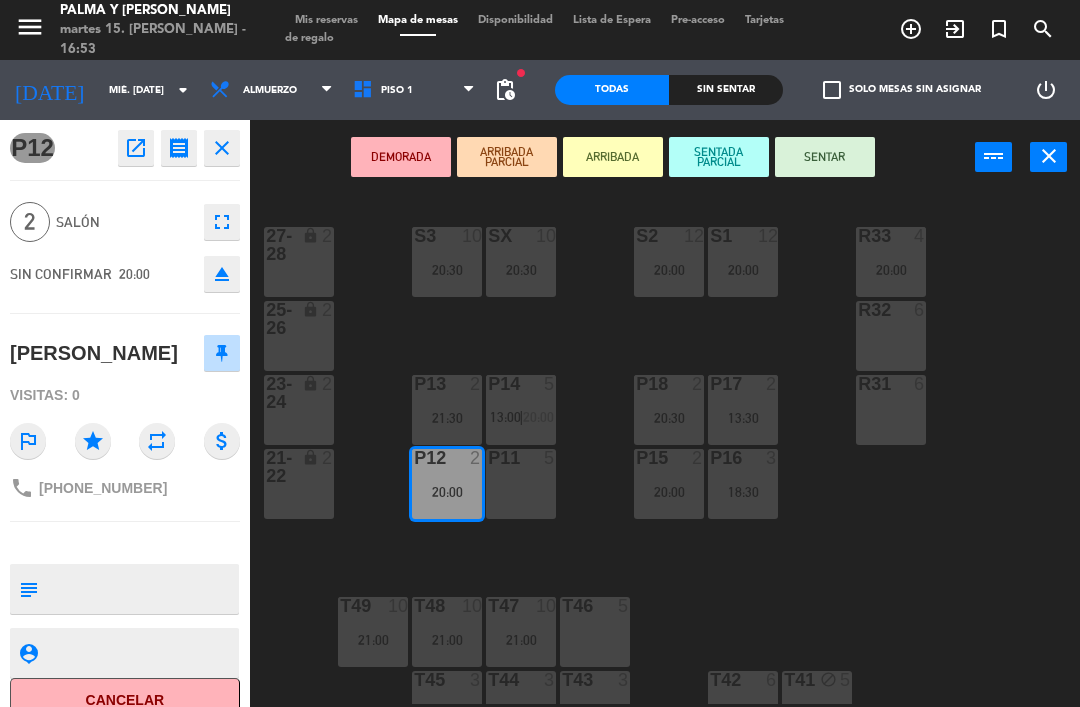 scroll, scrollTop: 0, scrollLeft: 0, axis: both 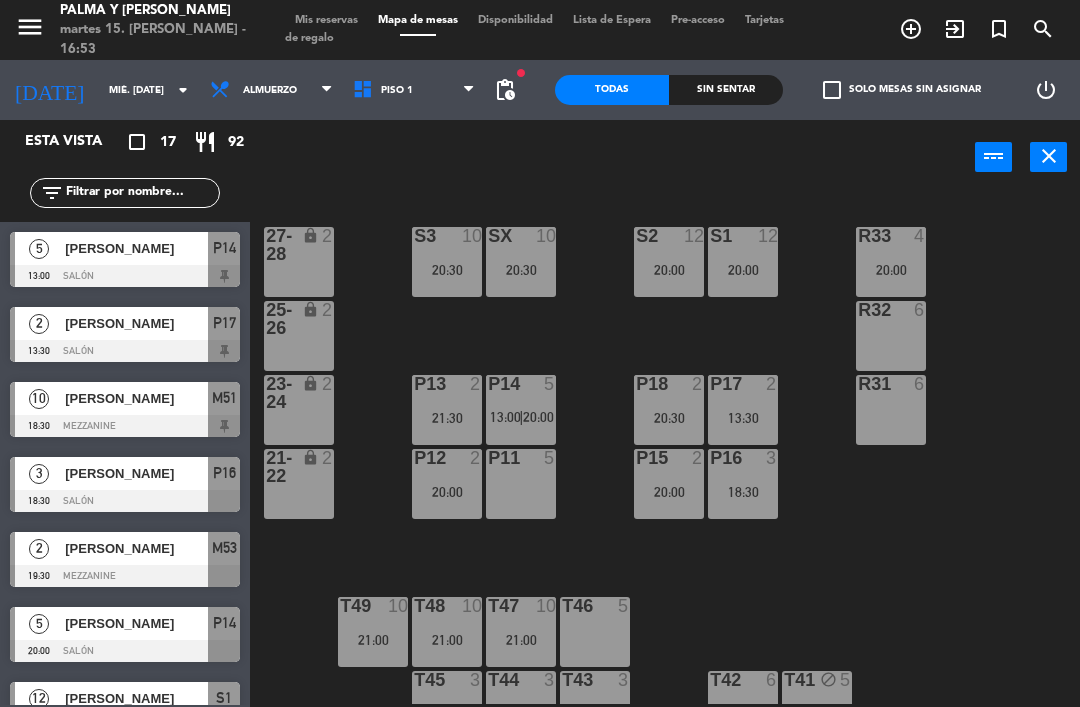 click on "20:30" at bounding box center (669, 418) 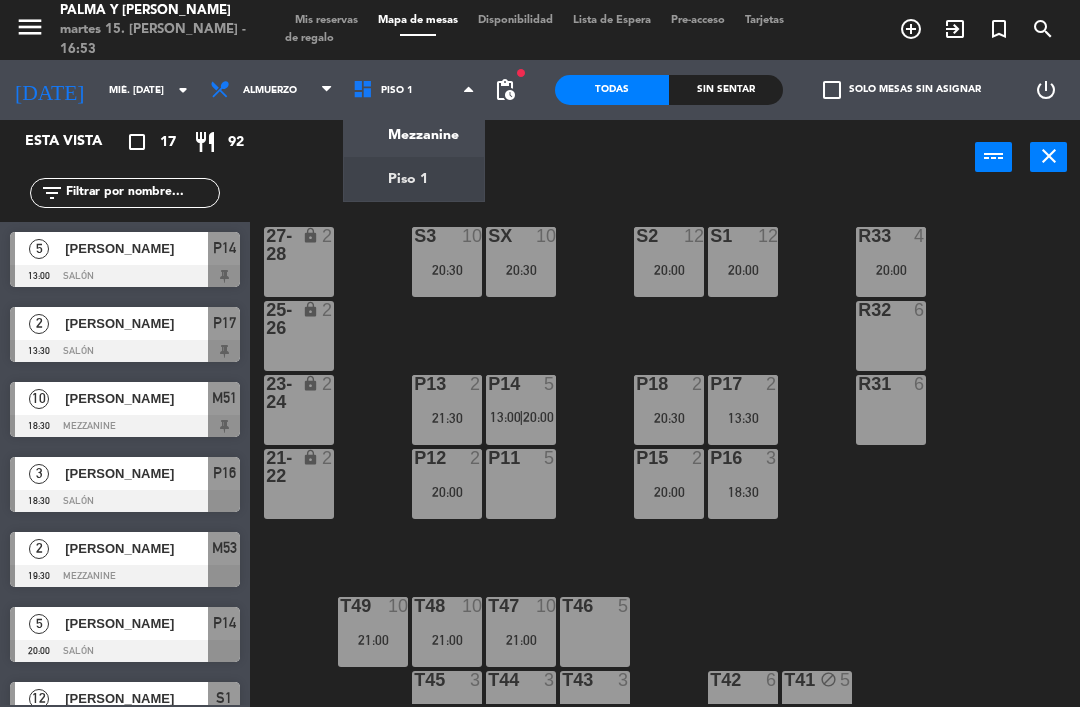 click on "menu  Palma y [PERSON_NAME] 15. [PERSON_NAME] - 16:53   Mis reservas   Mapa de mesas   Disponibilidad   Lista de Espera   Pre-acceso   Tarjetas de regalo  add_circle_outline exit_to_app turned_in_not search [DATE]    mié. [DATE] arrow_drop_down  Almuerzo  Almuerzo  Almuerzo  Mezzanine   Piso 1   Piso 1   Mezzanine   Piso 1  fiber_manual_record pending_actions  Todas  Sin sentar  check_box_outline_blank   Solo mesas sin asignar   power_settings_new   Esta vista   crop_square  17  restaurant  92 filter_list  5   [PERSON_NAME]   13:00   Salón  P14  2   [PERSON_NAME]   13:30   Salón  P17  10   [PERSON_NAME]   18:30   Mezzanine  M51  3   [PERSON_NAME]   18:30   Salón  P16  2   [PERSON_NAME]   19:30   Mezzanine  M53  5   [PERSON_NAME]   20:00   Salón  P14  12   Daniela   20:00   Salón  S1  2   [PERSON_NAME] Influencer [PERSON_NAME]   20:00   Salón  P15  4   [PERSON_NAME] [PERSON_NAME]   20:00   Salón  R33  2   [PERSON_NAME]    20:00   Salón  P12  2   [PERSON_NAME]   20:30   Mezzanine  M54  2   [PERSON_NAME]  P18 S3" 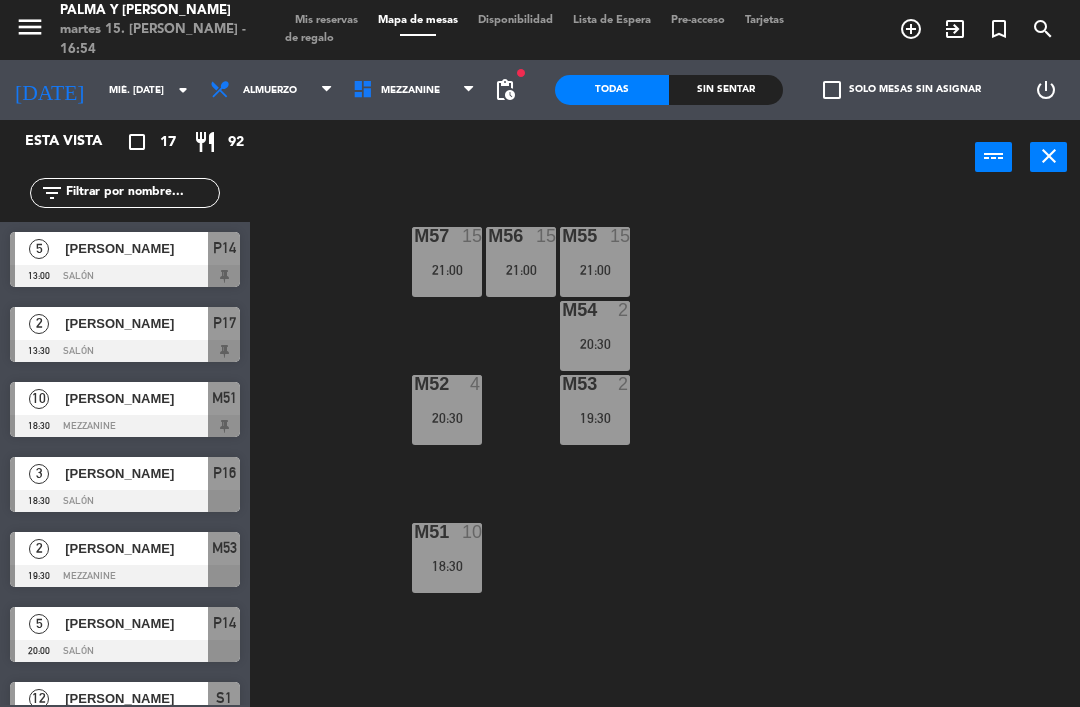 click on "Mezzanine" at bounding box center [414, 90] 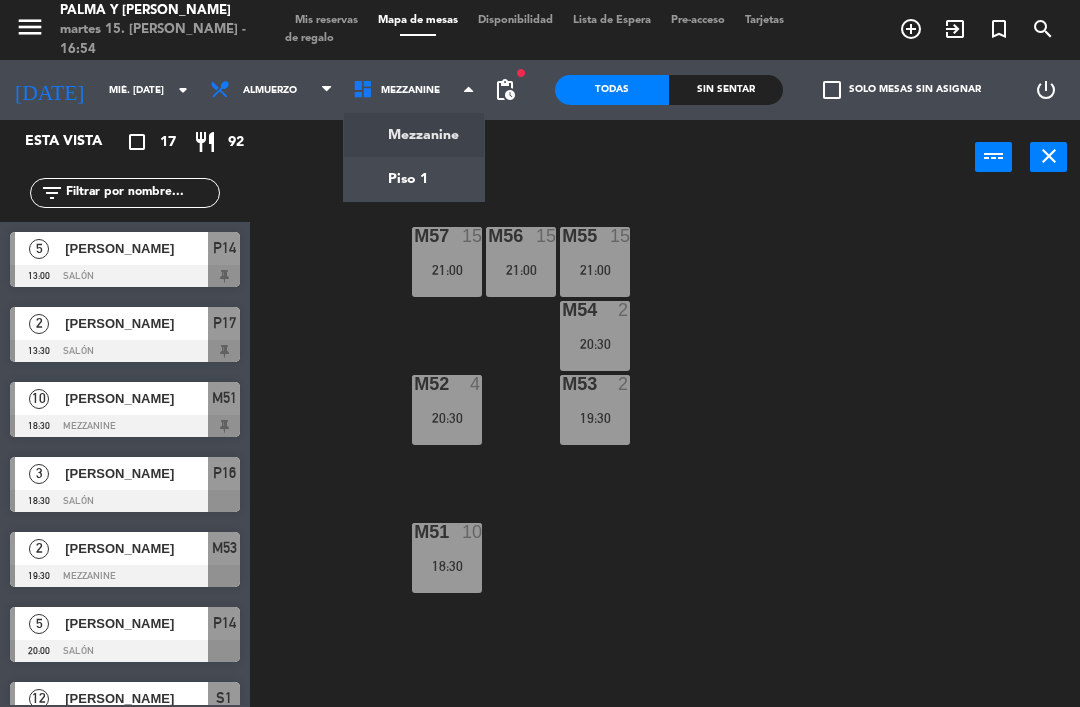 click on "menu  Palma y [PERSON_NAME] 15. [PERSON_NAME] - 16:54   Mis reservas   Mapa de mesas   Disponibilidad   Lista de Espera   Pre-acceso   Tarjetas de regalo  add_circle_outline exit_to_app turned_in_not search [DATE]    mié. [DATE] arrow_drop_down  Almuerzo  Almuerzo  Almuerzo  Mezzanine   Piso 1   Mezzanine   Mezzanine   Piso 1  fiber_manual_record pending_actions  Todas  Sin sentar  check_box_outline_blank   Solo mesas sin asignar   power_settings_new   Esta vista   crop_square  17  restaurant  92 filter_list  5   [PERSON_NAME]   13:00   Salón  P14  2   [PERSON_NAME]   13:30   Salón  P17  10   [PERSON_NAME]   18:30   Mezzanine  M51  3   [PERSON_NAME]   18:30   Salón  P16  2   [PERSON_NAME]   19:30   Mezzanine  M53  5   [PERSON_NAME]   20:00   Salón  P14  12   Daniela   20:00   Salón  S1  2   [PERSON_NAME] Influencer [PERSON_NAME]   20:00   Salón  P15  4   [PERSON_NAME] [PERSON_NAME]   20:00   Salón  R33  2   [PERSON_NAME]    20:00   Salón  P12  2   [PERSON_NAME]   20:30   Mezzanine  M54  2   [PERSON_NAME]  P18" 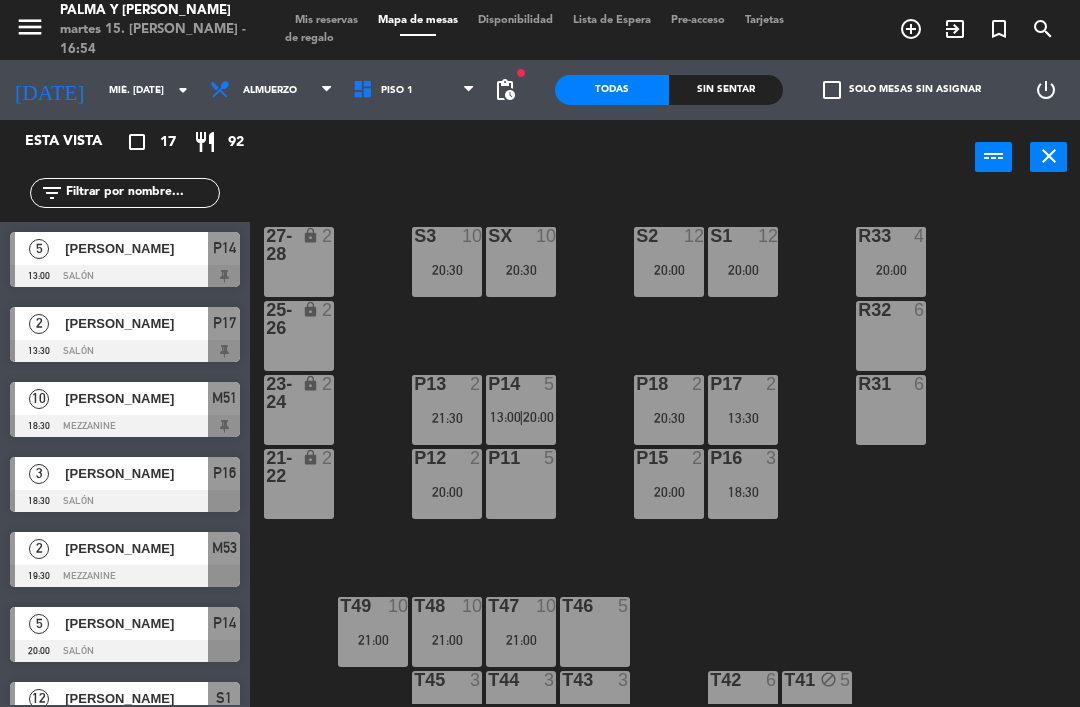 click on "P12  2   20:00" at bounding box center [447, 484] 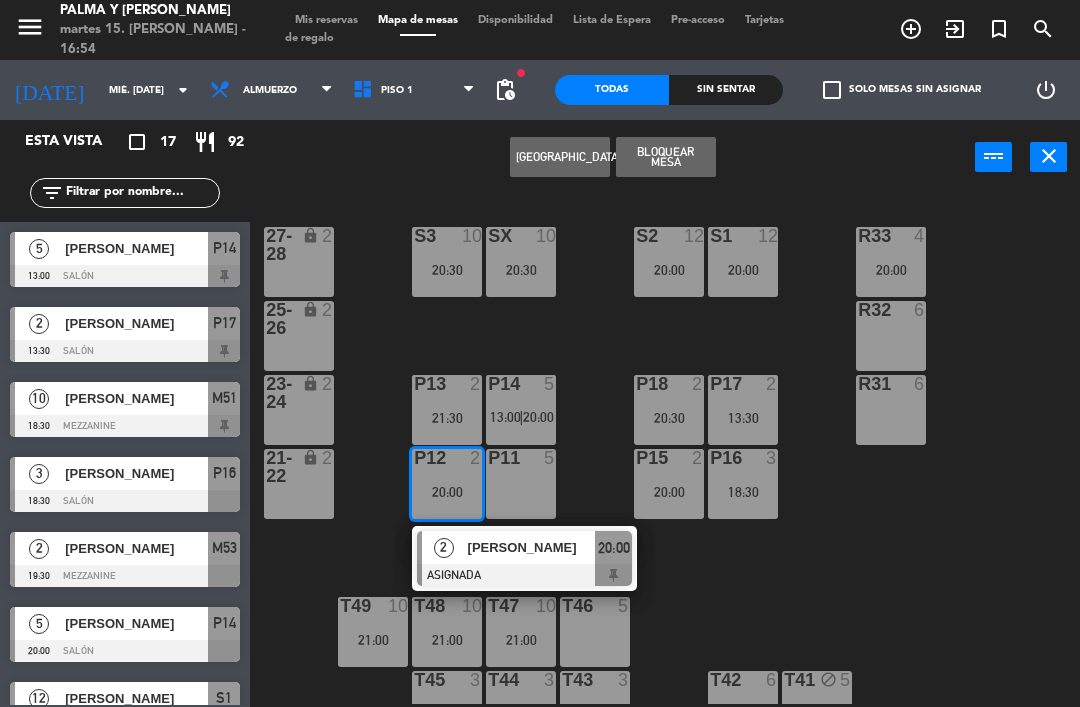 click on "[PERSON_NAME]" at bounding box center (532, 547) 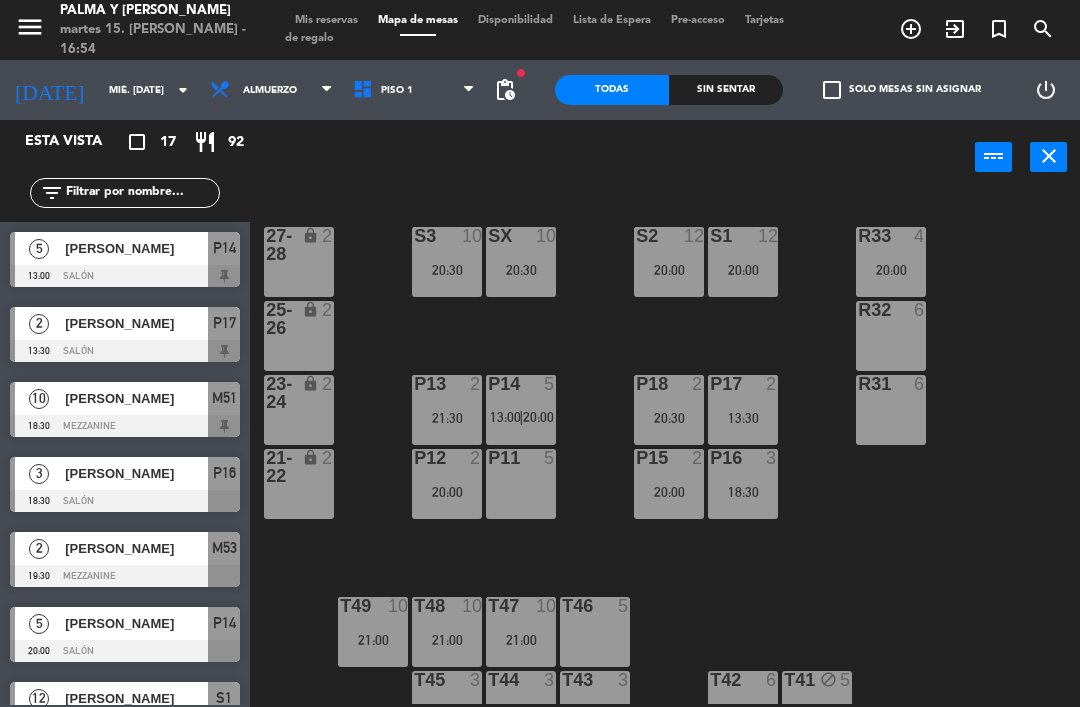 scroll, scrollTop: 0, scrollLeft: 0, axis: both 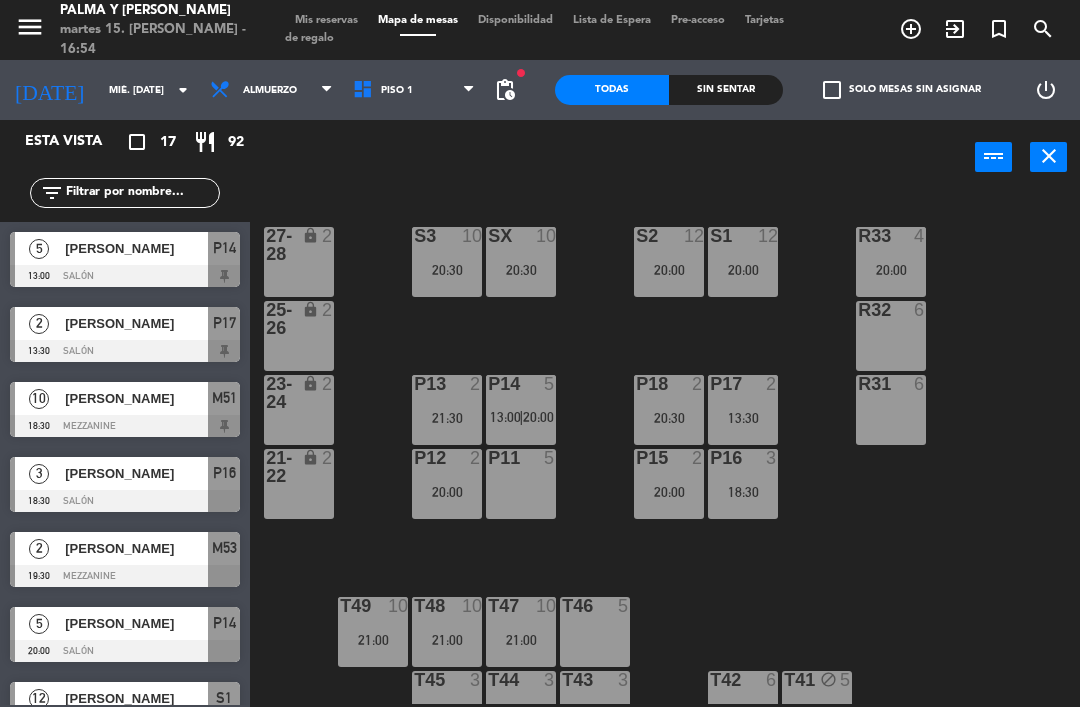 click on "21:30" at bounding box center (447, 418) 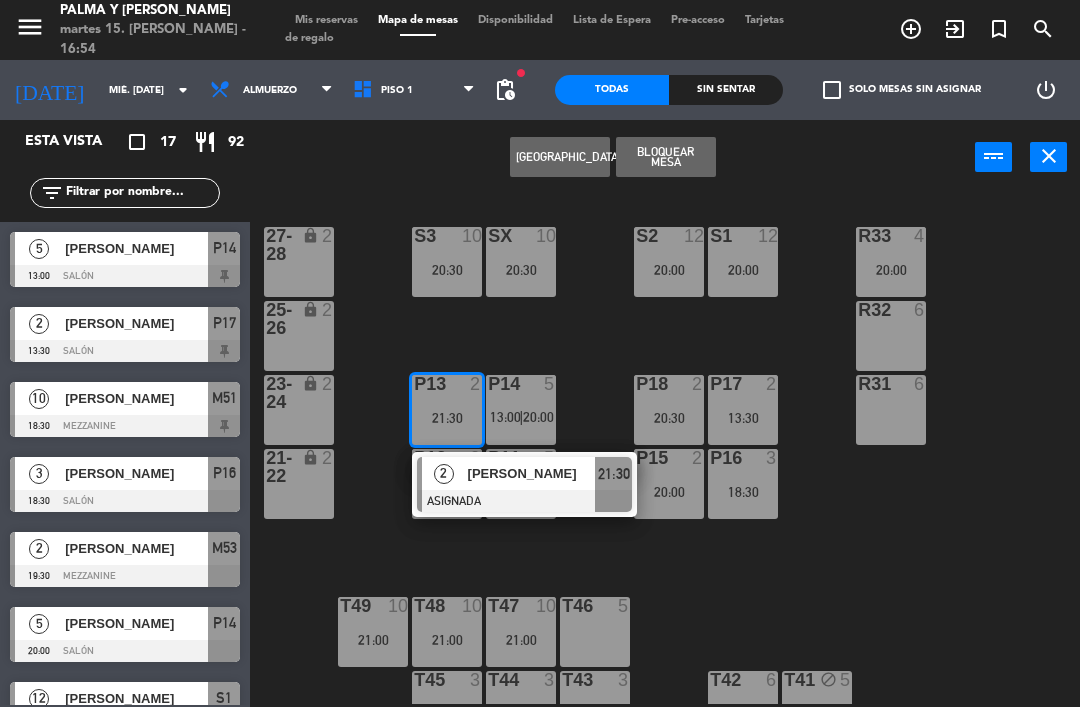 click on "[PERSON_NAME]" at bounding box center [532, 473] 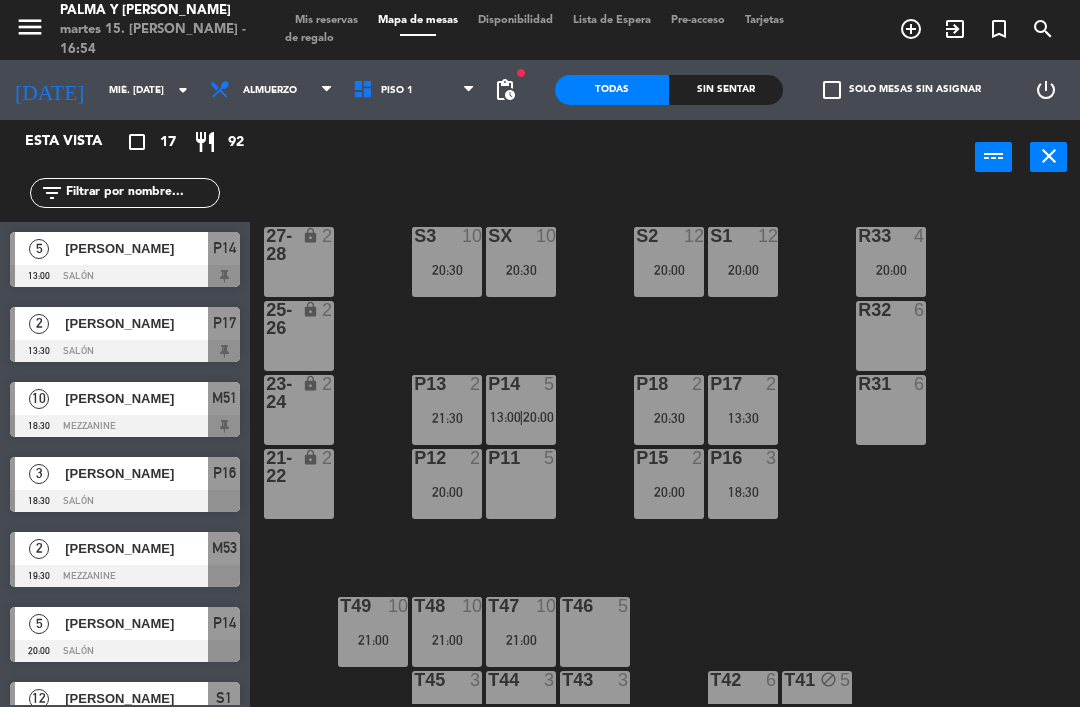 scroll, scrollTop: 0, scrollLeft: 0, axis: both 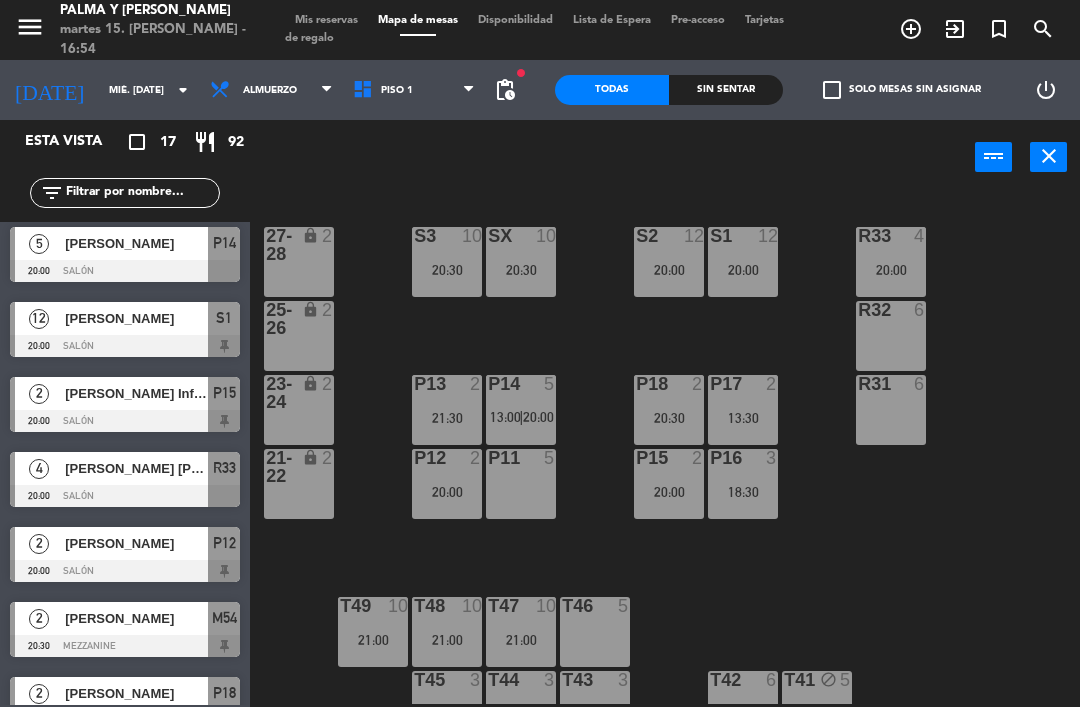 click on "20:30" at bounding box center [669, 418] 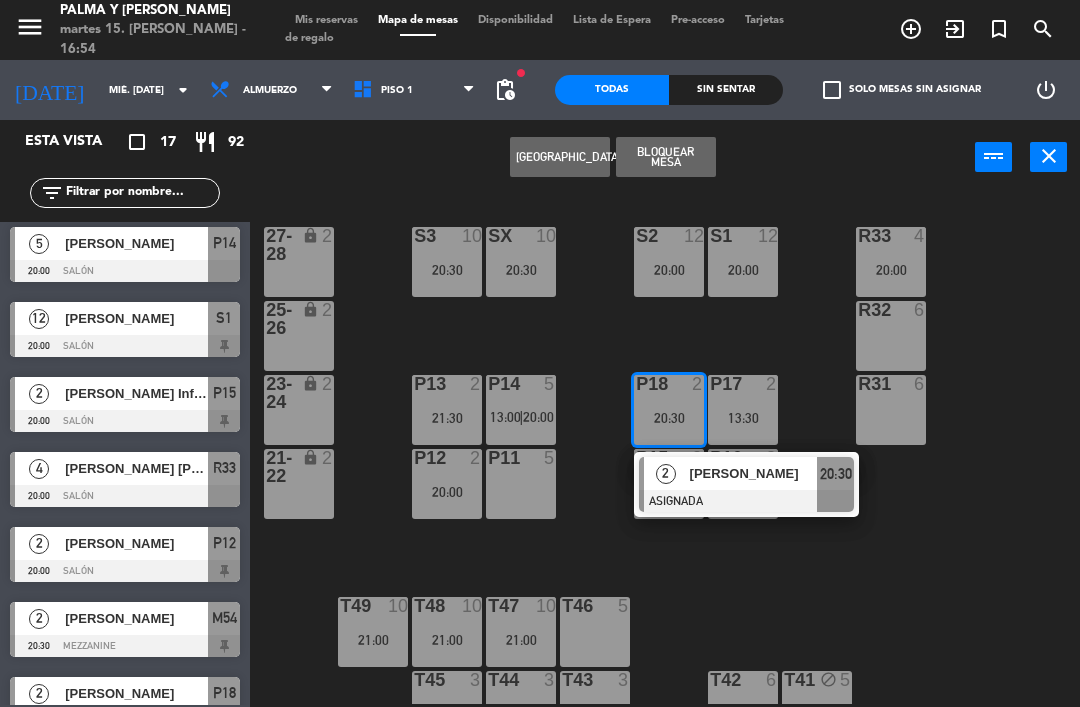 click at bounding box center [746, 501] 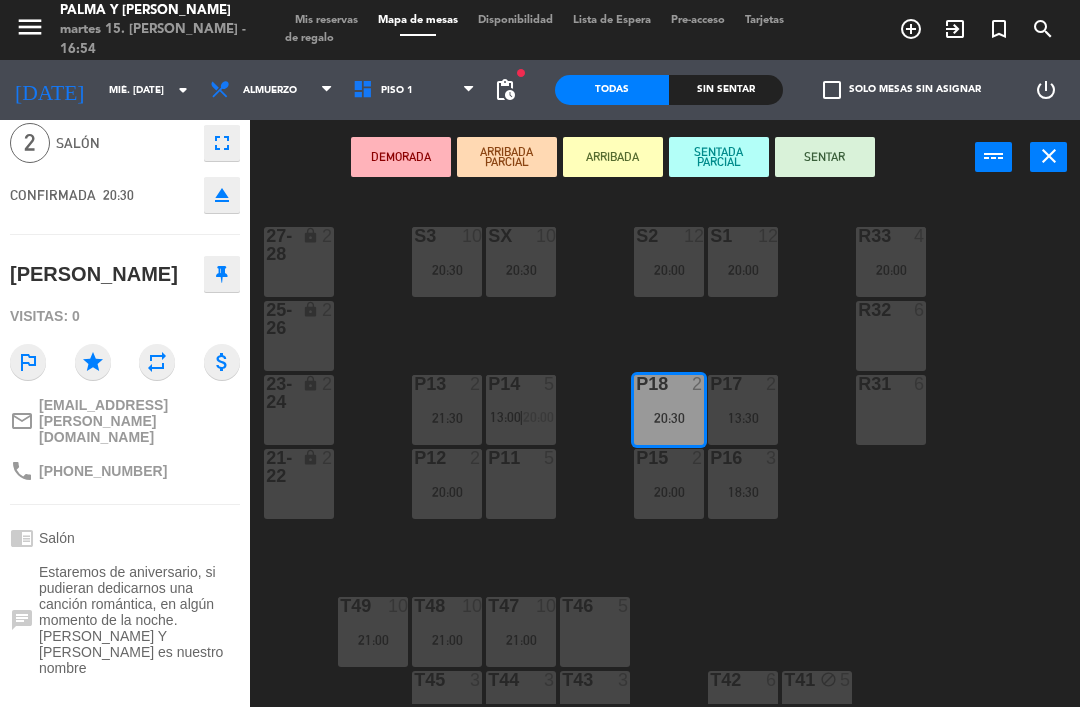 scroll, scrollTop: 80, scrollLeft: 0, axis: vertical 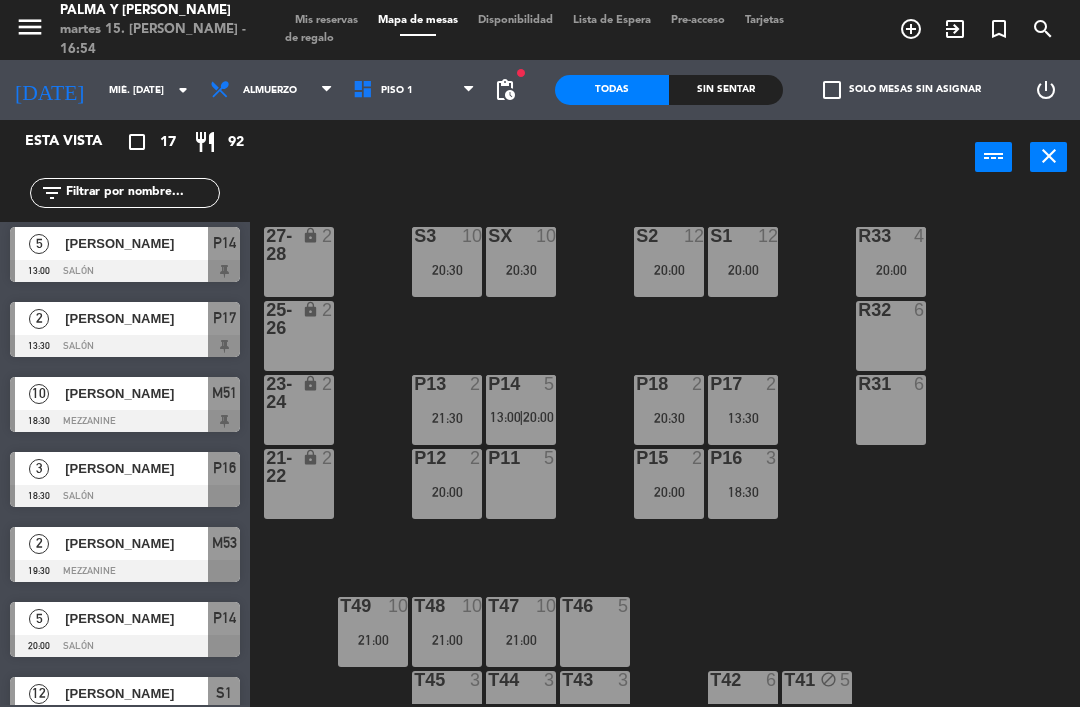 click on "P15  2   20:00" at bounding box center [669, 484] 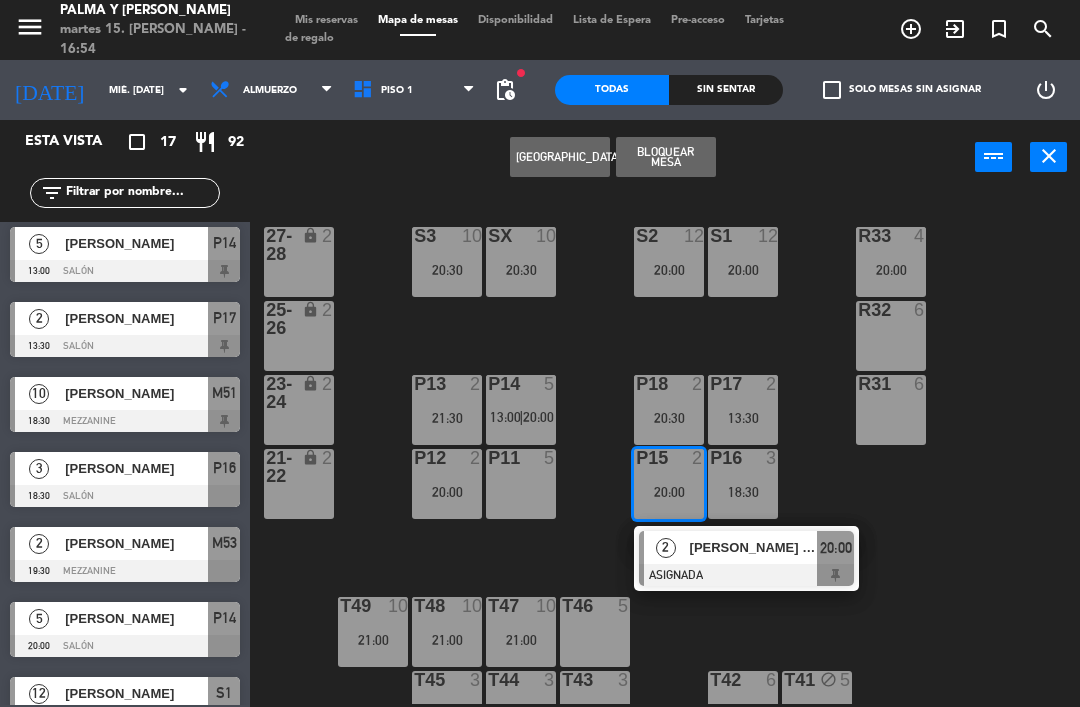 click at bounding box center (746, 575) 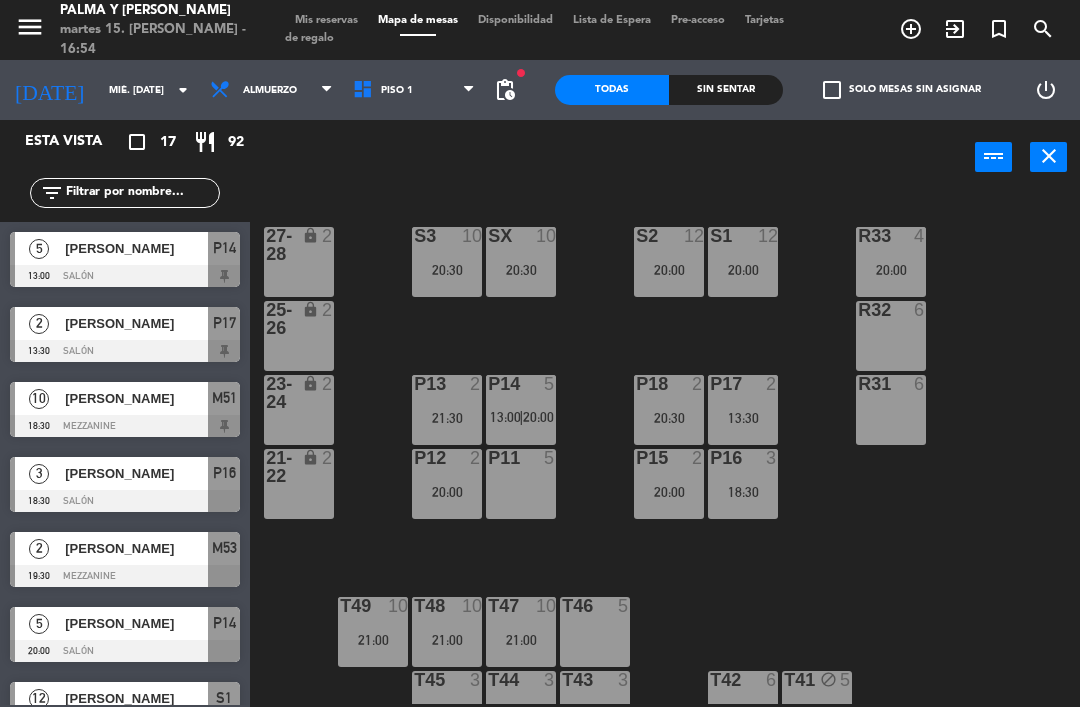 scroll, scrollTop: 0, scrollLeft: 0, axis: both 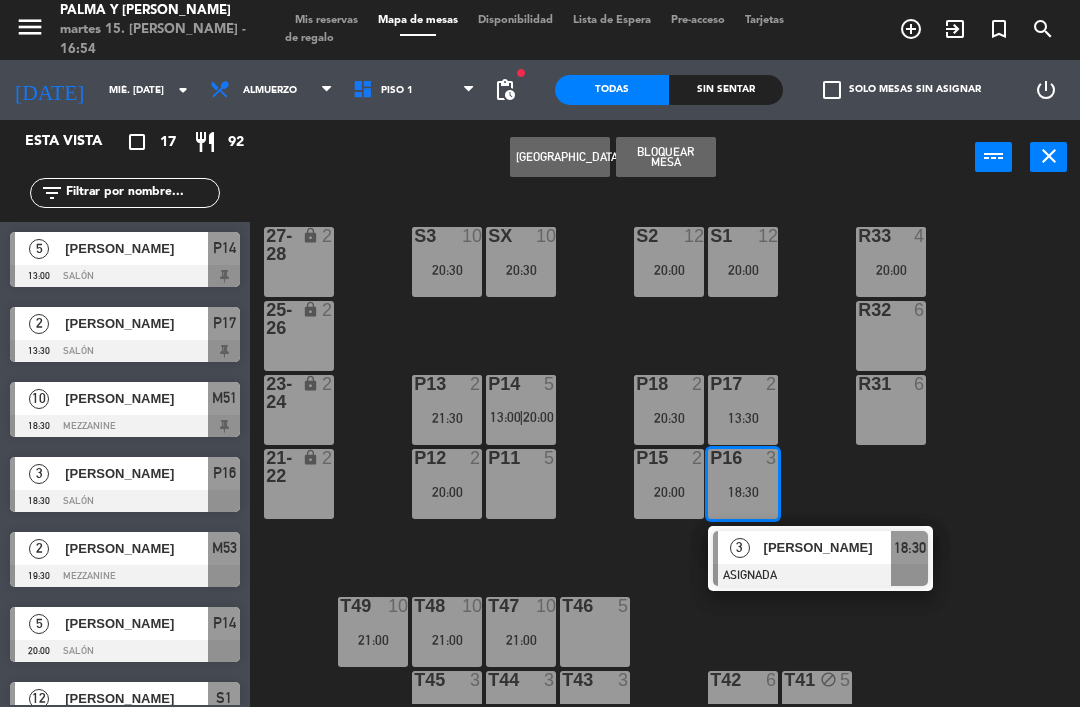 click at bounding box center [820, 575] 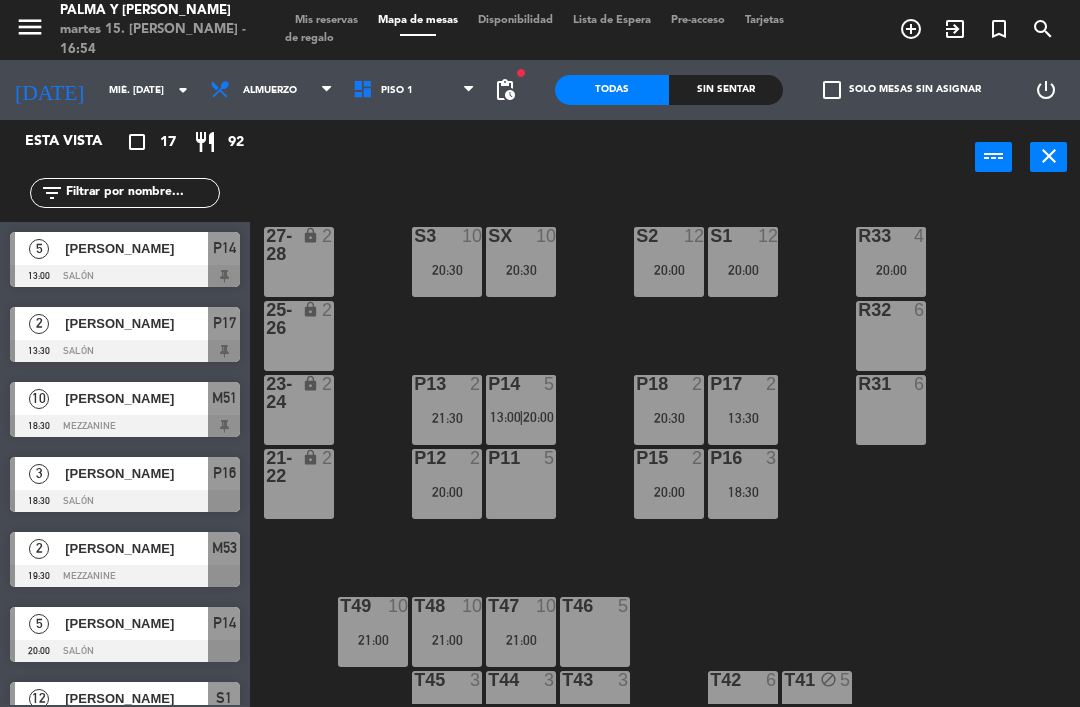 click on "13:30" at bounding box center (743, 418) 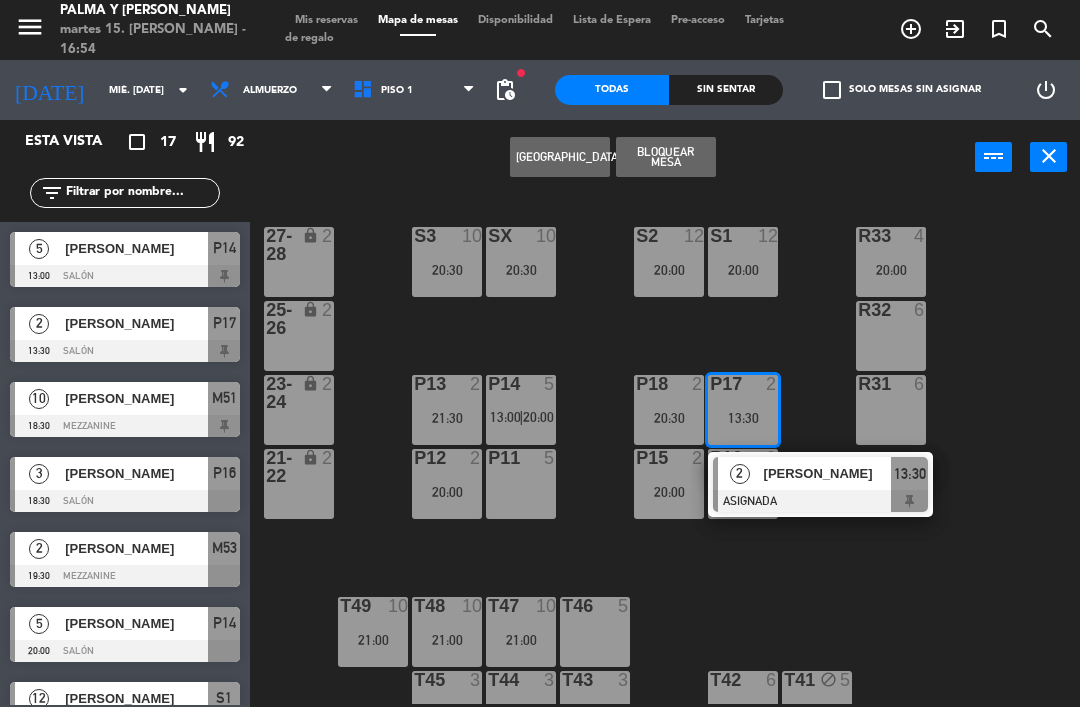 click at bounding box center (820, 501) 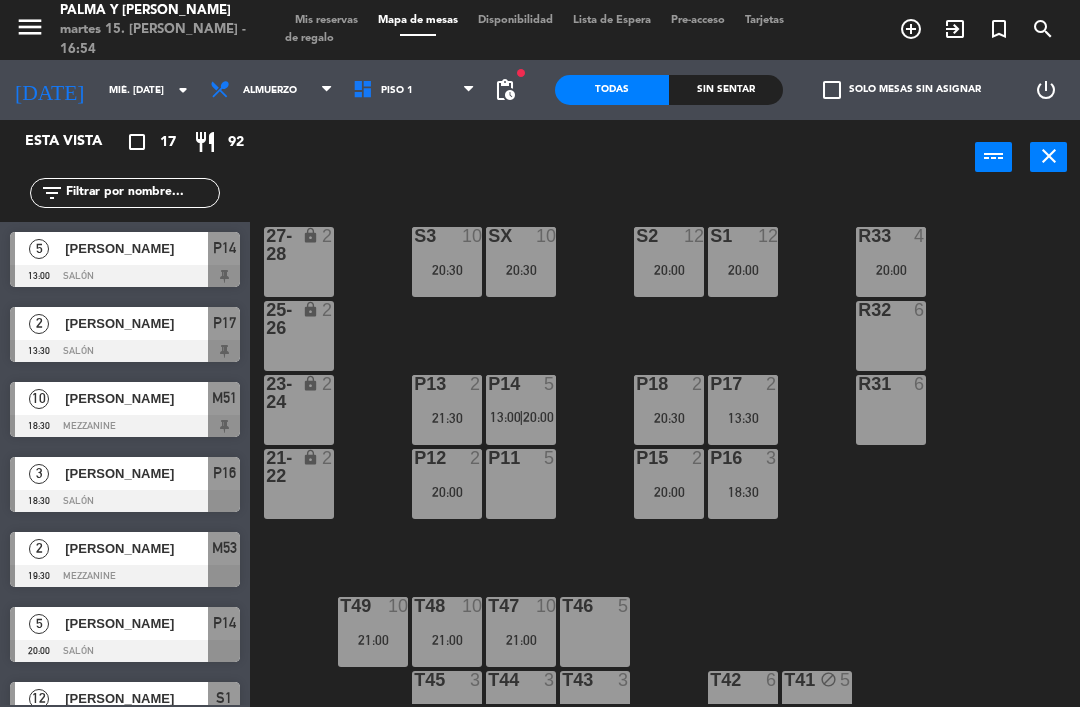 click on "20:00" at bounding box center [891, 270] 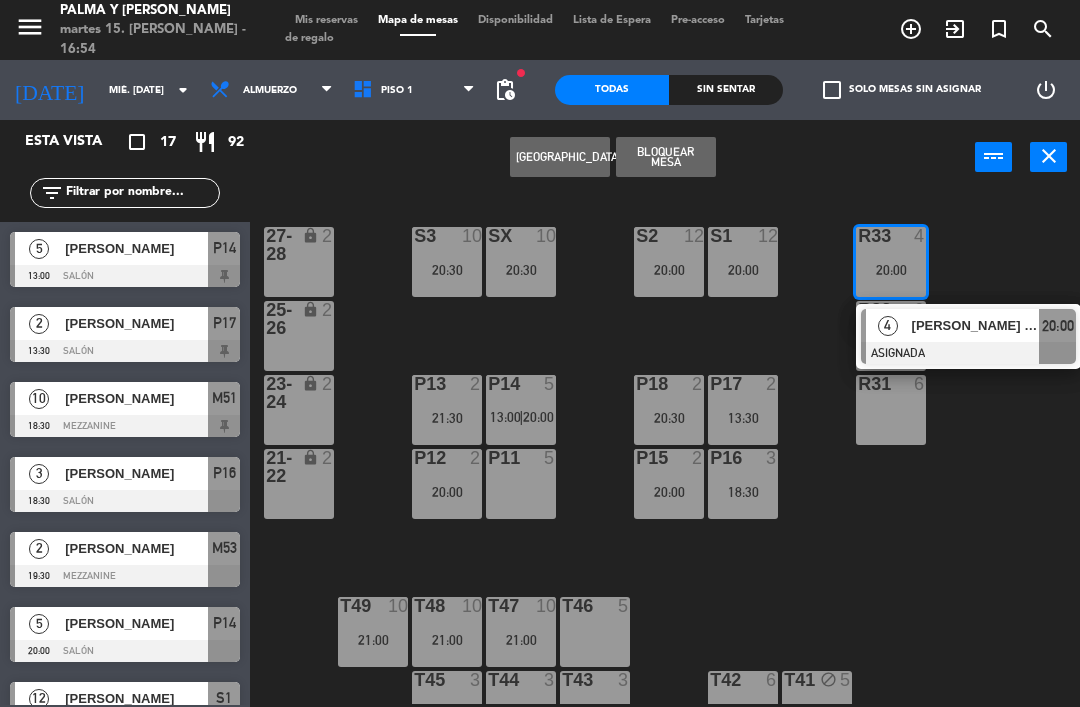 click on "[PERSON_NAME] [PERSON_NAME]" at bounding box center (975, 325) 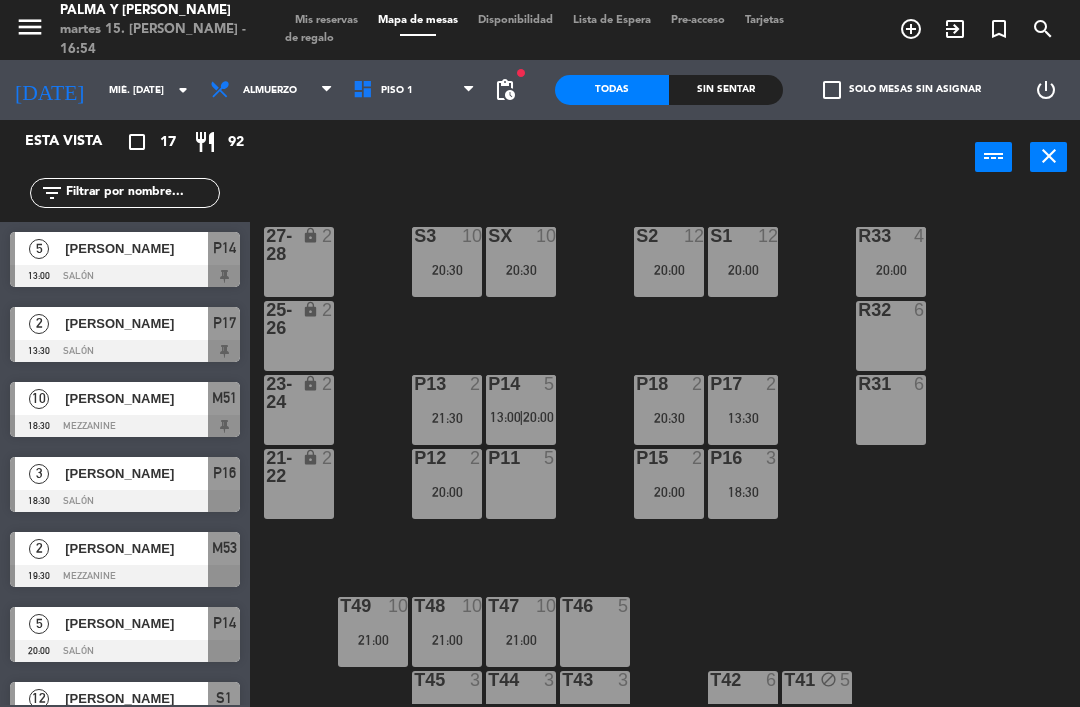 scroll, scrollTop: 0, scrollLeft: 0, axis: both 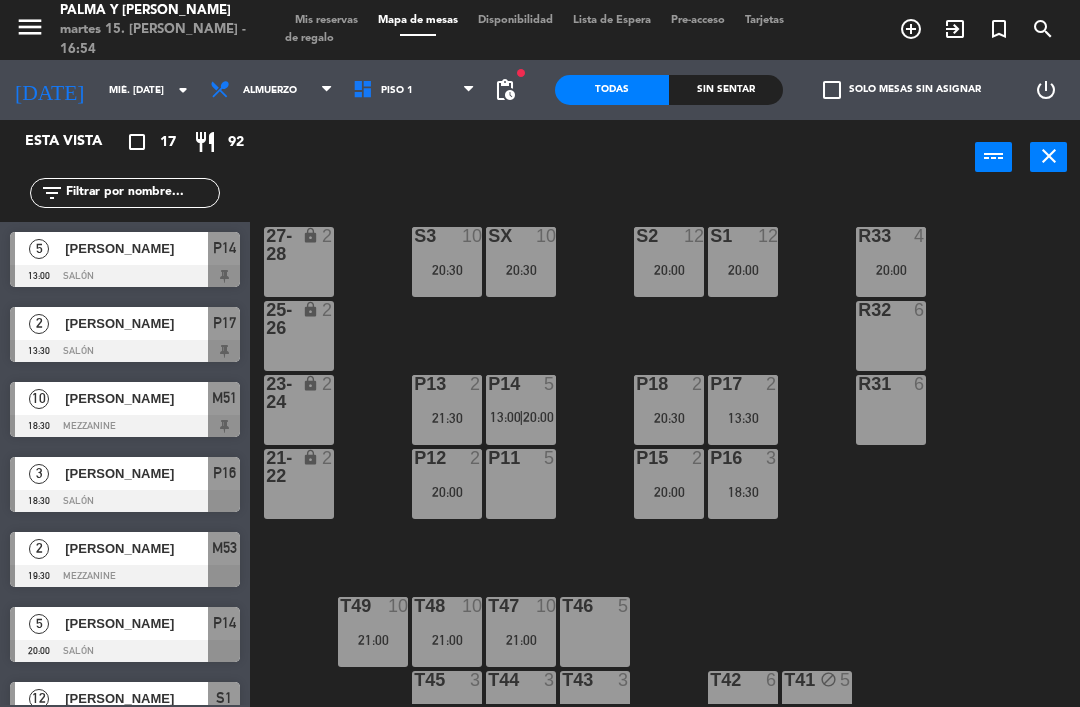 click on "21:00" at bounding box center [447, 640] 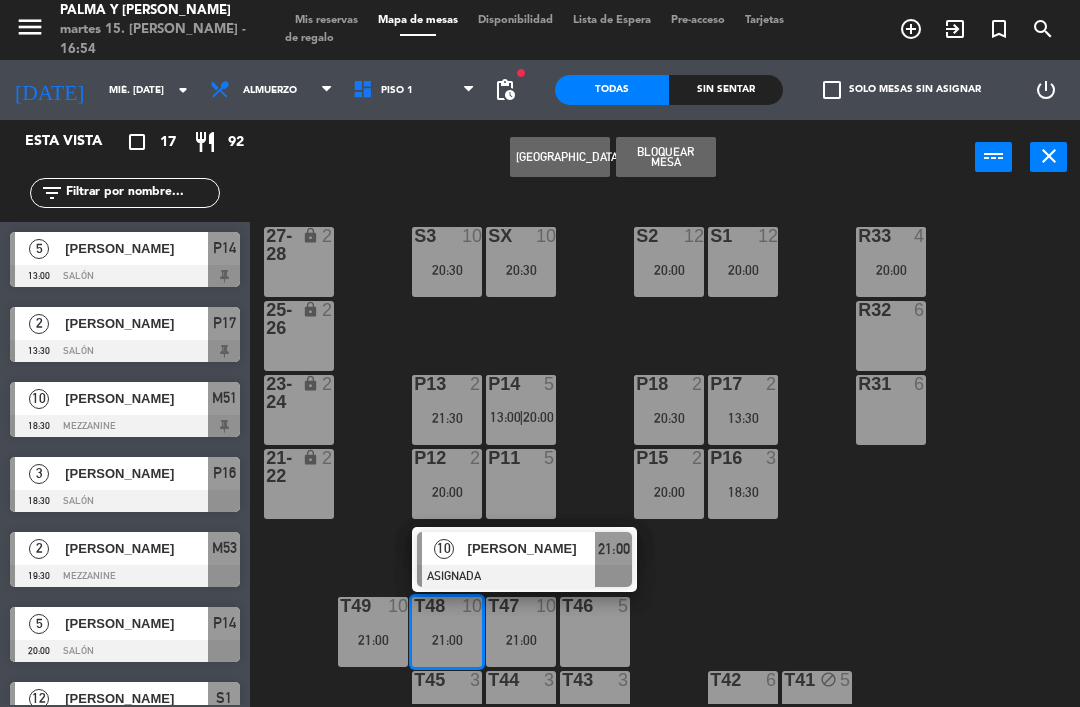 click on "[PERSON_NAME]" at bounding box center (532, 548) 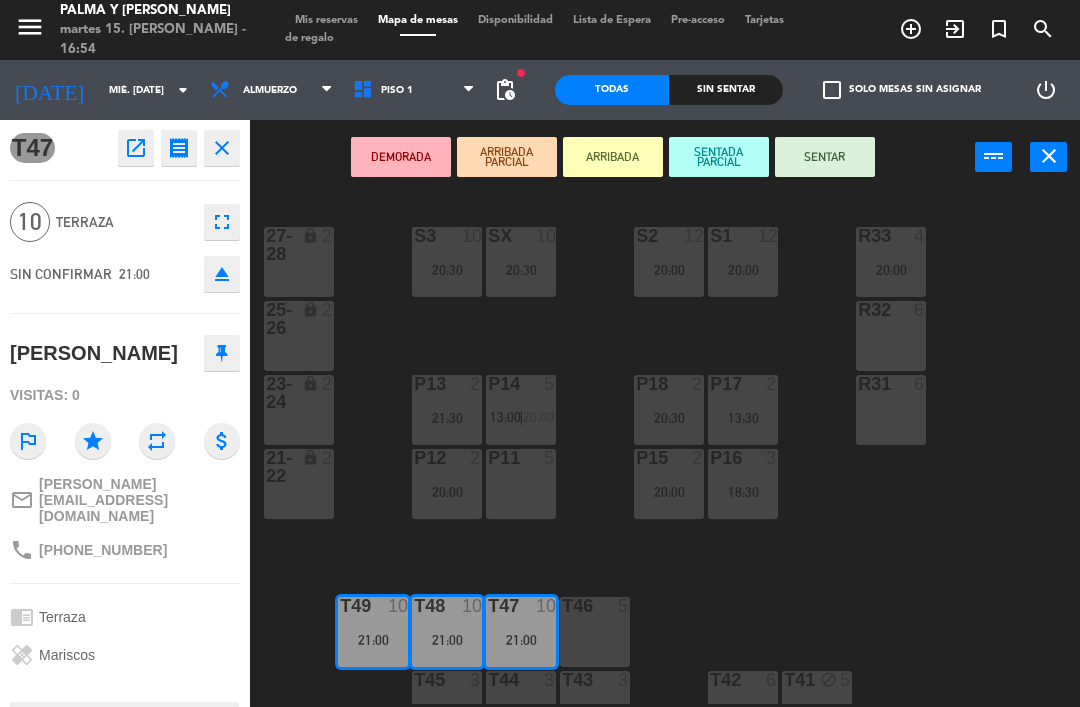 scroll, scrollTop: 0, scrollLeft: 0, axis: both 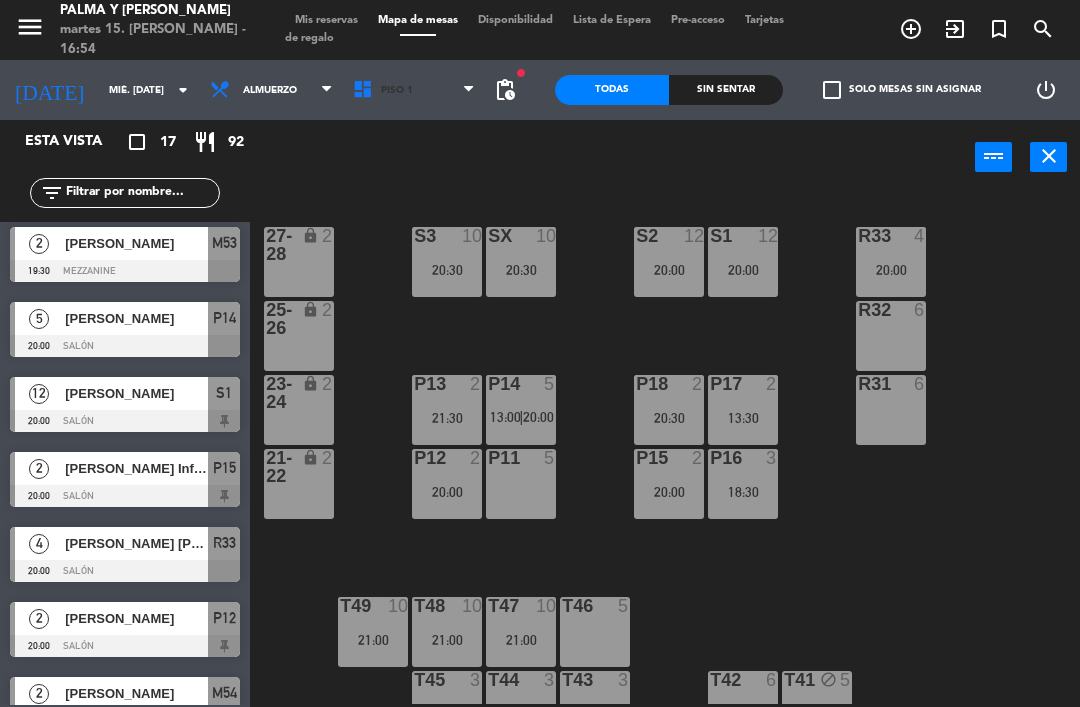 click on "Piso 1" at bounding box center [414, 90] 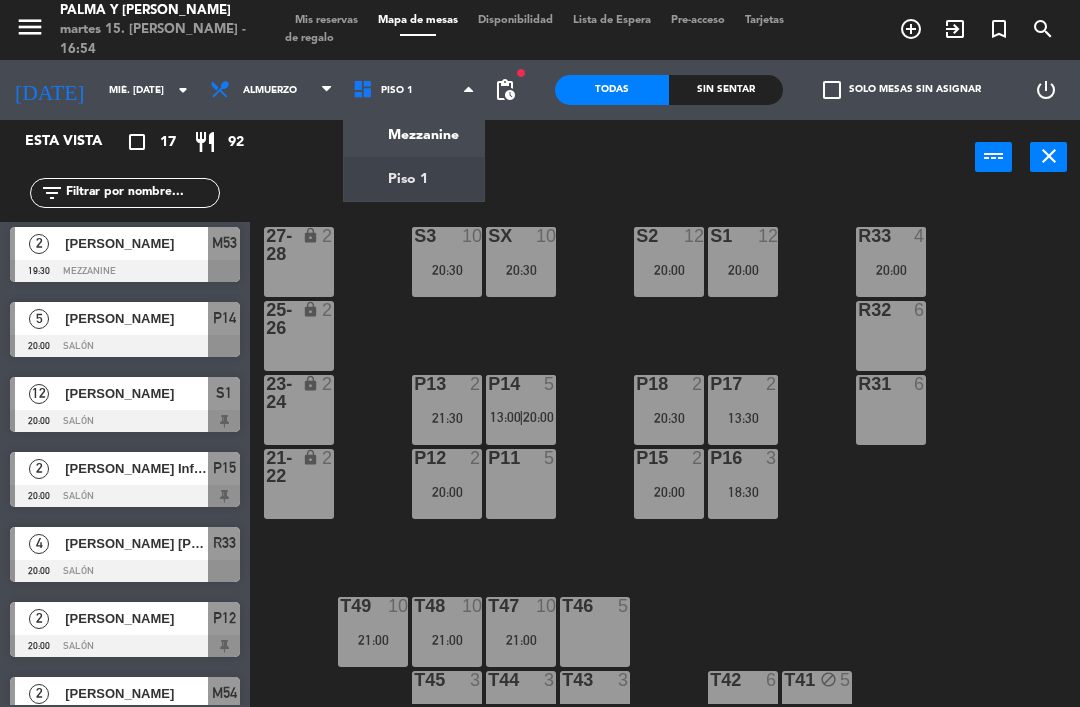 click on "menu  Palma y [PERSON_NAME] 15. [PERSON_NAME] - 16:54   Mis reservas   Mapa de mesas   Disponibilidad   Lista de Espera   Pre-acceso   Tarjetas de regalo  add_circle_outline exit_to_app turned_in_not search [DATE]    mié. [DATE] arrow_drop_down  Almuerzo  Almuerzo  Almuerzo  Mezzanine   Piso 1   Piso 1   Mezzanine   Piso 1  fiber_manual_record pending_actions  Todas  Sin sentar  check_box_outline_blank   Solo mesas sin asignar   power_settings_new   Esta vista   crop_square  17  restaurant  92 filter_list  5   [PERSON_NAME]   13:00   Salón  P14  2   [PERSON_NAME]   13:30   Salón  P17  10   [PERSON_NAME]   18:30   Mezzanine  M51  3   [PERSON_NAME]   18:30   Salón  P16  2   [PERSON_NAME]   19:30   Mezzanine  M53  5   [PERSON_NAME]   20:00   Salón  P14  12   Daniela   20:00   Salón  S1  2   [PERSON_NAME] Influencer [PERSON_NAME]   20:00   Salón  P15  4   [PERSON_NAME] [PERSON_NAME]   20:00   Salón  R33  2   [PERSON_NAME]    20:00   Salón  P12  2   [PERSON_NAME]   20:30   Mezzanine  M54  2   [PERSON_NAME]  P18 S3" 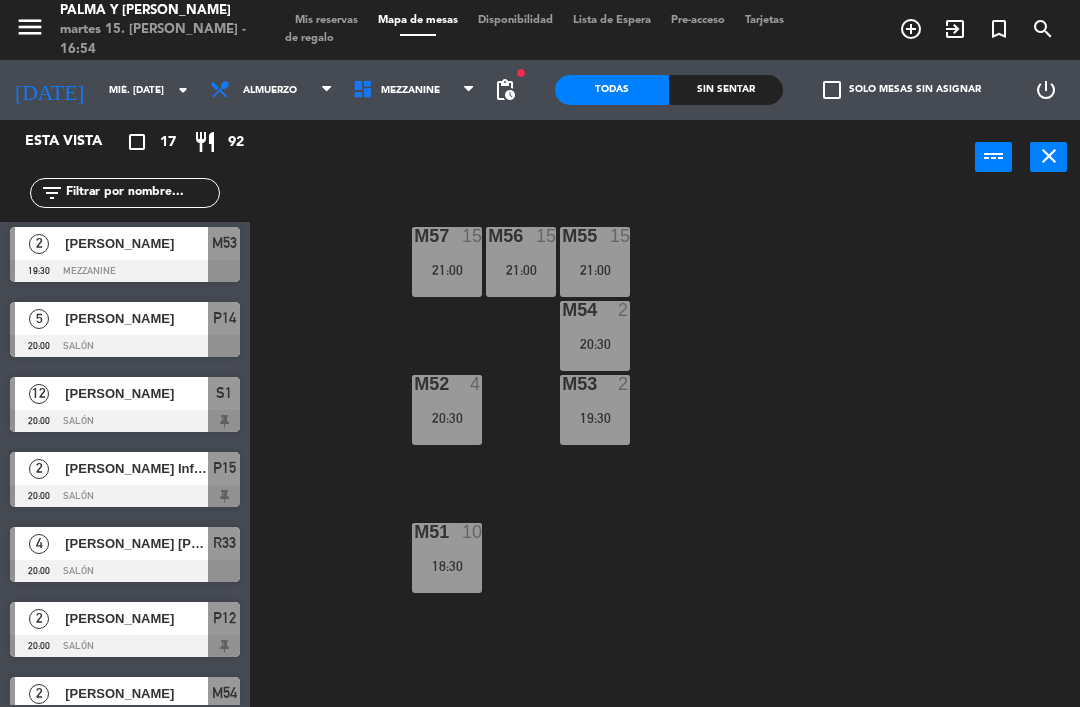 click on "21:00" at bounding box center (447, 270) 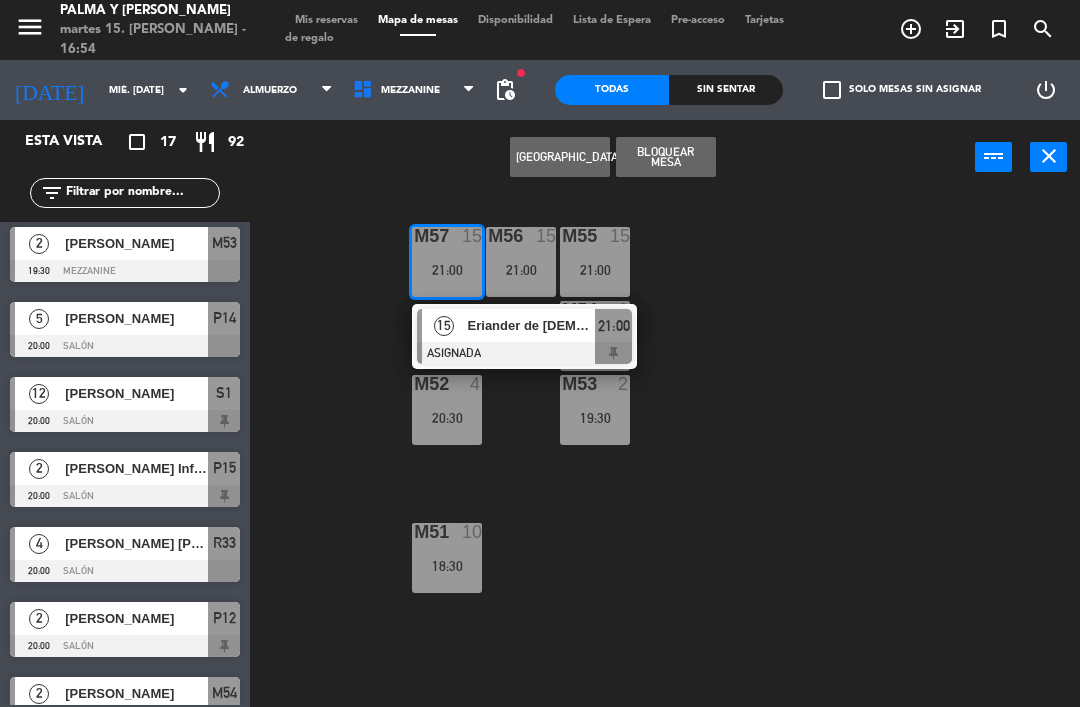 click on "Eriander de [DEMOGRAPHIC_DATA]" at bounding box center (532, 325) 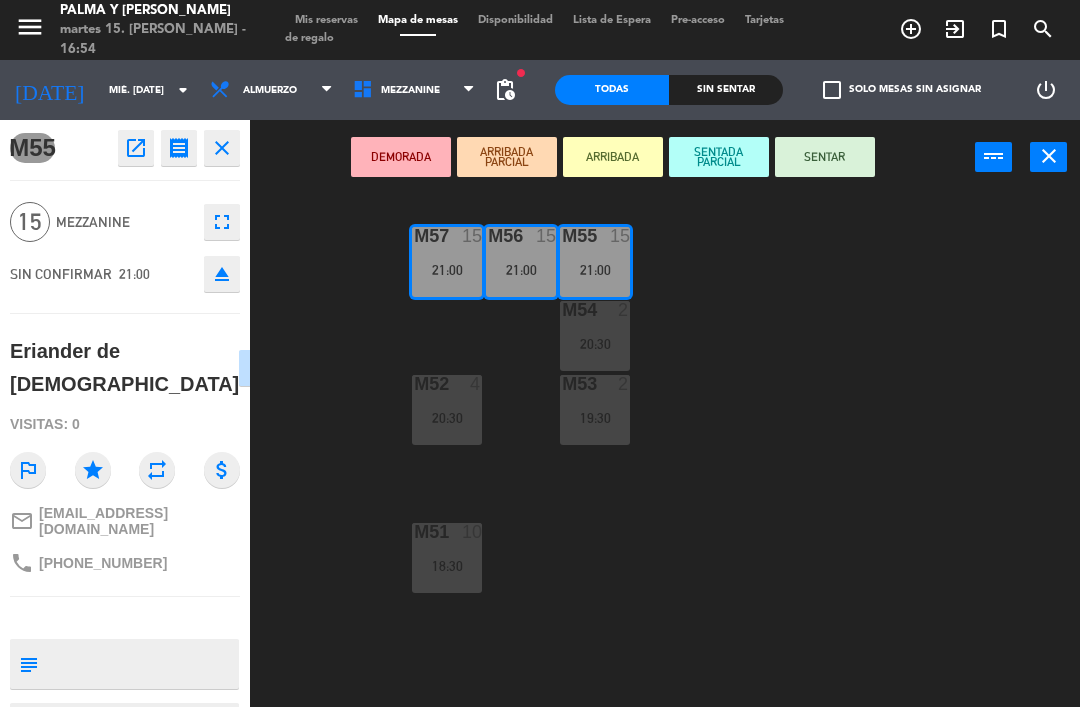 scroll, scrollTop: 0, scrollLeft: 0, axis: both 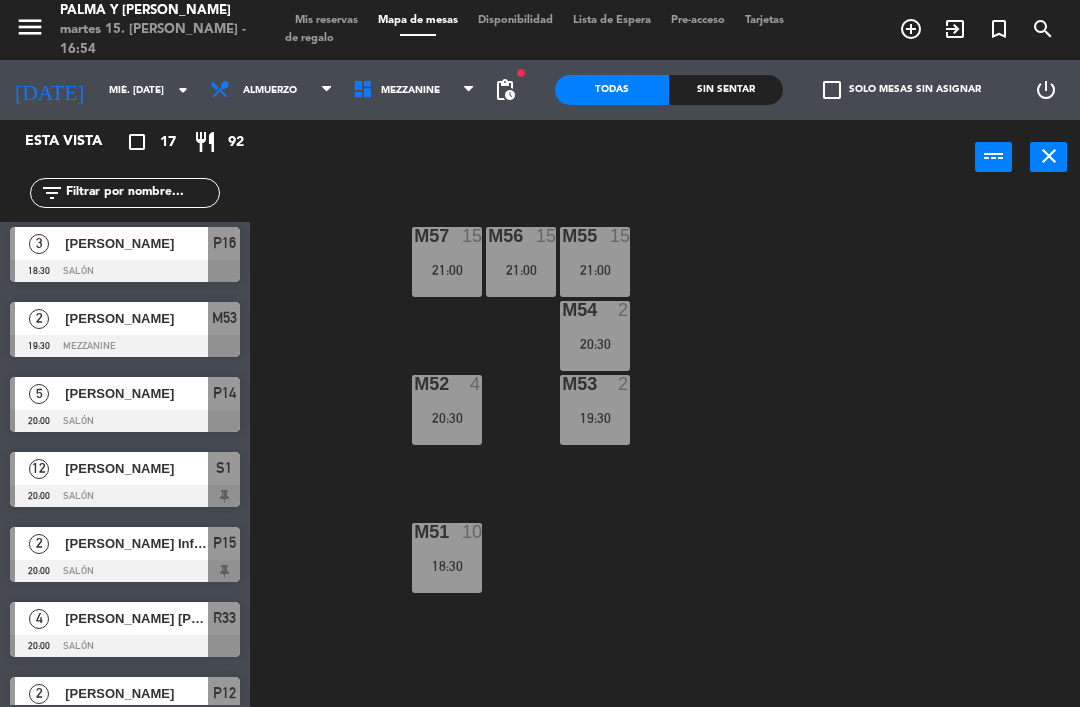 click on "M54  2   20:30" at bounding box center (595, 336) 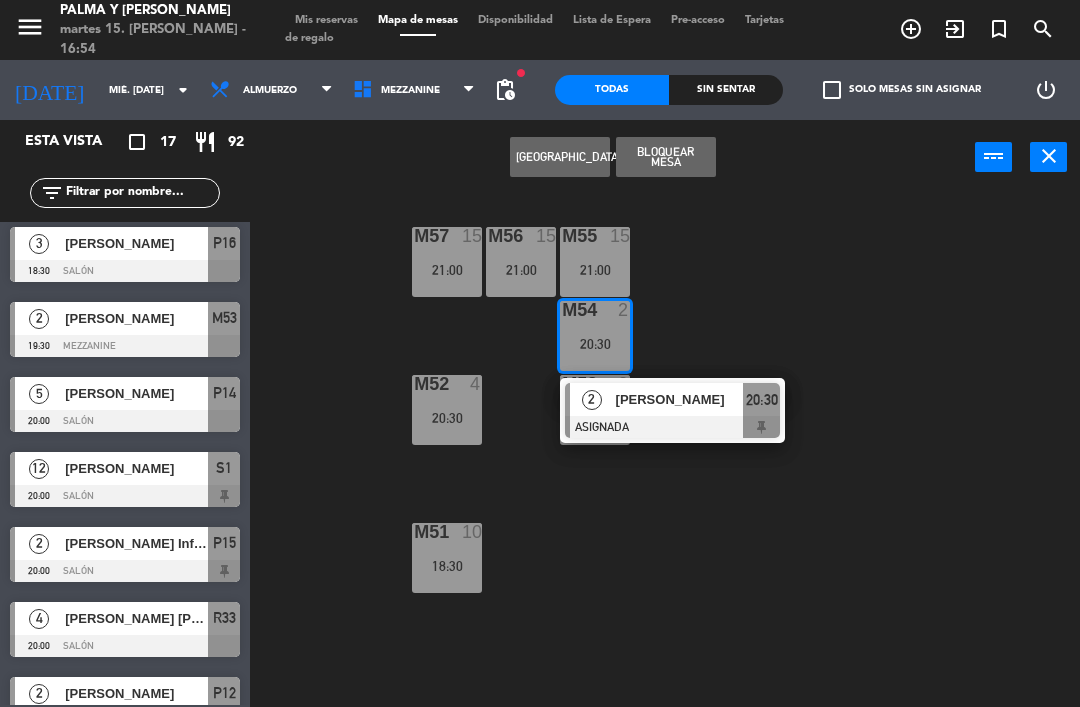 click at bounding box center (672, 427) 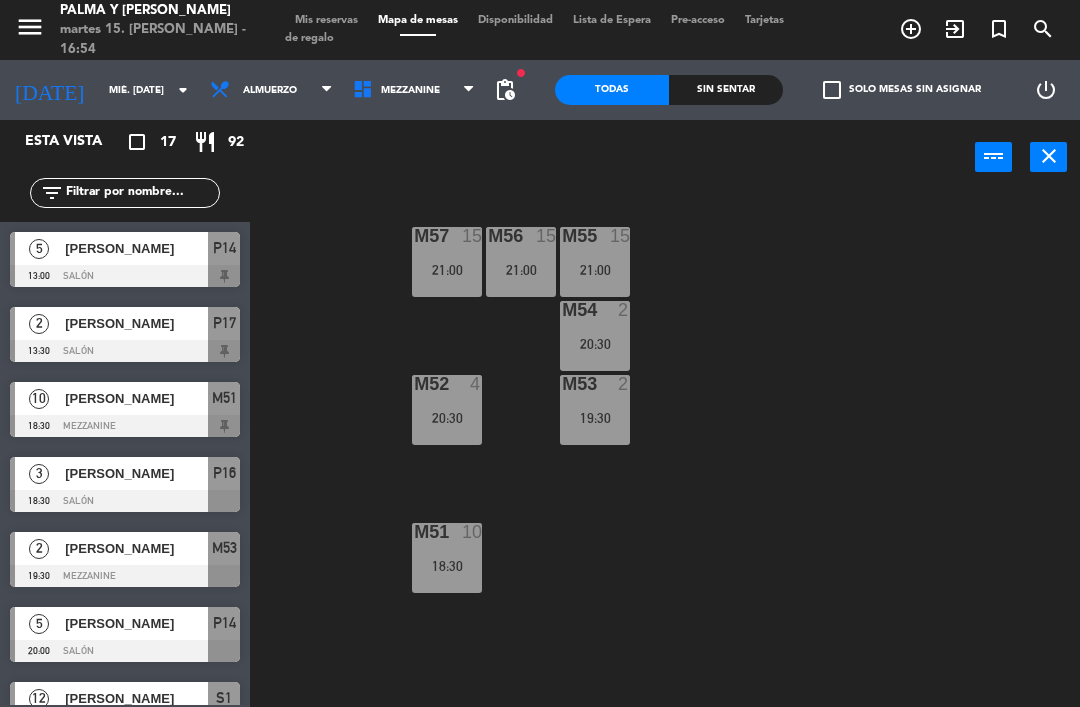 scroll, scrollTop: 0, scrollLeft: 0, axis: both 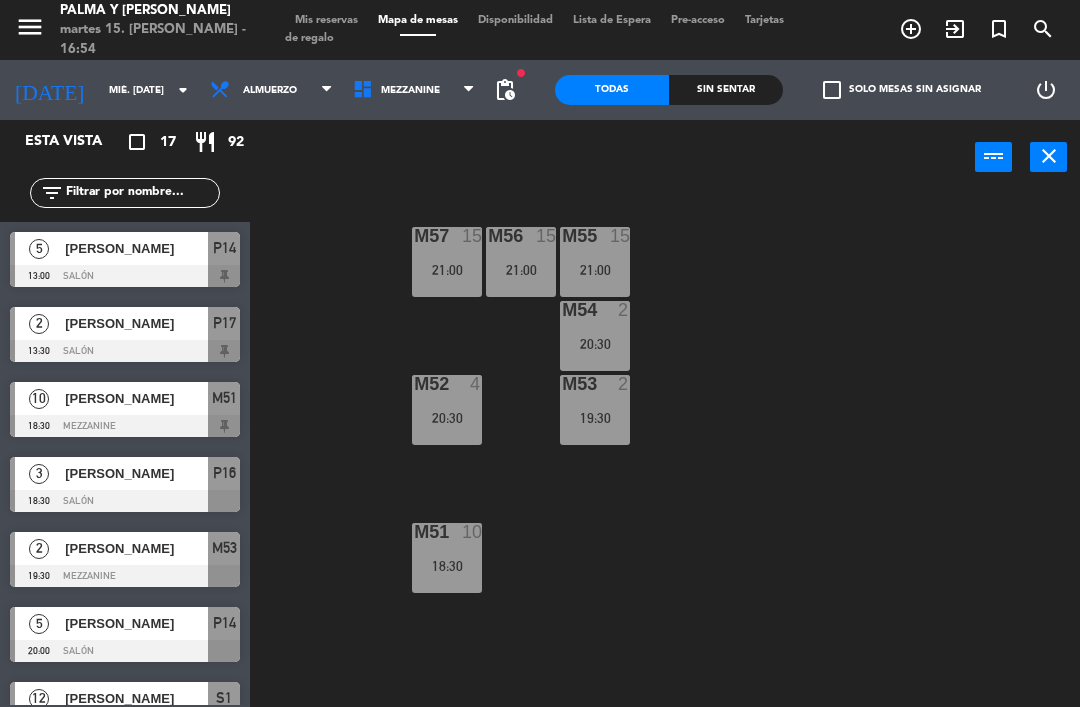 click on "19:30" at bounding box center (595, 418) 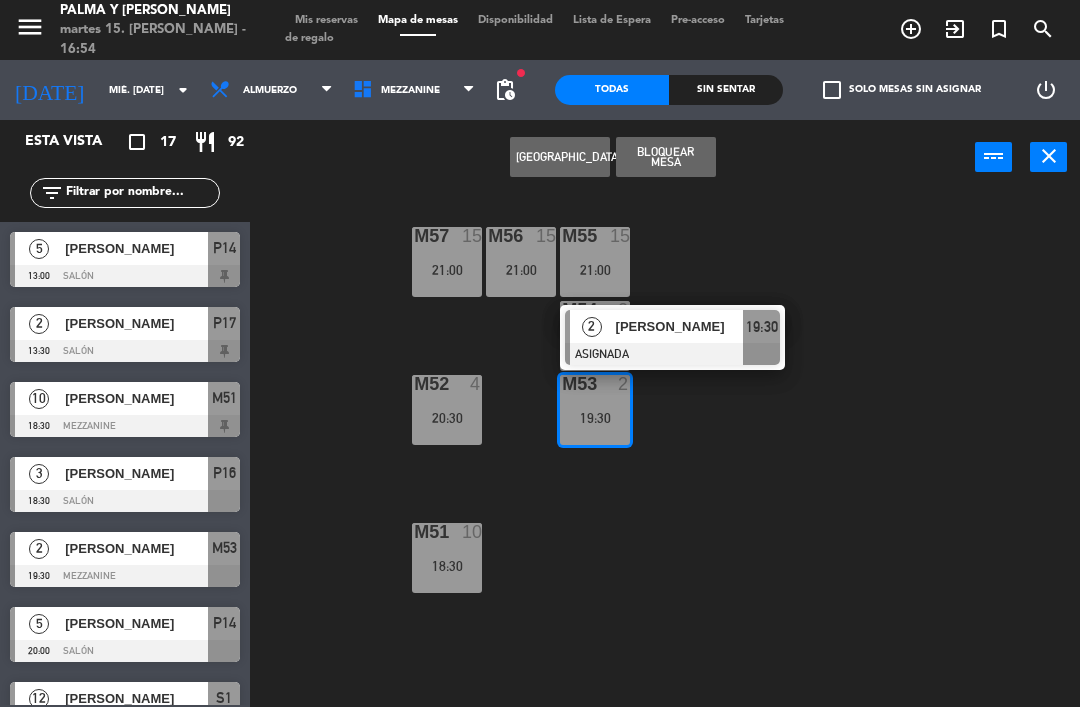 click on "[PERSON_NAME]" at bounding box center [680, 326] 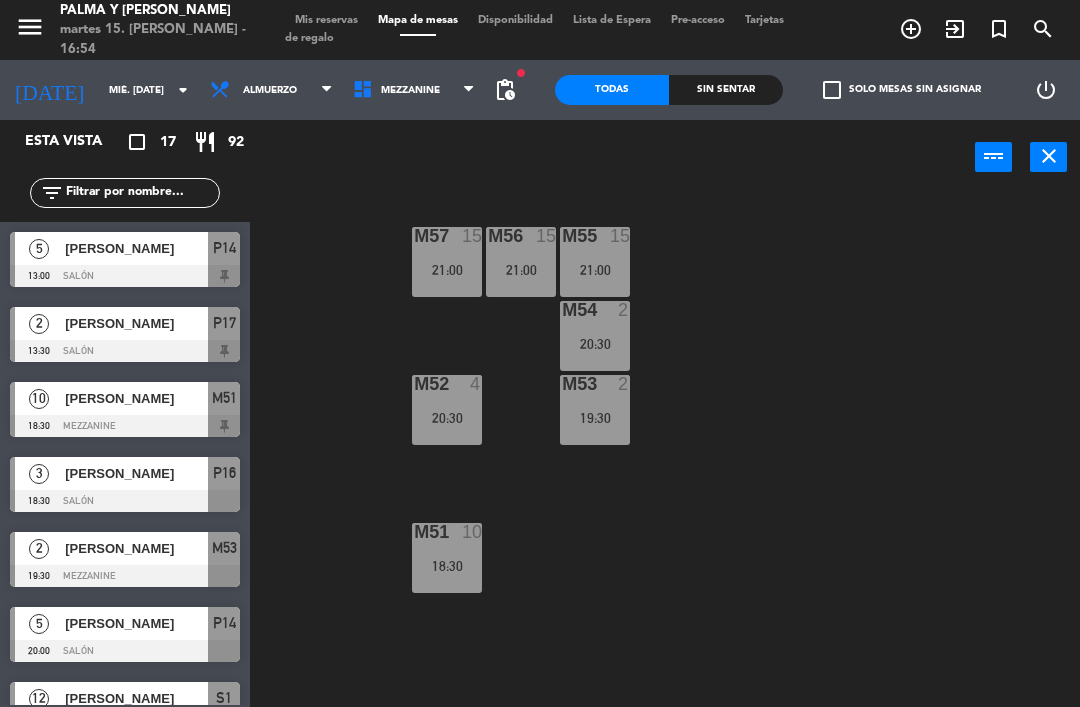 click on "M52  4   20:30" at bounding box center [447, 410] 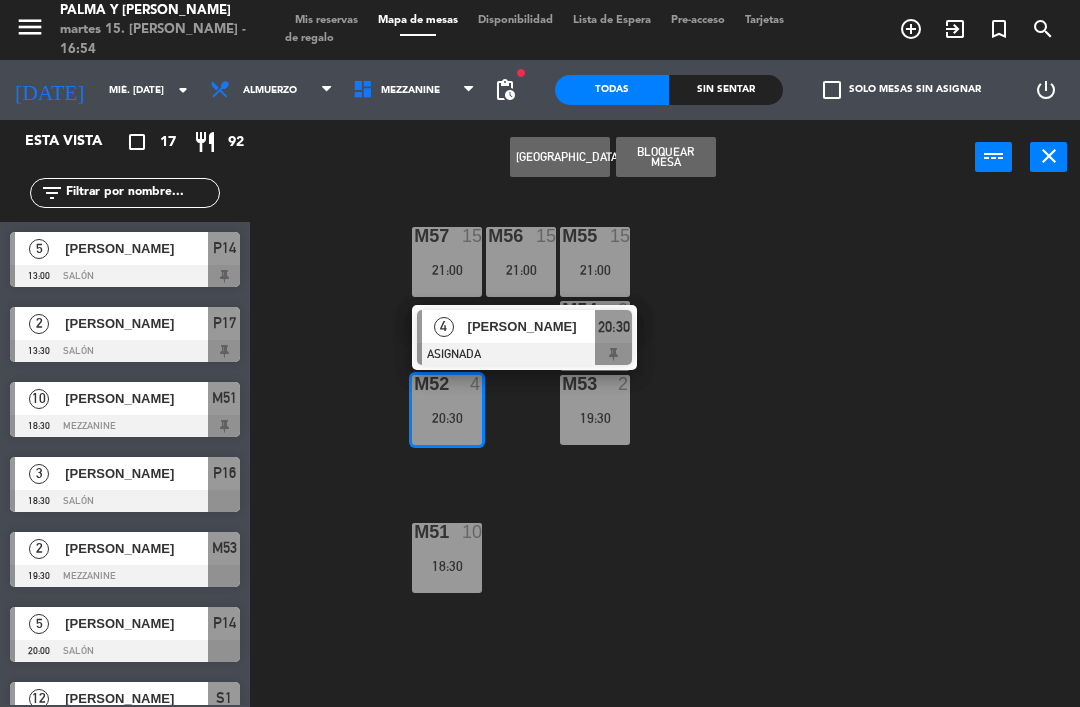 click on "[PERSON_NAME]" at bounding box center [532, 326] 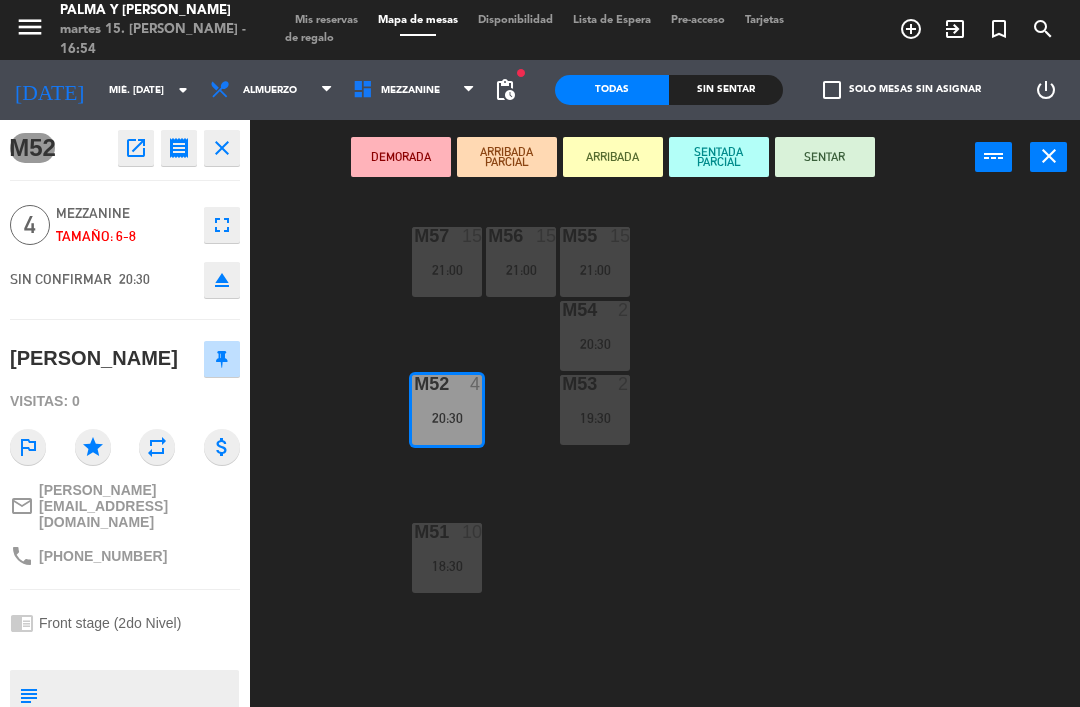 scroll, scrollTop: 0, scrollLeft: 0, axis: both 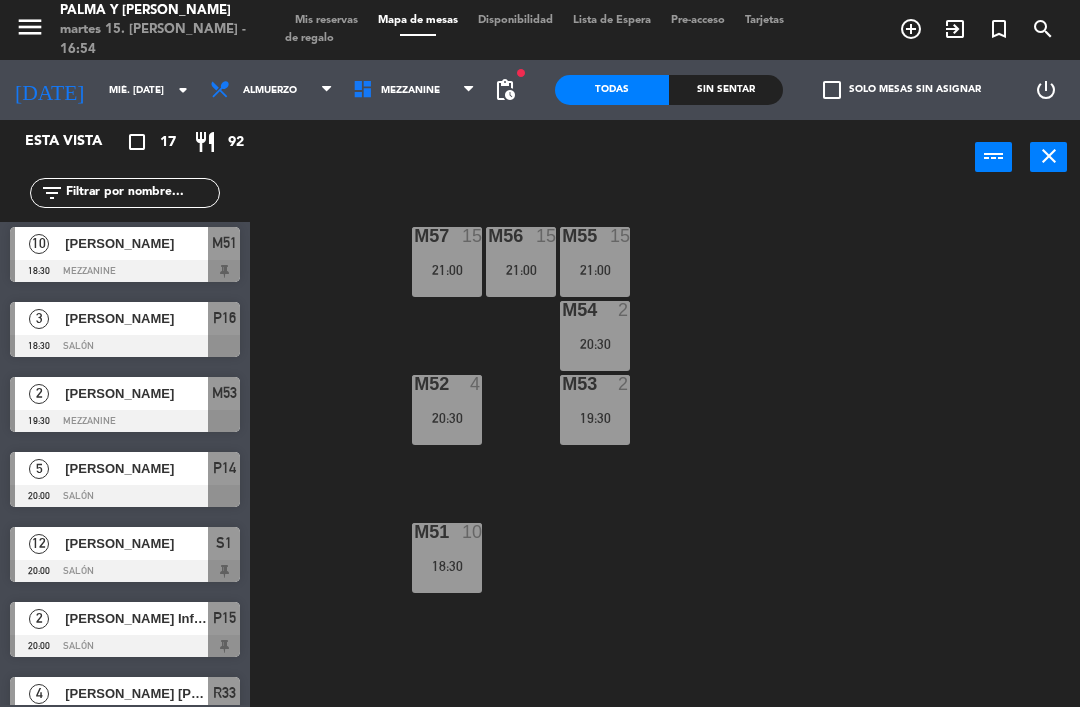 click on "M51  10   18:30" at bounding box center (447, 558) 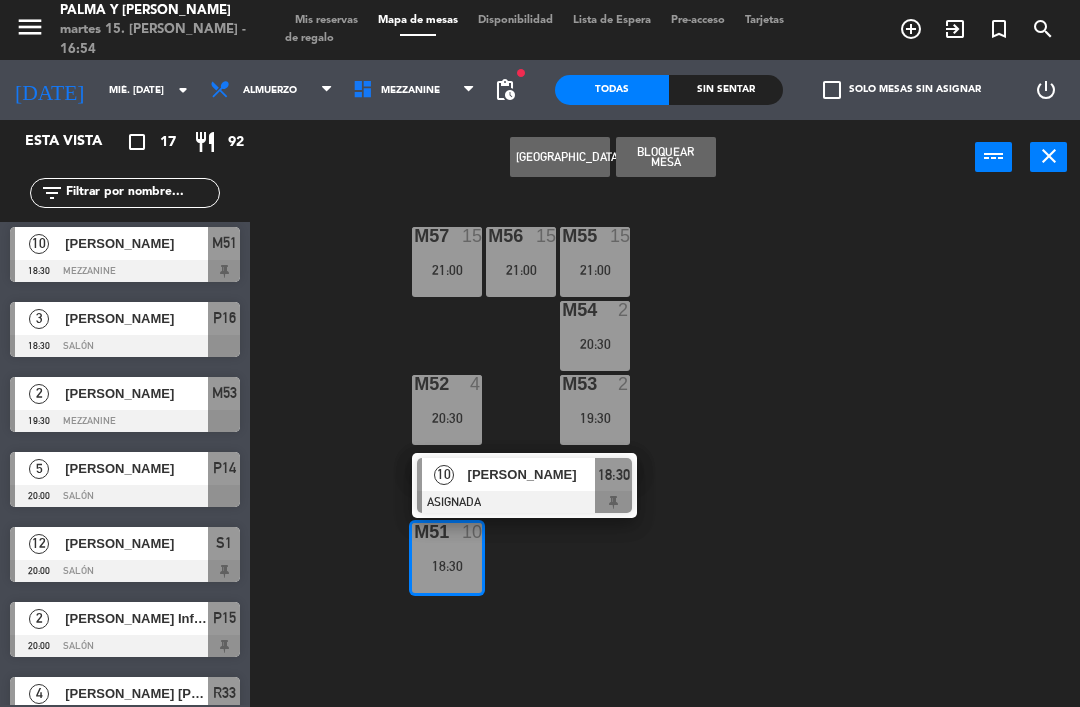 click on "[PERSON_NAME]" at bounding box center [531, 474] 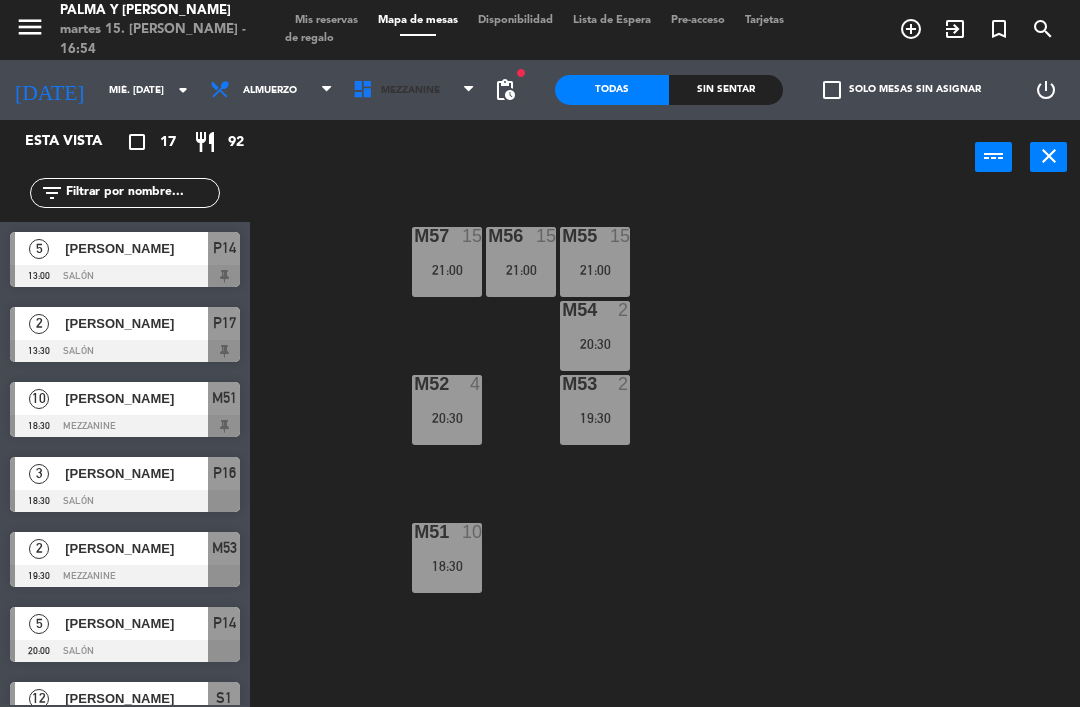 click on "Mezzanine" at bounding box center [414, 90] 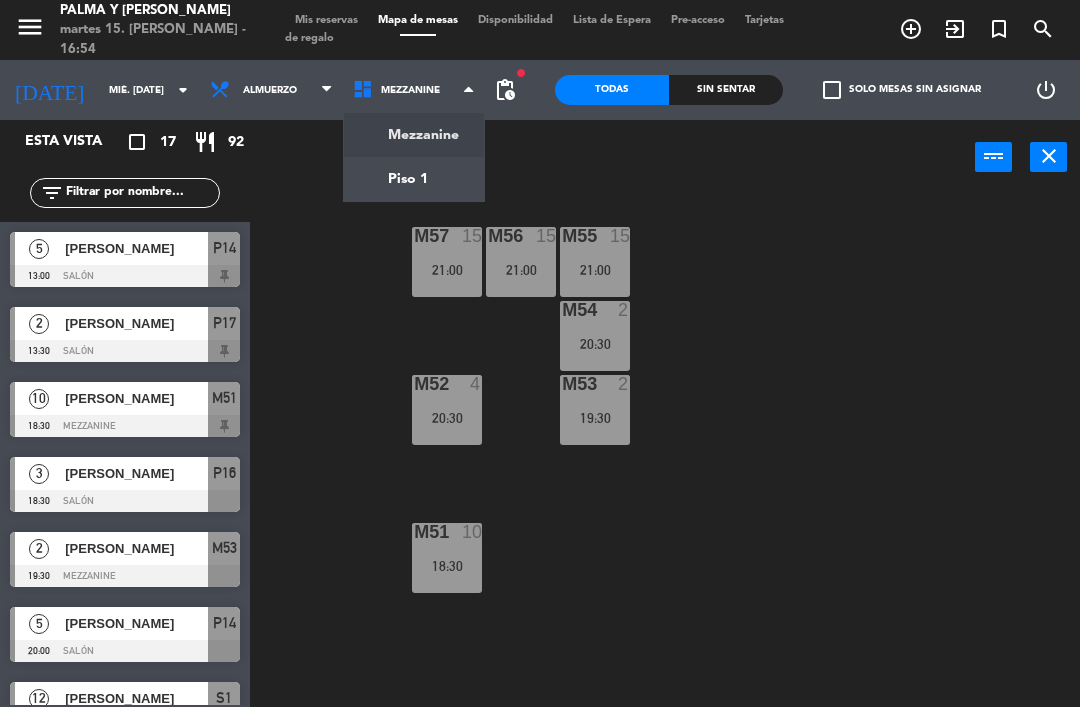 click on "menu  Palma y [PERSON_NAME] 15. [PERSON_NAME] - 16:54   Mis reservas   Mapa de mesas   Disponibilidad   Lista de Espera   Pre-acceso   Tarjetas de regalo  add_circle_outline exit_to_app turned_in_not search [DATE]    mié. [DATE] arrow_drop_down  Almuerzo  Almuerzo  Almuerzo  Mezzanine   Piso 1   Mezzanine   Mezzanine   Piso 1  fiber_manual_record pending_actions  Todas  Sin sentar  check_box_outline_blank   Solo mesas sin asignar   power_settings_new   Esta vista   crop_square  17  restaurant  92 filter_list  5   [PERSON_NAME]   13:00   Salón  P14  2   [PERSON_NAME]   13:30   Salón  P17  10   [PERSON_NAME]   18:30   Mezzanine  M51  3   [PERSON_NAME]   18:30   Salón  P16  2   [PERSON_NAME]   19:30   Mezzanine  M53  5   [PERSON_NAME]   20:00   Salón  P14  12   Daniela   20:00   Salón  S1  2   [PERSON_NAME] Influencer [PERSON_NAME]   20:00   Salón  P15  4   [PERSON_NAME] [PERSON_NAME]   20:00   Salón  R33  2   [PERSON_NAME]    20:00   Salón  P12  2   [PERSON_NAME]   20:30   Mezzanine  M54  2   [PERSON_NAME]  P18" 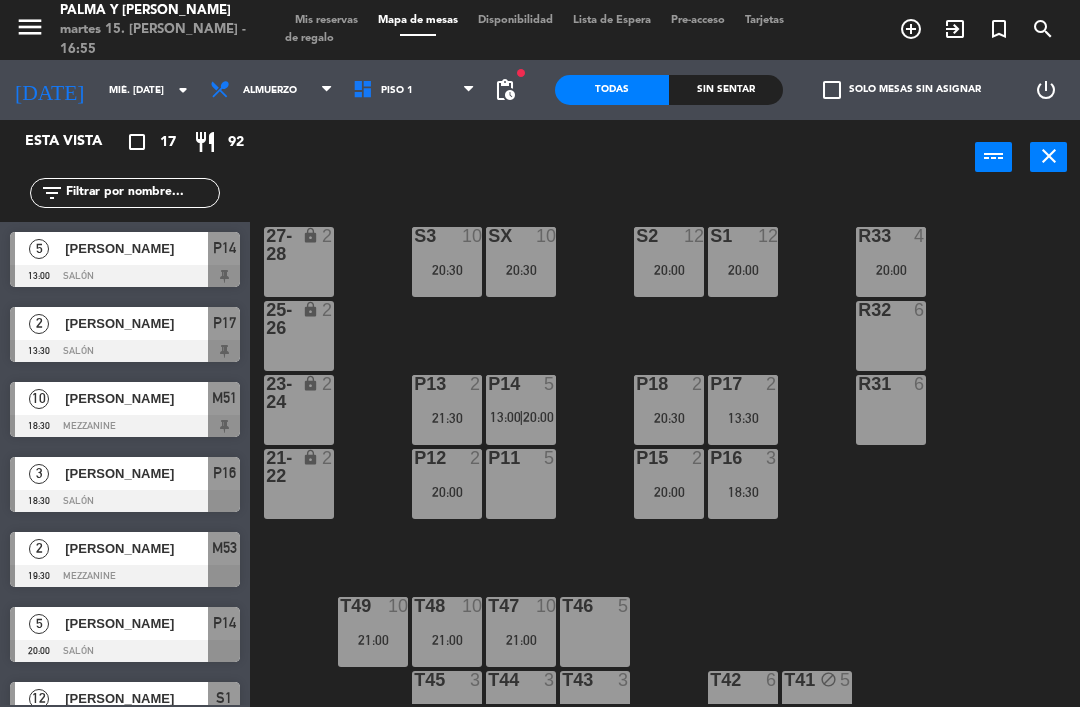 click on "mié. [DATE]" 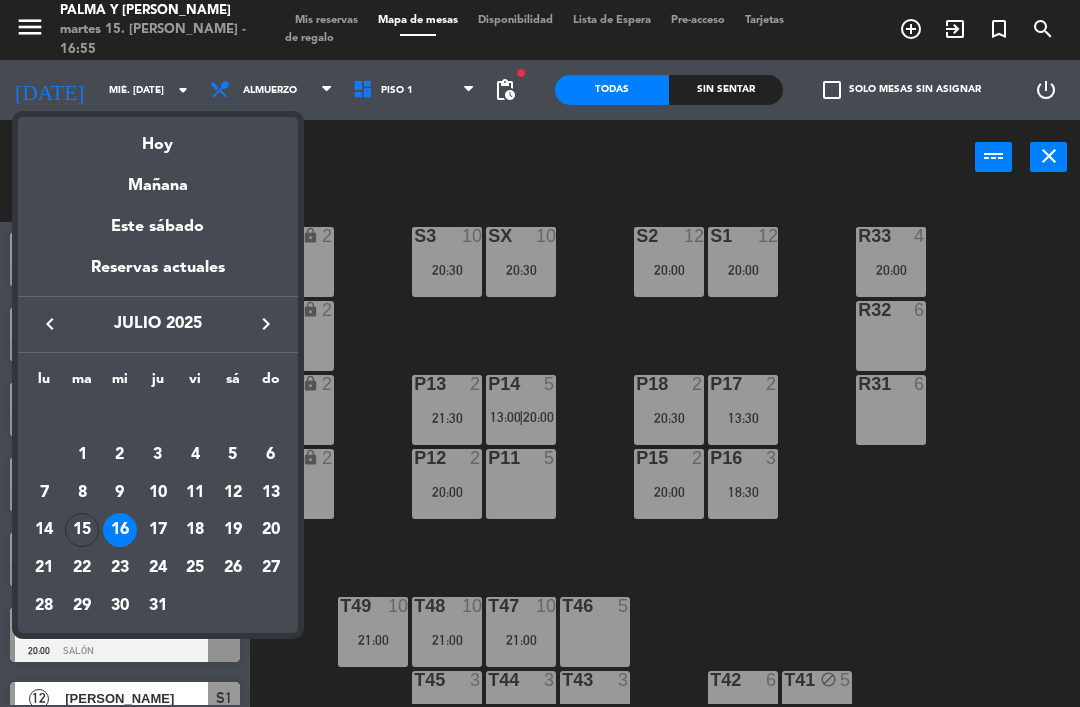 click on "26" at bounding box center [233, 568] 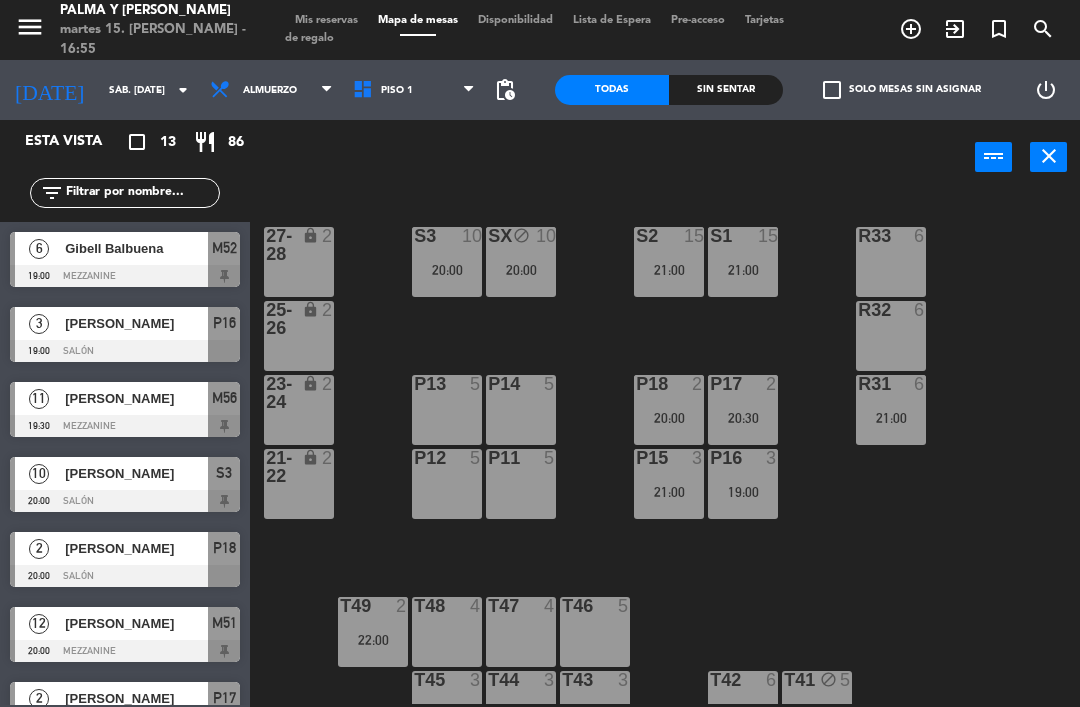 click on "21:00" at bounding box center (669, 492) 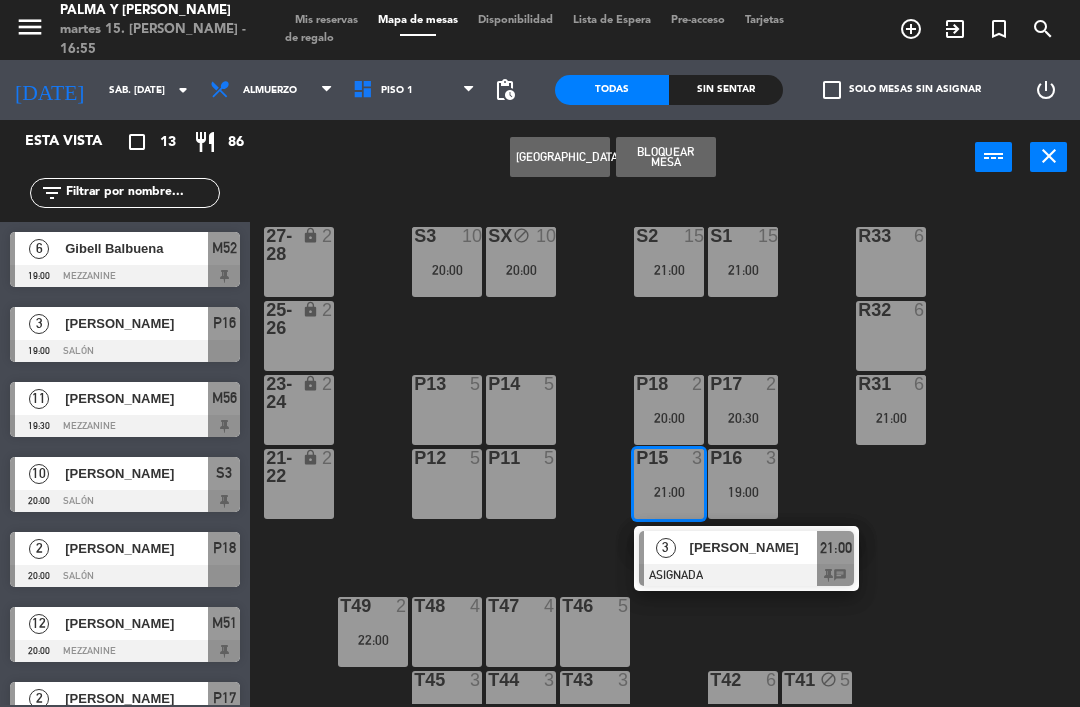 click on "[PERSON_NAME]" at bounding box center [753, 547] 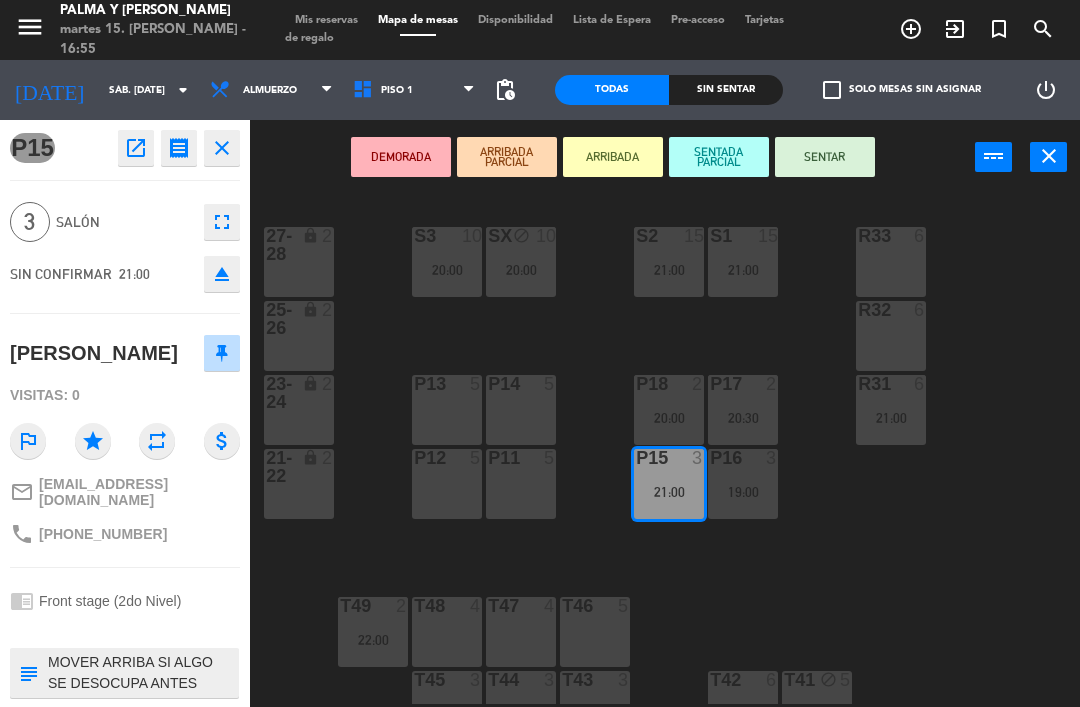 scroll, scrollTop: 0, scrollLeft: 0, axis: both 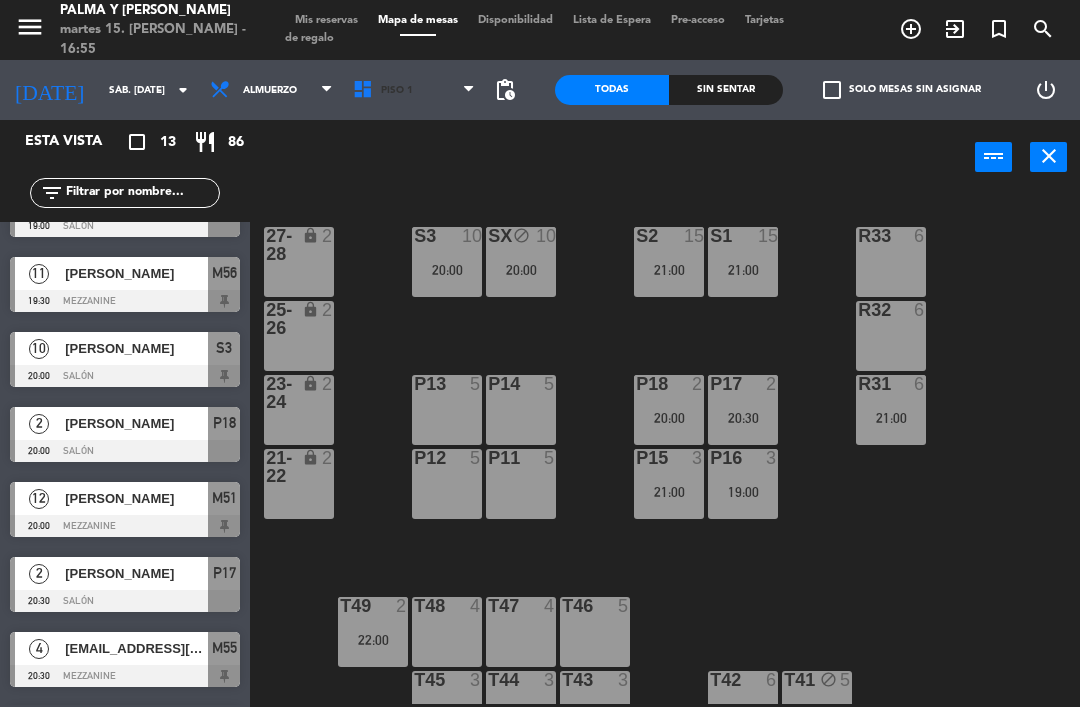 click on "Piso 1" at bounding box center [414, 90] 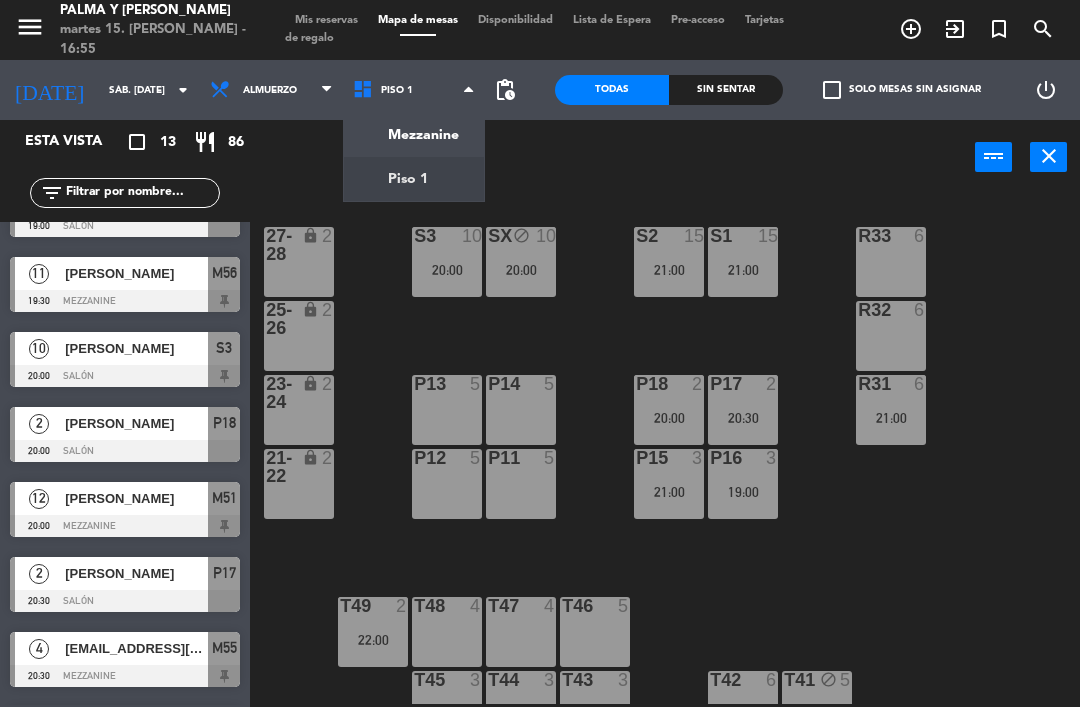 click on "menu  Palma y [PERSON_NAME] 15. [PERSON_NAME] - 16:55   Mis reservas   Mapa de mesas   Disponibilidad   Lista de Espera   Pre-acceso   Tarjetas de regalo  add_circle_outline exit_to_app turned_in_not search [DATE]    sáb. [DATE] arrow_drop_down  Almuerzo  Almuerzo  Almuerzo  Mezzanine   Piso 1   Piso 1   Mezzanine   Piso 1  pending_actions  Todas  Sin sentar  check_box_outline_blank   Solo mesas sin asignar   power_settings_new   Esta vista   crop_square  13  restaurant  86 filter_list  6   Gibell Balbuena   19:00   Mezzanine  M52  3   [PERSON_NAME]   19:00   Salón  P16  11   [PERSON_NAME]   19:30   Mezzanine  M56  10   [PERSON_NAME]   20:00   Salón  S3  2   [PERSON_NAME]   20:00   Salón  P18  12   [PERSON_NAME]    20:00   Mezzanine  M51  2   [PERSON_NAME]   20:30   Salón  P17  4   [EMAIL_ADDRESS][DOMAIN_NAME]   20:30   Mezzanine  M55  10   [PERSON_NAME]   20:30   Mezzanine  M53  6   [PERSON_NAME]   21:00   Salón  R31  3   [PERSON_NAME]   21:00   Salón  P15 chat  15   [PERSON_NAME]   21:00" 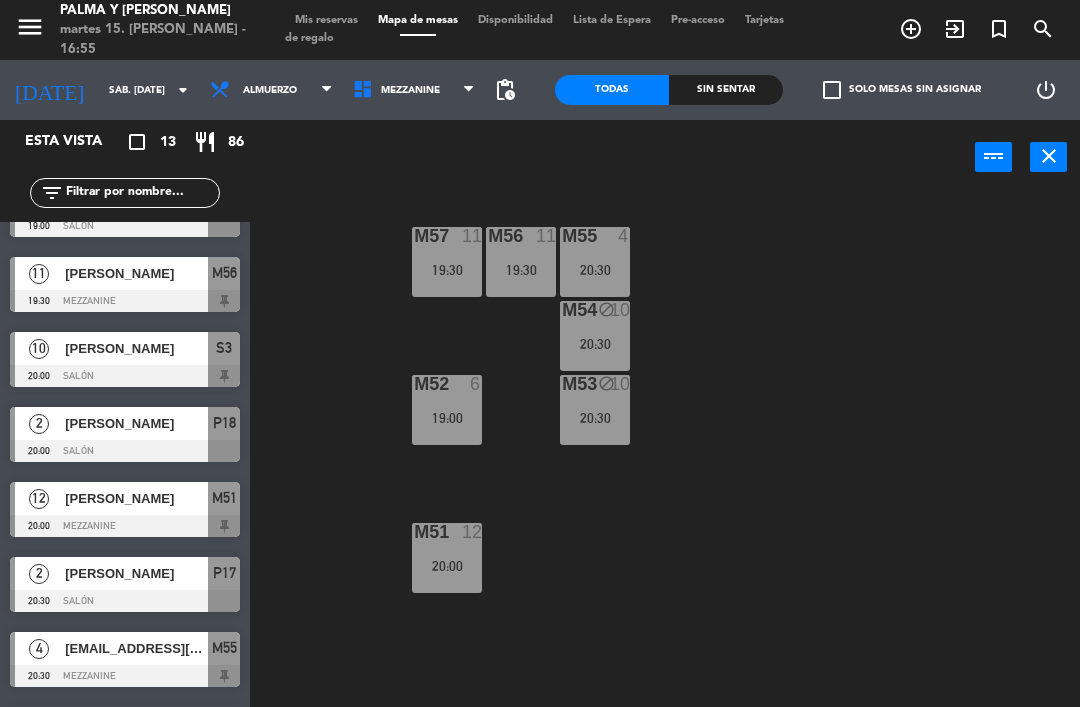 click on "20:30" at bounding box center [595, 418] 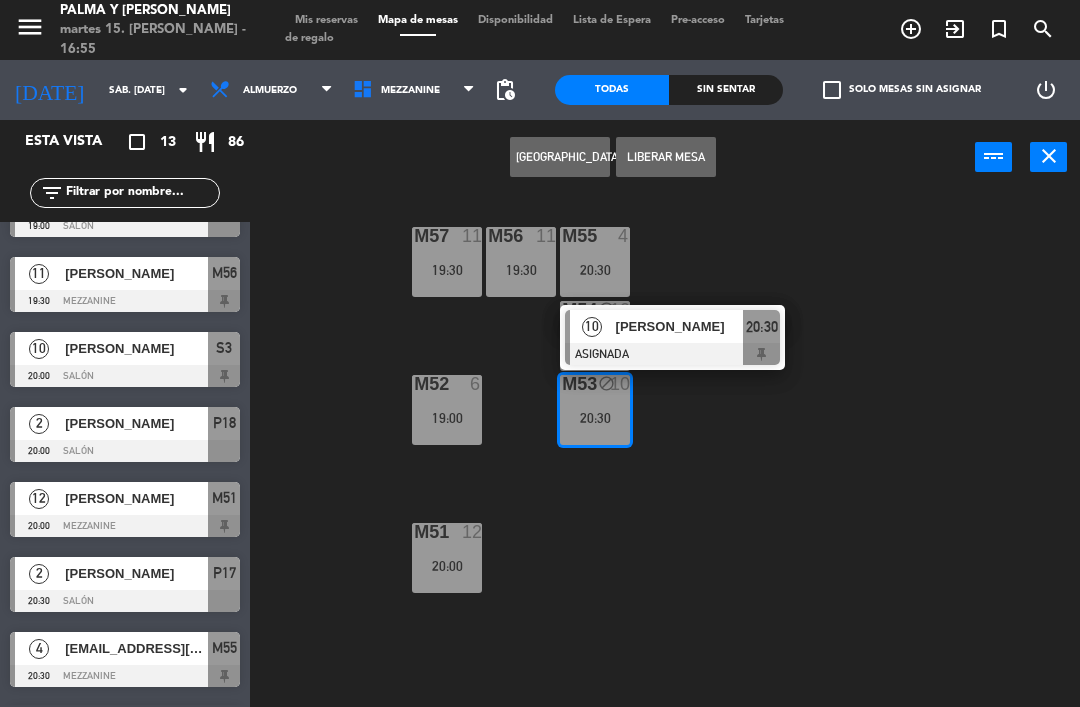 click on "[PERSON_NAME]" at bounding box center [680, 326] 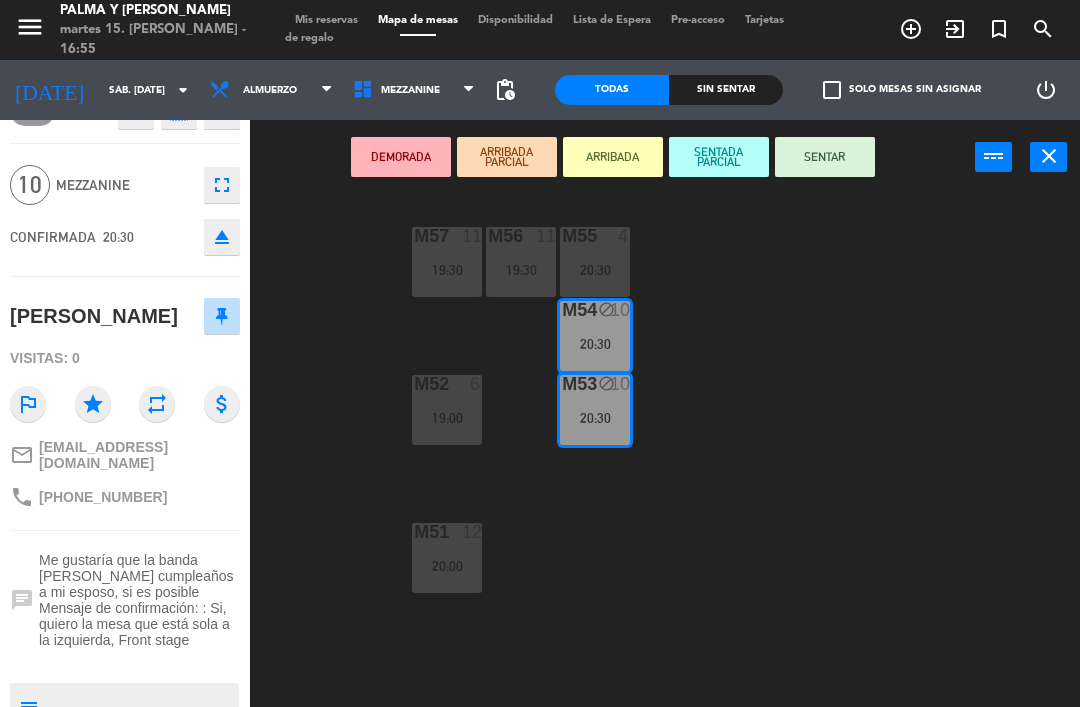 scroll, scrollTop: 41, scrollLeft: 0, axis: vertical 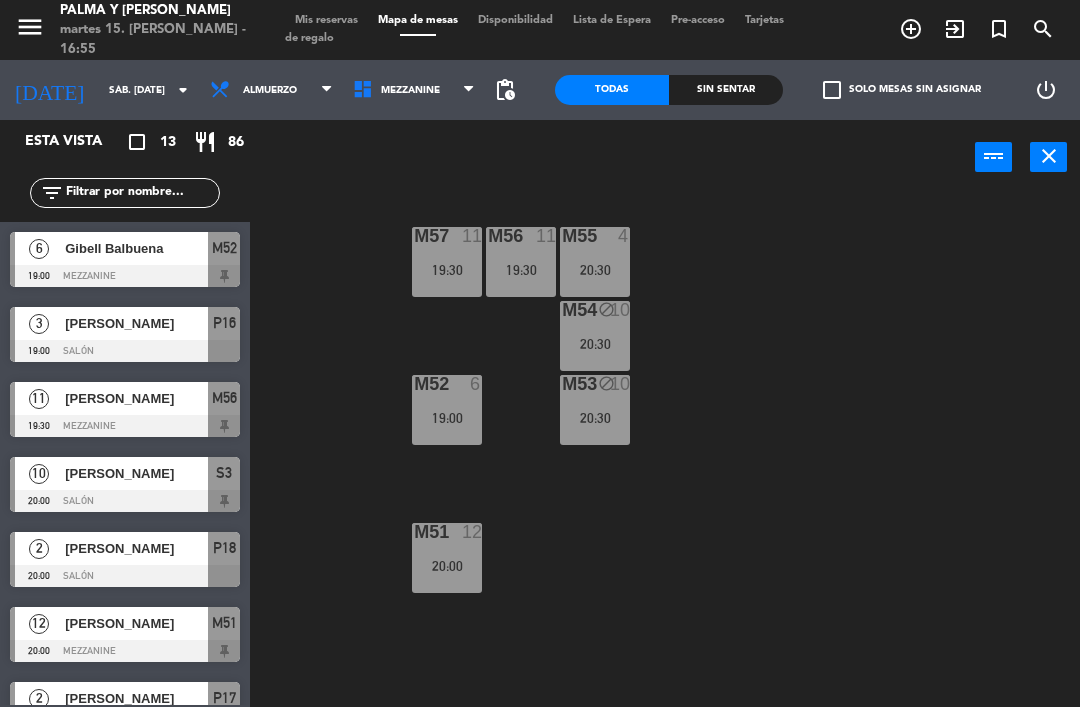 click on "M51  12   20:00" at bounding box center (447, 558) 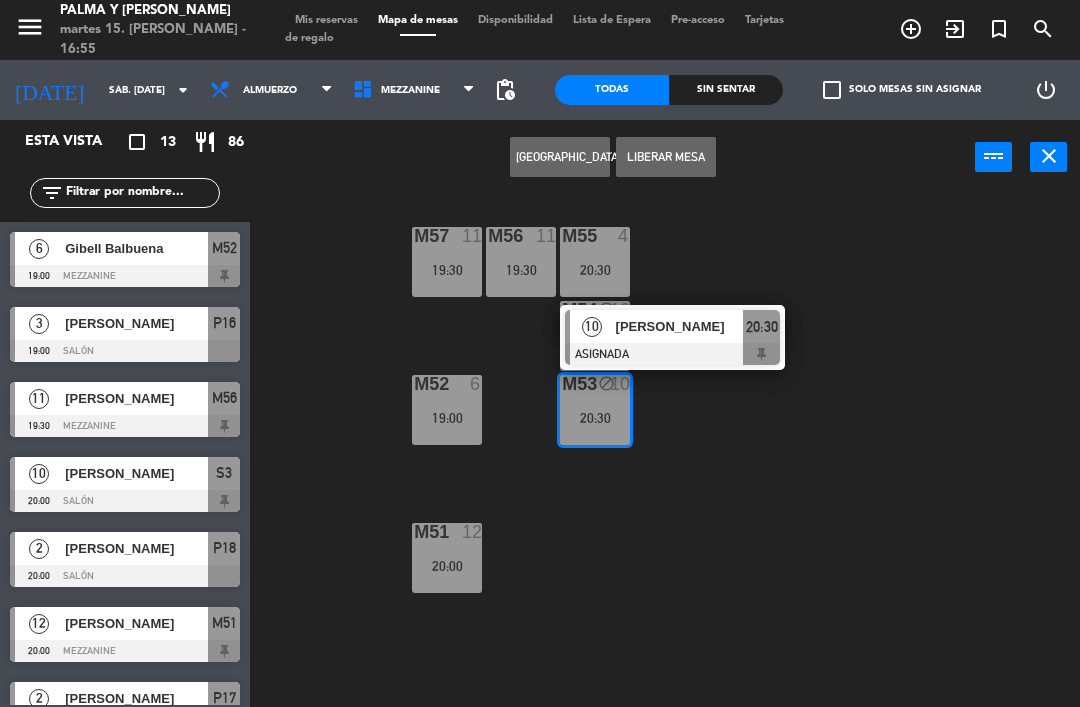 click on "Liberar Mesa" at bounding box center [666, 157] 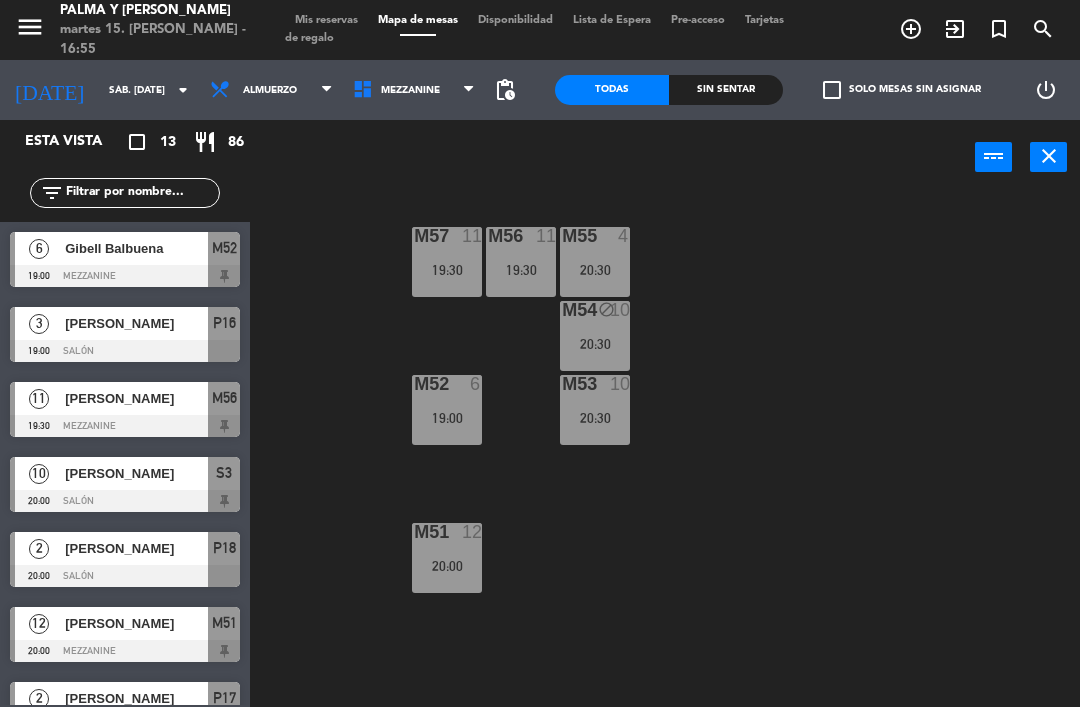 click on "M54 block  10   20:30" at bounding box center (595, 336) 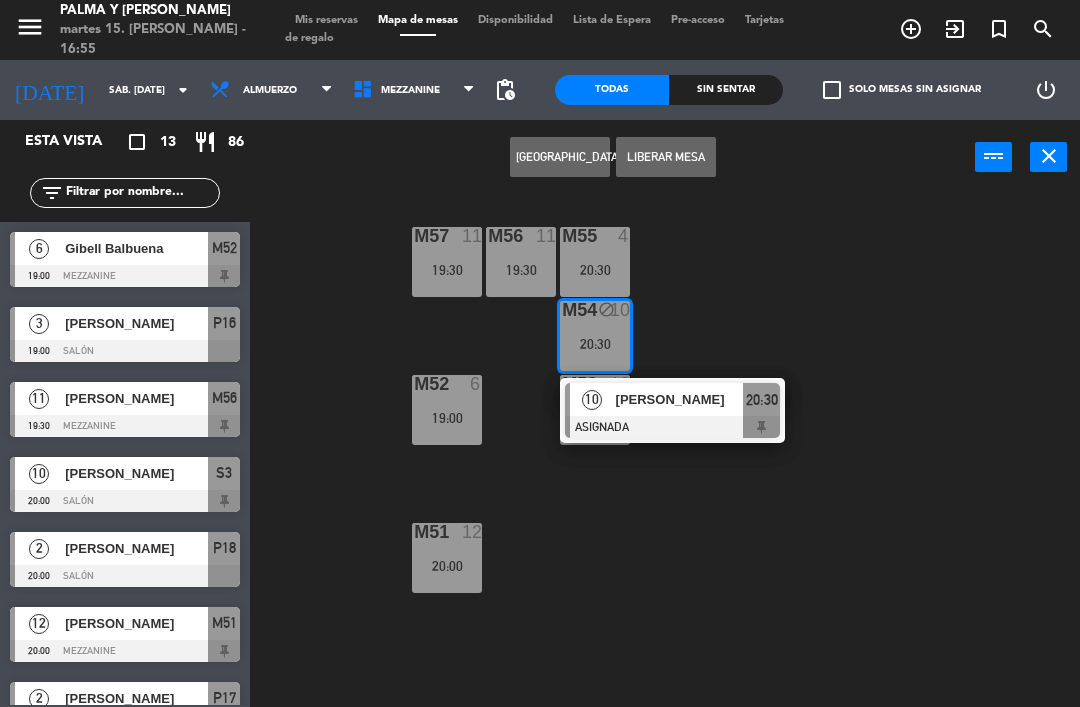 click on "Liberar Mesa" at bounding box center [666, 157] 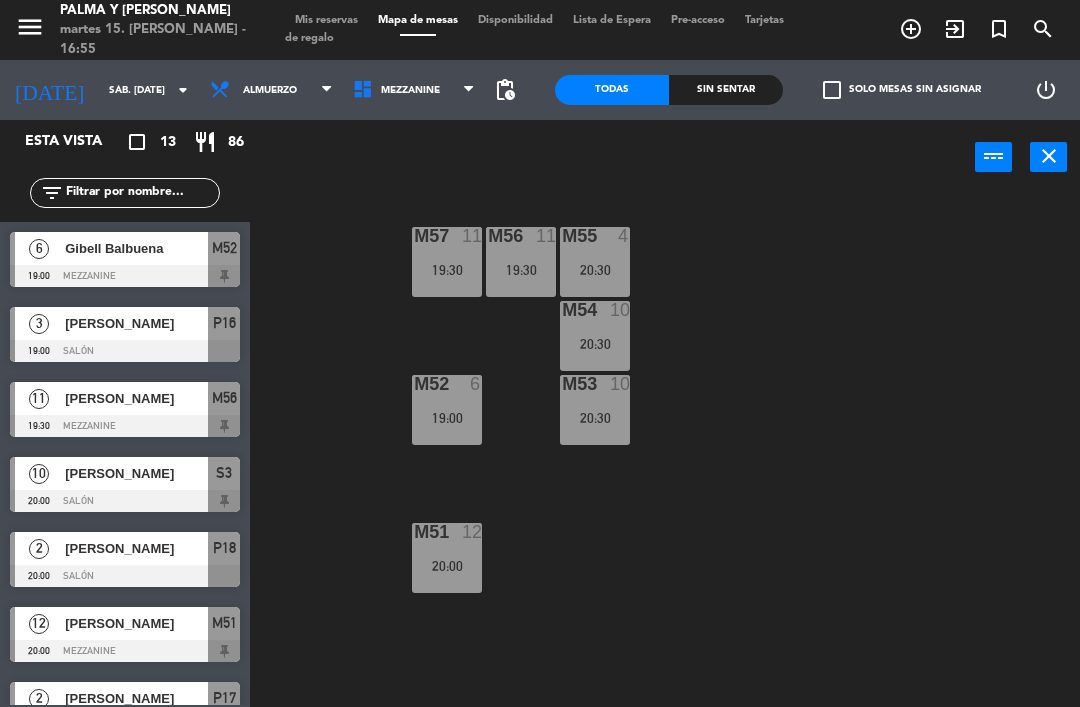 click on "M57  11   19:30  M56  11   19:30  M55  4   20:30  M54  10   20:30  M52  6   19:00  M53  10   20:30  M51  12   20:00" 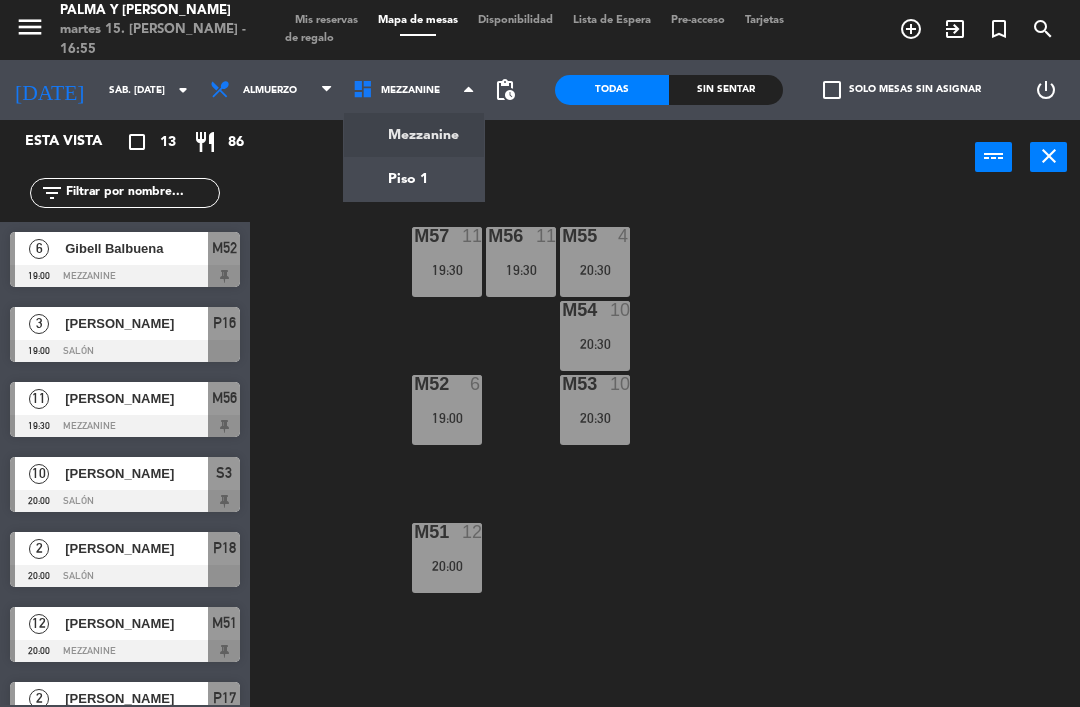 click on "menu  Palma y [PERSON_NAME] 15. [PERSON_NAME] - 16:55   Mis reservas   Mapa de mesas   Disponibilidad   Lista de Espera   Pre-acceso   Tarjetas de regalo  add_circle_outline exit_to_app turned_in_not search [DATE]    sáb. [DATE] arrow_drop_down  Almuerzo  Almuerzo  Almuerzo  Mezzanine   Piso 1   Mezzanine   Mezzanine   Piso 1  pending_actions  Todas  Sin sentar  check_box_outline_blank   Solo mesas sin asignar   power_settings_new   Esta vista   crop_square  13  restaurant  86 filter_list  6   Gibell Balbuena   19:00   Mezzanine  M52  3   [PERSON_NAME]   19:00   Salón  P16  11   [PERSON_NAME]   19:30   Mezzanine  M56  10   [PERSON_NAME]   20:00   Salón  S3  2   [PERSON_NAME]   20:00   Salón  P18  12   [PERSON_NAME]    20:00   Mezzanine  M51  2   [PERSON_NAME]   20:30   Salón  P17  4   [EMAIL_ADDRESS][DOMAIN_NAME]   20:30   Mezzanine  M55  10   [PERSON_NAME]   20:30   Mezzanine  M53  6   [PERSON_NAME]   21:00   Salón  R31  3   [PERSON_NAME]   21:00   Salón  P15 chat  15   [PERSON_NAME]  S1" 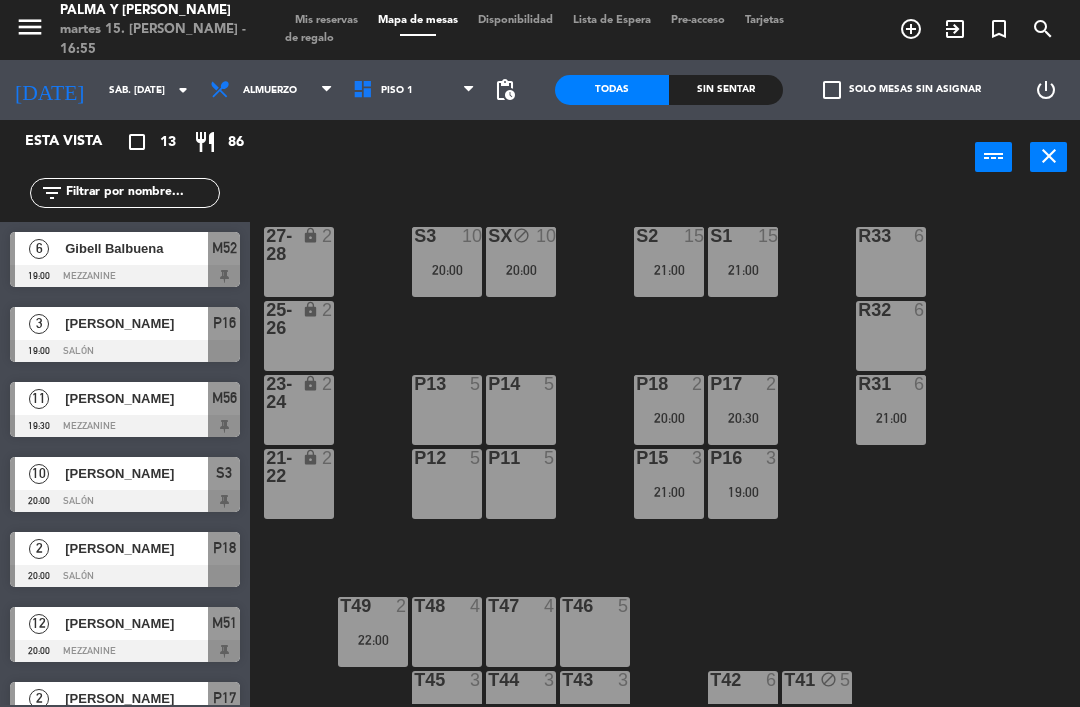 click on "Piso 1" at bounding box center (414, 90) 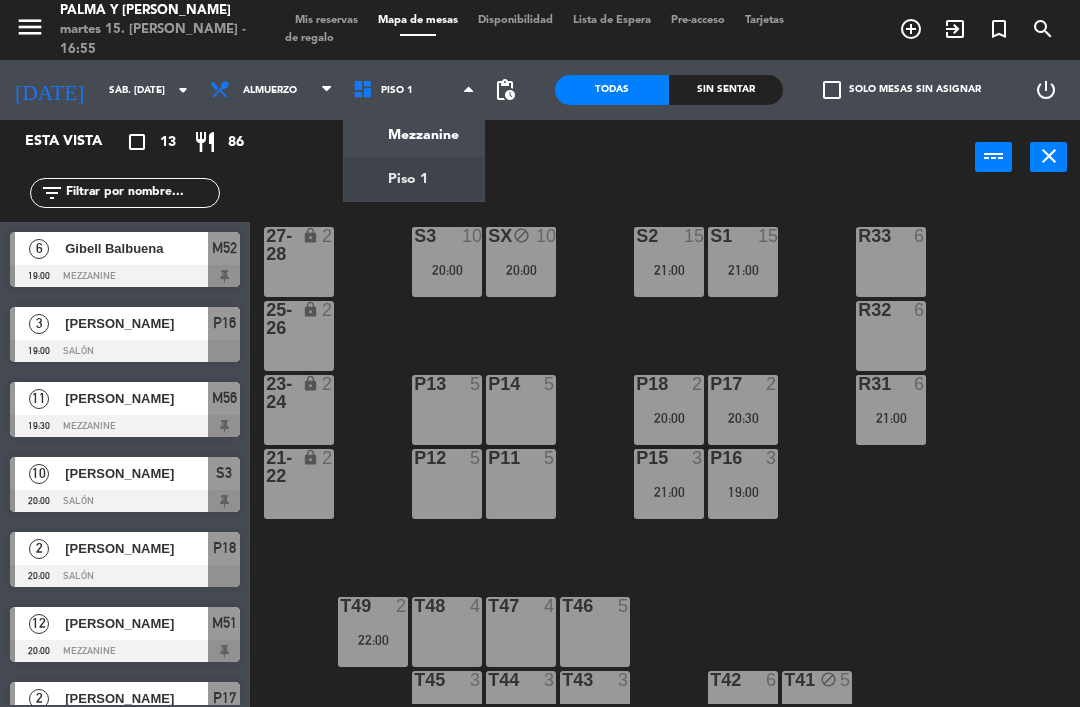 click on "SX block  10   20:00" at bounding box center (521, 262) 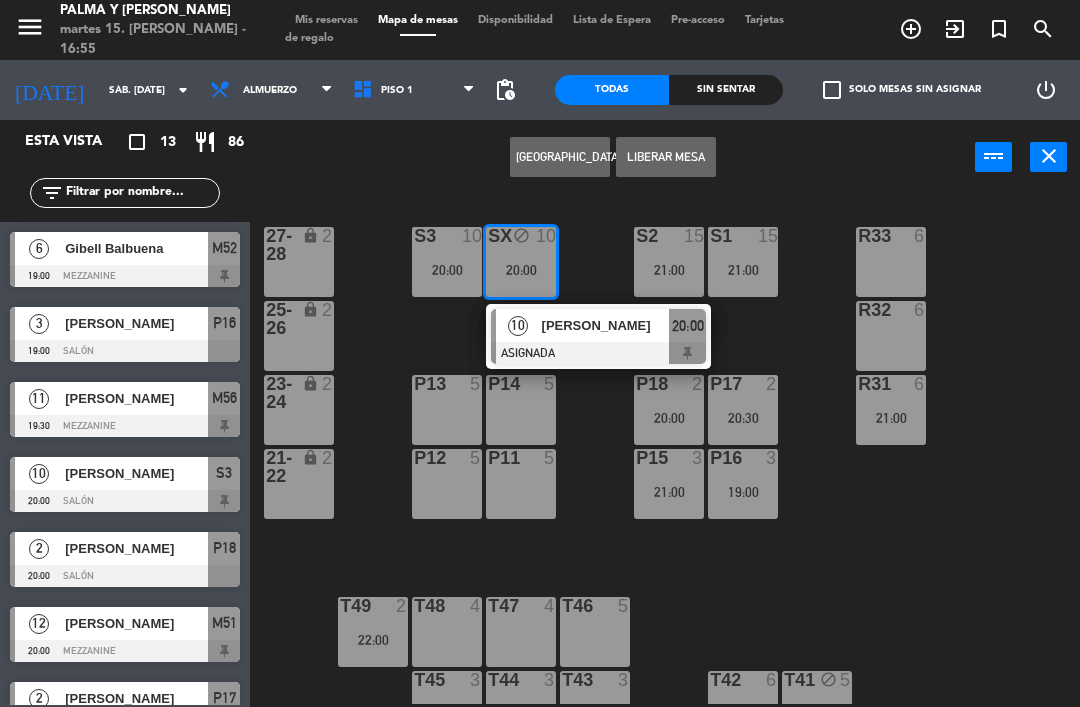 click on "Liberar Mesa" at bounding box center (666, 157) 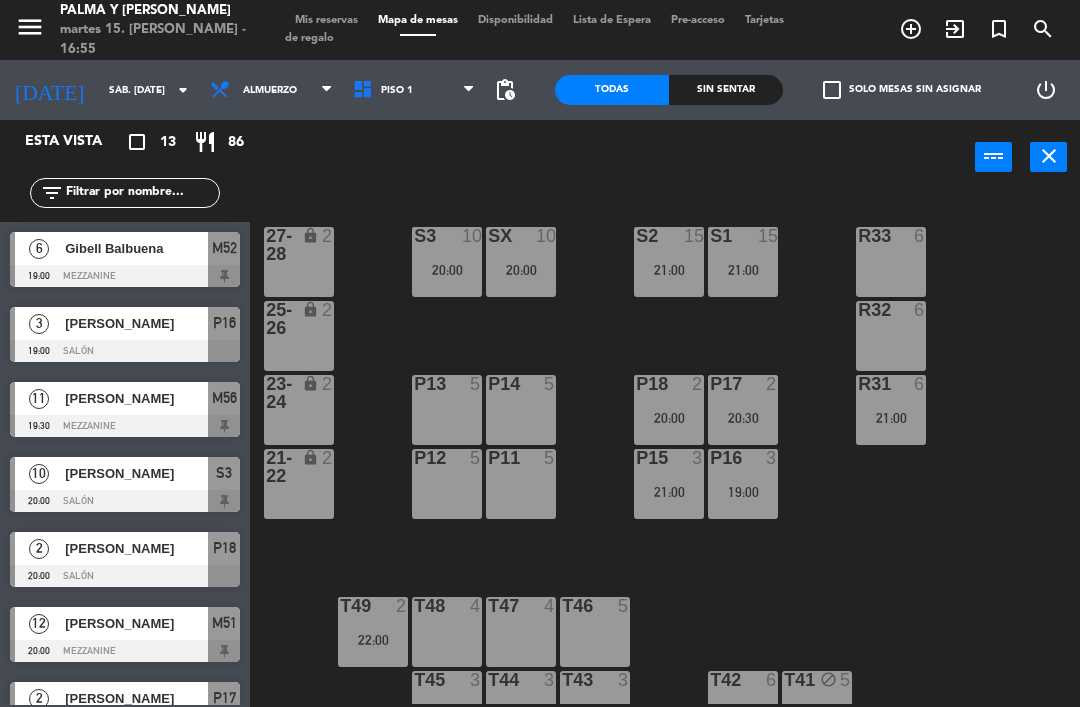 click at bounding box center (474, 90) 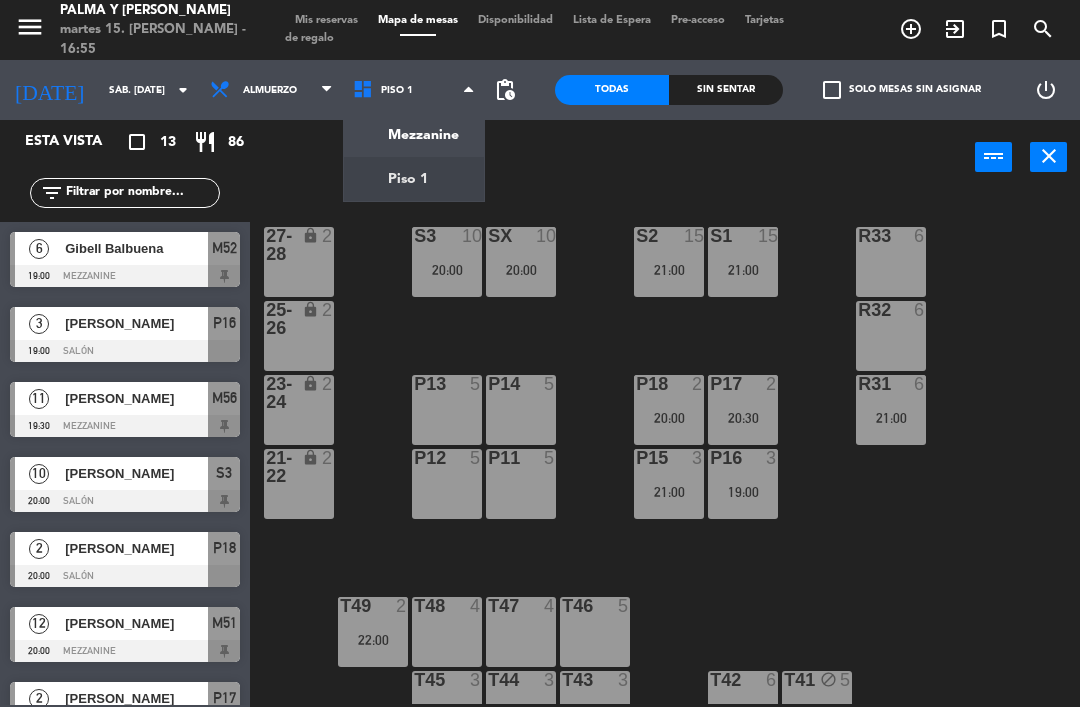 click on "sáb. [DATE]" 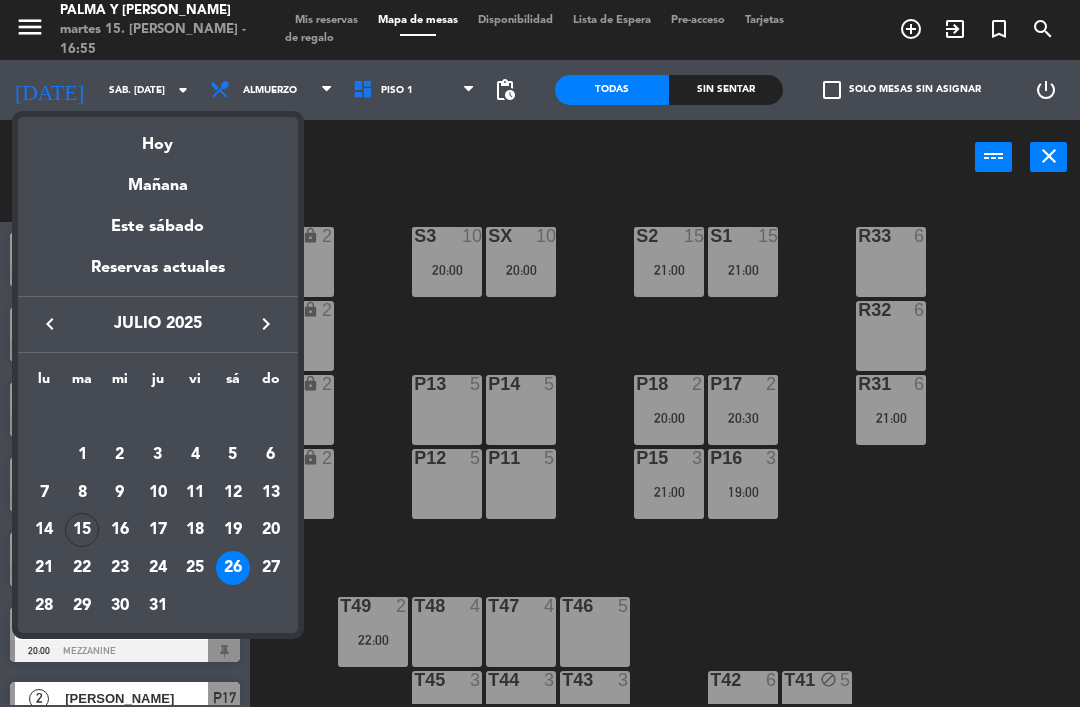 click on "Hoy" at bounding box center [158, 137] 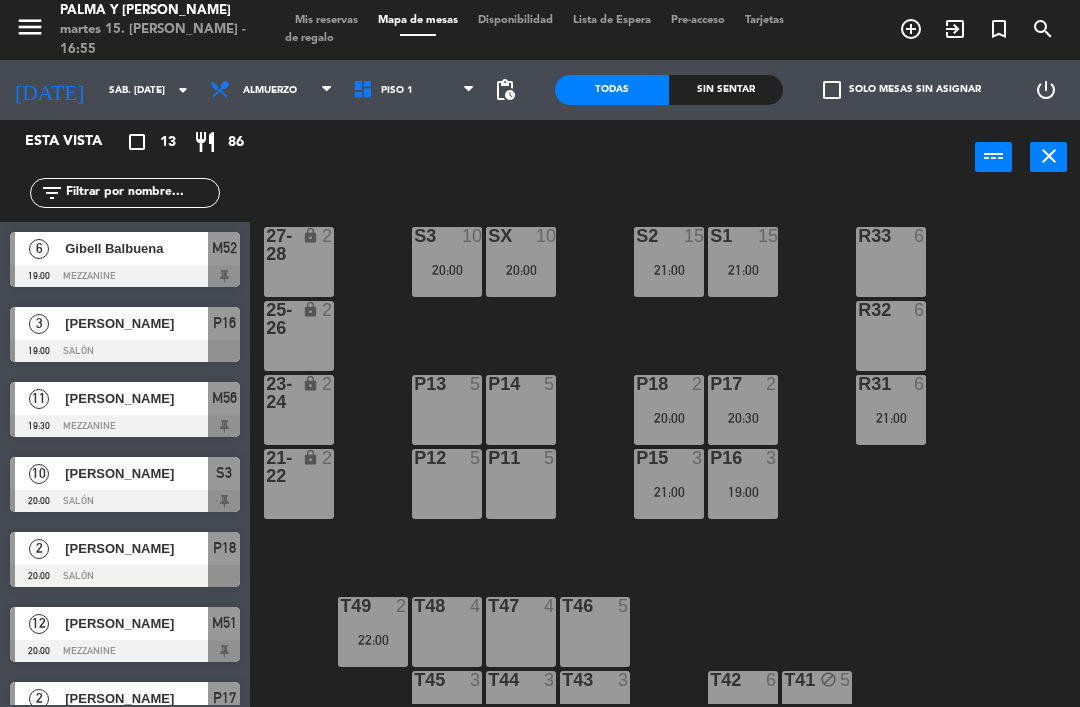 type on "[DATE] [DATE]." 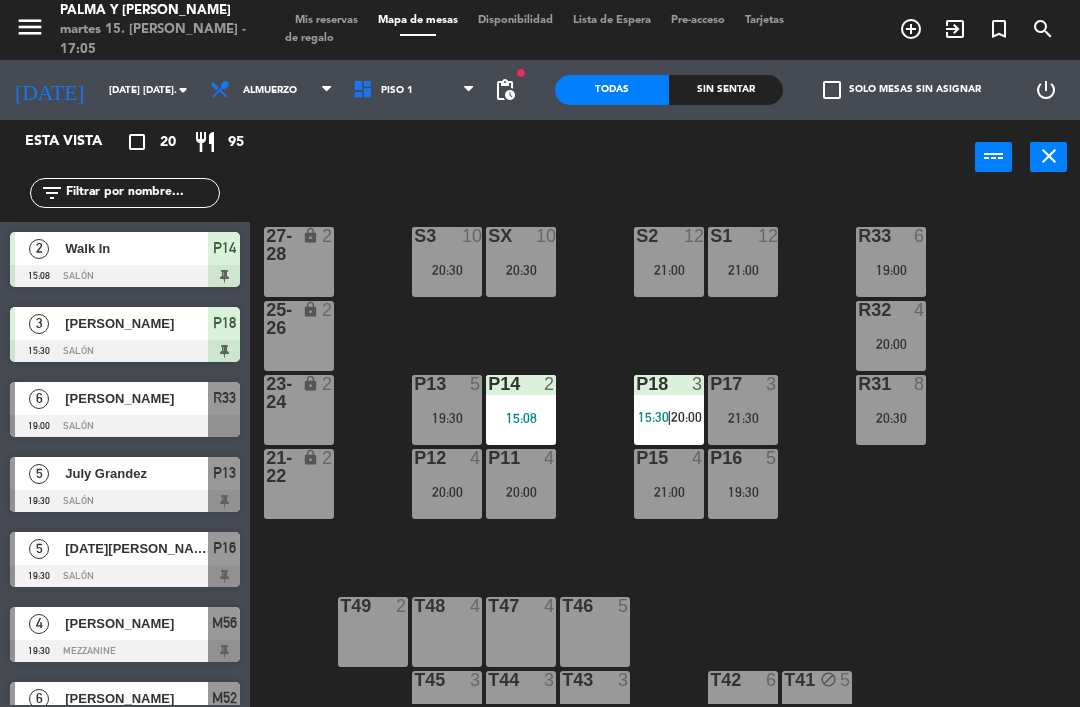 click on "20:00" at bounding box center (686, 417) 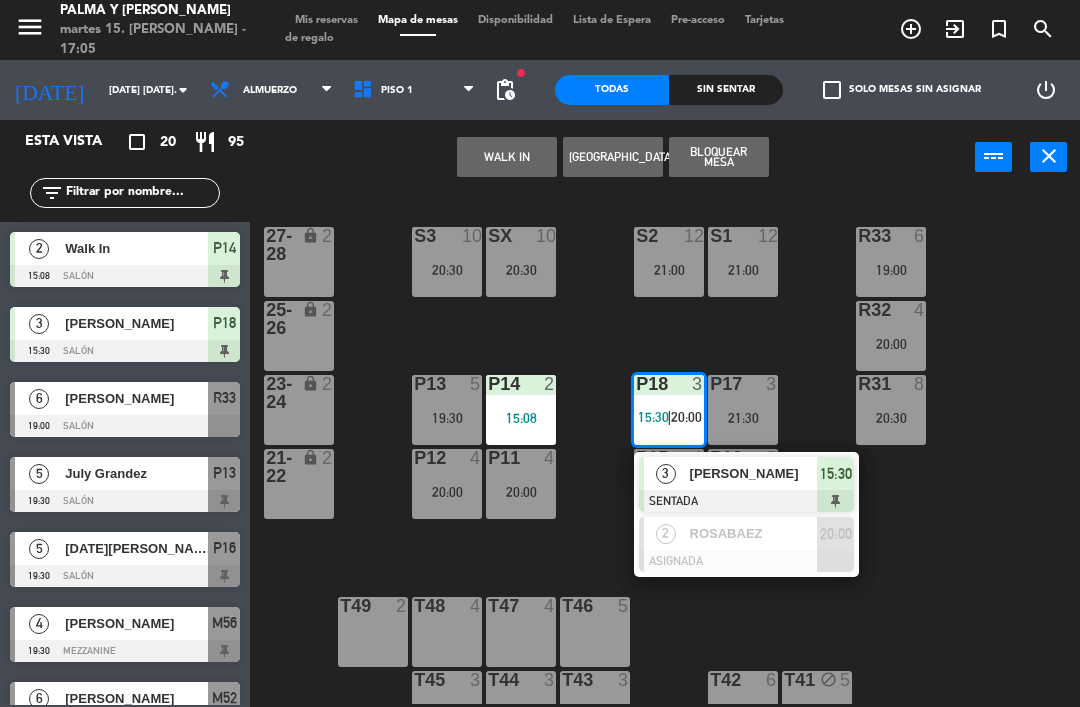 click on "[PERSON_NAME]" at bounding box center (754, 473) 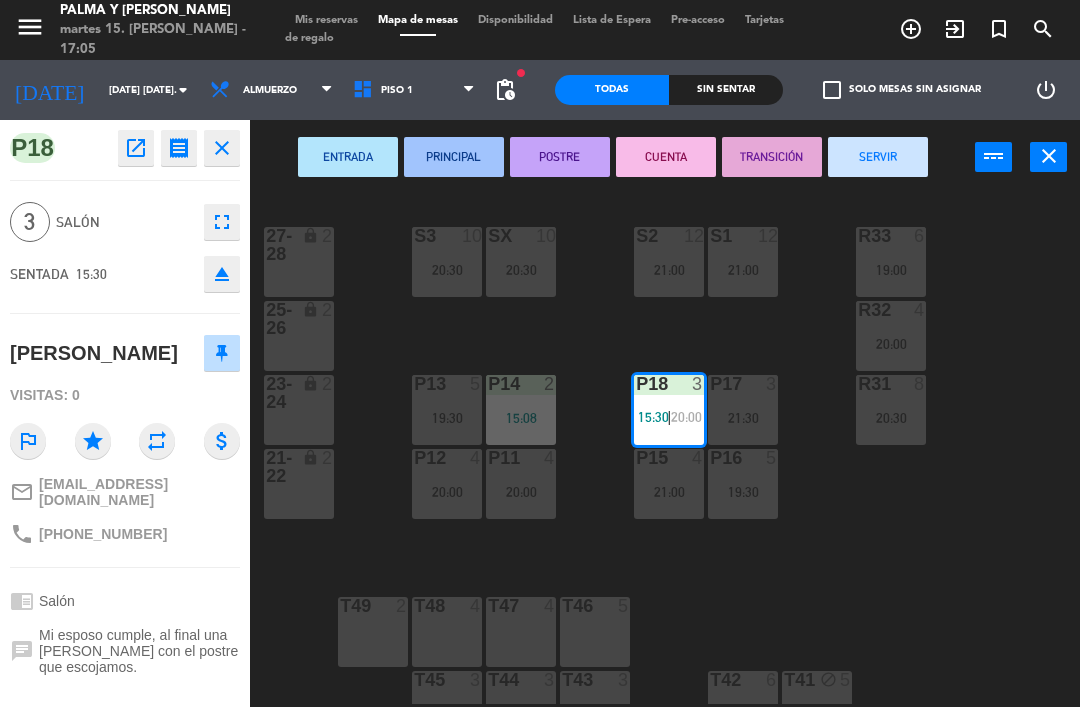 click on "SERVIR" at bounding box center (878, 157) 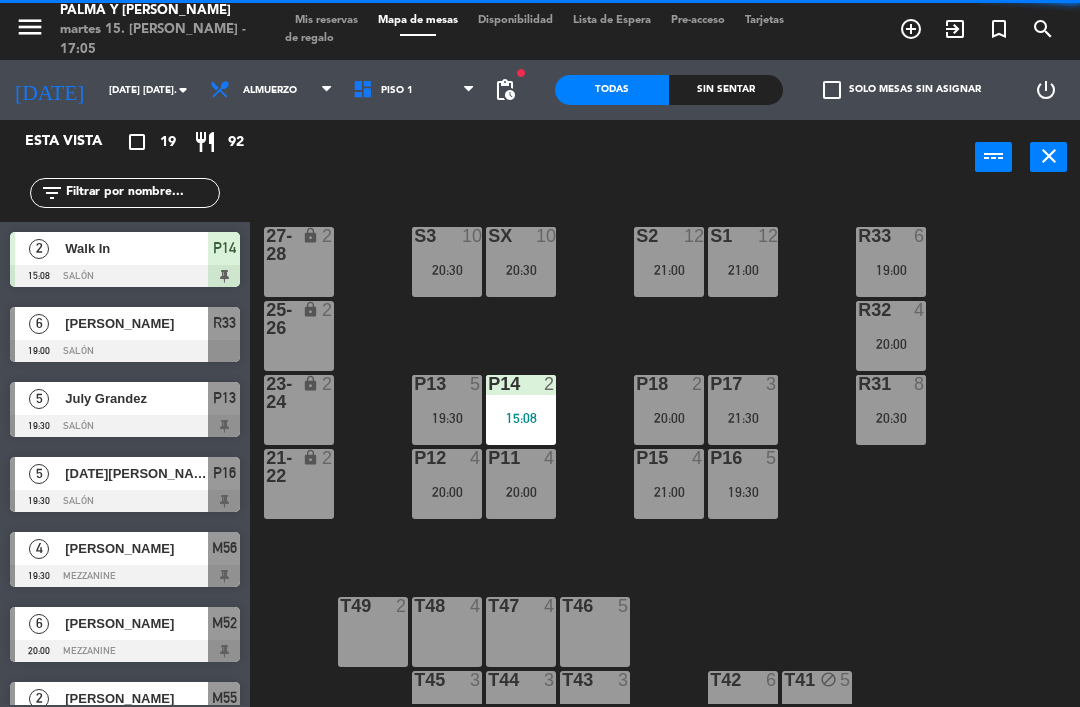 click on "15:08" at bounding box center (521, 418) 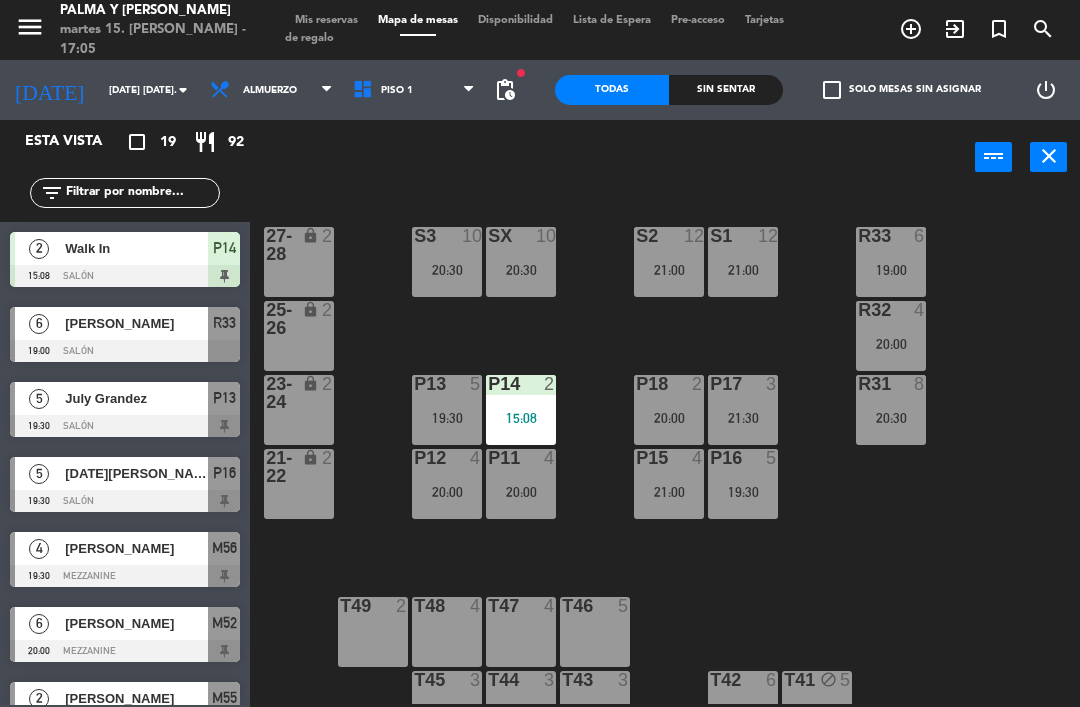 click on "R33  6   19:00  S1  12   21:00  S2  12   21:00  S3  10   20:30  SX  10   20:30  27-28 lock  2  R32  4   20:00  25-26 lock  2  P13  5   19:30  P14  2   15:08  P18  2   20:00  P17  3   21:30  R31  8   20:30  23-24 lock  2  P12  4   20:00  P11  4   20:00  P15  4   21:00  P16  5   19:30  21-22 lock  2  T48  4  T47  4  T46  5  T49  2  T45  3  T44  3  T43  3  T42  6  T41 block  5" 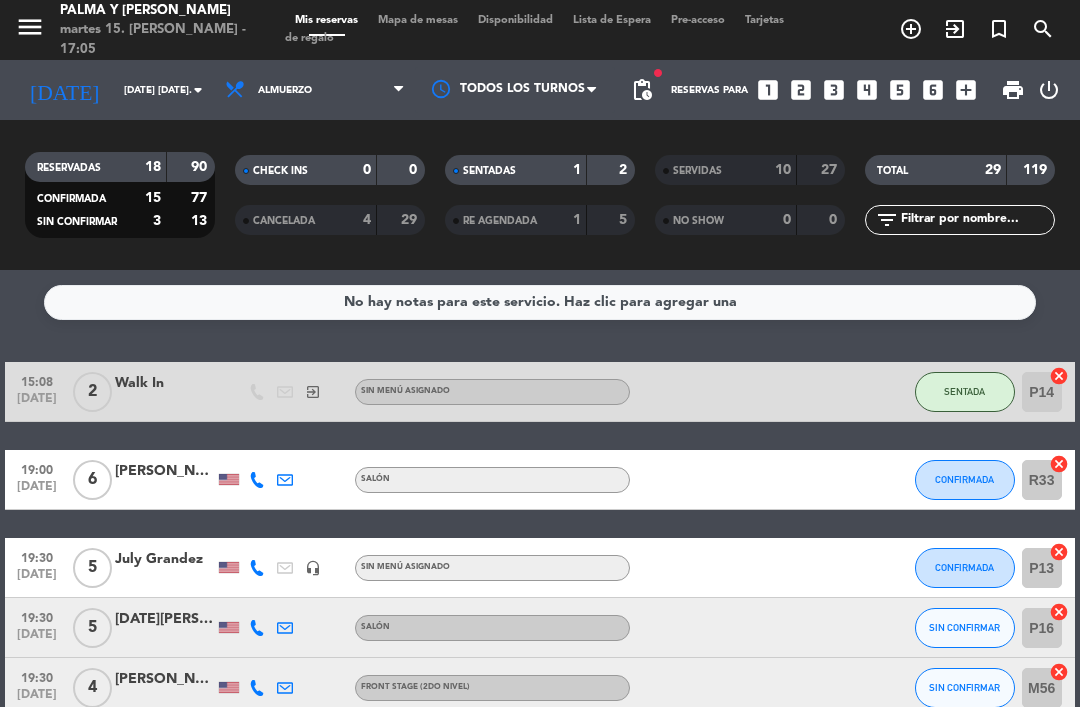 click on "SERVIDAS" 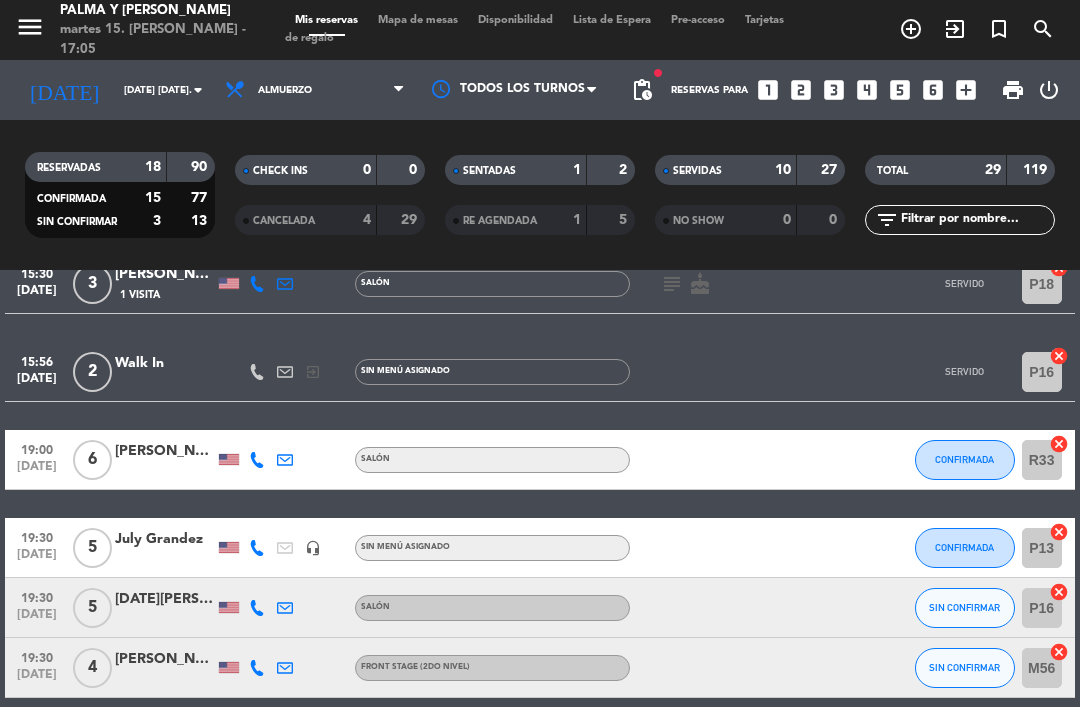 scroll, scrollTop: 836, scrollLeft: 0, axis: vertical 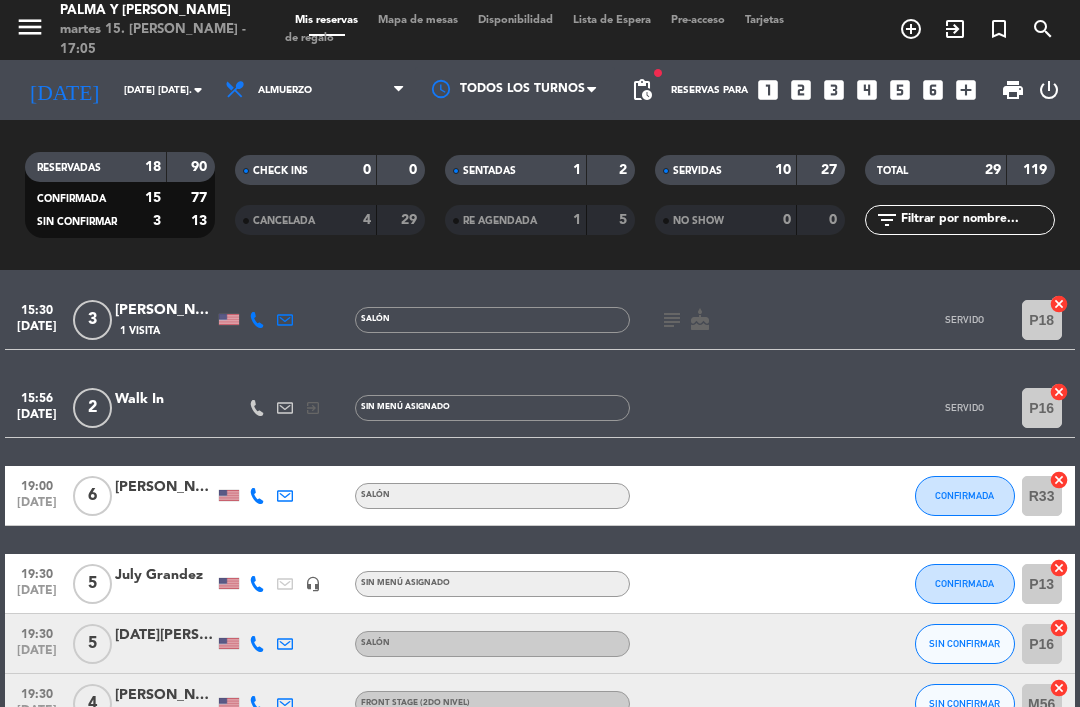 click on "1 Visita" 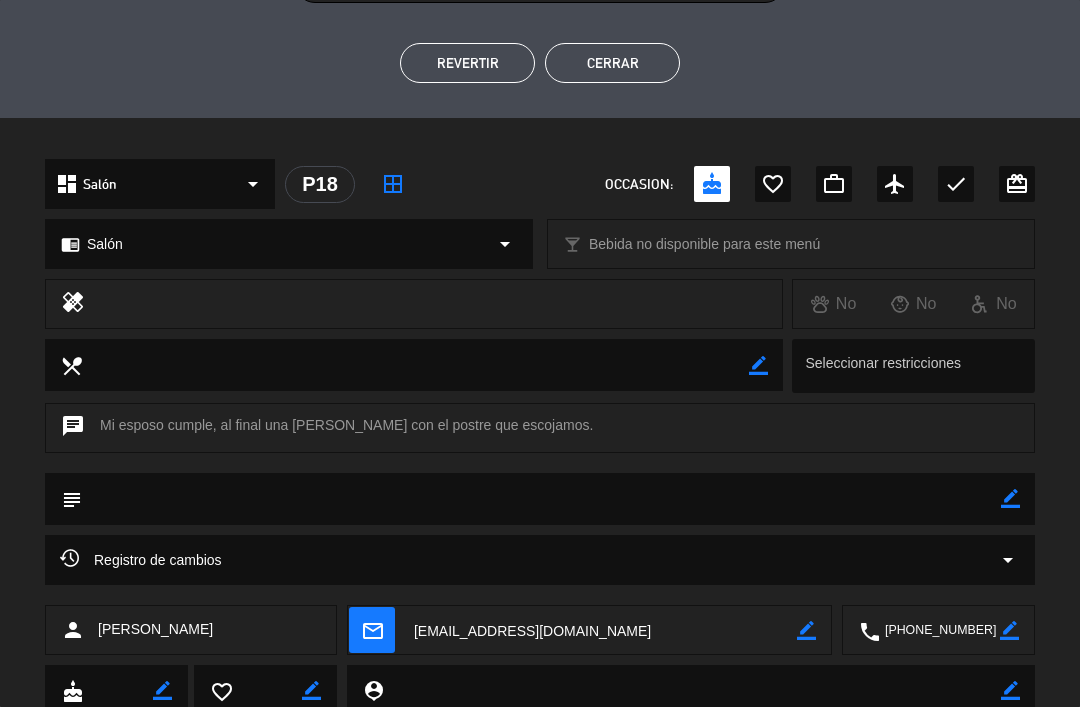 scroll, scrollTop: 470, scrollLeft: 0, axis: vertical 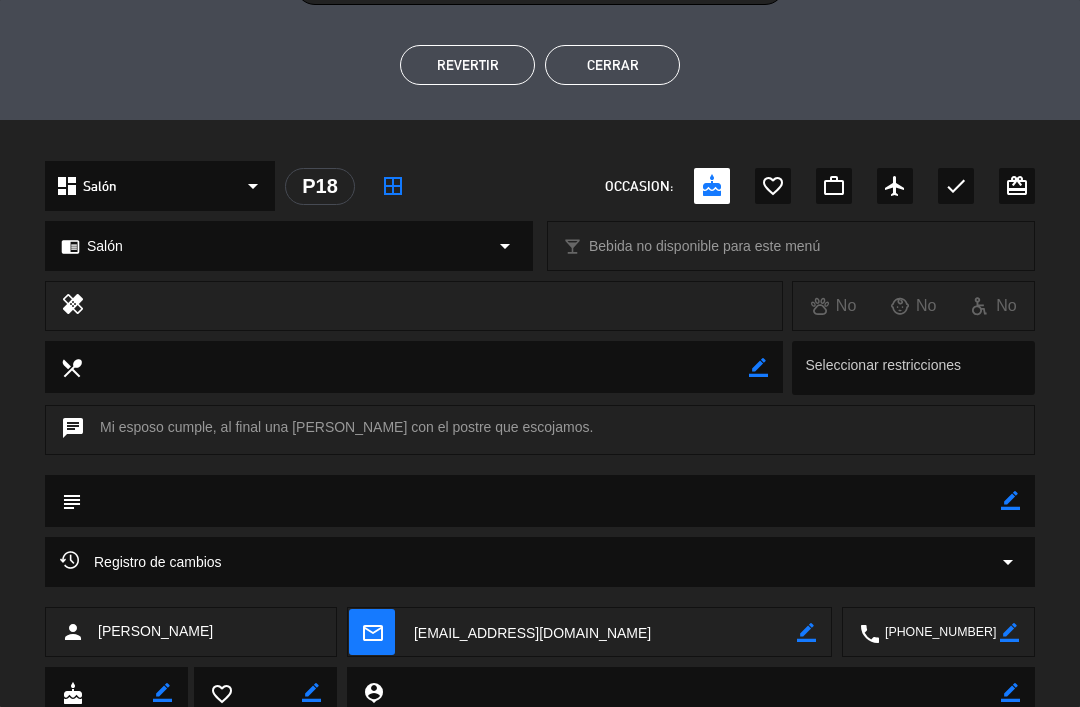 click on "Cerrar" 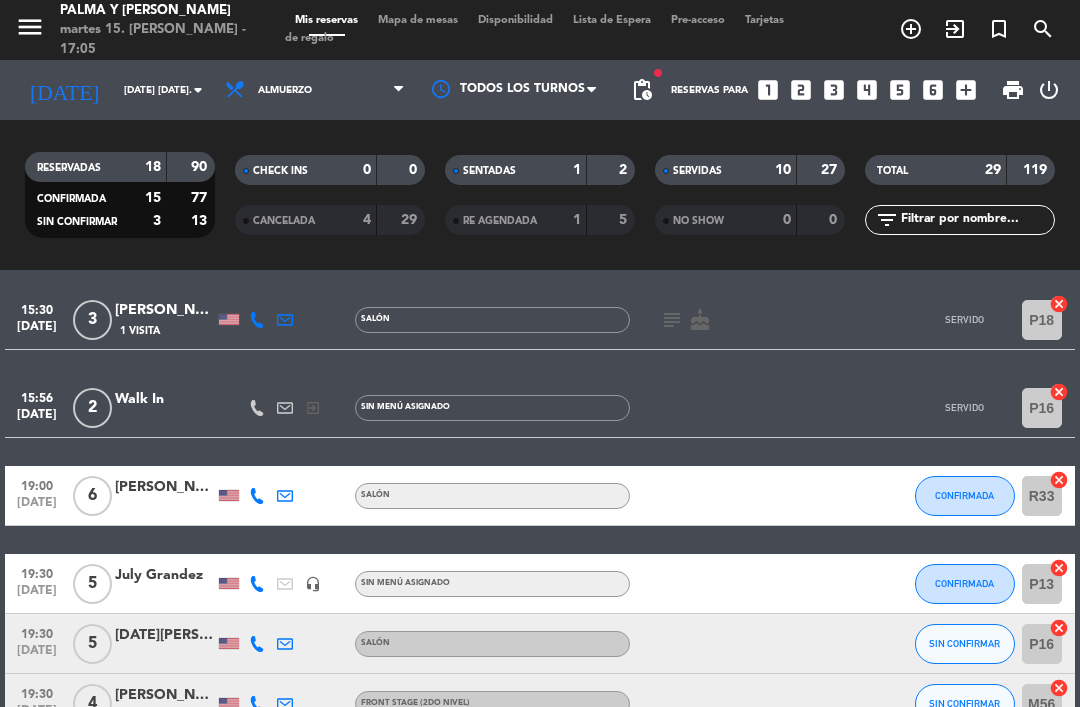 click on "Mapa de mesas" at bounding box center [418, 20] 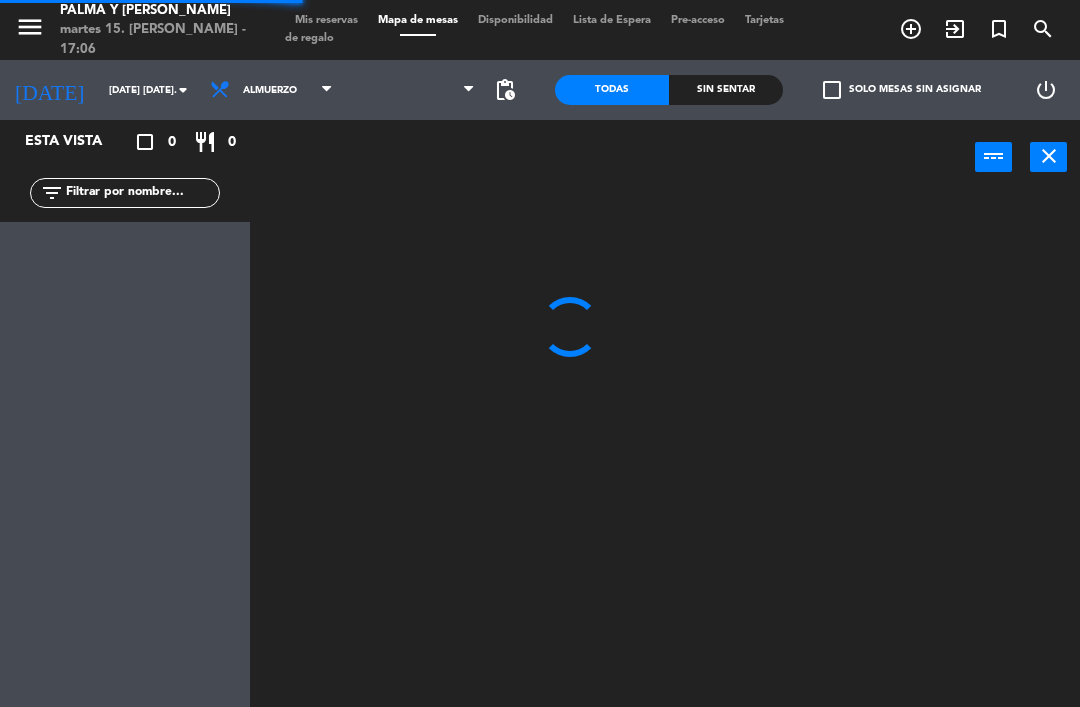 click on "Mapa de mesas" at bounding box center (418, 20) 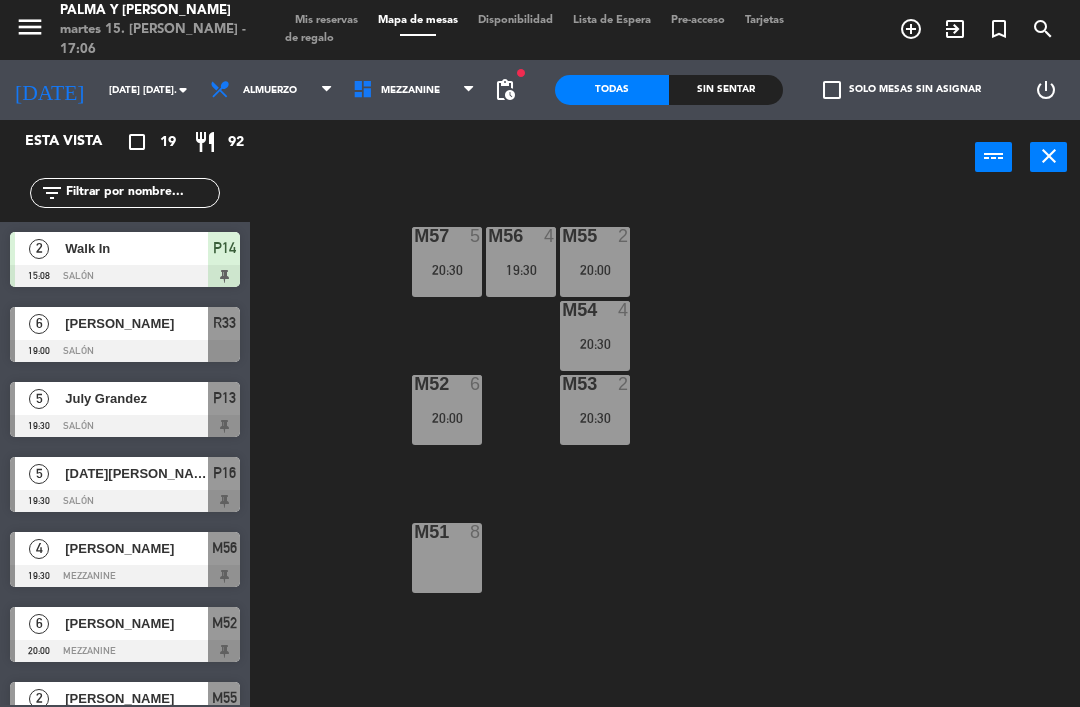 click on "Mezzanine" at bounding box center (414, 90) 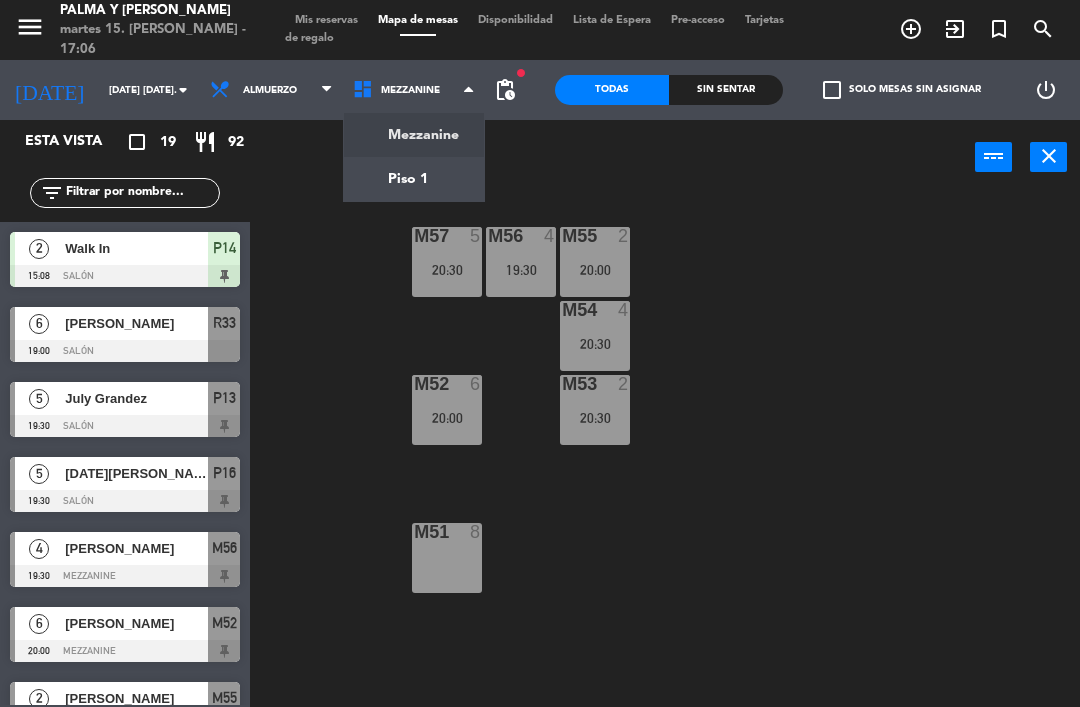 click on "menu  Palma y [PERSON_NAME] 15. [PERSON_NAME] - 17:06   Mis reservas   Mapa de mesas   Disponibilidad   Lista de Espera   Pre-acceso   Tarjetas de regalo  add_circle_outline exit_to_app turned_in_not search [DATE]    [DATE] [DATE]. arrow_drop_down  Almuerzo  Almuerzo  Almuerzo  Mezzanine   Piso 1   Mezzanine   Mezzanine   Piso 1  fiber_manual_record pending_actions  Todas  Sin sentar  check_box_outline_blank   Solo mesas sin asignar   power_settings_new   Esta vista   crop_square  19  restaurant  92 filter_list  2   Walk In   15:08   Salón  P14  6   [PERSON_NAME]   19:00   Salón  R33  [DATE] Grandez    19:30   Salón  P13  5   [DATE][PERSON_NAME]   19:30   Salón  P16  4   [PERSON_NAME]   19:30   Mezzanine  M56  6   [PERSON_NAME]   20:00   Mezzanine  M52  2   [PERSON_NAME]    20:00   Mezzanine  M55  4   [PERSON_NAME]   20:00   Salón  P12  2   ROSABAEZ   20:00   Salón  P18  4   [PERSON_NAME]   20:00   Salón  R32  4   [PERSON_NAME]   20:00   Salón  P11  8   [PERSON_NAME]   20:30   Salón  R31  2   20:30   Mezzanine" 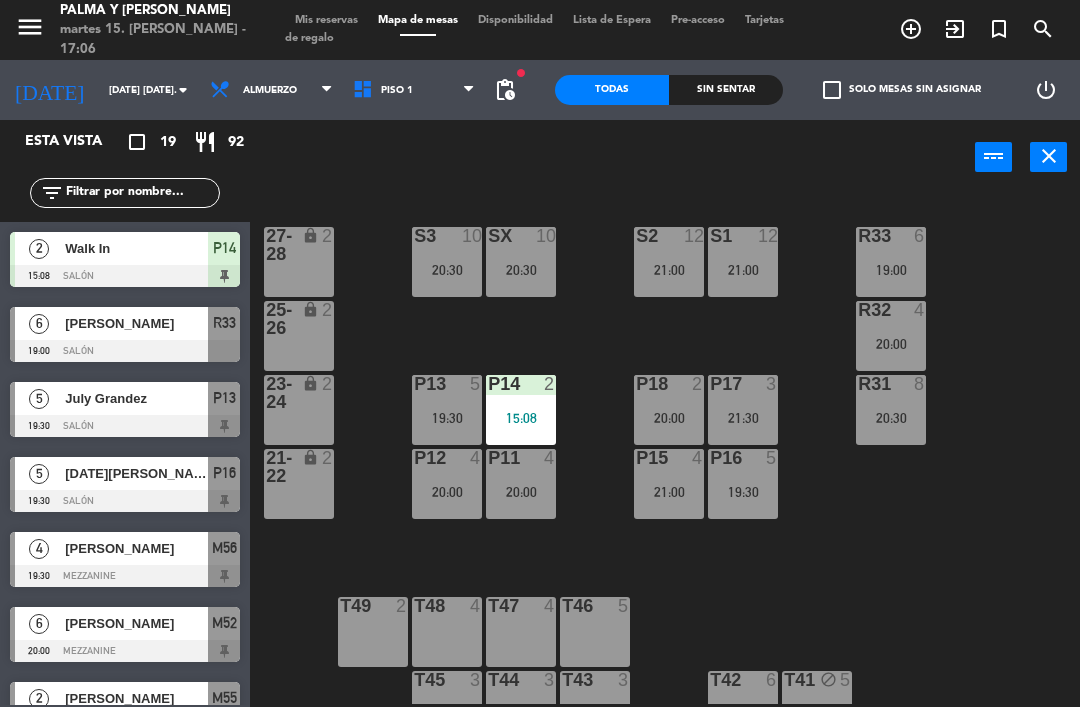 click on "Piso 1" at bounding box center (397, 90) 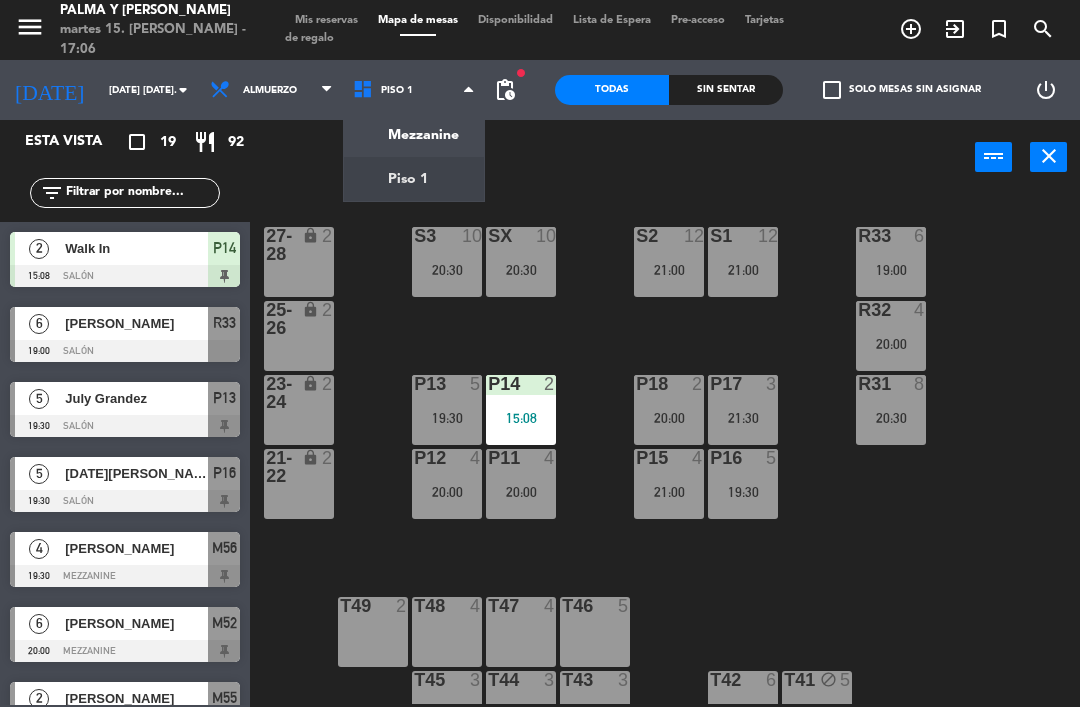 click on "menu  Palma y [PERSON_NAME] 15. [PERSON_NAME] - 17:06   Mis reservas   Mapa de mesas   Disponibilidad   Lista de Espera   Pre-acceso   Tarjetas de regalo  add_circle_outline exit_to_app turned_in_not search [DATE]    [DATE] [DATE]. arrow_drop_down  Almuerzo  Almuerzo  Almuerzo  Mezzanine   Piso 1   Piso 1   Mezzanine   Piso 1  fiber_manual_record pending_actions  Todas  Sin sentar  check_box_outline_blank   Solo mesas sin asignar   power_settings_new   Esta vista   crop_square  19  restaurant  92 filter_list  2   Walk In   15:08   Salón  P14  6   [PERSON_NAME]   19:00   Salón  R33  [DATE] Grandez    19:30   Salón  P13  5   [DATE][PERSON_NAME]   19:30   Salón  P16  4   [PERSON_NAME]   19:30   Mezzanine  M56  6   [PERSON_NAME]   20:00   Mezzanine  M52  2   [PERSON_NAME]    20:00   Mezzanine  M55  4   [PERSON_NAME]   20:00   Salón  P12  2   ROSABAEZ   20:00   Salón  P18  4   [PERSON_NAME]   20:00   Salón  R32  4   [PERSON_NAME]   20:00   Salón  P11  8   [PERSON_NAME]   20:30   Salón  R31  2   20:30   Mezzanine  M53" 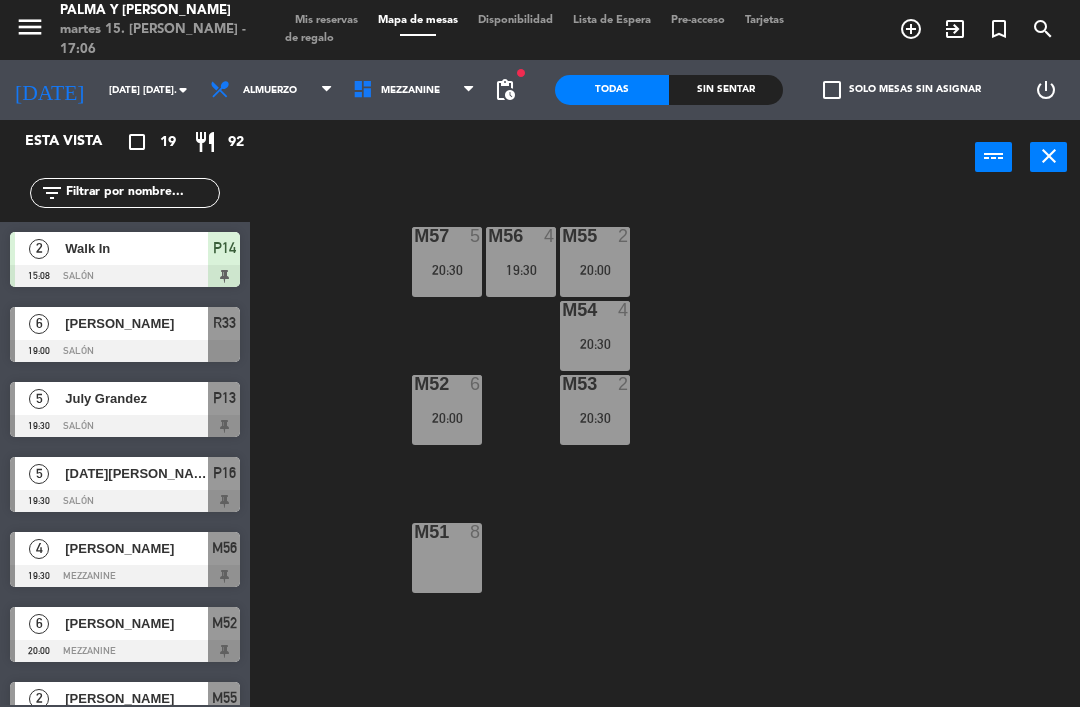 click on "Mezzanine" at bounding box center (414, 90) 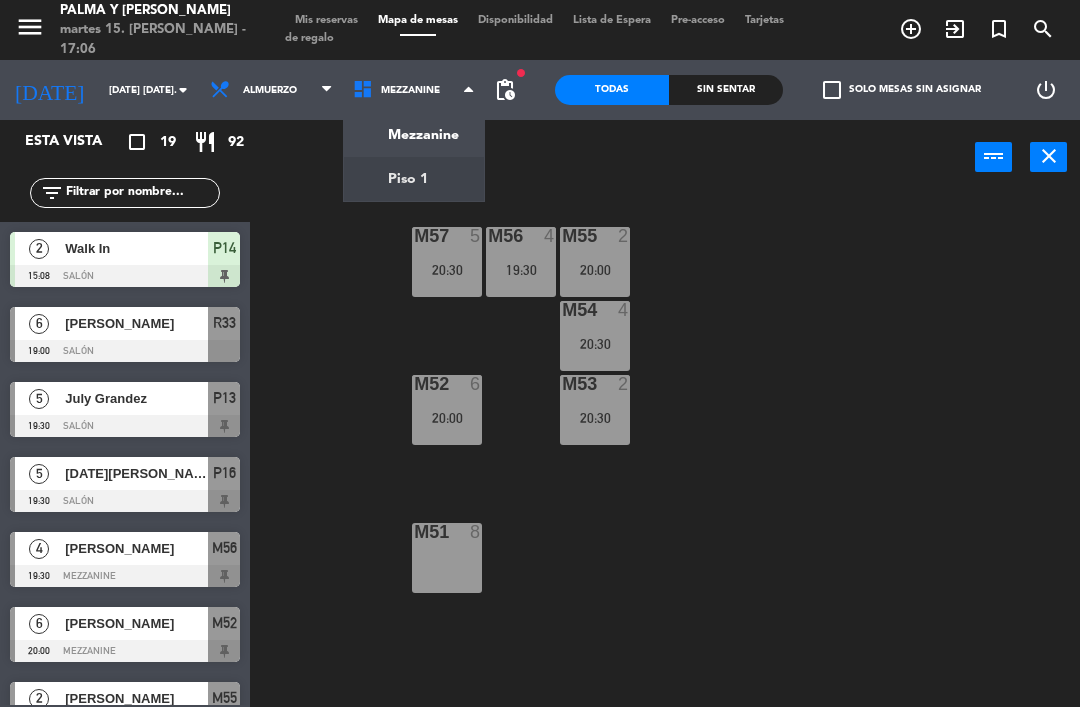 click on "menu  Palma y [PERSON_NAME] 15. [PERSON_NAME] - 17:06   Mis reservas   Mapa de mesas   Disponibilidad   Lista de Espera   Pre-acceso   Tarjetas de regalo  add_circle_outline exit_to_app turned_in_not search [DATE]    [DATE] [DATE]. arrow_drop_down  Almuerzo  Almuerzo  Almuerzo  Mezzanine   Piso 1   Mezzanine   Mezzanine   Piso 1  fiber_manual_record pending_actions  Todas  Sin sentar  check_box_outline_blank   Solo mesas sin asignar   power_settings_new   Esta vista   crop_square  19  restaurant  92 filter_list  2   Walk In   15:08   Salón  P14  6   [PERSON_NAME]   19:00   Salón  R33  [DATE] Grandez    19:30   Salón  P13  5   [DATE][PERSON_NAME]   19:30   Salón  P16  4   [PERSON_NAME]   19:30   Mezzanine  M56  6   [PERSON_NAME]   20:00   Mezzanine  M52  2   [PERSON_NAME]    20:00   Mezzanine  M55  4   [PERSON_NAME]   20:00   Salón  P12  2   ROSABAEZ   20:00   Salón  P18  4   [PERSON_NAME]   20:00   Salón  R32  4   [PERSON_NAME]   20:00   Salón  P11  8   [PERSON_NAME]   20:30   Salón  R31  2   20:30   Mezzanine" 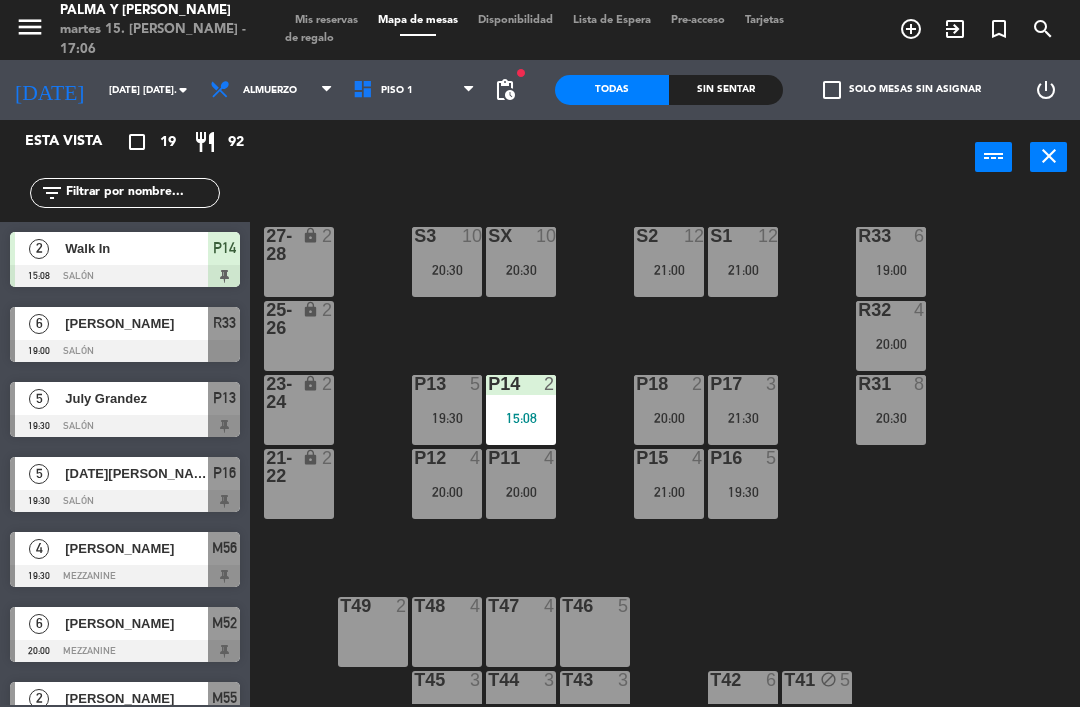 scroll, scrollTop: 0, scrollLeft: 0, axis: both 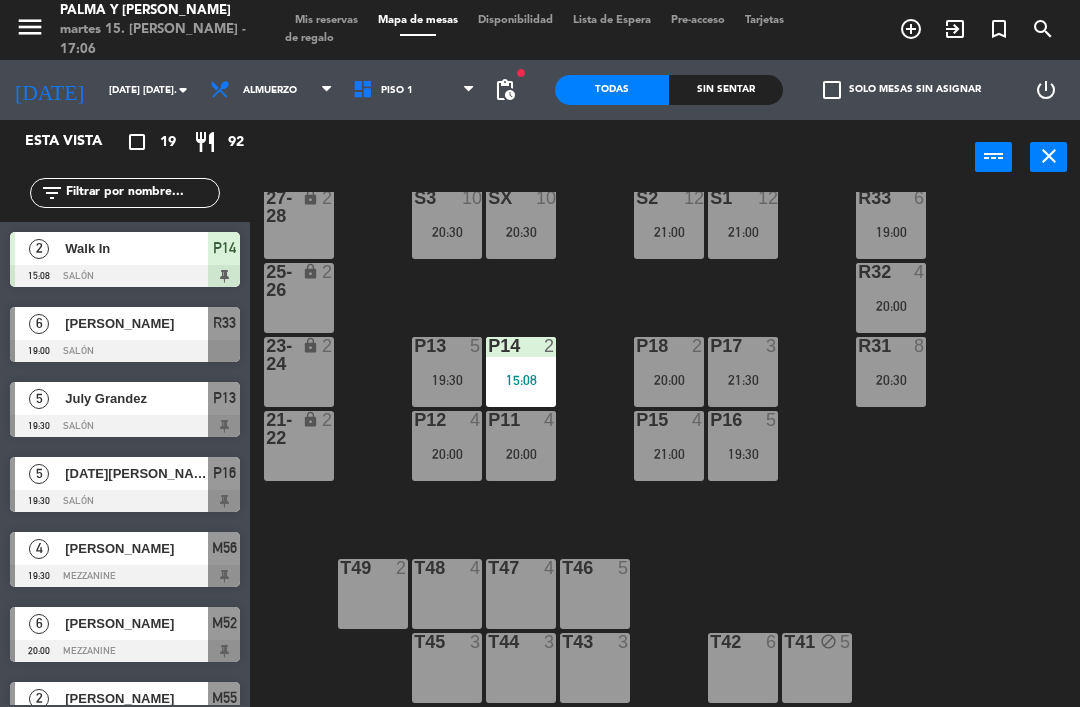 click on "15:08" at bounding box center [521, 380] 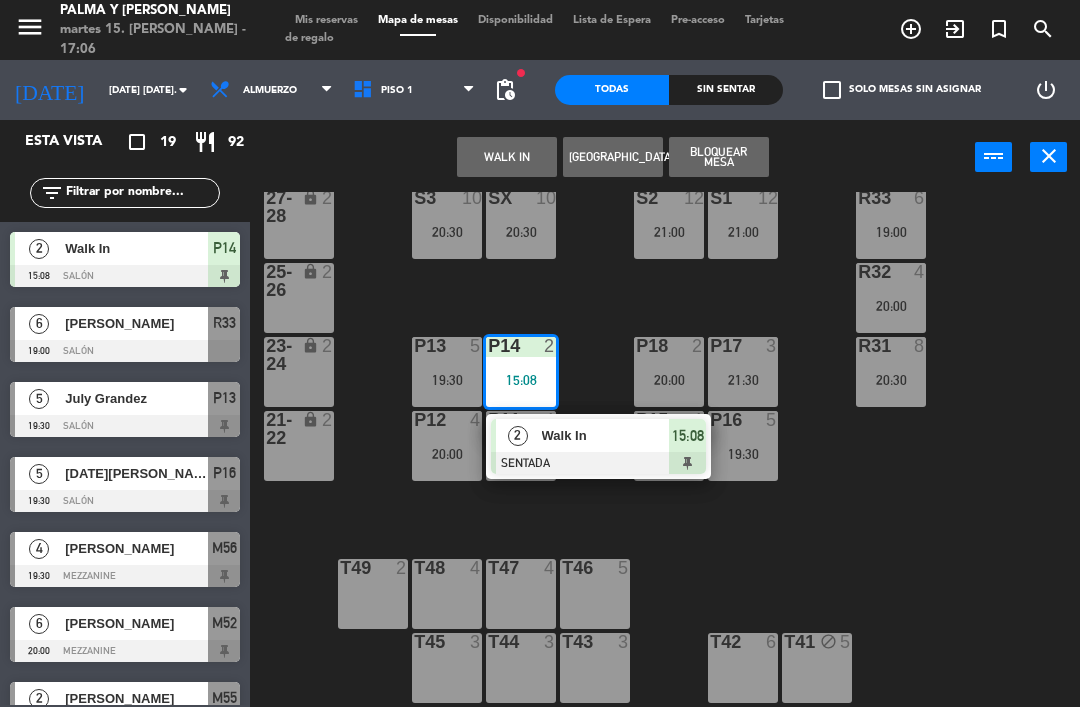 click at bounding box center (598, 463) 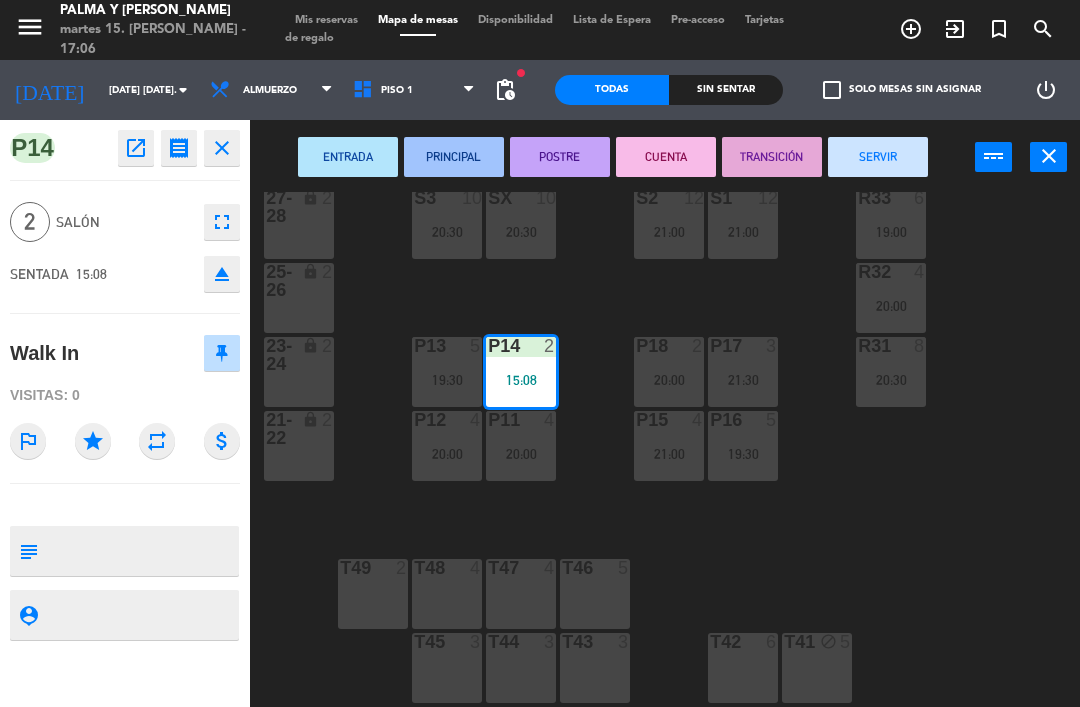 click on "CUENTA" at bounding box center [666, 157] 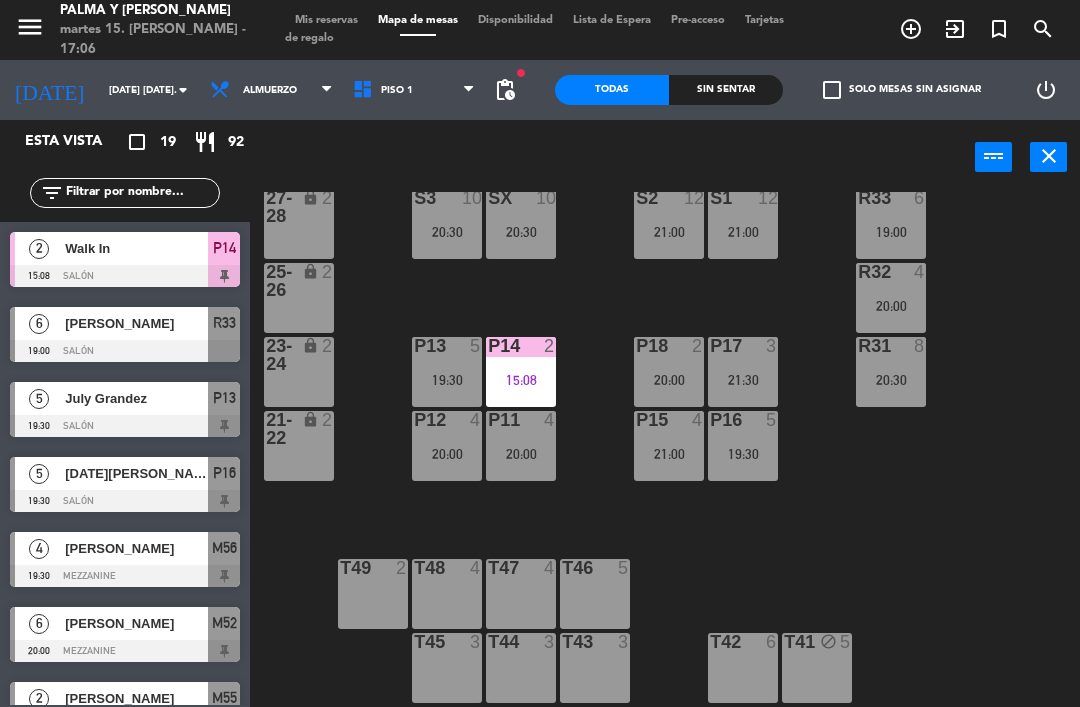 click on "R33  6   19:00  S1  12   21:00  S2  12   21:00  S3  10   20:30  SX  10   20:30  27-28 lock  2  R32  4   20:00  25-26 lock  2  P13  5   19:30  P14  2   15:08  P18  2   20:00  P17  3   21:30  R31  8   20:30  23-24 lock  2  P12  4   20:00  P11  4   20:00  P15  4   21:00  P16  5   19:30  21-22 lock  2  T48  4  T47  4  T46  5  T49  2  T45  3  T44  3  T43  3  T42  6  T41 block  5" 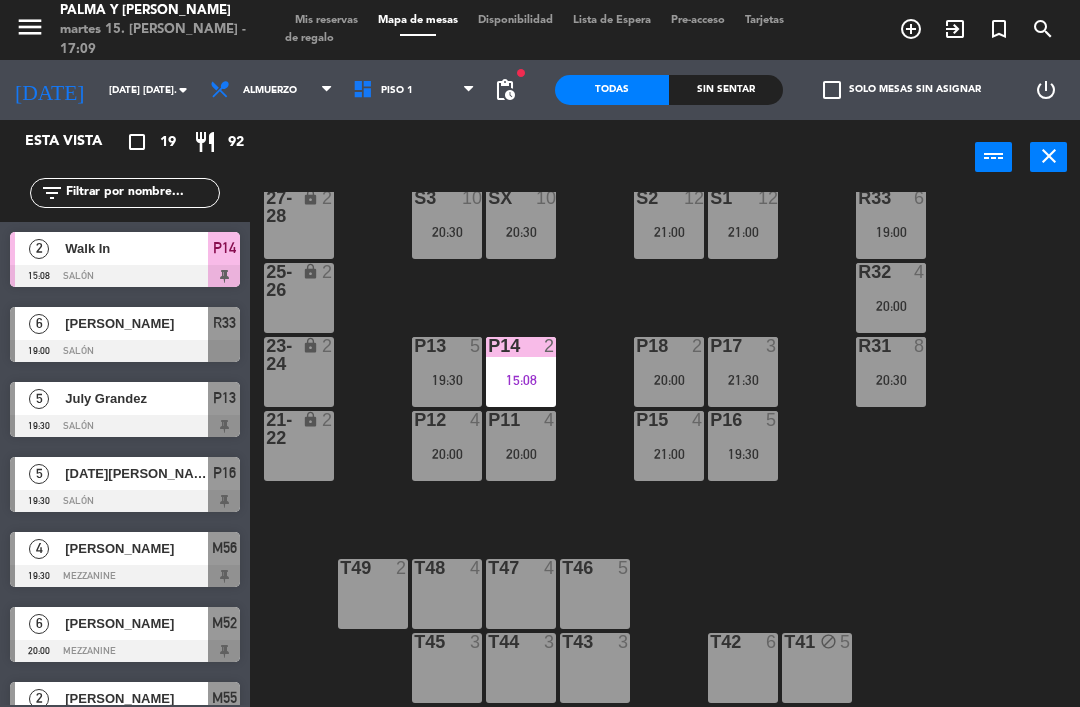 click on "[DATE] [DATE]." 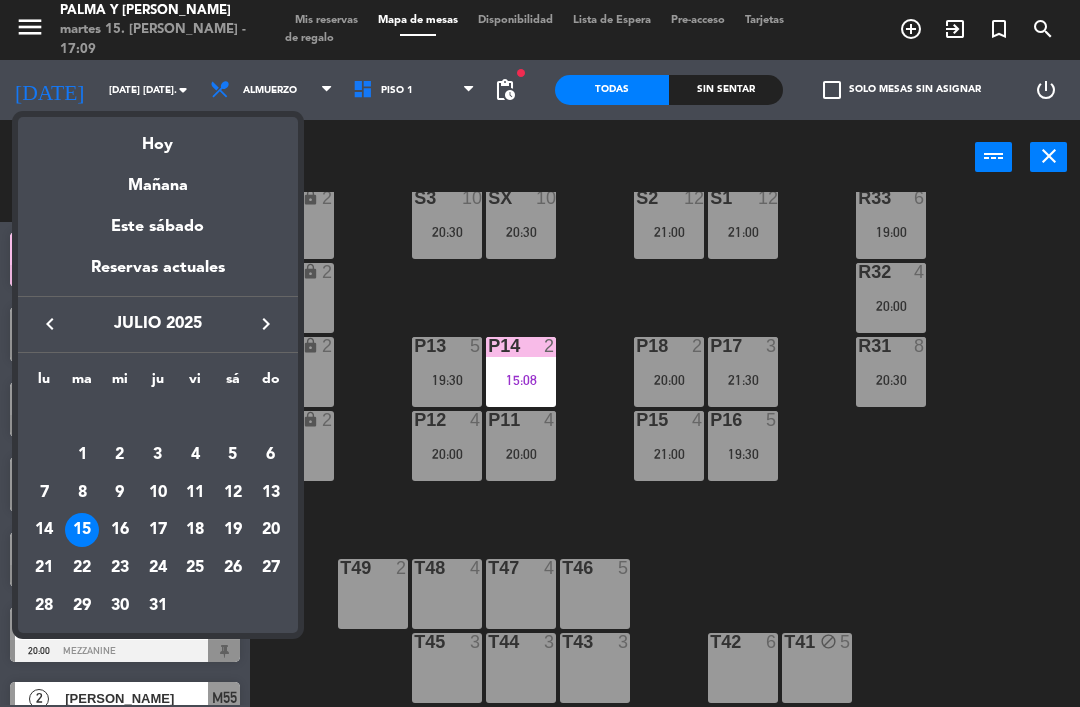 click on "19" at bounding box center [233, 530] 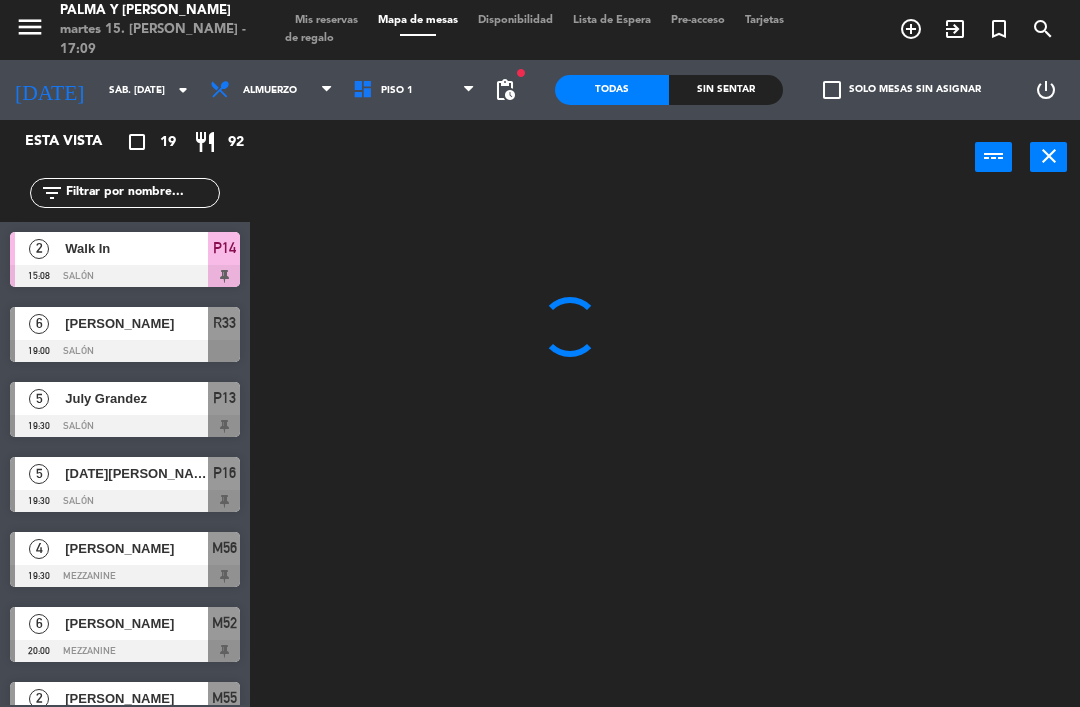 scroll, scrollTop: 0, scrollLeft: 0, axis: both 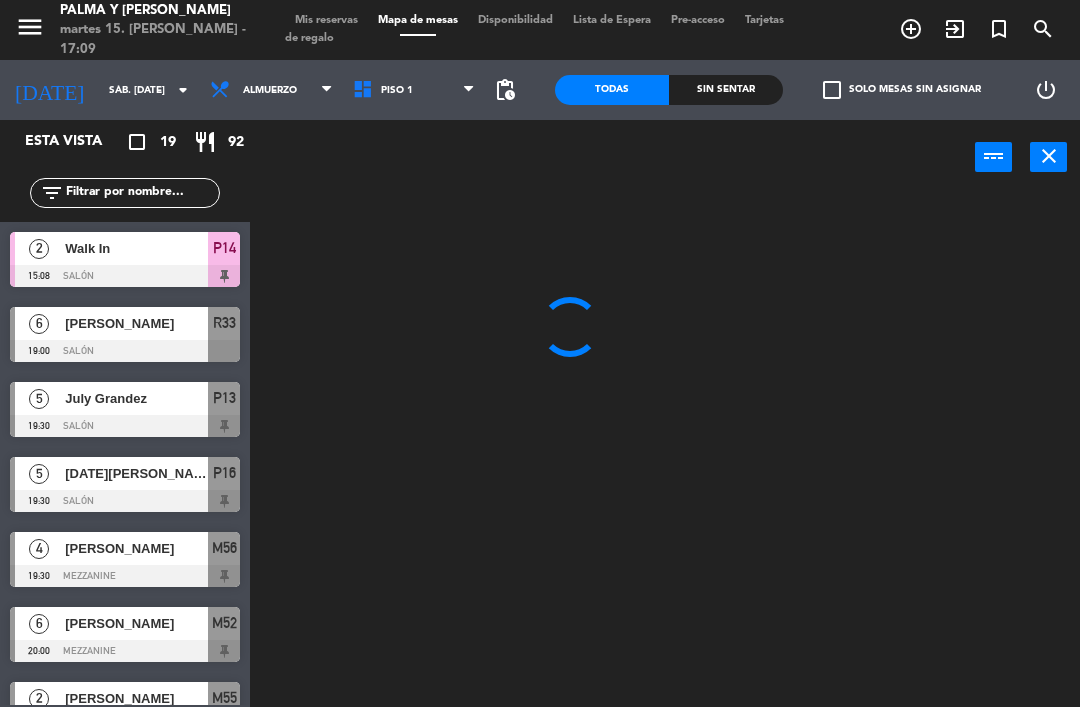 click on "sáb. [DATE]" 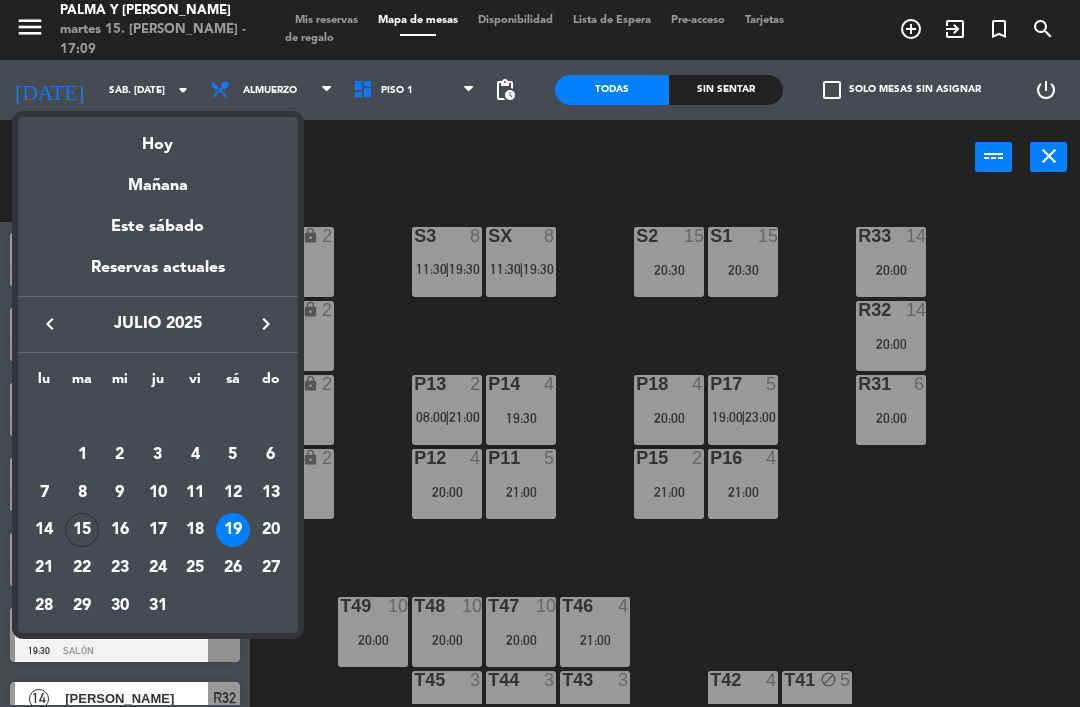 click on "26" at bounding box center (233, 568) 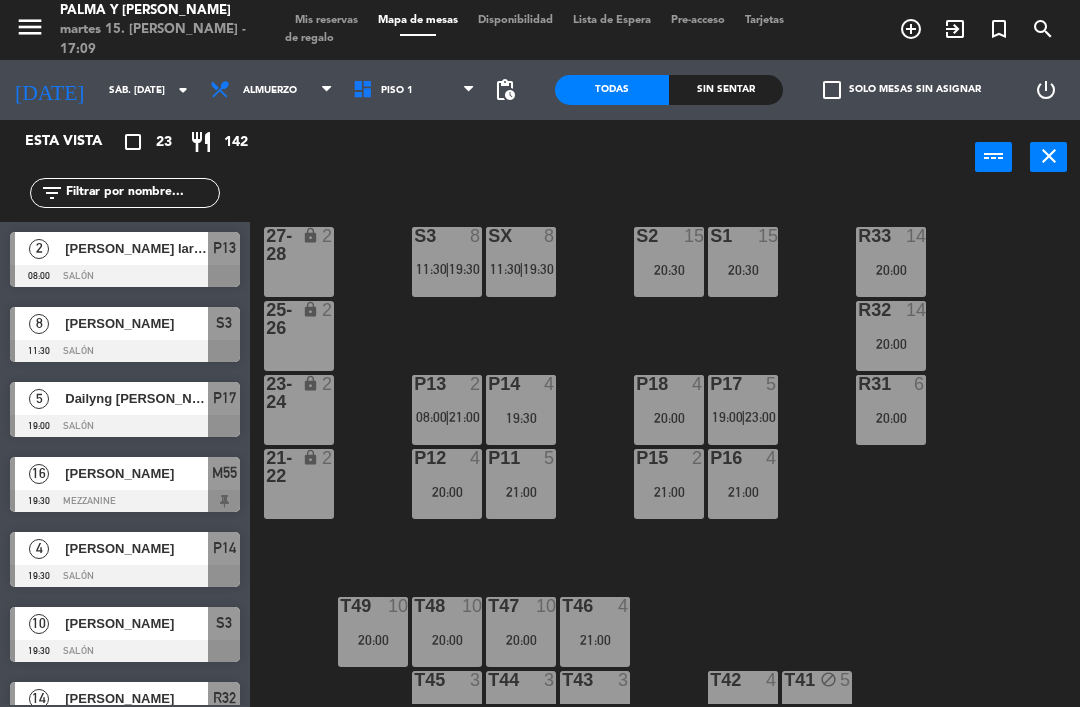 type on "sáb. [DATE]" 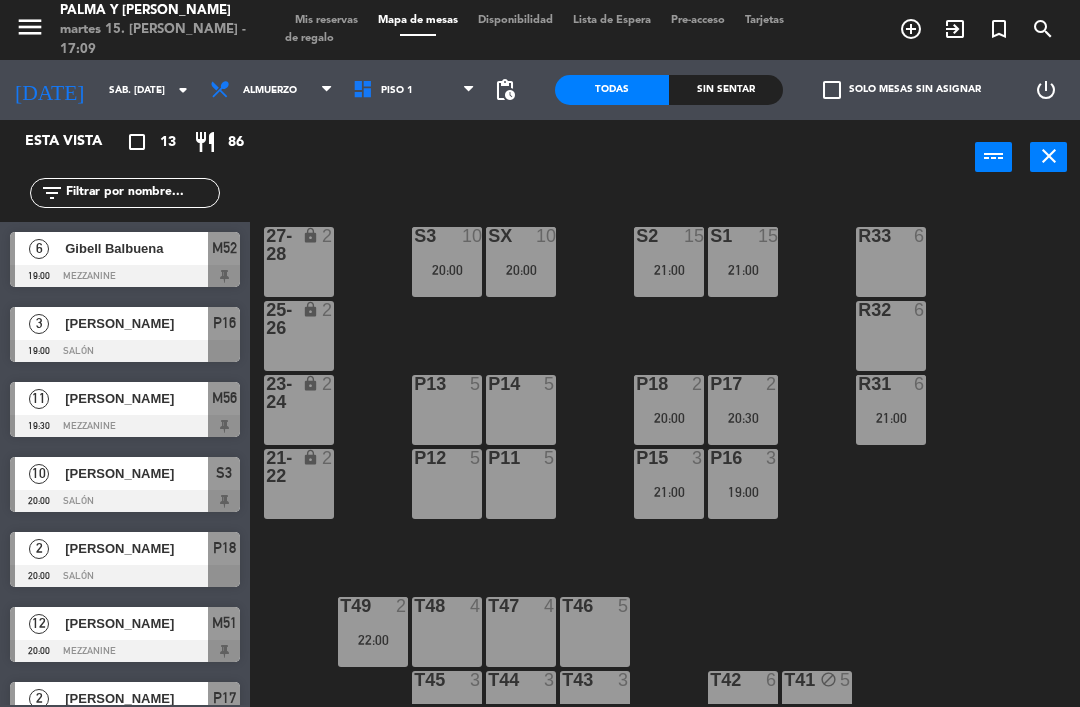 click on "Piso 1" at bounding box center [414, 90] 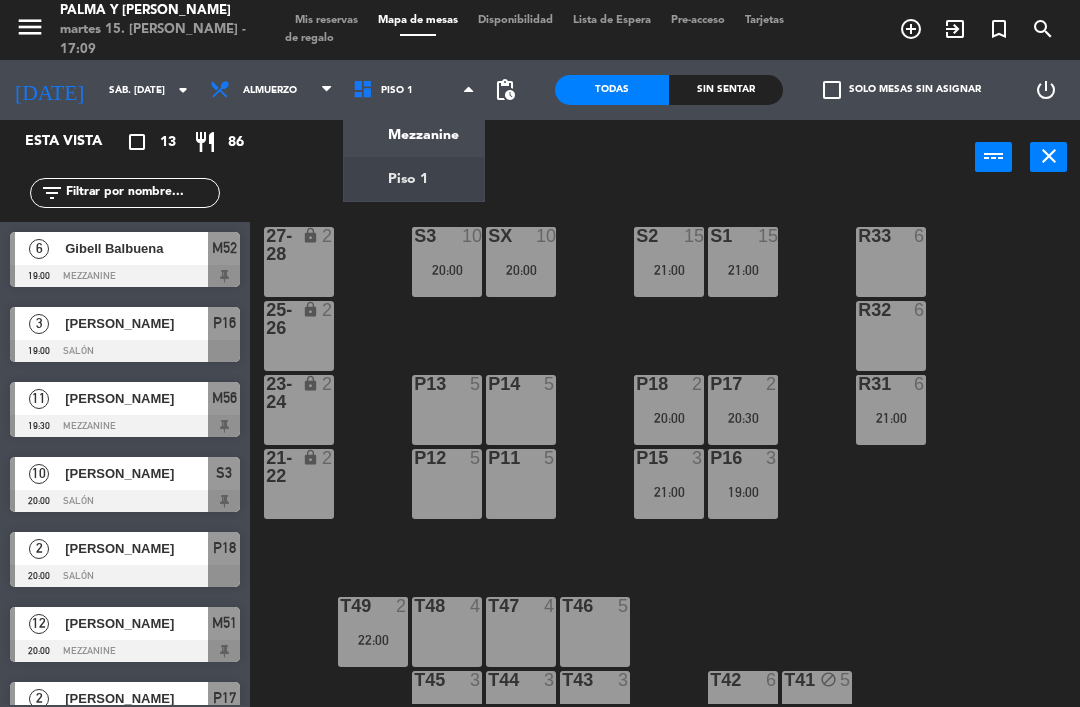 click on "menu  Palma y [PERSON_NAME] 15. [PERSON_NAME] - 17:09   Mis reservas   Mapa de mesas   Disponibilidad   Lista de Espera   Pre-acceso   Tarjetas de regalo  add_circle_outline exit_to_app turned_in_not search [DATE]    sáb. [DATE] arrow_drop_down  Almuerzo  Almuerzo  Almuerzo  Mezzanine   Piso 1   Piso 1   Mezzanine   Piso 1  pending_actions  Todas  Sin sentar  check_box_outline_blank   Solo mesas sin asignar   power_settings_new   Esta vista   crop_square  13  restaurant  86 filter_list  6   Gibell Balbuena   19:00   Mezzanine  M52  3   [PERSON_NAME]   19:00   Salón  P16  11   [PERSON_NAME]   19:30   Mezzanine  M56  10   [PERSON_NAME]   20:00   Salón  S3  2   [PERSON_NAME]   20:00   Salón  P18  12   [PERSON_NAME]    20:00   Mezzanine  M51  2   [PERSON_NAME]   20:30   Salón  P17  4   [EMAIL_ADDRESS][DOMAIN_NAME]   20:30   Mezzanine  M55  10   [PERSON_NAME]   20:30   Mezzanine  M53  6   [PERSON_NAME]   21:00   Salón  R31  3   [PERSON_NAME]   21:00   Salón  P15 chat  15   [PERSON_NAME]   21:00" 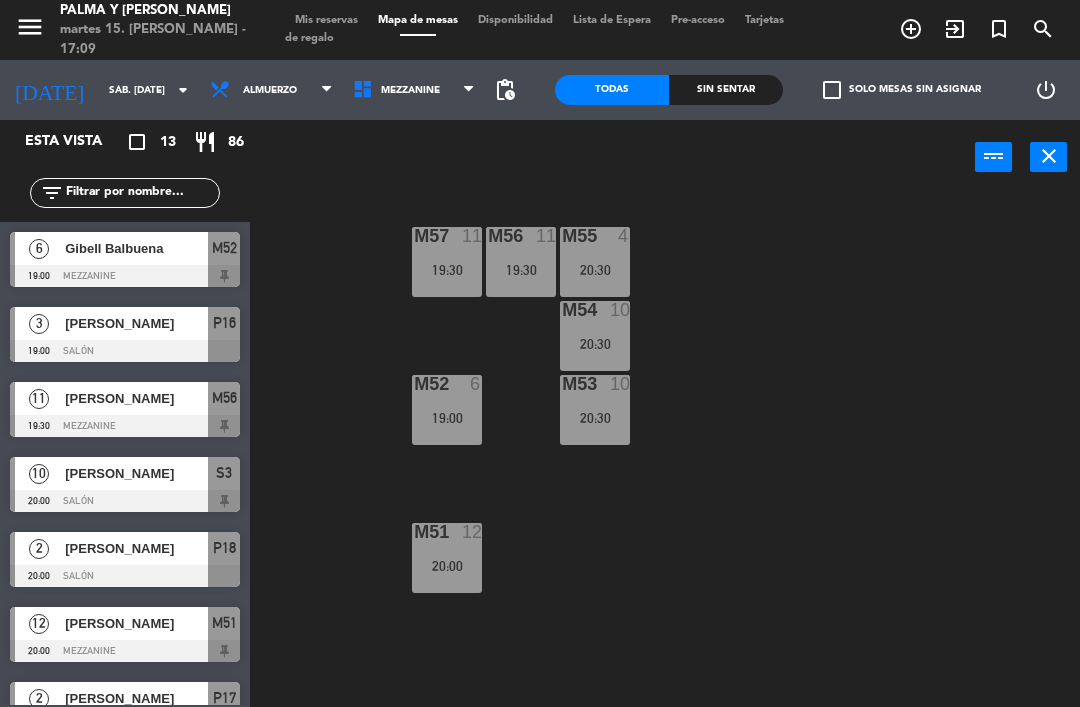 click on "Mezzanine" at bounding box center [414, 90] 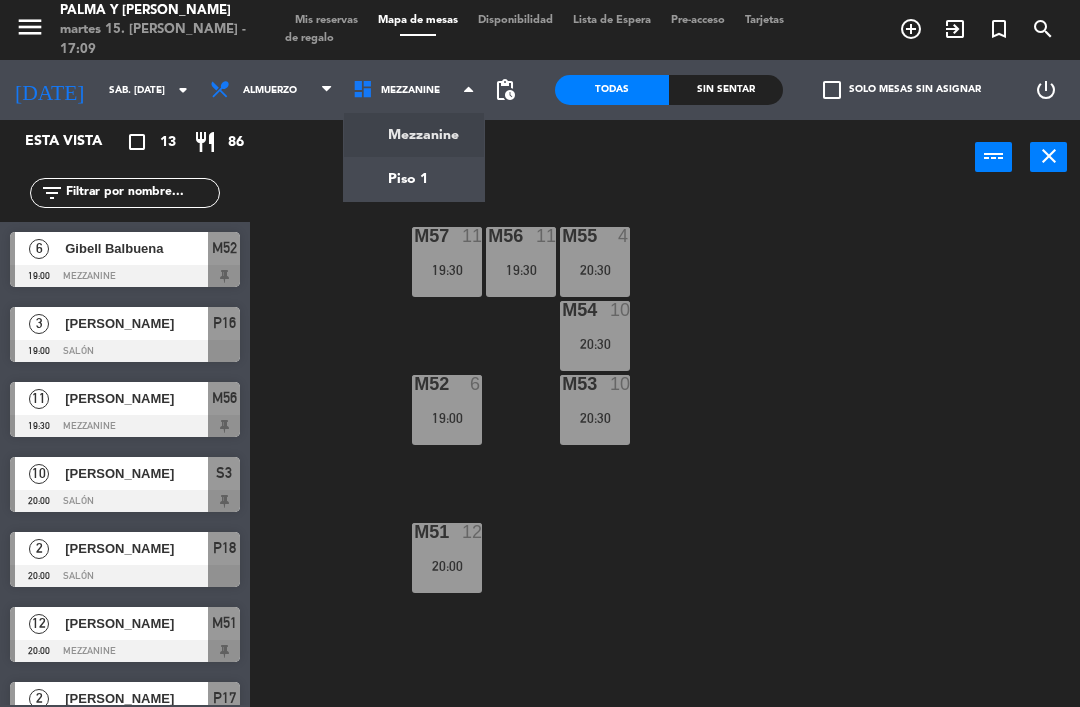 click on "menu  Palma y [PERSON_NAME] 15. [PERSON_NAME] - 17:09   Mis reservas   Mapa de mesas   Disponibilidad   Lista de Espera   Pre-acceso   Tarjetas de regalo  add_circle_outline exit_to_app turned_in_not search [DATE]    sáb. [DATE] arrow_drop_down  Almuerzo  Almuerzo  Almuerzo  Mezzanine   Piso 1   Mezzanine   Mezzanine   Piso 1  pending_actions  Todas  Sin sentar  check_box_outline_blank   Solo mesas sin asignar   power_settings_new   Esta vista   crop_square  13  restaurant  86 filter_list  6   Gibell Balbuena   19:00   Mezzanine  M52  3   [PERSON_NAME]   19:00   Salón  P16  11   [PERSON_NAME]   19:30   Mezzanine  M56  10   [PERSON_NAME]   20:00   Salón  S3  2   [PERSON_NAME]   20:00   Salón  P18  12   [PERSON_NAME]    20:00   Mezzanine  M51  2   [PERSON_NAME]   20:30   Salón  P17  4   [EMAIL_ADDRESS][DOMAIN_NAME]   20:30   Mezzanine  M55  10   [PERSON_NAME]   20:30   Mezzanine  M53  6   [PERSON_NAME]   21:00   Salón  R31  3   [PERSON_NAME]   21:00   Salón  P15 chat  15   [PERSON_NAME]  S1" 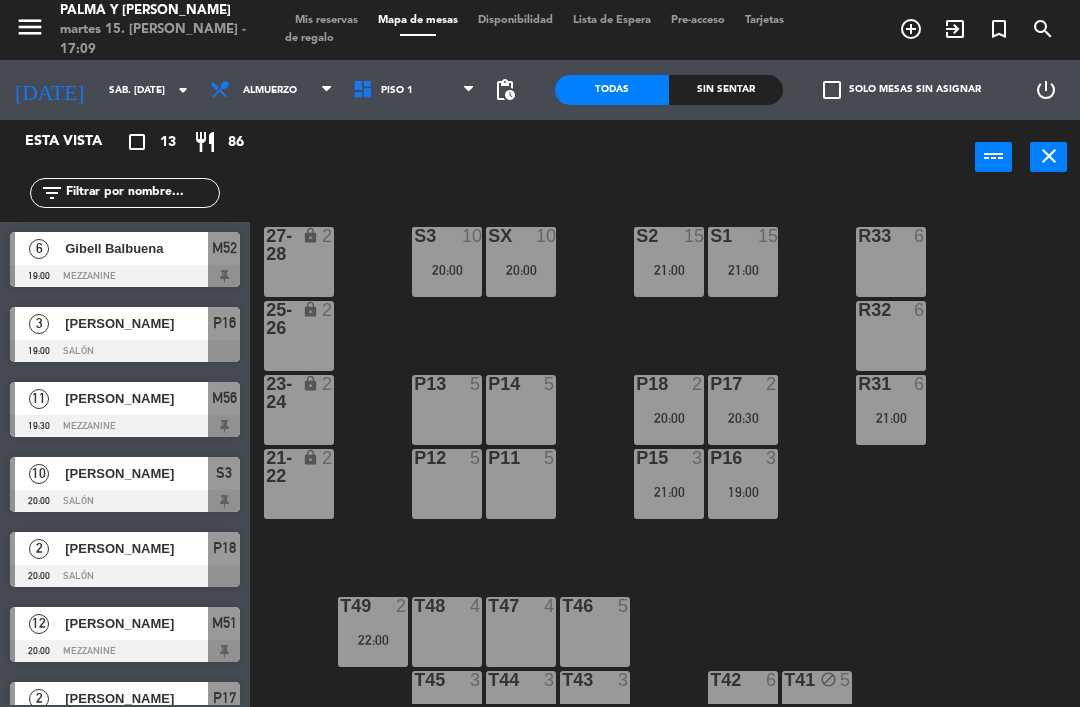 click on "P12  5" at bounding box center [447, 484] 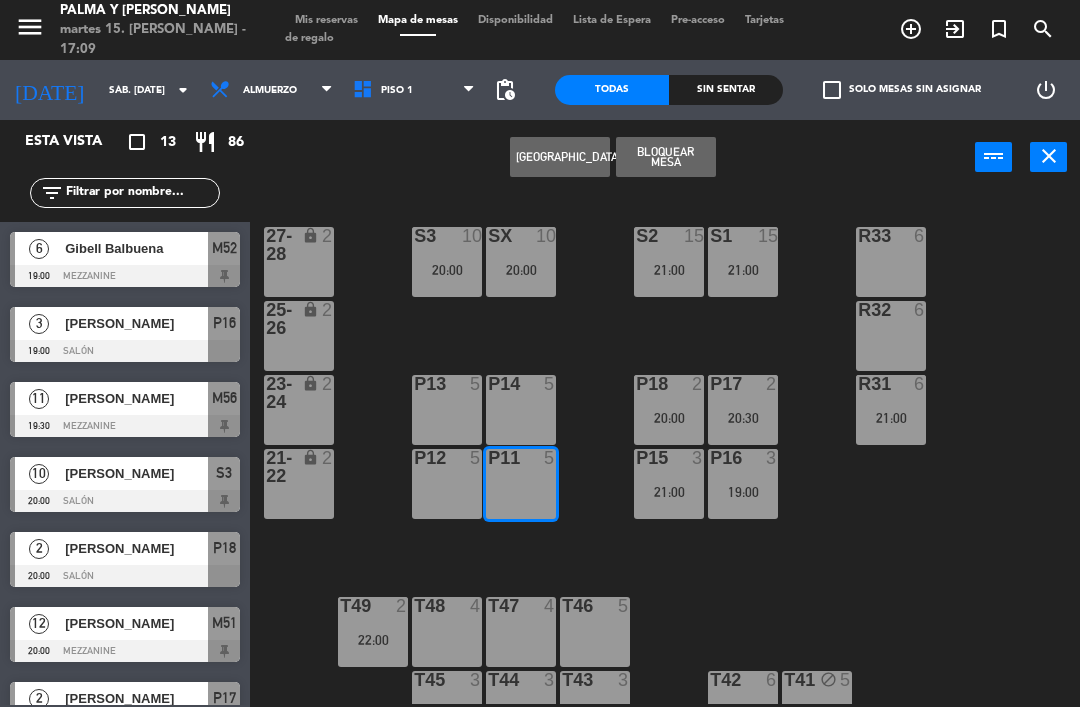 click on "[GEOGRAPHIC_DATA]" at bounding box center (560, 157) 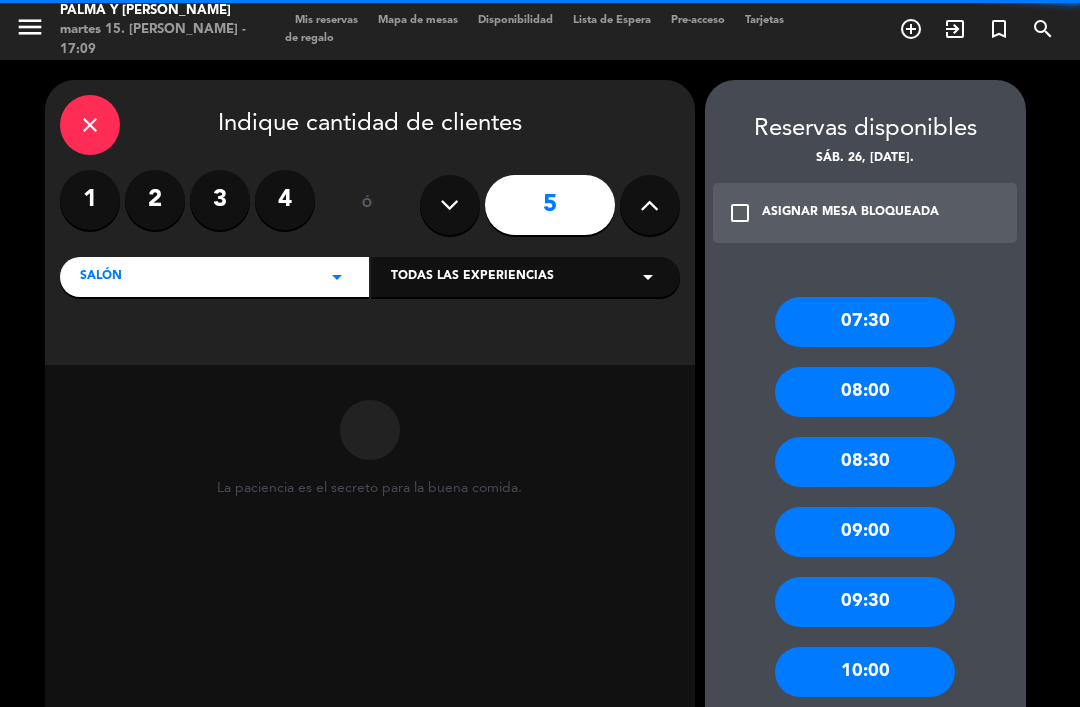 click on "2" at bounding box center (155, 200) 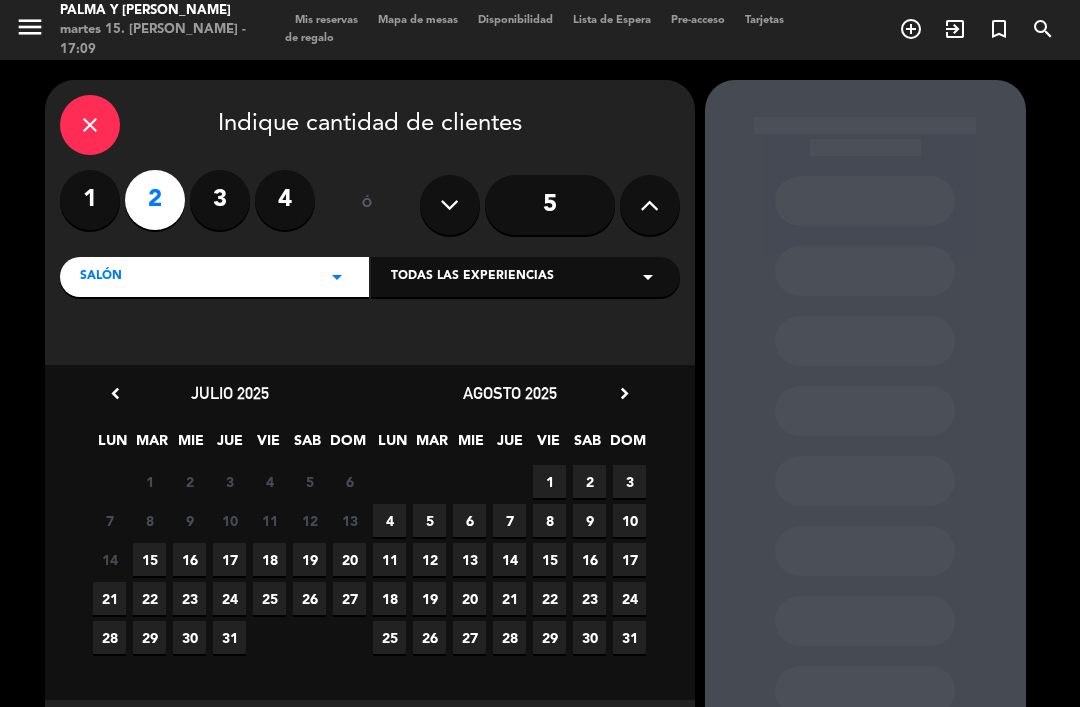 click on "26" at bounding box center [309, 598] 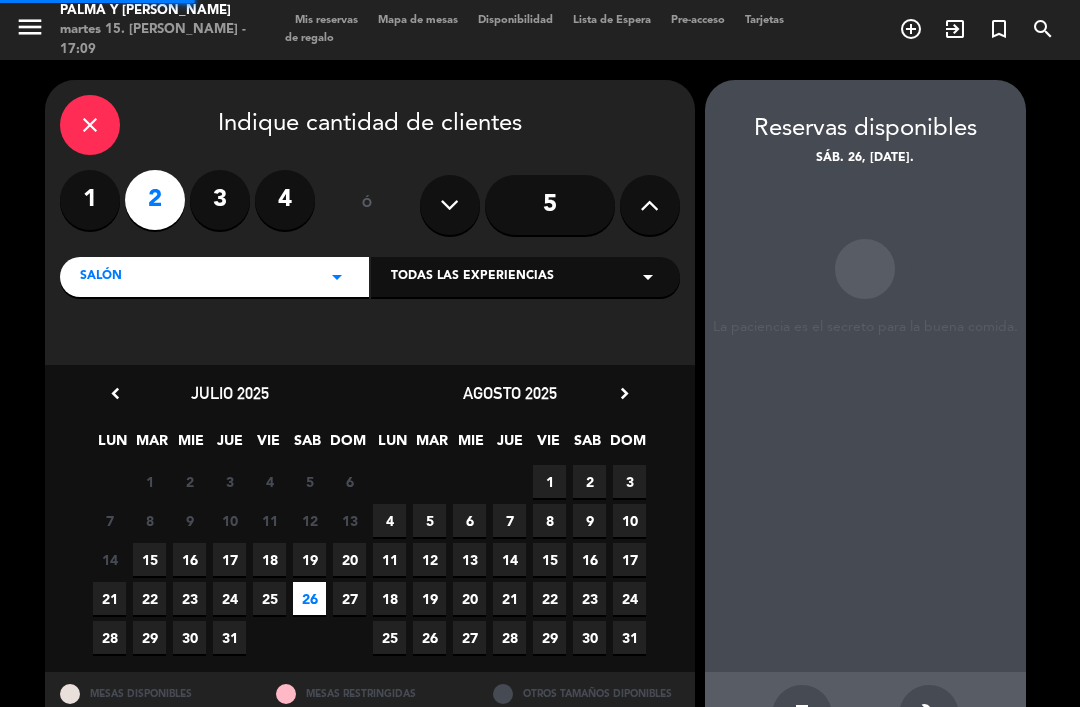 scroll, scrollTop: 26, scrollLeft: 0, axis: vertical 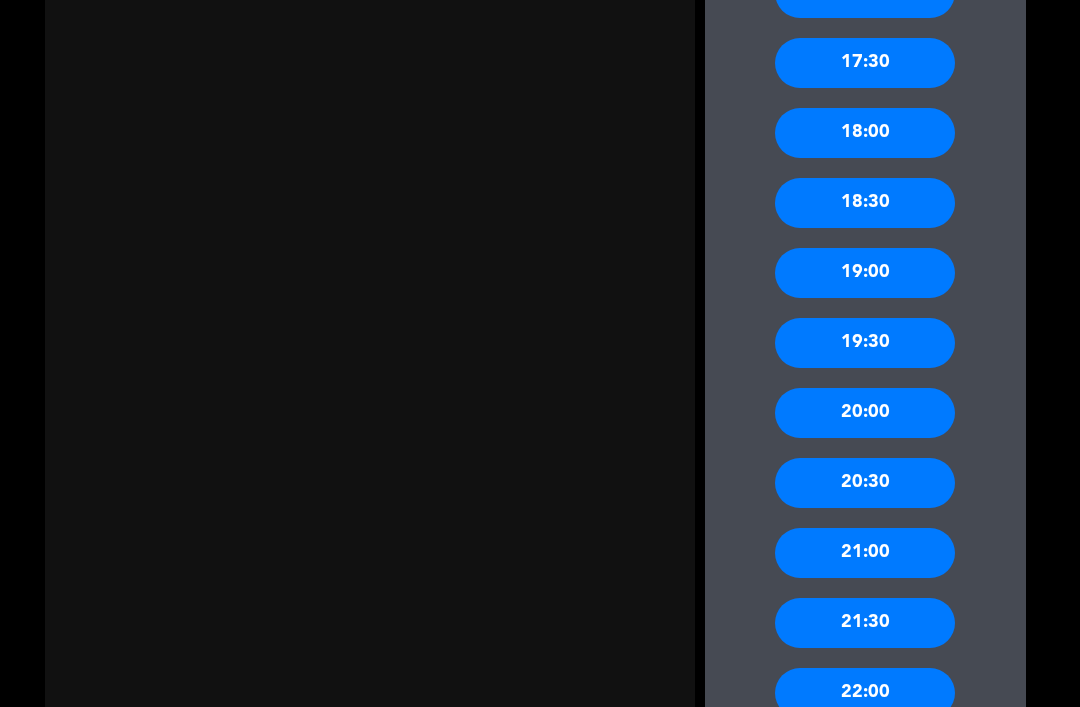 click on "20:00" at bounding box center (865, 413) 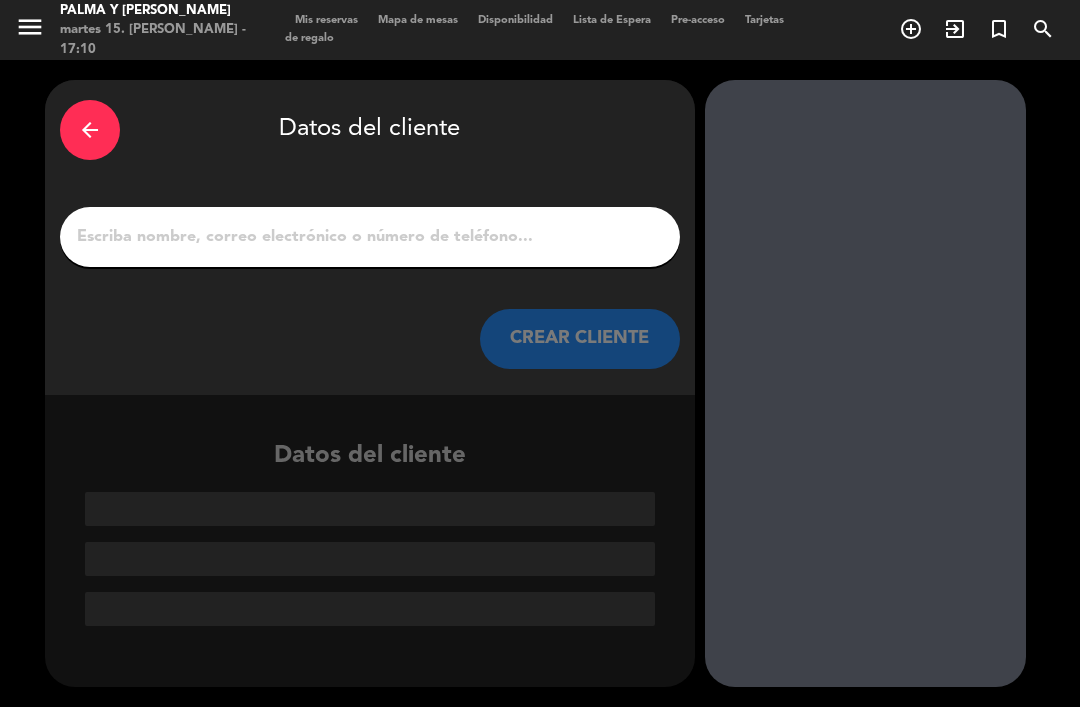 click on "1" at bounding box center (370, 237) 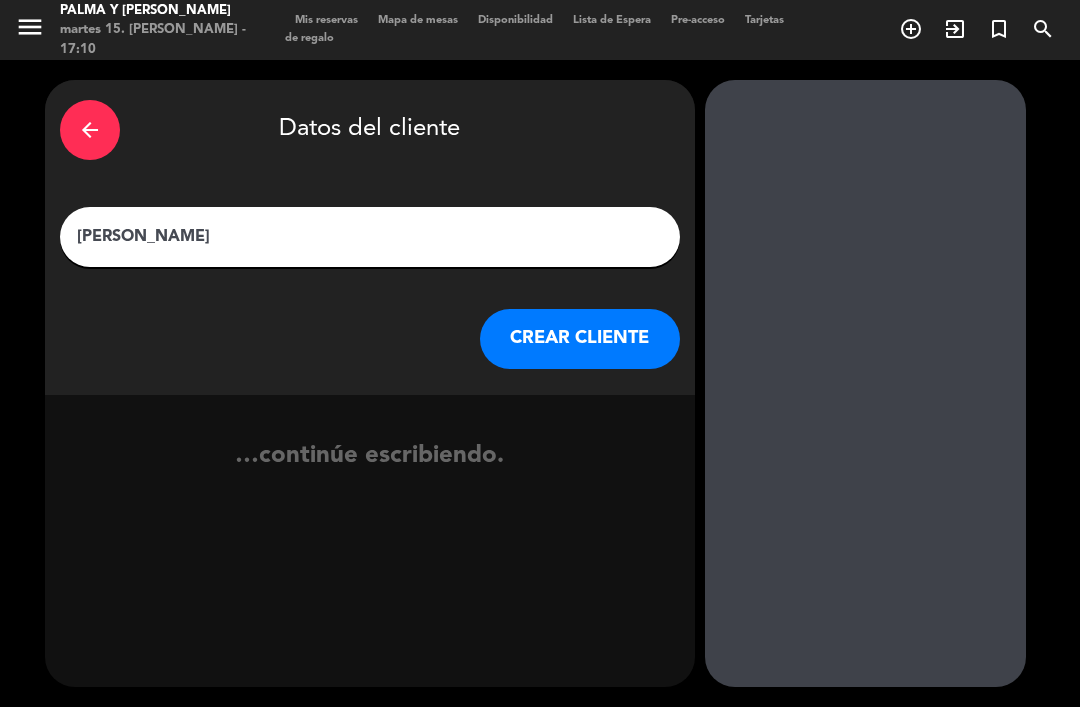 type on "[PERSON_NAME]" 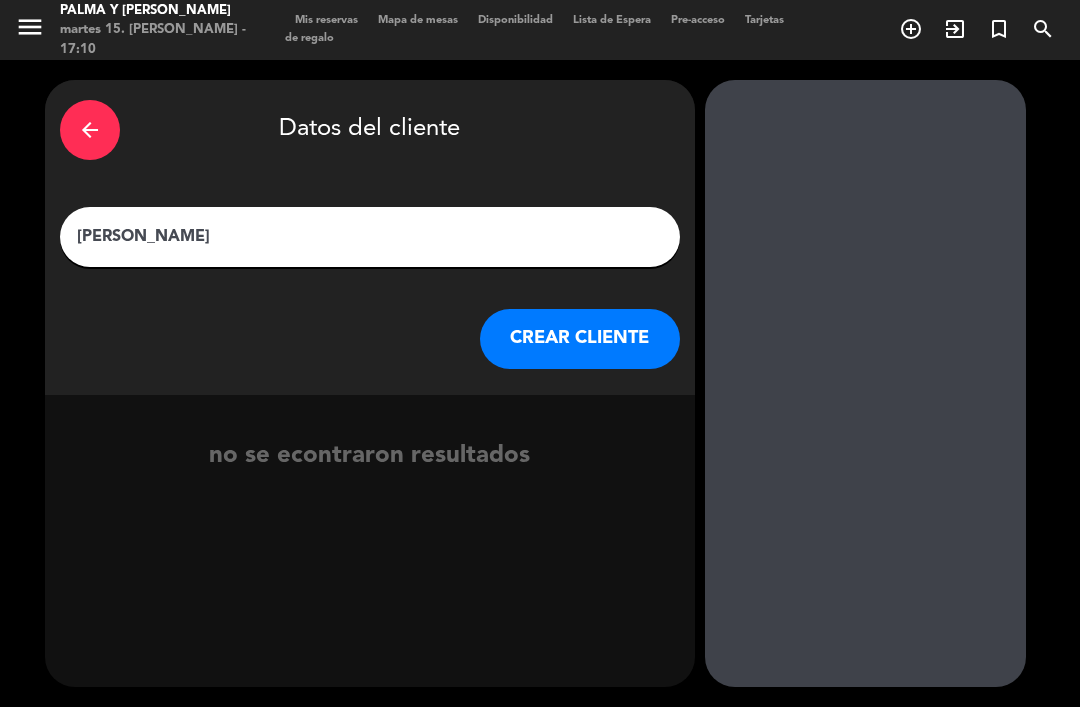 click on "CREAR CLIENTE" at bounding box center [580, 339] 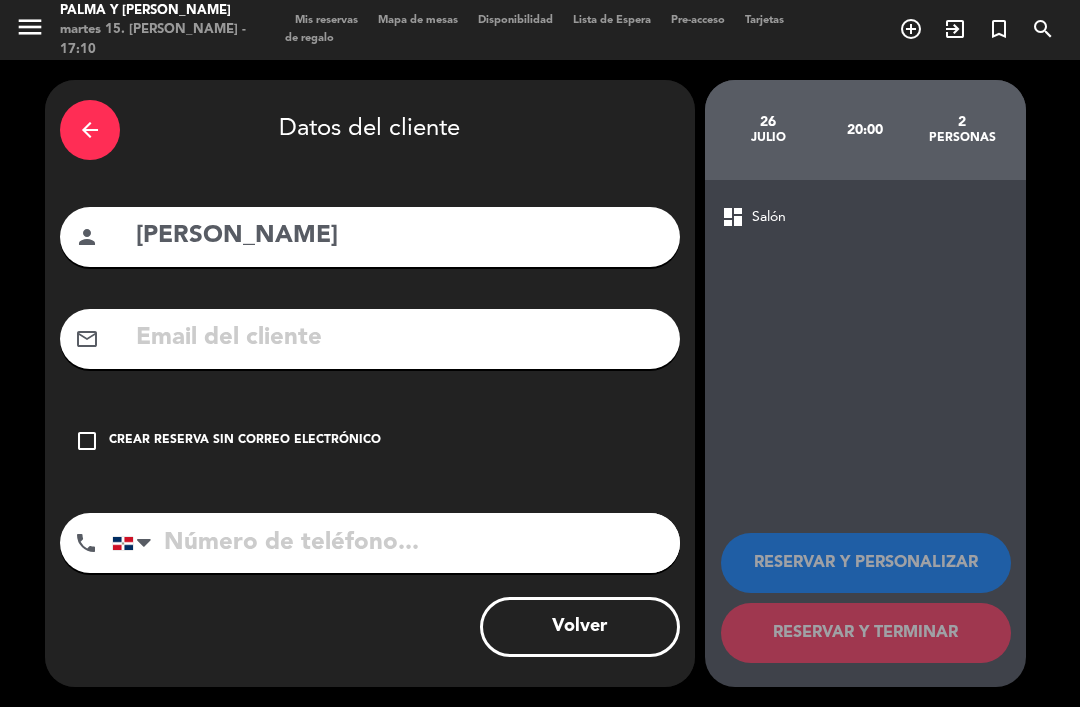 click on "arrow_back   Datos del cliente  person [PERSON_NAME] mail_outline  check_box_outline_blank   Crear reserva sin correo electrónico  phone [GEOGRAPHIC_DATA] +1 [GEOGRAPHIC_DATA] +44 [GEOGRAPHIC_DATA] ([GEOGRAPHIC_DATA]) +51 [GEOGRAPHIC_DATA] +54 [GEOGRAPHIC_DATA] ([GEOGRAPHIC_DATA]) +55 [GEOGRAPHIC_DATA] (‫[GEOGRAPHIC_DATA]‬‎) +93 [GEOGRAPHIC_DATA] ([GEOGRAPHIC_DATA]) +355 [GEOGRAPHIC_DATA] (‫[GEOGRAPHIC_DATA]‬‎) +213 [US_STATE] +1684 [GEOGRAPHIC_DATA] +376 [GEOGRAPHIC_DATA] +244 [GEOGRAPHIC_DATA] +1264 [GEOGRAPHIC_DATA] +1268 [GEOGRAPHIC_DATA] +54 [GEOGRAPHIC_DATA] ([GEOGRAPHIC_DATA]) +374 [GEOGRAPHIC_DATA] +297 [GEOGRAPHIC_DATA] +61 [GEOGRAPHIC_DATA] ([GEOGRAPHIC_DATA]) +43 [GEOGRAPHIC_DATA] ([GEOGRAPHIC_DATA]) +994 [GEOGRAPHIC_DATA] +1242 [GEOGRAPHIC_DATA] (‫[GEOGRAPHIC_DATA]‬‎) +973 [GEOGRAPHIC_DATA] ([GEOGRAPHIC_DATA]) +880 [GEOGRAPHIC_DATA] +1246 [GEOGRAPHIC_DATA] ([GEOGRAPHIC_DATA]) +375 [GEOGRAPHIC_DATA] ([GEOGRAPHIC_DATA]) +32 [GEOGRAPHIC_DATA] +501 [GEOGRAPHIC_DATA] ([GEOGRAPHIC_DATA]) +229 [GEOGRAPHIC_DATA] +1441 [GEOGRAPHIC_DATA] (འབྲུག) +975 [GEOGRAPHIC_DATA] +591 [GEOGRAPHIC_DATA] ([GEOGRAPHIC_DATA]) +387 [GEOGRAPHIC_DATA] +267 [GEOGRAPHIC_DATA] ([GEOGRAPHIC_DATA]) +55 [GEOGRAPHIC_DATA] +246 [GEOGRAPHIC_DATA] +1284 [GEOGRAPHIC_DATA] +673 [GEOGRAPHIC_DATA] ([GEOGRAPHIC_DATA]) +359 +226 +1" at bounding box center [370, 383] 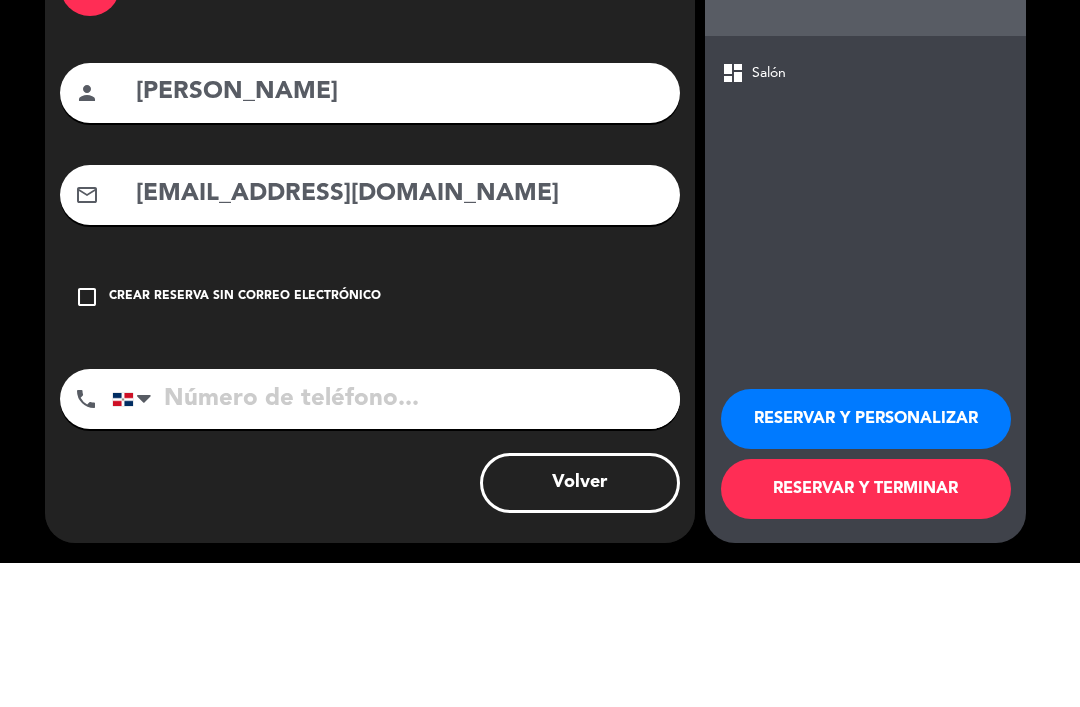 scroll, scrollTop: 64, scrollLeft: 0, axis: vertical 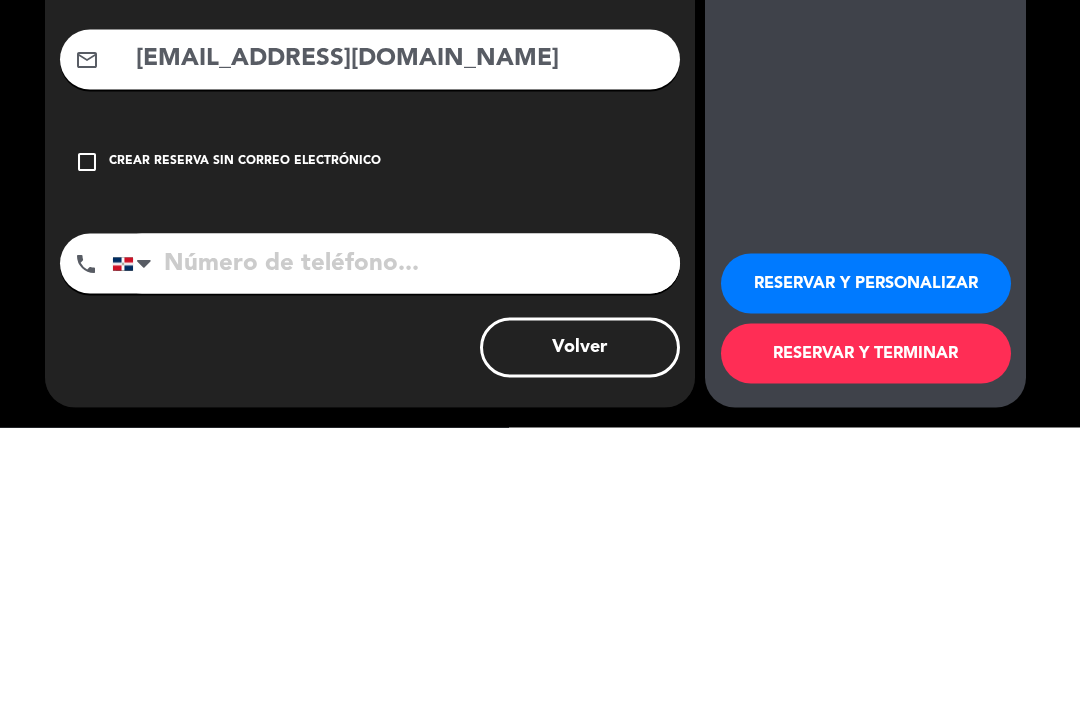 type on "[EMAIL_ADDRESS][DOMAIN_NAME]" 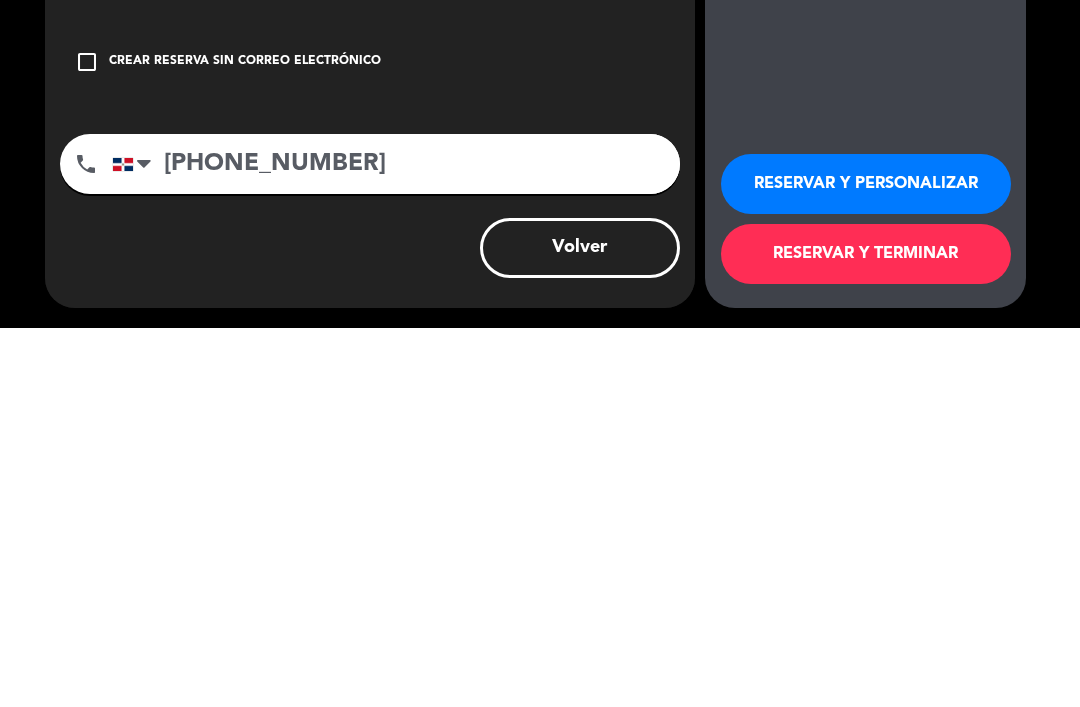 type on "[PHONE_NUMBER]" 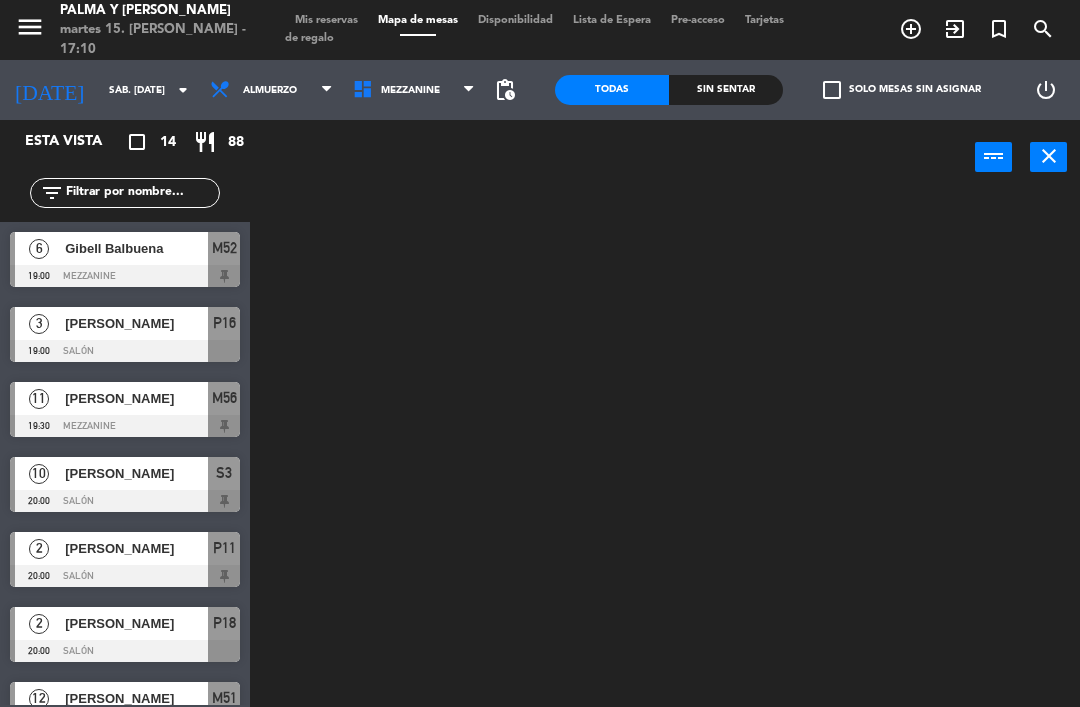 click on "Mezzanine" at bounding box center (414, 90) 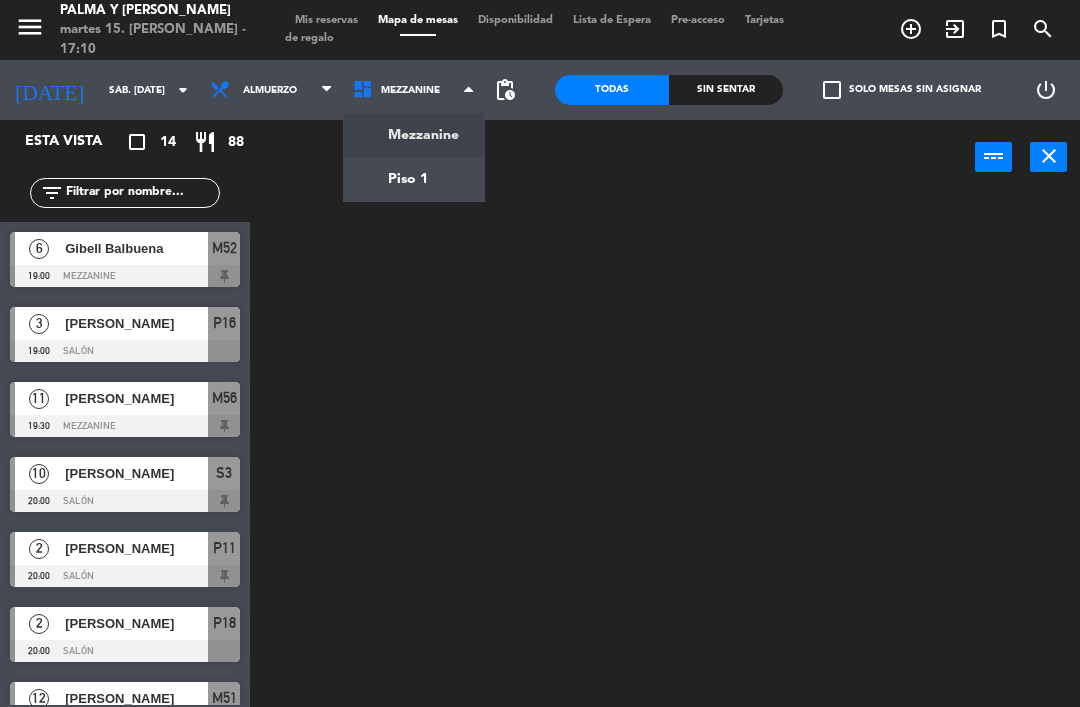 click on "menu  Palma y [PERSON_NAME] 15. [PERSON_NAME] - 17:10   Mis reservas   Mapa de mesas   Disponibilidad   Lista de Espera   Pre-acceso   Tarjetas de regalo  add_circle_outline exit_to_app turned_in_not search [DATE]    sáb. [DATE] arrow_drop_down  Almuerzo  Almuerzo  Almuerzo  Mezzanine   Piso 1   Mezzanine   Mezzanine   Piso 1  pending_actions  Todas  Sin sentar  check_box_outline_blank   Solo mesas sin asignar   power_settings_new   Esta vista   crop_square  14  restaurant  88 filter_list  6   Gibell Balbuena   19:00   Mezzanine  M52  3   [PERSON_NAME]   19:00   Salón  P16  11   [PERSON_NAME]   19:30   Mezzanine  M56  10   [PERSON_NAME]   20:00   Salón  S3  2   [PERSON_NAME]   20:00   Salón  P11  2   [PERSON_NAME]   20:00   Salón  P18  12   [PERSON_NAME]    20:00   Mezzanine  M51  2   [PERSON_NAME]   20:30   Salón  P17  4   [EMAIL_ADDRESS][DOMAIN_NAME]   20:30   Mezzanine  M55  10   [PERSON_NAME]   20:30   Mezzanine  M53  6   [PERSON_NAME]   21:00   Salón  R32  3   [PERSON_NAME]   21:00  P15" 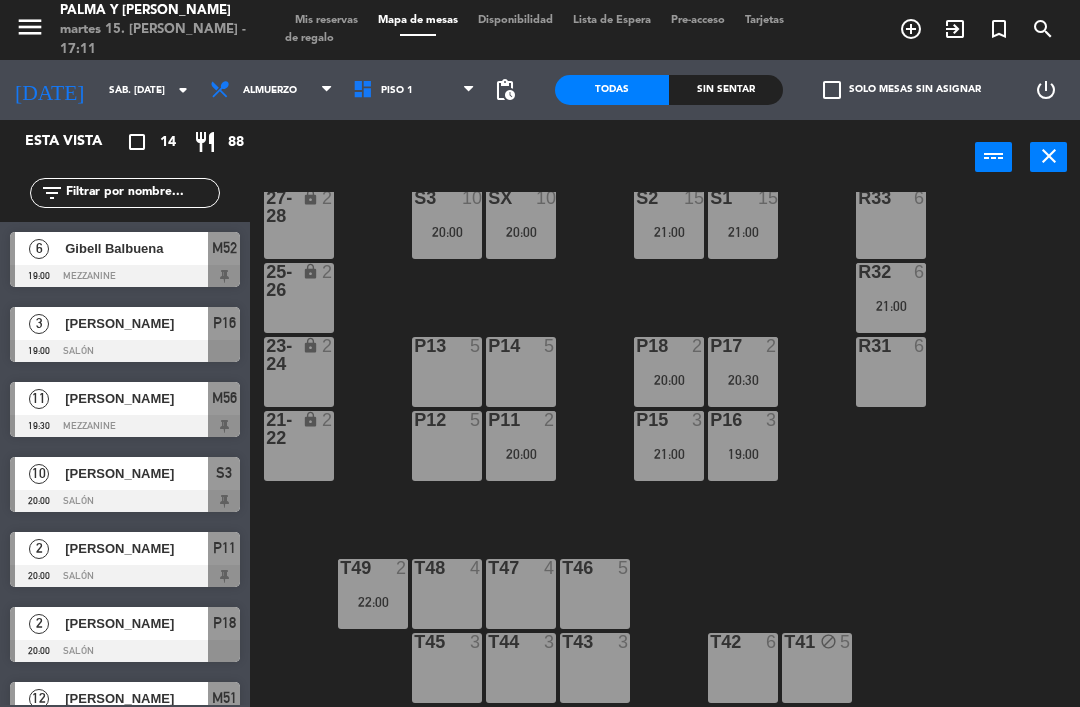scroll, scrollTop: 38, scrollLeft: 0, axis: vertical 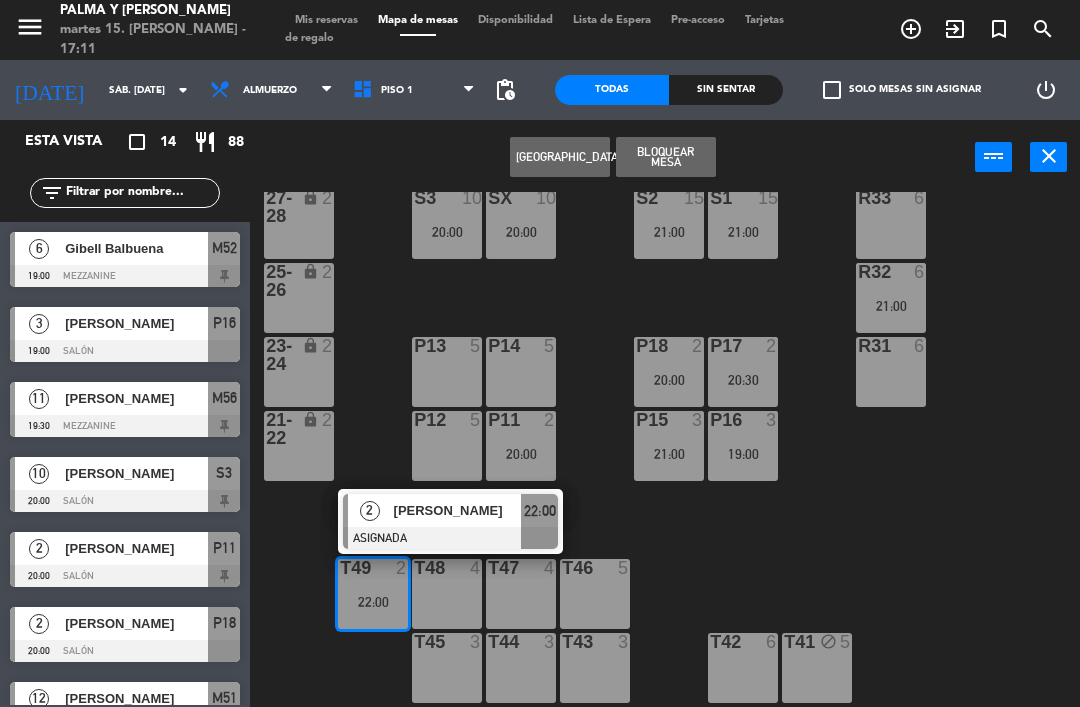 click on "[PERSON_NAME]" at bounding box center (457, 510) 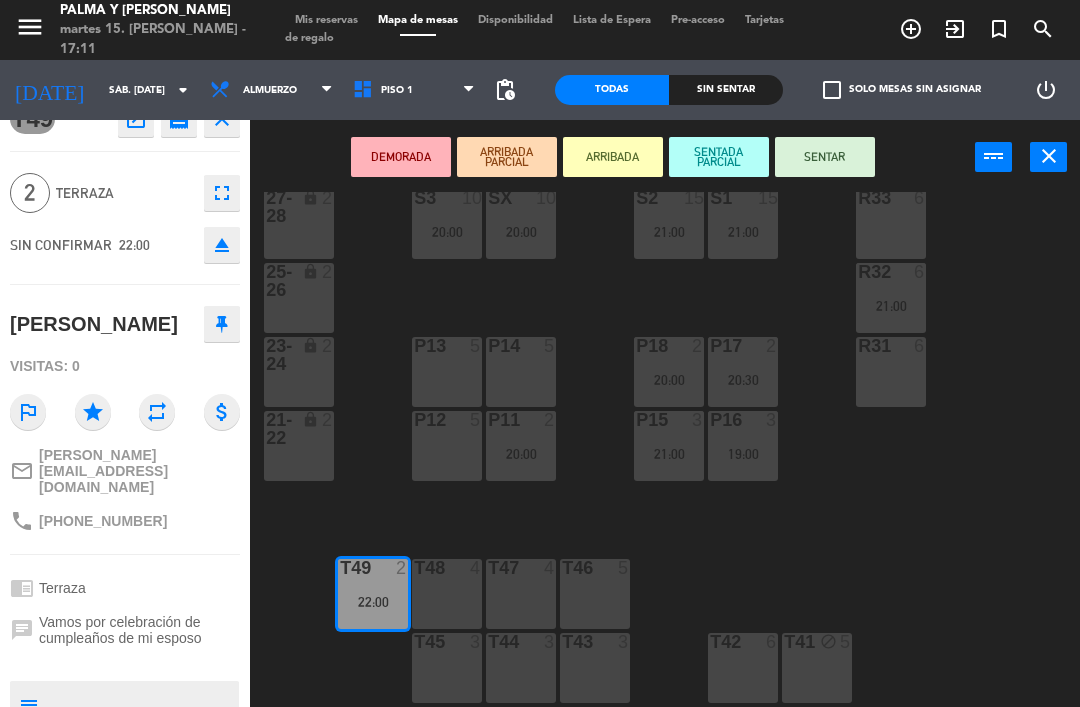 scroll, scrollTop: 46, scrollLeft: 0, axis: vertical 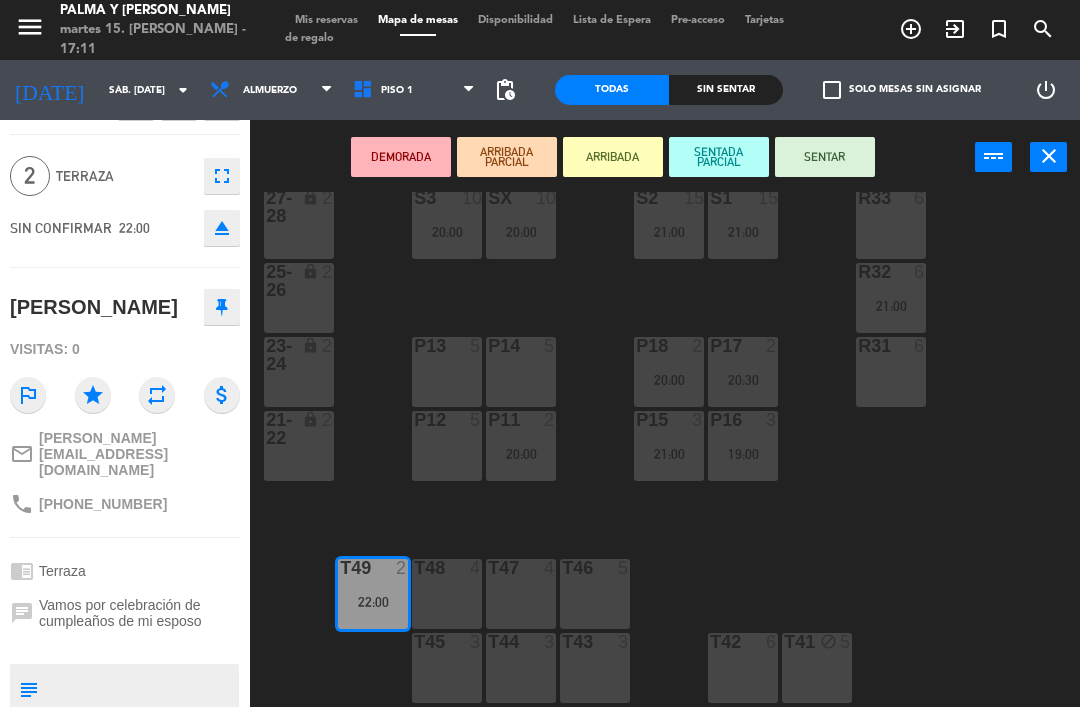 click on "22:00" at bounding box center (373, 602) 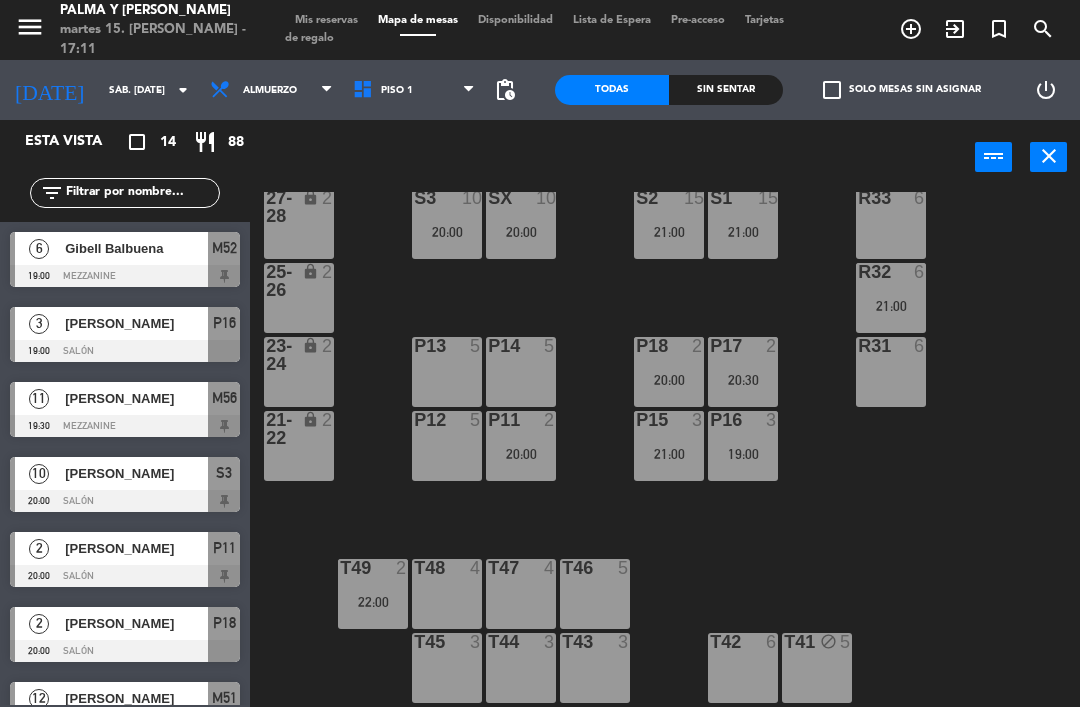 click on "22:00" at bounding box center [373, 602] 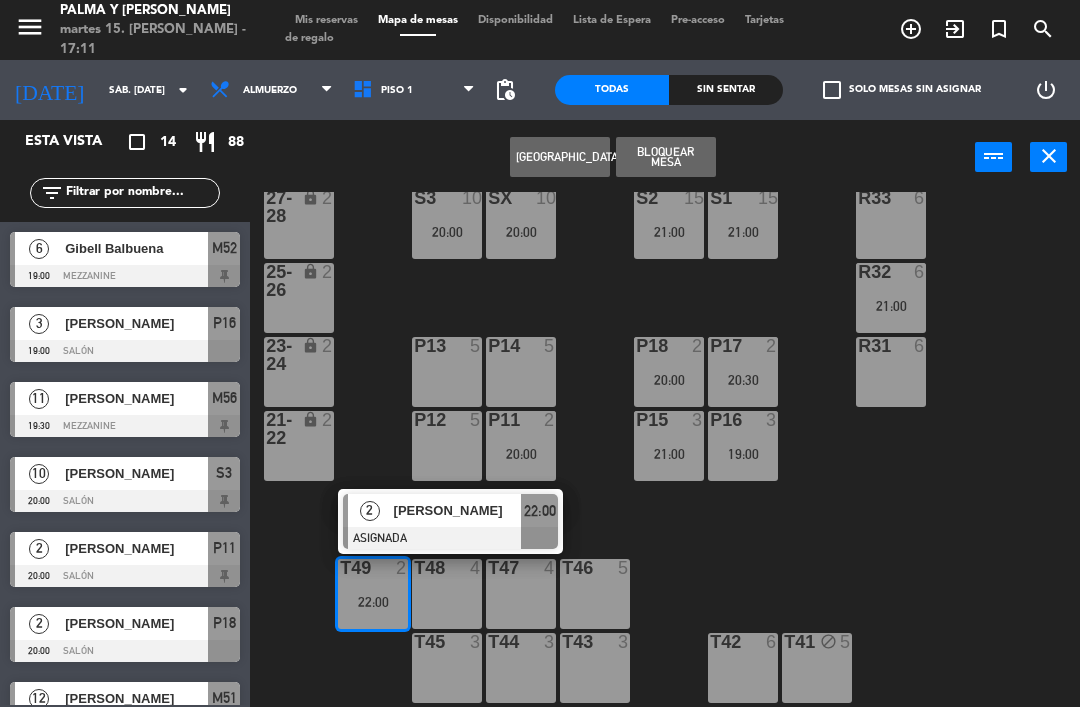 click at bounding box center (450, 538) 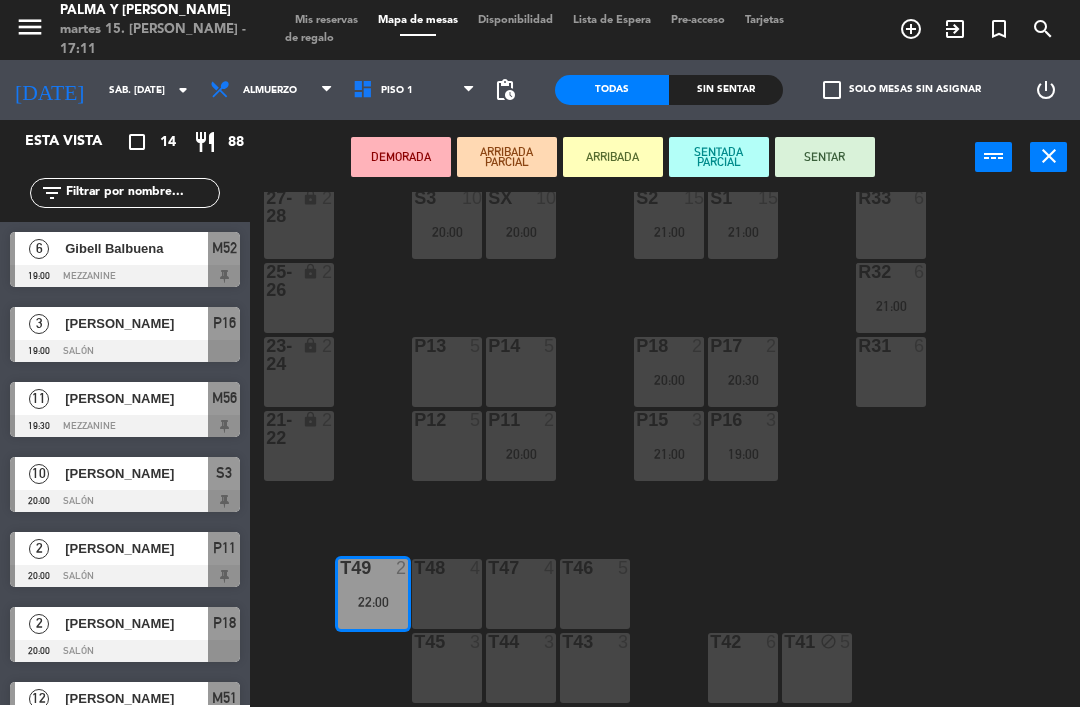 click on "P14  5" at bounding box center (521, 372) 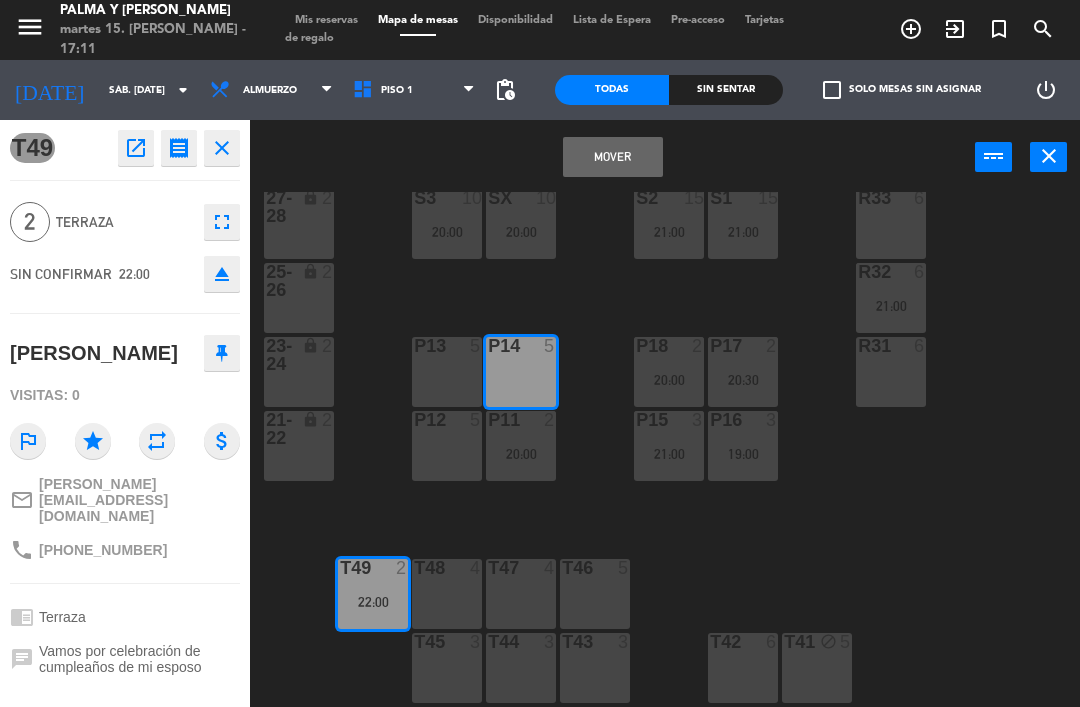 click on "Mover" at bounding box center (613, 157) 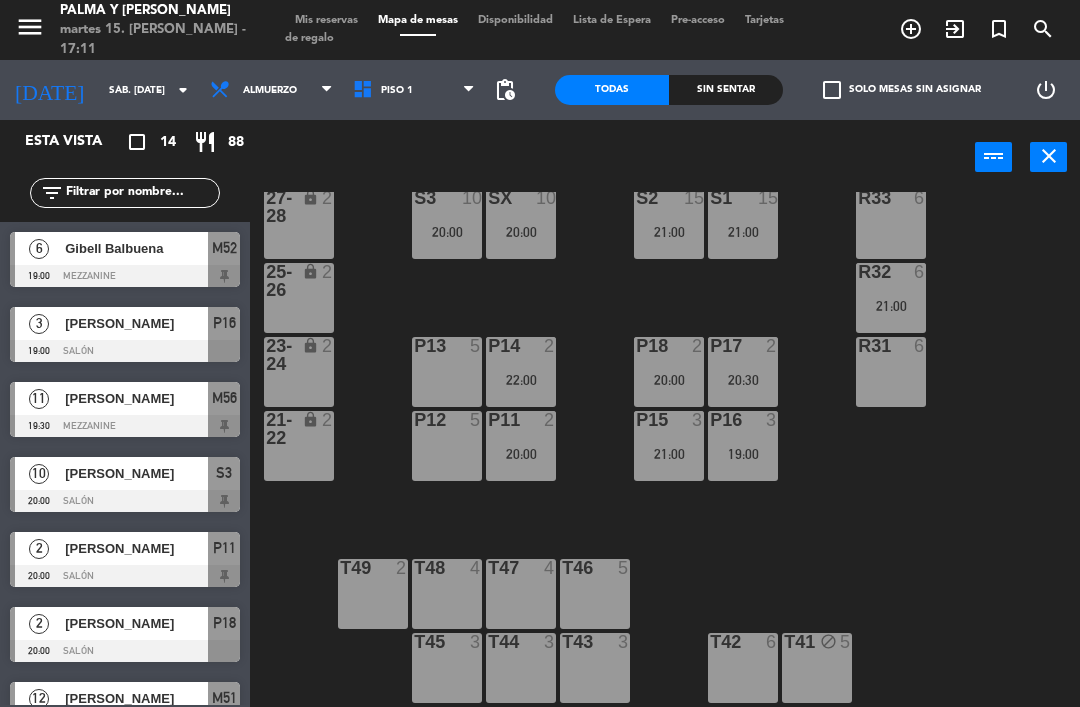 scroll, scrollTop: 301, scrollLeft: 0, axis: vertical 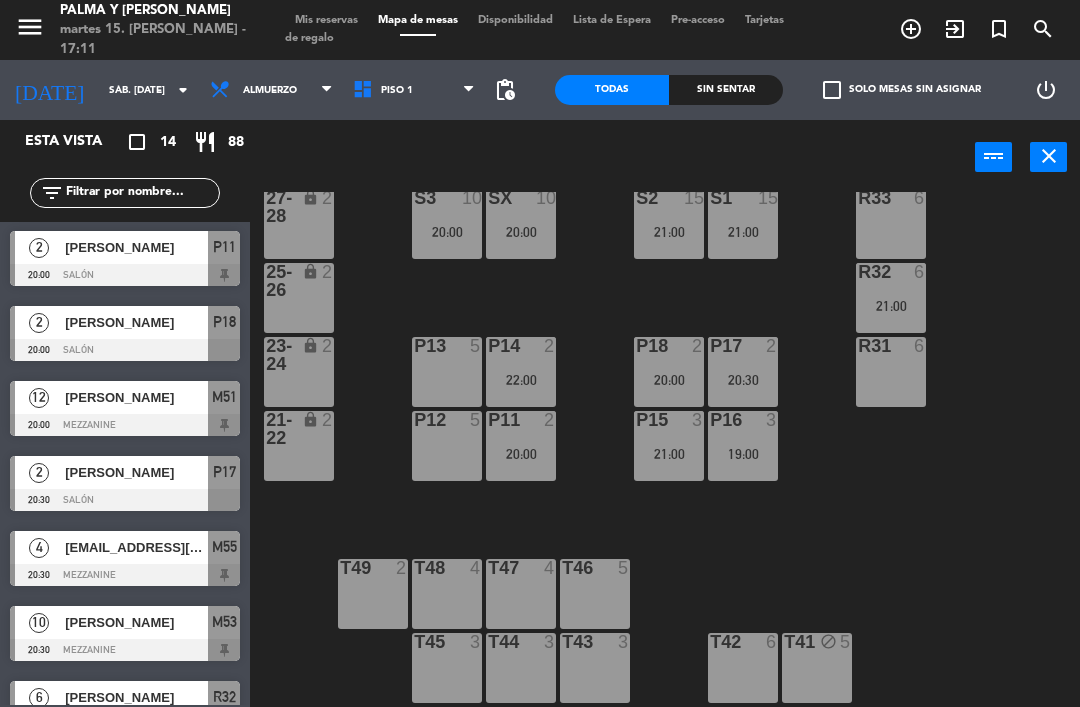 click on "R33  6  S1  15   21:00  S2  15   21:00  S3  10   20:00  SX  10   20:00  27-28 lock  2  R32  6   21:00  25-26 lock  2  P13  5  P14  2   22:00  P18  2   20:00  P17  2   20:30  R31  6  23-24 lock  2  P12  5  P11  2   20:00  P15  3   21:00  P16  3   19:00  21-22 lock  2  T48  4  T47  4  T46  5  T49  2  T45  3  T44  3  T43  3  T42  6  T41 block  5" 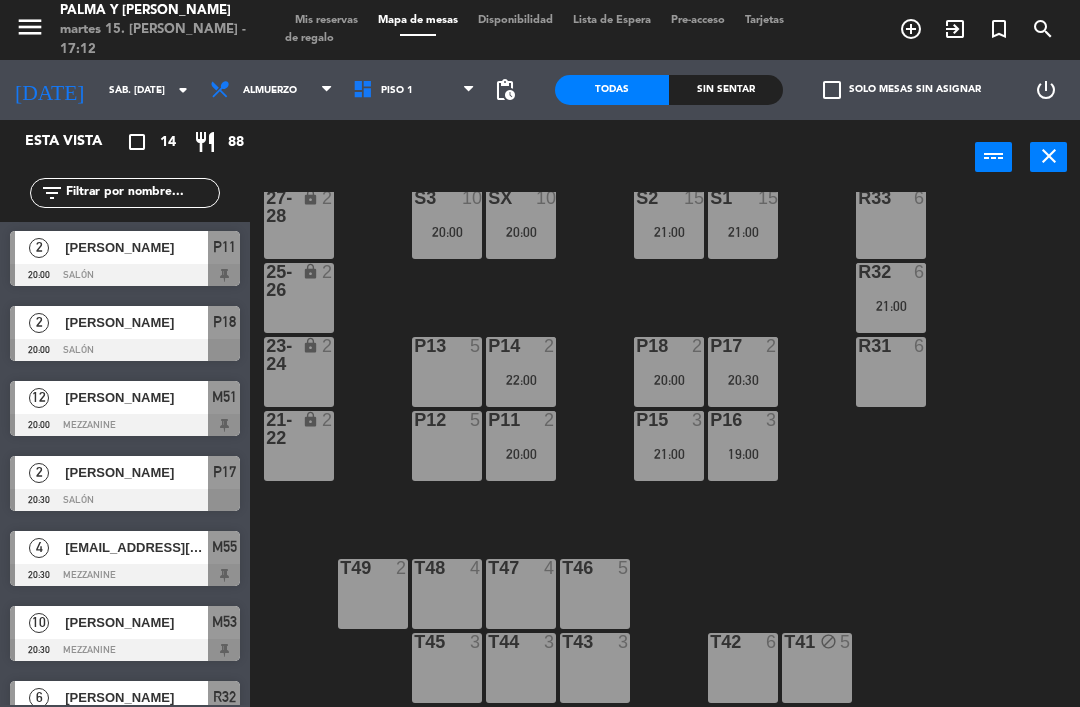 click on "sáb. [DATE]" 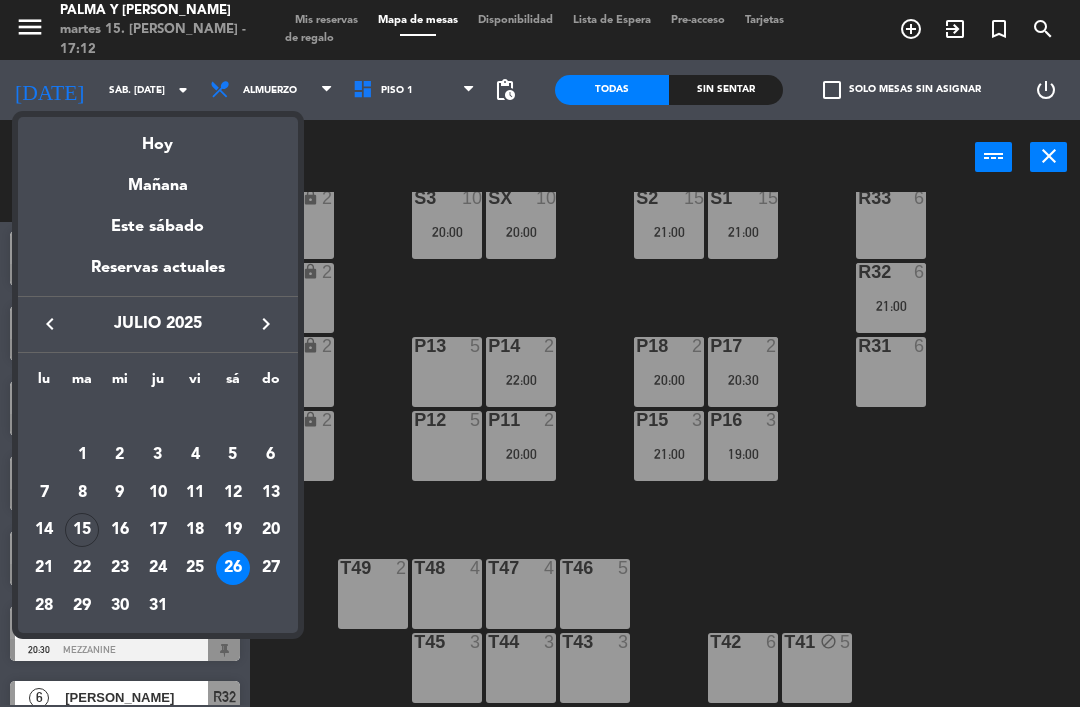 click on "14" at bounding box center [44, 530] 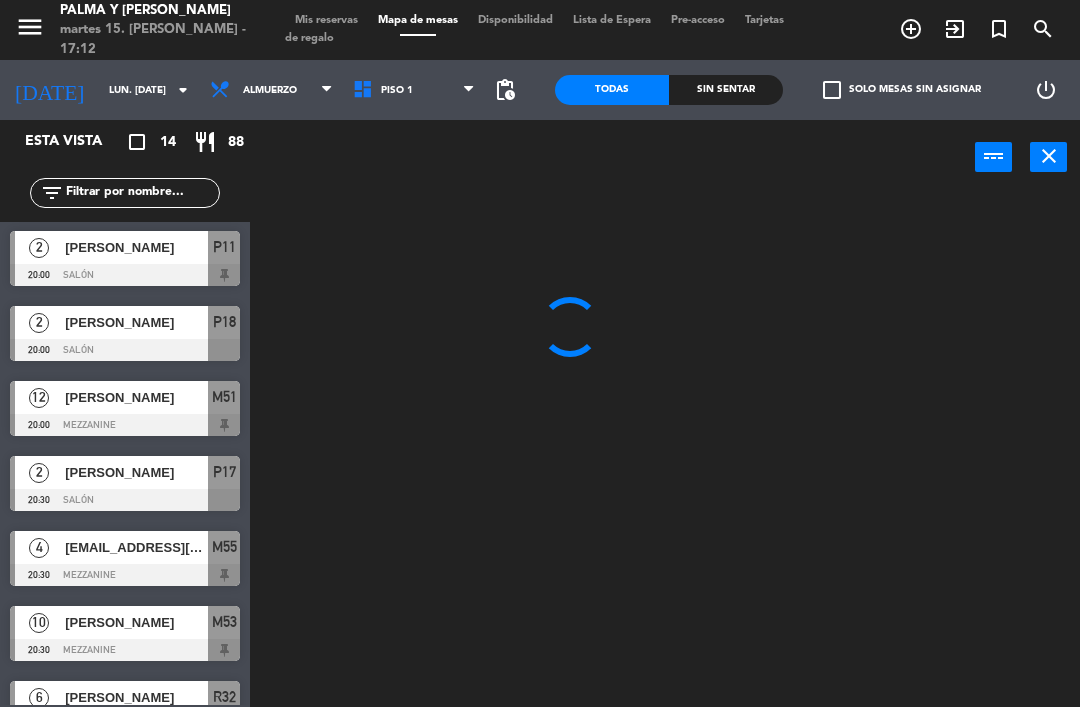 scroll, scrollTop: 0, scrollLeft: 0, axis: both 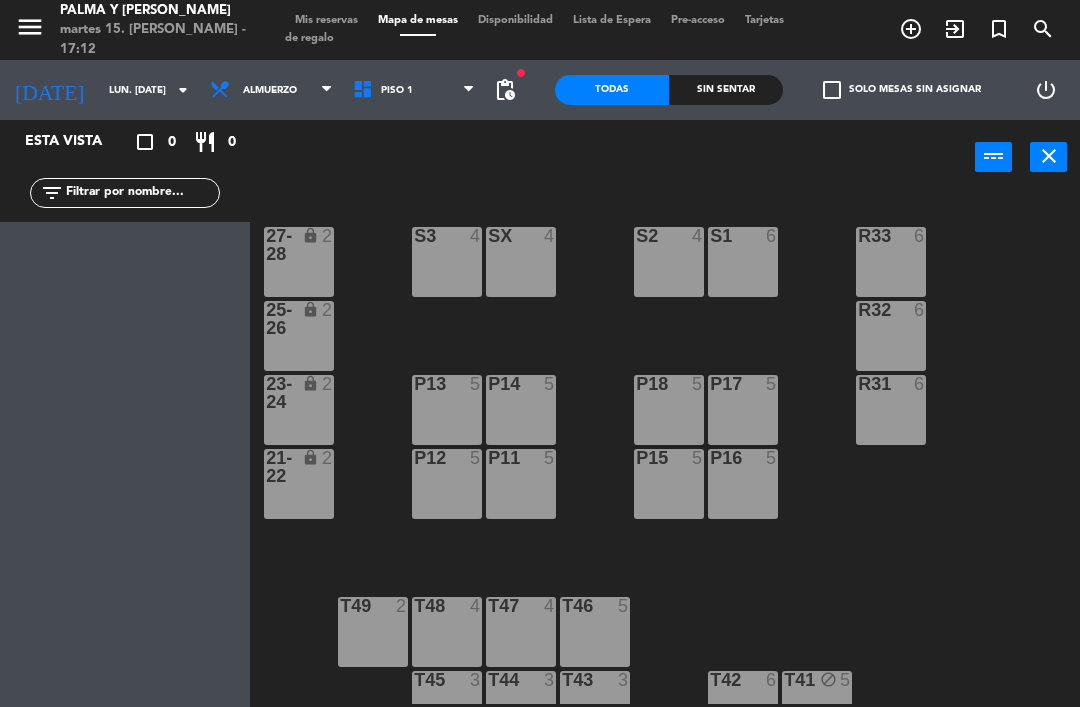 click on "lun. [DATE]" 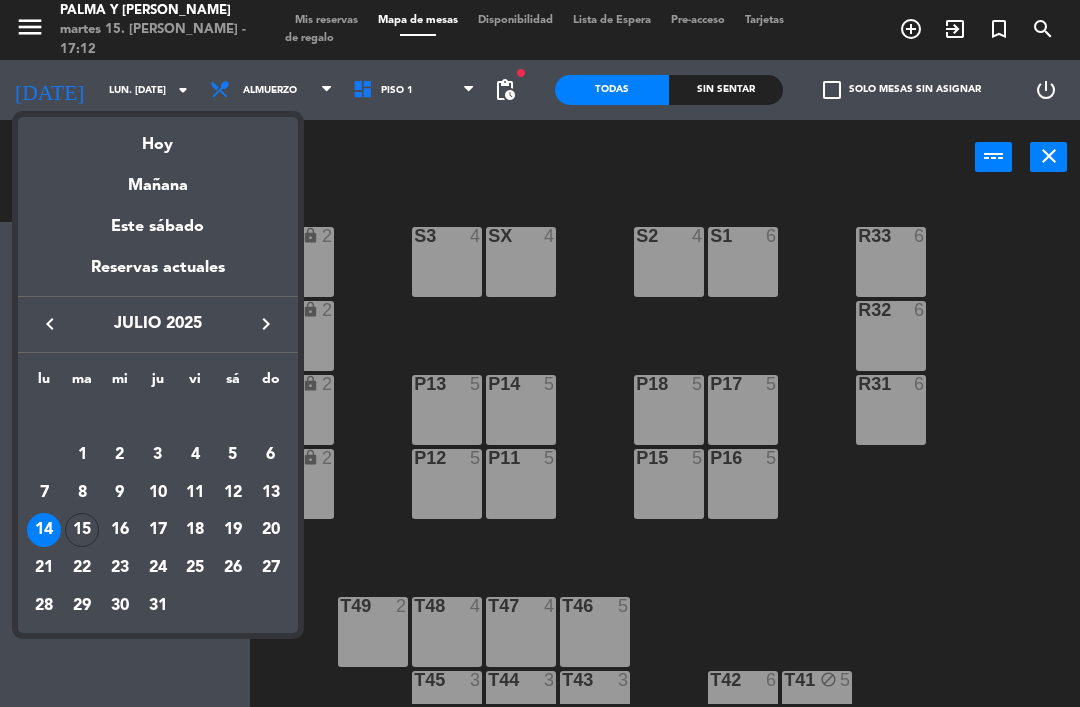 click on "13" at bounding box center (271, 493) 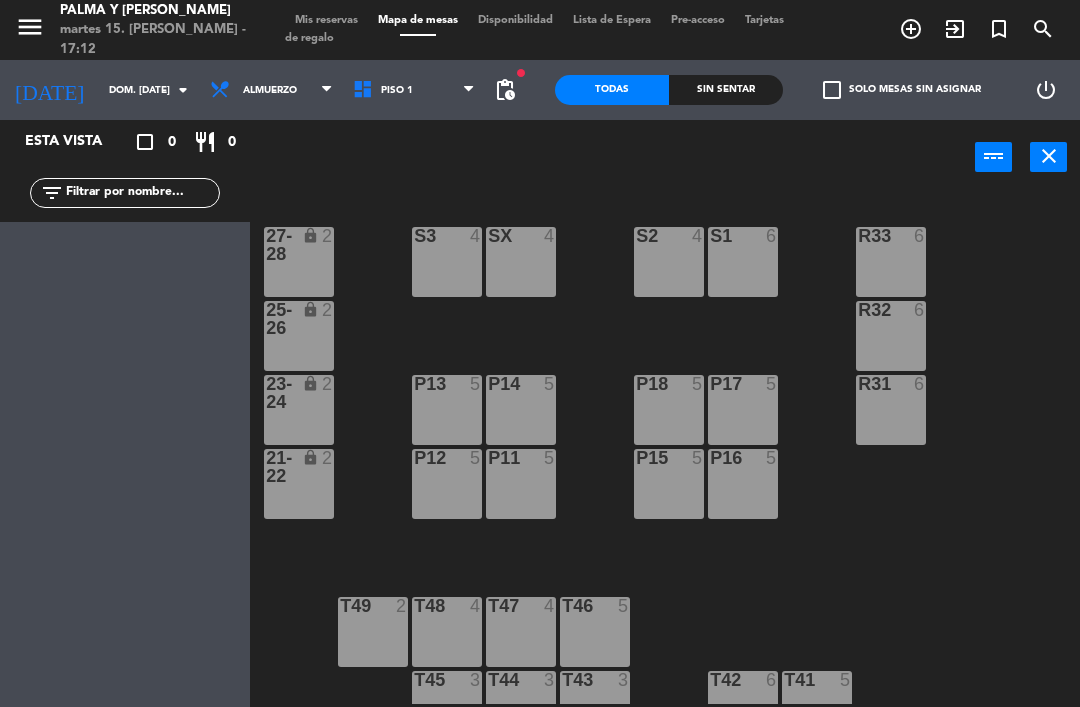 click on "dom. [DATE]" 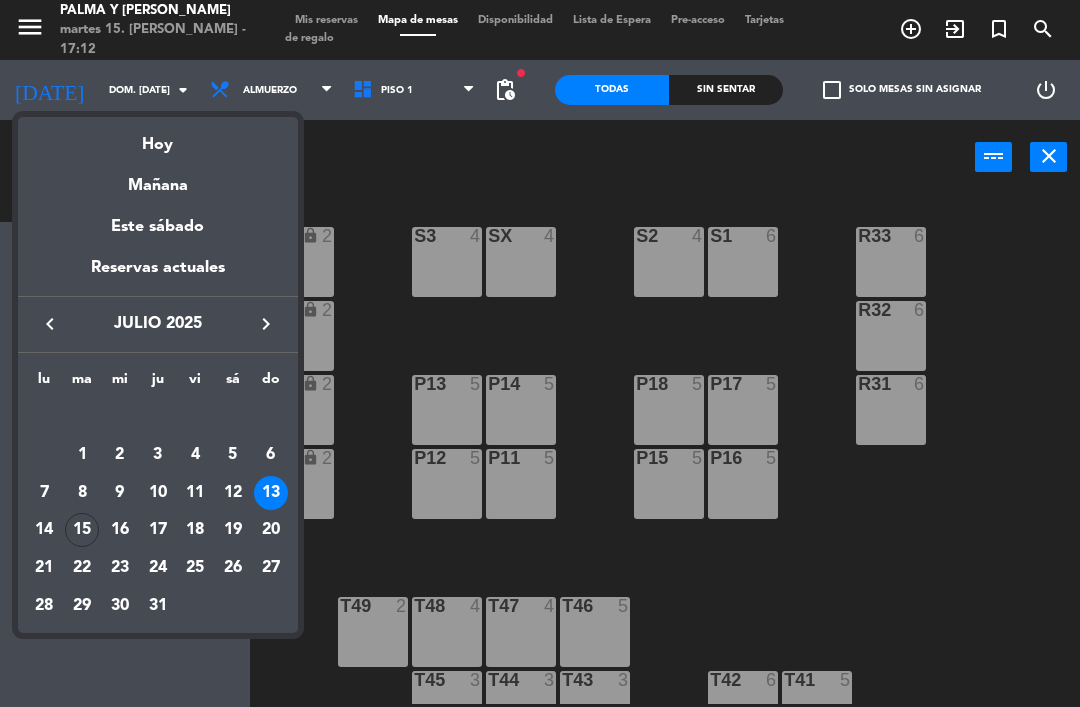 click on "16" at bounding box center (120, 530) 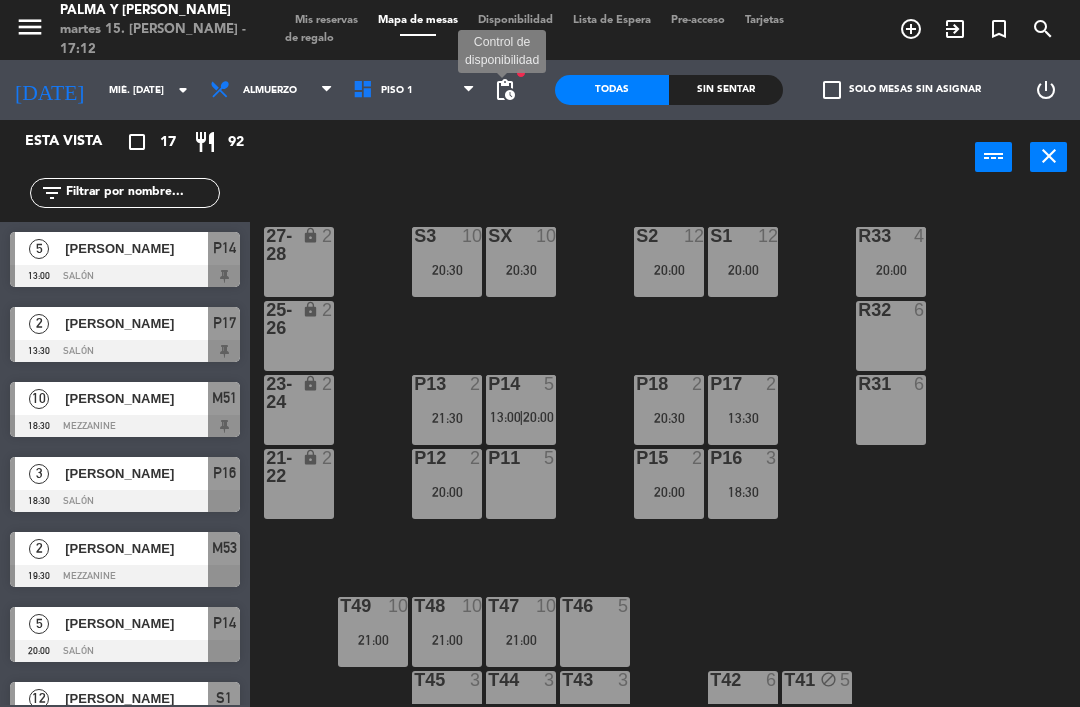 click on "pending_actions" 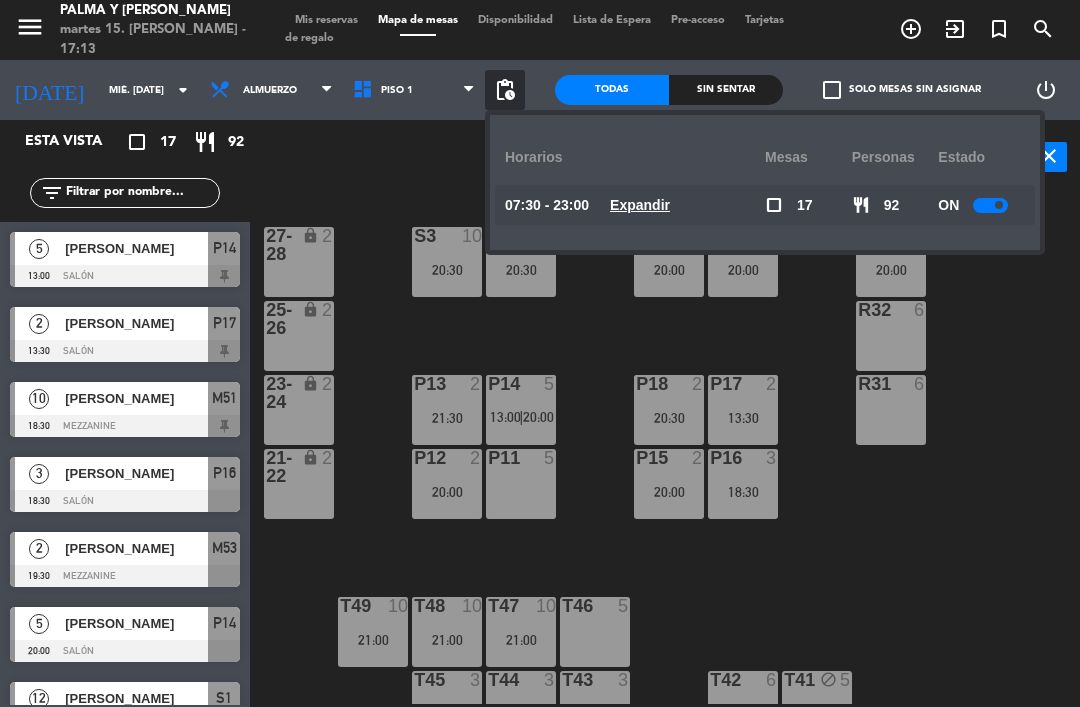 click on "mié. [DATE]" 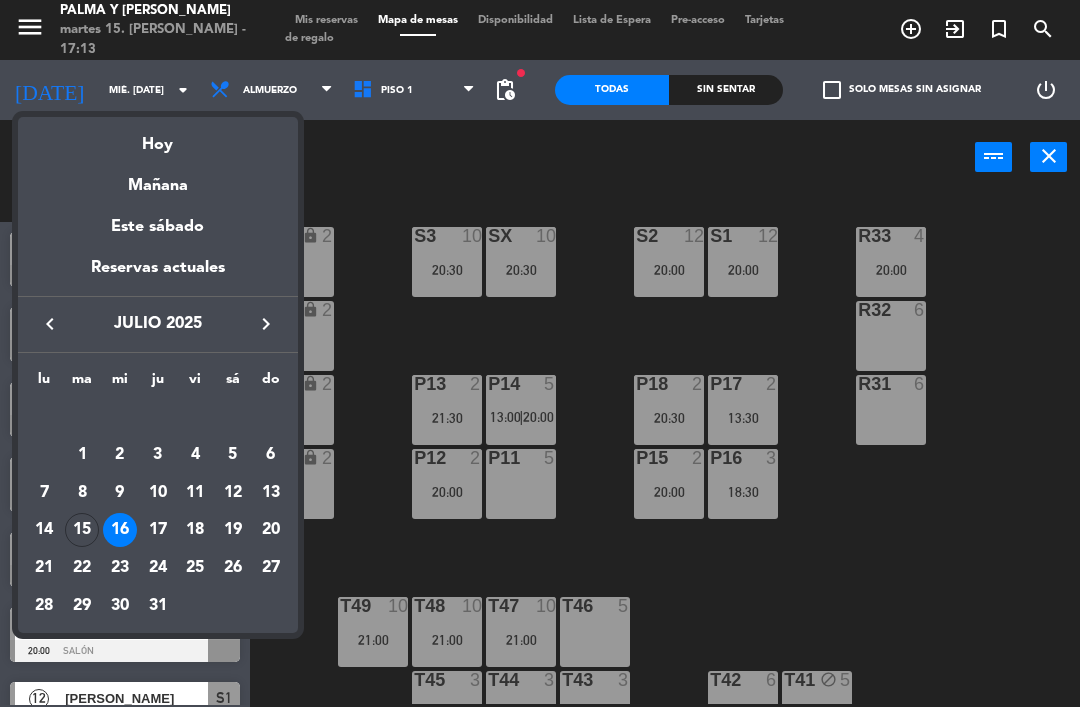 click on "15" at bounding box center (82, 530) 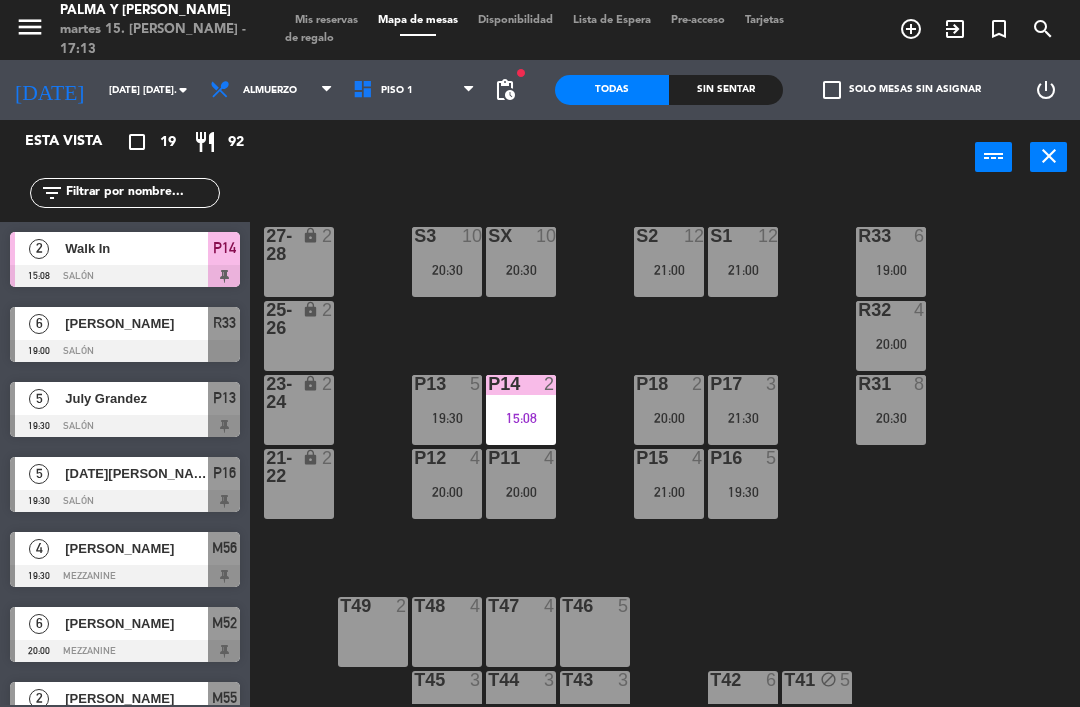 click on "pending_actions" 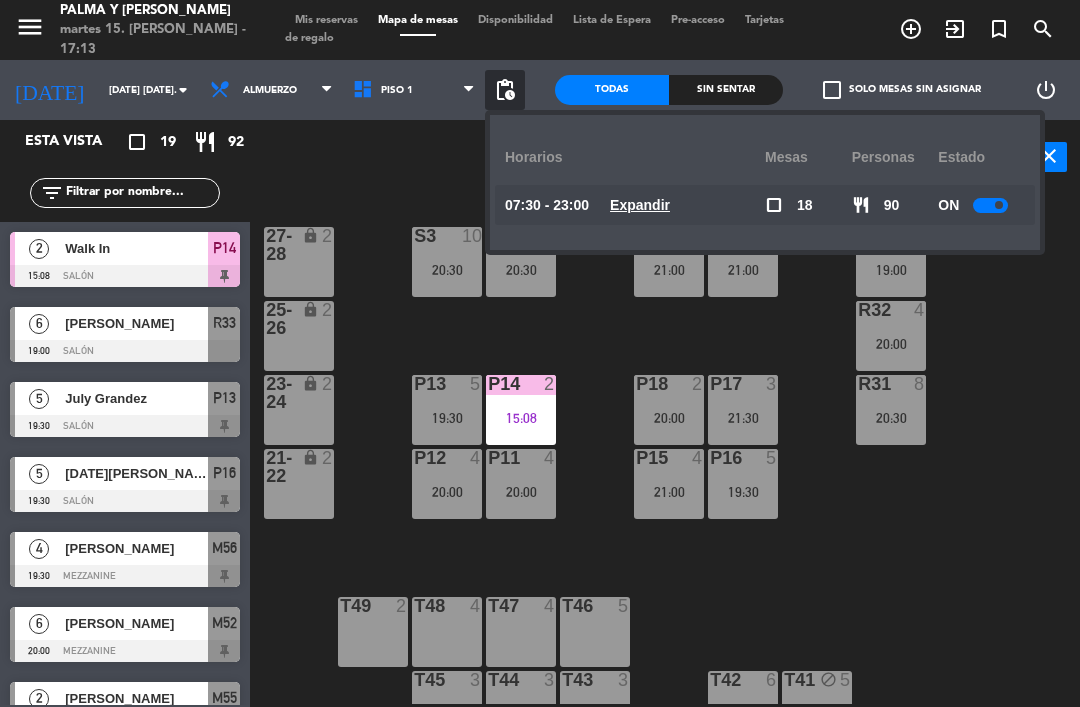 click on "Expandir" 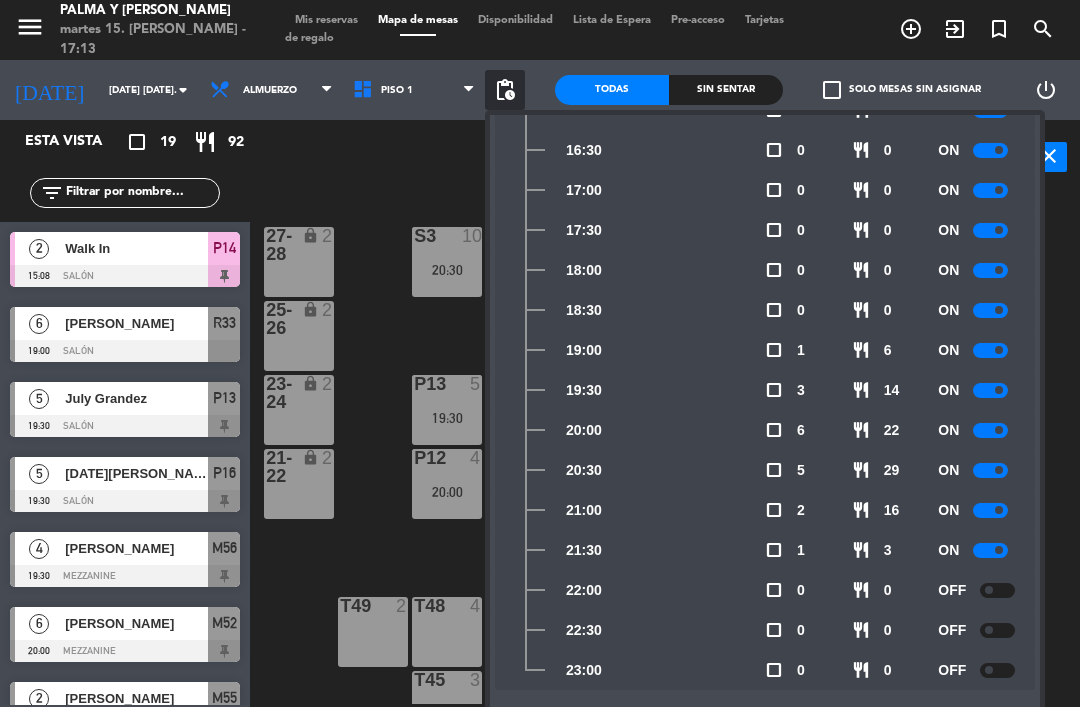 scroll, scrollTop: 815, scrollLeft: 0, axis: vertical 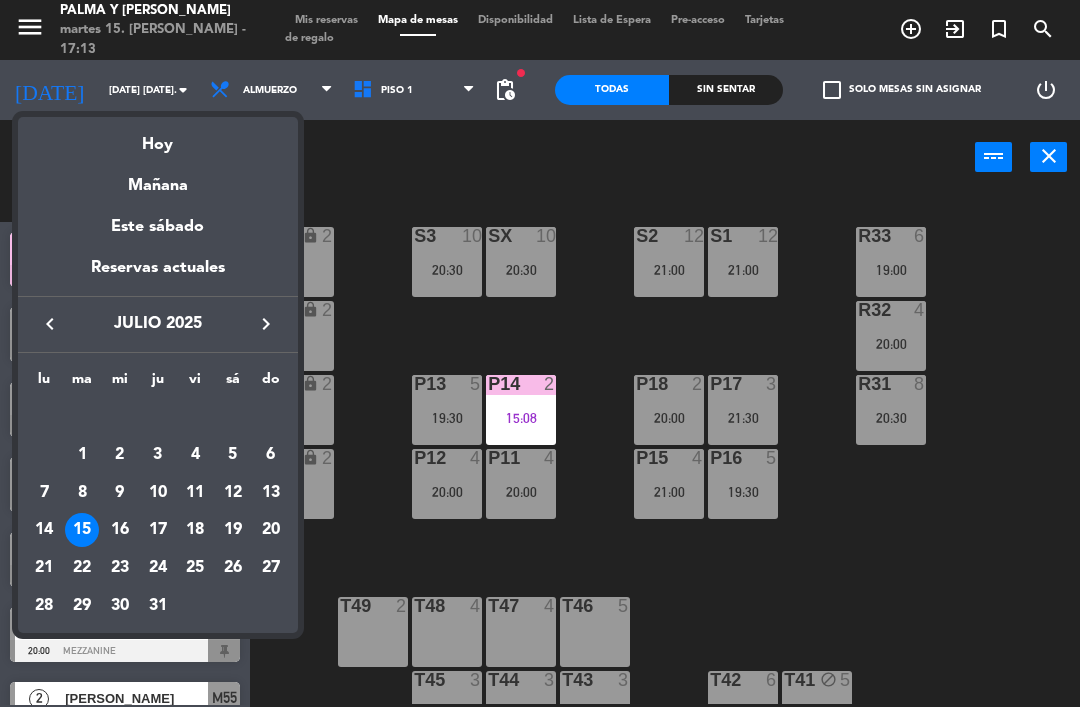 click on "16" at bounding box center (120, 530) 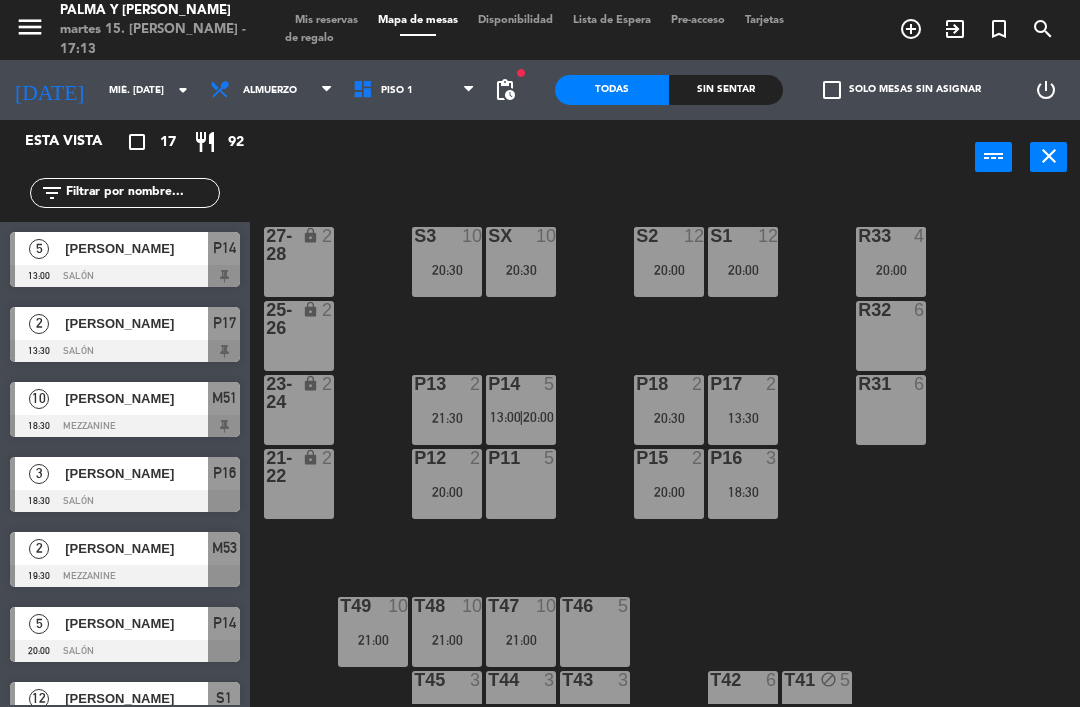 click on "pending_actions" 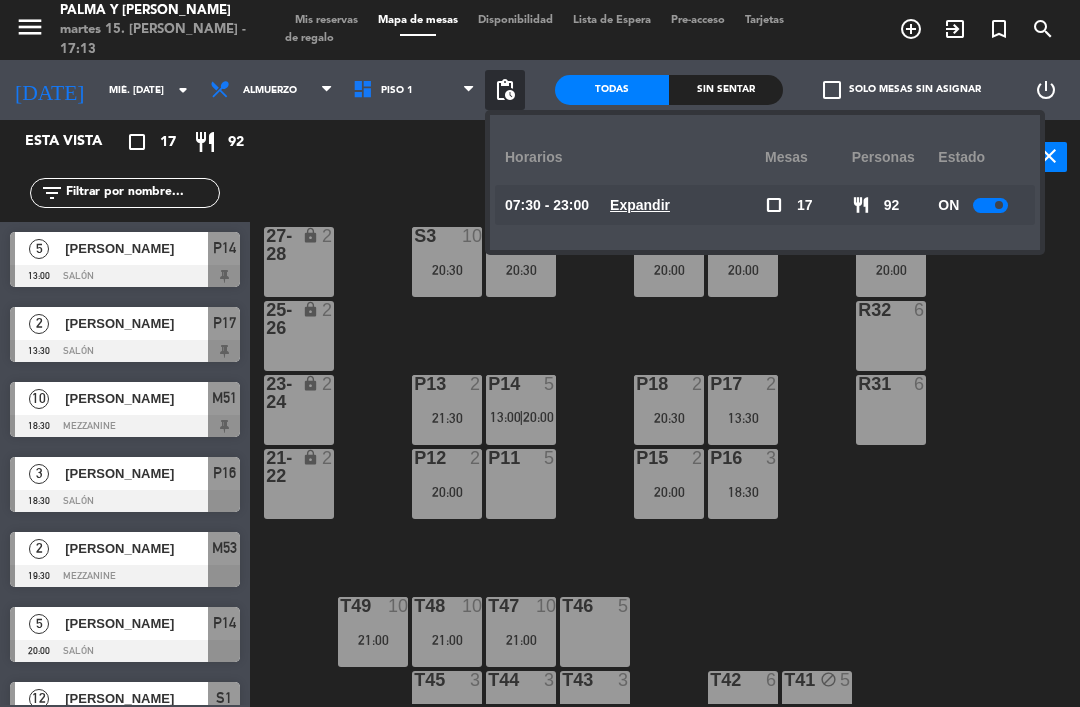 click on "Expandir" 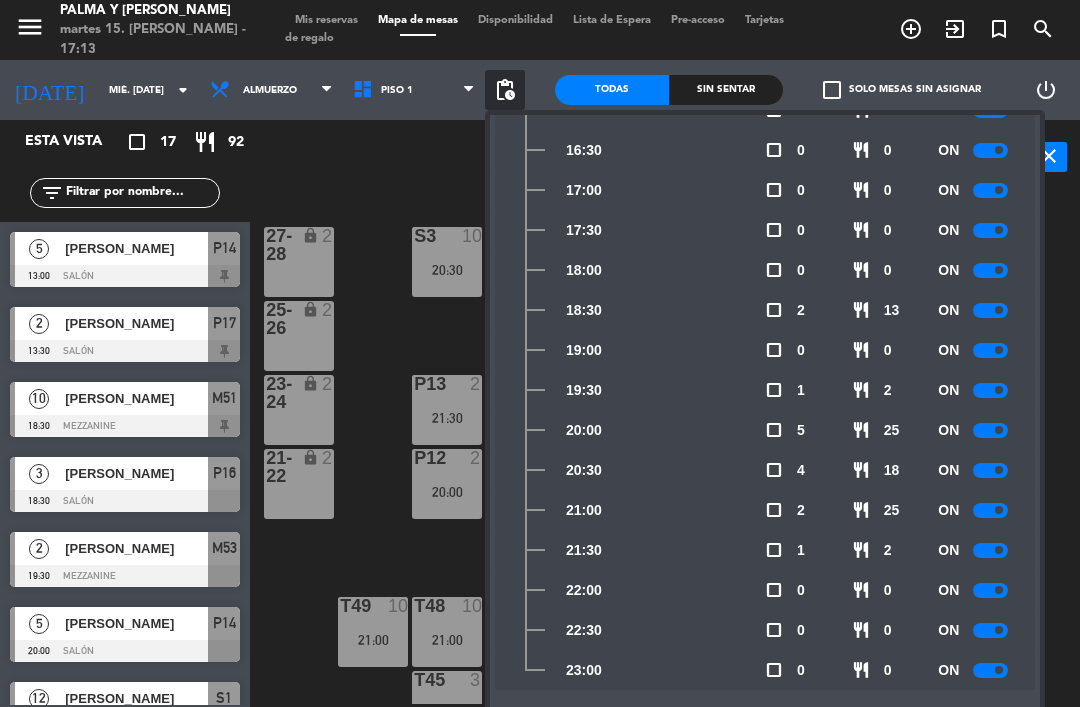 scroll, scrollTop: 815, scrollLeft: 0, axis: vertical 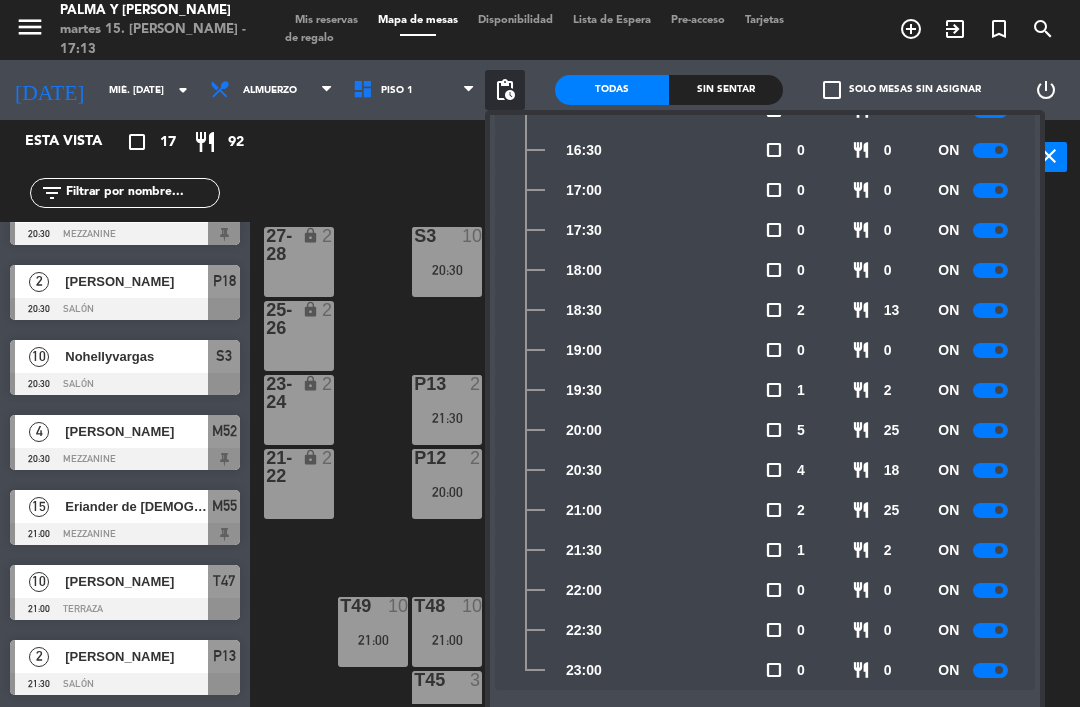 click 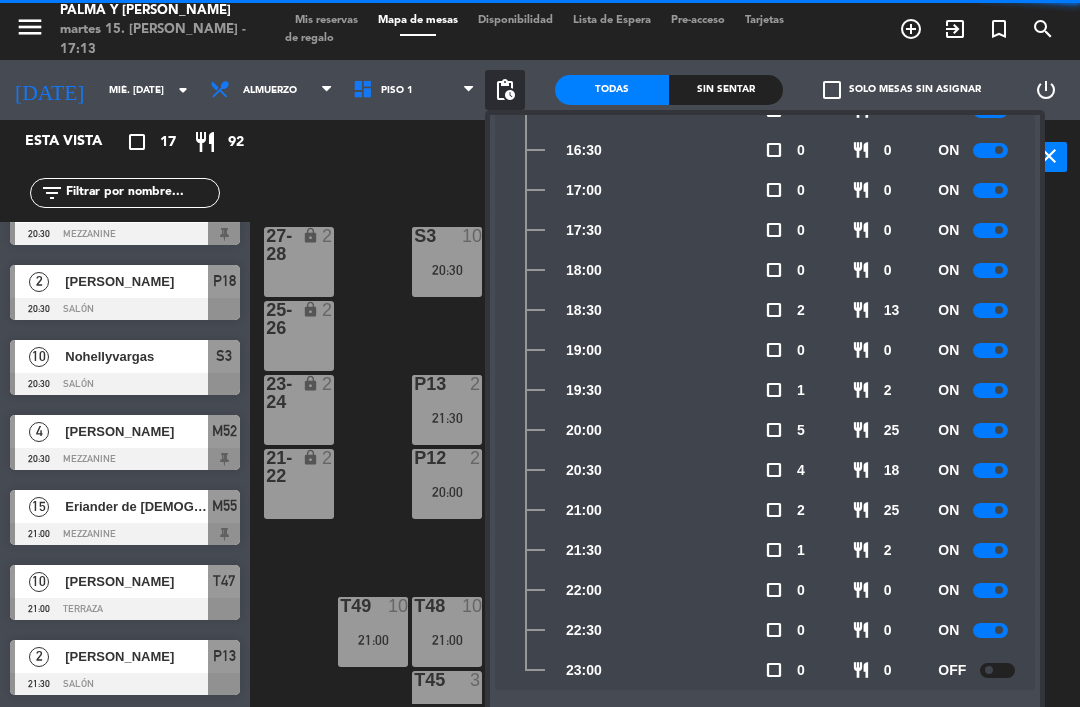 click 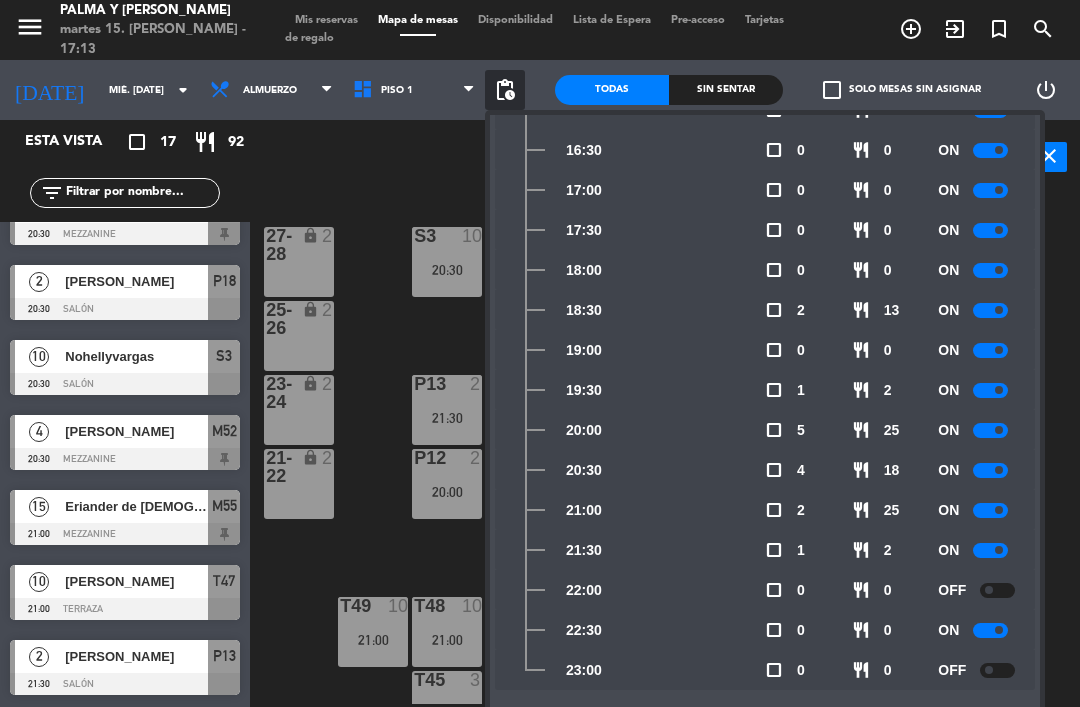 click 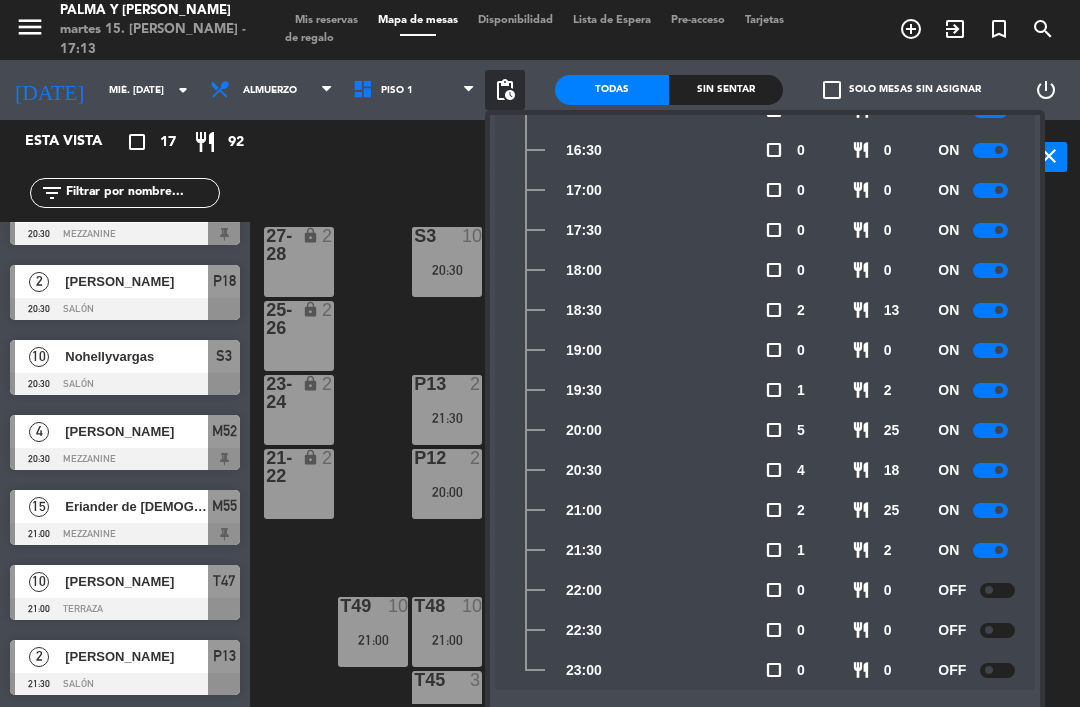 click on "R33  4   20:00  S1  12   20:00  S2  12   20:00  S3  10   20:30  SX  10   20:30  27-28 lock  2  R32  6  25-26 lock  2  P13  2   21:30  P14  5   13:00    |    20:00     P18  2   20:30  P17  2   13:30  R31  6  23-24 lock  2  P12  2   20:00  P11  5  P15  2   20:00  P16  3   18:30  21-22 lock  2  T48  10   21:00  T47  10   21:00  T46  5  T49  10   21:00  T45  3  T44  3  T43  3  T42  6  T41 block  5" 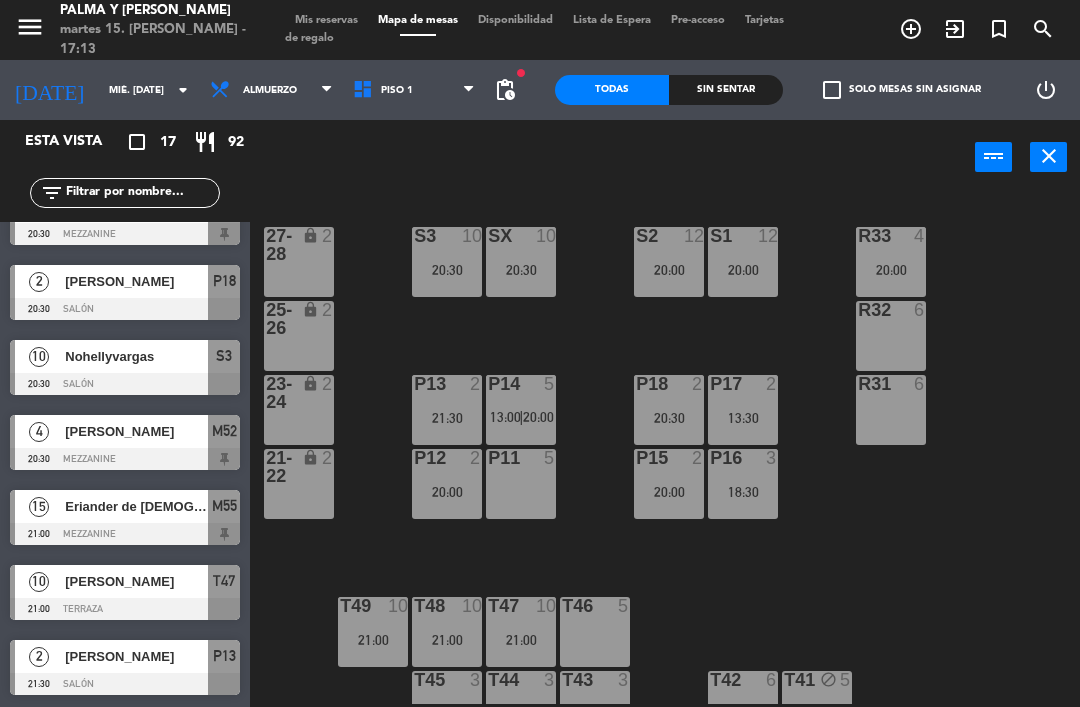 click on "fiber_manual_record pending_actions" 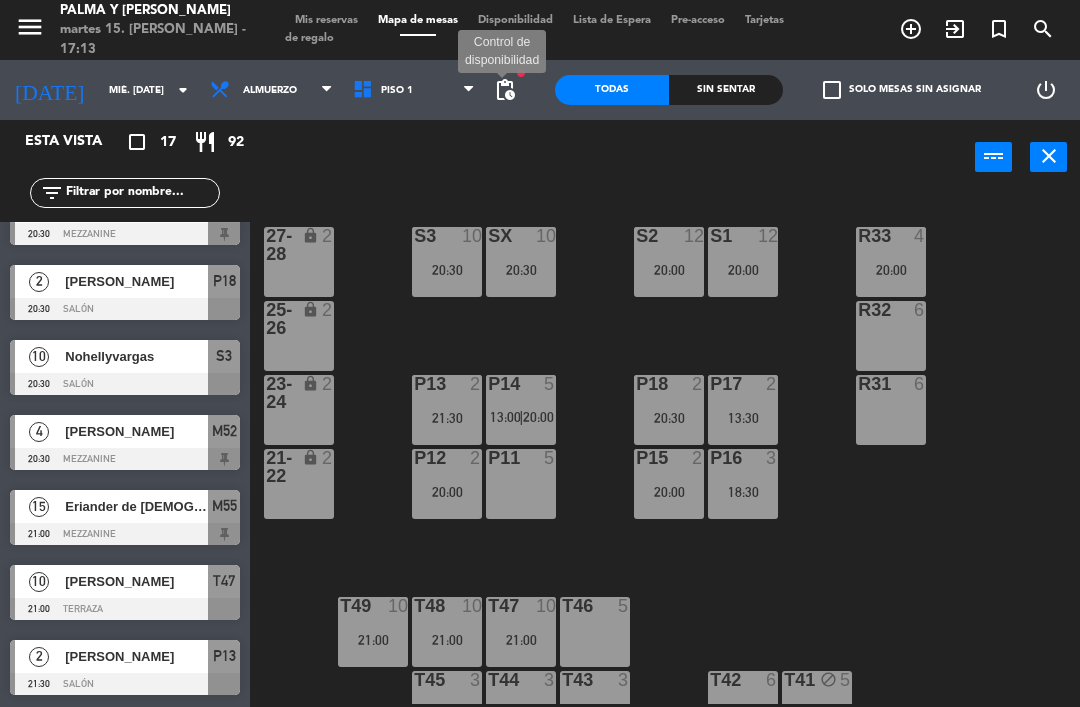 click on "pending_actions" 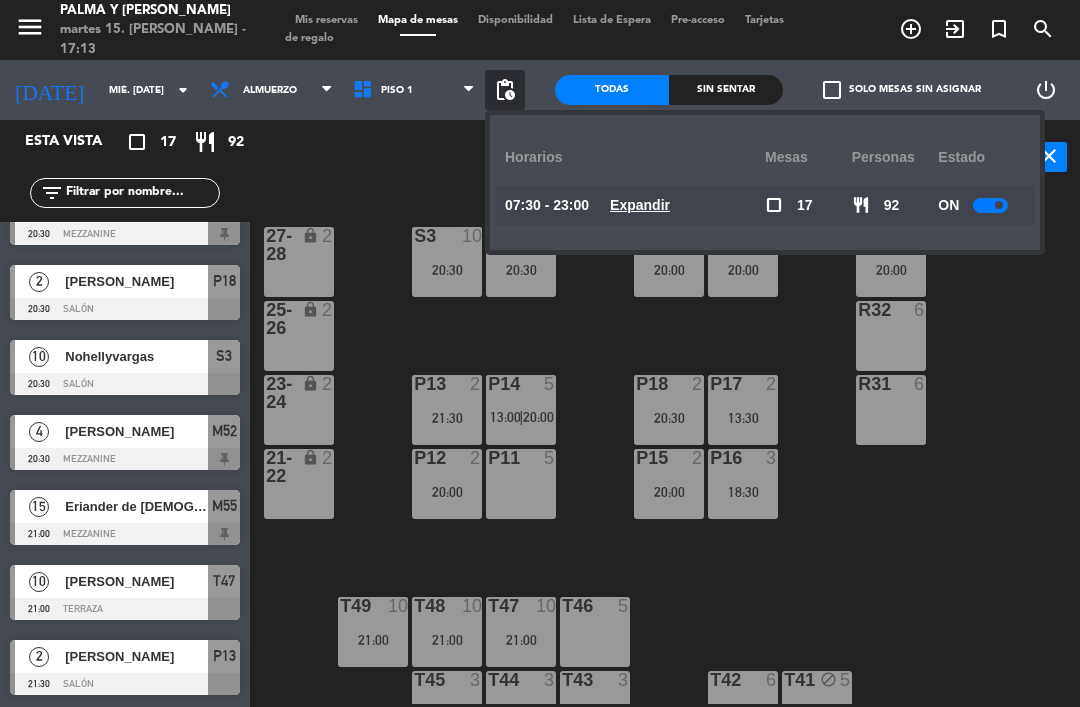 click on "Expandir" 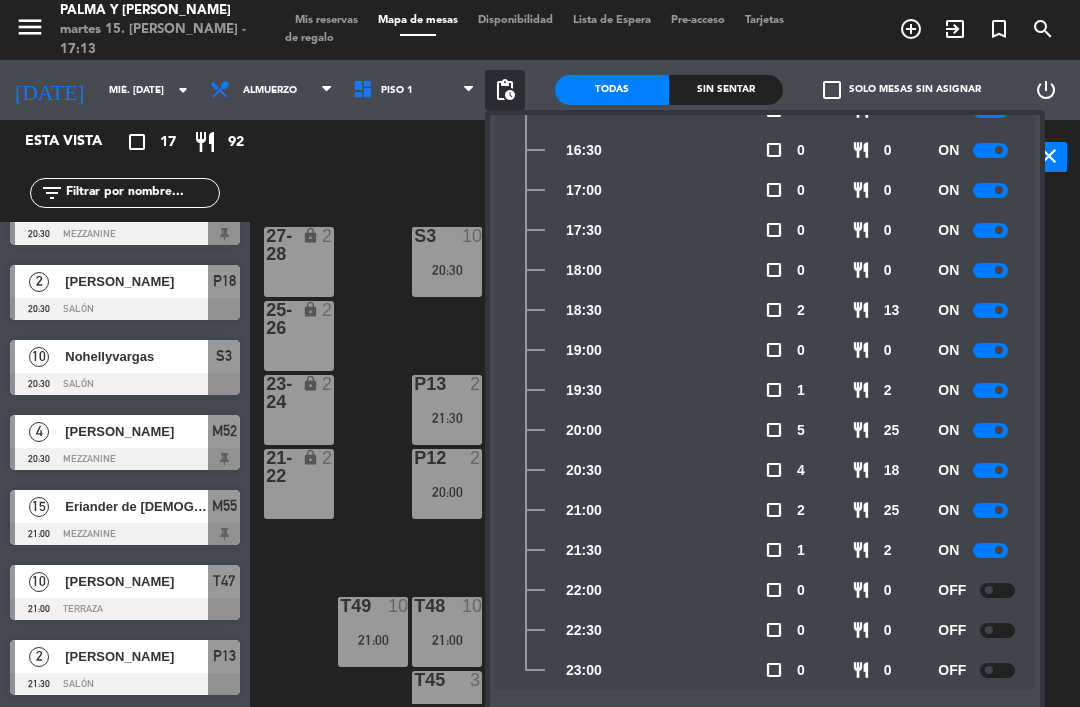 scroll, scrollTop: 815, scrollLeft: 0, axis: vertical 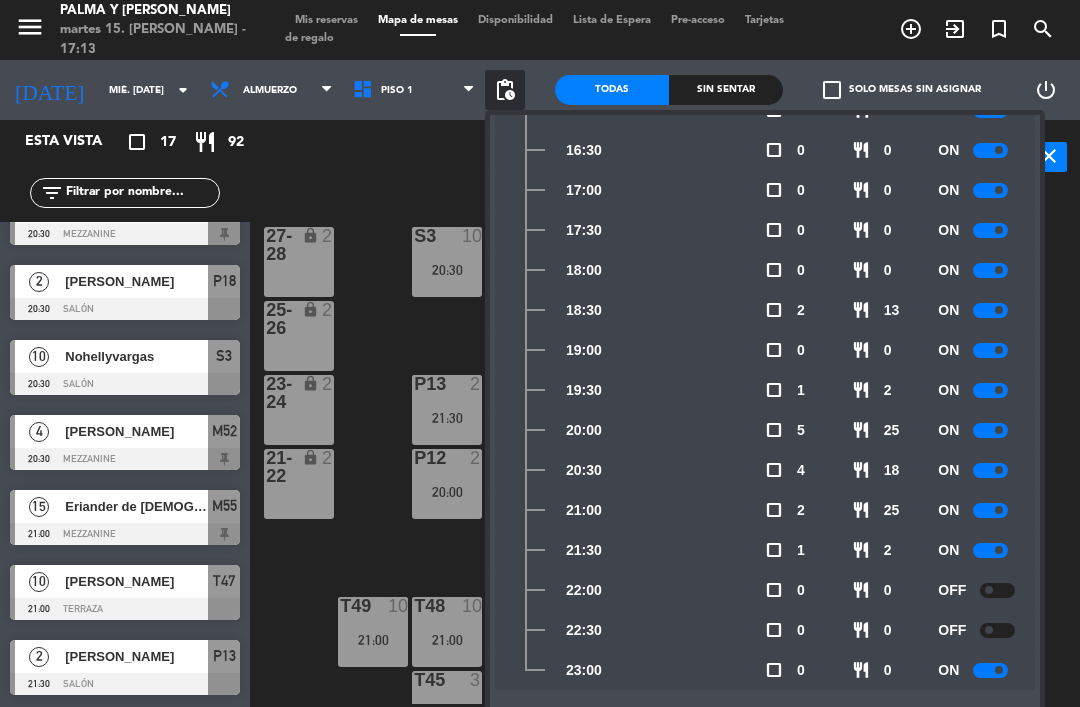 click 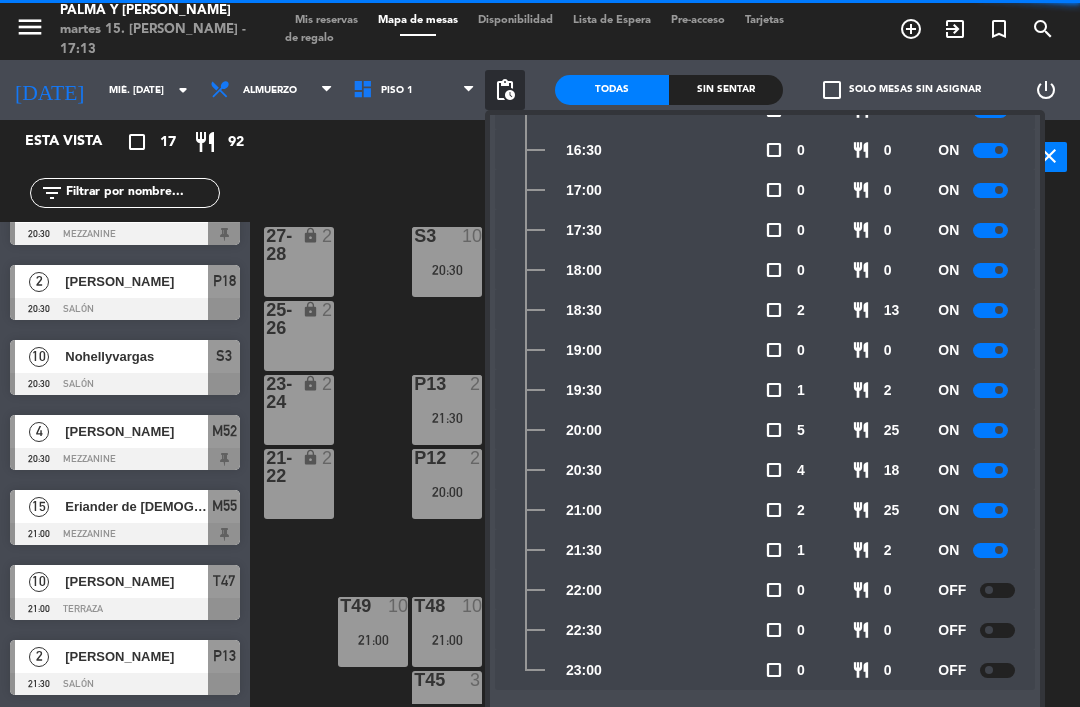 click 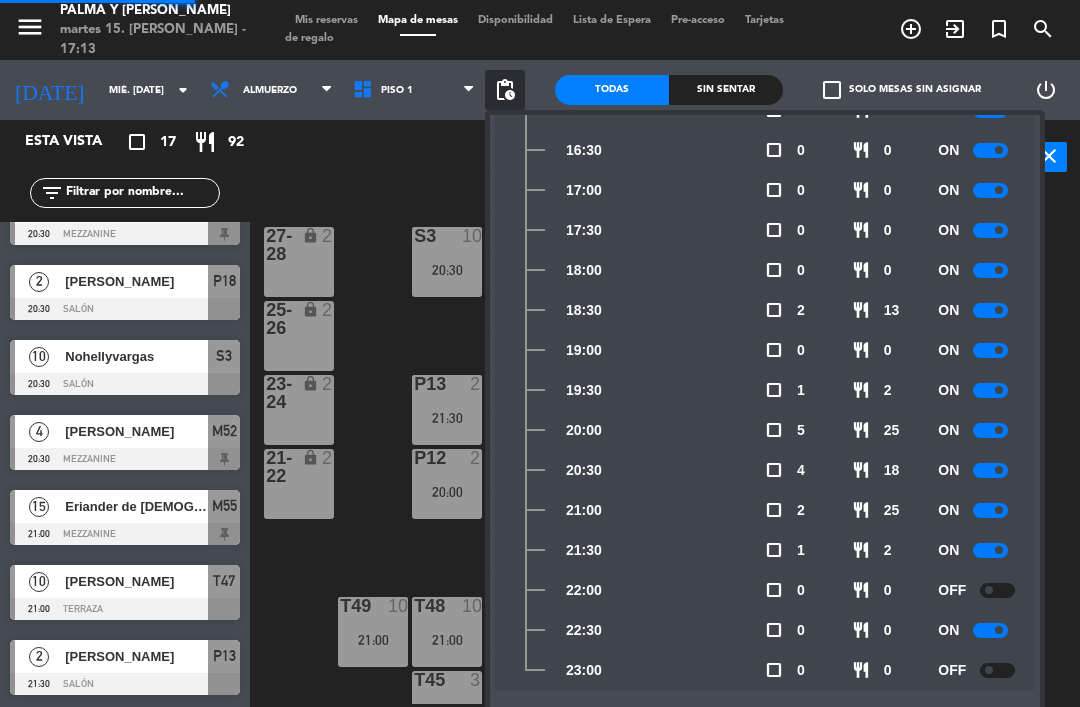 click 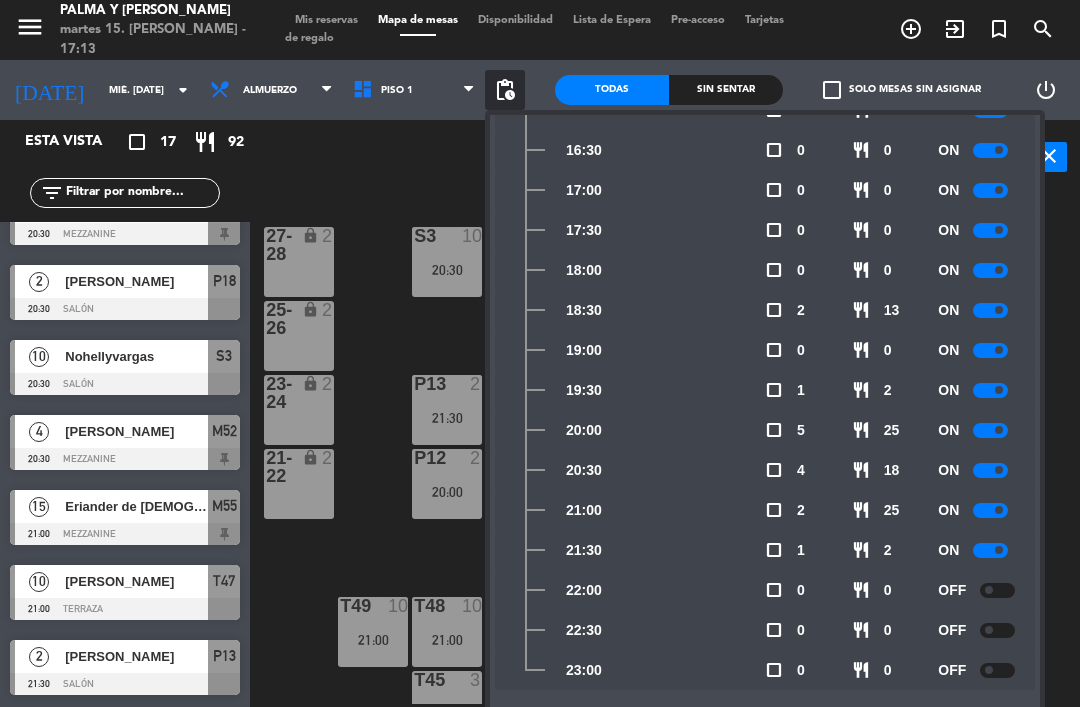 click 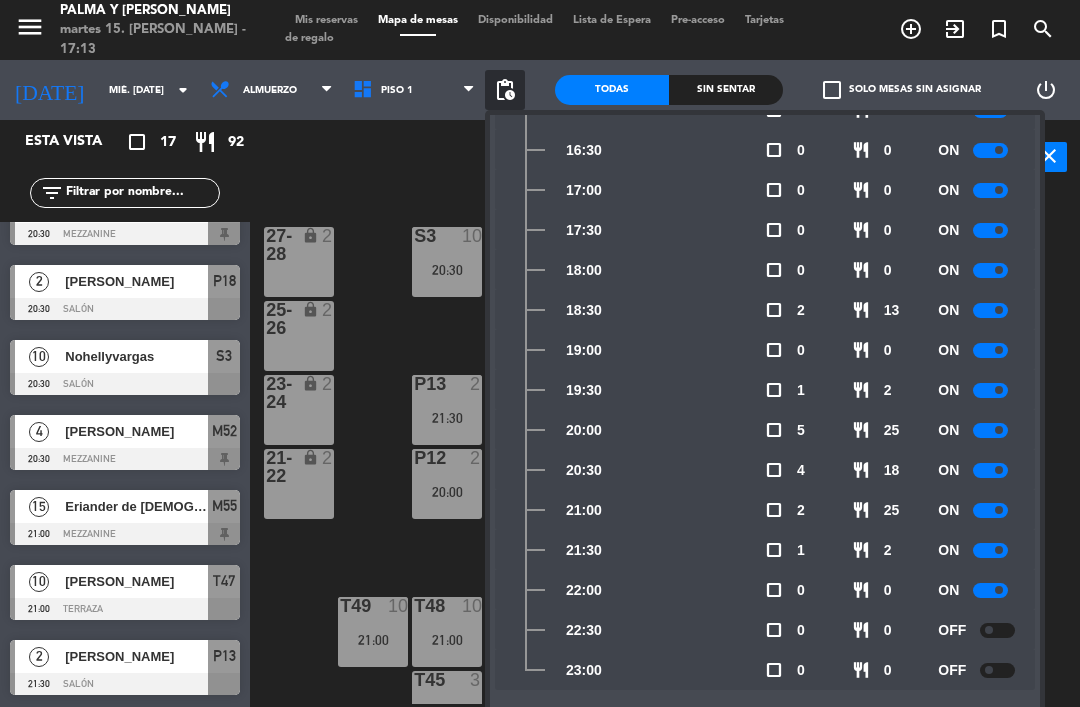 click on "R33  4   20:00  S1  12   20:00  S2  12   20:00  S3  10   20:30  SX  10   20:30  27-28 lock  2  R32  6  25-26 lock  2  P13  2   21:30  P14  5   13:00    |    20:00     P18  2   20:30  P17  2   13:30  R31  6  23-24 lock  2  P12  2   20:00  P11  5  P15  2   20:00  P16  3   18:30  21-22 lock  2  T48  10   21:00  T47  10   21:00  T46  5  T49  10   21:00  T45  3  T44  3  T43  3  T42  6  T41 block  5" 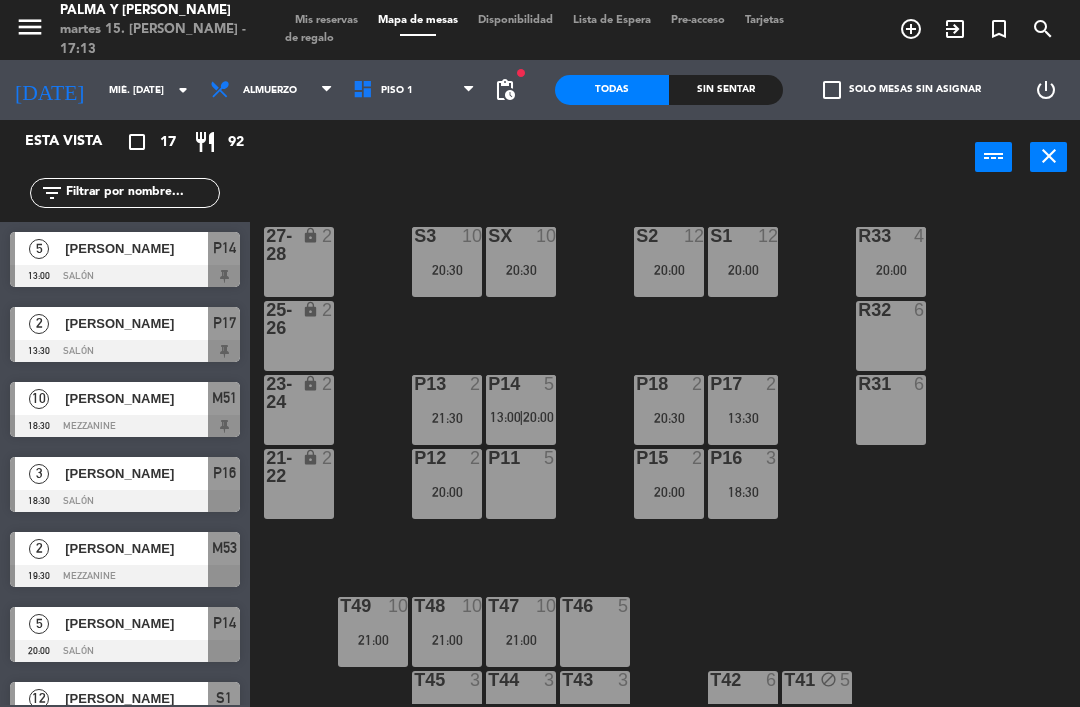 scroll, scrollTop: 0, scrollLeft: 0, axis: both 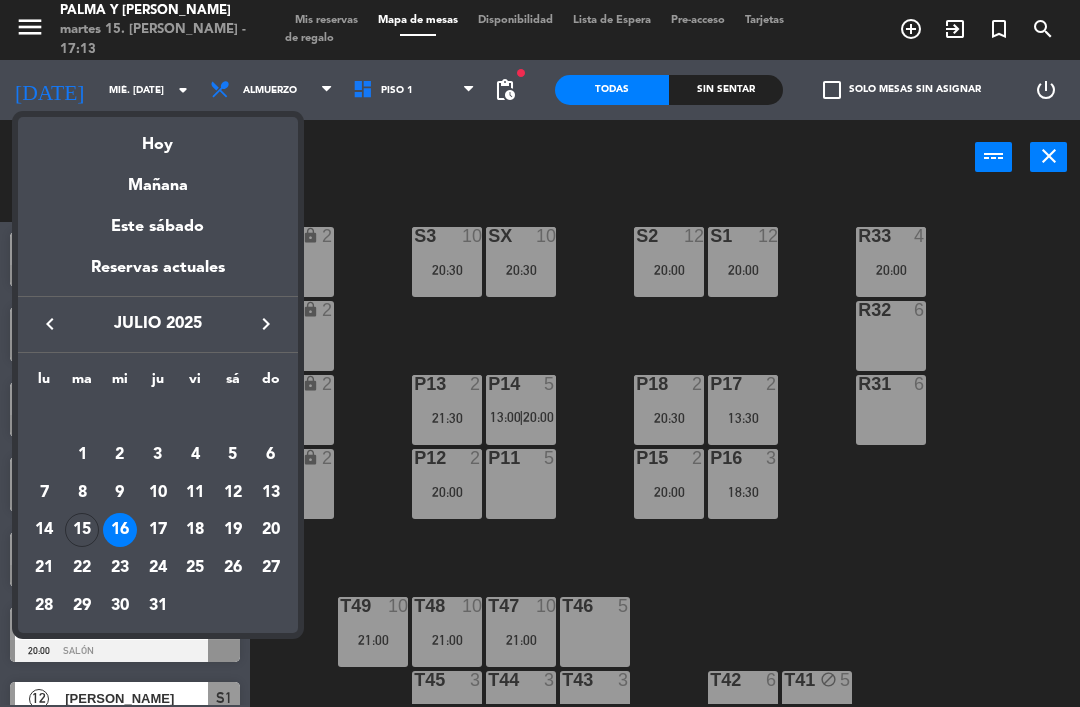 click on "27" at bounding box center [271, 568] 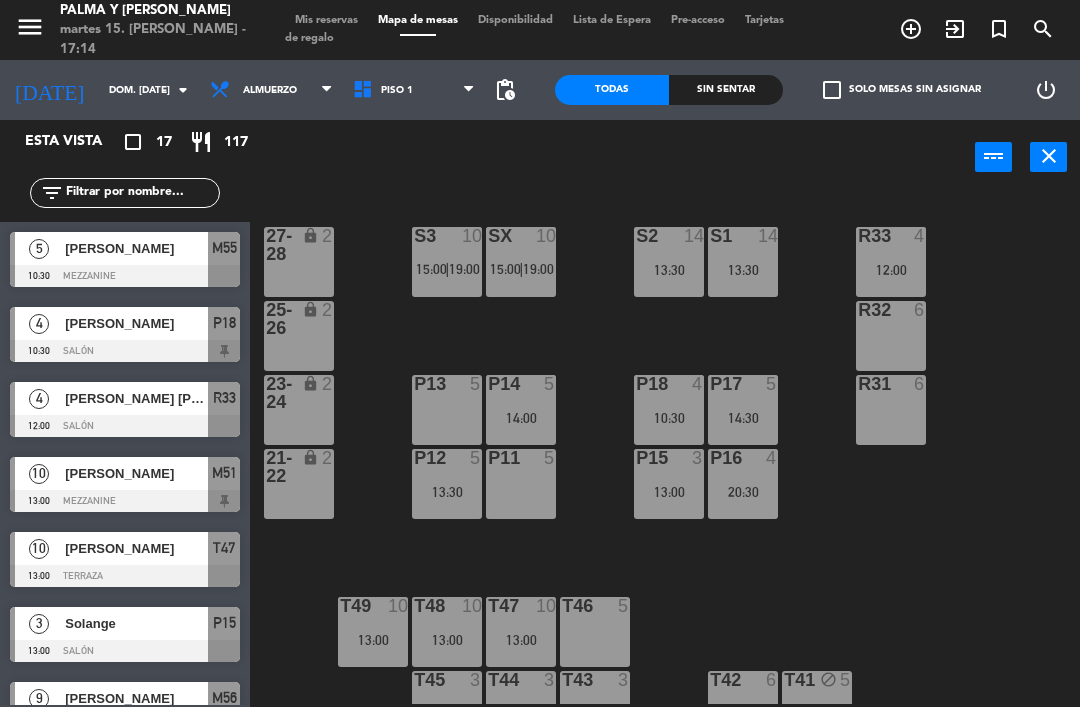 scroll, scrollTop: 0, scrollLeft: 0, axis: both 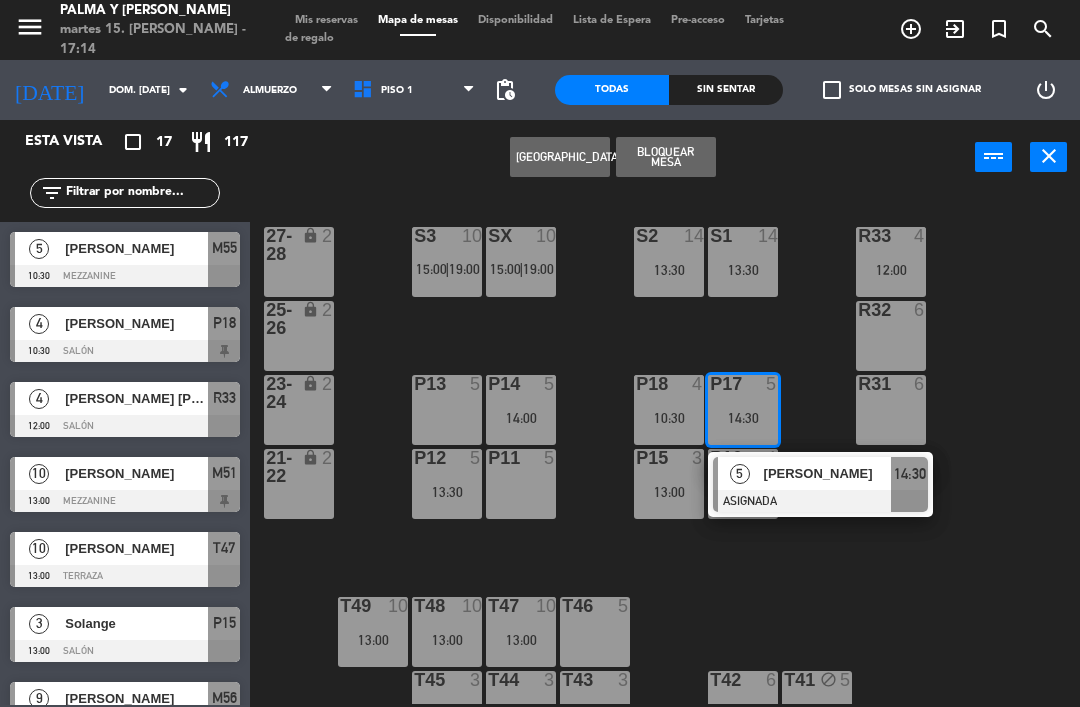 click on "R33  4   12:00  S1  14   13:30  S2  14   13:30  S3  10   15:00    |    19:00     SX  10   15:00    |    19:00     27-28 lock  2  R32  6  25-26 lock  2  P13  5  P14  5   14:00  P18  4   10:30  P17  5   14:30   5   [PERSON_NAME]   ASIGNADA  14:30 R31  6  23-24 lock  2  P12  5   13:30  P11  5  P15  3   13:00  P16  4   20:30  21-22 lock  2  T48  10   13:00  T47  10   13:00  T46  5  T49  10   13:00  T45  3  T44  3  T43  3  T42  6  T41 block  5" 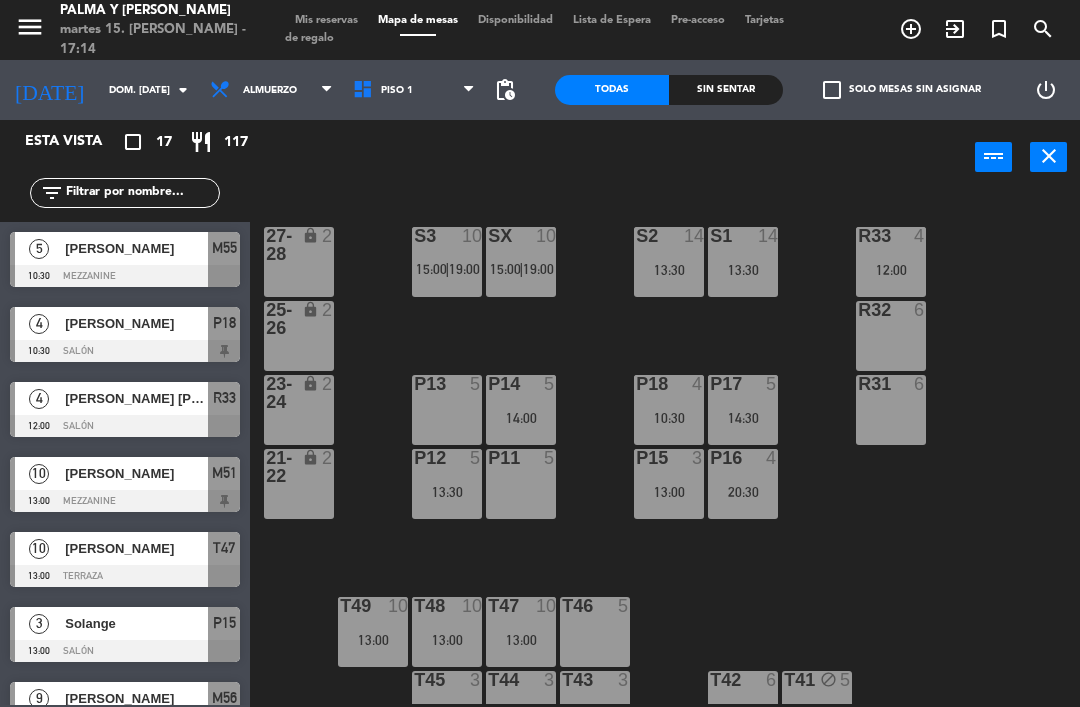 click on "14:30" at bounding box center [743, 418] 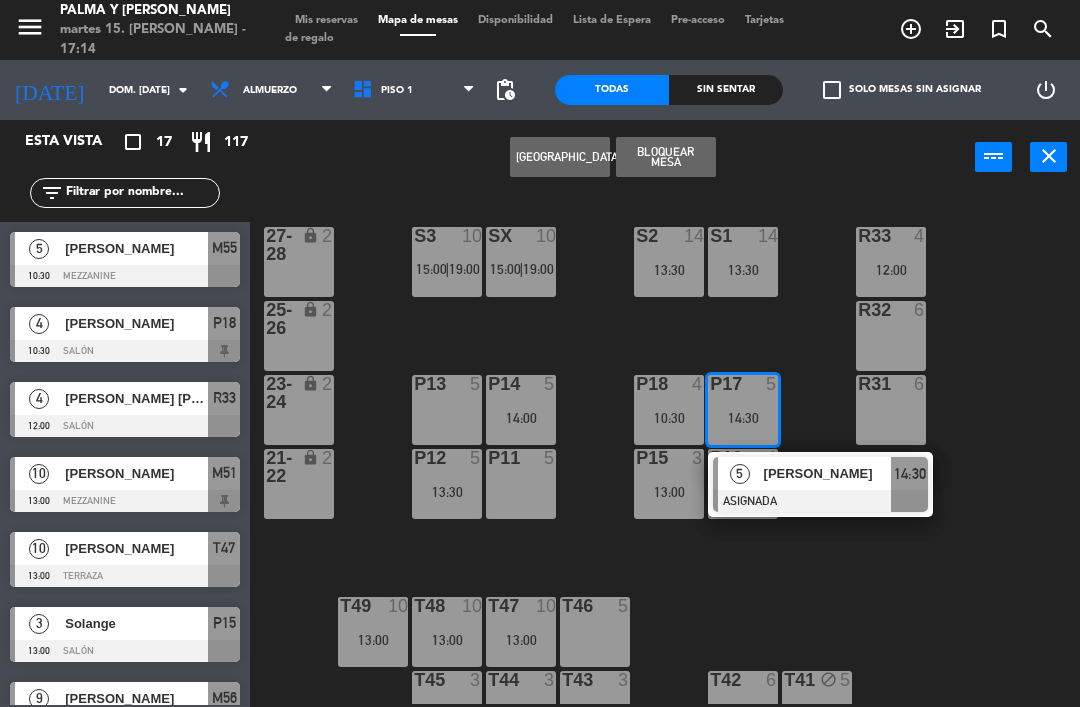 click on "[PERSON_NAME]" at bounding box center [828, 473] 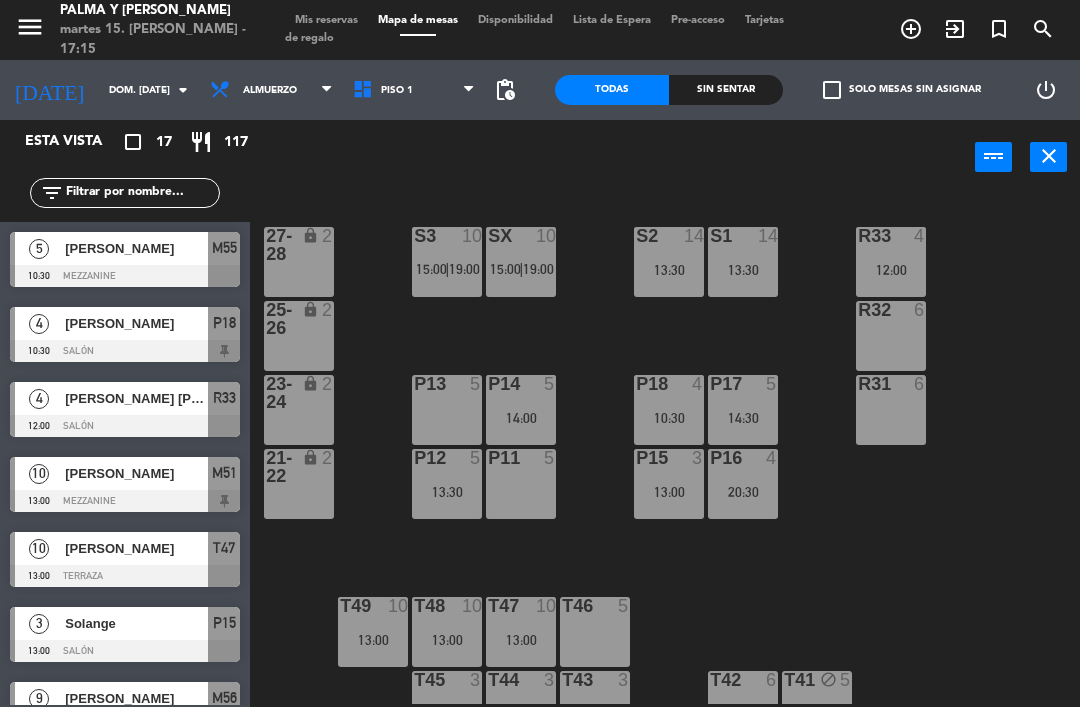 scroll, scrollTop: 0, scrollLeft: 0, axis: both 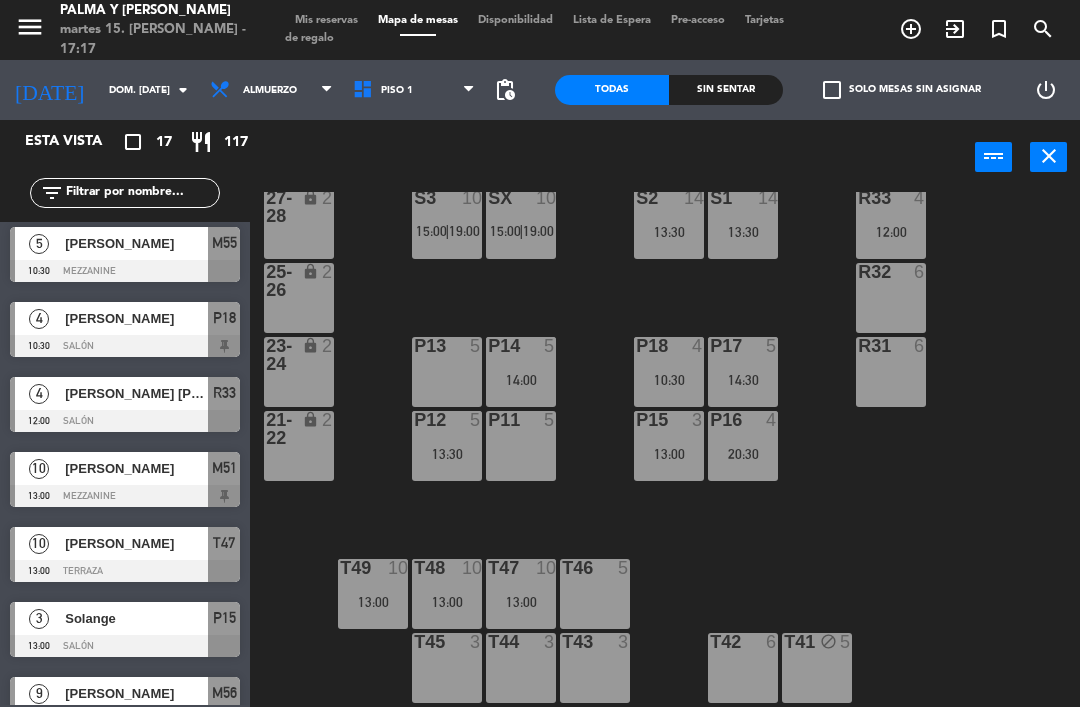 click on "[PERSON_NAME] [PERSON_NAME]" at bounding box center (135, 393) 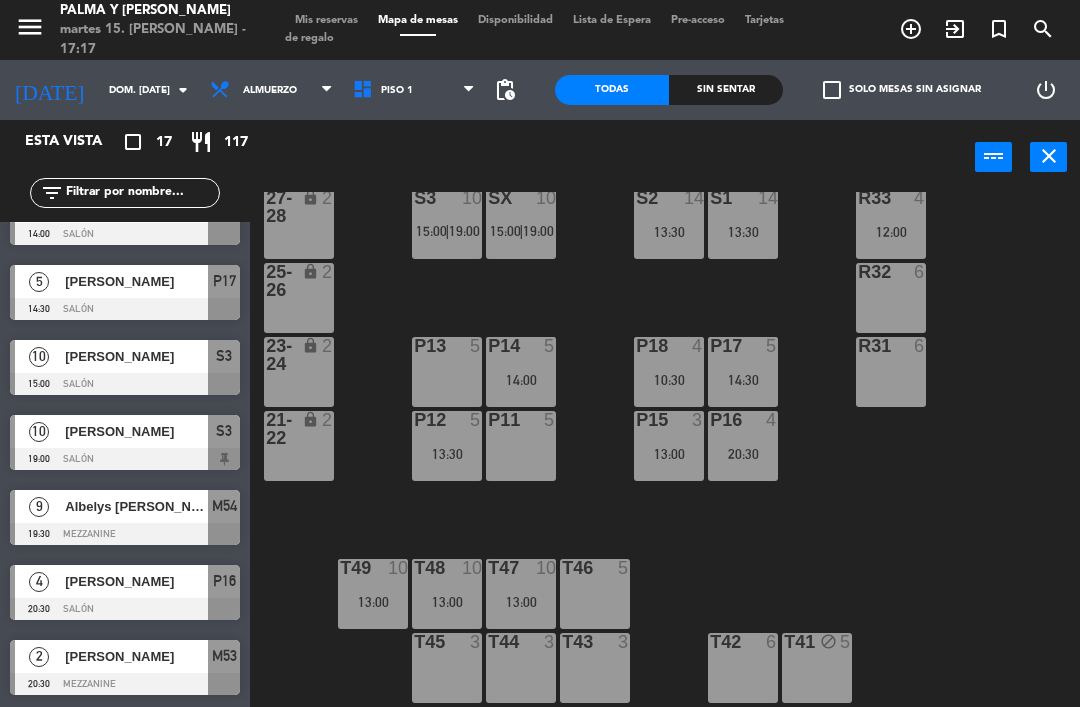 scroll, scrollTop: 792, scrollLeft: 0, axis: vertical 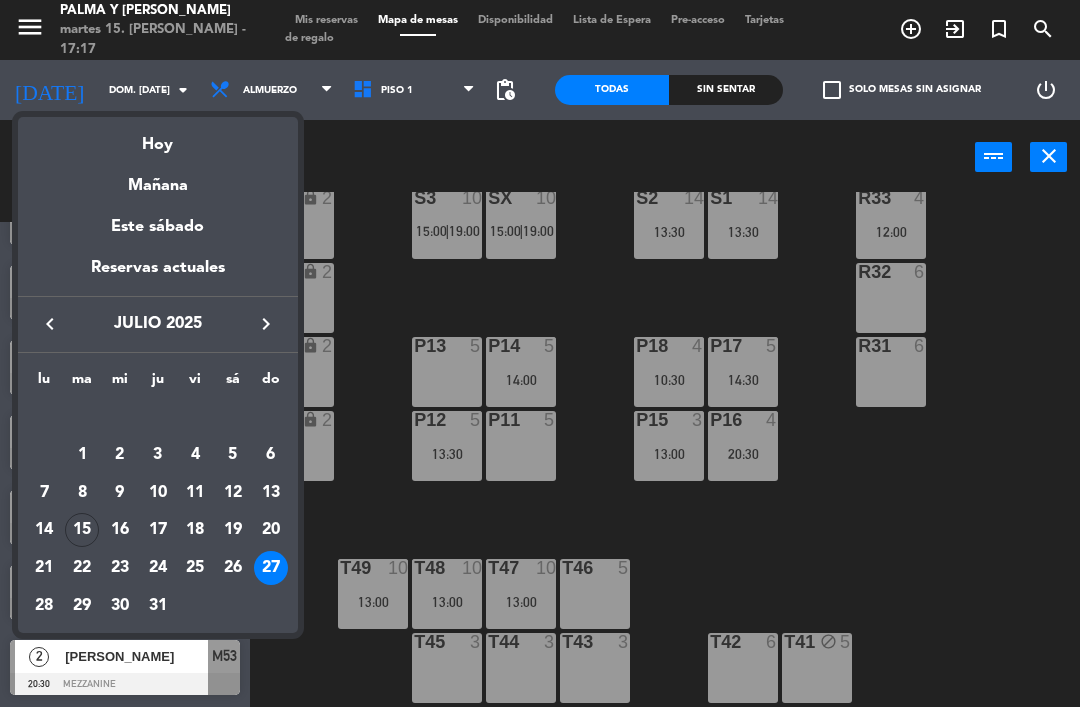 click on "31" at bounding box center [158, 606] 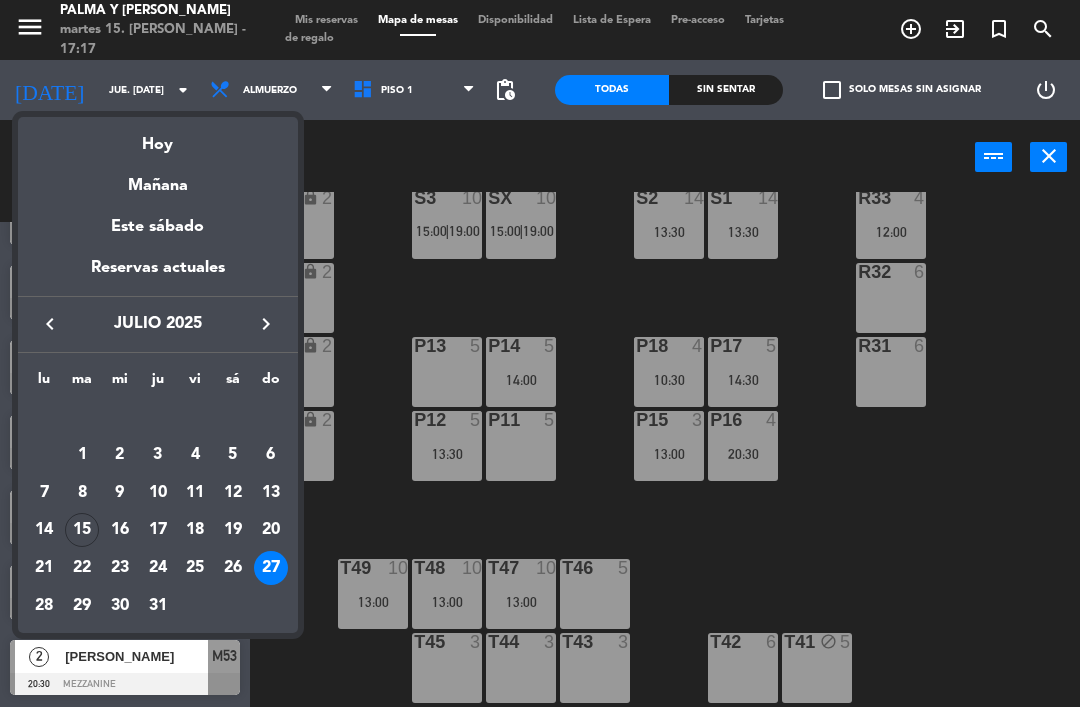 scroll, scrollTop: 0, scrollLeft: 0, axis: both 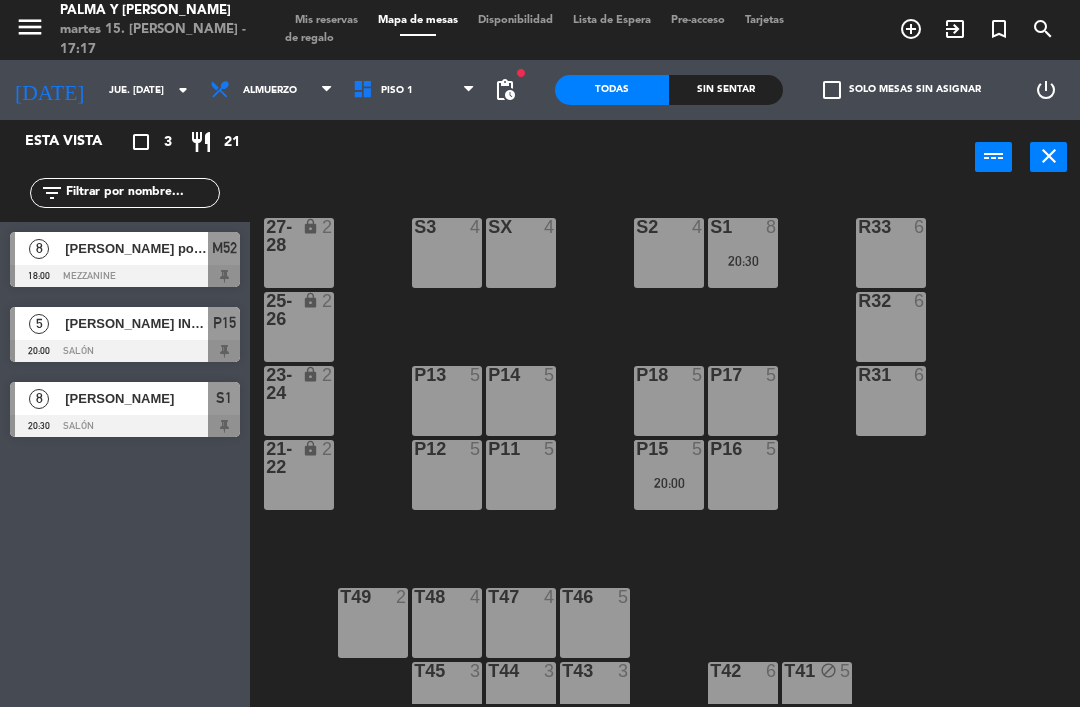 click on "20:00" at bounding box center [669, 483] 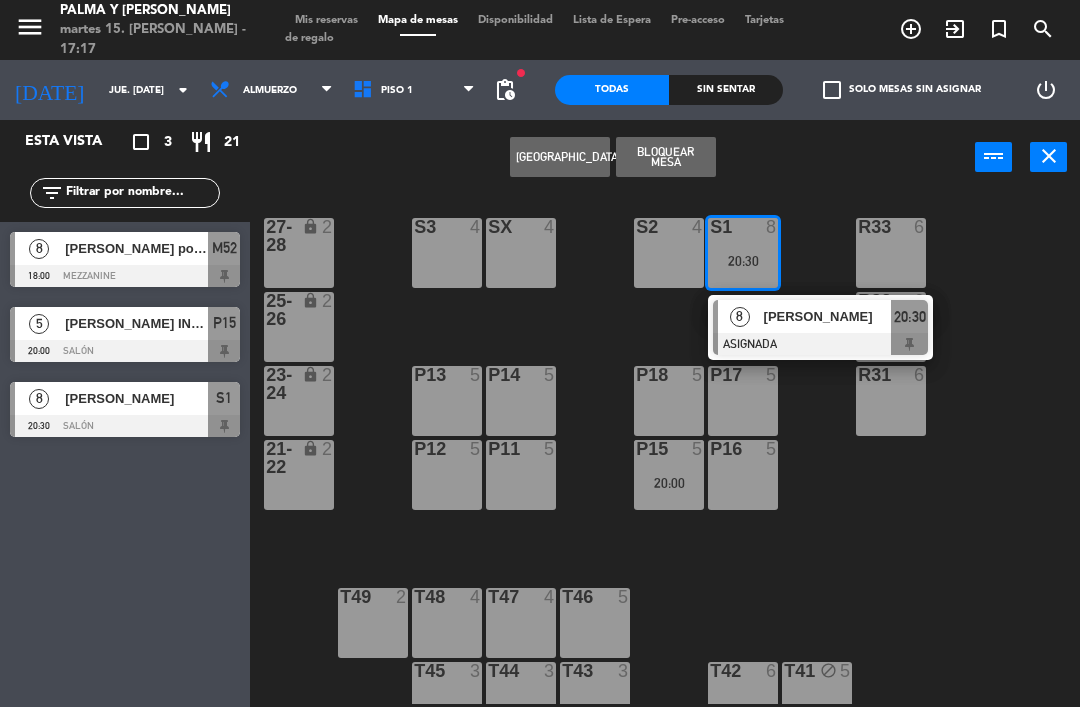 click on "[PERSON_NAME]" at bounding box center (828, 316) 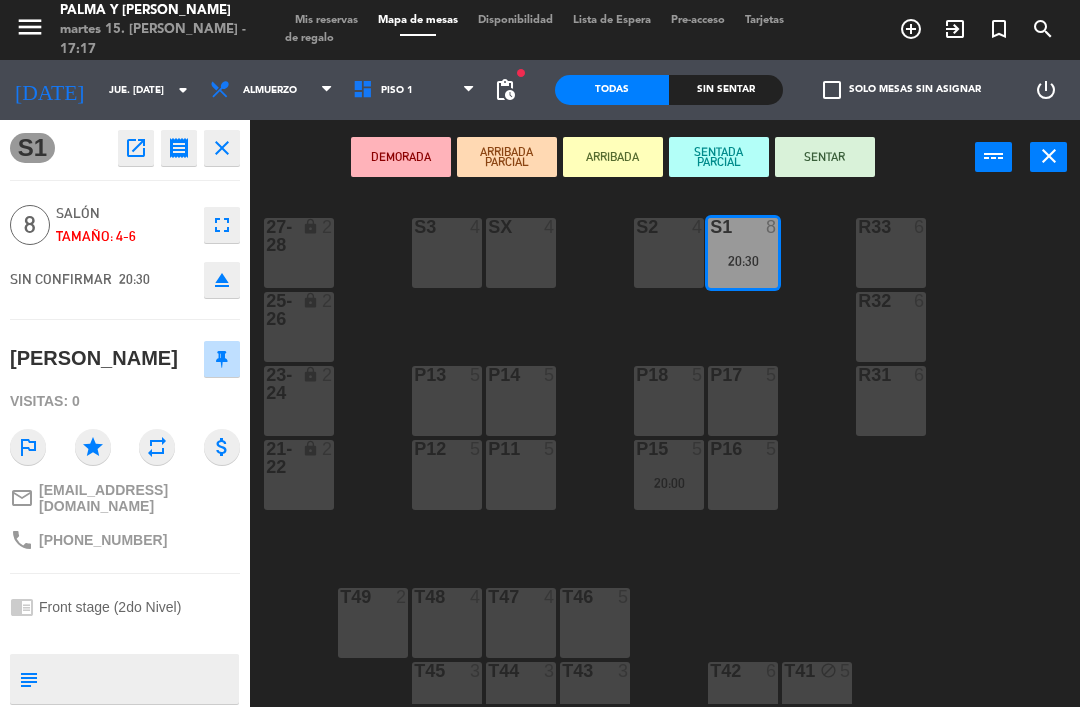 click on "SX  4" at bounding box center (521, 253) 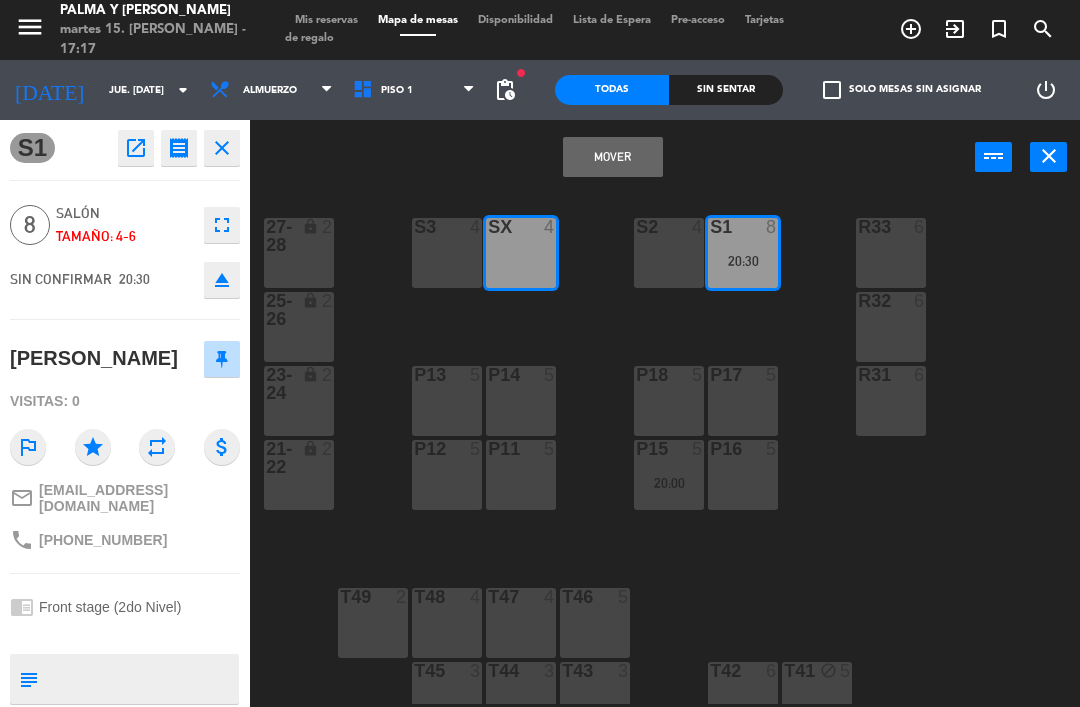 click on "S3  4" at bounding box center [447, 253] 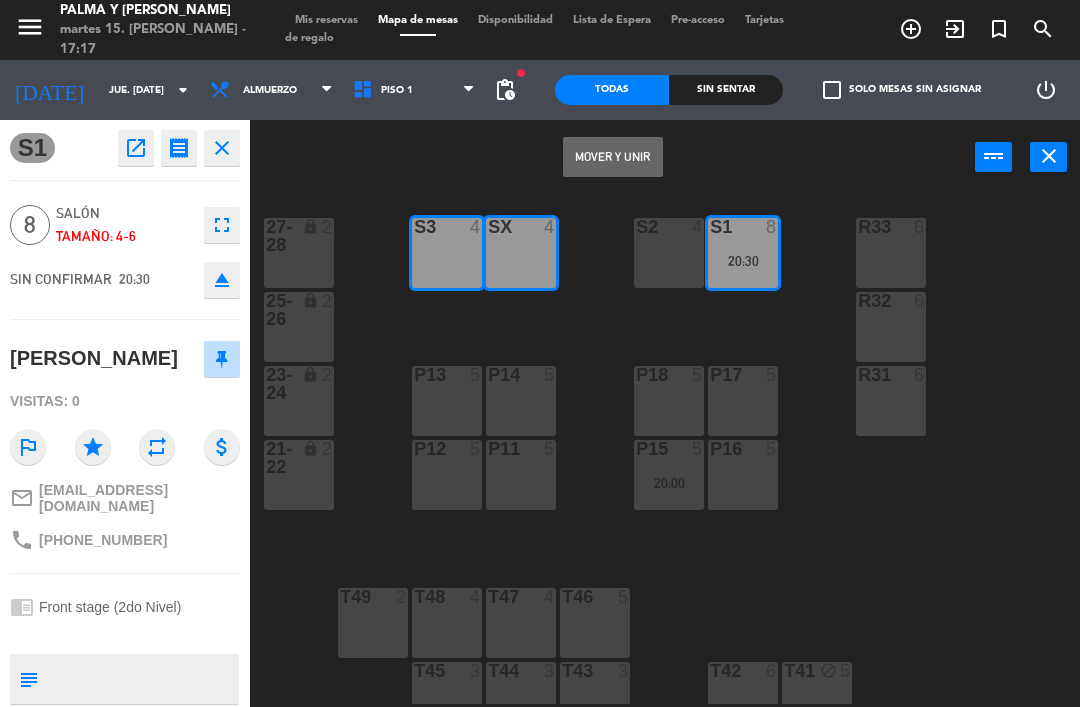 click on "Mover y Unir" at bounding box center [613, 157] 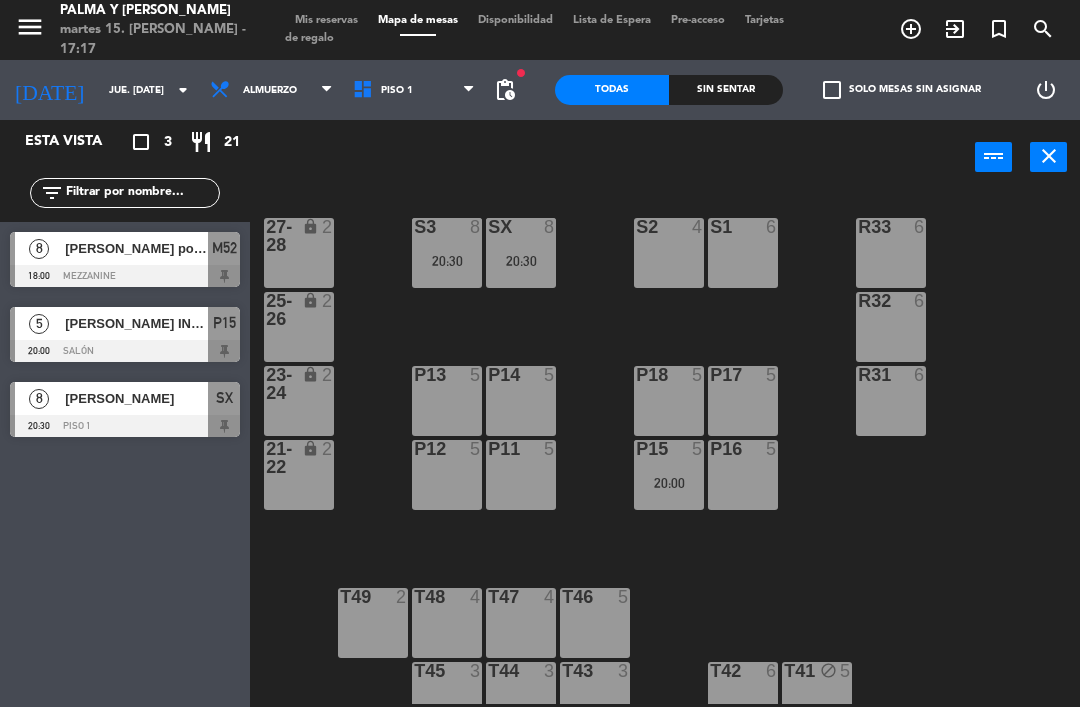 scroll, scrollTop: 0, scrollLeft: 0, axis: both 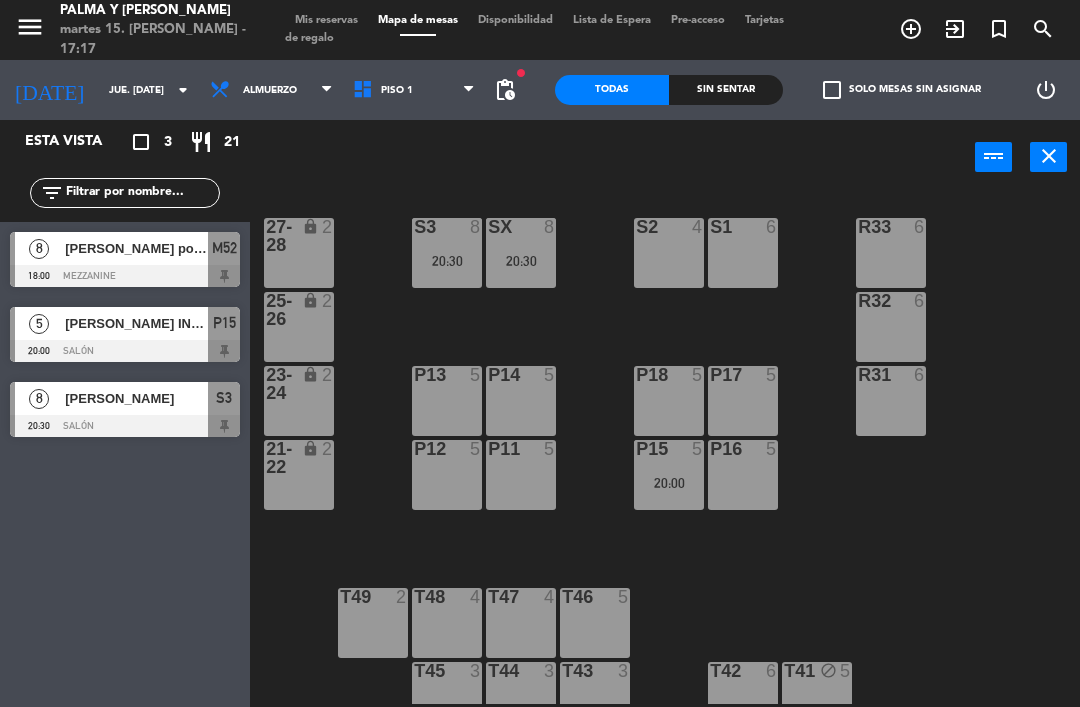 click on "20:30" at bounding box center [447, 261] 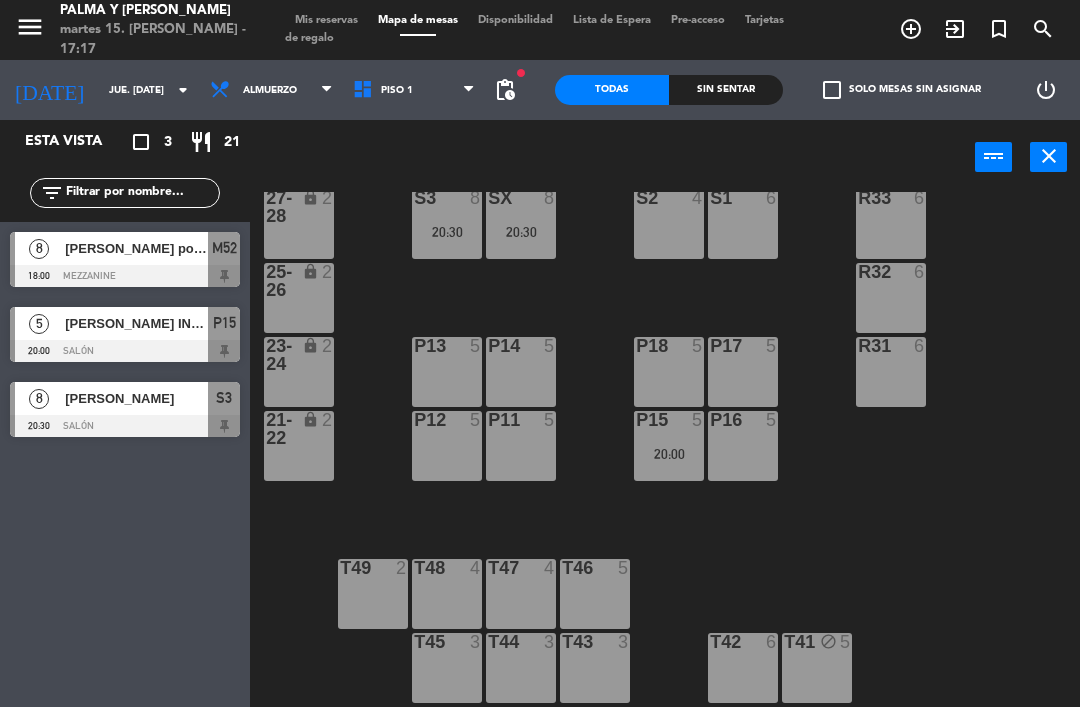scroll, scrollTop: 38, scrollLeft: 0, axis: vertical 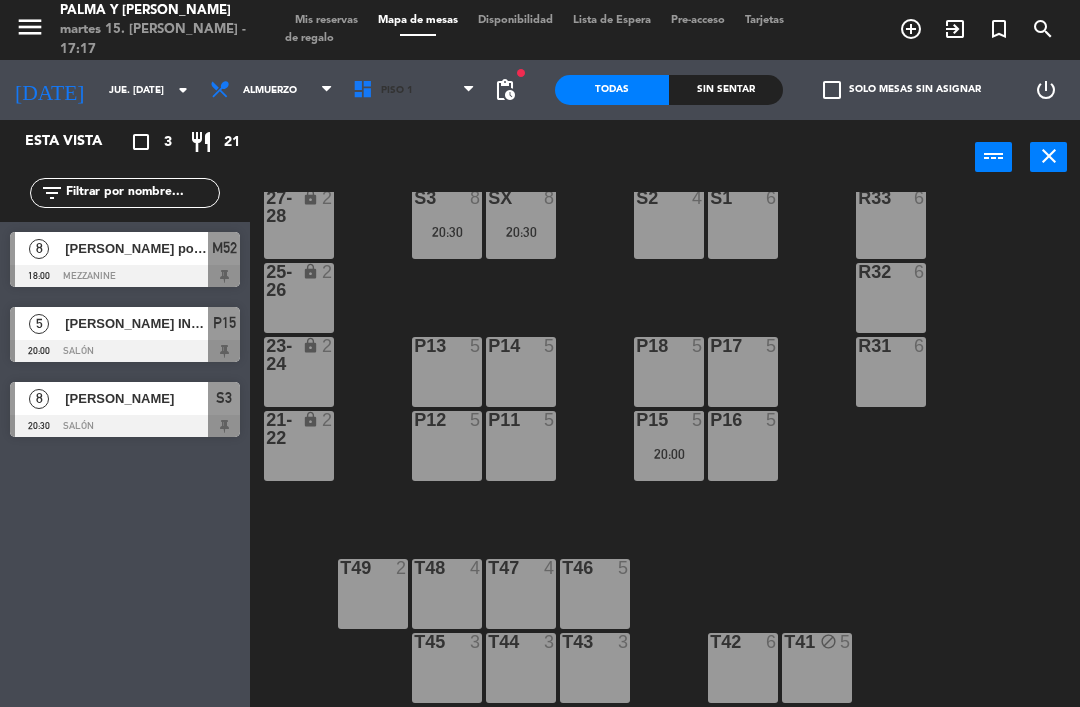 click on "Piso 1" at bounding box center [414, 90] 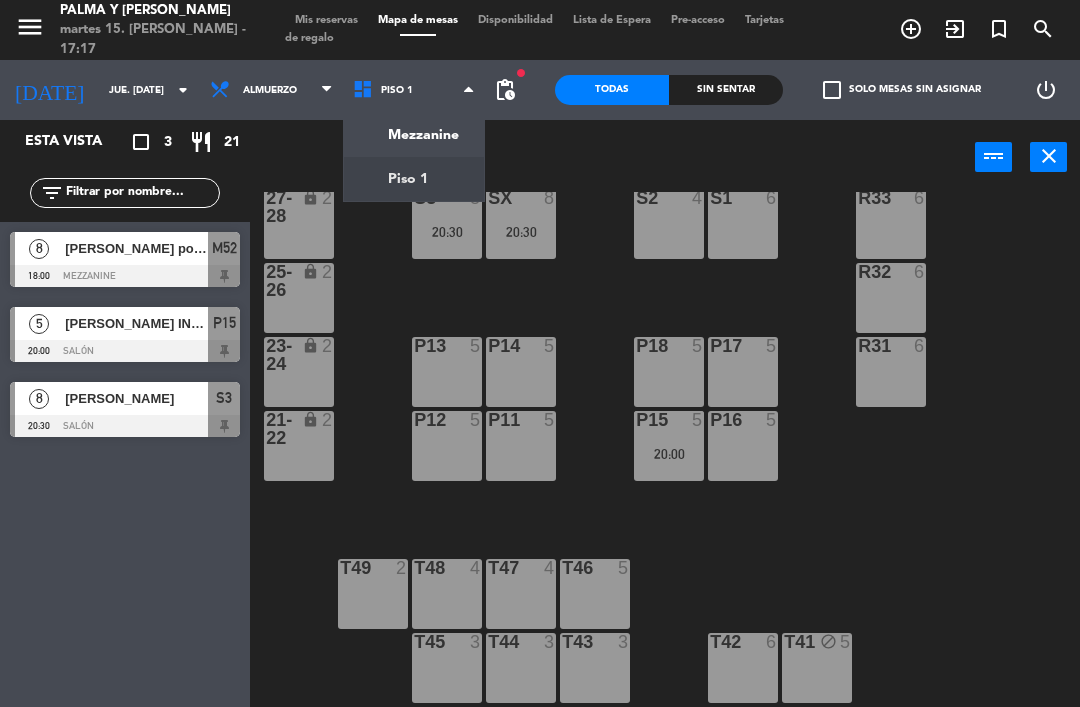 click on "menu  Palma y [PERSON_NAME] 15. [PERSON_NAME] - 17:17   Mis reservas   Mapa de mesas   Disponibilidad   Lista de Espera   Pre-acceso   Tarjetas de regalo  add_circle_outline exit_to_app turned_in_not search [DATE]    jue. [DATE] arrow_drop_down  Almuerzo  Almuerzo  Almuerzo  Mezzanine   Piso 1   Piso 1   Mezzanine   Piso 1  fiber_manual_record pending_actions  Todas  Sin sentar  check_box_outline_blank   Solo mesas sin asignar   power_settings_new   Esta vista   crop_square  3  restaurant  21 filter_list  8   [PERSON_NAME] pop up   18:00   Mezzanine  M52  5   [PERSON_NAME] INFLUENCER [PERSON_NAME]   20:00   Salón  P15  8   [PERSON_NAME]   20:30   Salón  S3 power_input close R33  6  S1  6  S2  4  S3  8   20:30  SX  8   20:30  27-28 lock  2  R32  6  25-26 lock  2  P13  5  P14  5  P18  5  P17  5  R31  6  23-24 lock  2  P12  5  P11  5  P15  5   20:00  P16  5  21-22 lock  2  T48  4  T47  4  T46  5  T49  2  T45  3  T44  3  T43  3  T42  6  T41 block  5" 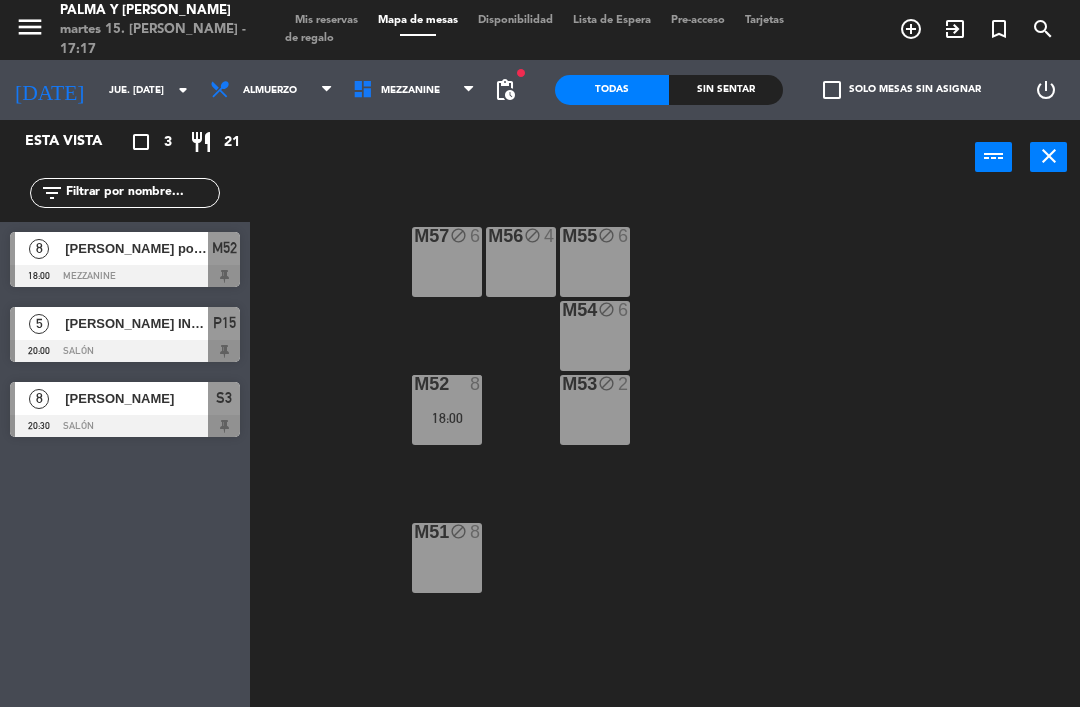 click on "M51 block  8" at bounding box center [447, 558] 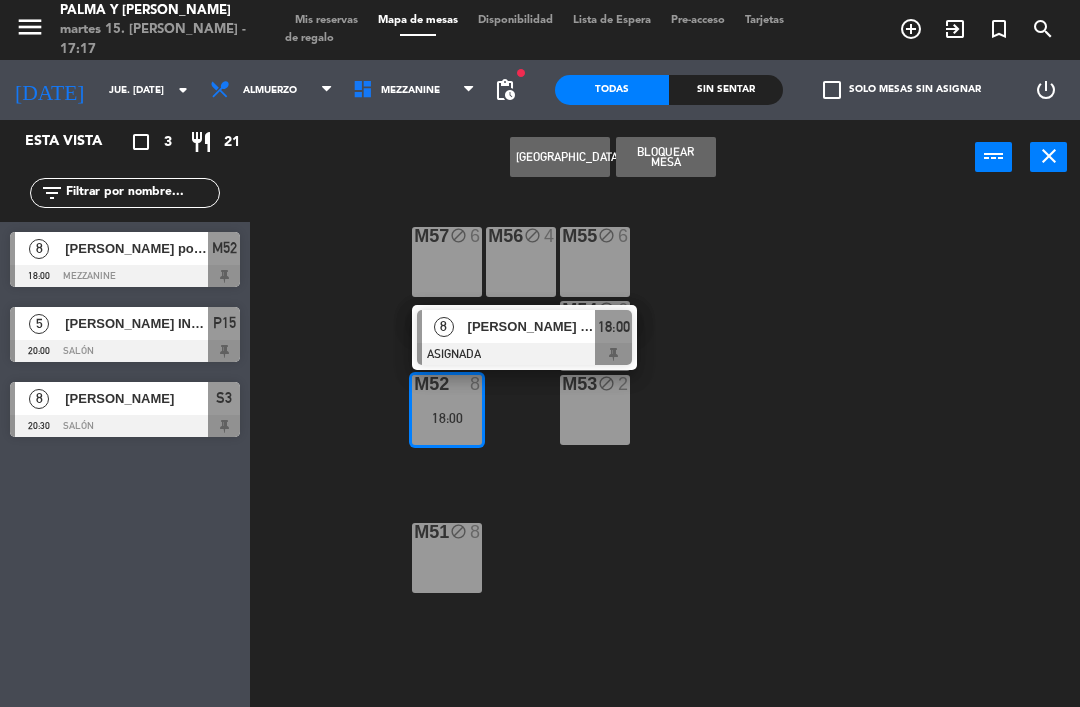 click on "M57 block  6" at bounding box center [447, 262] 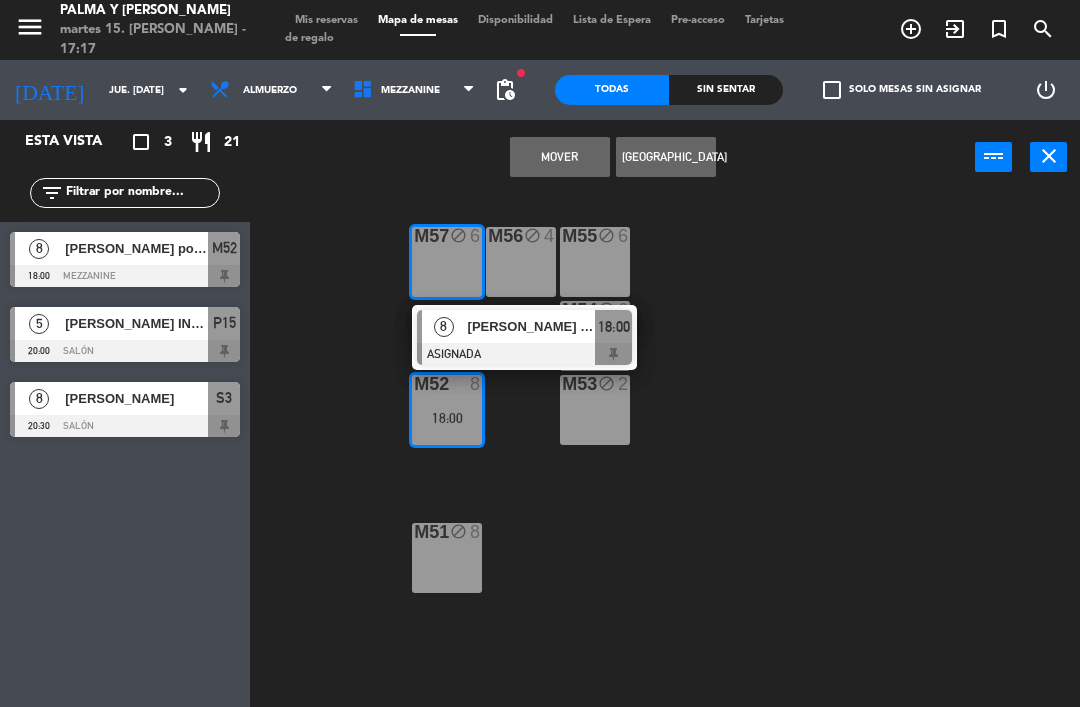 click on "M56 block  4" at bounding box center [521, 262] 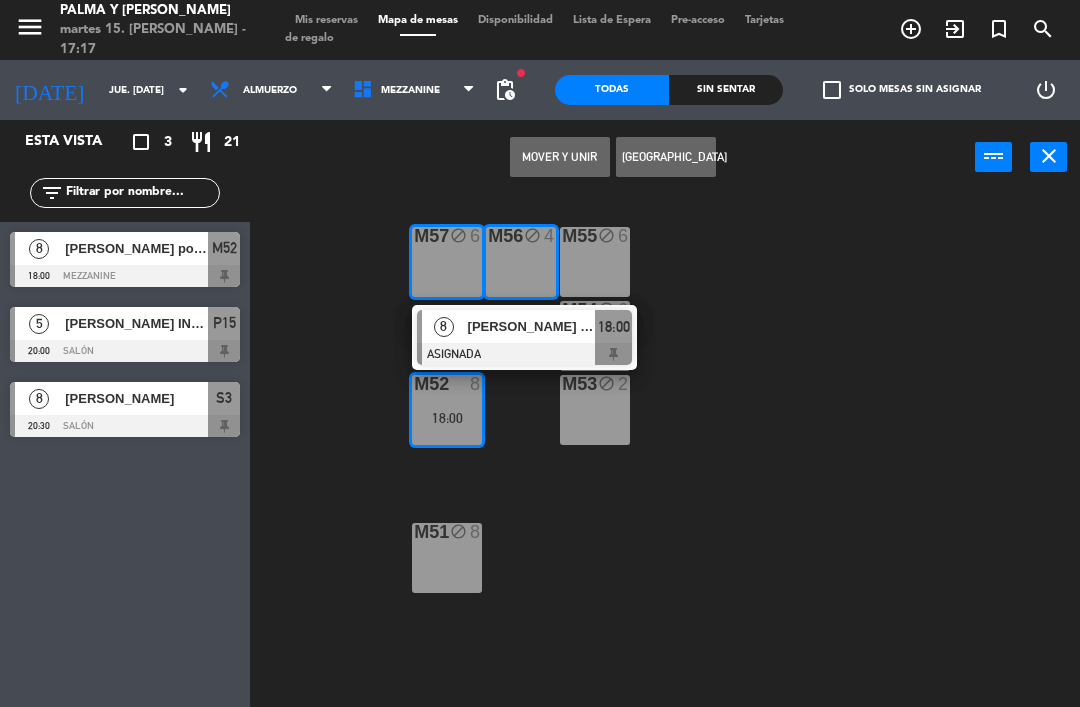click on "M55 block  6" at bounding box center (595, 262) 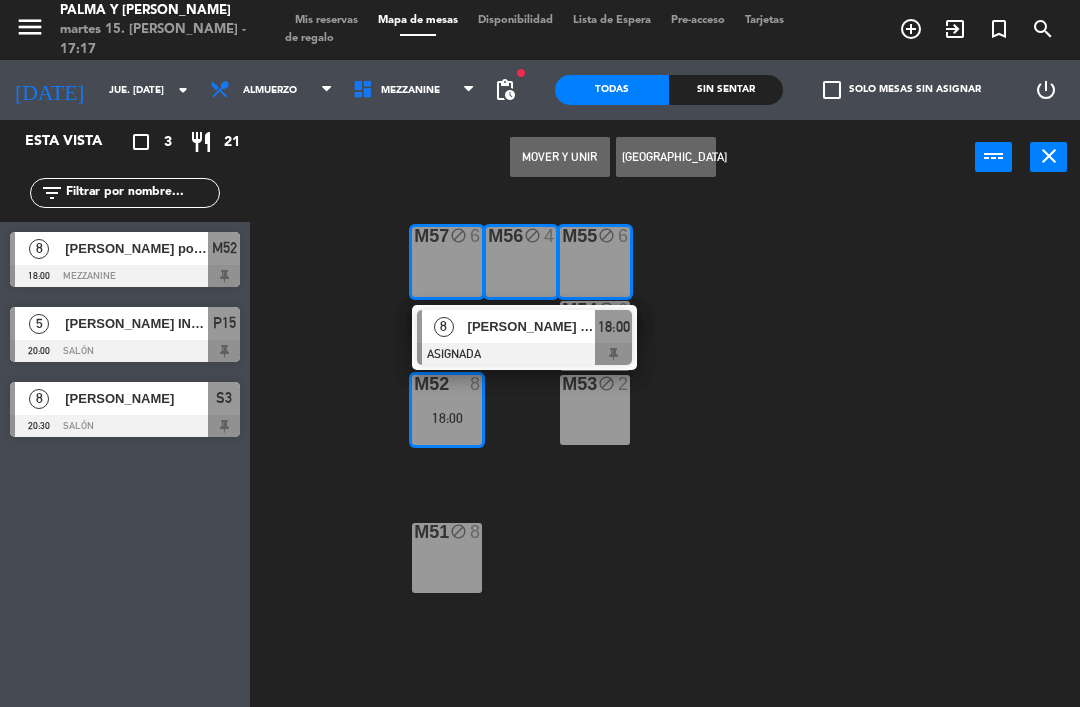 click on "M53 block  2" at bounding box center (595, 410) 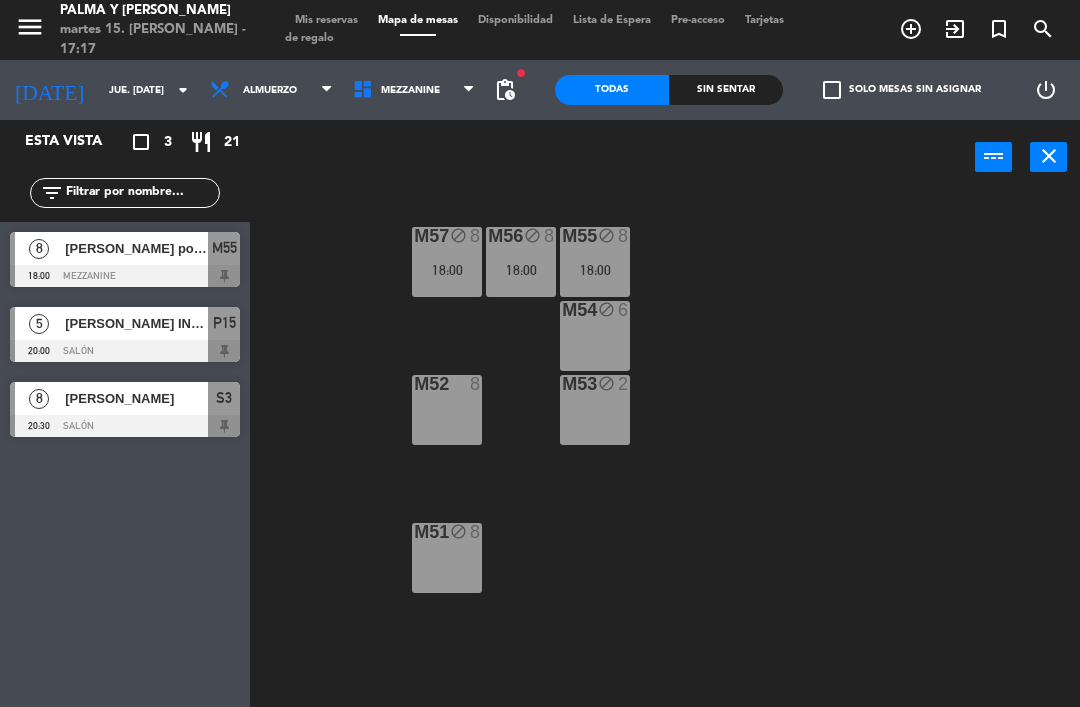 click on "18:00" at bounding box center [595, 270] 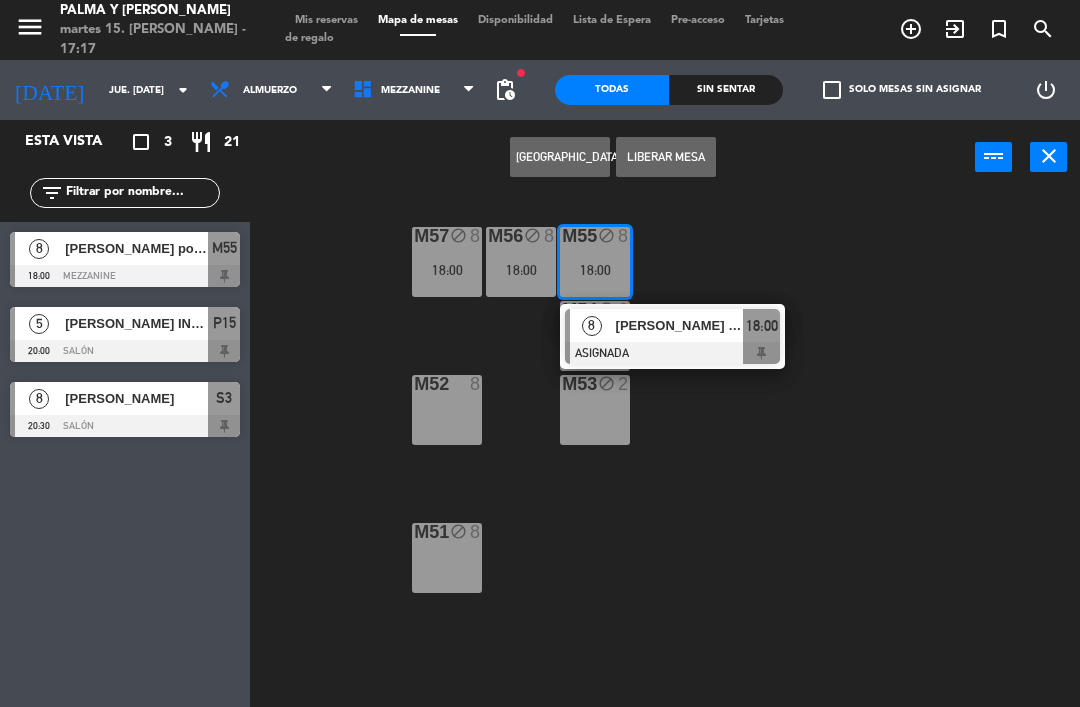 click on "[PERSON_NAME] pop up" at bounding box center (679, 325) 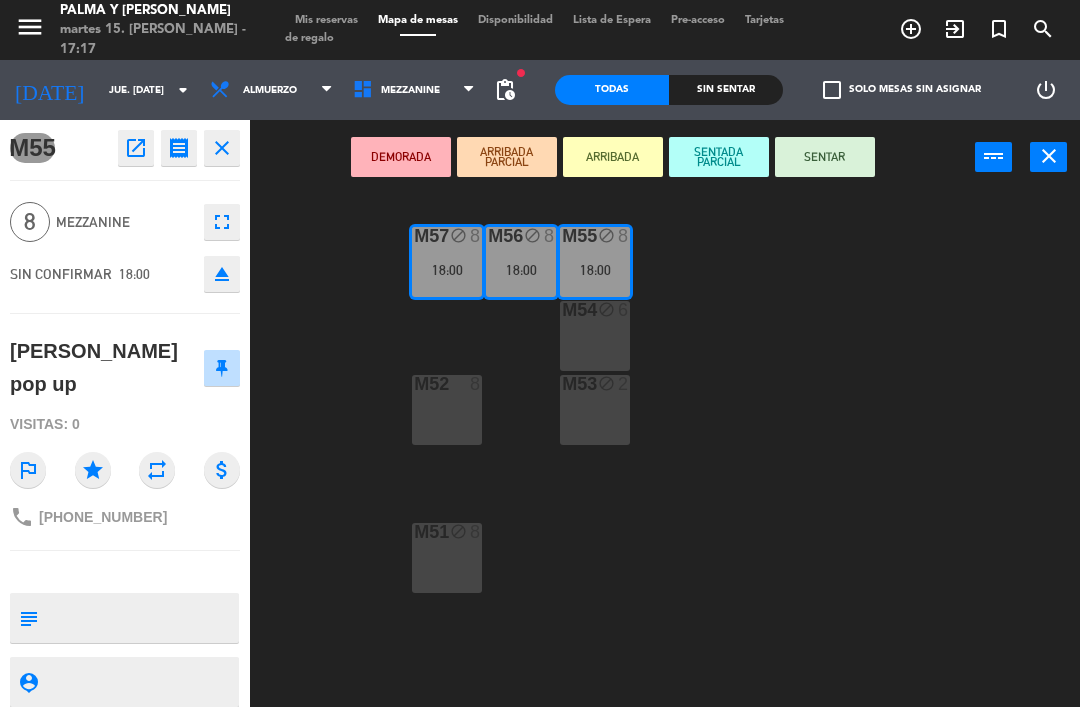 click on "M54 block  6" at bounding box center (595, 336) 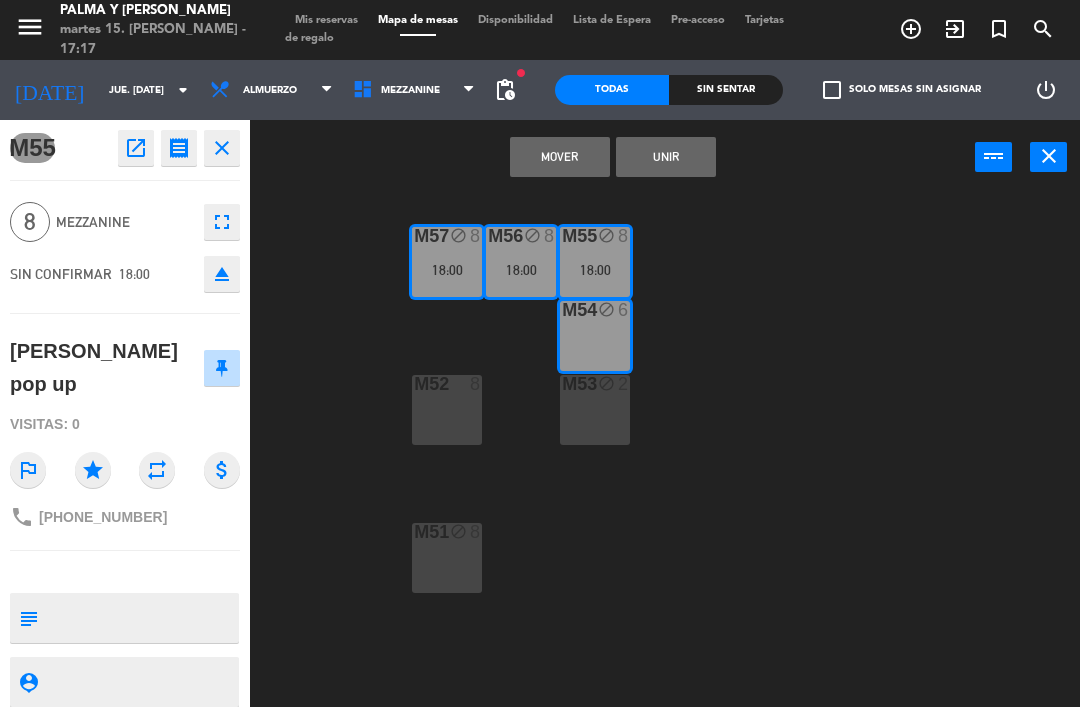 click on "M53 block  2" at bounding box center [595, 410] 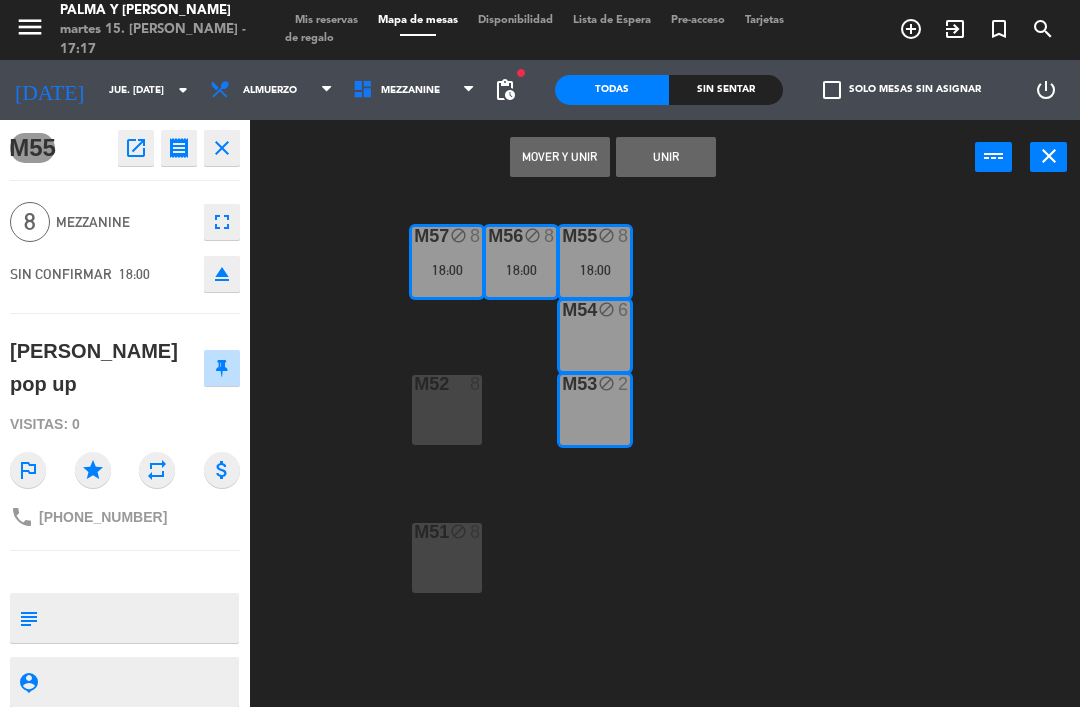 click on "Unir" at bounding box center [666, 157] 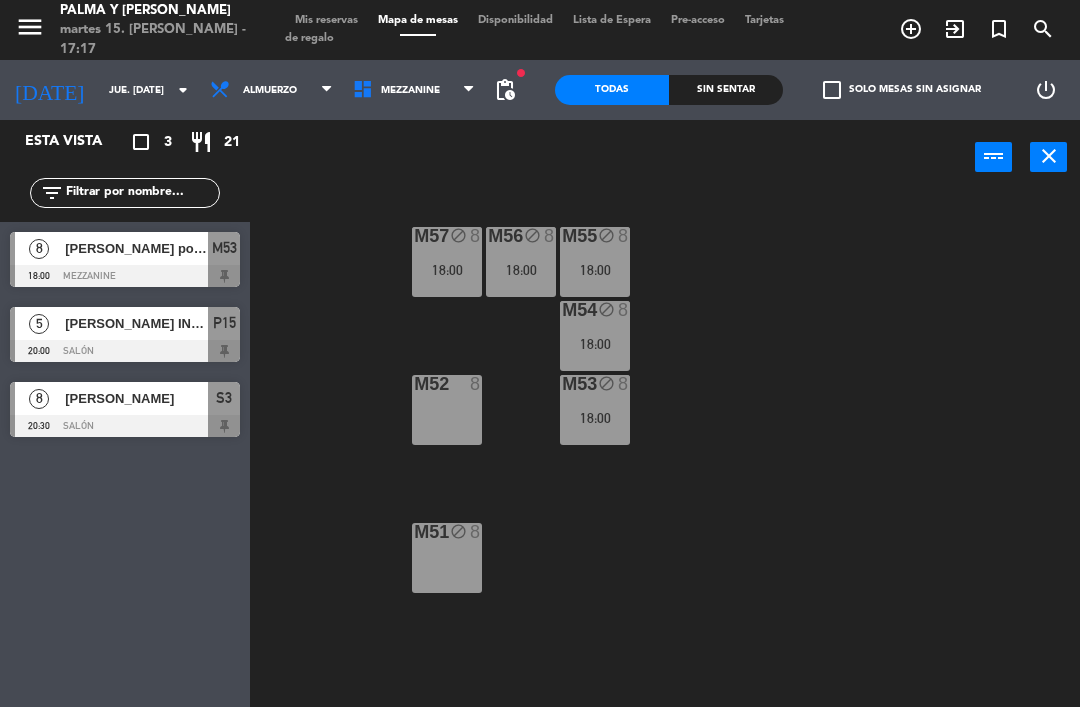click on "18:00" at bounding box center [595, 270] 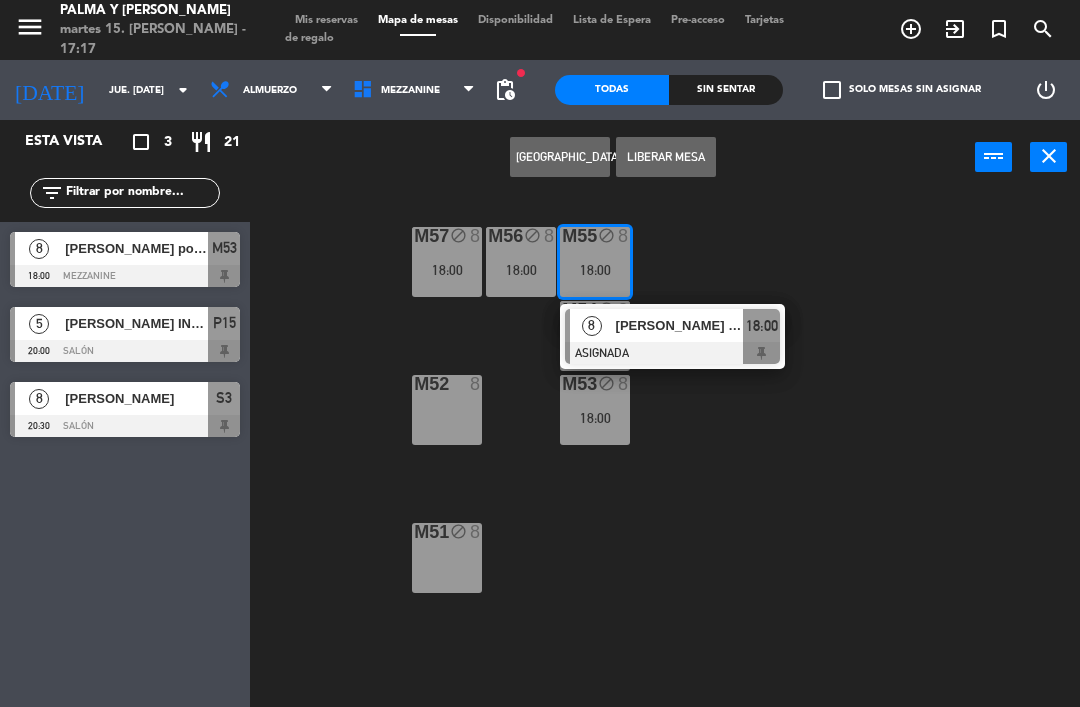 click on "M57 block  8   18:00" at bounding box center [447, 262] 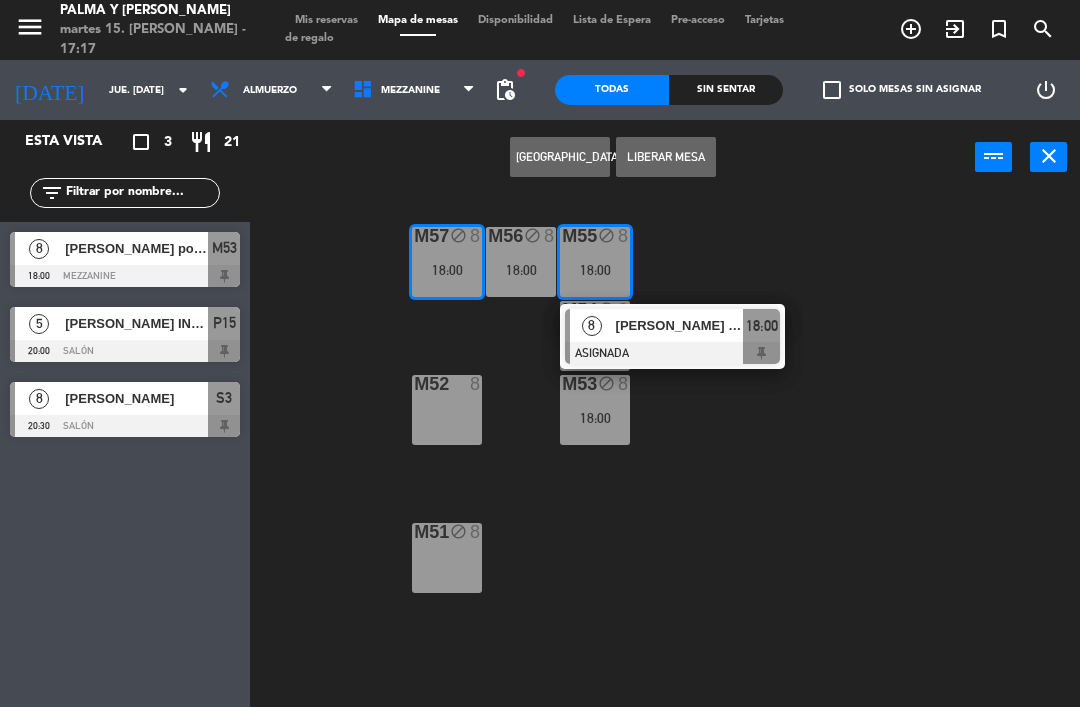 click on "M52  8" at bounding box center (447, 410) 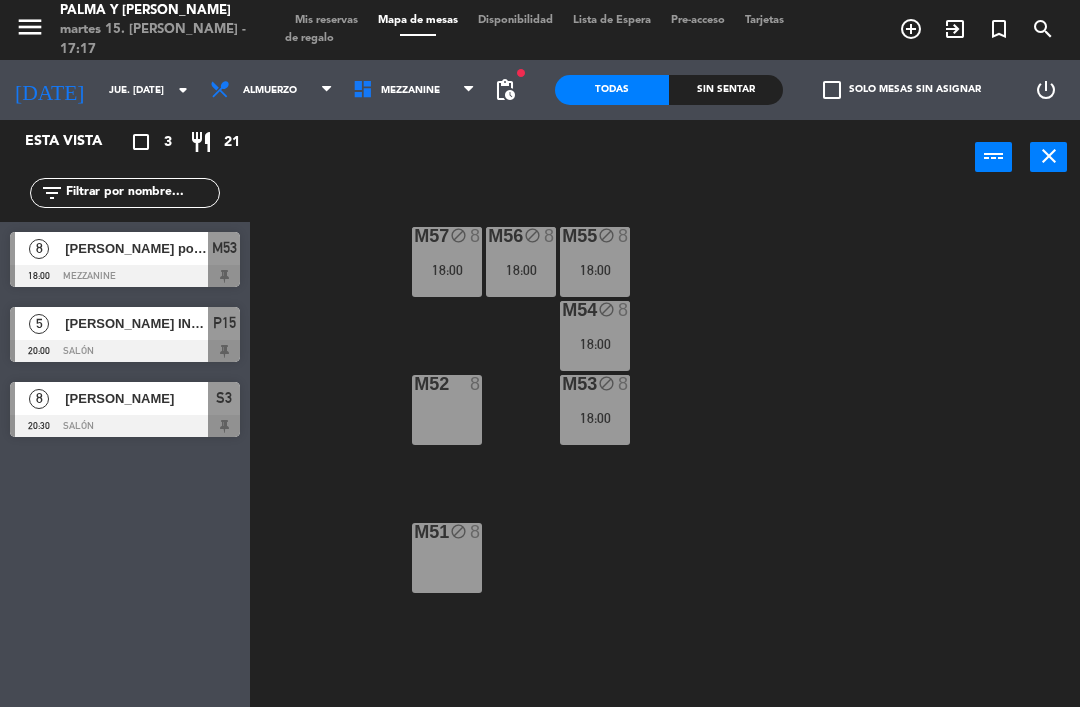 click on "18:00" at bounding box center (447, 270) 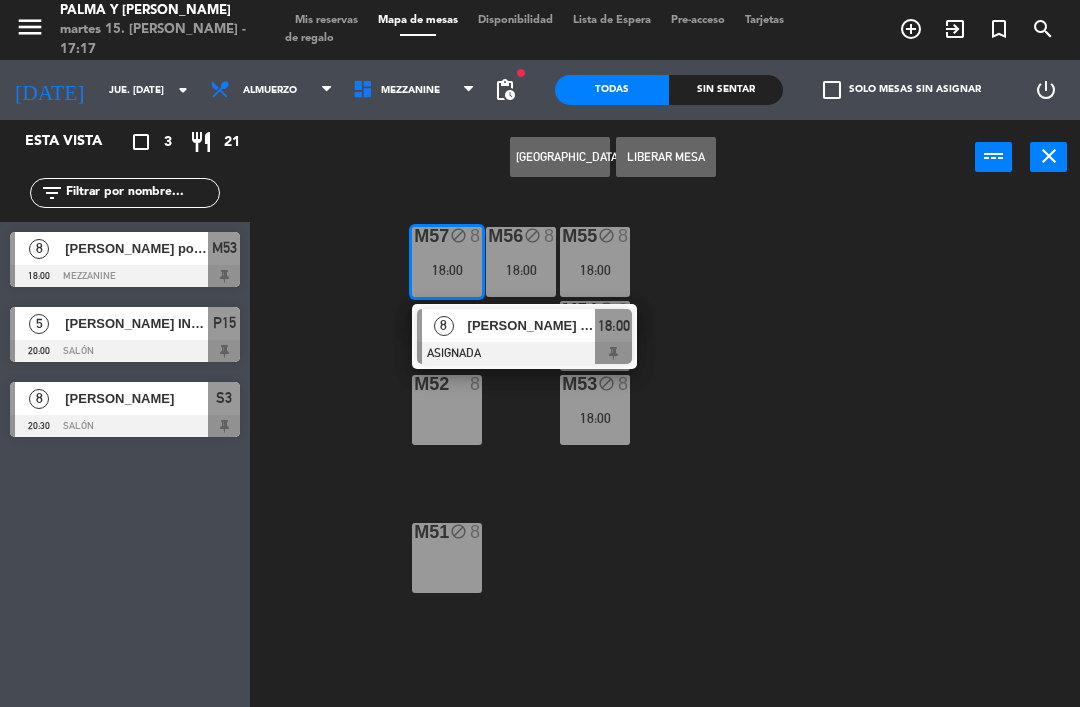 click on "M52  8" at bounding box center [447, 410] 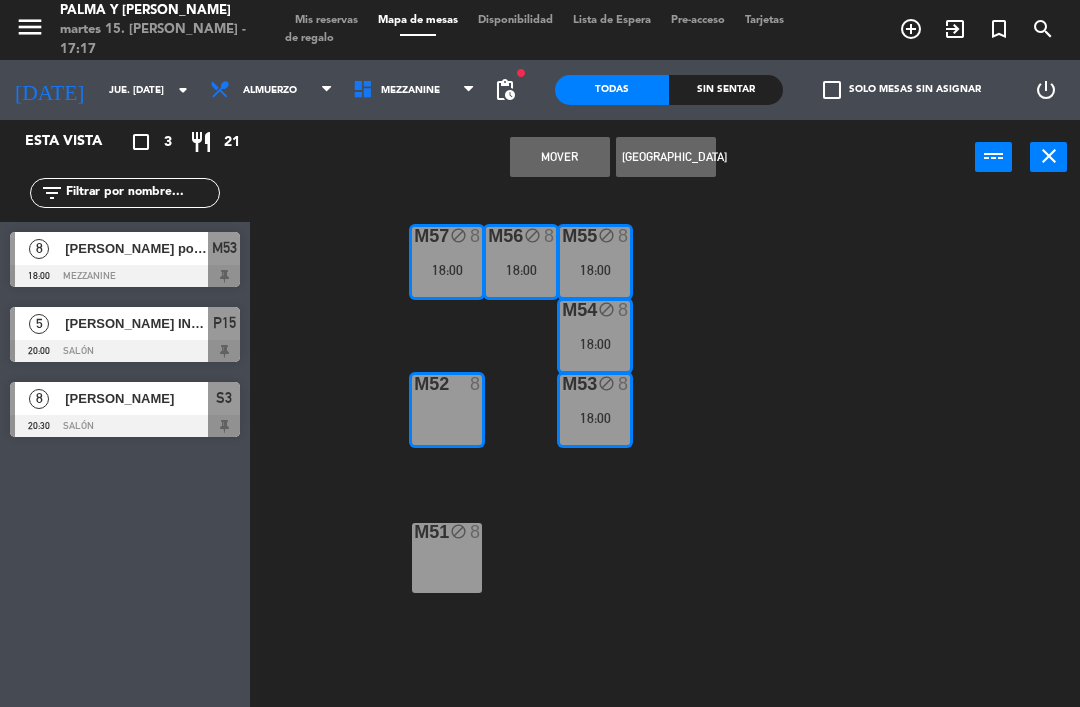 click on "Mover" at bounding box center [560, 157] 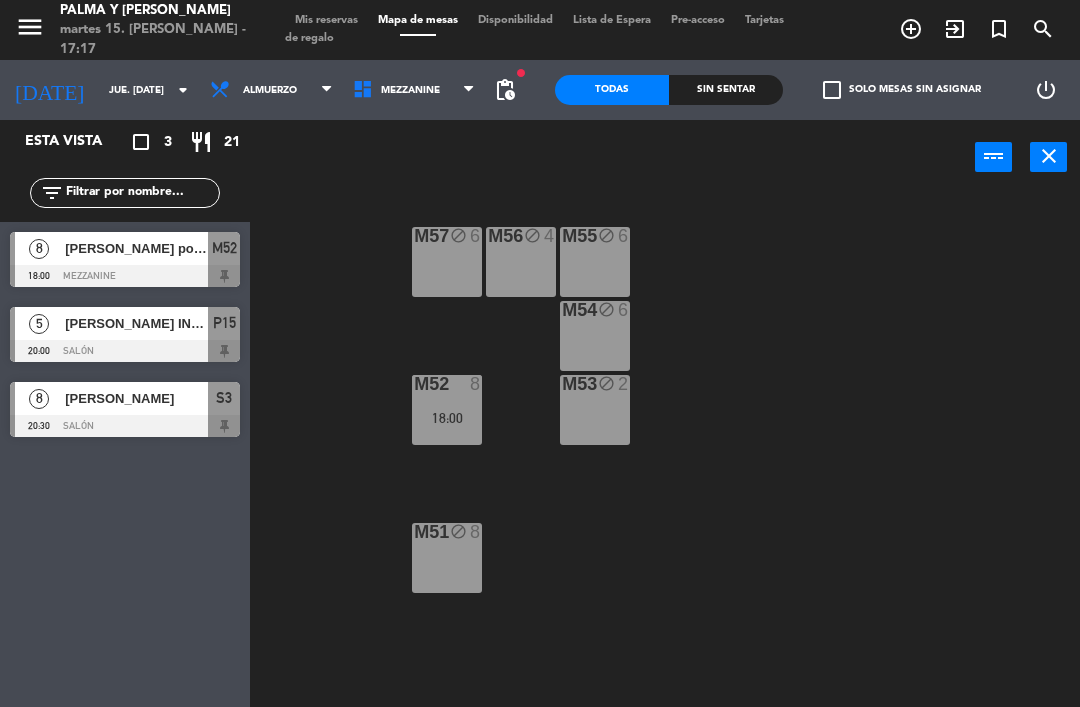 click on "18:00" at bounding box center [447, 418] 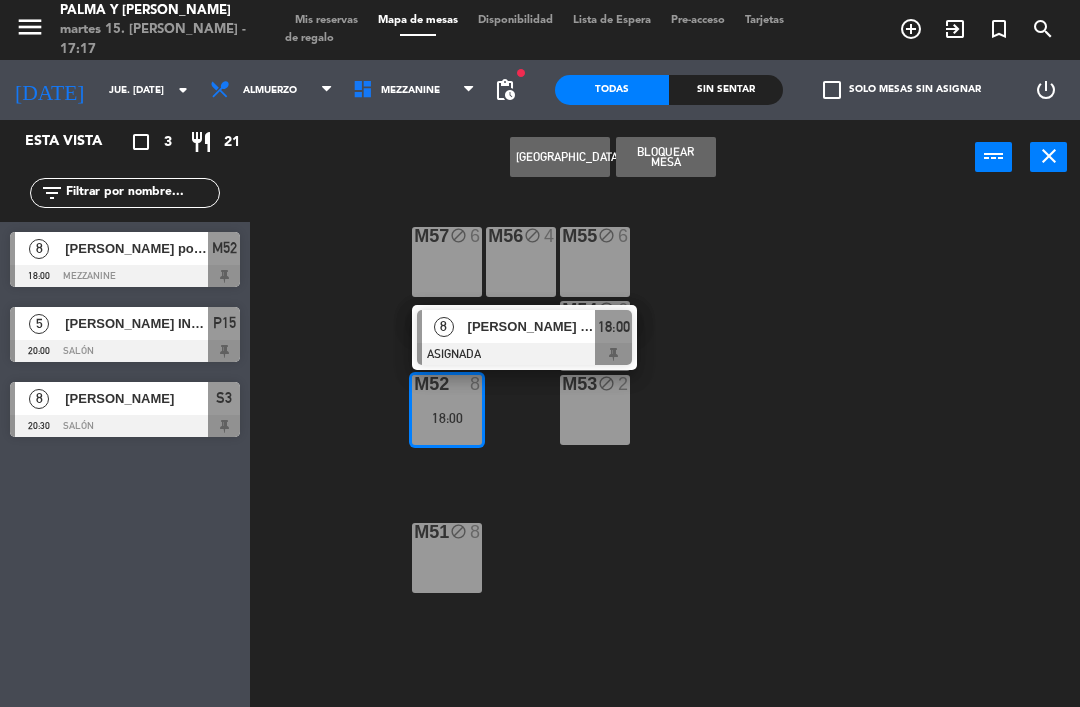 click on "M57 block  6" at bounding box center (447, 262) 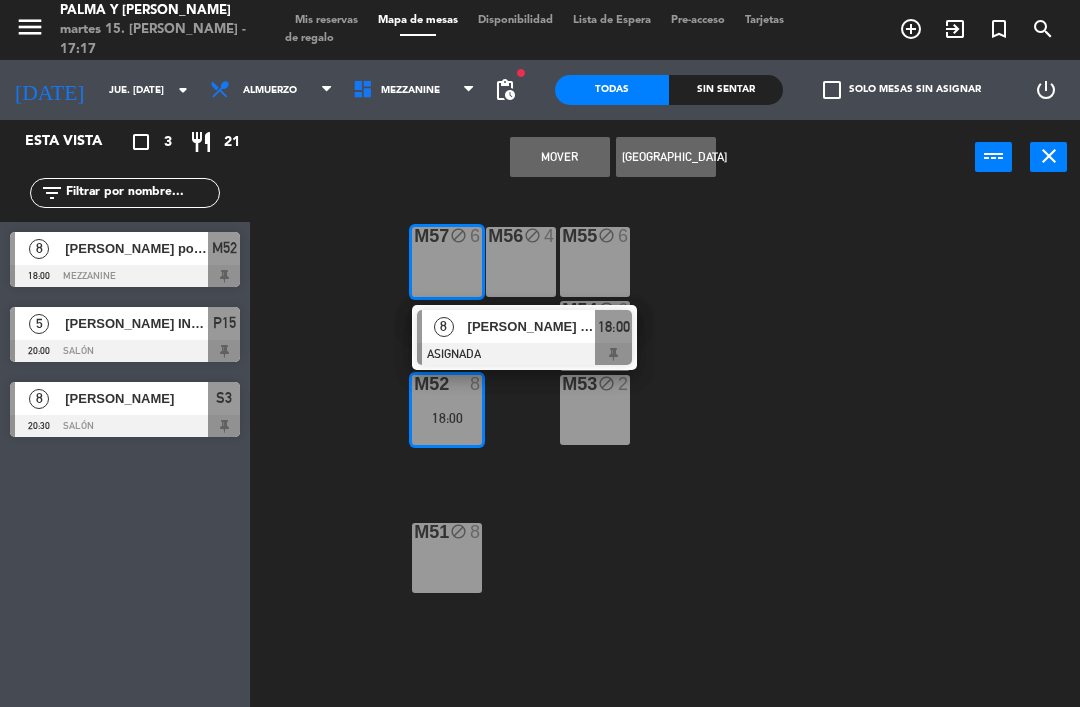 click on "block" at bounding box center (532, 235) 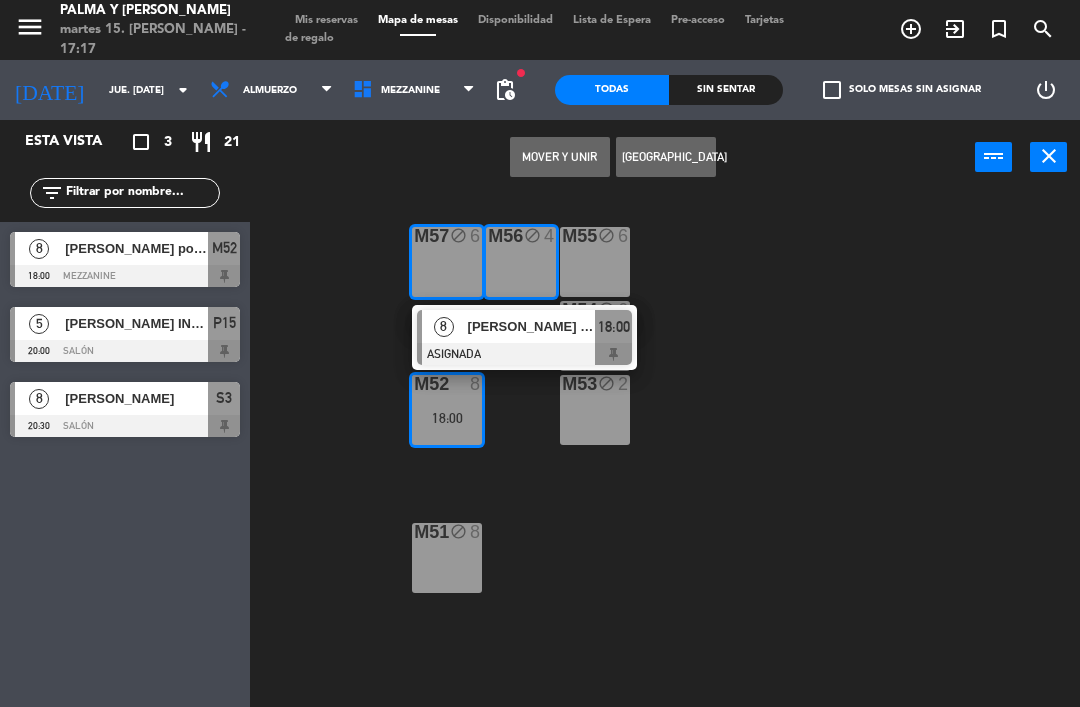 click on "M55 block  6" at bounding box center [595, 262] 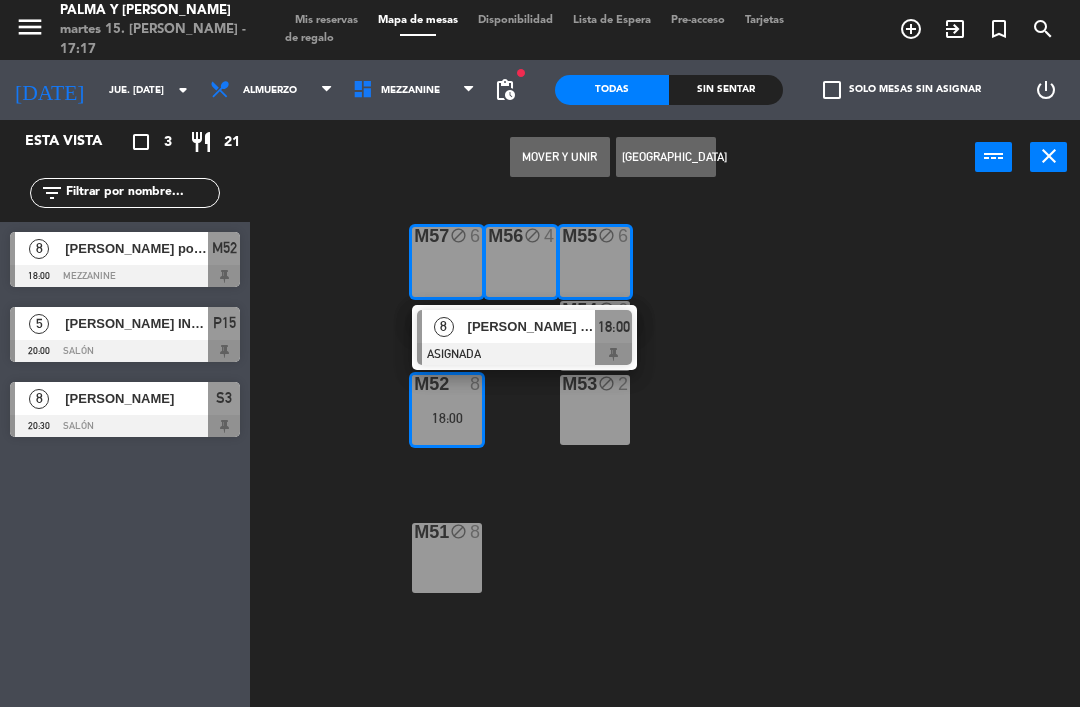 click on "M53 block  2" at bounding box center (595, 410) 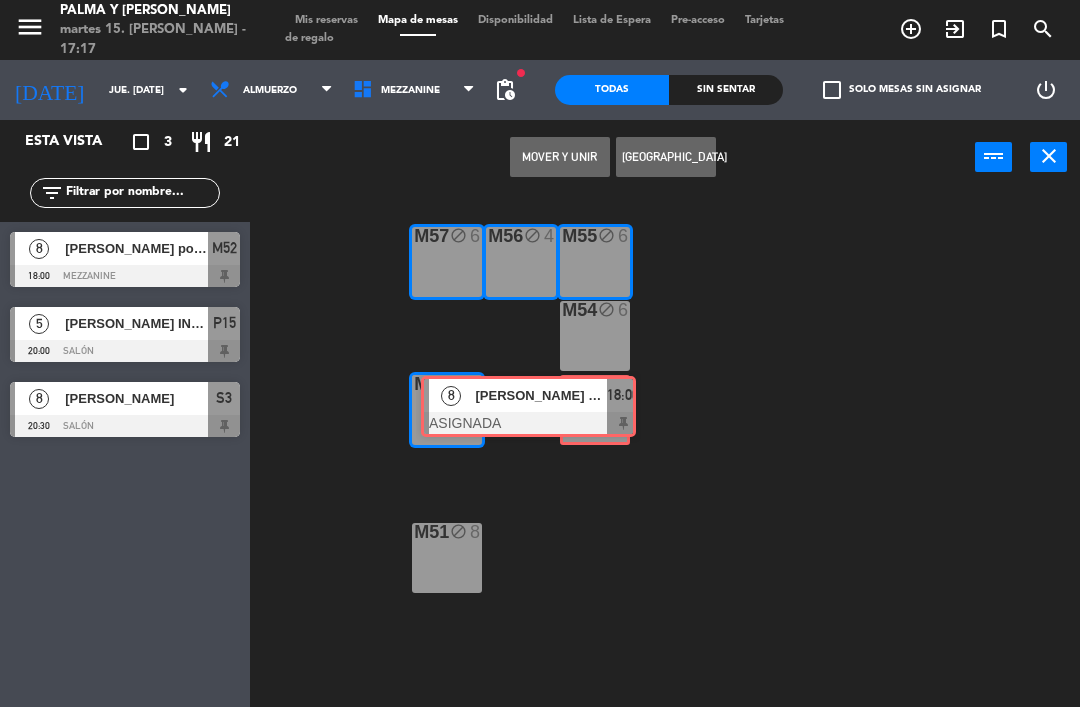 scroll, scrollTop: 0, scrollLeft: 15, axis: horizontal 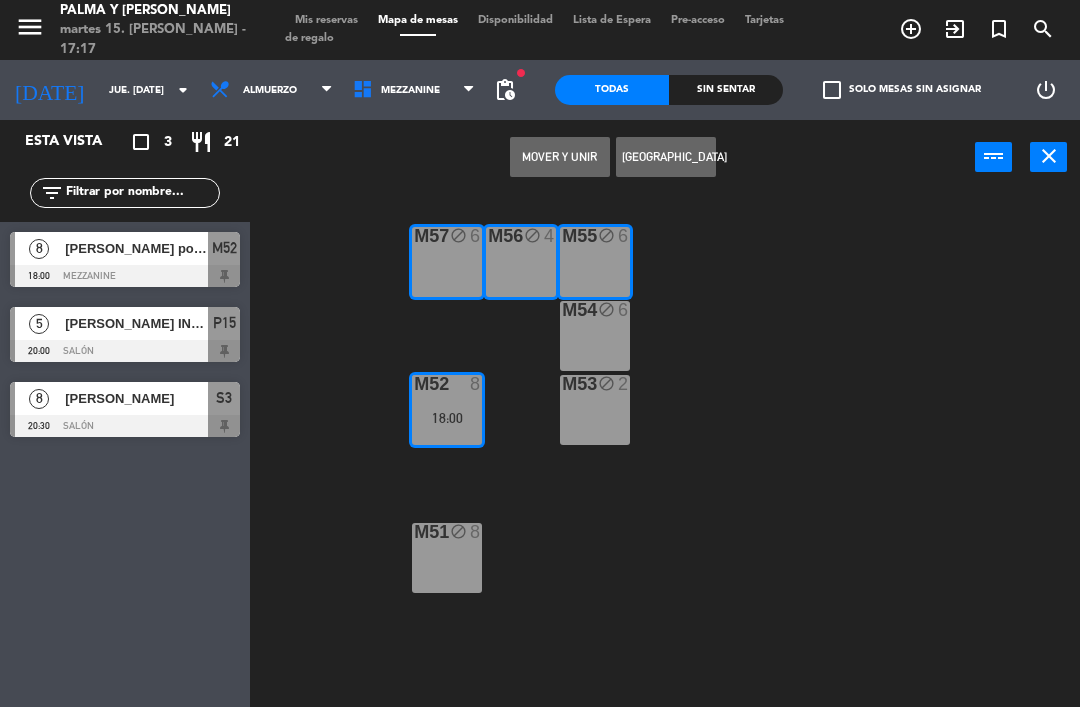 click on "Mover y Unir" at bounding box center (560, 157) 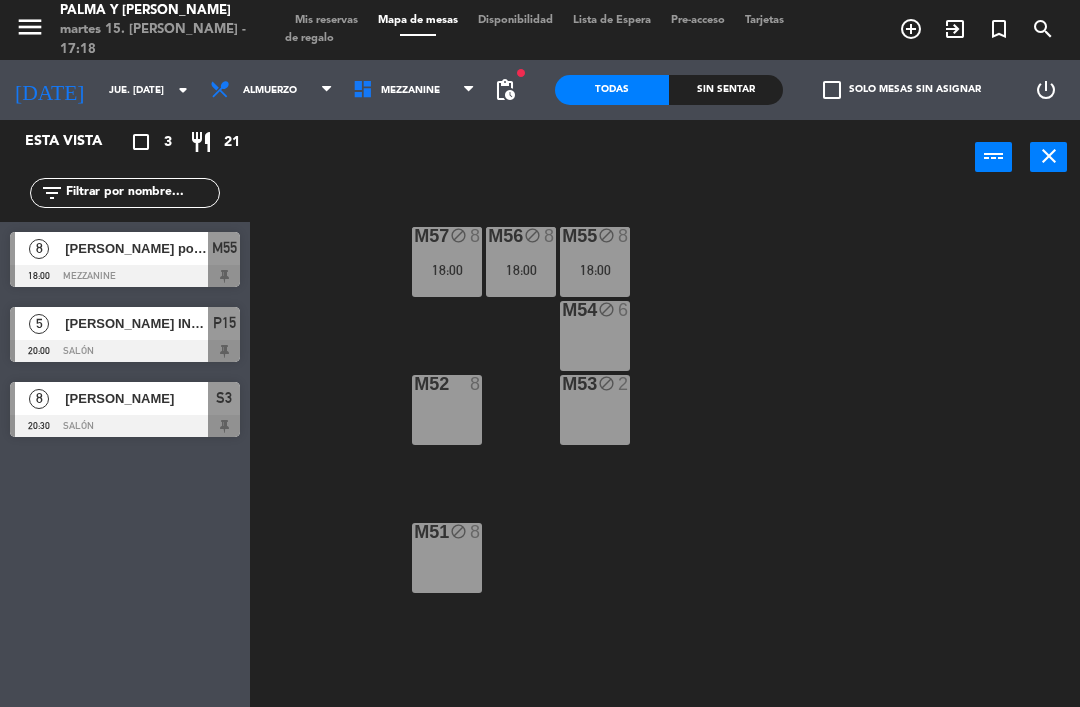 click on "18:00" at bounding box center (595, 270) 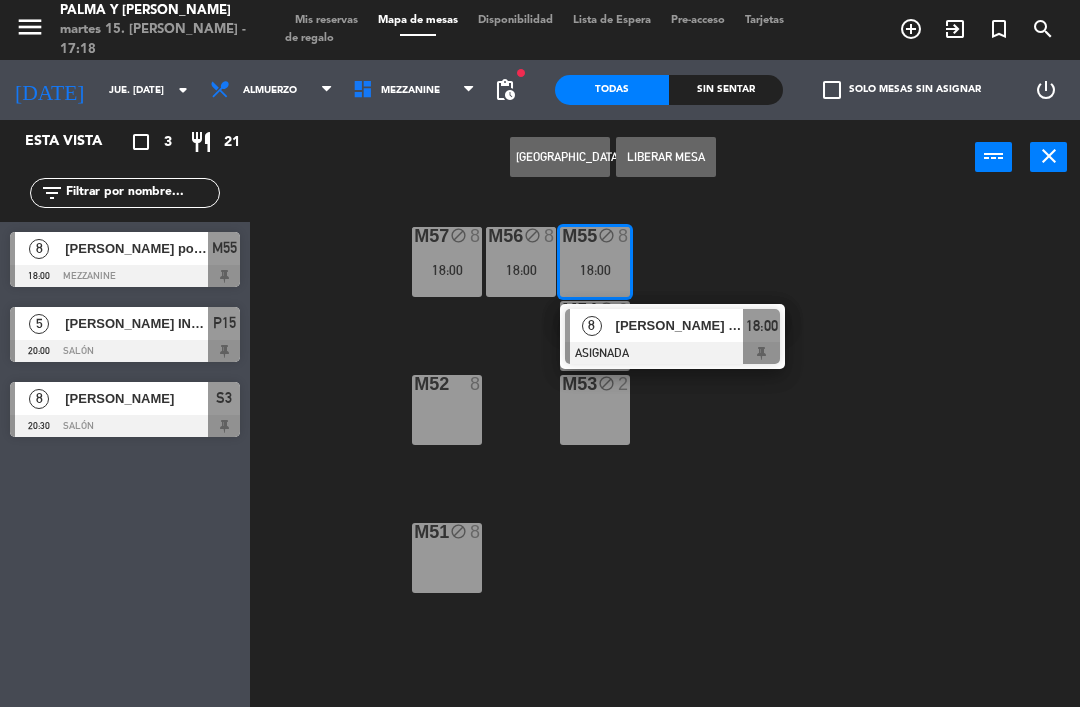 click on "M53 block  2" at bounding box center [595, 410] 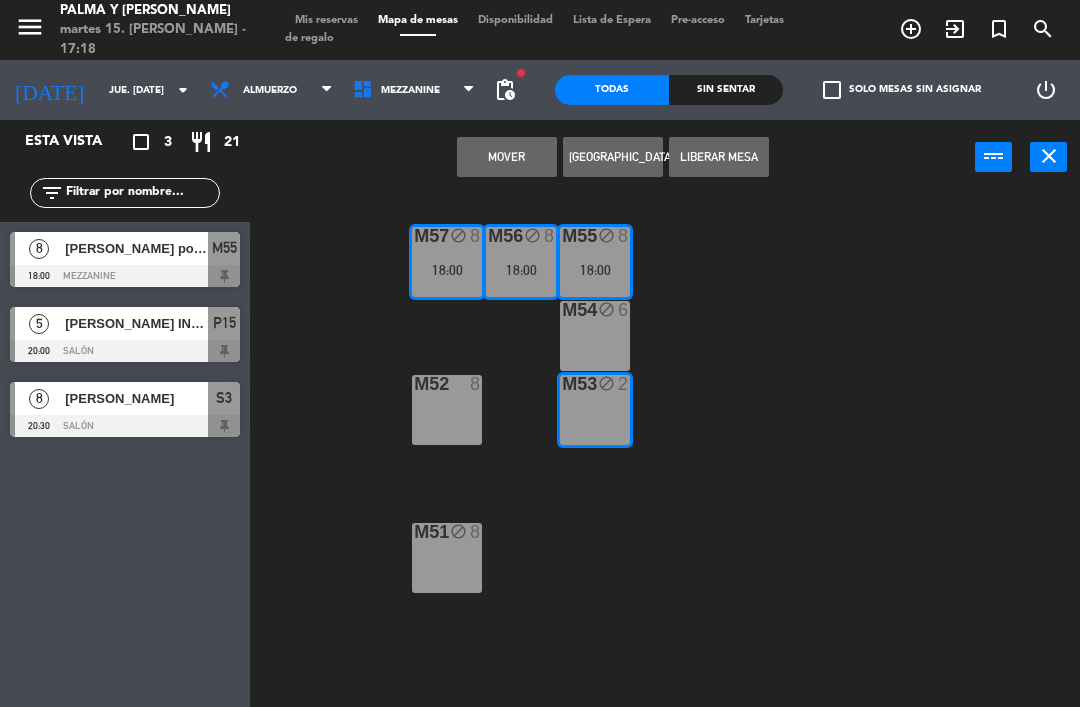 click on "M54 block  6" at bounding box center [595, 336] 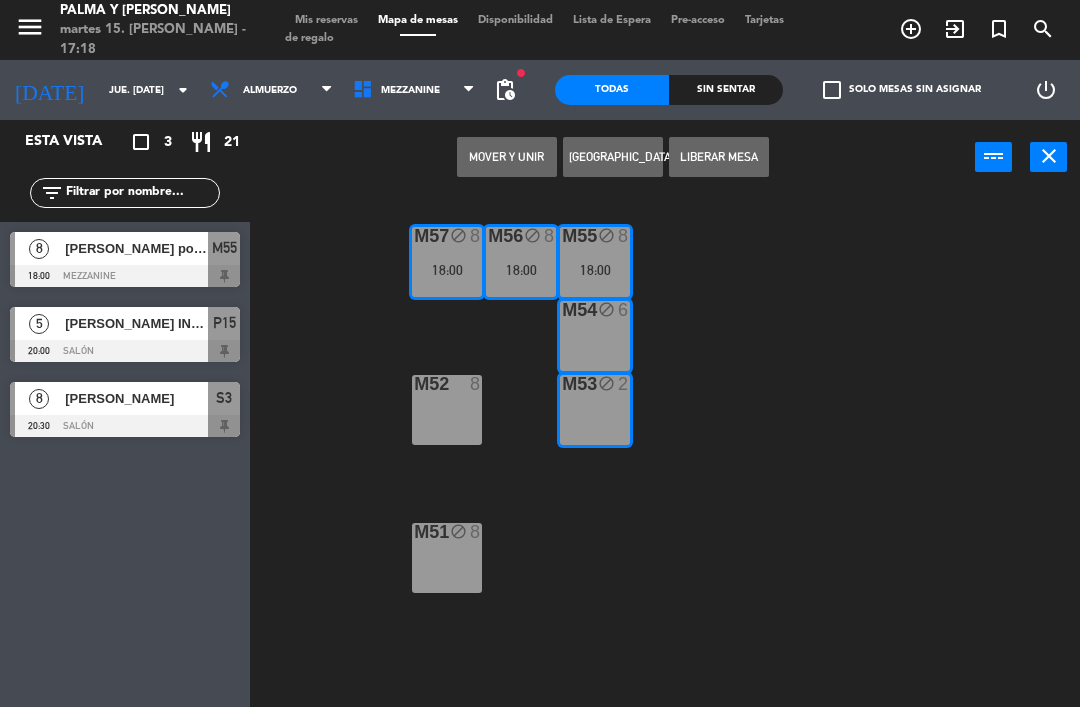 click on "Mover y Unir" at bounding box center [507, 157] 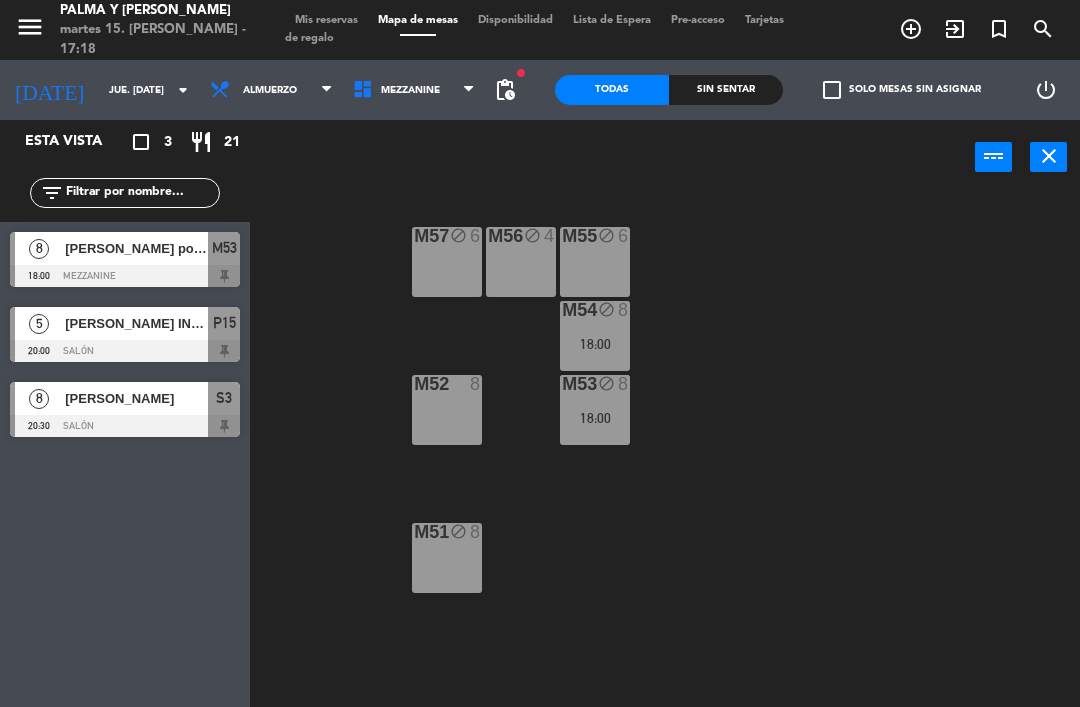 click on "M54 block  8   18:00" at bounding box center [595, 336] 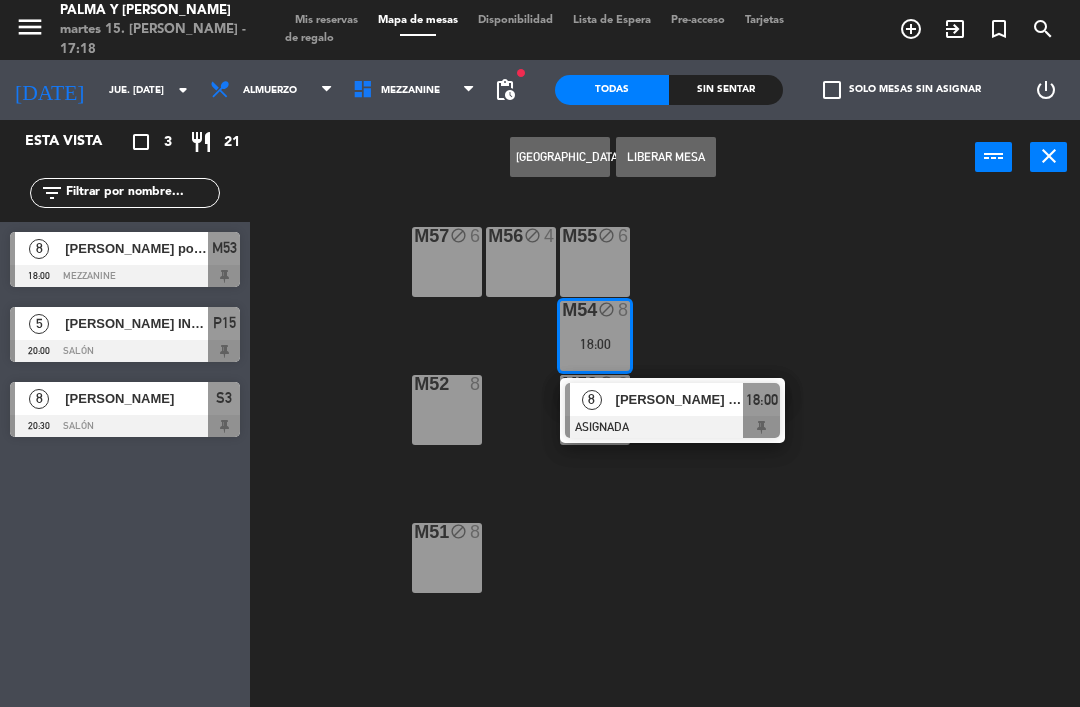 click on "M55 block  6" at bounding box center (595, 262) 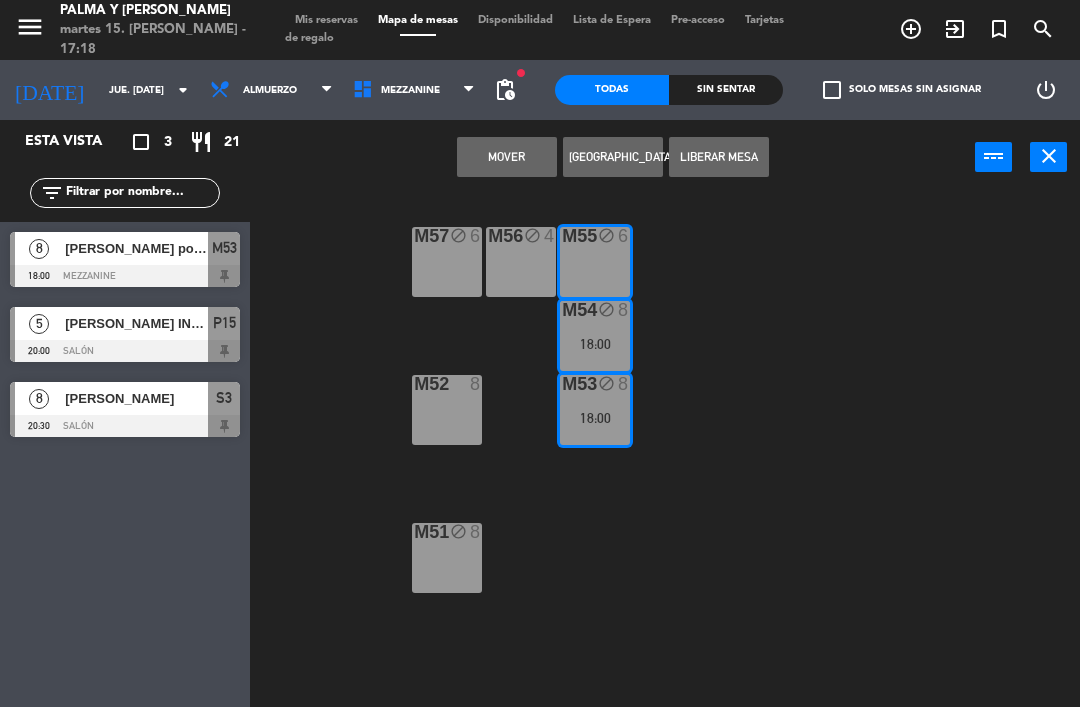 click on "M56 block  4" at bounding box center [521, 262] 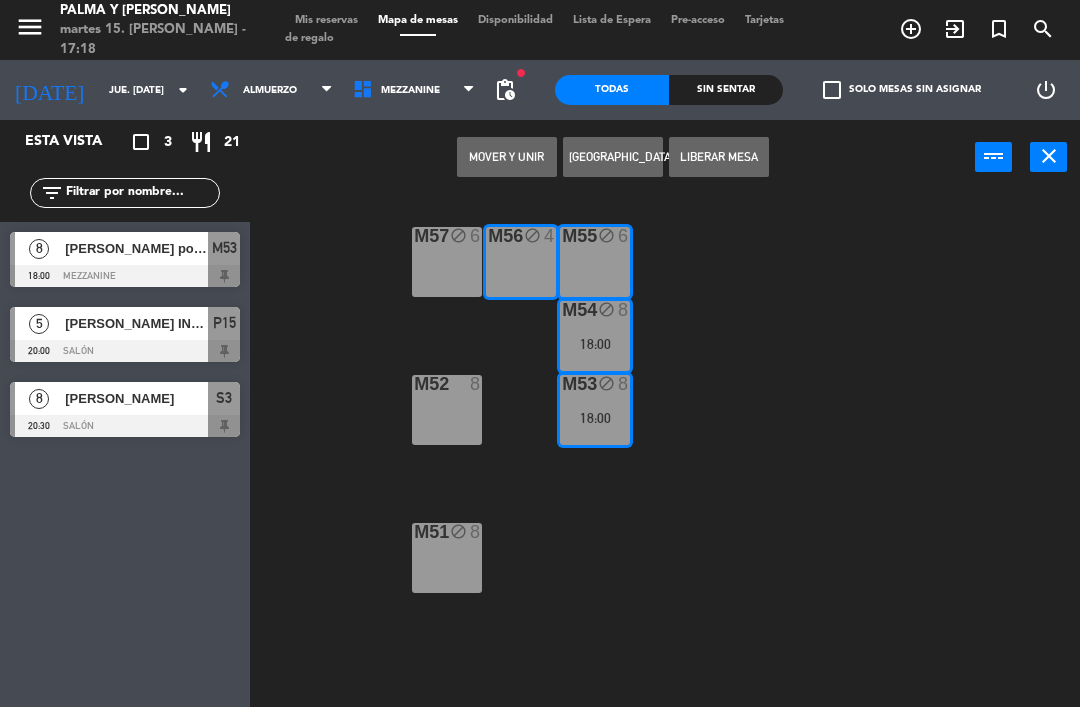 click on "M57 block  6" at bounding box center (447, 262) 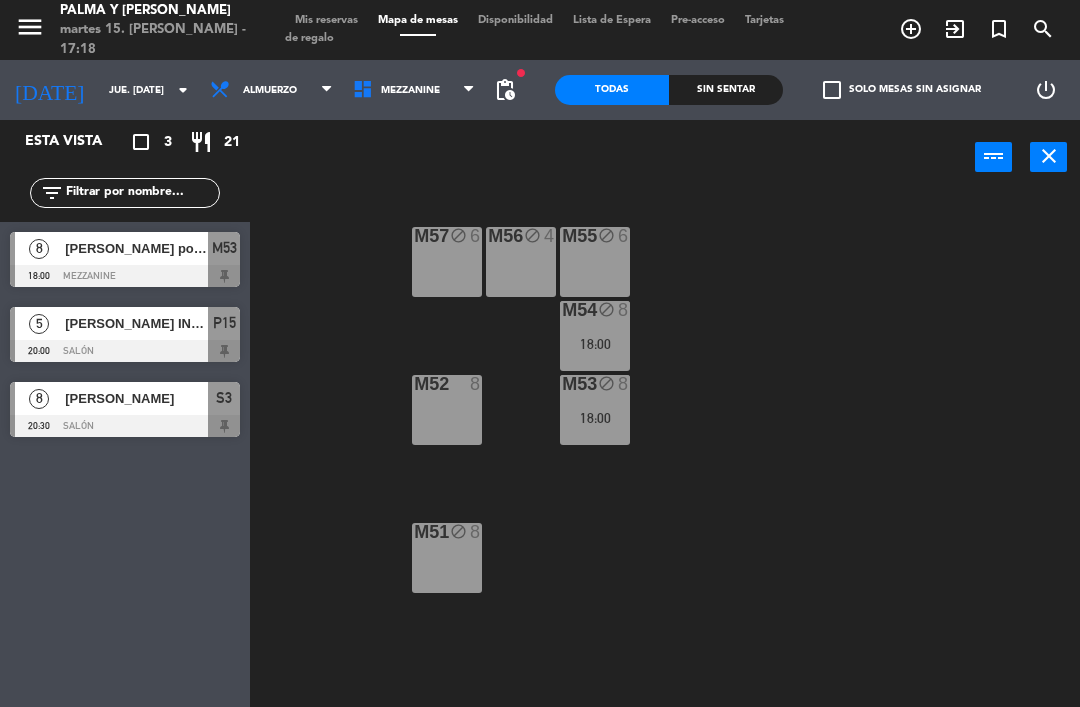 click on "M57 block  6  M56 block  4  M55 block  6  M54 block  8   18:00  M52  8  M53 block  8   18:00  M51 block  8" 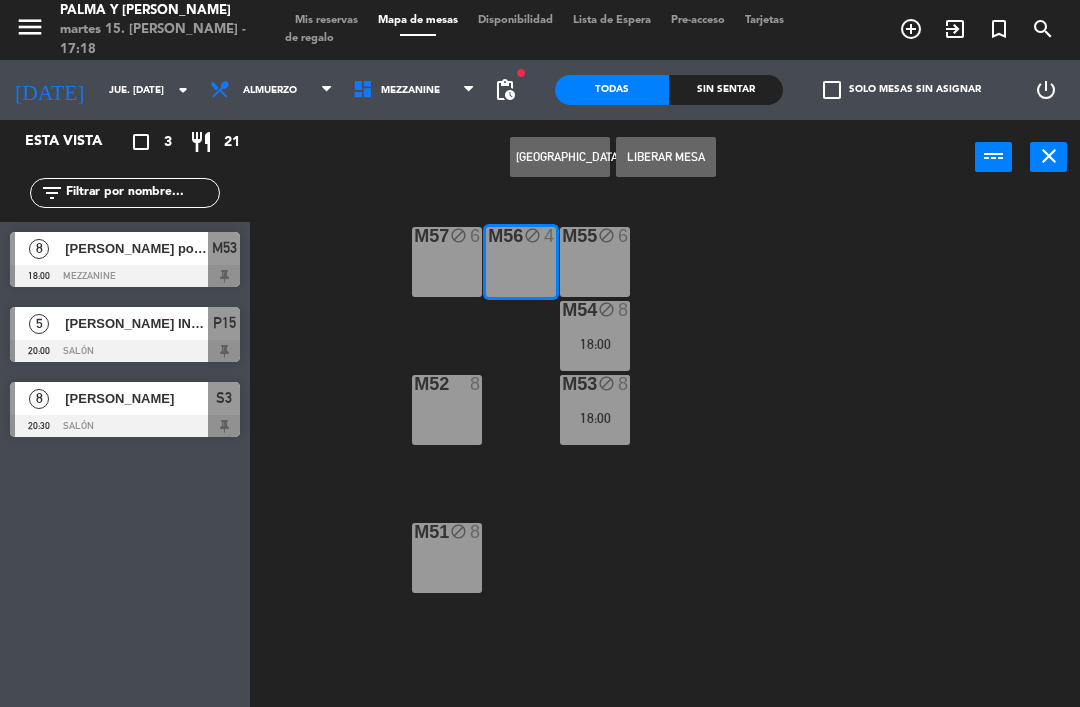 click on "M57 block  6" at bounding box center [447, 262] 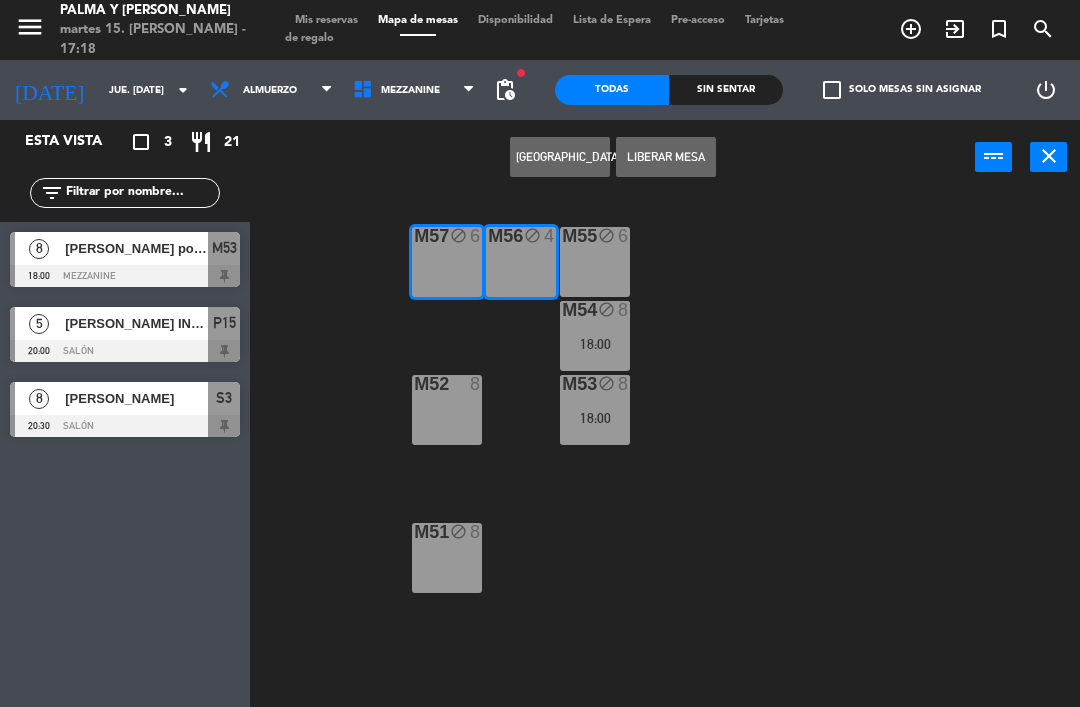 click on "M55 block  6" at bounding box center [595, 262] 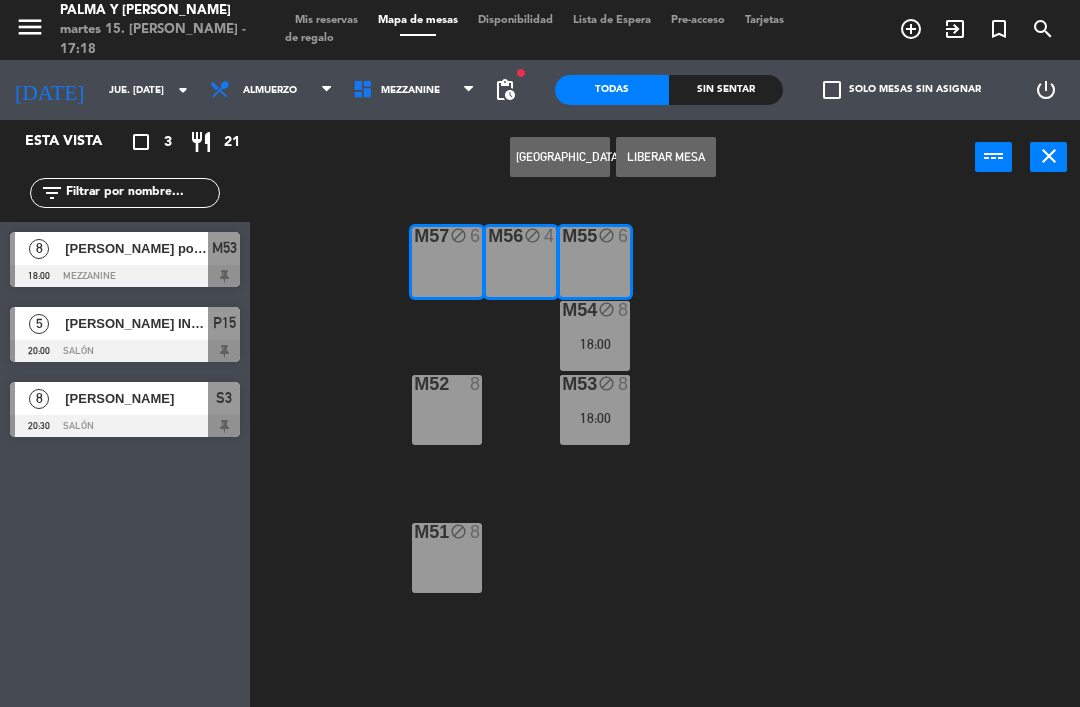 click on "M54 block  8   18:00" at bounding box center [595, 336] 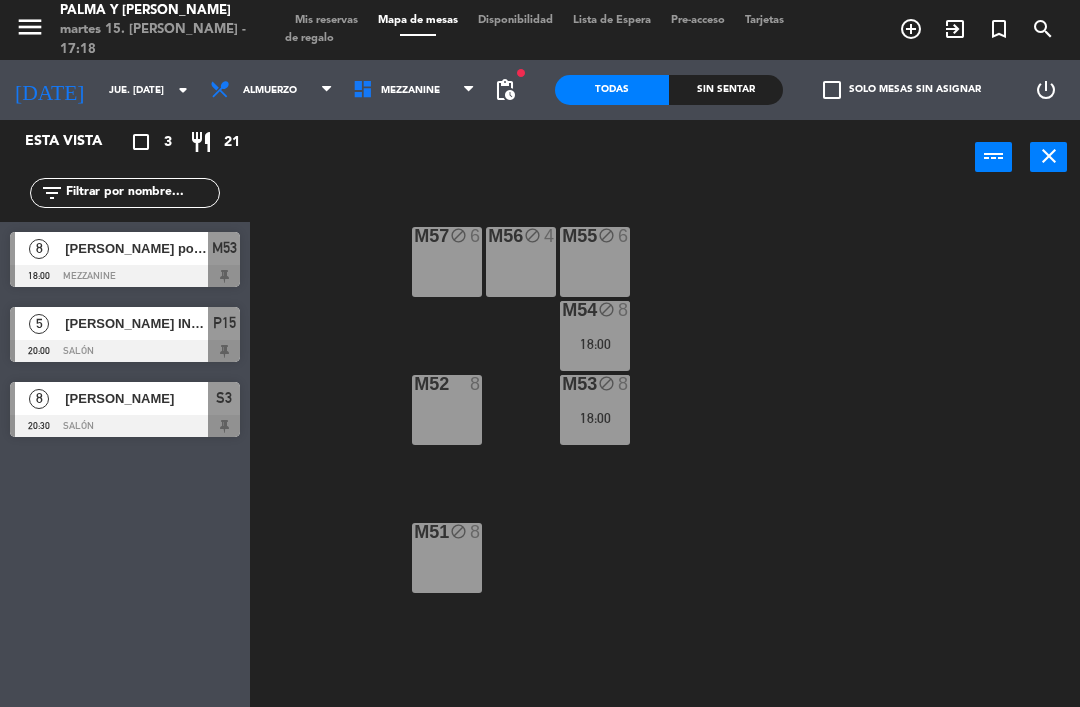 click on "18:00" at bounding box center [595, 344] 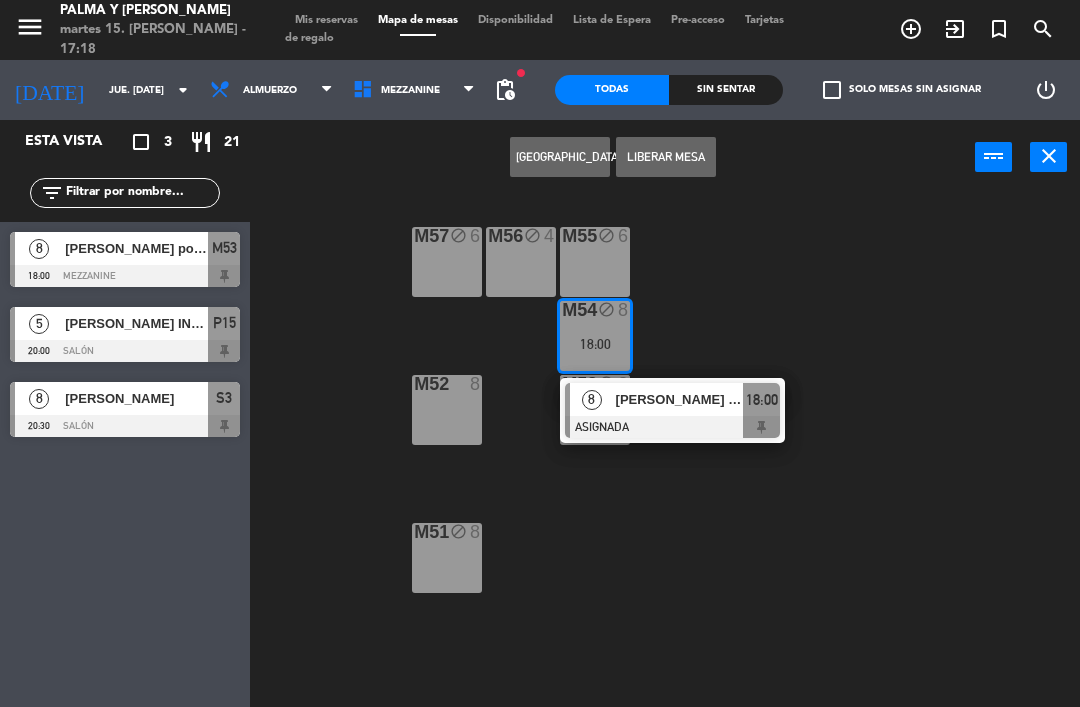 click on "M55 block  6" at bounding box center [595, 262] 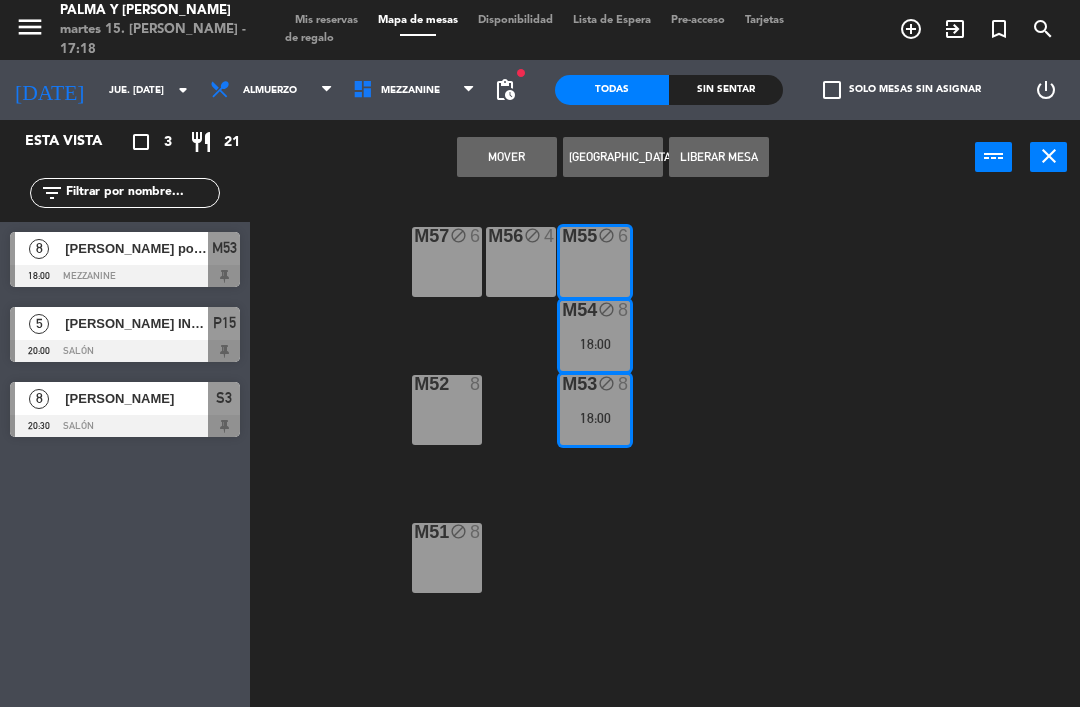 click on "M56 block  4" at bounding box center [521, 262] 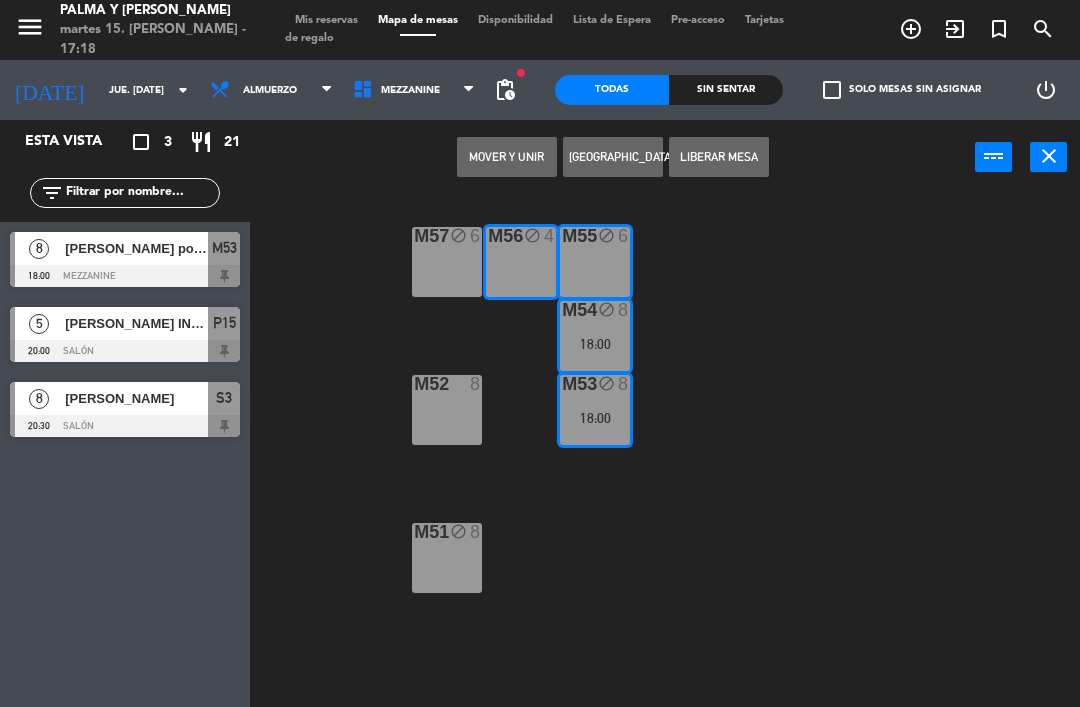 click on "M57 block  6" at bounding box center [447, 262] 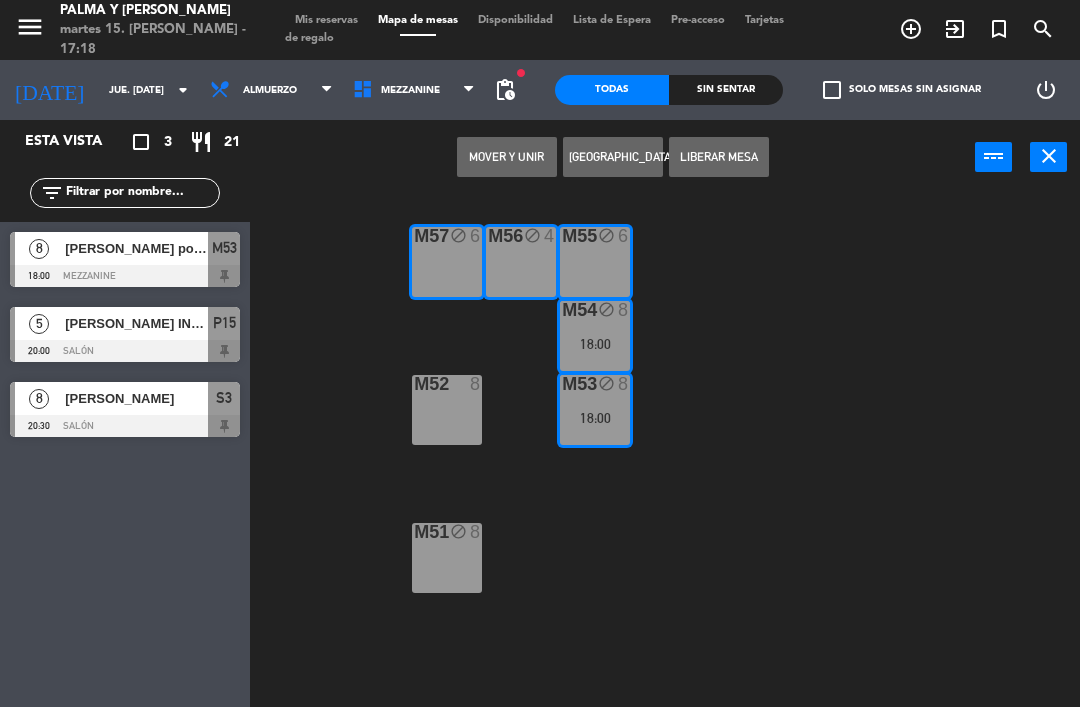 click on "Mover y Unir" at bounding box center [507, 157] 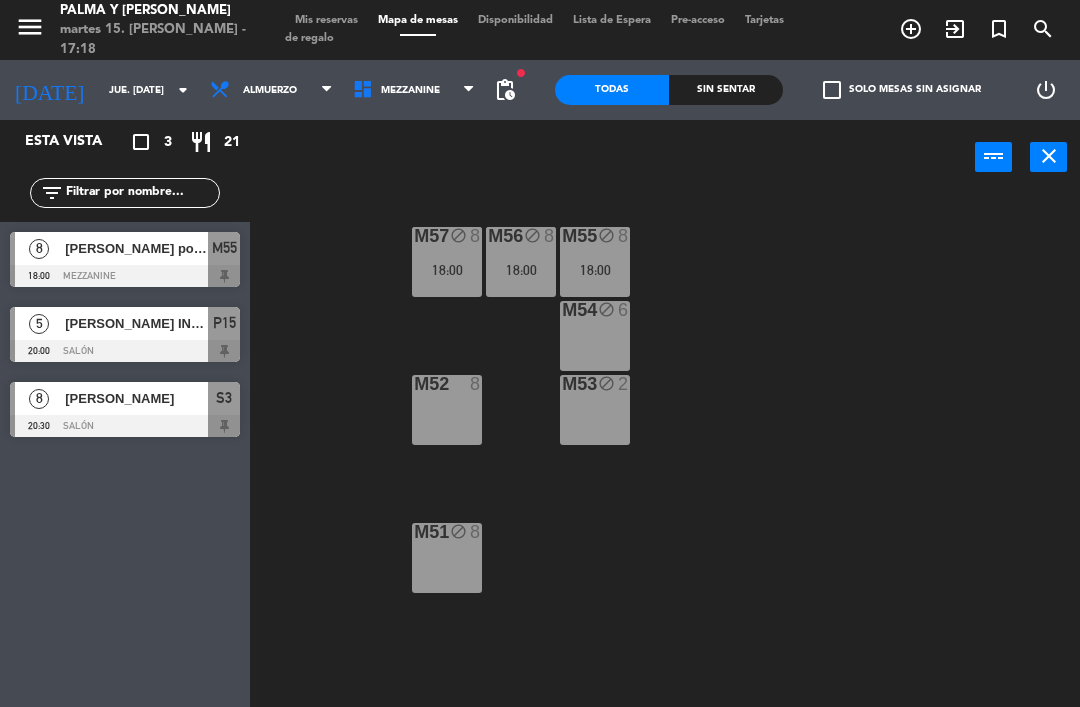 click on "M54 block  6" at bounding box center [595, 336] 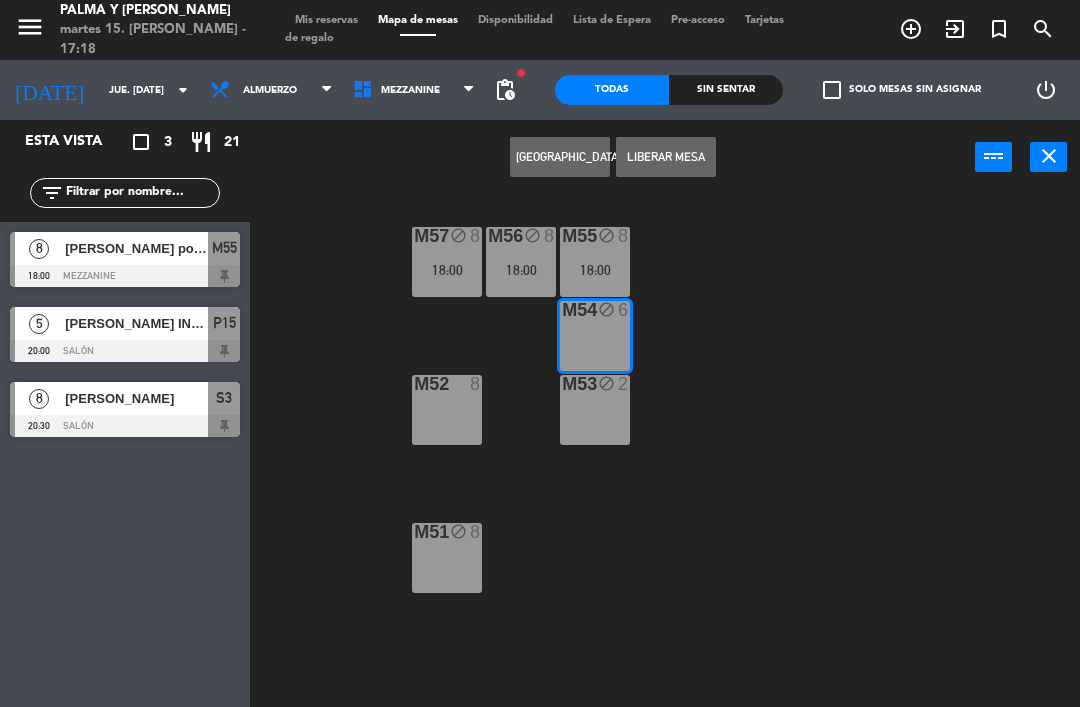 click on "M53 block  2" at bounding box center (595, 410) 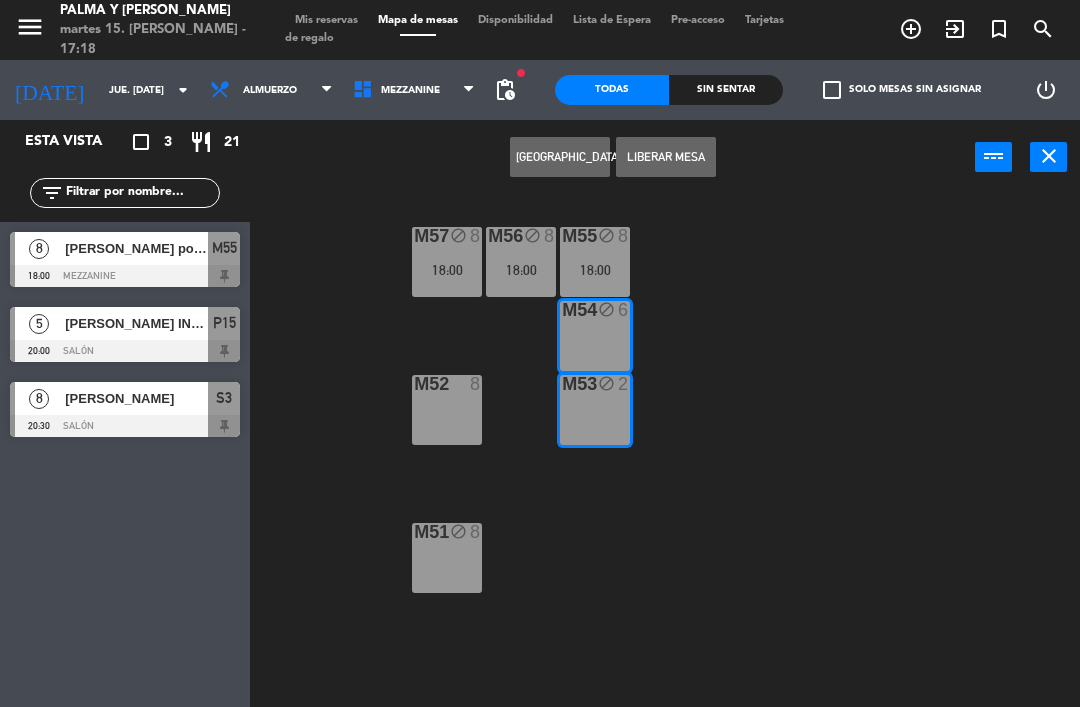 click on "M53 block  2" at bounding box center [595, 410] 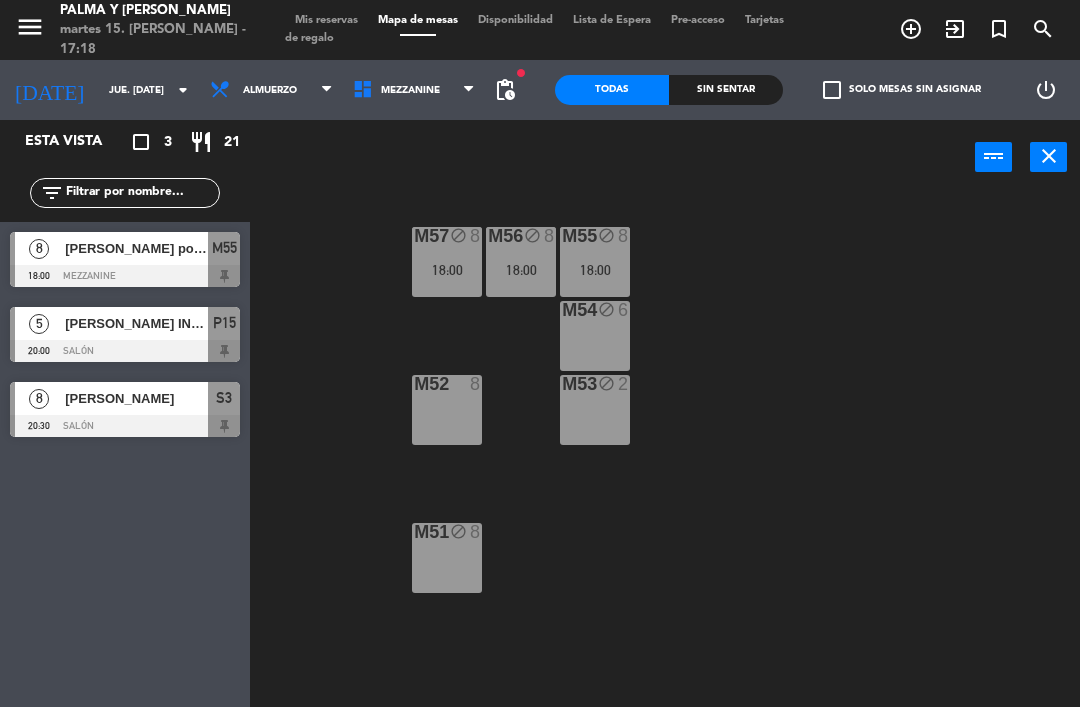 click on "M57 block  8   18:00  M56 block  8   18:00  M55 block  8   18:00  M54 block  6  M52  8  M53 block  2  M51 block  8" 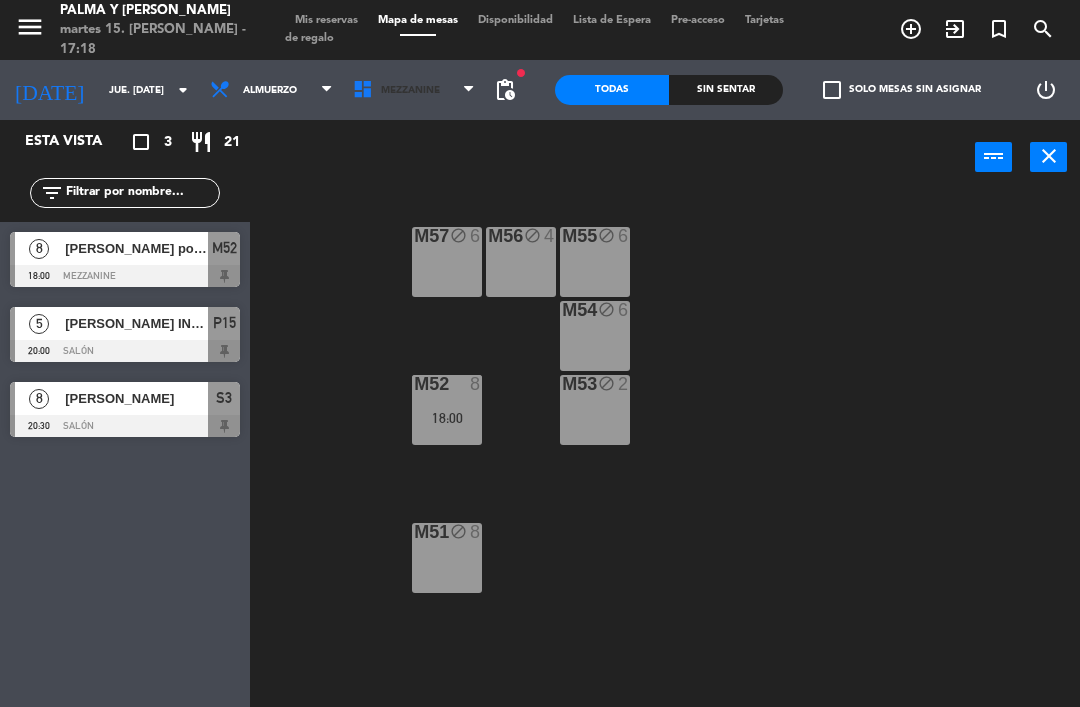 click on "Mezzanine" at bounding box center [414, 90] 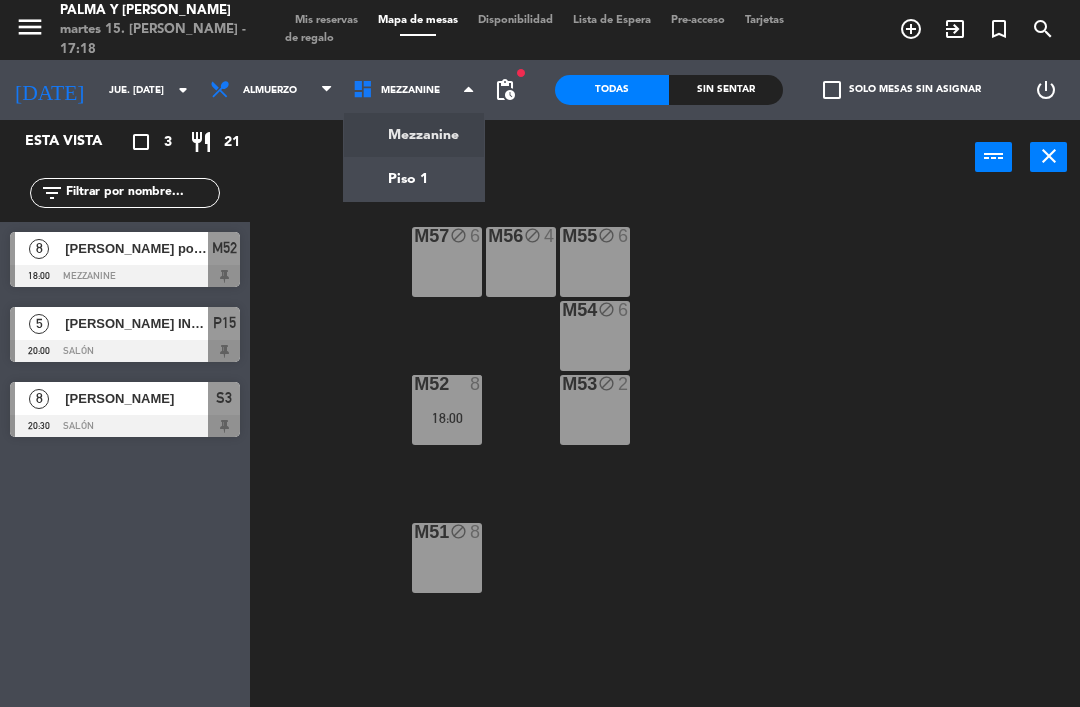 click on "menu  Palma y [PERSON_NAME] 15. [PERSON_NAME] - 17:18   Mis reservas   Mapa de mesas   Disponibilidad   Lista de Espera   Pre-acceso   Tarjetas de regalo  add_circle_outline exit_to_app turned_in_not search [DATE]    jue. [DATE] arrow_drop_down  Almuerzo  Almuerzo  Almuerzo  Mezzanine   Piso 1   Mezzanine   Mezzanine   Piso 1  fiber_manual_record pending_actions  Todas  Sin sentar  check_box_outline_blank   Solo mesas sin asignar   power_settings_new   Esta vista   crop_square  3  restaurant  21 filter_list  8   [PERSON_NAME] pop up   18:00   Mezzanine  M52  5   [PERSON_NAME] INFLUENCER [PERSON_NAME]   20:00   Salón  P15  8   [PERSON_NAME]   20:30   Salón  S3 power_input close M57 block  6  M56 block  4  M55 block  6  M54 block  6  M52  8   18:00  M53 block  2  M51 block  8" 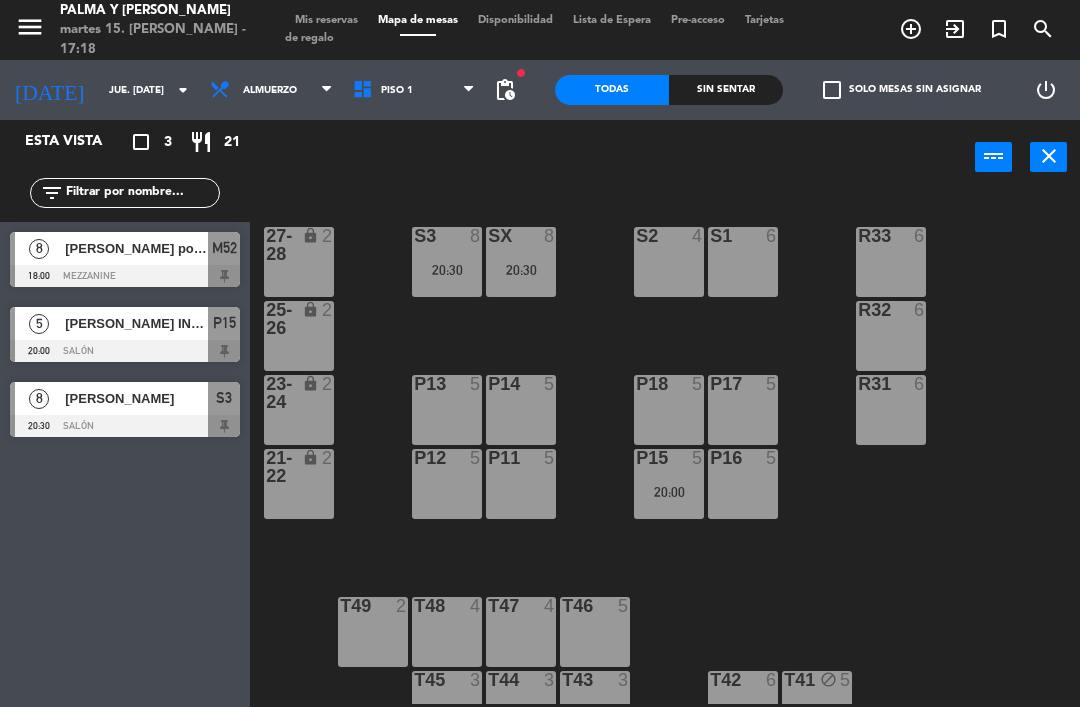 click on "jue. [DATE]" 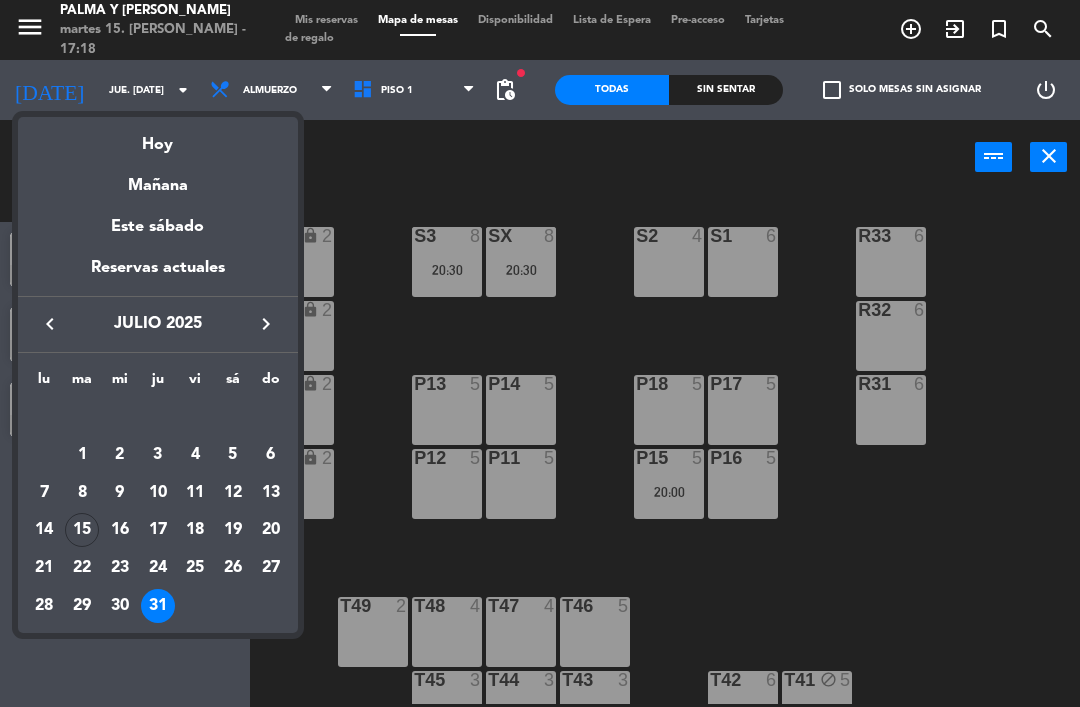 click on "Mañana" at bounding box center (158, 178) 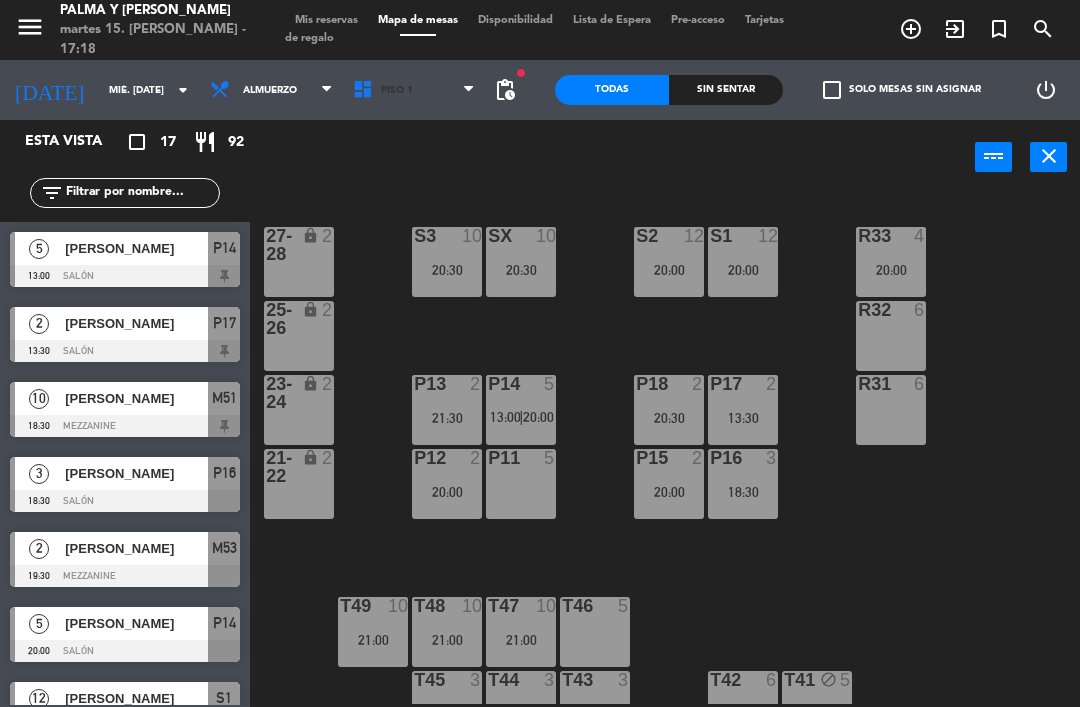 click on "Piso 1" at bounding box center (414, 90) 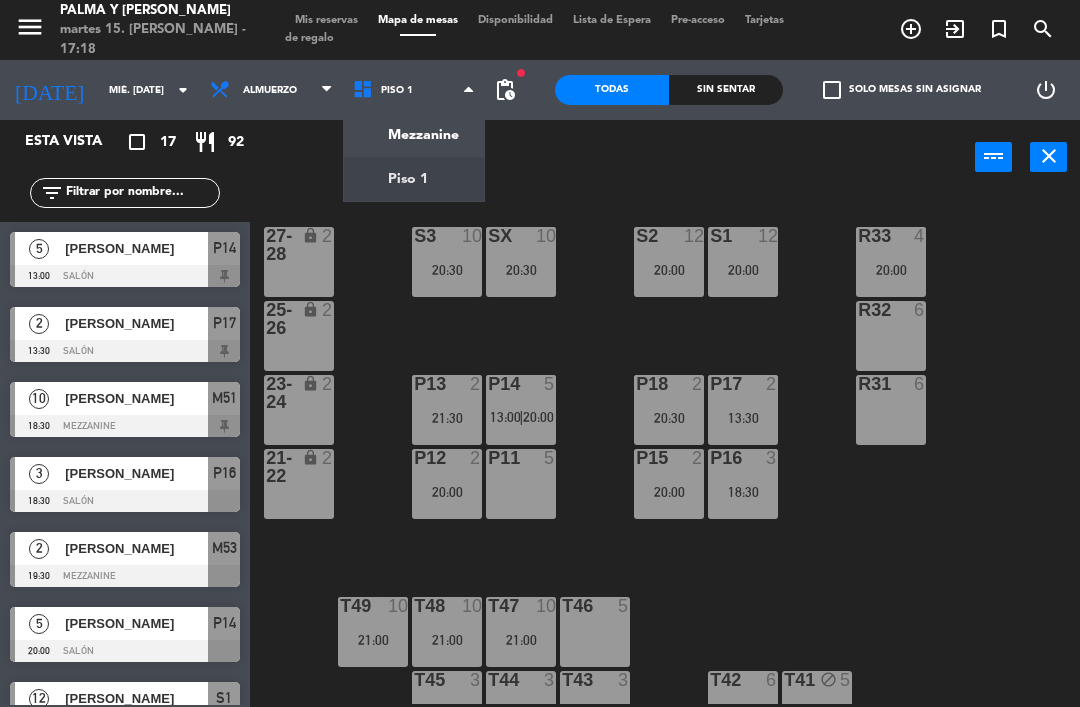 click on "arrow_drop_down" 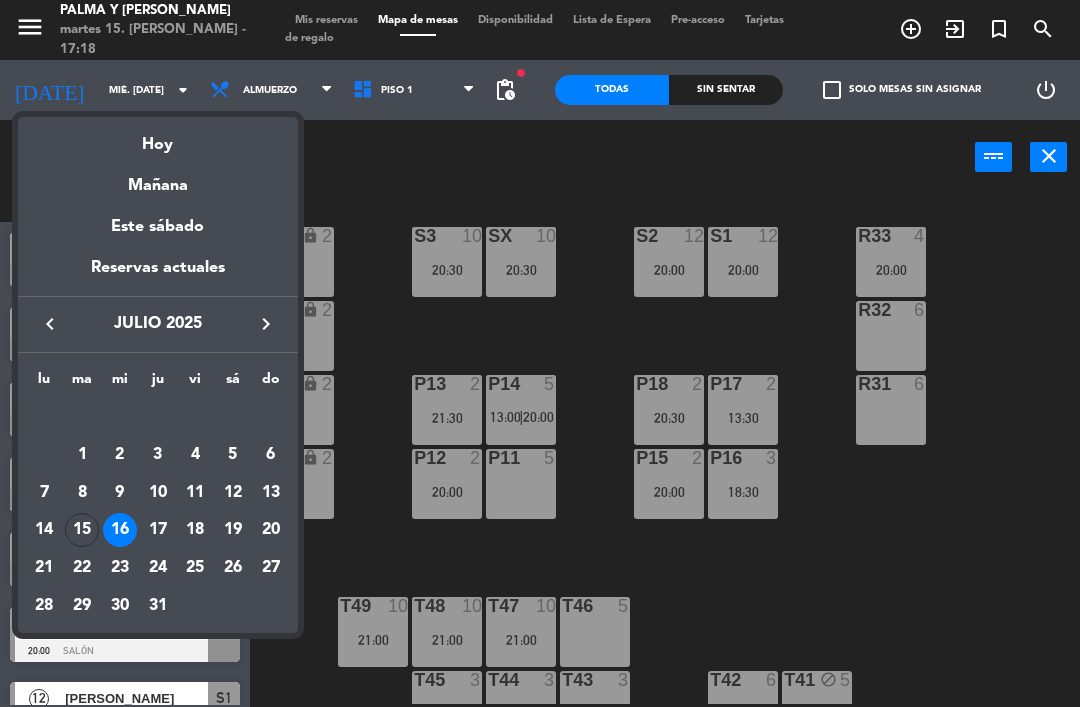 click on "Hoy" at bounding box center [158, 137] 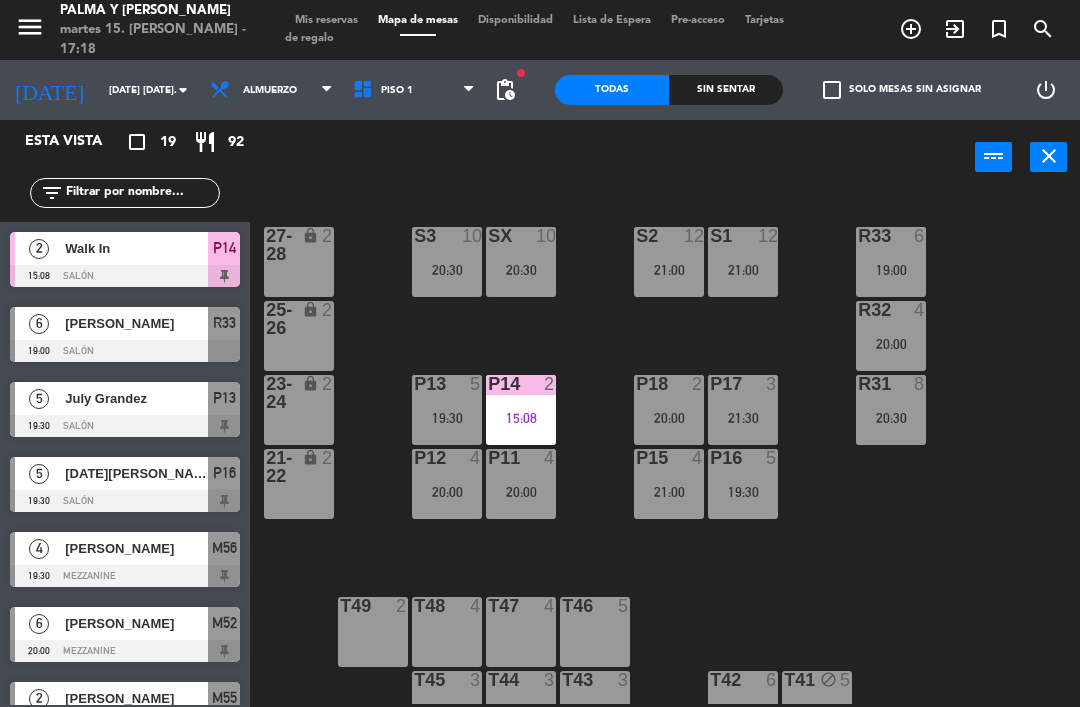 click on "P14  2   15:08" at bounding box center (521, 410) 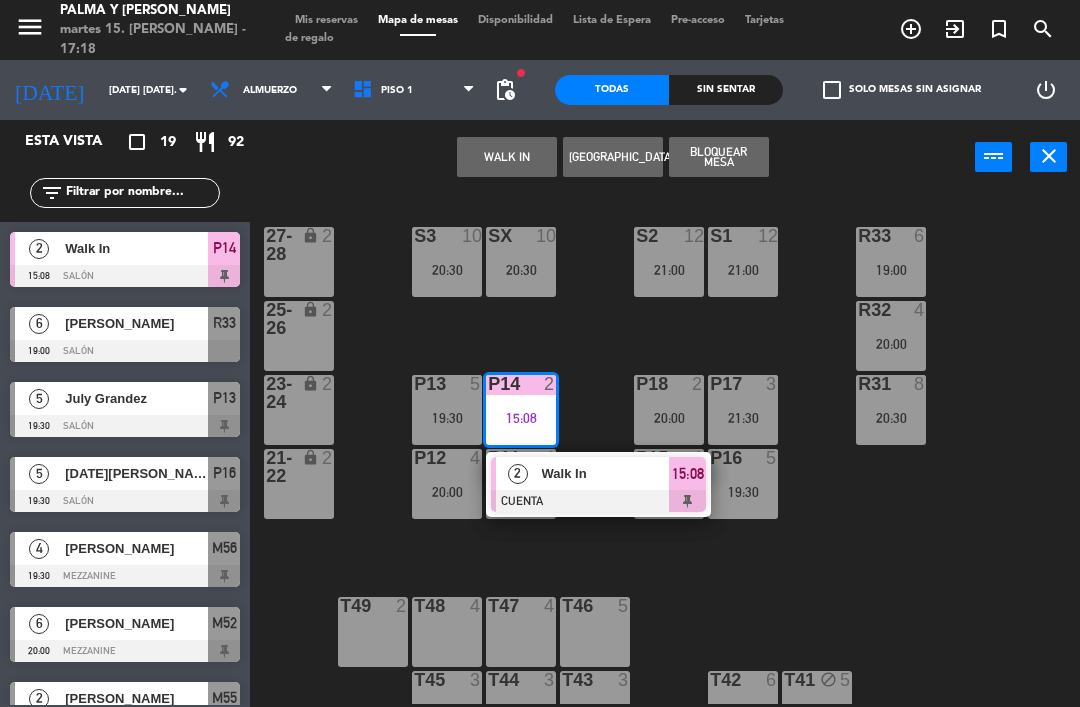 click on "Walk In" at bounding box center (606, 473) 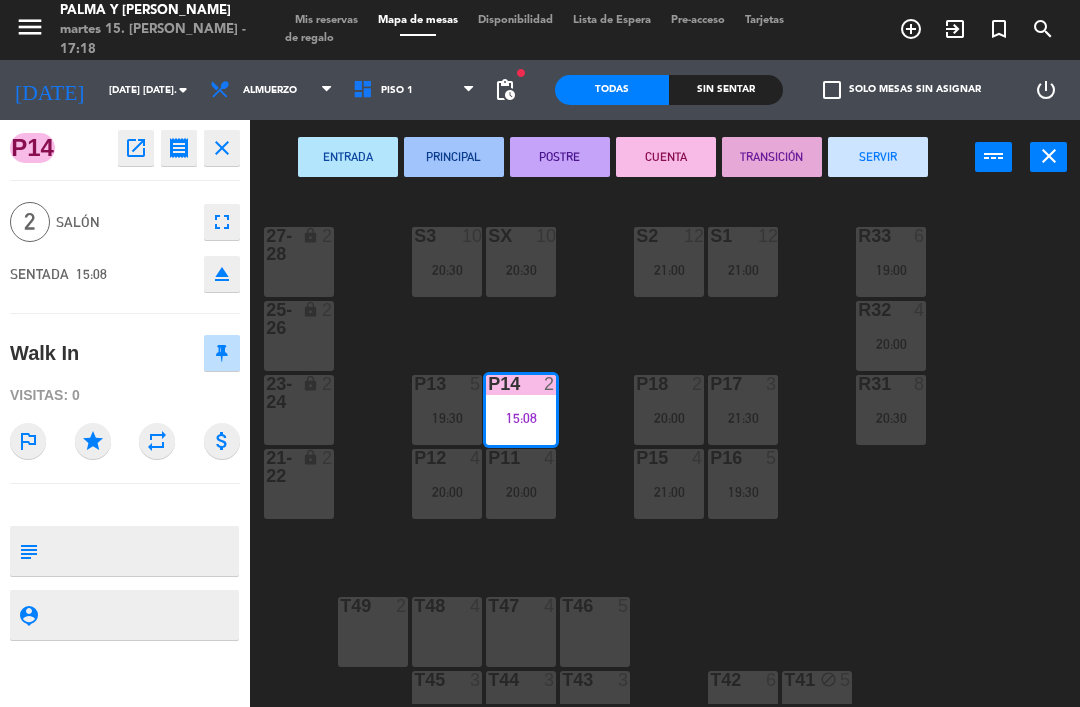 click on "SERVIR" at bounding box center (878, 157) 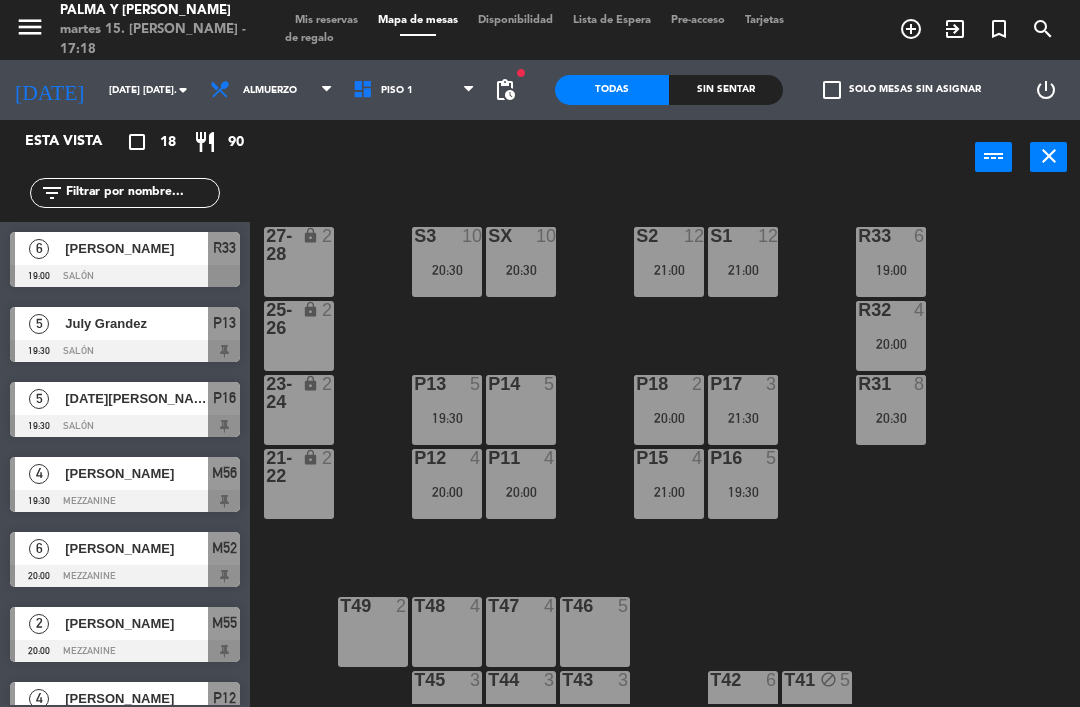 click on "21:00" at bounding box center [669, 492] 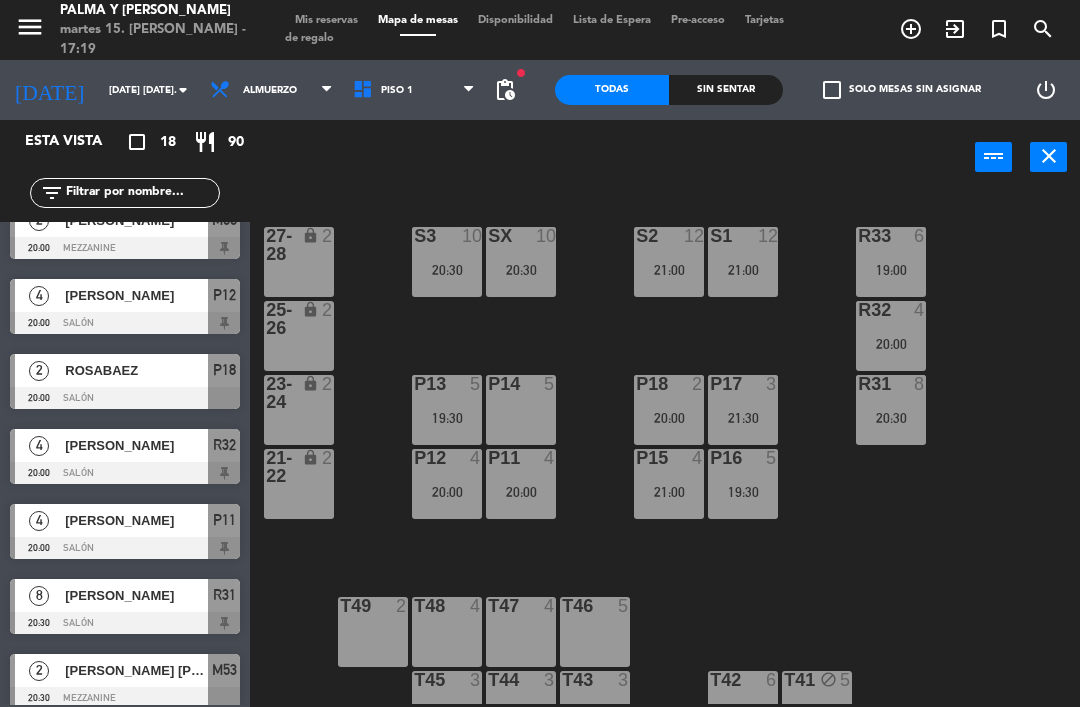 scroll, scrollTop: 363, scrollLeft: 0, axis: vertical 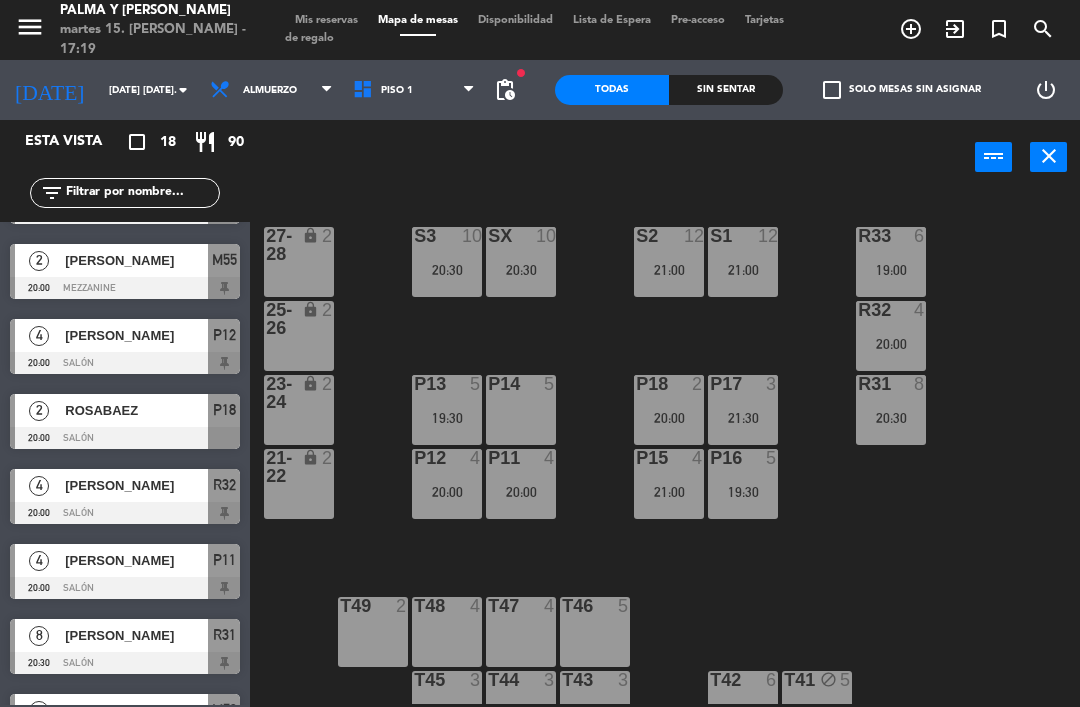click at bounding box center [125, 438] 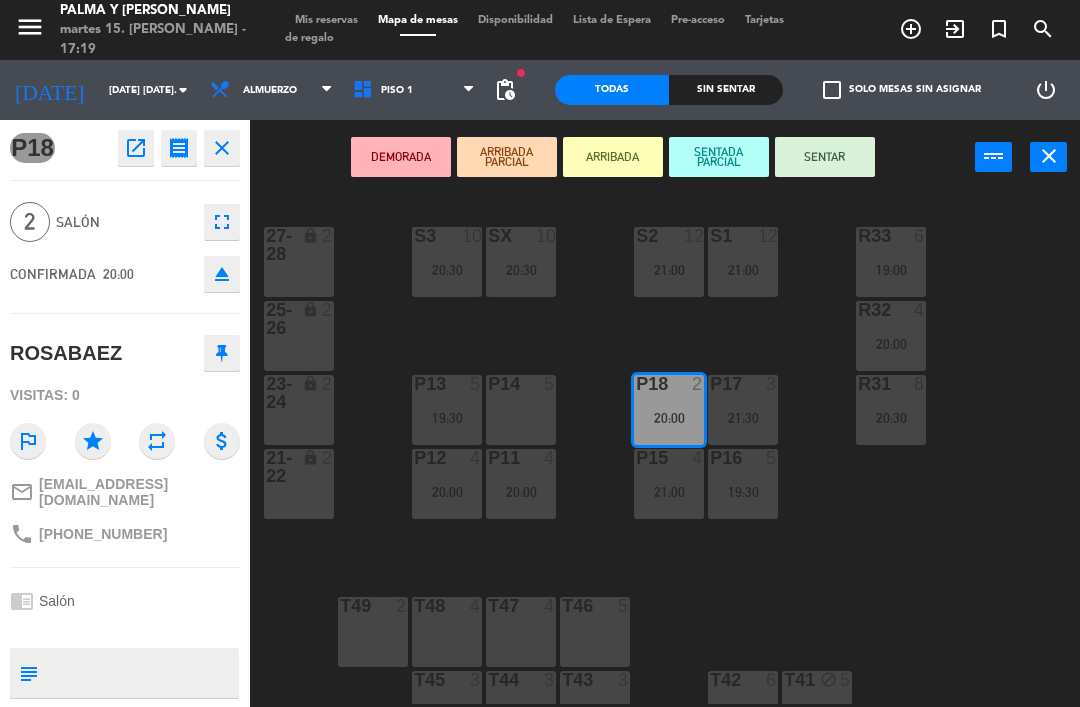 click on "open_in_new" 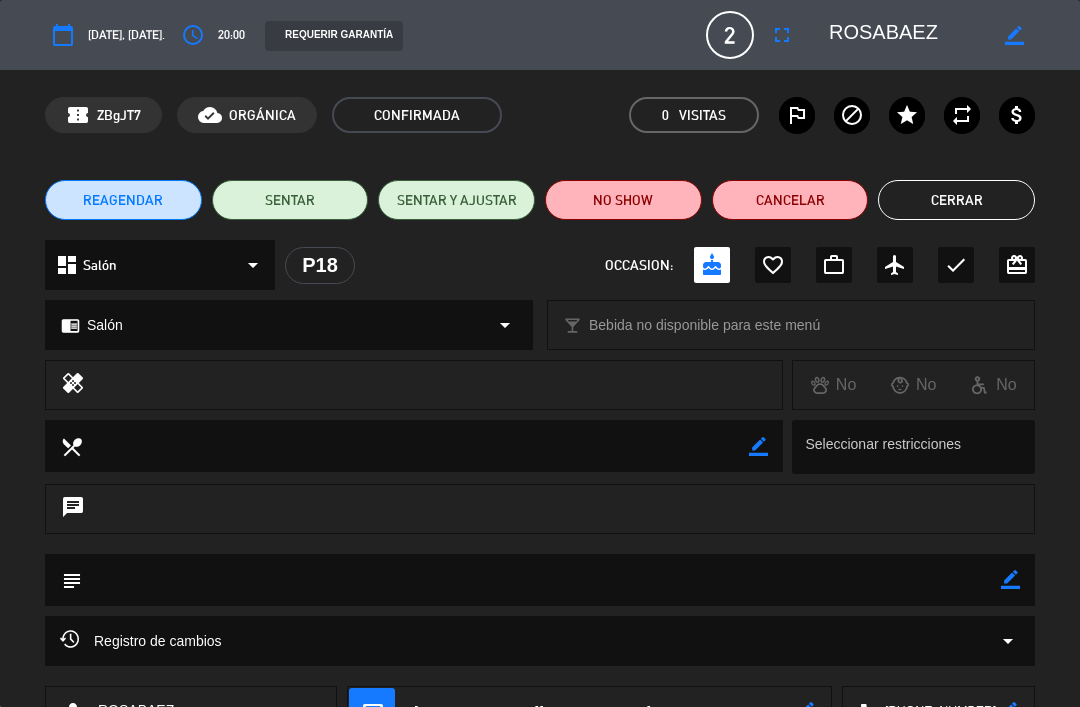 click 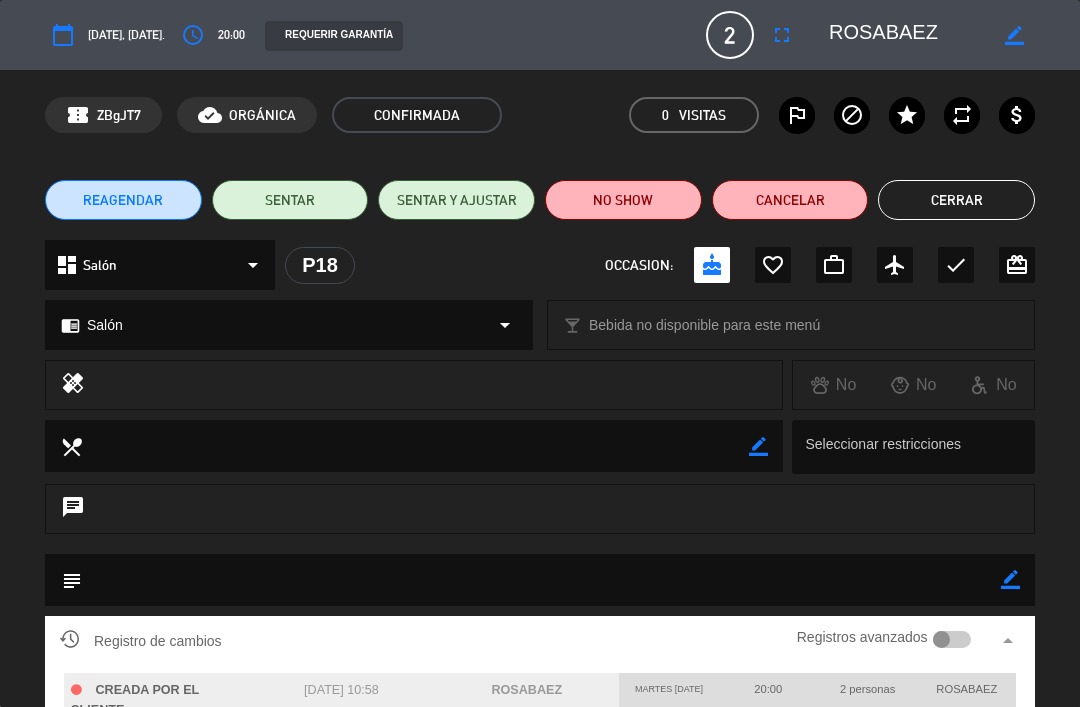 scroll, scrollTop: 61, scrollLeft: 0, axis: vertical 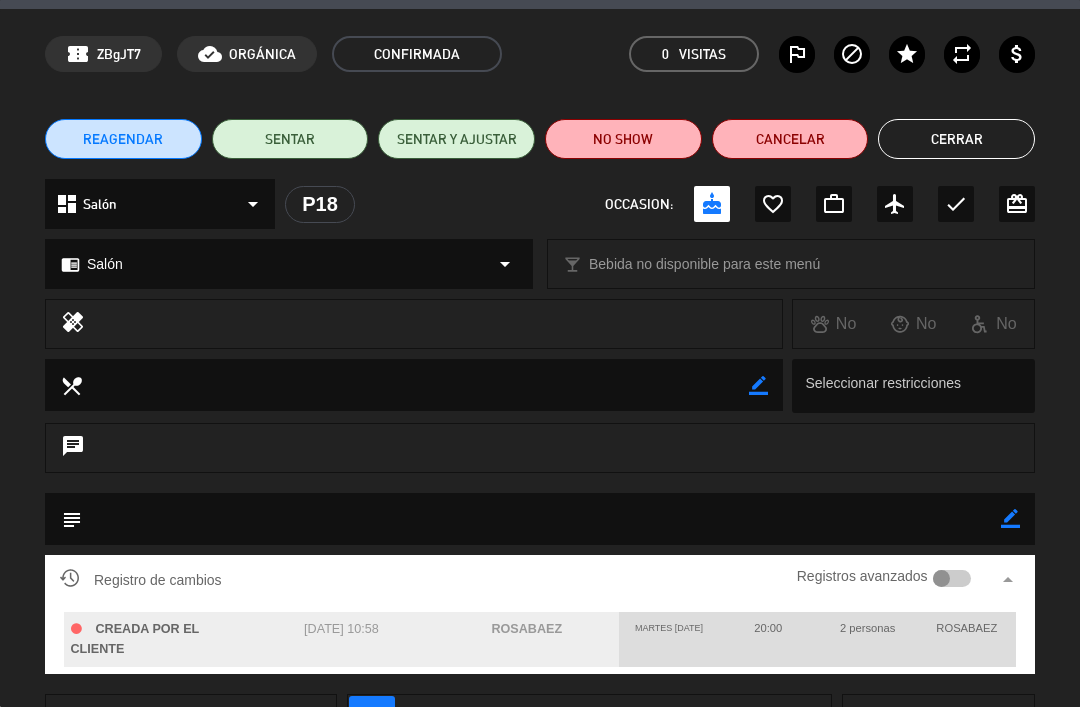 click 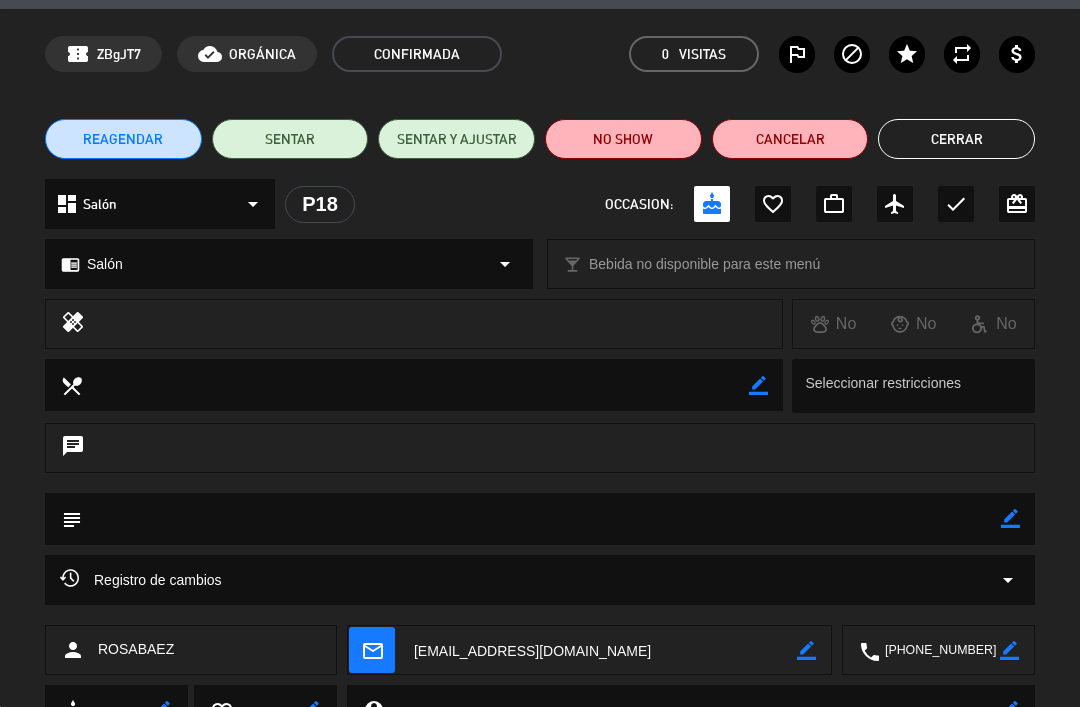 click on "Cerrar" 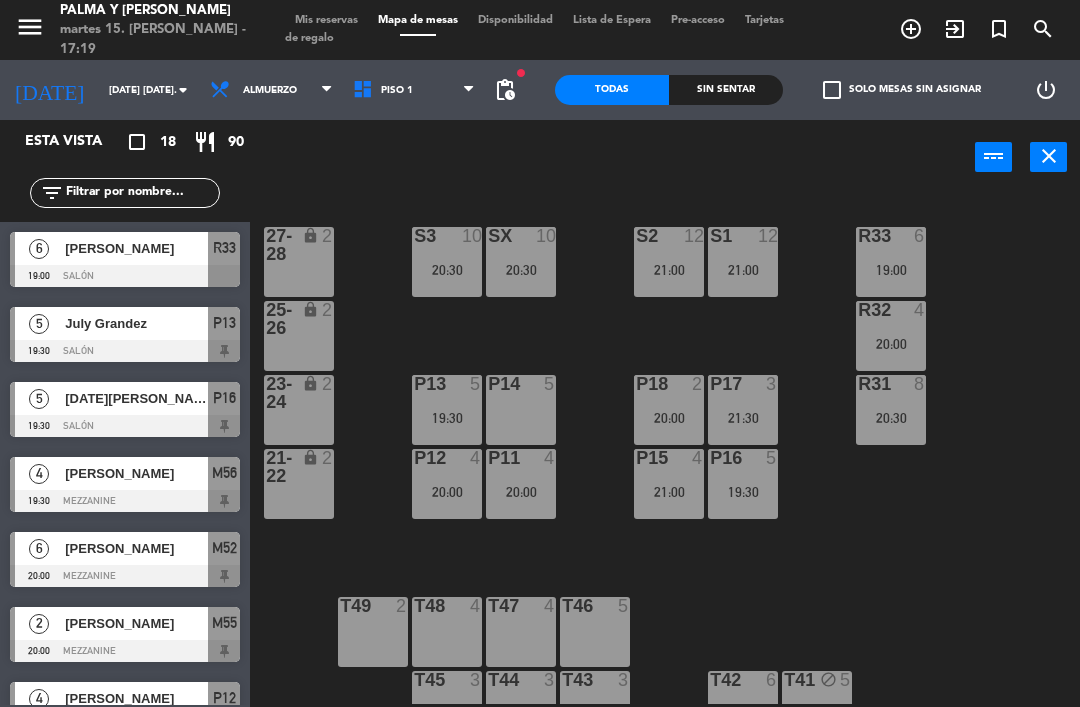 scroll, scrollTop: 0, scrollLeft: 0, axis: both 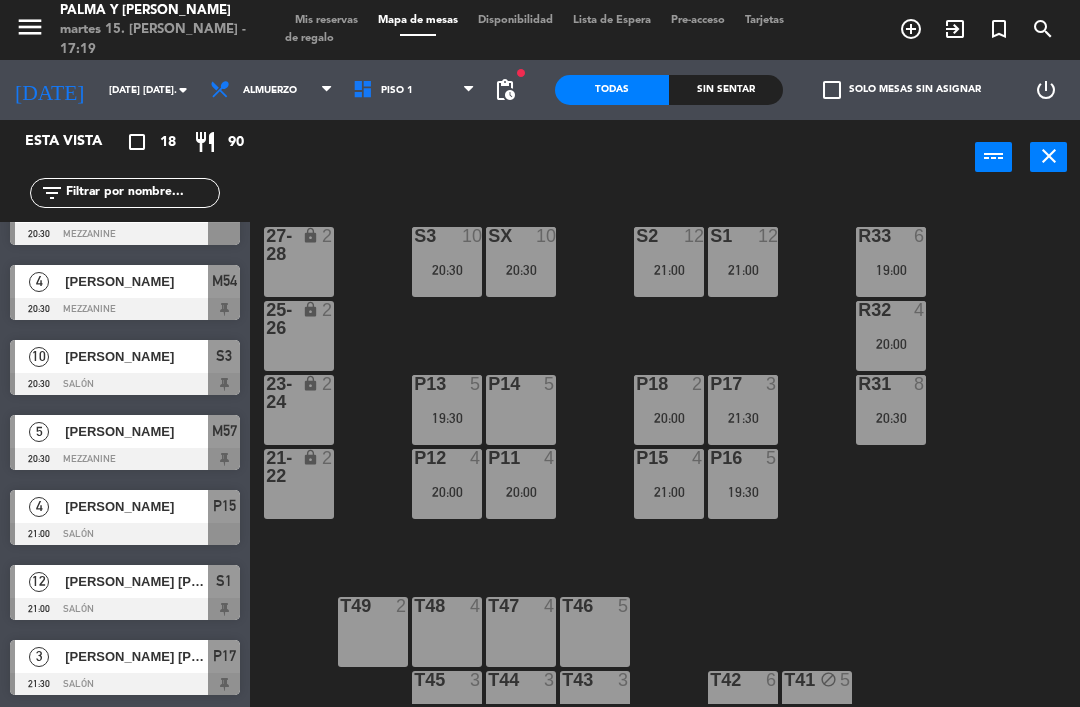 click on "P15" at bounding box center [224, 506] 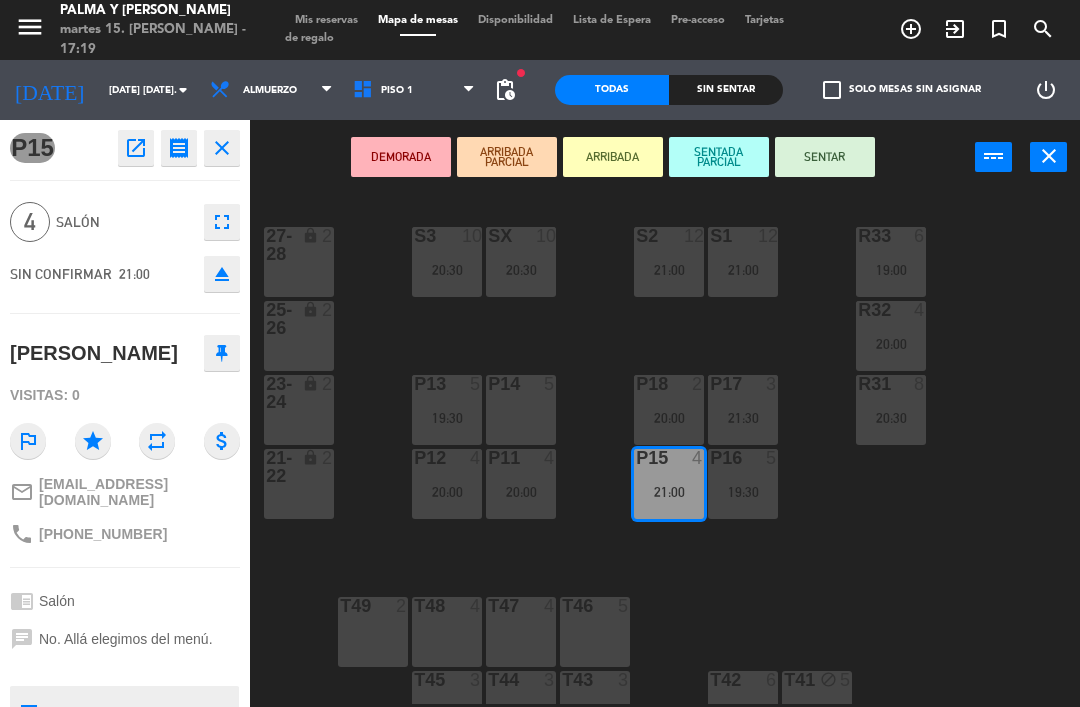 scroll, scrollTop: 0, scrollLeft: 0, axis: both 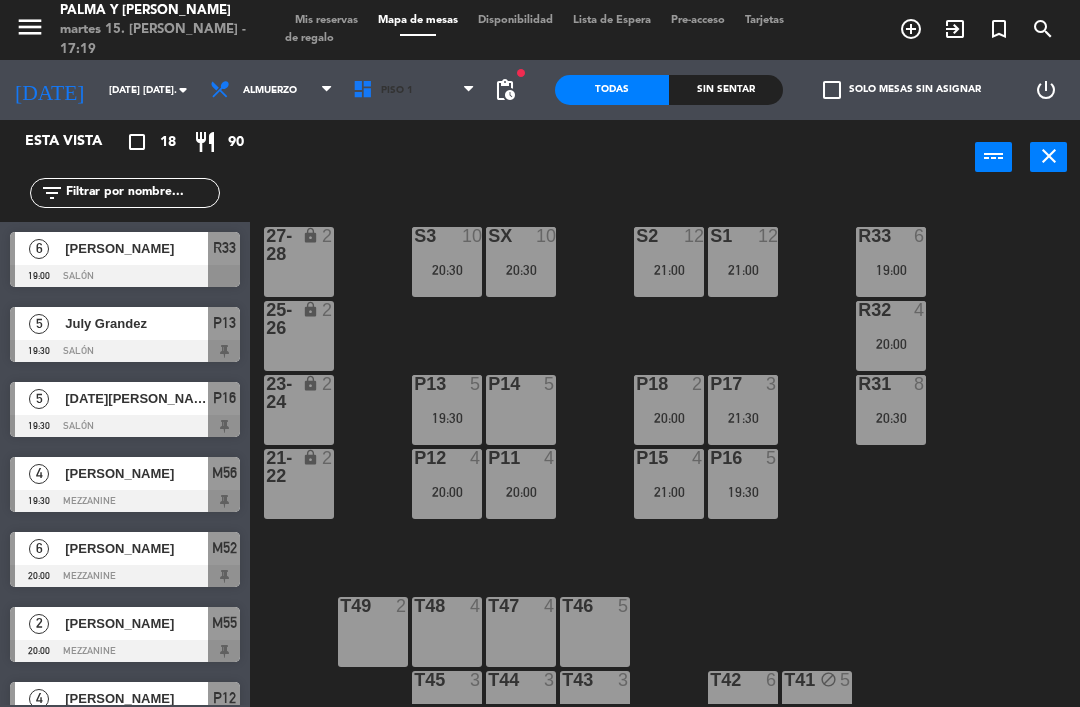 click at bounding box center (468, 90) 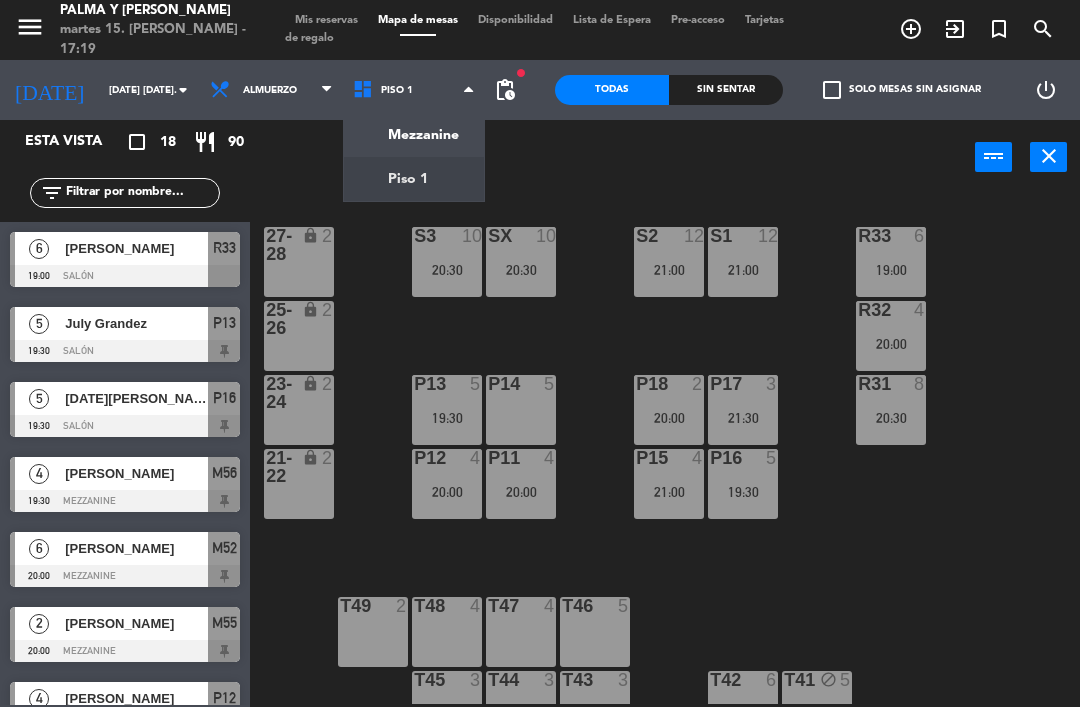 click on "menu  Palma y [PERSON_NAME] 15. [PERSON_NAME] - 17:19   Mis reservas   Mapa de mesas   Disponibilidad   Lista de Espera   Pre-acceso   Tarjetas de regalo  add_circle_outline exit_to_app turned_in_not search [DATE]    [DATE] [DATE]. arrow_drop_down  Almuerzo  Almuerzo  Almuerzo  Mezzanine   Piso 1   Piso 1   Mezzanine   Piso 1  fiber_manual_record pending_actions  Todas  Sin sentar  check_box_outline_blank   Solo mesas sin asignar   power_settings_new   Esta vista   crop_square  18  restaurant  90 filter_list  6   [PERSON_NAME]   19:00   Salón  R33  [DATE] Grandez    19:30   Salón  P13  5   [DATE][PERSON_NAME]   19:30   Salón  P16  4   [PERSON_NAME]   19:30   Mezzanine  M56  6   [PERSON_NAME]   20:00   Mezzanine  M52  2   [PERSON_NAME]    20:00   Mezzanine  M55  4   [PERSON_NAME]   20:00   Salón  P12  2   ROSABAEZ   20:00   Salón  P18  4   [PERSON_NAME]   20:00   Salón  R32  4   [PERSON_NAME]   20:00   Salón  P11  8   [PERSON_NAME]   20:30   Salón  R31  2   [PERSON_NAME] [PERSON_NAME]   20:30   Mezzanine  M53" 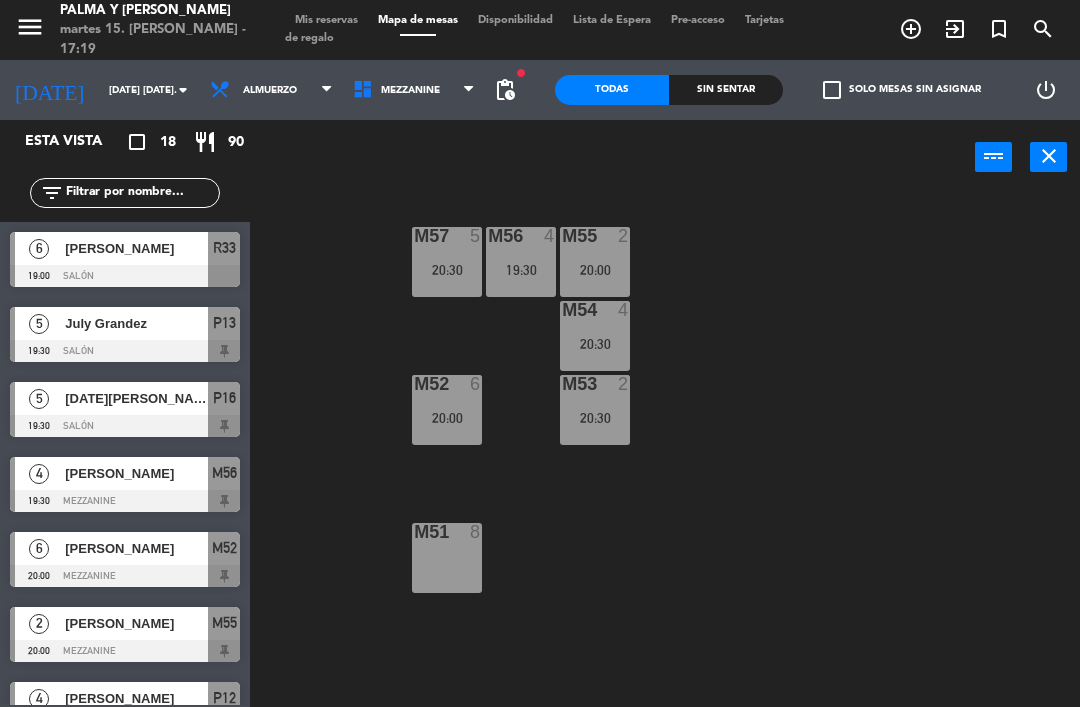 click on "M53  2   20:30" at bounding box center (595, 410) 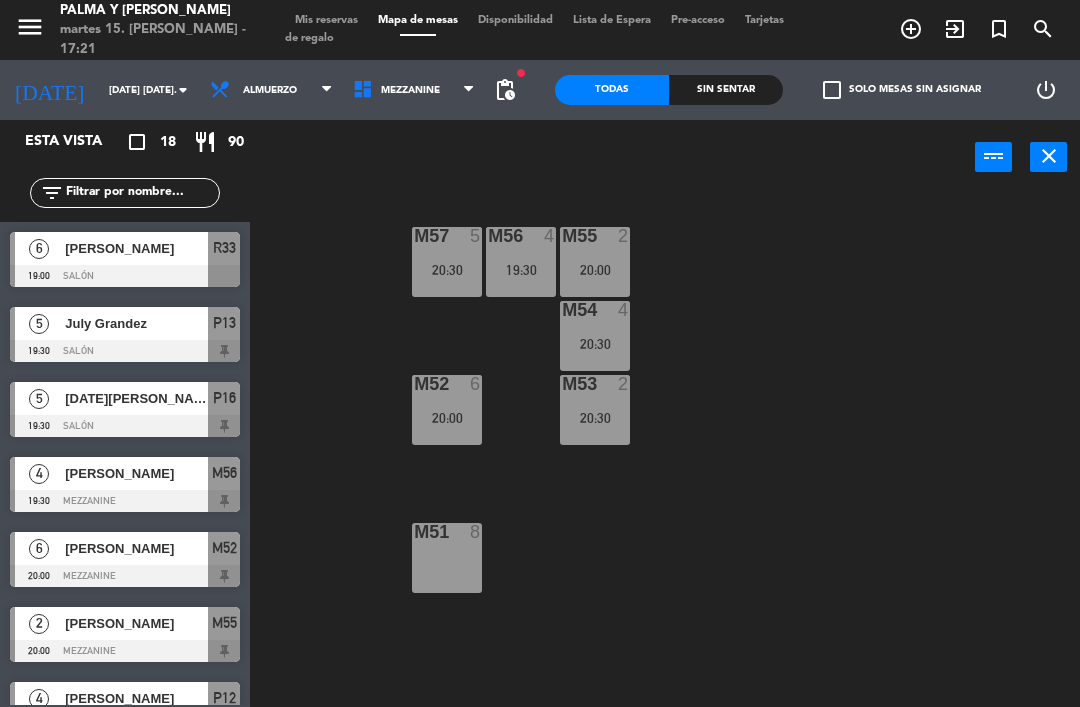 click on "[DATE] [DATE]." 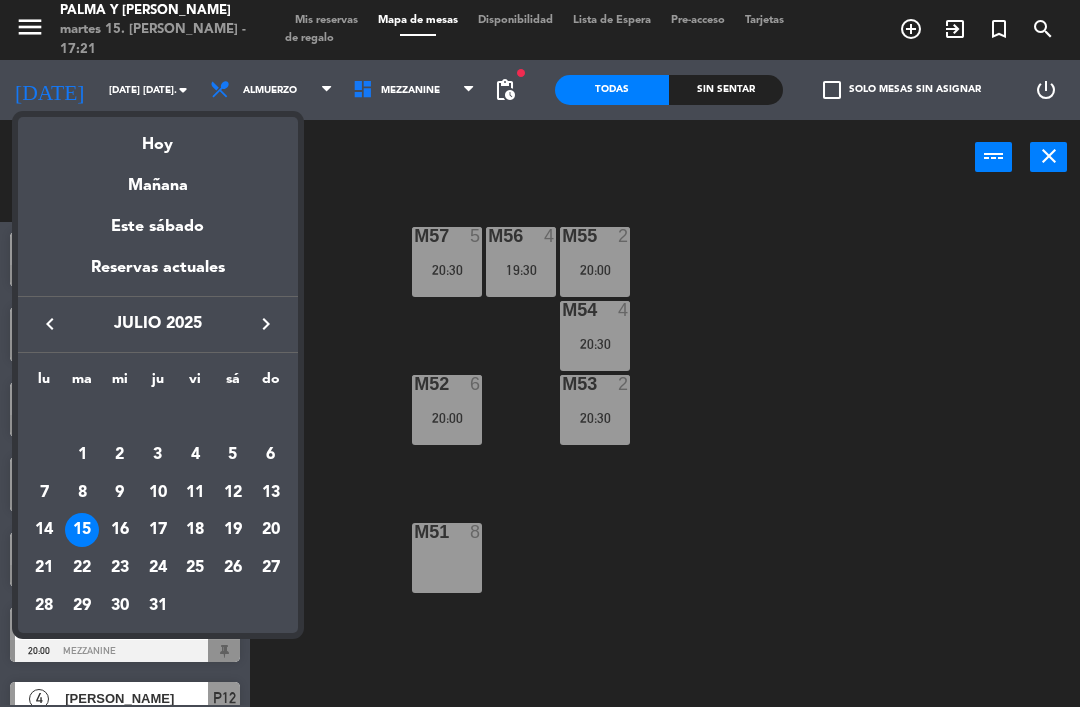 click on "1" at bounding box center [82, 455] 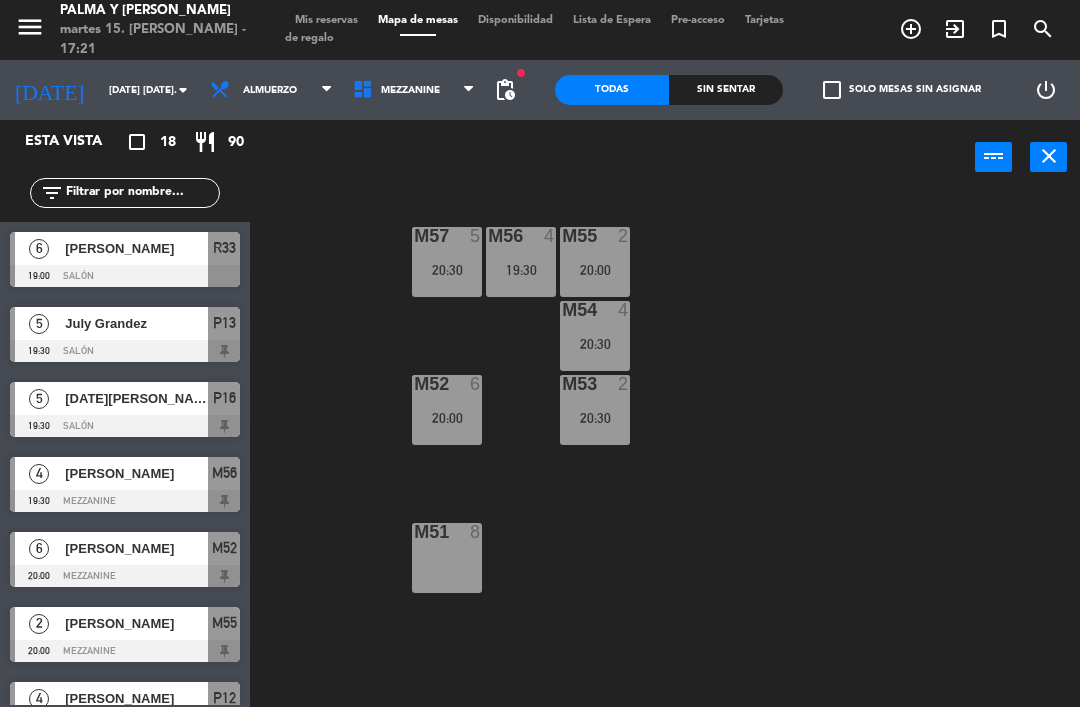 type on "[DATE] [DATE]." 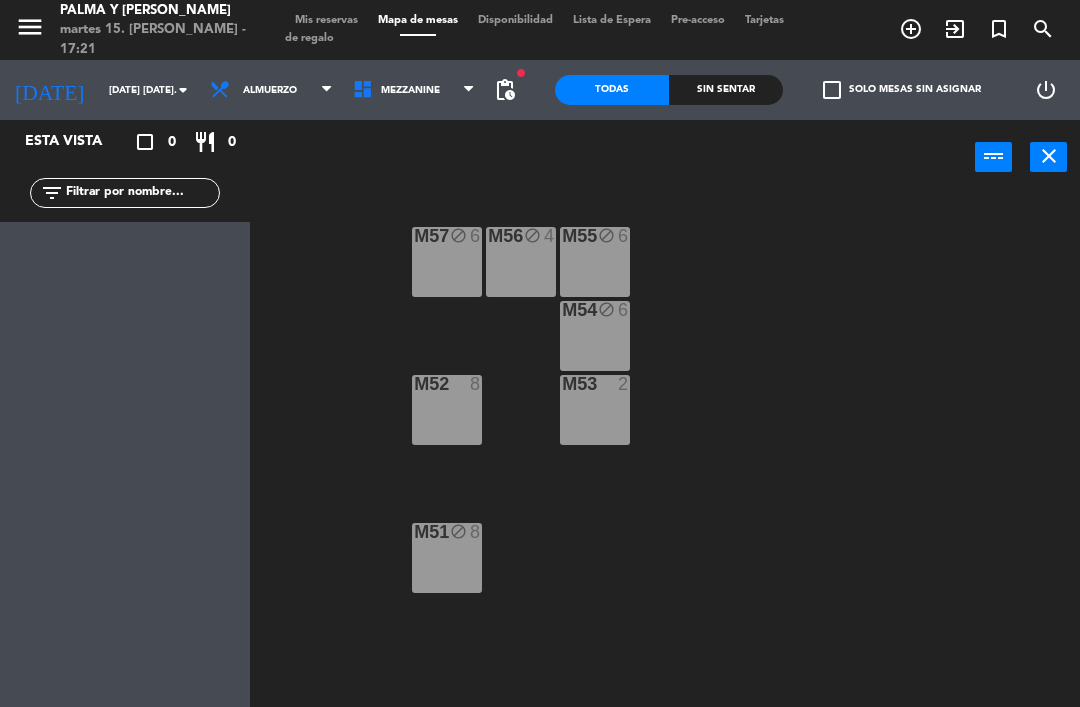 click on "Mis reservas" at bounding box center (326, 20) 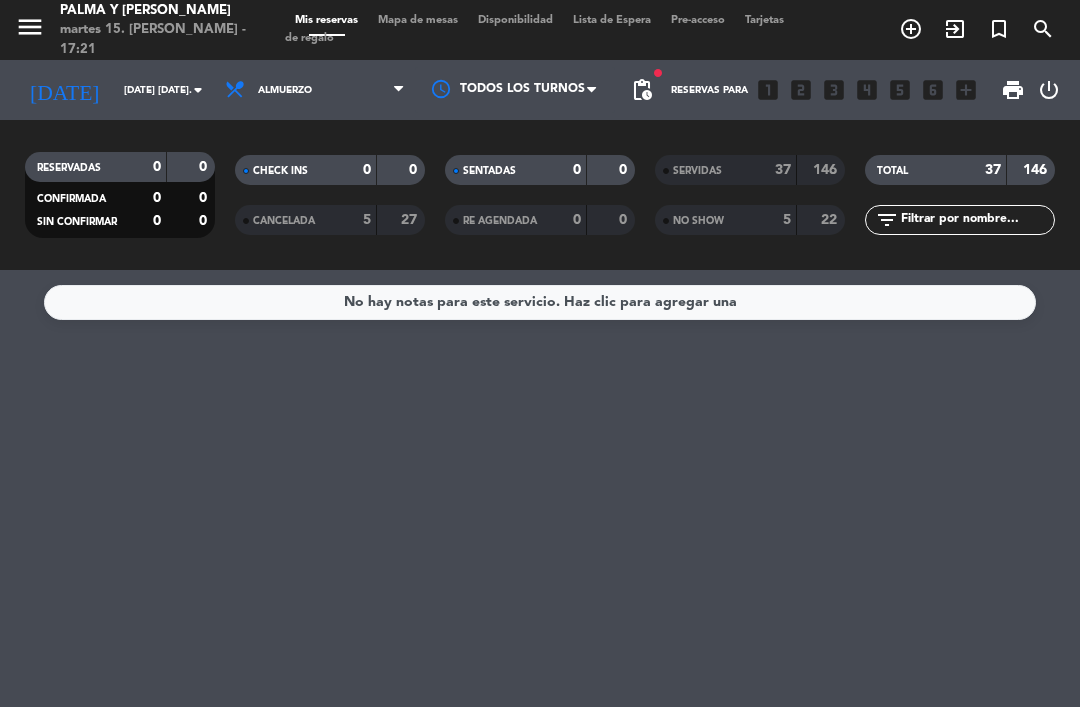 click on "[DATE] [DATE]." 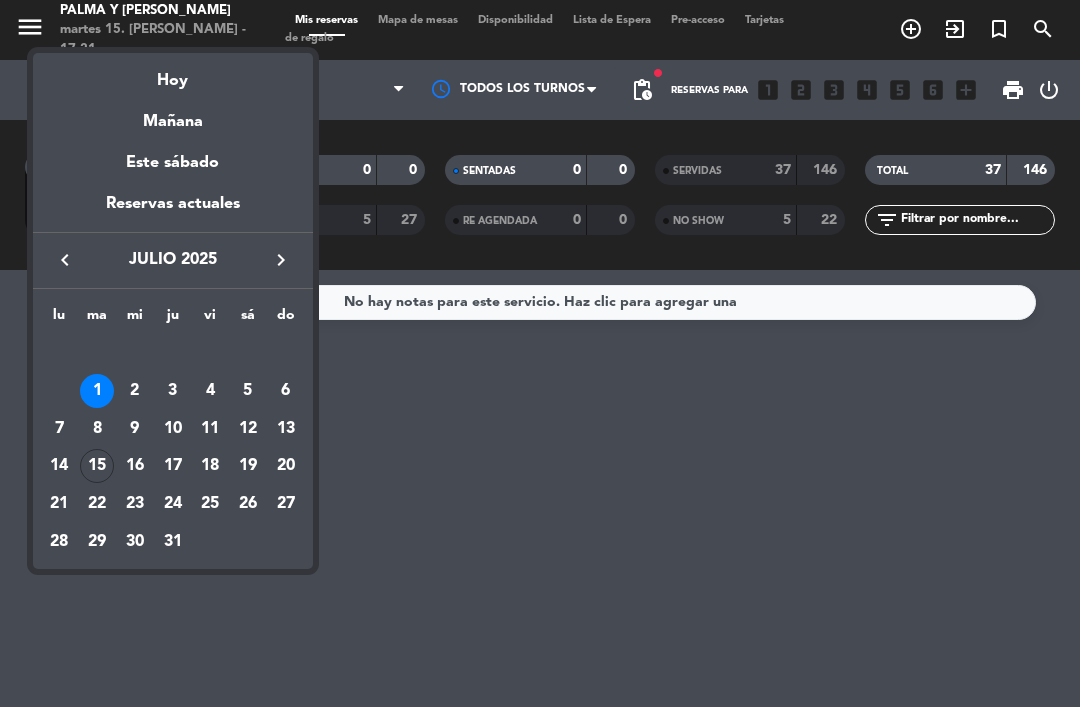 click on "2" at bounding box center (135, 391) 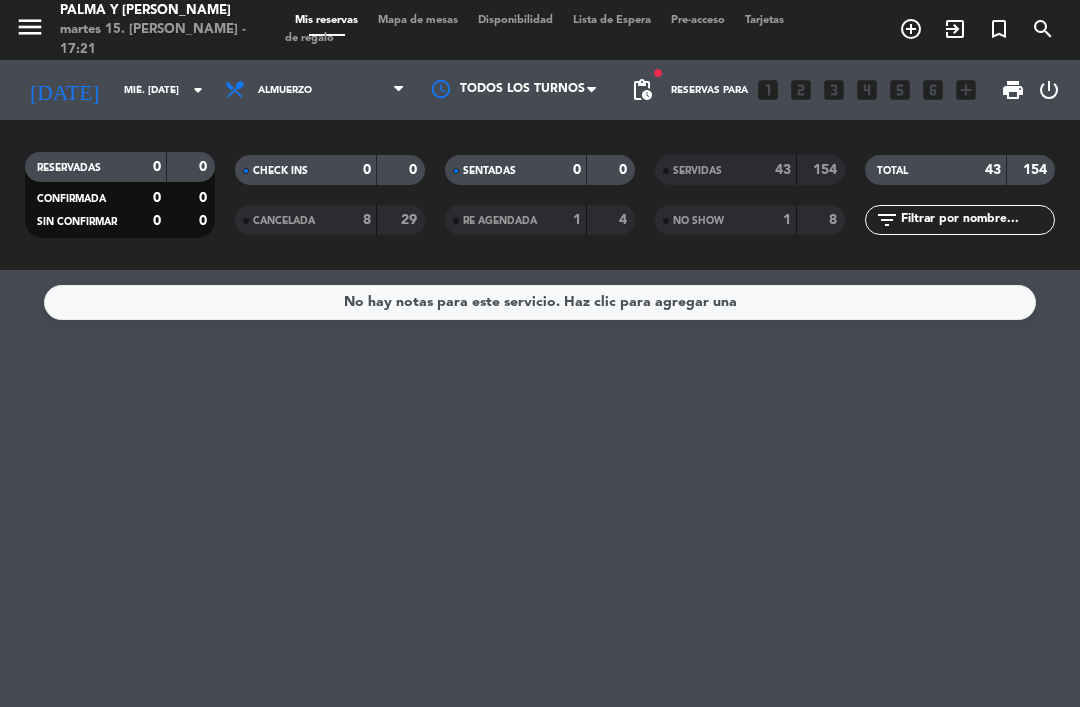 click on "mié. [DATE]" 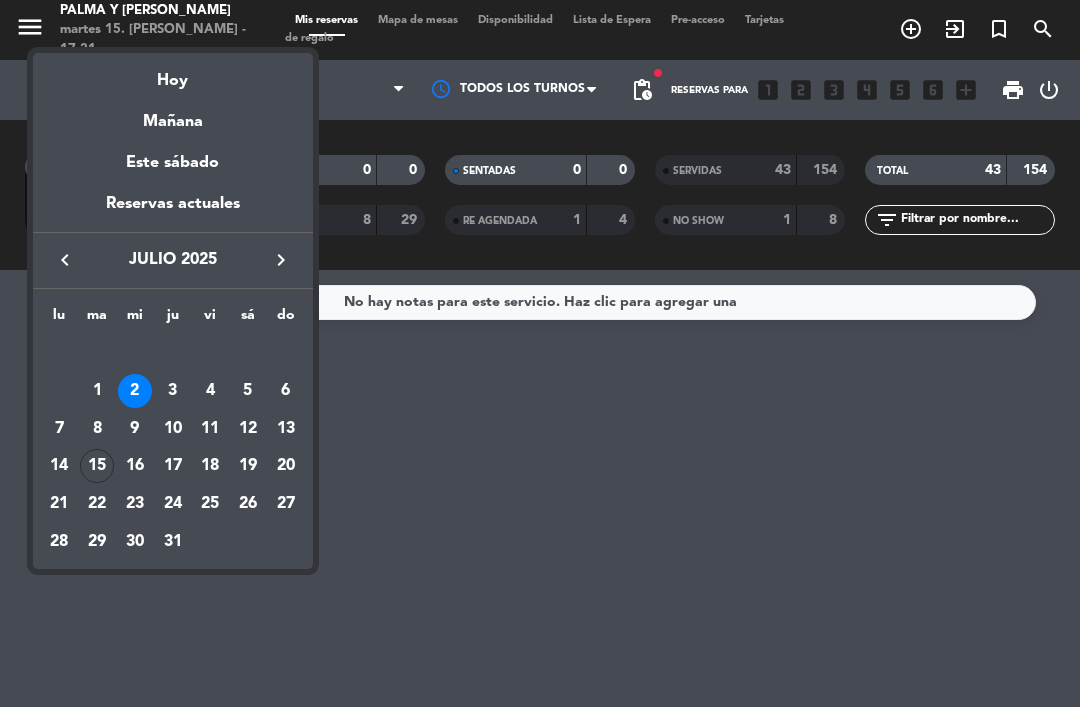click on "3" at bounding box center [173, 391] 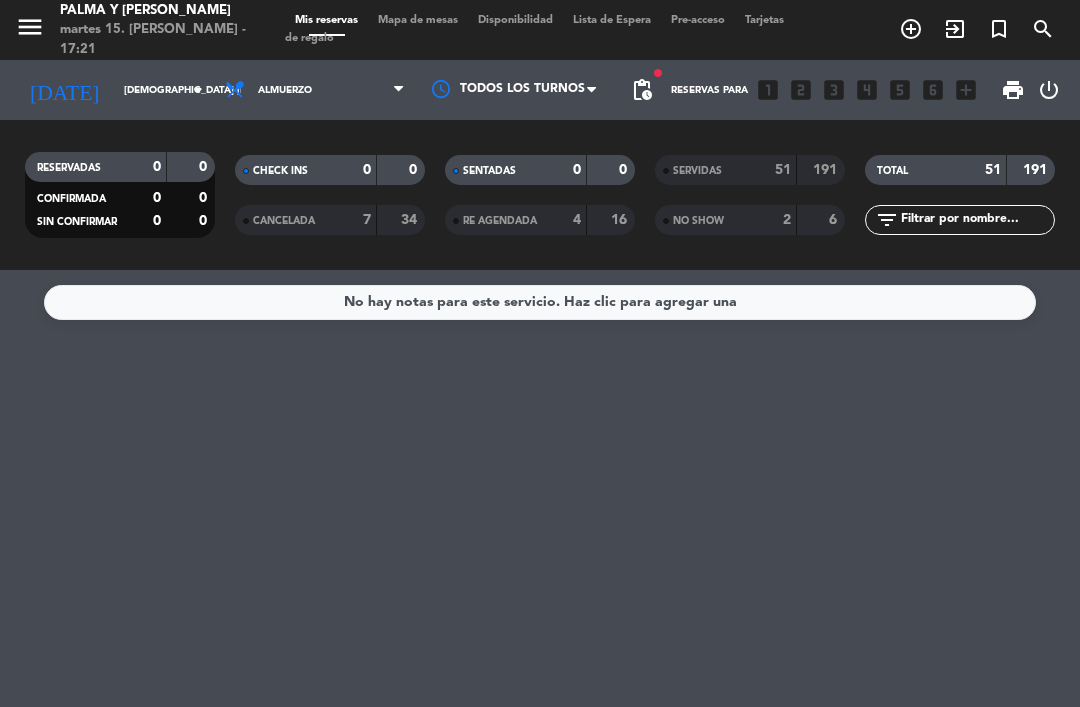 click on "arrow_drop_down" 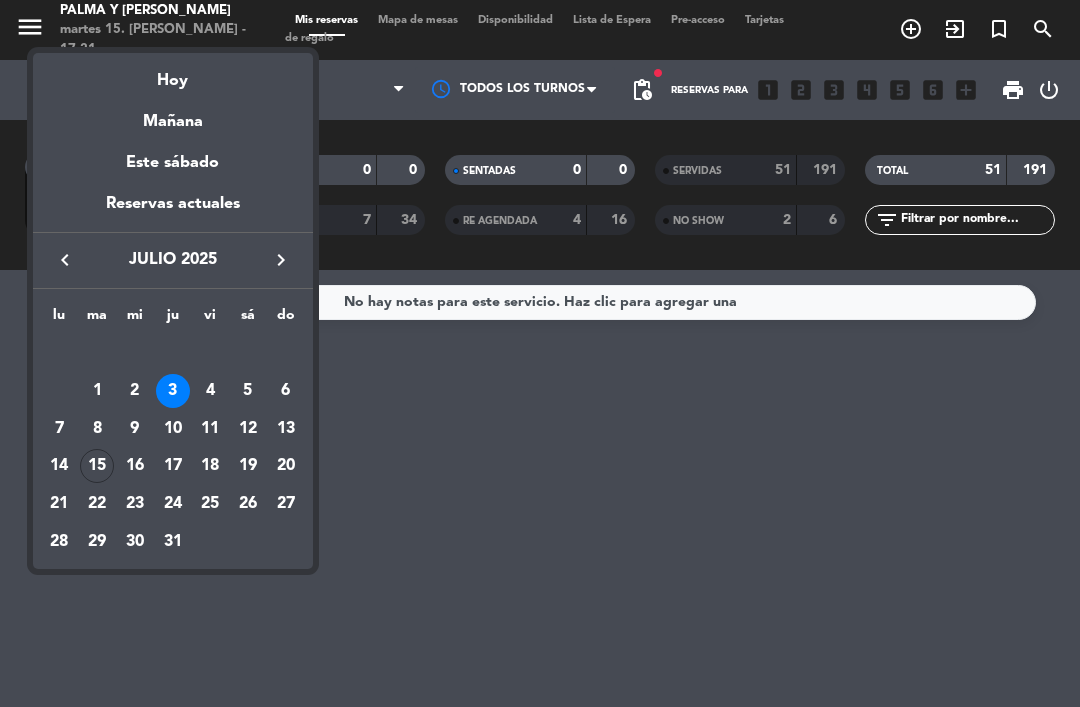 click on "4" at bounding box center [210, 391] 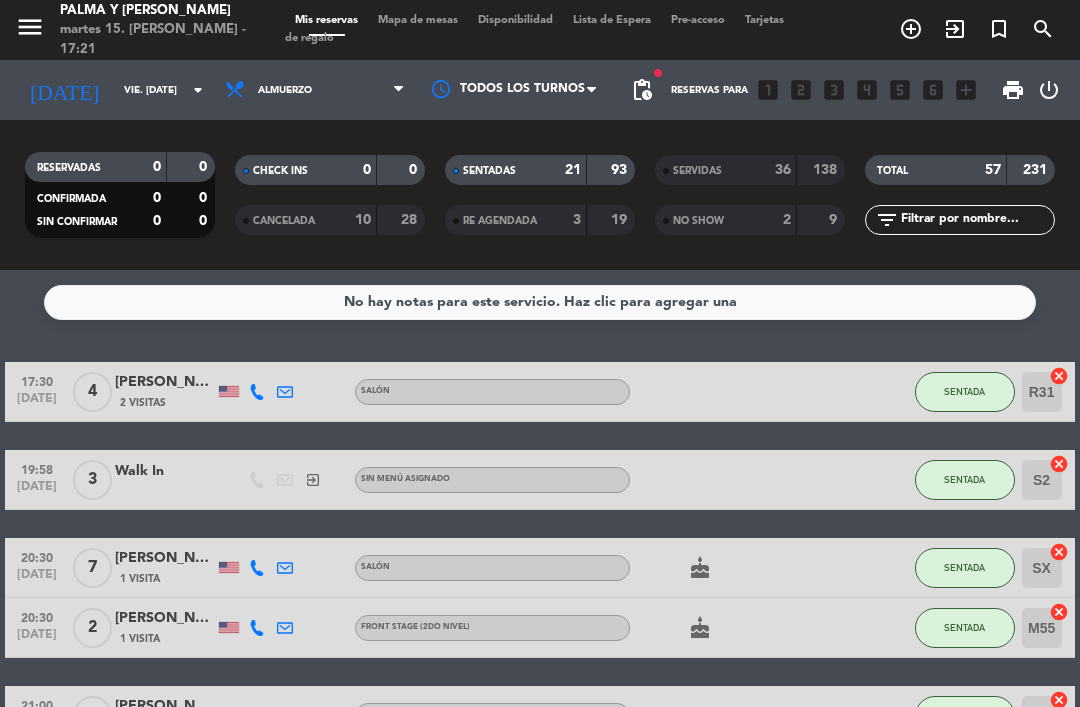 click on "vie. [DATE]" 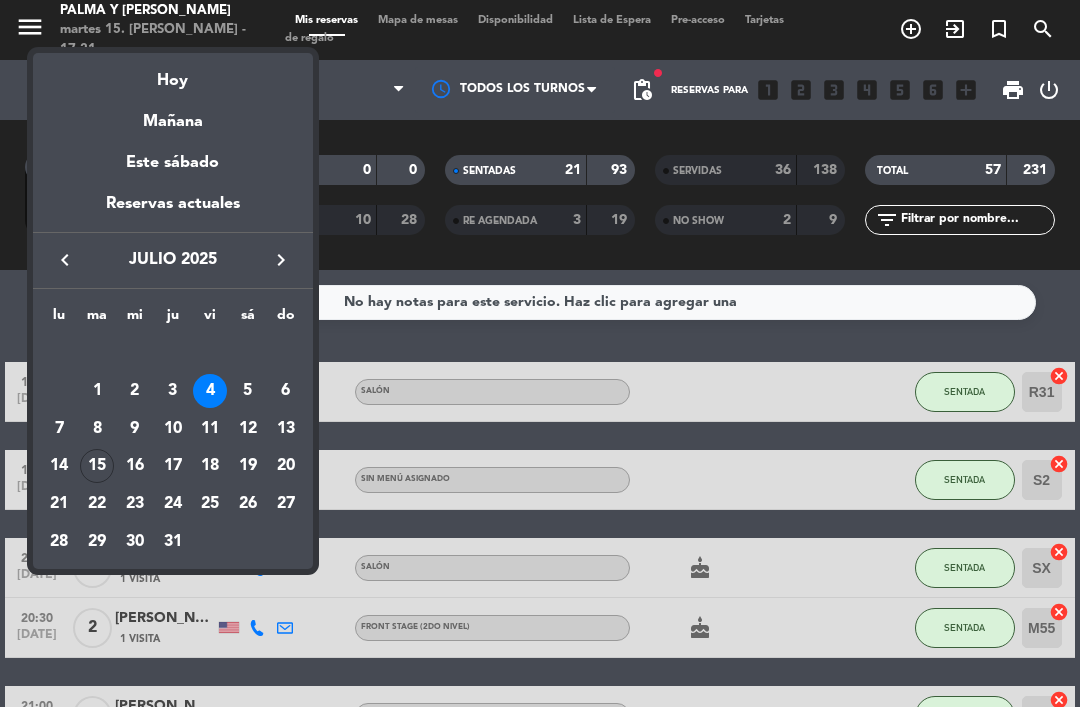 click on "5" at bounding box center [248, 391] 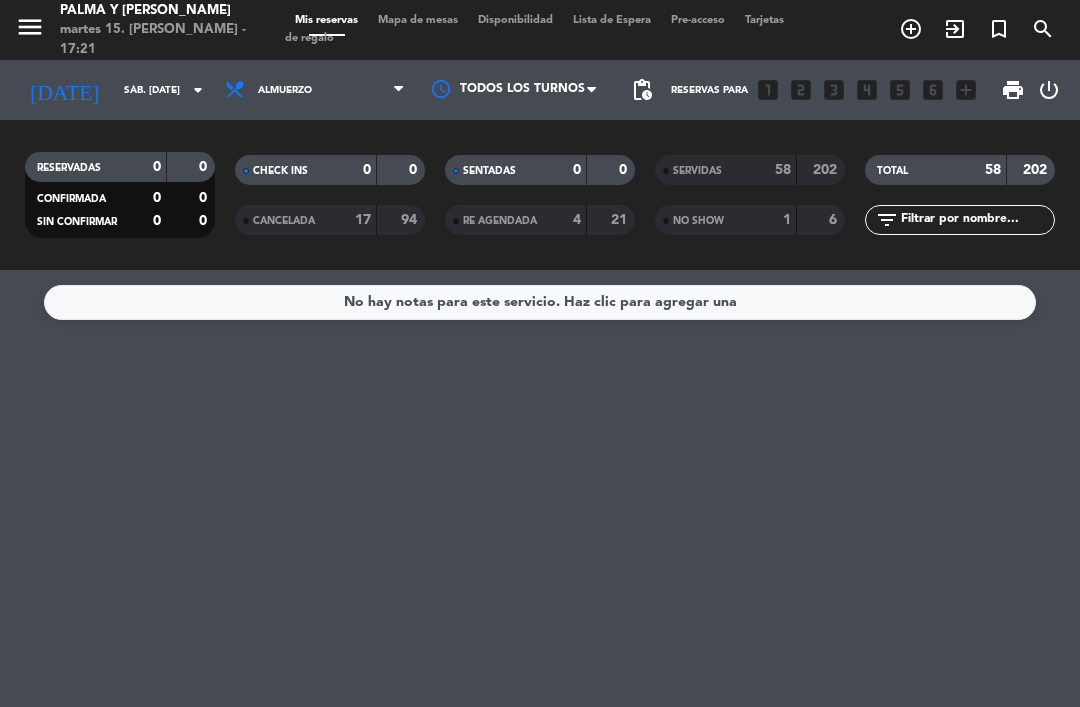 click on "sáb. [DATE]" 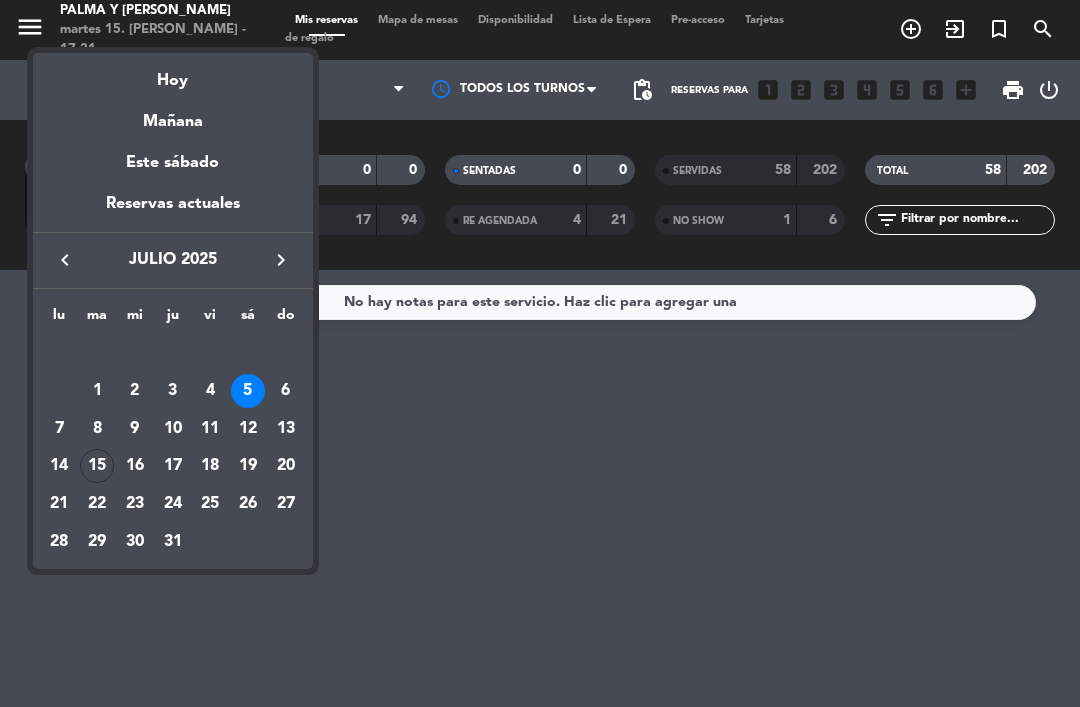 click on "6" at bounding box center [286, 391] 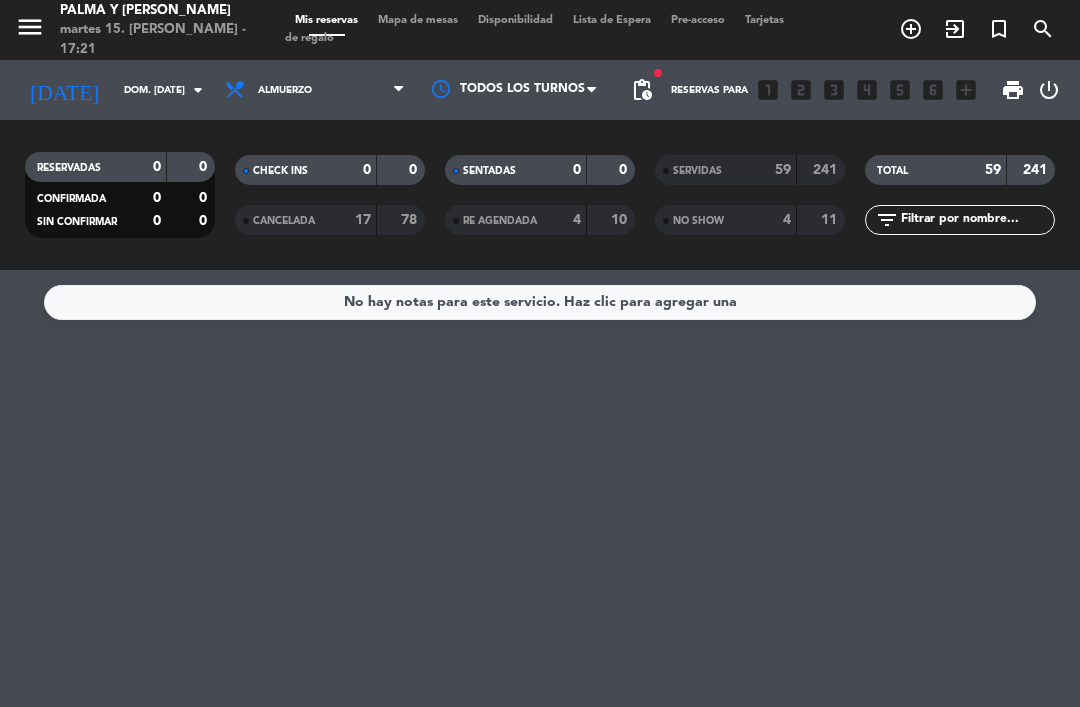 click on "dom. [DATE]" 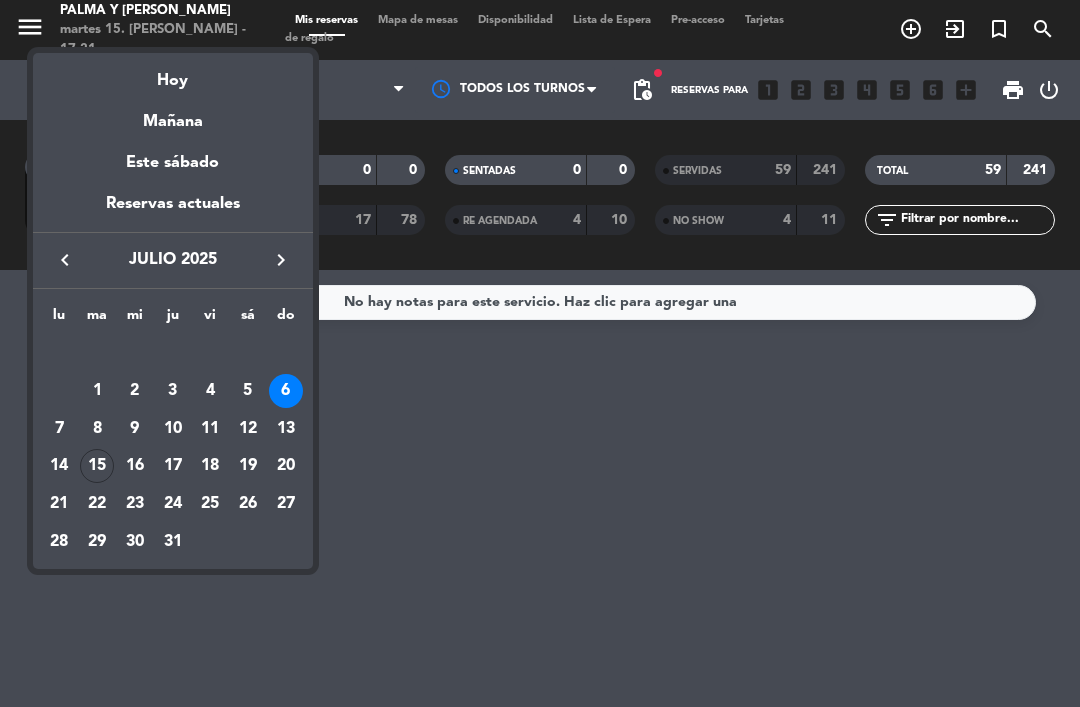 click on "7" at bounding box center [59, 429] 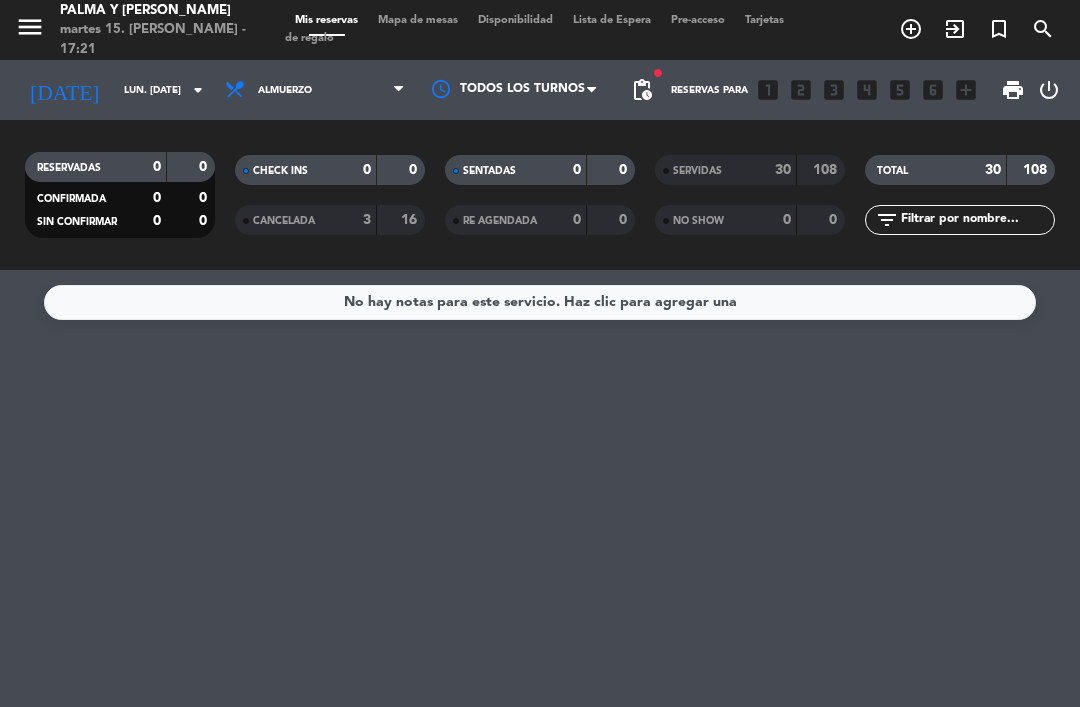 click on "lun. [DATE]" 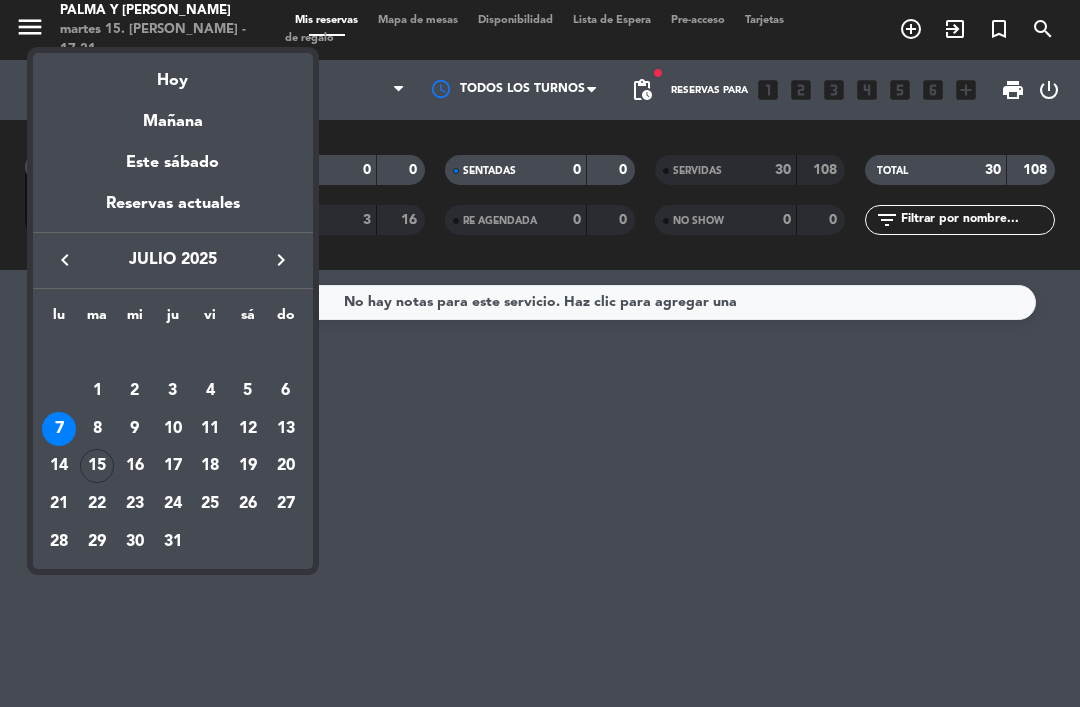 click on "8" at bounding box center (97, 429) 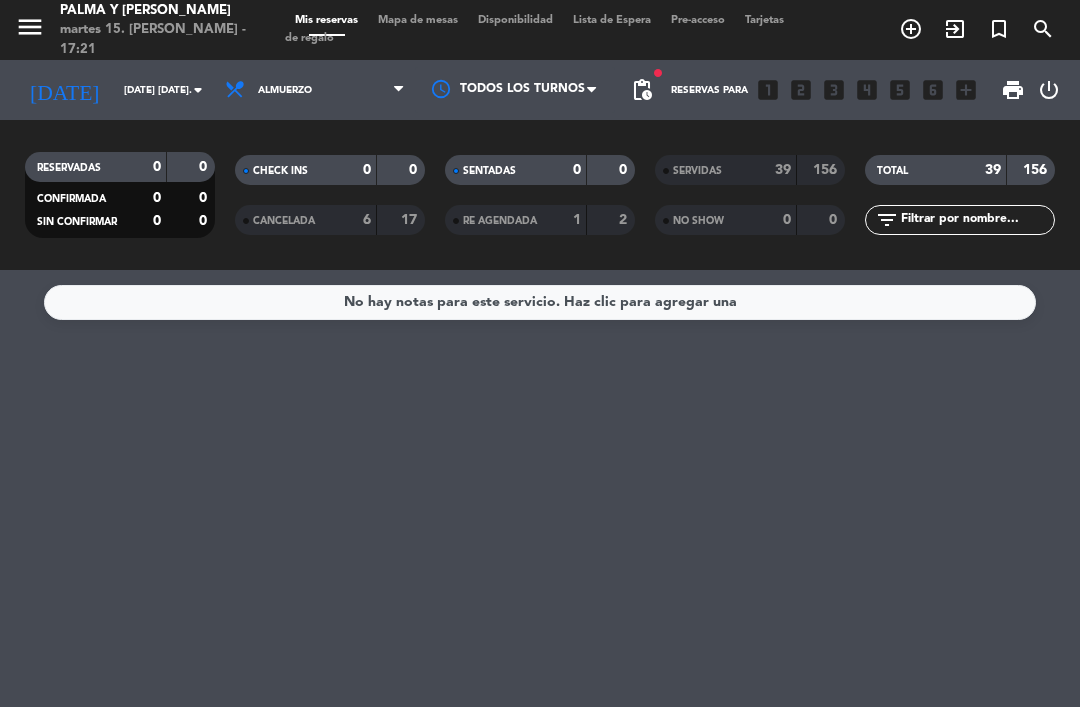 click on "[DATE] [DATE]." 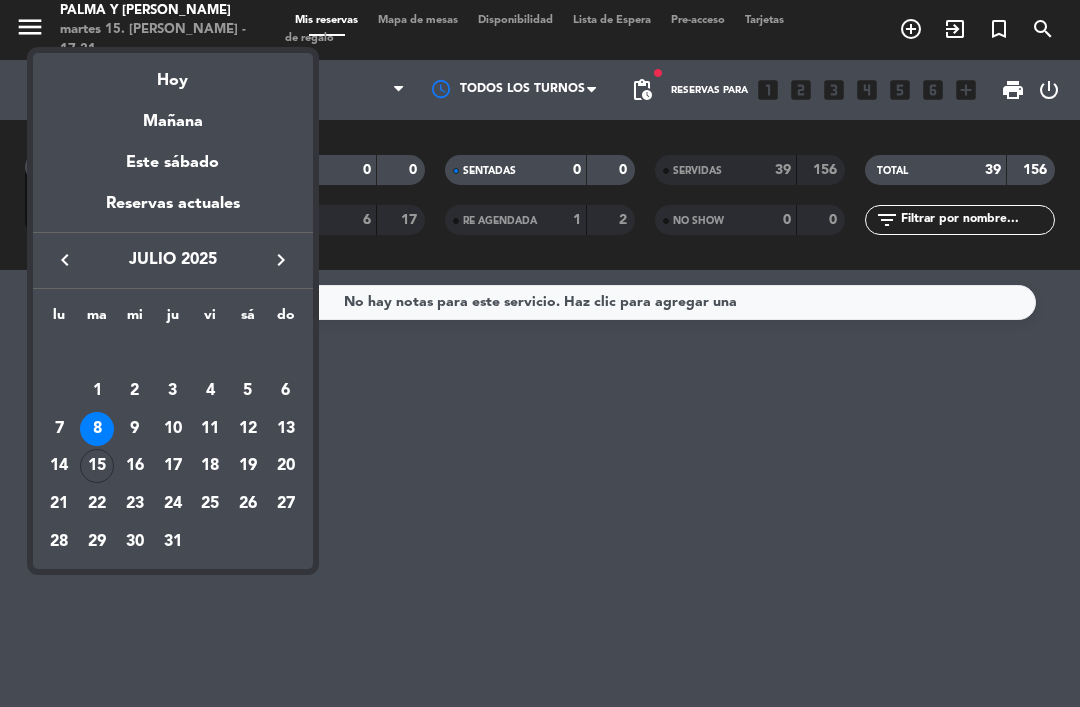 click on "9" at bounding box center (135, 429) 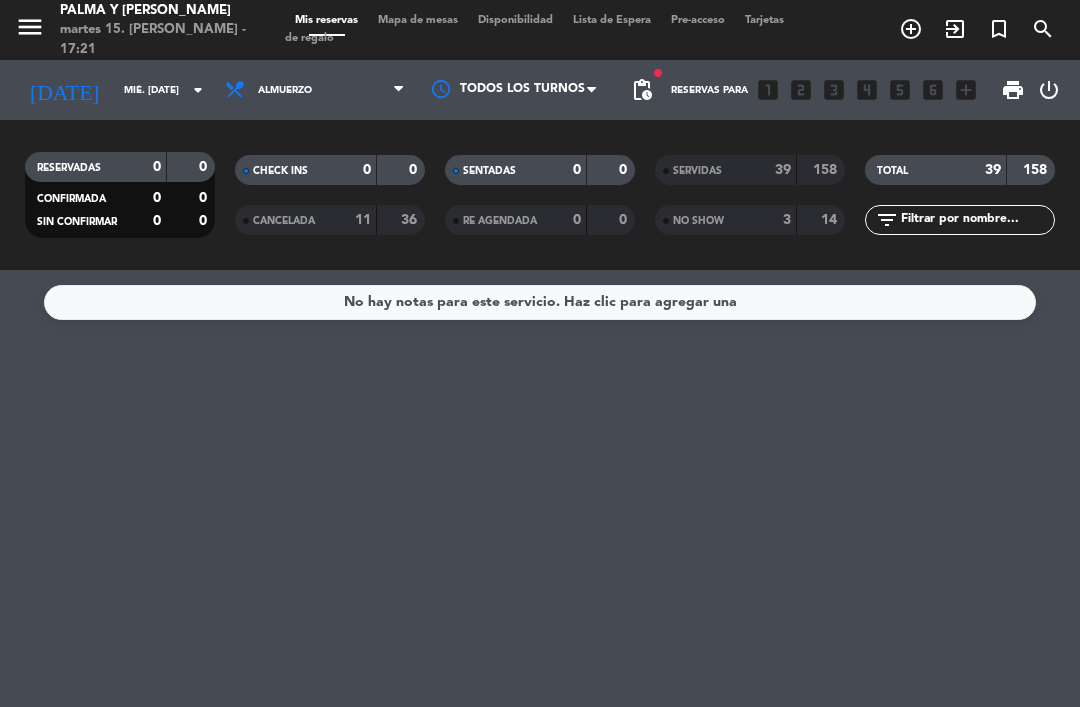 click on "mié. [DATE]" 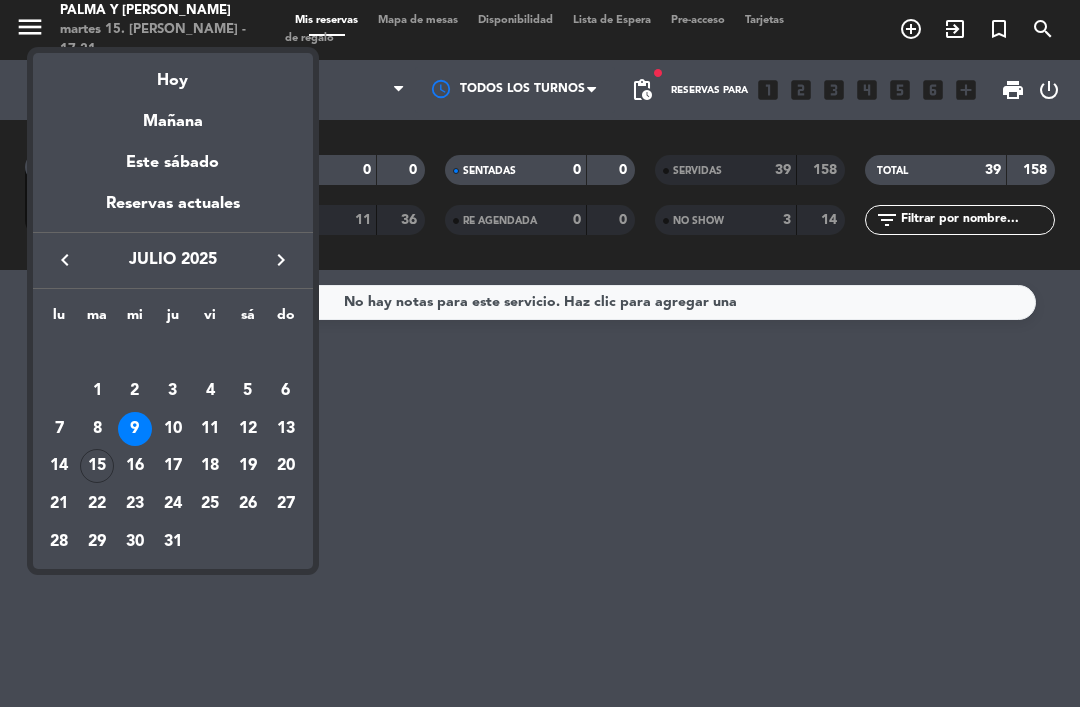 click on "10" at bounding box center (173, 429) 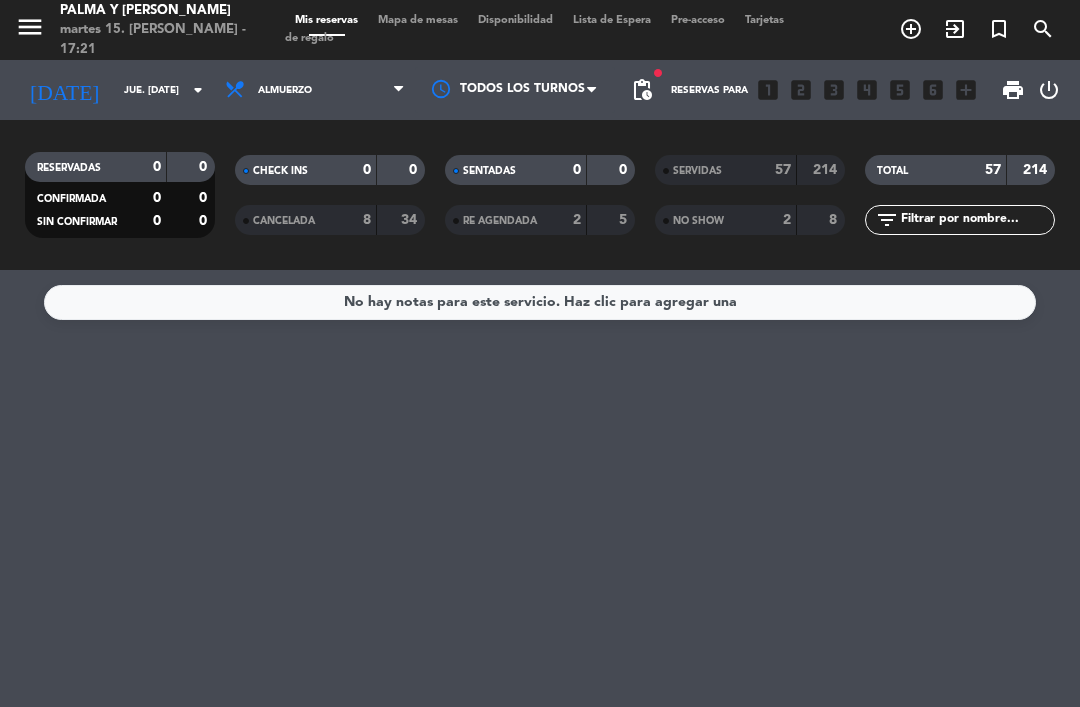 click on "jue. [DATE]" 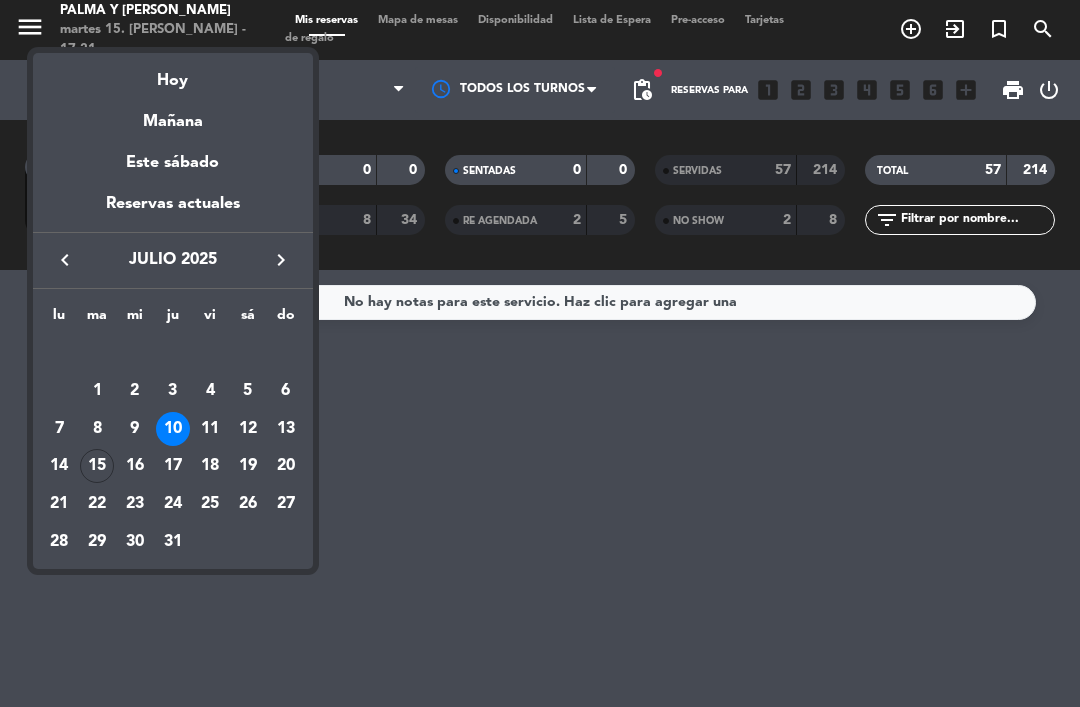 click on "11" at bounding box center (210, 429) 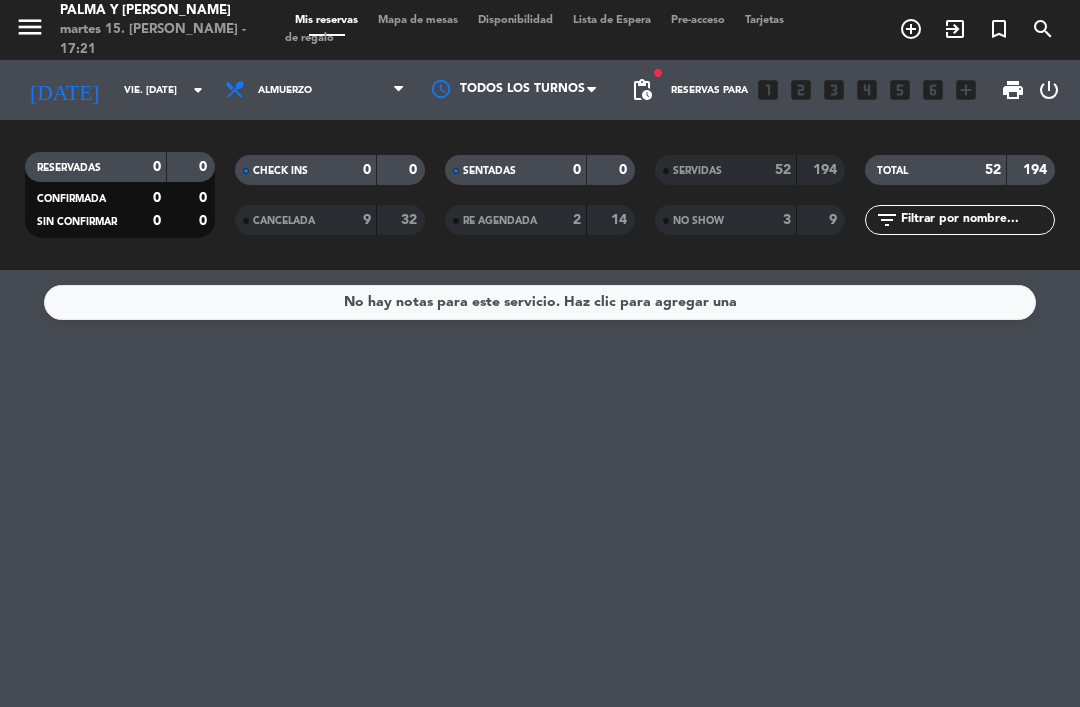 click on "vie. [DATE]" 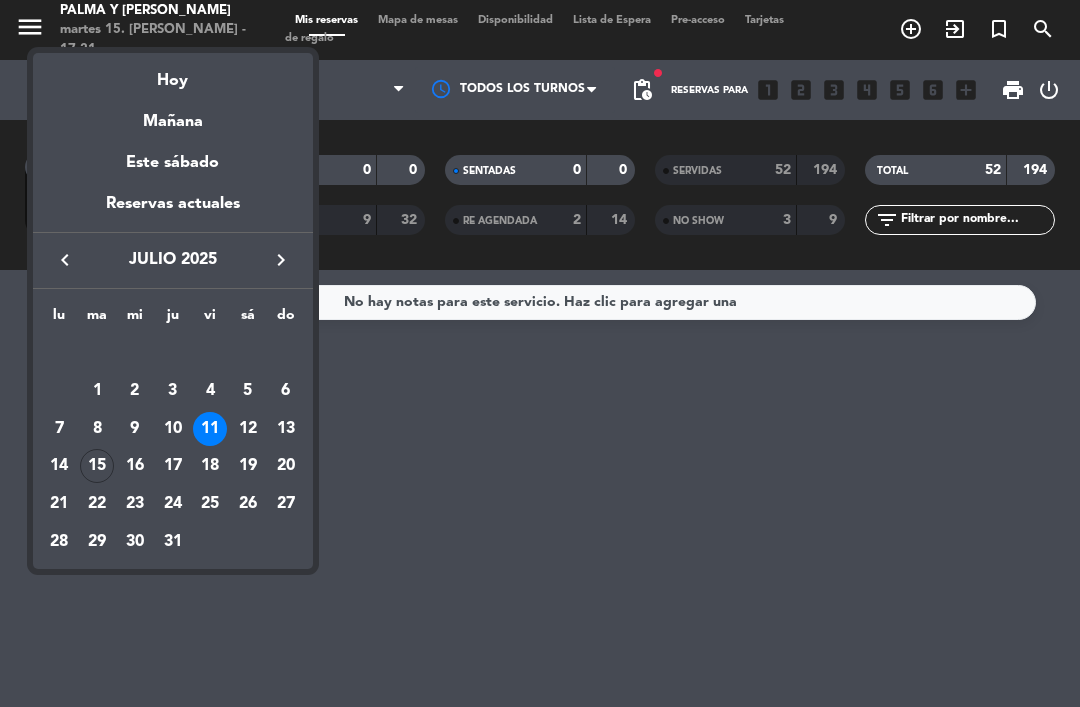 click on "12" at bounding box center [248, 429] 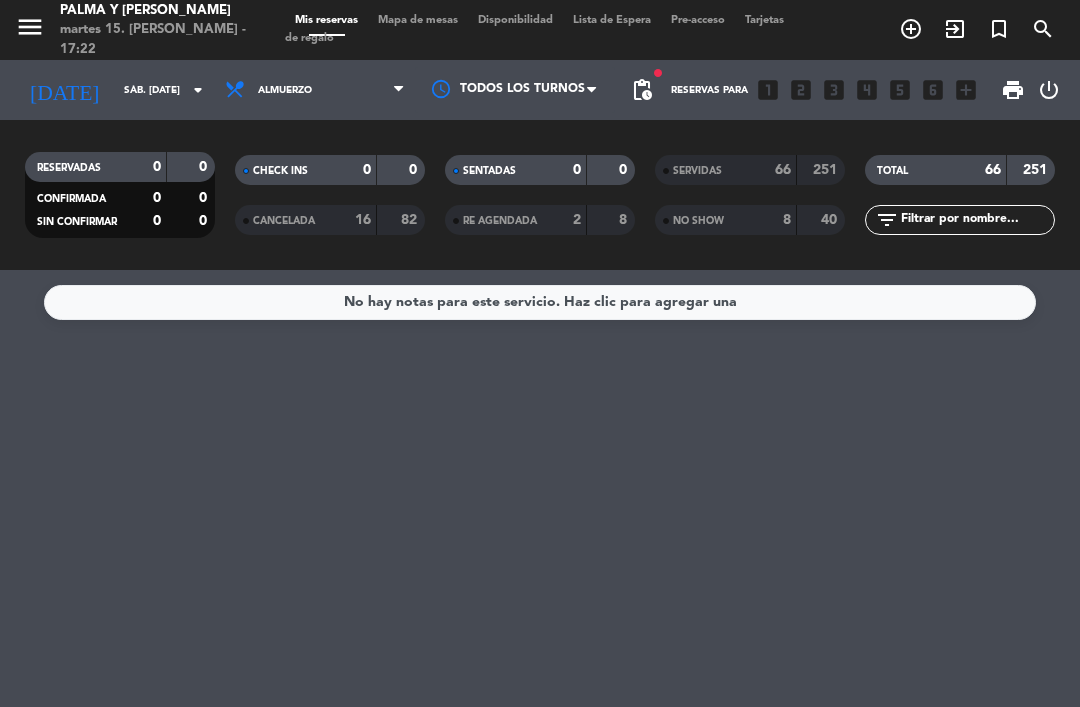 click on "sáb. [DATE]" 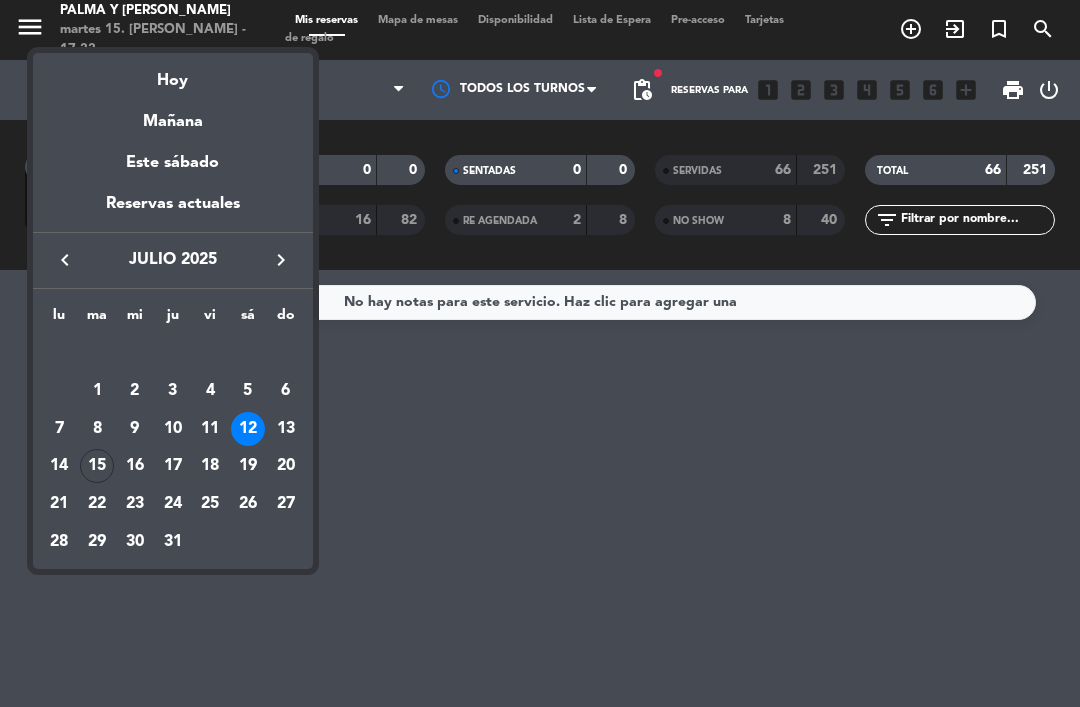 click on "13" at bounding box center (286, 429) 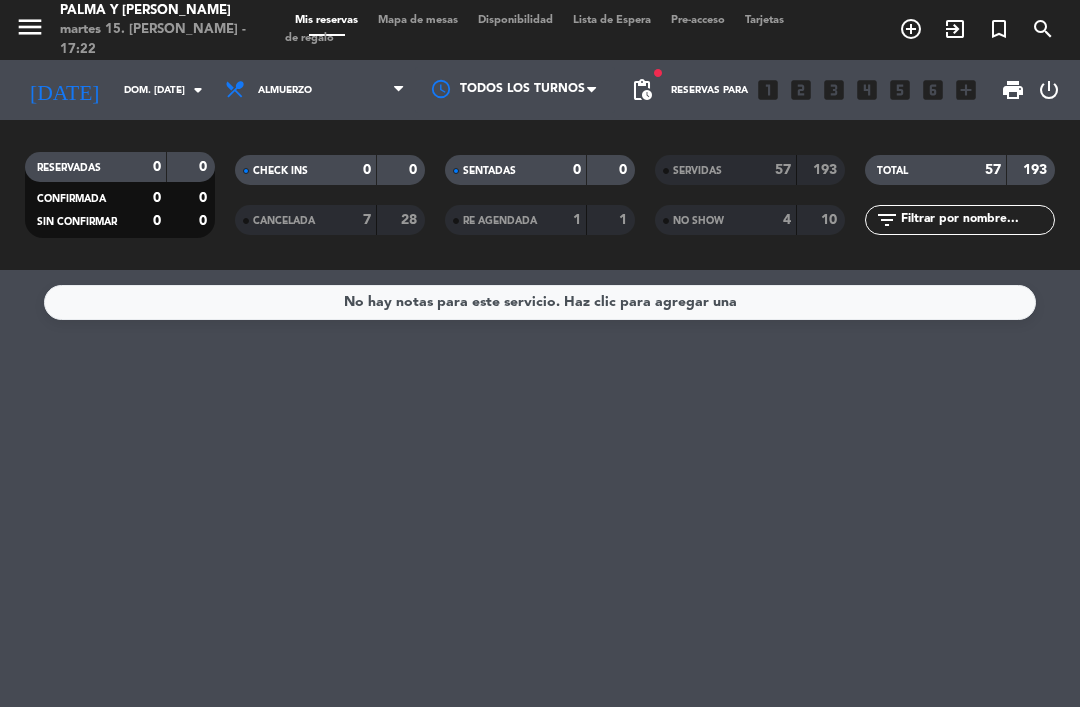 click on "dom. [DATE]" 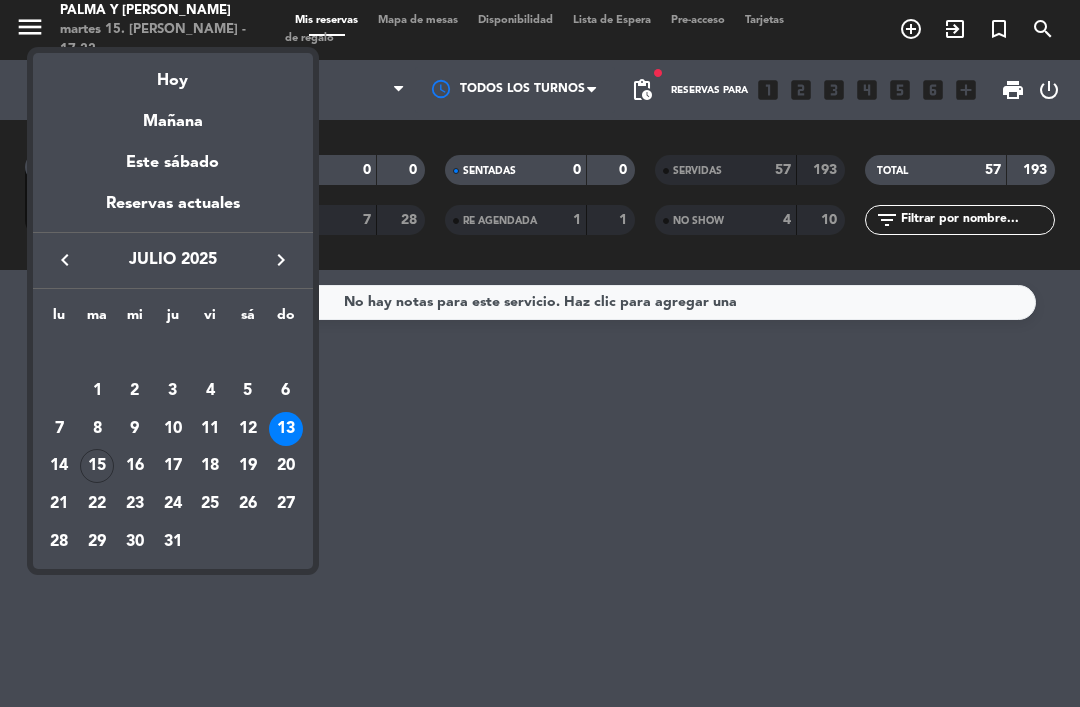 click on "14" at bounding box center (59, 466) 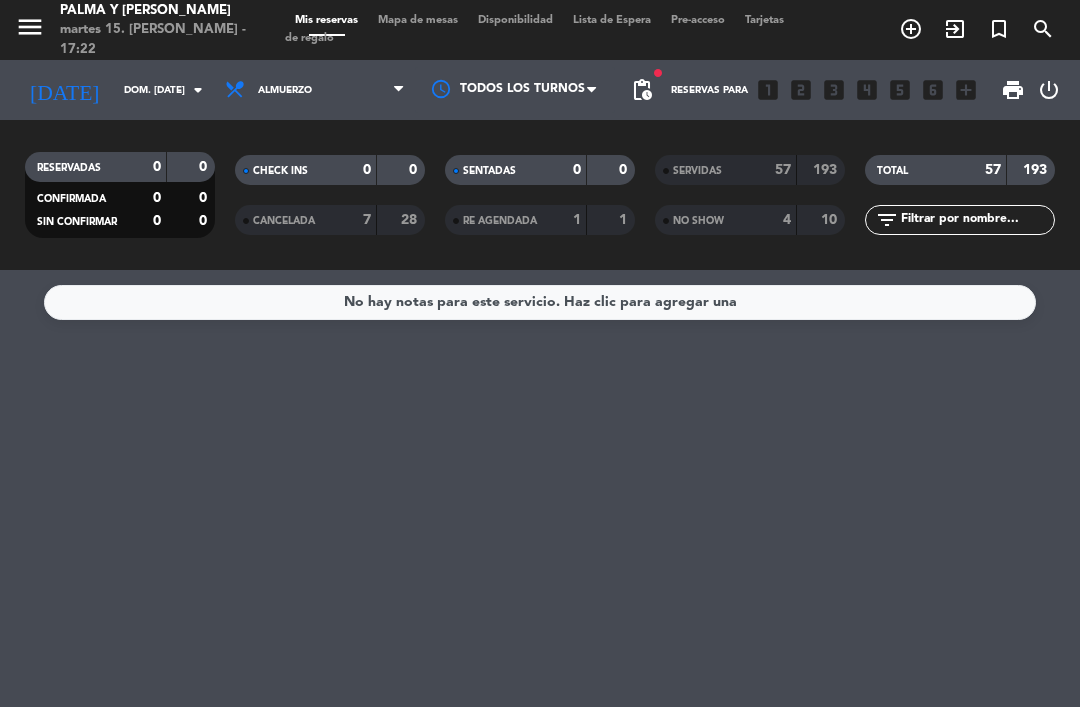 type on "lun. [DATE]" 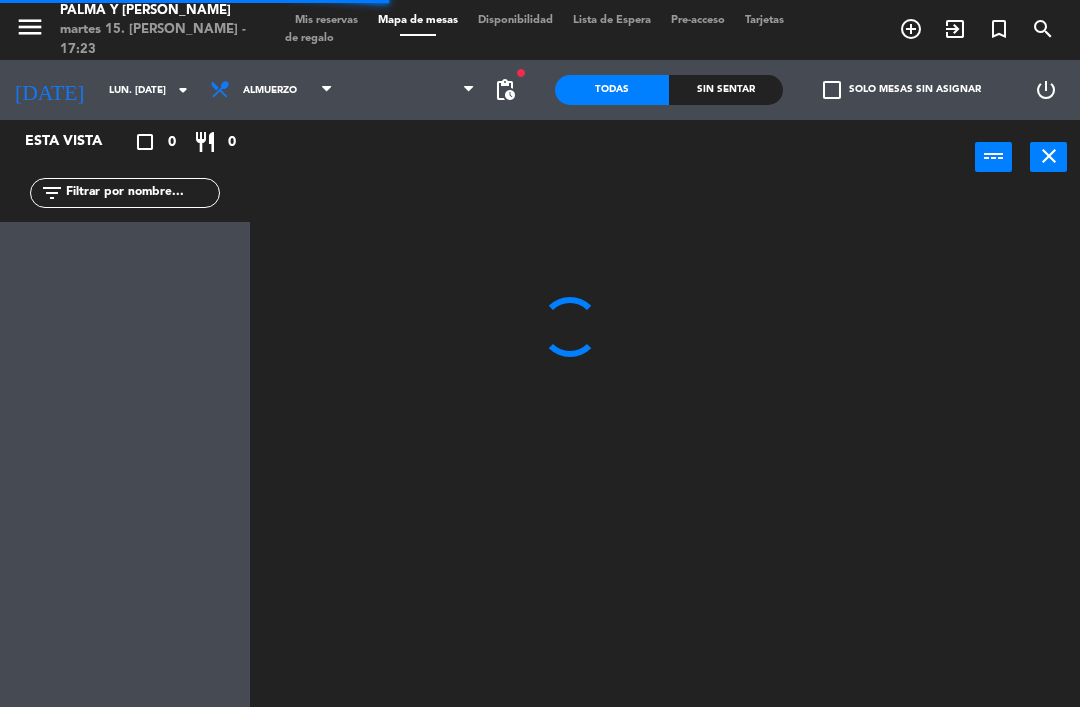 click on "lun. [DATE]" 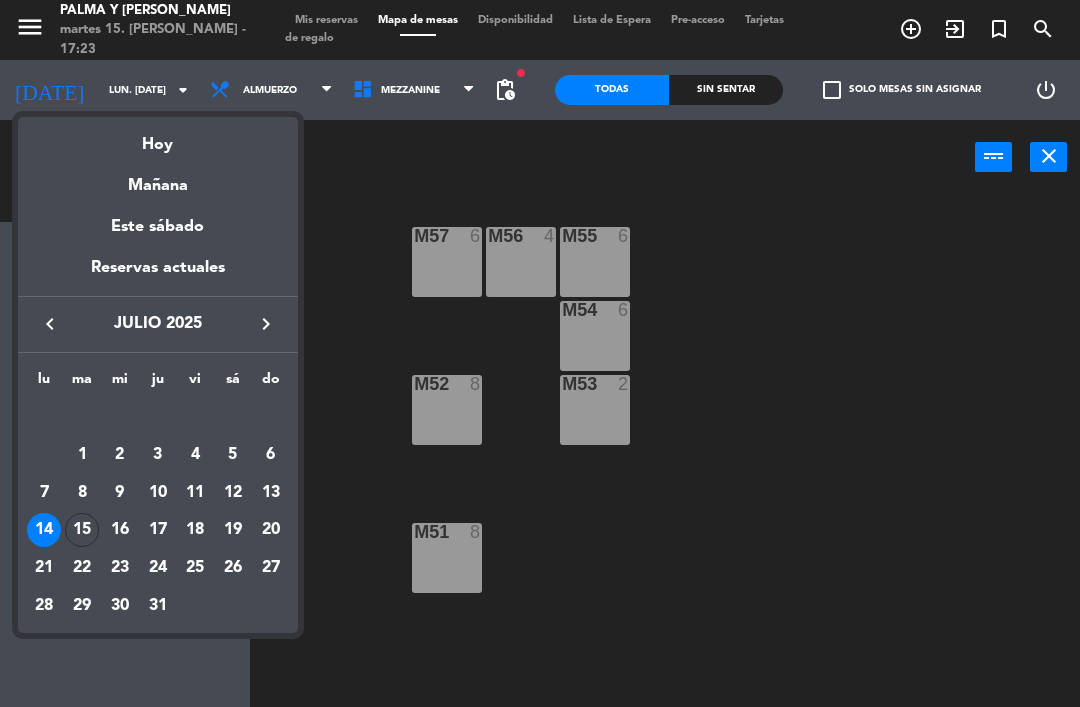 click on "16" at bounding box center [120, 530] 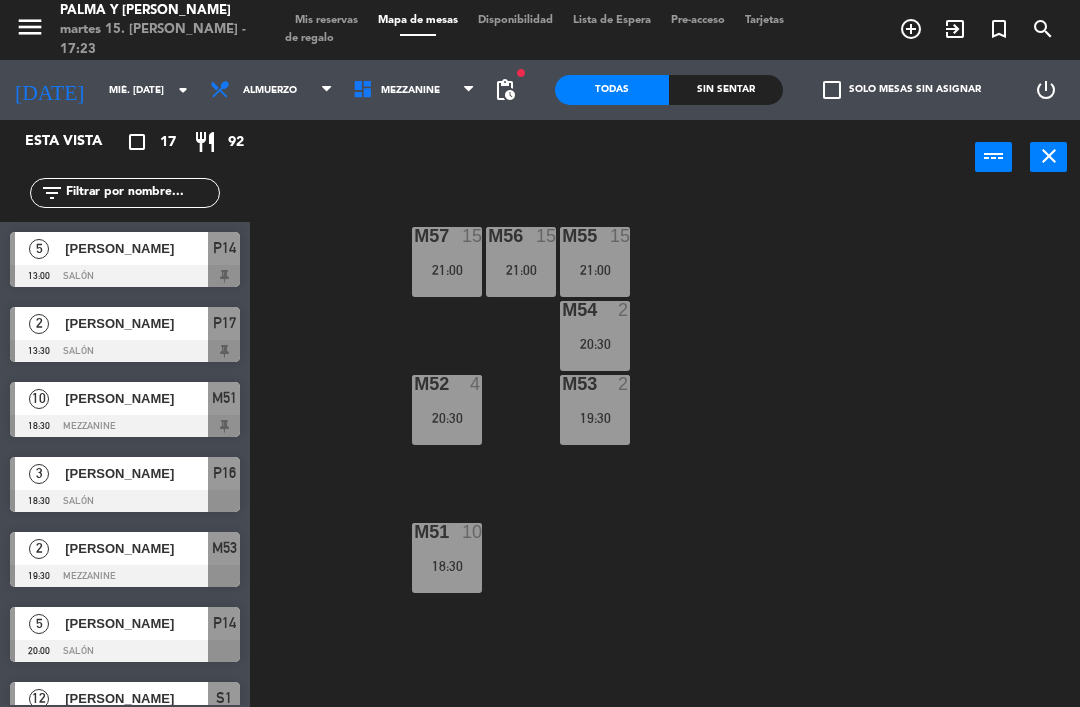 scroll, scrollTop: 0, scrollLeft: 0, axis: both 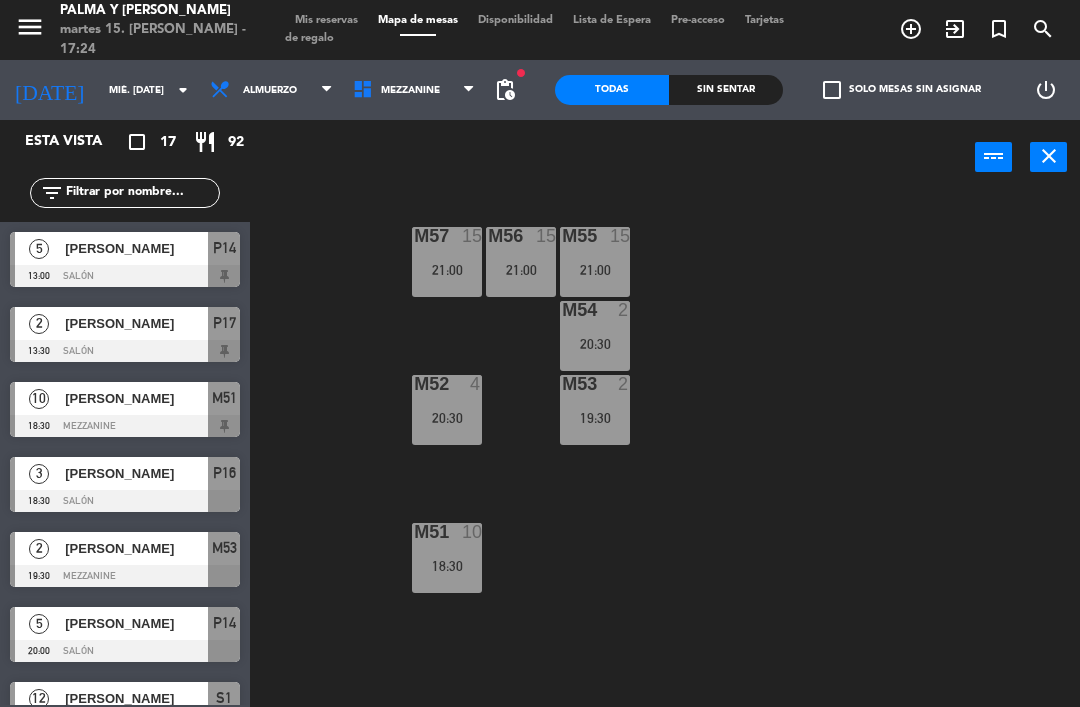 click on "Mezzanine" at bounding box center [414, 90] 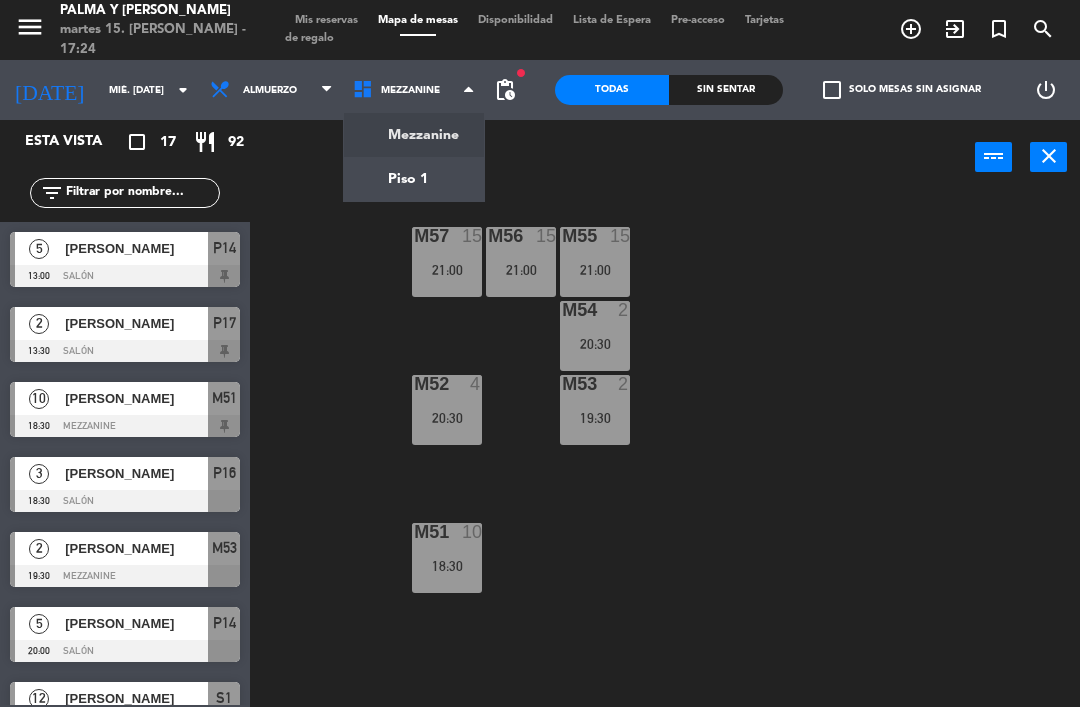 click on "menu  Palma y [PERSON_NAME] 15. [PERSON_NAME] - 17:24   Mis reservas   Mapa de mesas   Disponibilidad   Lista de Espera   Pre-acceso   Tarjetas de regalo  add_circle_outline exit_to_app turned_in_not search [DATE]    mié. [DATE] arrow_drop_down  Almuerzo  Almuerzo  Almuerzo  Mezzanine   Piso 1   Mezzanine   Mezzanine   Piso 1  fiber_manual_record pending_actions  Todas  Sin sentar  check_box_outline_blank   Solo mesas sin asignar   power_settings_new   Esta vista   crop_square  17  restaurant  92 filter_list  5   [PERSON_NAME]   13:00   Salón  P14  2   [PERSON_NAME]   13:30   Salón  P17  10   [PERSON_NAME]   18:30   Mezzanine  M51  3   [PERSON_NAME]   18:30   Salón  P16  2   [PERSON_NAME]   19:30   Mezzanine  M53  5   [PERSON_NAME]   20:00   Salón  P14  12   Daniela   20:00   Salón  S1  2   [PERSON_NAME] Influencer [PERSON_NAME]   20:00   Salón  P15  4   [PERSON_NAME] [PERSON_NAME]   20:00   Salón  R33  2   [PERSON_NAME]    20:00   Salón  P12  2   [PERSON_NAME]   20:30   Mezzanine  M54  2   [PERSON_NAME]  P18" 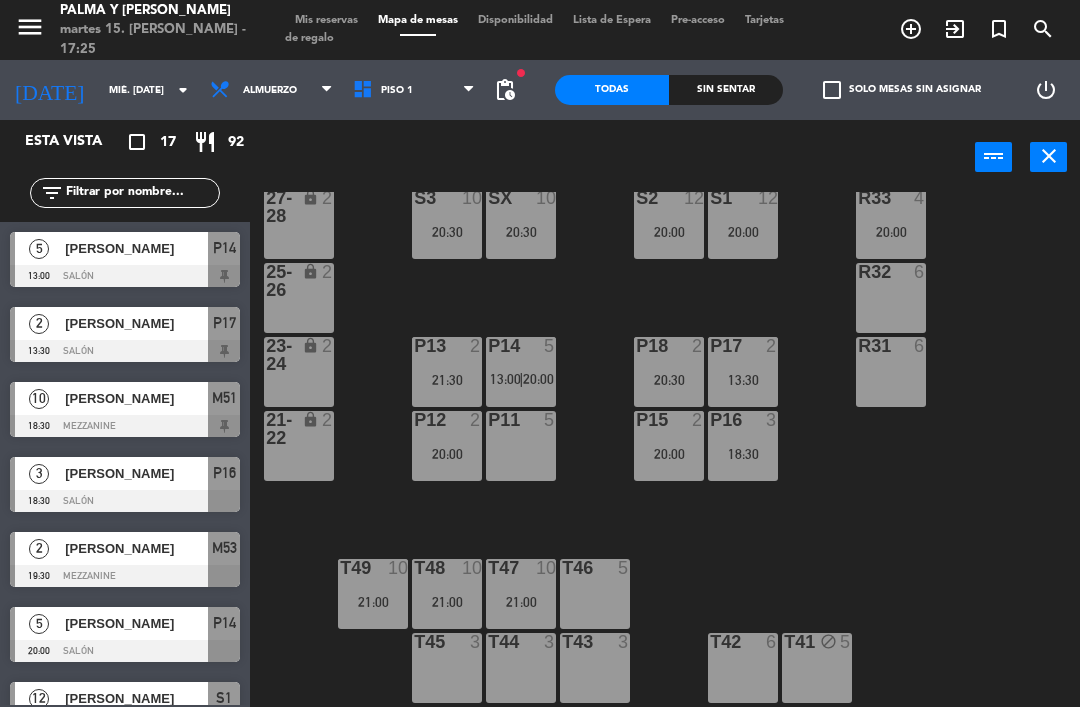 scroll, scrollTop: 38, scrollLeft: 0, axis: vertical 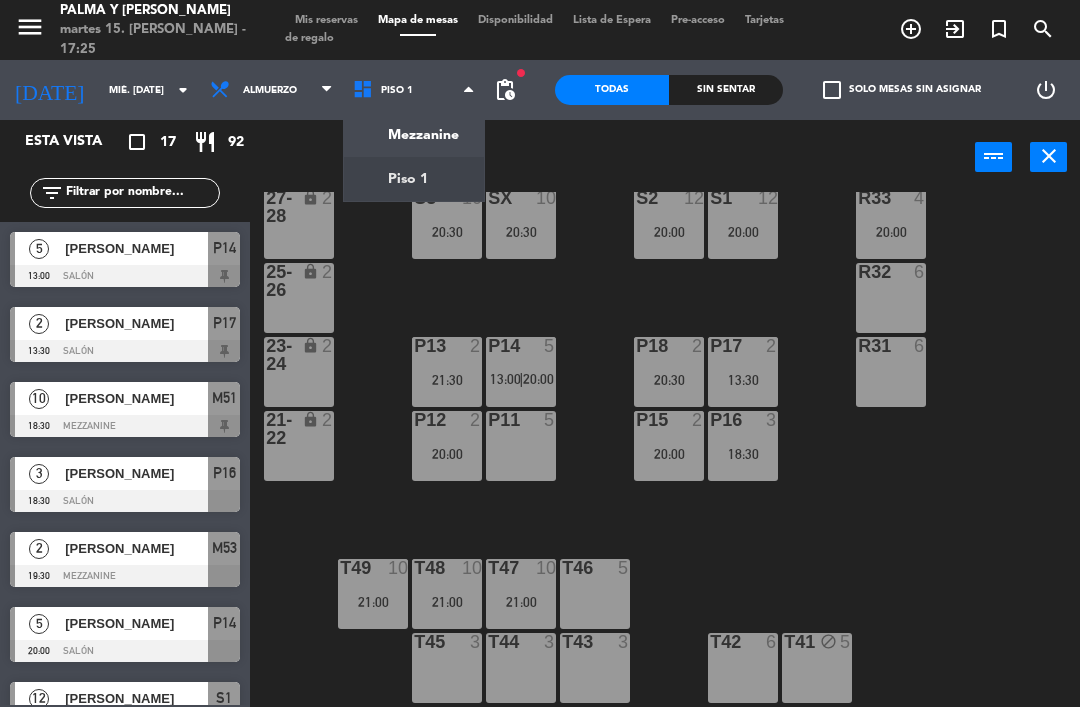 click on "menu  Palma y [PERSON_NAME] 15. [PERSON_NAME] - 17:25   Mis reservas   Mapa de mesas   Disponibilidad   Lista de Espera   Pre-acceso   Tarjetas de regalo  add_circle_outline exit_to_app turned_in_not search [DATE]    mié. [DATE] arrow_drop_down  Almuerzo  Almuerzo  Almuerzo  Mezzanine   Piso 1   Piso 1   Mezzanine   Piso 1  fiber_manual_record pending_actions  Todas  Sin sentar  check_box_outline_blank   Solo mesas sin asignar   power_settings_new   Esta vista   crop_square  17  restaurant  92 filter_list  5   [PERSON_NAME]   13:00   Salón  P14  2   [PERSON_NAME]   13:30   Salón  P17  10   [PERSON_NAME]   18:30   Mezzanine  M51  3   [PERSON_NAME]   18:30   Salón  P16  2   [PERSON_NAME]   19:30   Mezzanine  M53  5   [PERSON_NAME]   20:00   Salón  P14  12   Daniela   20:00   Salón  S1  2   [PERSON_NAME] Influencer [PERSON_NAME]   20:00   Salón  P15  4   [PERSON_NAME] [PERSON_NAME]   20:00   Salón  R33  2   [PERSON_NAME]    20:00   Salón  P12  2   [PERSON_NAME]   20:30   Mezzanine  M54  2   [PERSON_NAME]  P18 S3" 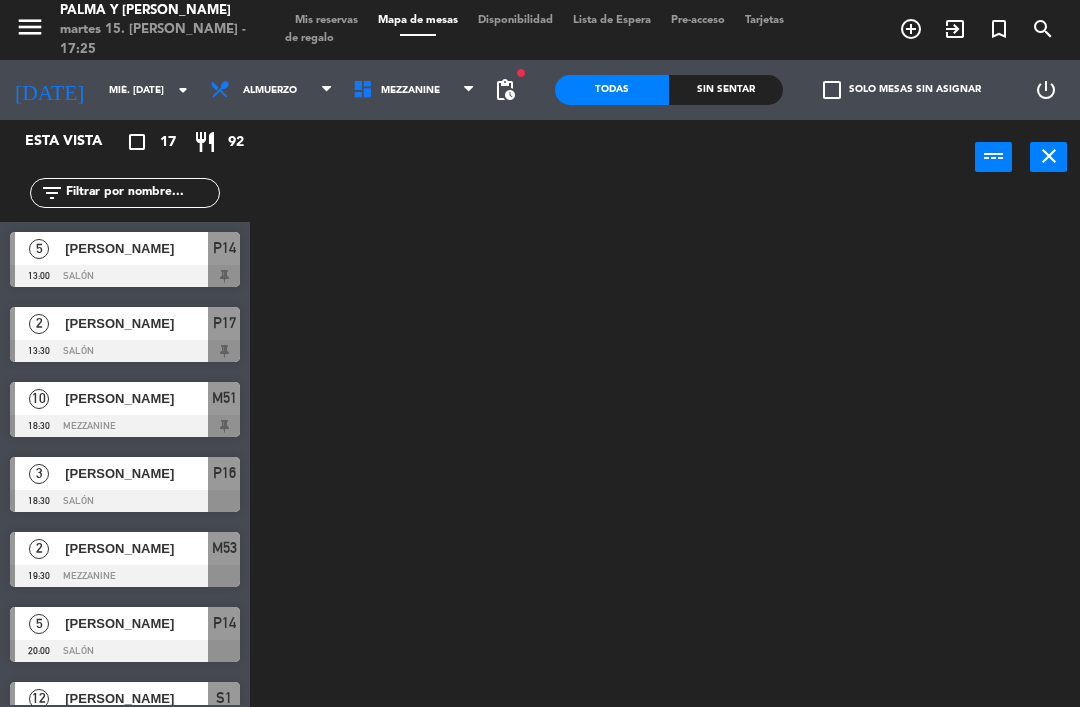 scroll, scrollTop: 0, scrollLeft: 0, axis: both 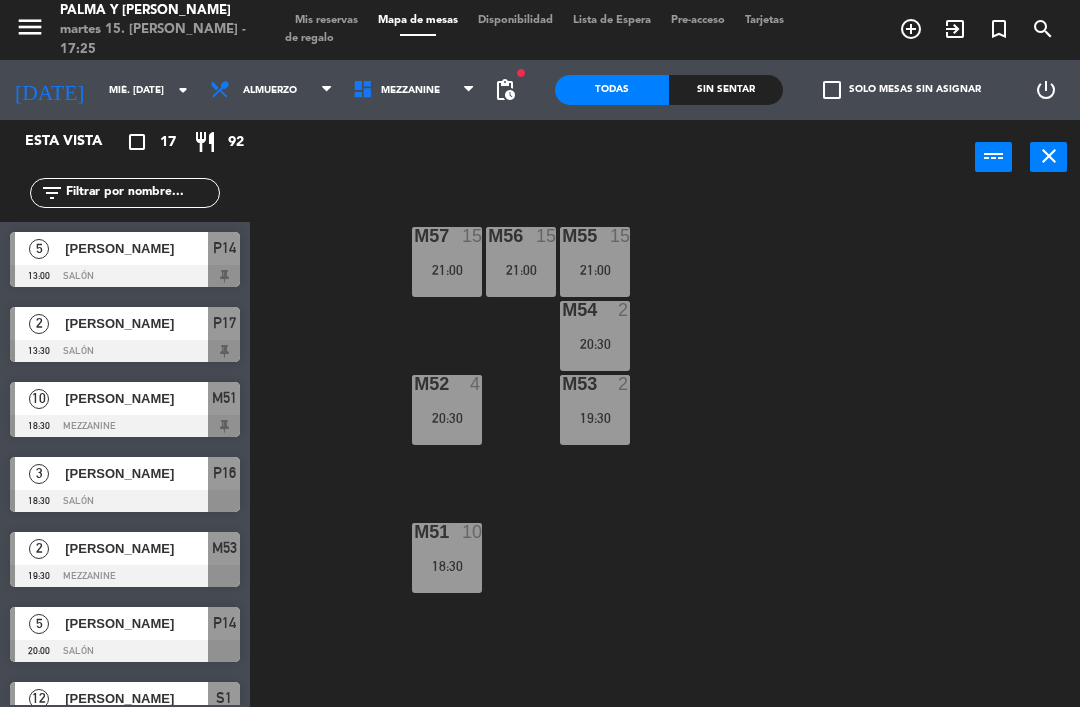 click on "Mezzanine" at bounding box center [414, 90] 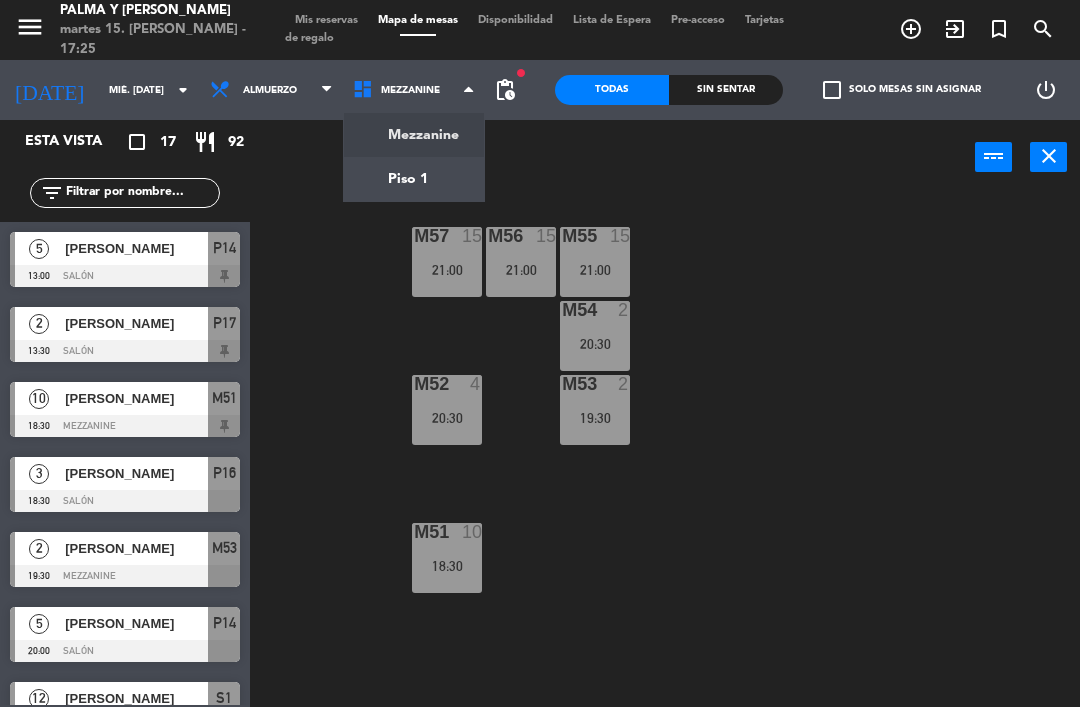 click on "menu  Palma y [PERSON_NAME] 15. [PERSON_NAME] - 17:25   Mis reservas   Mapa de mesas   Disponibilidad   Lista de Espera   Pre-acceso   Tarjetas de regalo  add_circle_outline exit_to_app turned_in_not search [DATE]    mié. [DATE] arrow_drop_down  Almuerzo  Almuerzo  Almuerzo  Mezzanine   Piso 1   Mezzanine   Mezzanine   Piso 1  fiber_manual_record pending_actions  Todas  Sin sentar  check_box_outline_blank   Solo mesas sin asignar   power_settings_new   Esta vista   crop_square  17  restaurant  92 filter_list  5   [PERSON_NAME]   13:00   Salón  P14  2   [PERSON_NAME]   13:30   Salón  P17  10   [PERSON_NAME]   18:30   Mezzanine  M51  3   [PERSON_NAME]   18:30   Salón  P16  2   [PERSON_NAME]   19:30   Mezzanine  M53  5   [PERSON_NAME]   20:00   Salón  P14  12   Daniela   20:00   Salón  S1  2   [PERSON_NAME] Influencer [PERSON_NAME]   20:00   Salón  P15  4   [PERSON_NAME] [PERSON_NAME]   20:00   Salón  R33  2   [PERSON_NAME]    20:00   Salón  P12  2   [PERSON_NAME]   20:30   Mezzanine  M54  2   [PERSON_NAME]  P18" 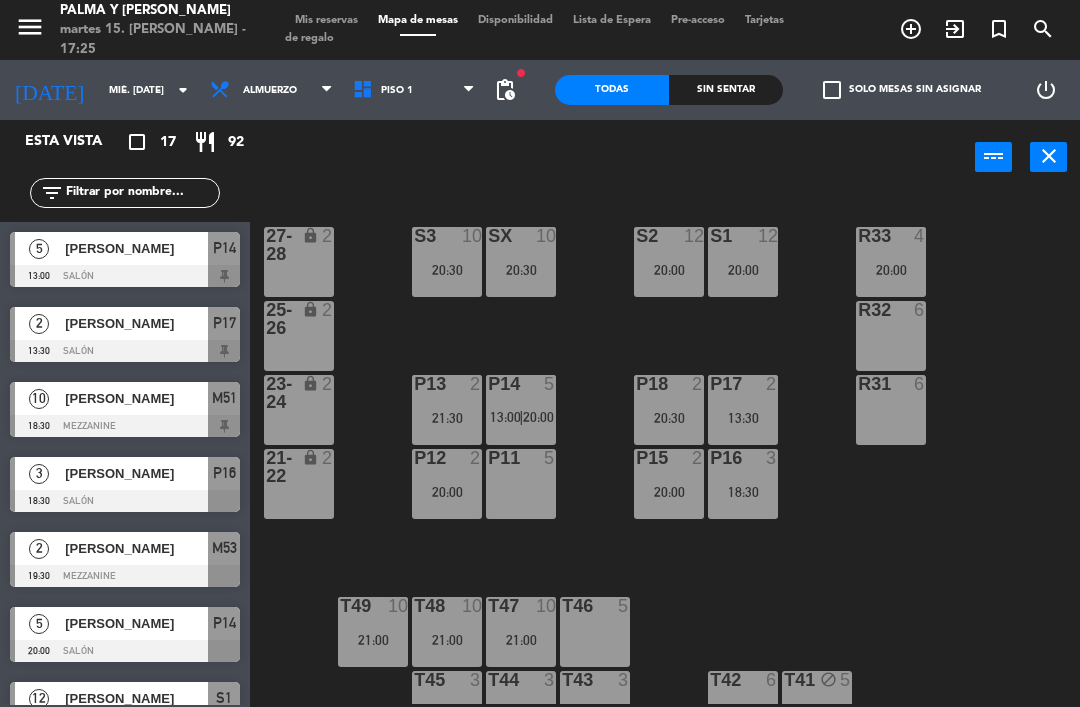 click on "Piso 1" at bounding box center [414, 90] 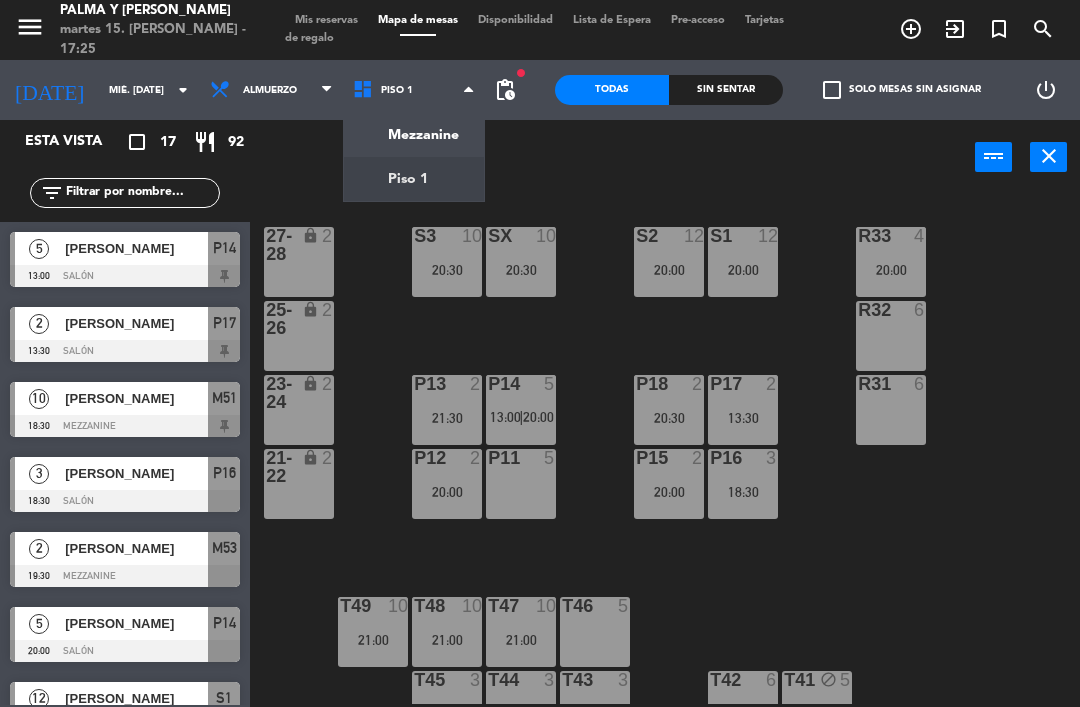 click on "menu  Palma y [PERSON_NAME] 15. [PERSON_NAME] - 17:25   Mis reservas   Mapa de mesas   Disponibilidad   Lista de Espera   Pre-acceso   Tarjetas de regalo  add_circle_outline exit_to_app turned_in_not search [DATE]    mié. [DATE] arrow_drop_down  Almuerzo  Almuerzo  Almuerzo  Mezzanine   Piso 1   Piso 1   Mezzanine   Piso 1  fiber_manual_record pending_actions  Todas  Sin sentar  check_box_outline_blank   Solo mesas sin asignar   power_settings_new   Esta vista   crop_square  17  restaurant  92 filter_list  5   [PERSON_NAME]   13:00   Salón  P14  2   [PERSON_NAME]   13:30   Salón  P17  10   [PERSON_NAME]   18:30   Mezzanine  M51  3   [PERSON_NAME]   18:30   Salón  P16  2   [PERSON_NAME]   19:30   Mezzanine  M53  5   [PERSON_NAME]   20:00   Salón  P14  12   Daniela   20:00   Salón  S1  2   [PERSON_NAME] Influencer [PERSON_NAME]   20:00   Salón  P15  4   [PERSON_NAME] [PERSON_NAME]   20:00   Salón  R33  2   [PERSON_NAME]    20:00   Salón  P12  2   [PERSON_NAME]   20:30   Mezzanine  M54  2   [PERSON_NAME]  P18 S3" 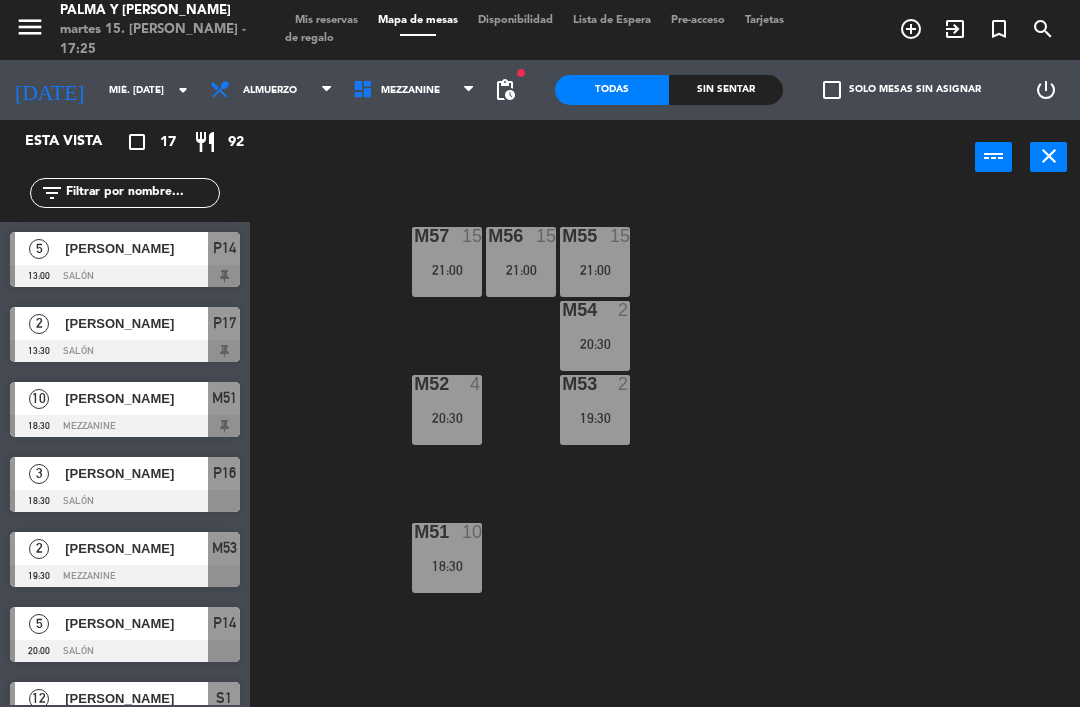 click on "21:00" at bounding box center (595, 270) 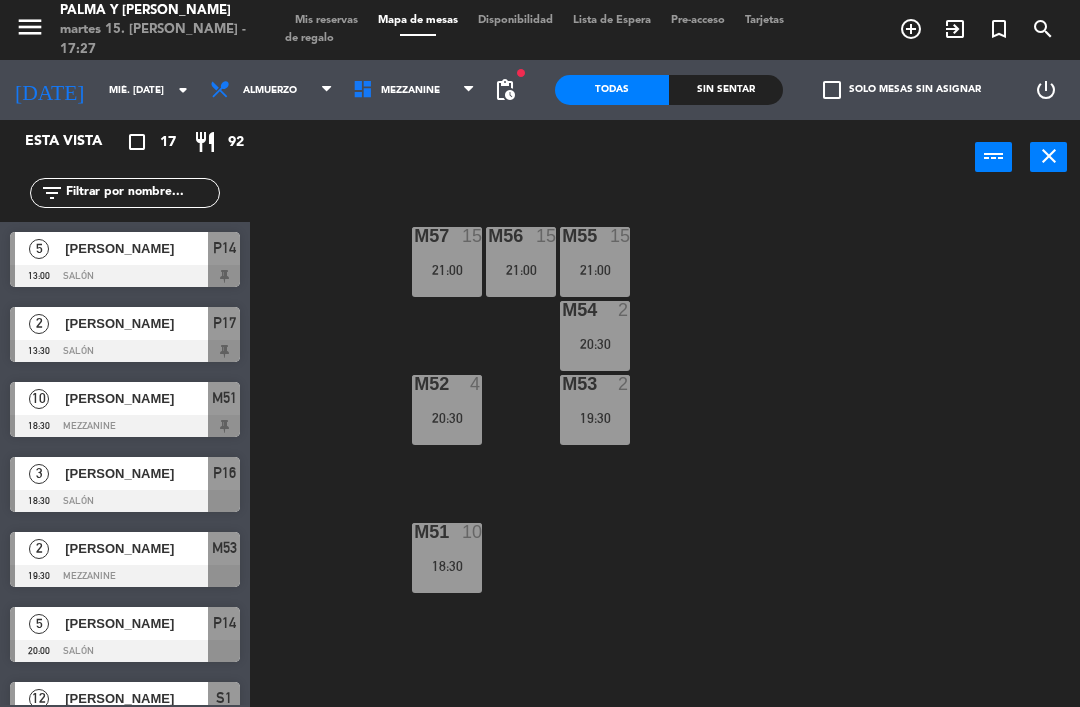 click on "mié. [DATE]" 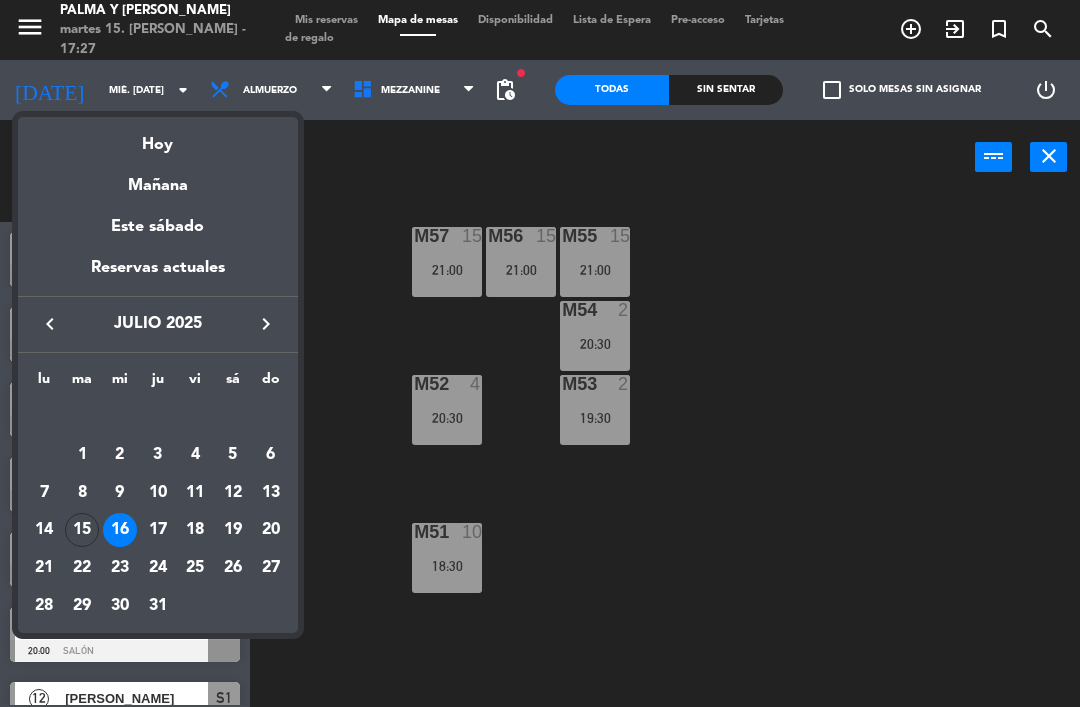 click on "Mañana" at bounding box center [158, 178] 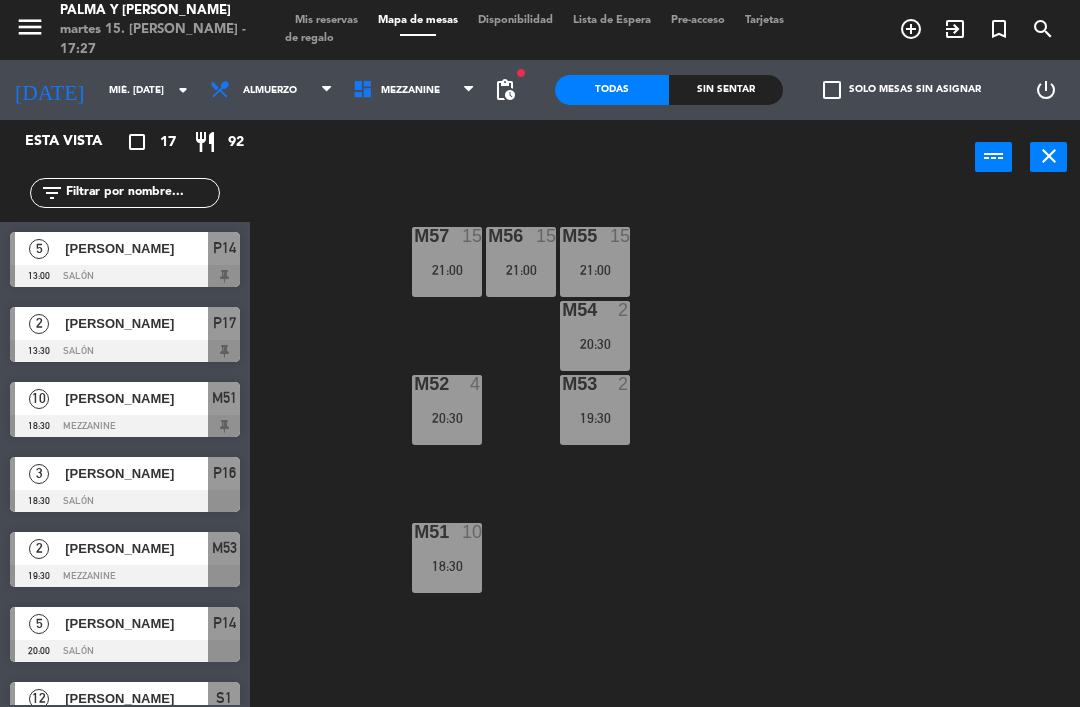 click on "mié. [DATE]" 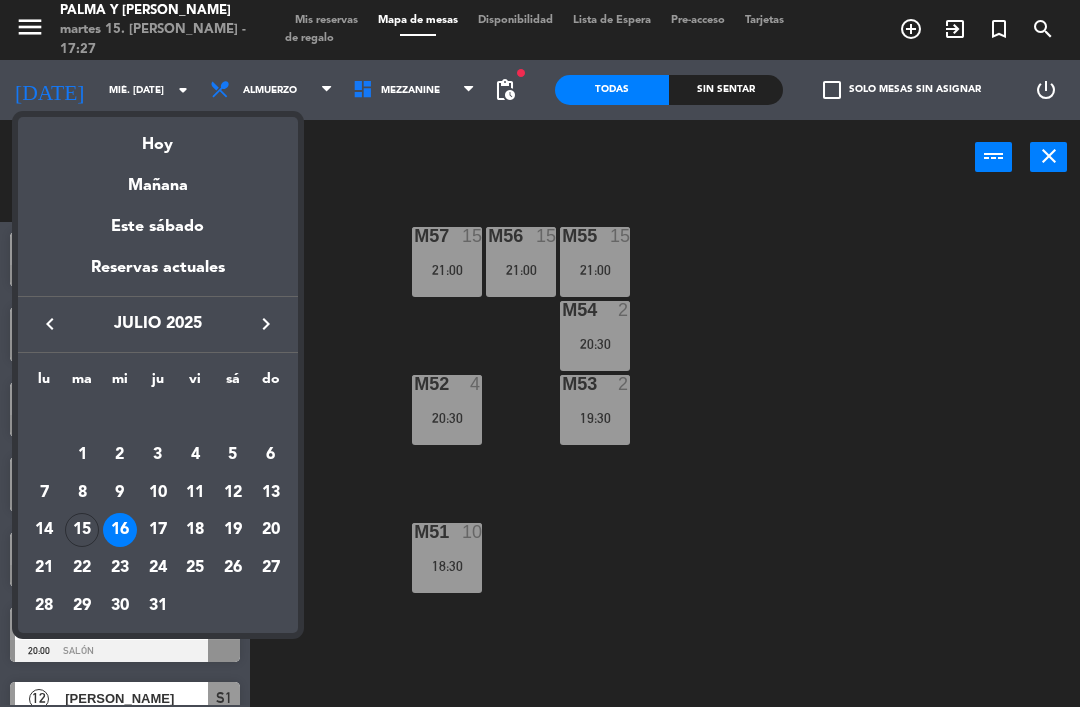 click on "Mañana" at bounding box center (158, 178) 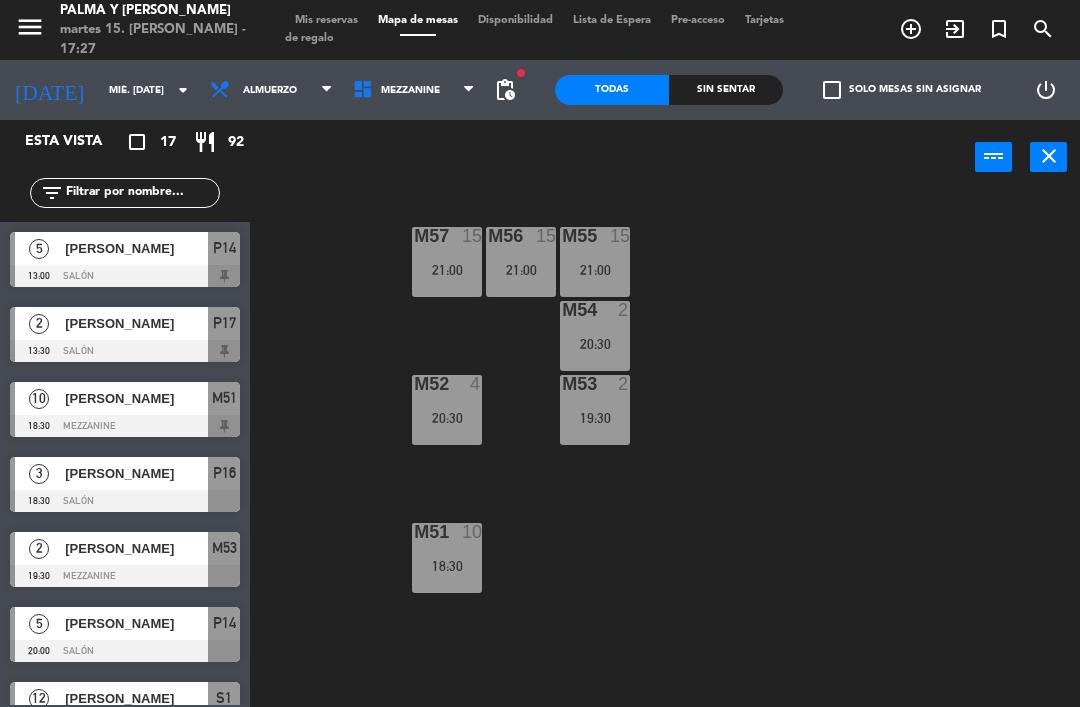 click on "mié. [DATE]" 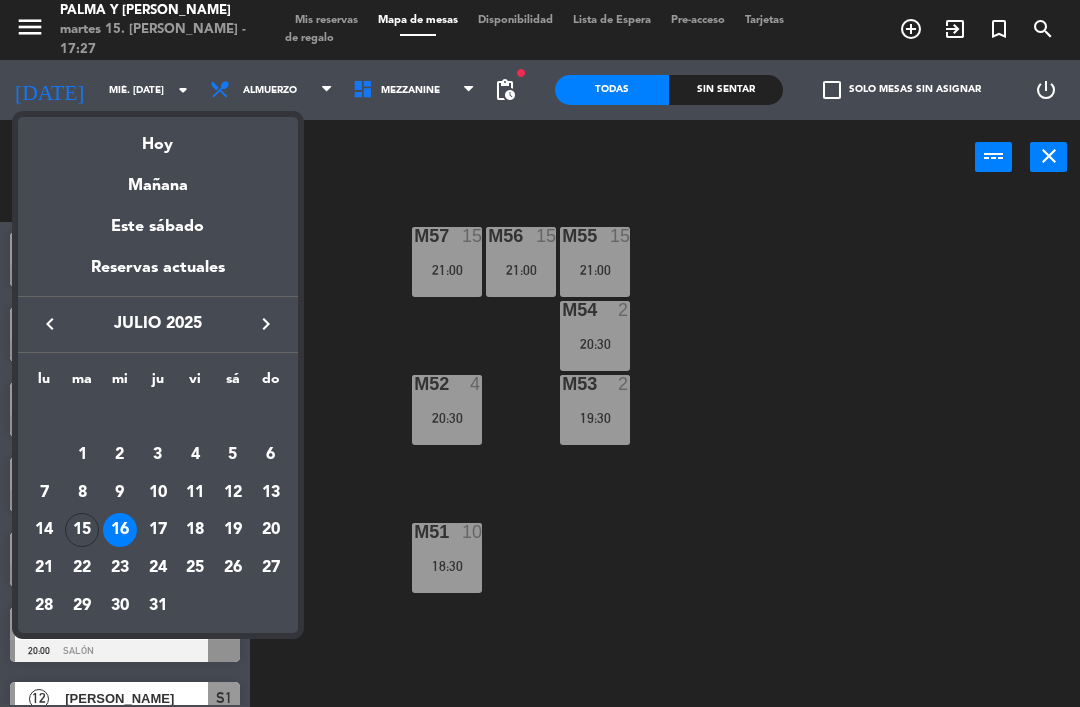 click on "Hoy" at bounding box center [158, 137] 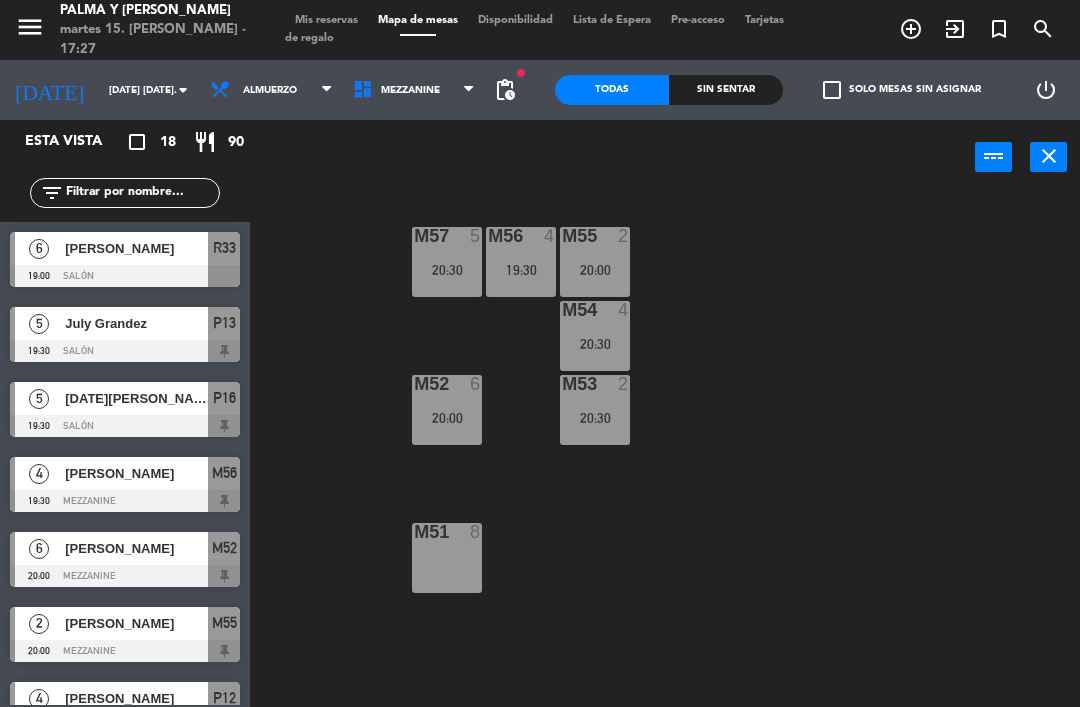 click on "power_input close" at bounding box center [612, 158] 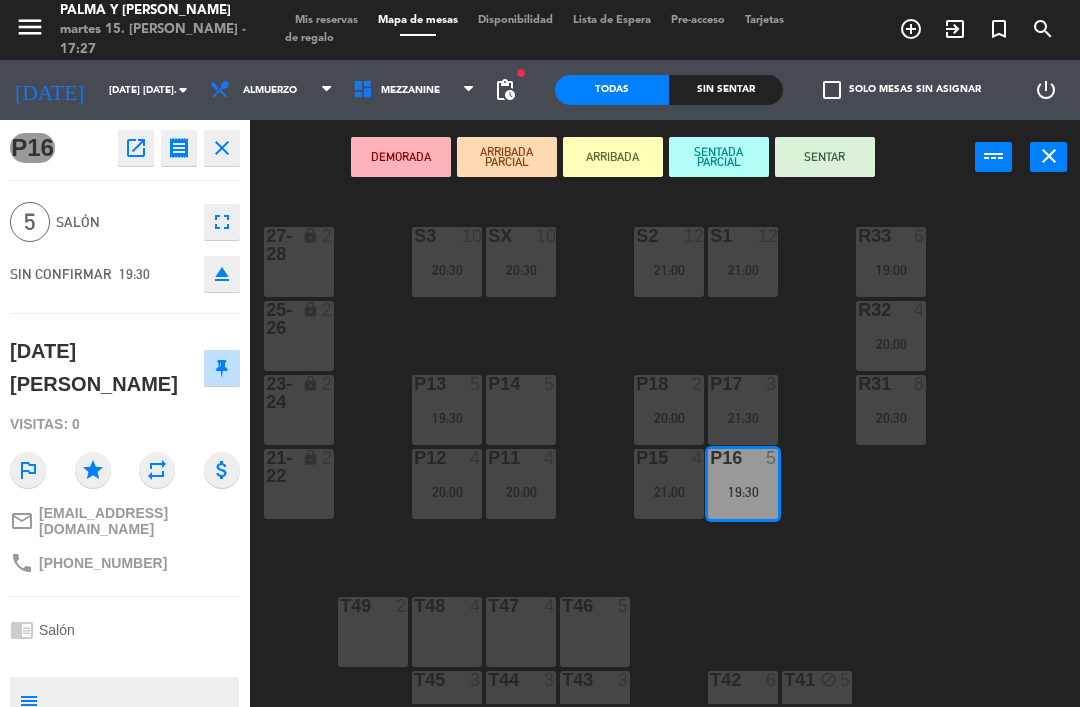 click on "open_in_new" 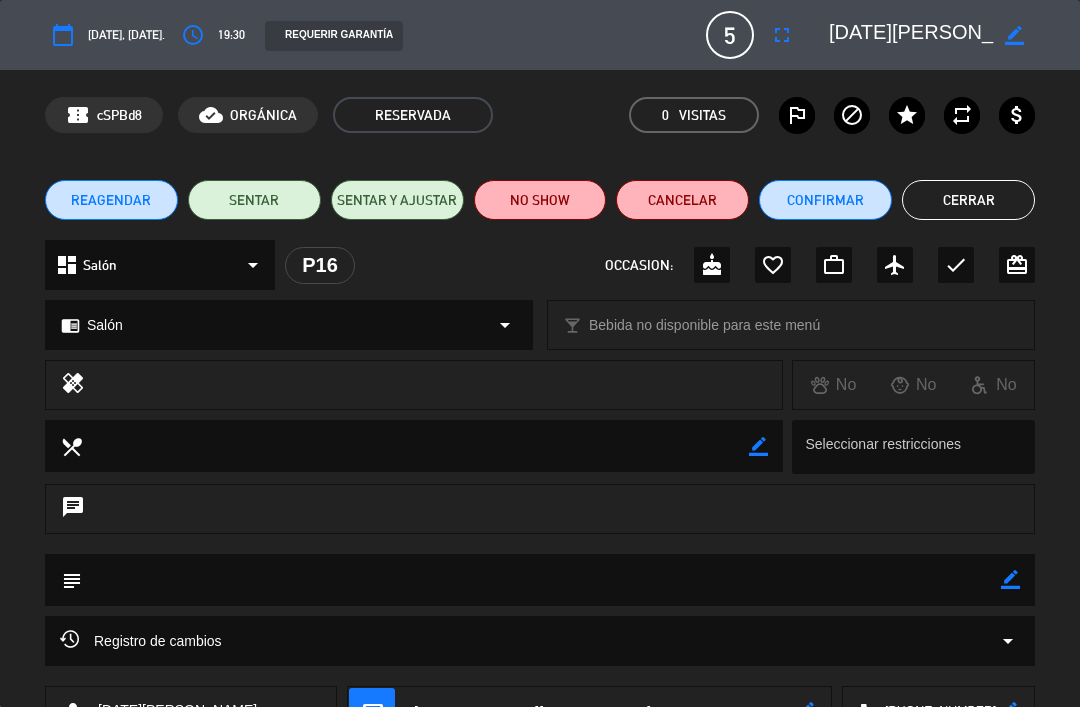 click on "Confirmar" 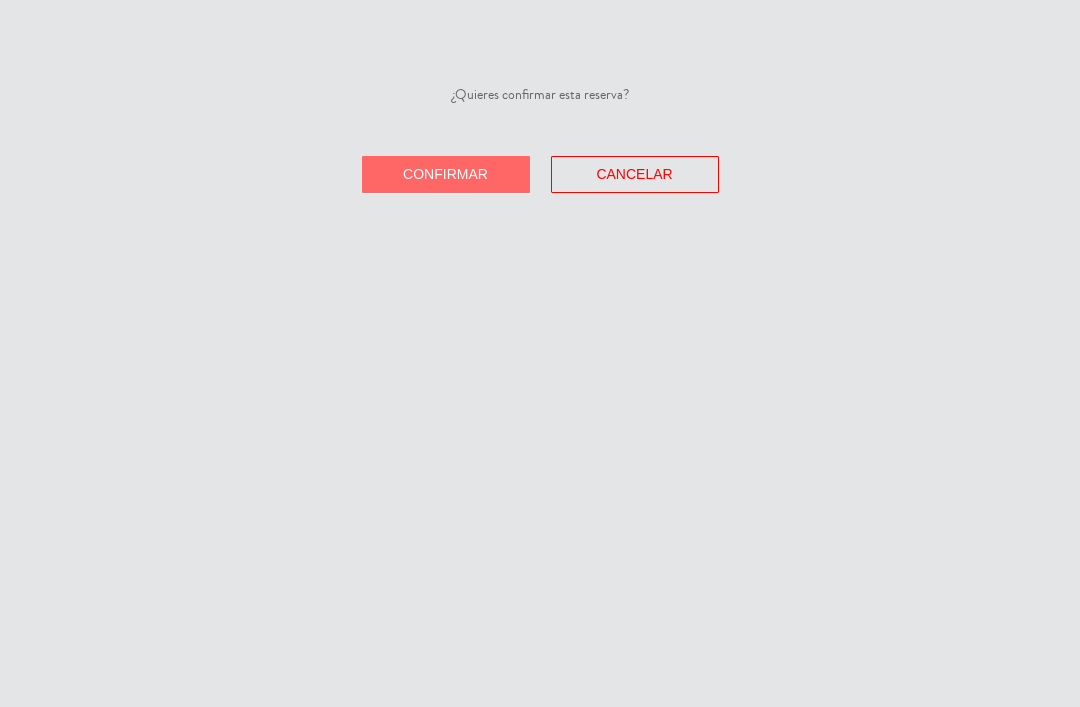 click on "Confirmar" 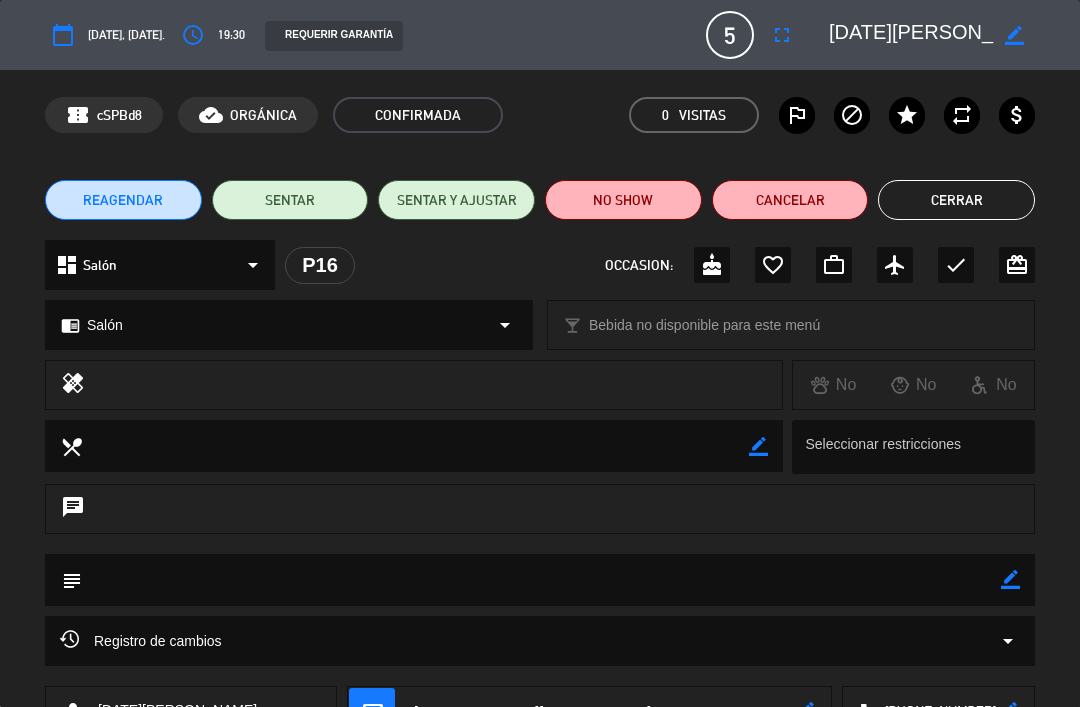 click on "Cerrar" 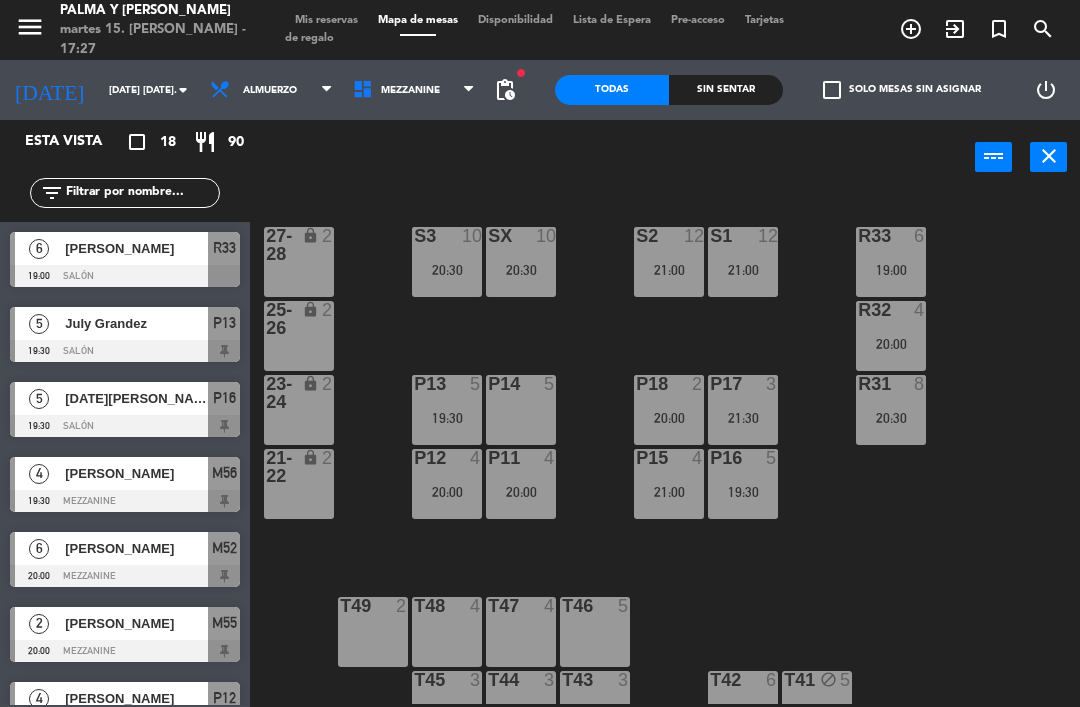 click on "19:30" at bounding box center [743, 492] 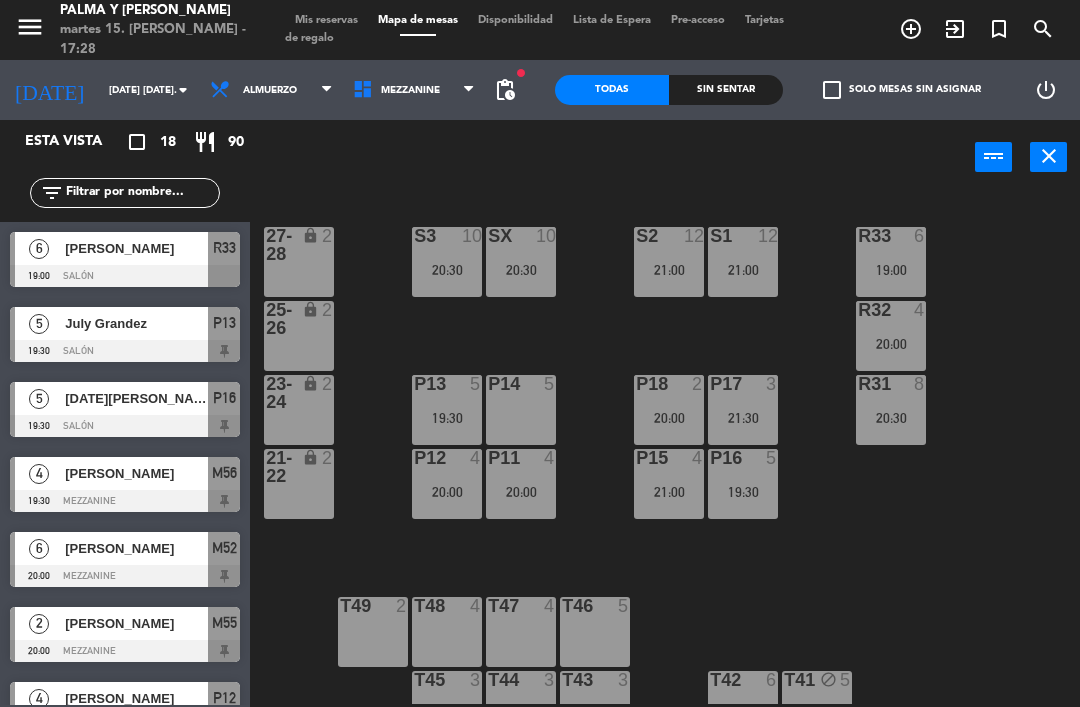 click on "[DATE] [DATE]." 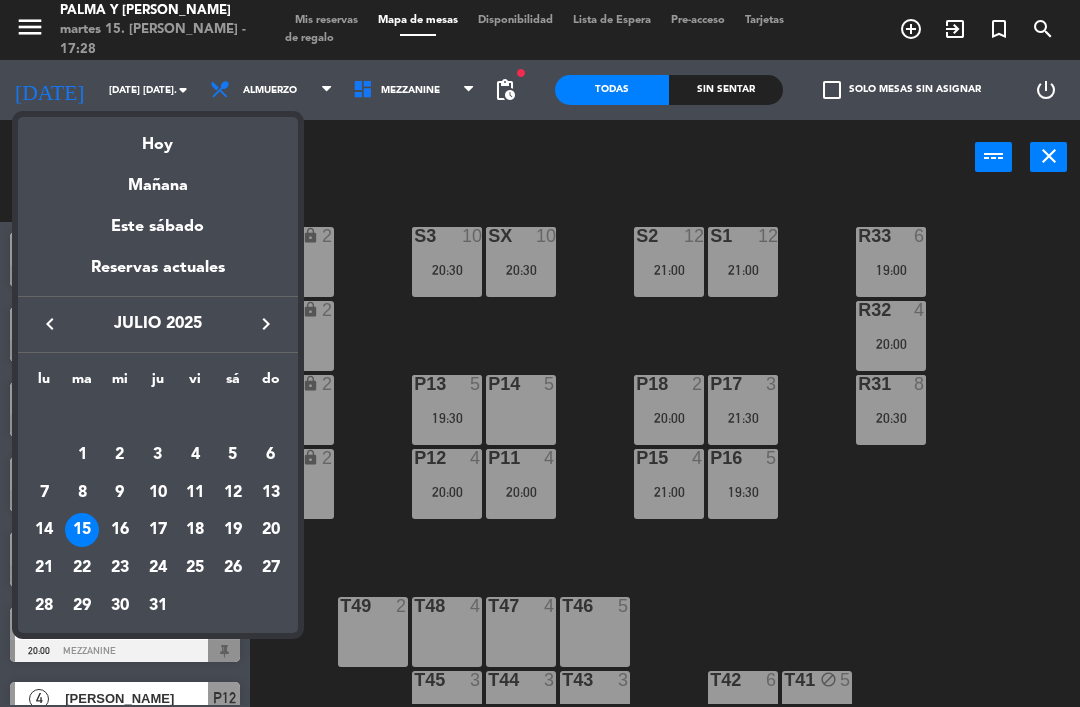 click on "16" at bounding box center [120, 530] 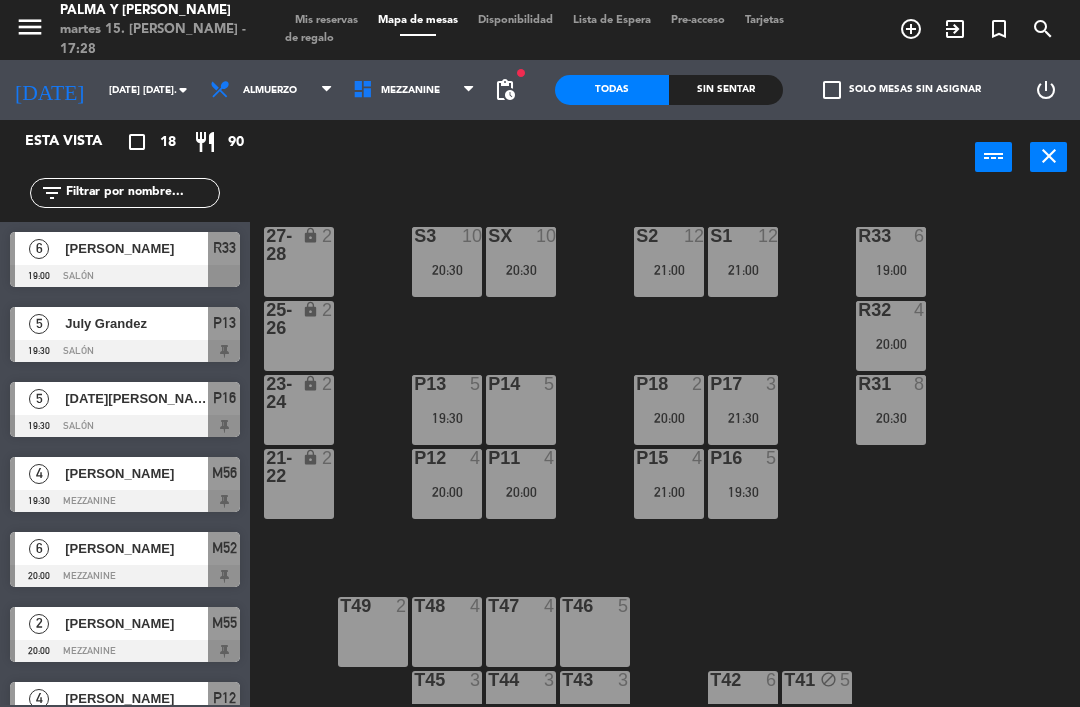 type on "mié. [DATE]" 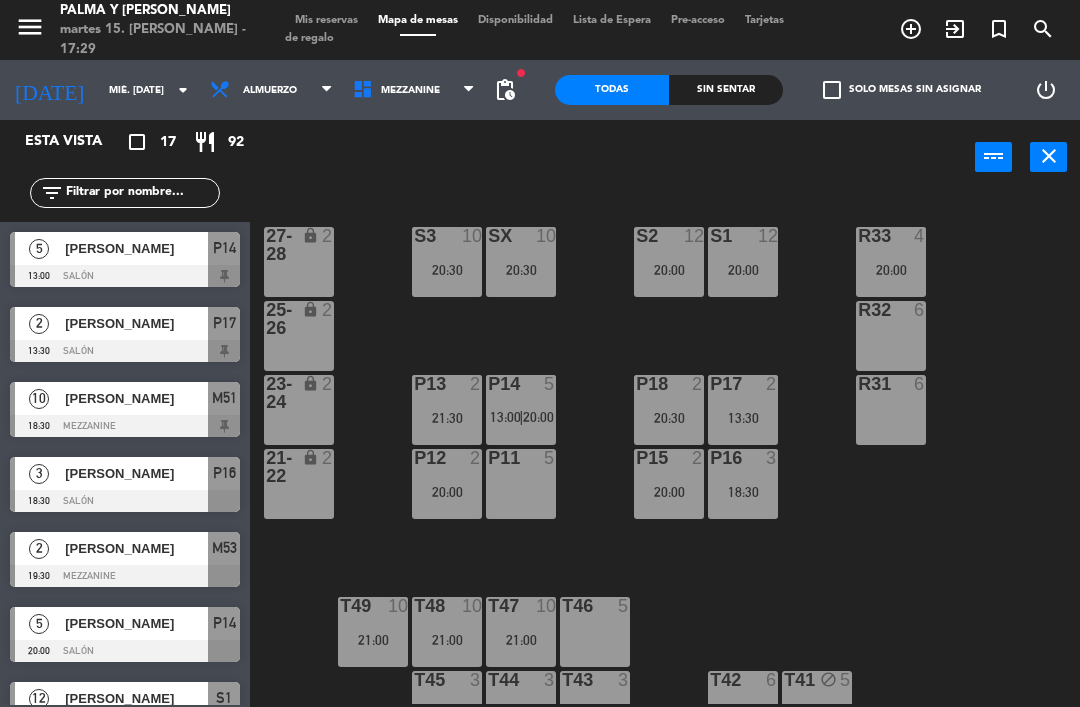 click on "P11  5" at bounding box center (521, 484) 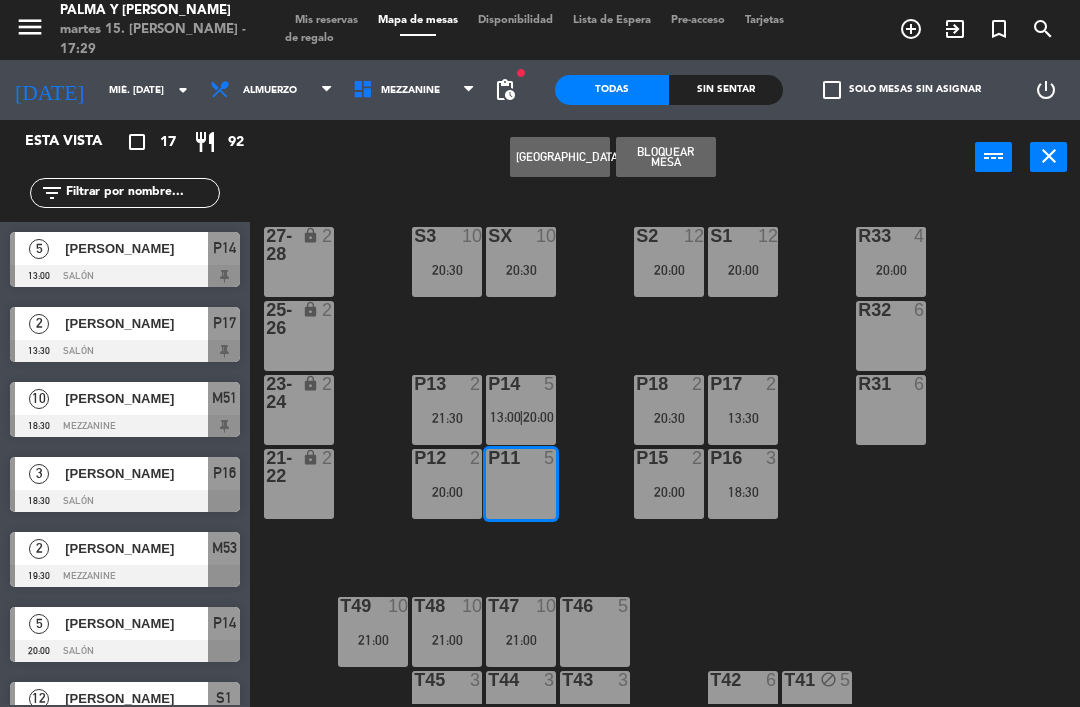 click on "[GEOGRAPHIC_DATA]" at bounding box center [560, 157] 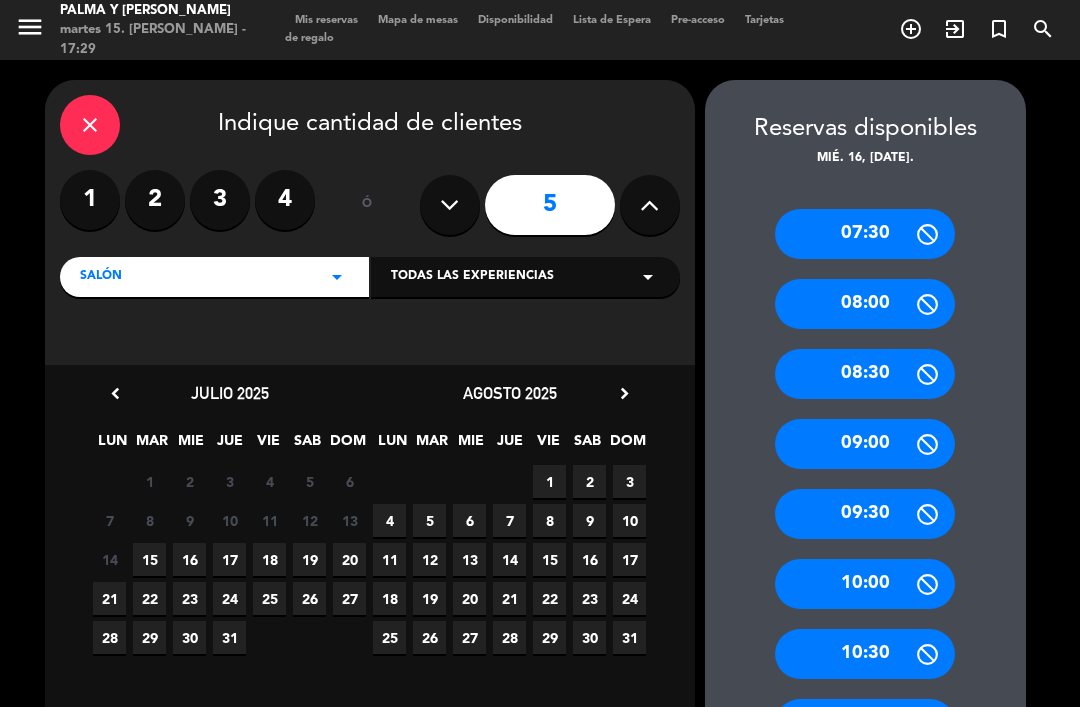 click on "3" at bounding box center (220, 200) 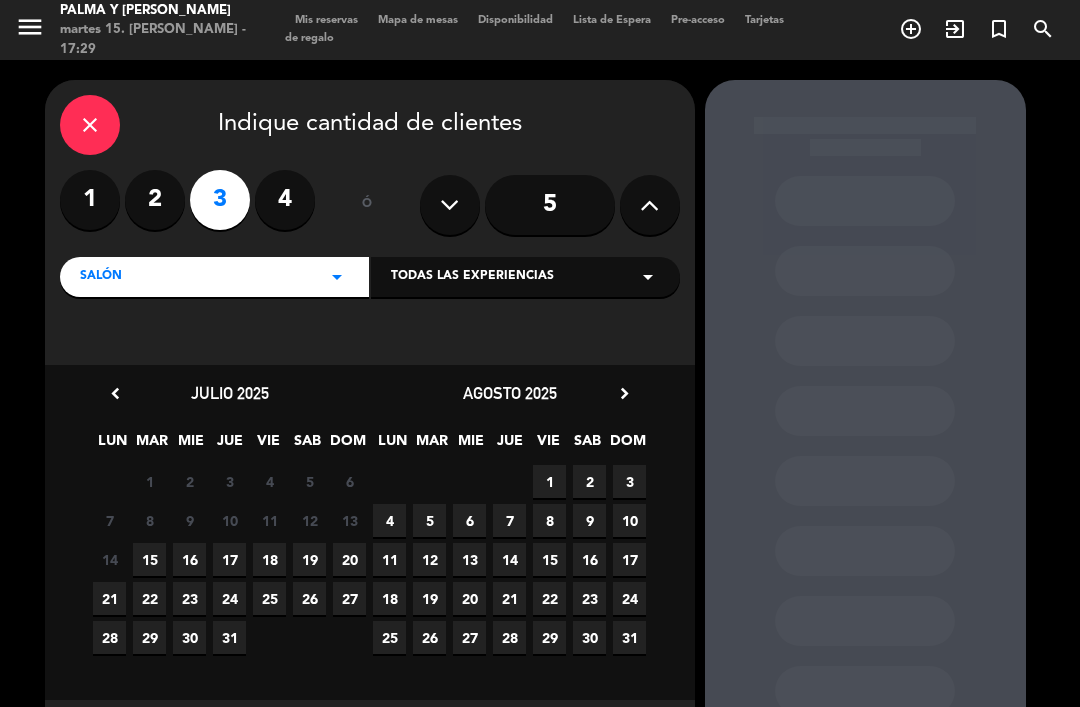 click on "16" at bounding box center [189, 559] 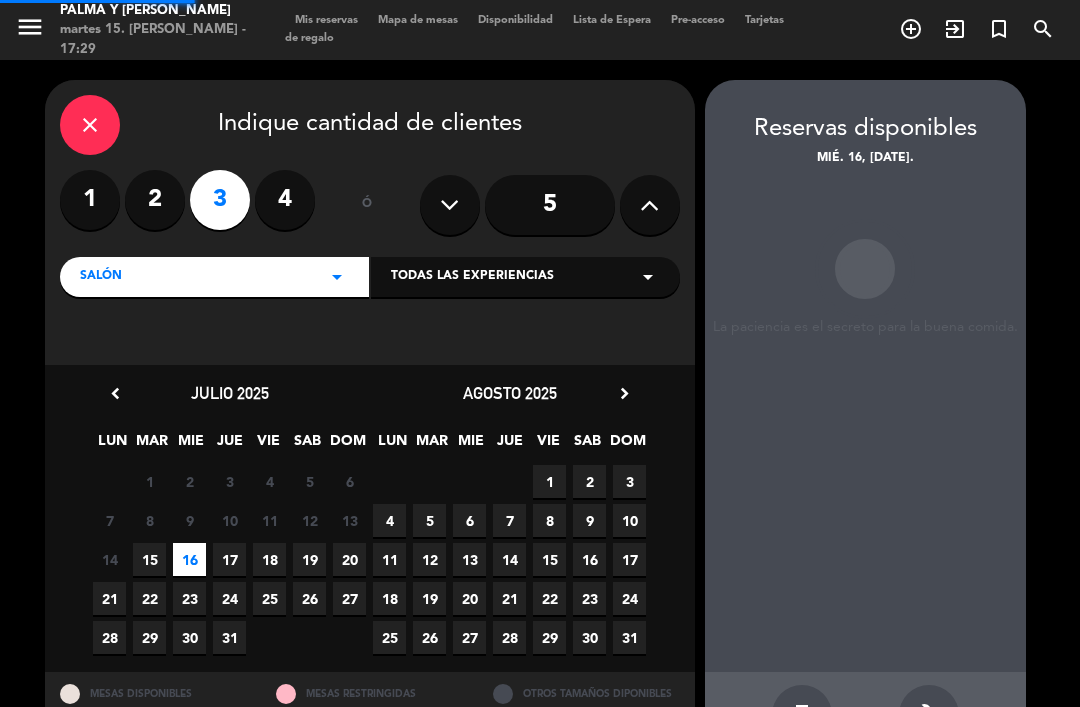 scroll, scrollTop: 26, scrollLeft: 0, axis: vertical 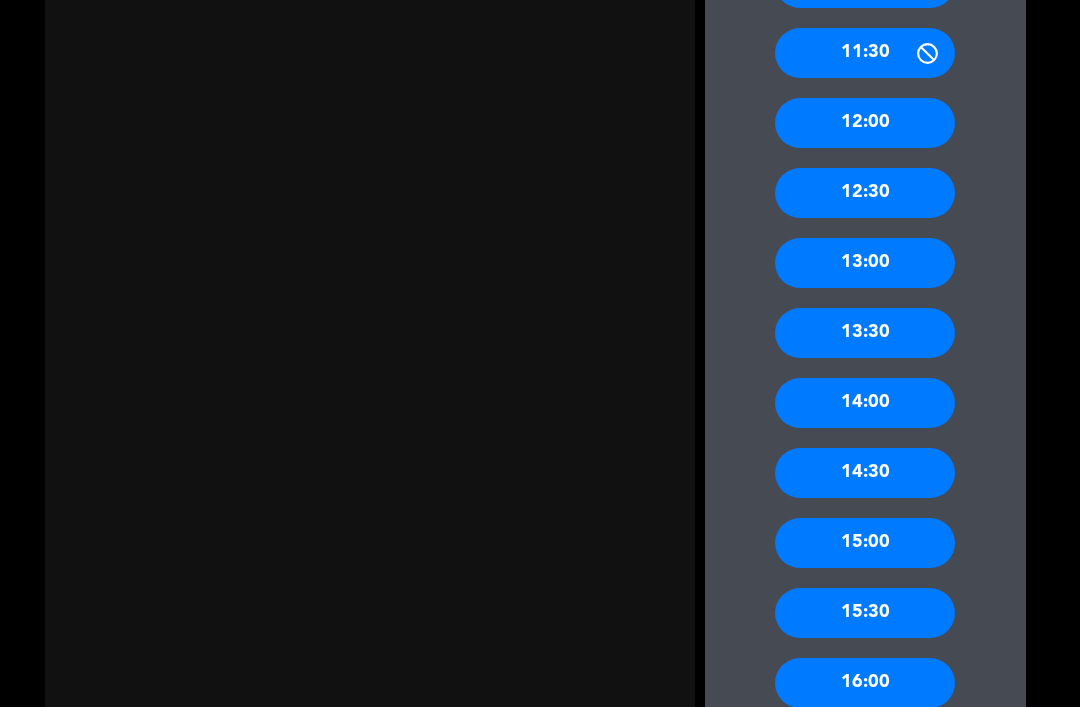 click on "15:00" at bounding box center (865, 543) 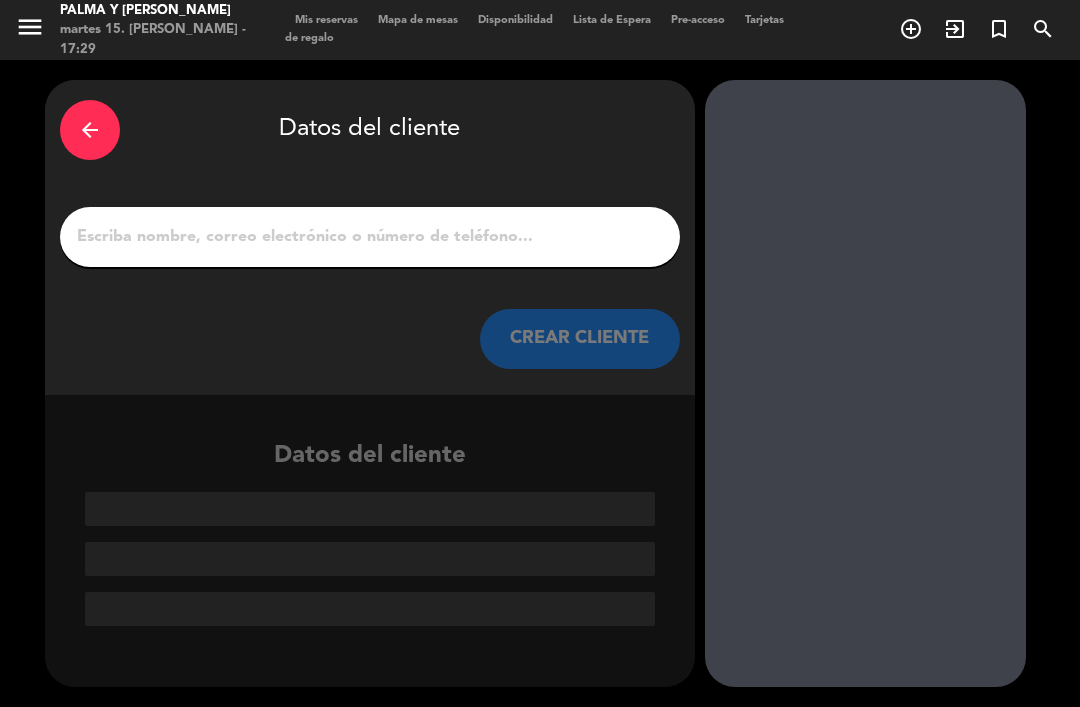 click on "arrow_back   Datos del cliente   CREAR CLIENTE" at bounding box center [370, 237] 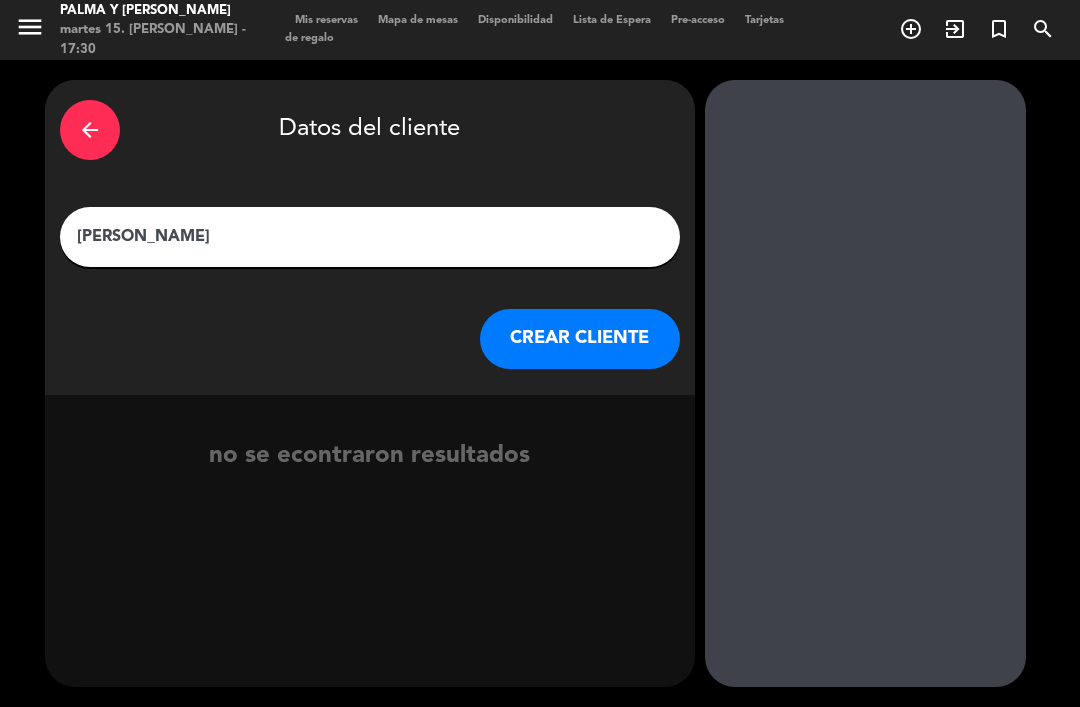 scroll, scrollTop: 64, scrollLeft: 0, axis: vertical 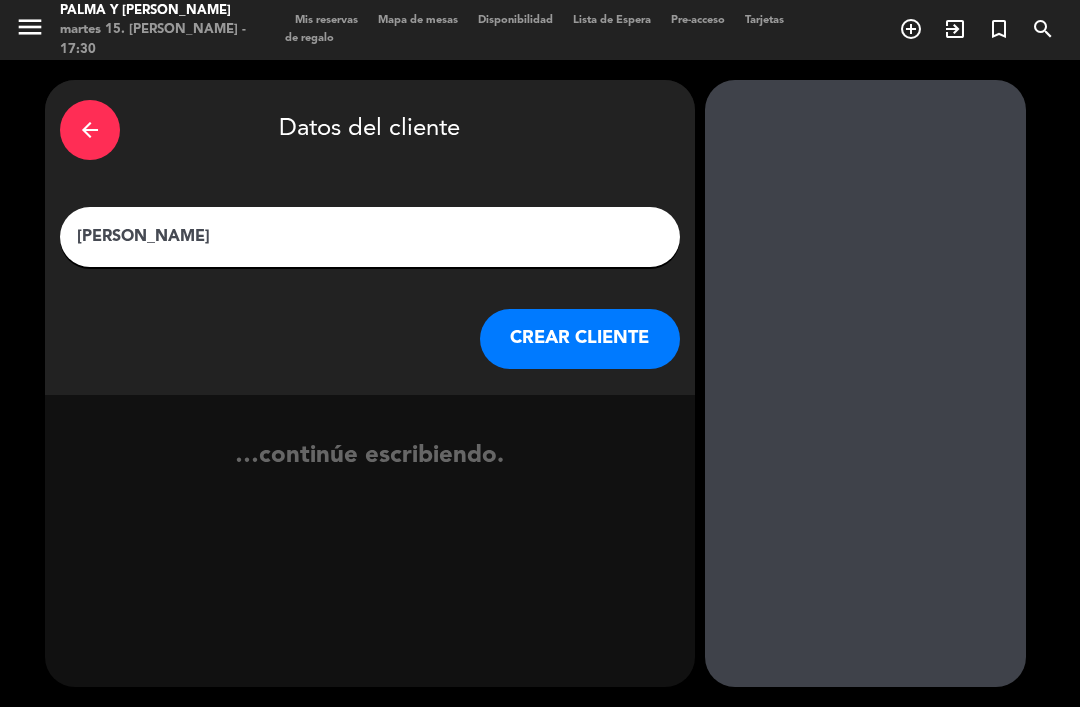 type on "[PERSON_NAME]" 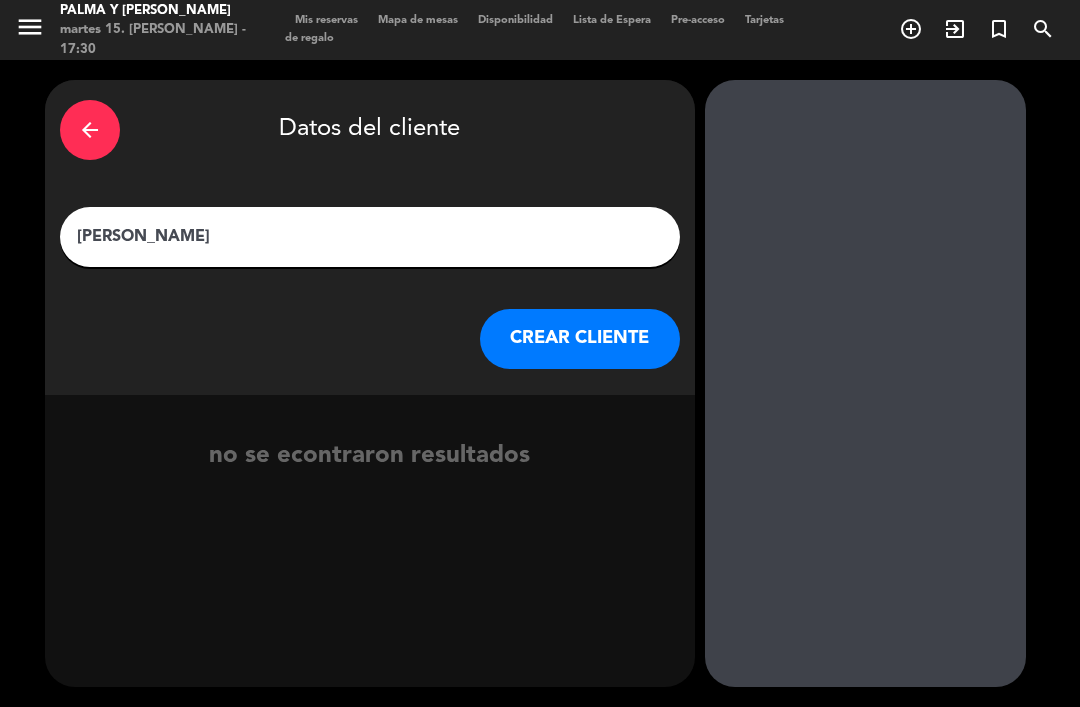 click on "CREAR CLIENTE" at bounding box center [580, 339] 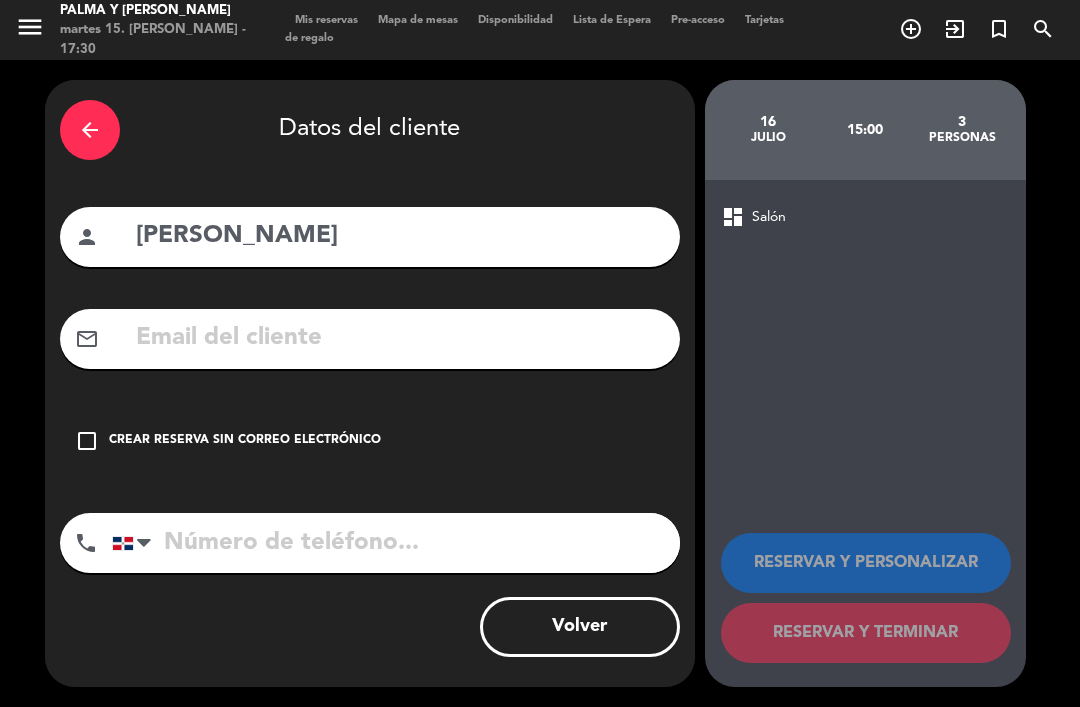 click at bounding box center [399, 338] 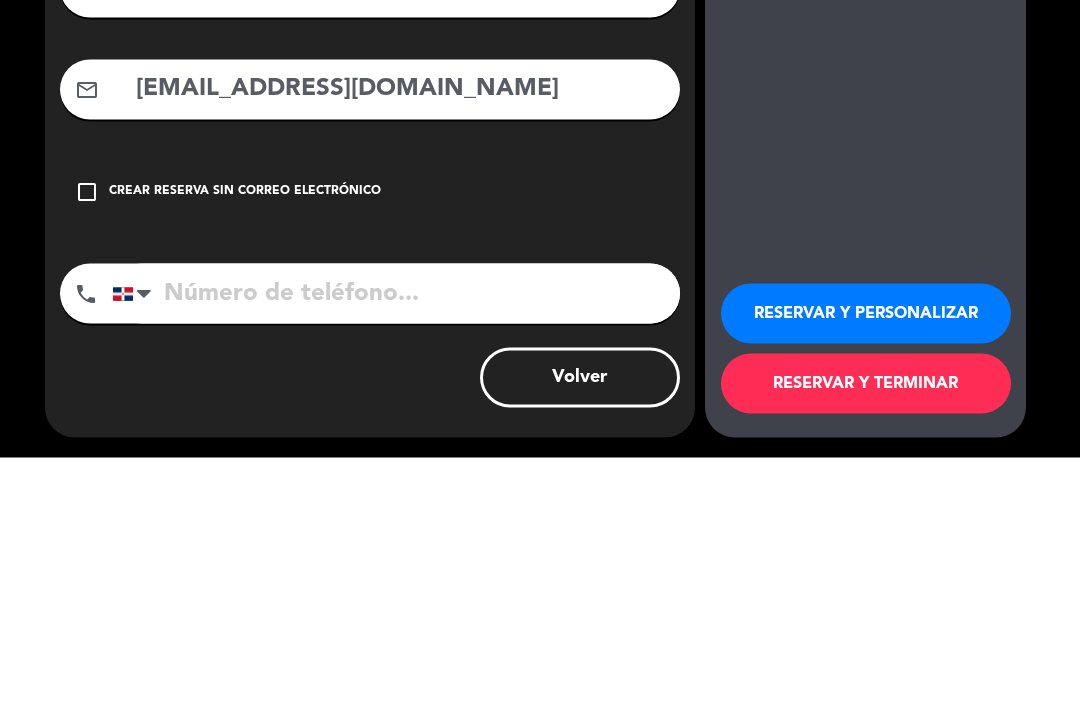 type on "[EMAIL_ADDRESS][DOMAIN_NAME]" 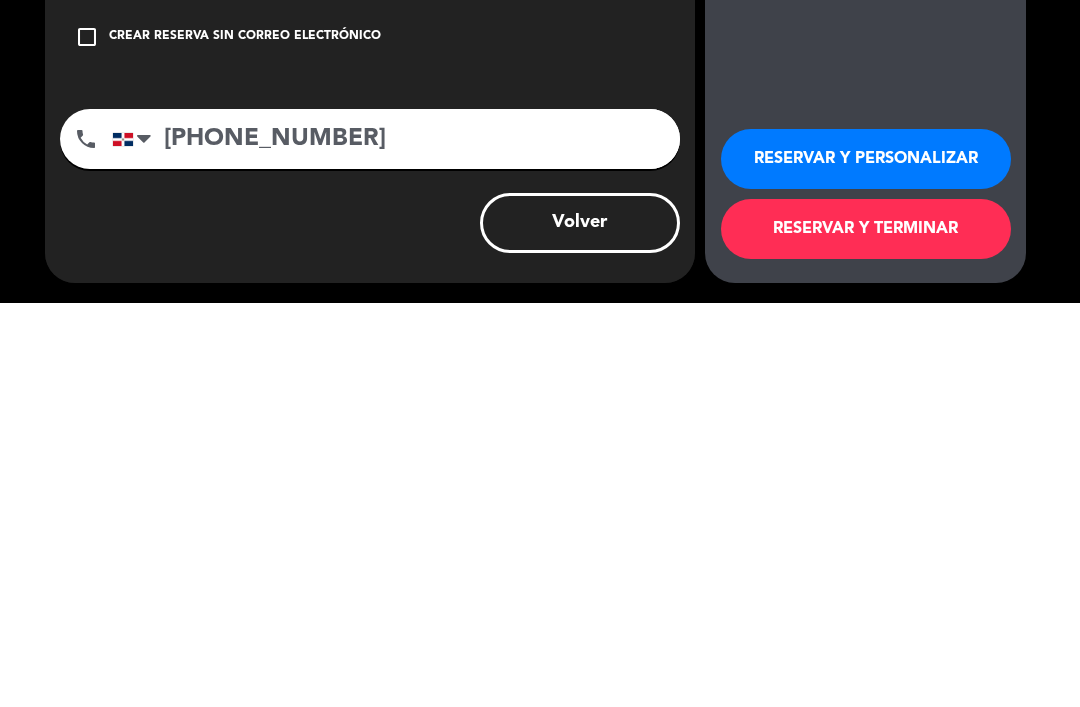 type on "[PHONE_NUMBER]" 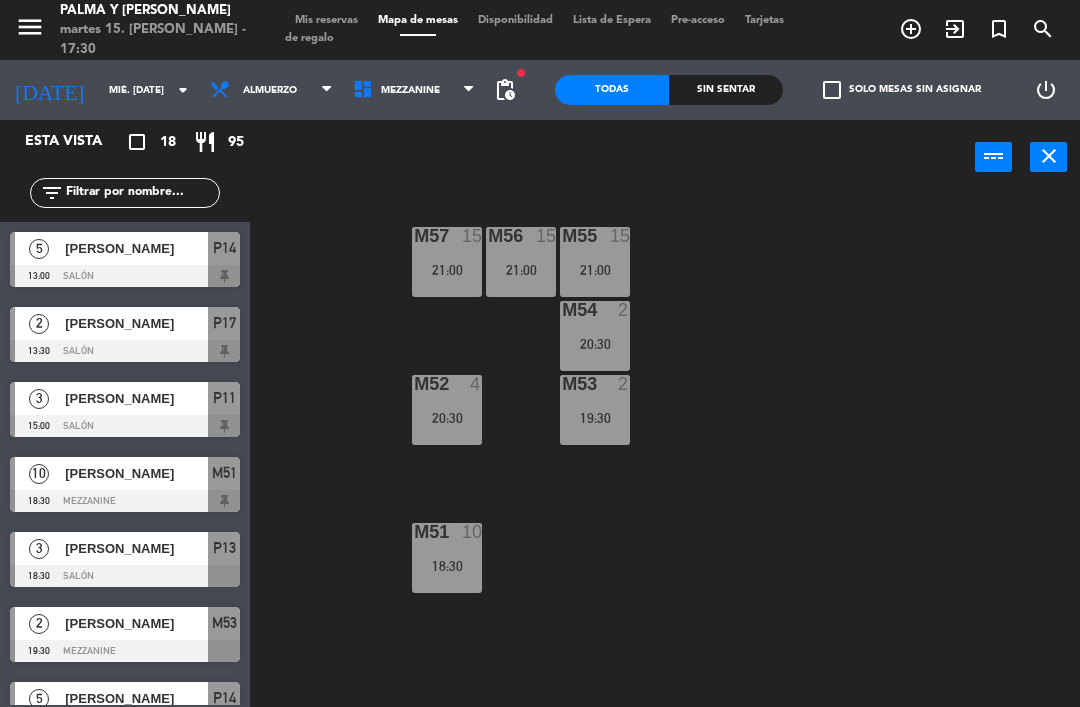 click on "Mezzanine" at bounding box center [414, 90] 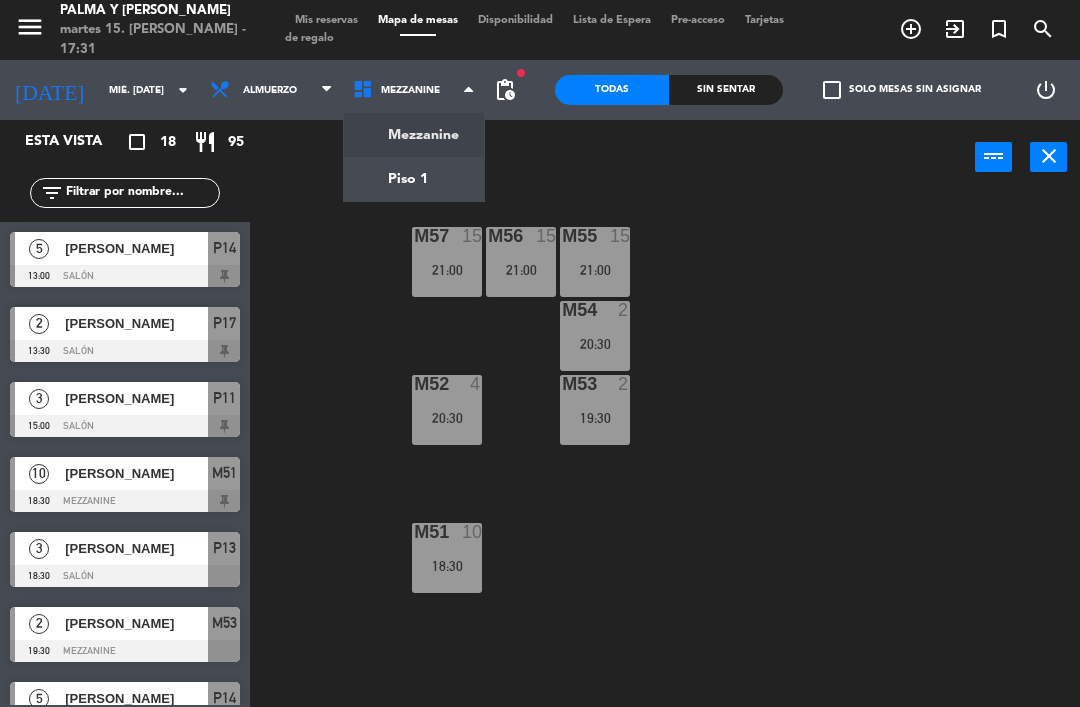 click on "menu  Palma y [PERSON_NAME] 15. [PERSON_NAME] - 17:31   Mis reservas   Mapa de mesas   Disponibilidad   Lista de Espera   Pre-acceso   Tarjetas de regalo  add_circle_outline exit_to_app turned_in_not search [DATE]    mié. [DATE] arrow_drop_down  Almuerzo  Almuerzo  Almuerzo  Mezzanine   Piso 1   Mezzanine   Mezzanine   Piso 1  fiber_manual_record pending_actions  Todas  Sin sentar  check_box_outline_blank   Solo mesas sin asignar   power_settings_new   Esta vista   crop_square  18  restaurant  95 filter_list  5   [PERSON_NAME]   13:00   Salón  P14  2   [PERSON_NAME]   13:30   Salón  P17  3   [PERSON_NAME]   15:00   Salón  P11  10   [PERSON_NAME]   18:30   Mezzanine  M51  3   [PERSON_NAME]   18:30   Salón  P13  2   [PERSON_NAME]   19:30   Mezzanine  M53  5   [PERSON_NAME]   20:00   Salón  P14  12   Daniela   20:00   Salón  S1  2   [PERSON_NAME] Influencer [PERSON_NAME]   20:00   Salón  P15  4   [PERSON_NAME] [PERSON_NAME]   20:00   Salón  R31  2   [PERSON_NAME]    20:00   Salón  P12  2   [PERSON_NAME]   20:30" 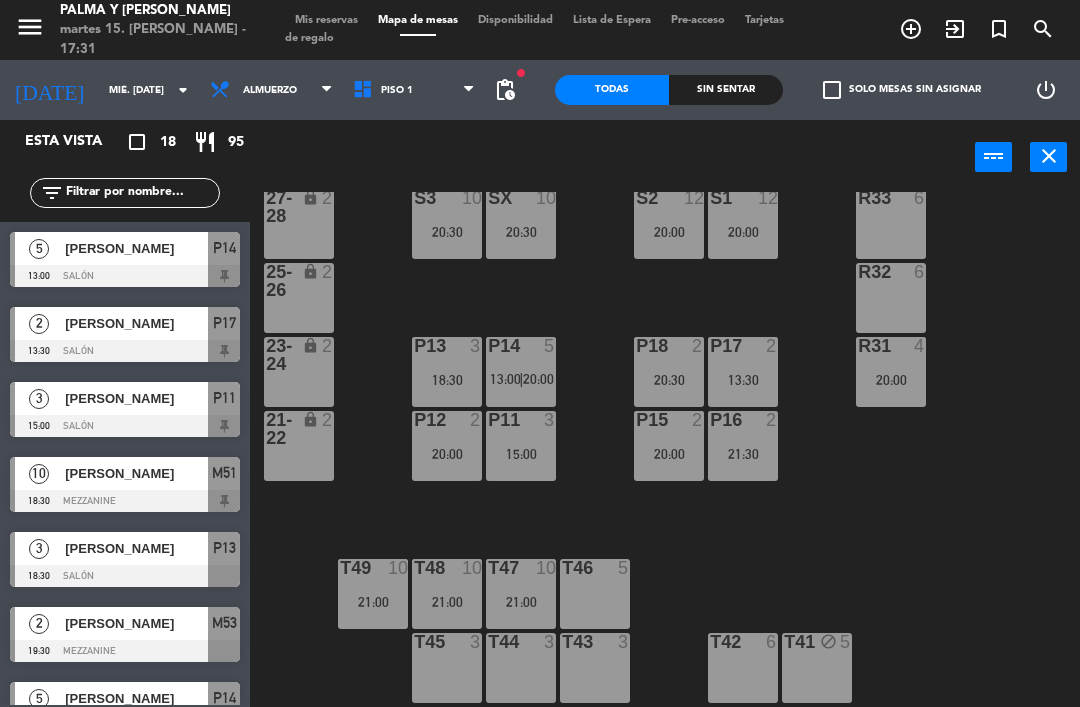 scroll, scrollTop: 38, scrollLeft: 0, axis: vertical 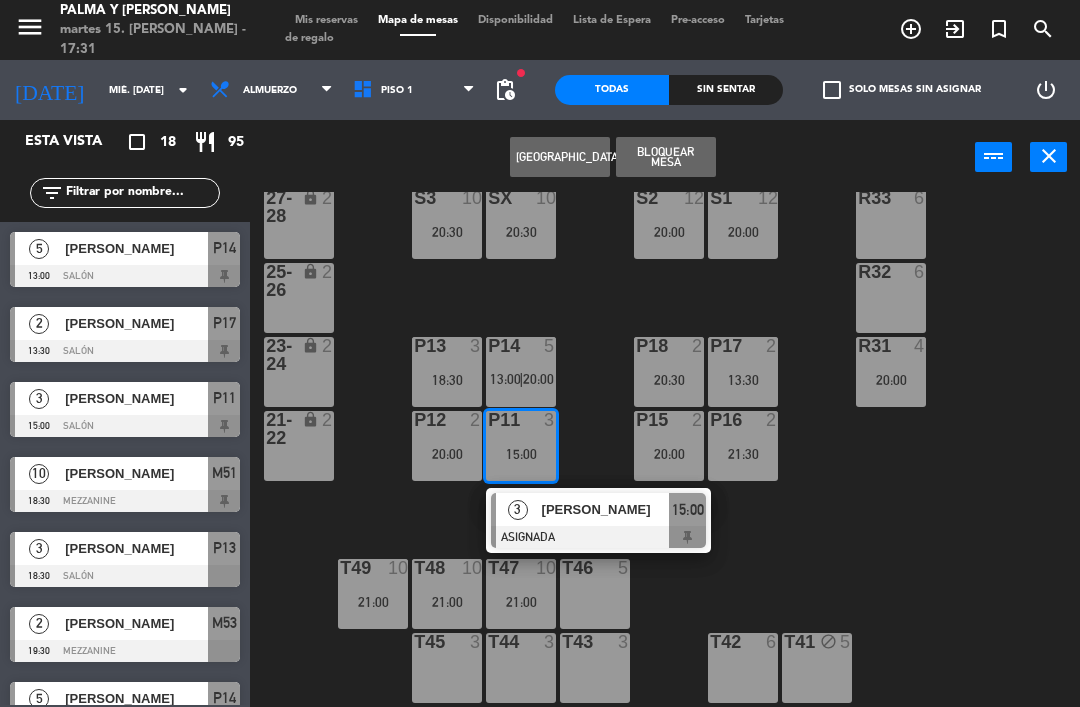 click on "2" at bounding box center [328, 272] 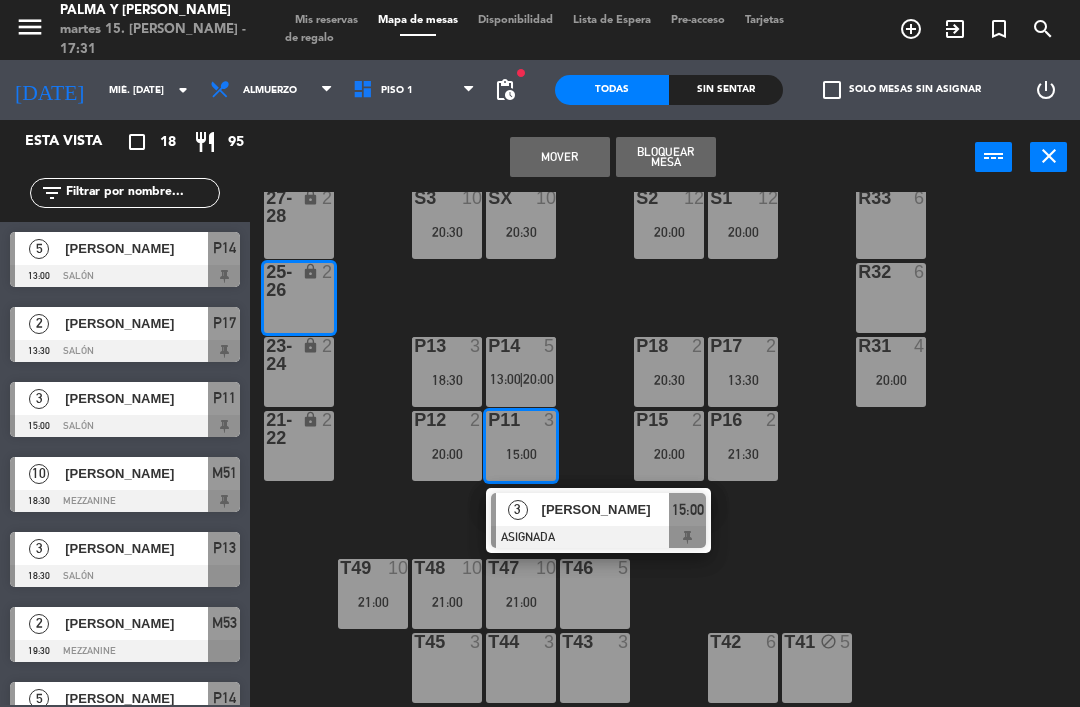 click on "2" at bounding box center [332, 281] 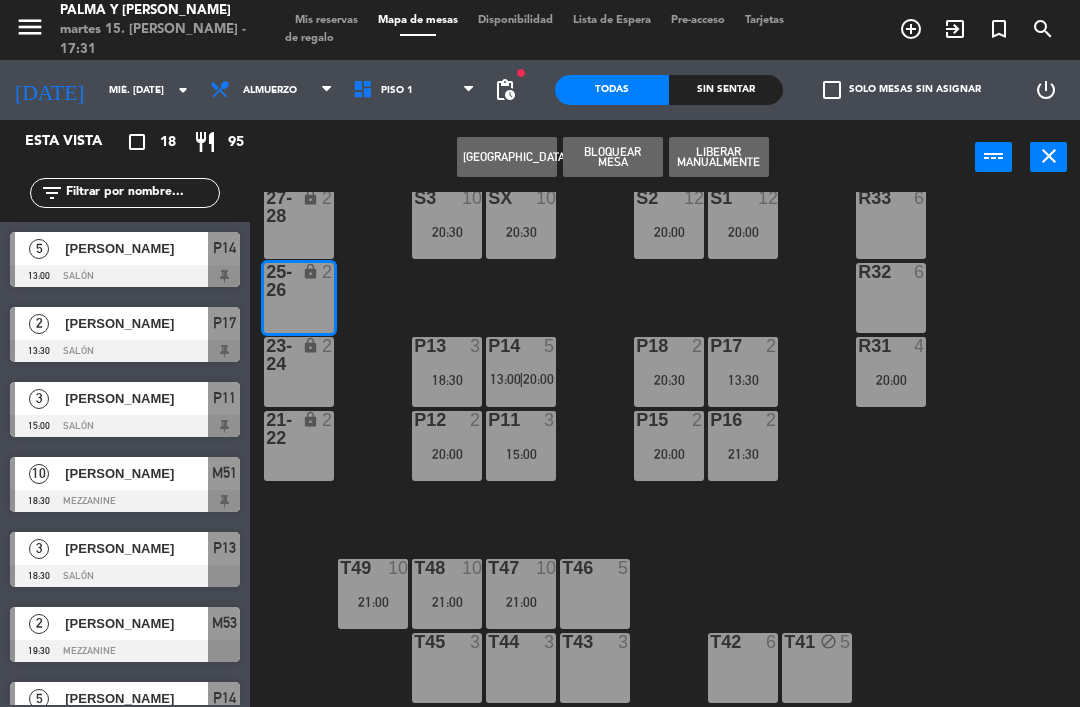scroll, scrollTop: 0, scrollLeft: 0, axis: both 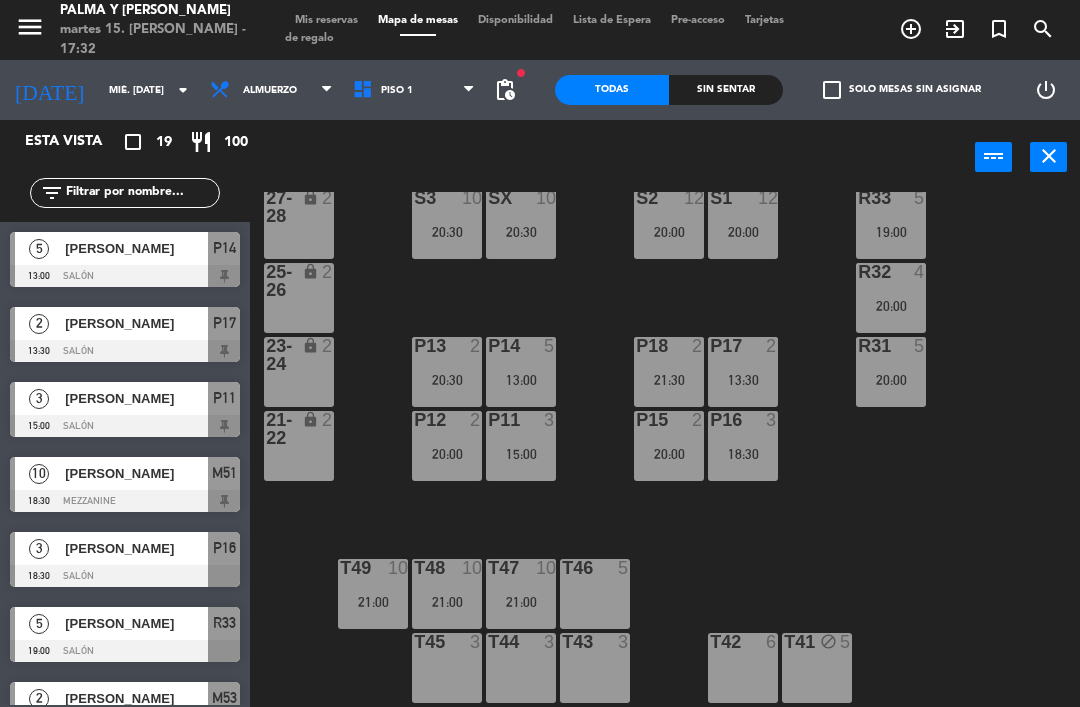 click on "13:00" at bounding box center [521, 380] 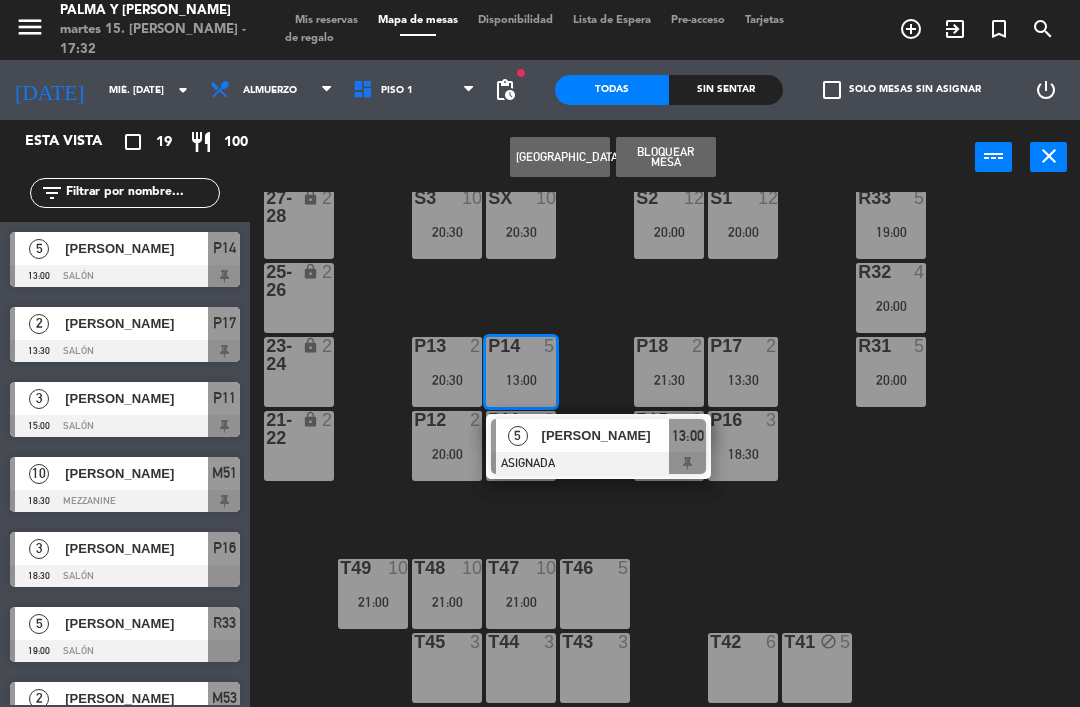 click on "R33  5   19:00  S1  12   20:00  S2  12   20:00  S3  10   20:30  SX  10   20:30  27-28 lock  2  R32  4   20:00  25-26 lock  2  P13  2   20:30  P14  5   13:00   5   [PERSON_NAME]   ASIGNADA  13:00 P18  2   21:30  P17  2   13:30  R31  5   20:00  23-24 lock  2  P12  2   20:00  P11  3   15:00  P15  2   20:00  P16  3   18:30  21-22 lock  2  T48  10   21:00  T47  10   21:00  T46  5  T49  10   21:00  T45  3  T44  3  T43  3  T42  6  T41 block  5" 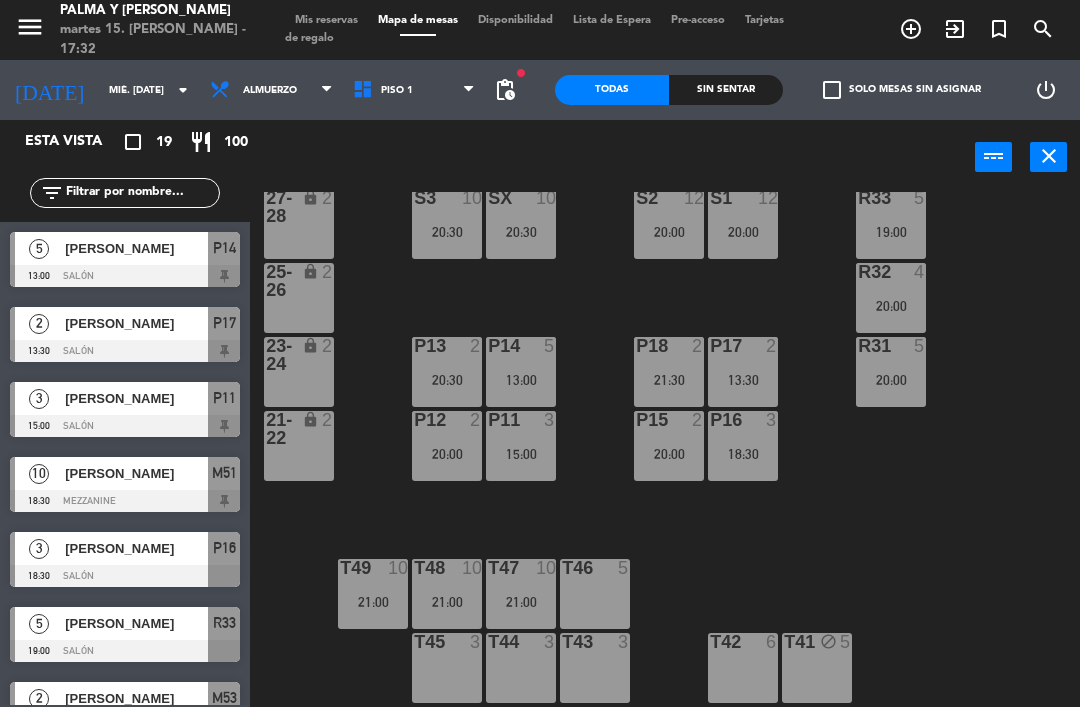 click on "15:00" at bounding box center (521, 454) 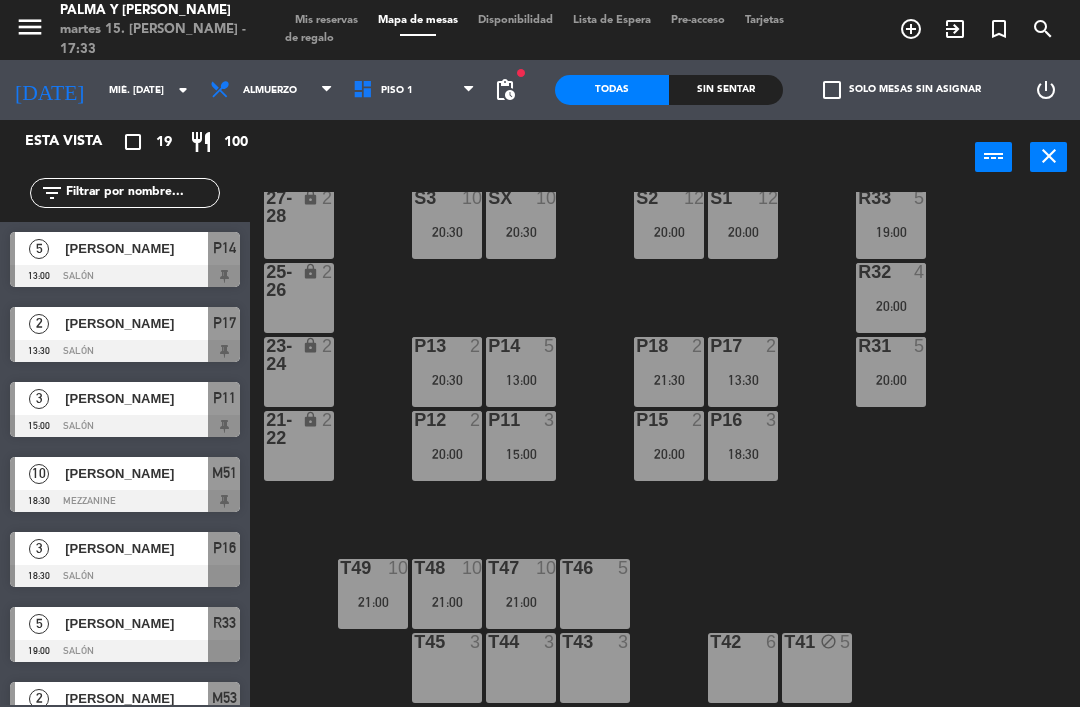 click on "R33  5   19:00  S1  12   20:00  S2  12   20:00  S3  10   20:30  SX  10   20:30  27-28 lock  2  R32  4   20:00  25-26 lock  2  P13  2   20:30  P14  5   13:00  P18  2   21:30  P17  2   13:30  R31  5   20:00  23-24 lock  2  P12  2   20:00  P11  3   15:00  P15  2   20:00  P16  3   18:30  21-22 lock  2  T48  10   21:00  T47  10   21:00  T46  5  T49  10   21:00  T45  3  T44  3  T43  3  T42  6  T41 block  5" 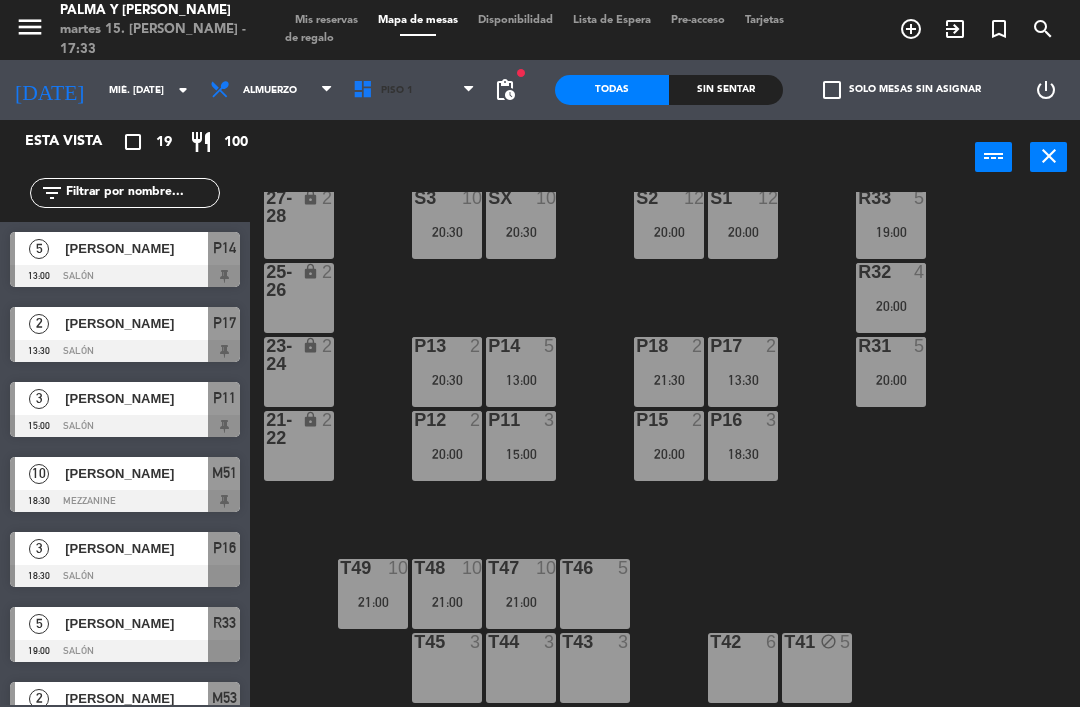click on "Piso 1" at bounding box center [414, 90] 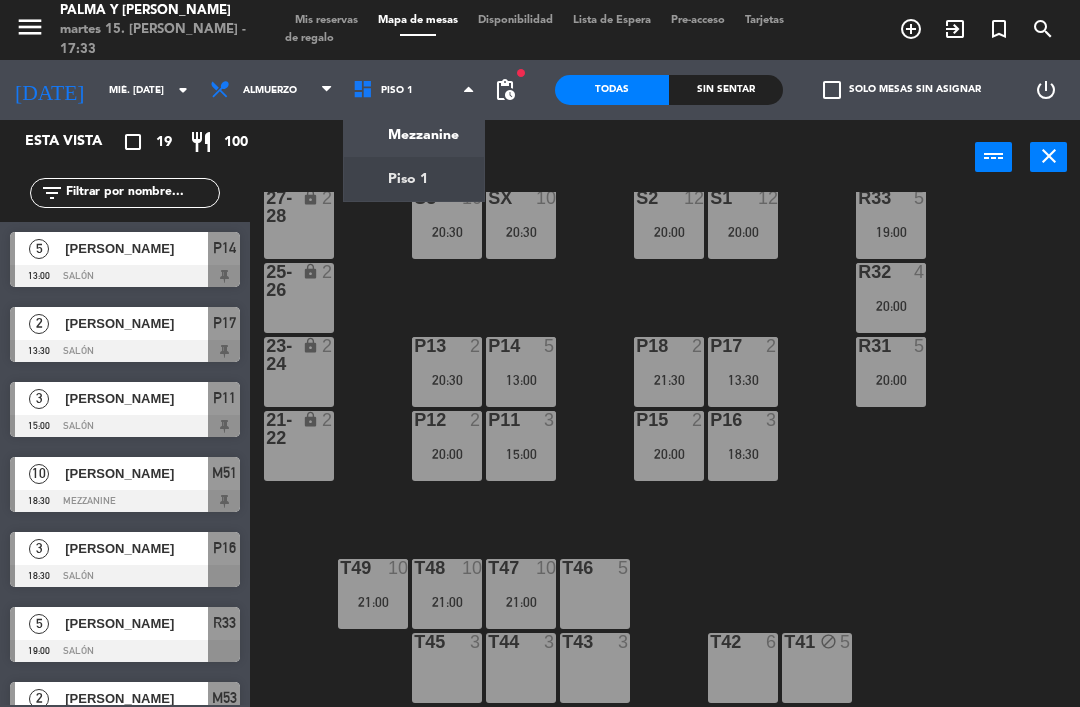 click on "menu  Palma y [PERSON_NAME] 15. [PERSON_NAME] - 17:33   Mis reservas   Mapa de mesas   Disponibilidad   Lista de Espera   Pre-acceso   Tarjetas de regalo  add_circle_outline exit_to_app turned_in_not search [DATE]    mié. [DATE] arrow_drop_down  Almuerzo  Almuerzo  Almuerzo  Mezzanine   Piso 1   Piso 1   Mezzanine   Piso 1  fiber_manual_record pending_actions  Todas  Sin sentar  check_box_outline_blank   Solo mesas sin asignar   power_settings_new   Esta vista   crop_square  19  restaurant  100 filter_list  5   [PERSON_NAME]   13:00   Salón  P14  2   [PERSON_NAME]   13:30   Salón  P17  3   [PERSON_NAME]   15:00   Salón  P11  10   [PERSON_NAME]   18:30   Mezzanine  M51  3   [PERSON_NAME]   18:30   Salón  P16  5   [PERSON_NAME]   19:00   Salón  R33  2   [PERSON_NAME]   19:30   Mezzanine  M53  5   [PERSON_NAME]   20:00   Salón  R31  12   Daniela   20:00   Salón  S1  2   [PERSON_NAME] Influencer [PERSON_NAME]   20:00   Salón  P15  4   [PERSON_NAME] [PERSON_NAME]   20:00   Salón  R32  2   [PERSON_NAME]" 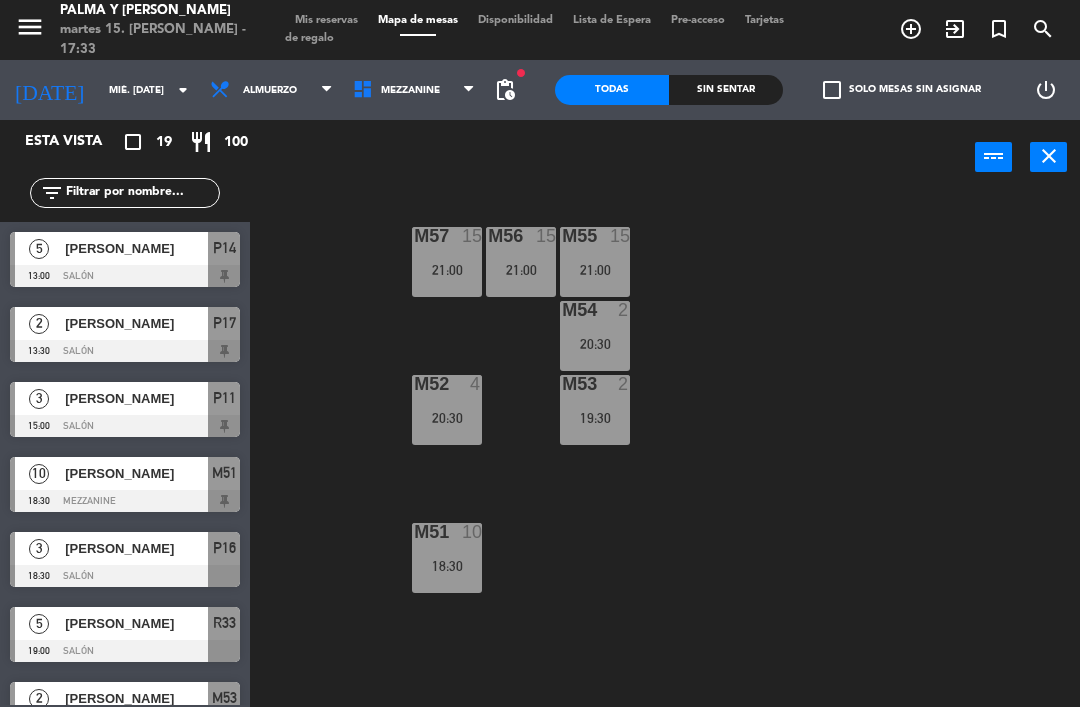 click on "Mezzanine" at bounding box center [410, 90] 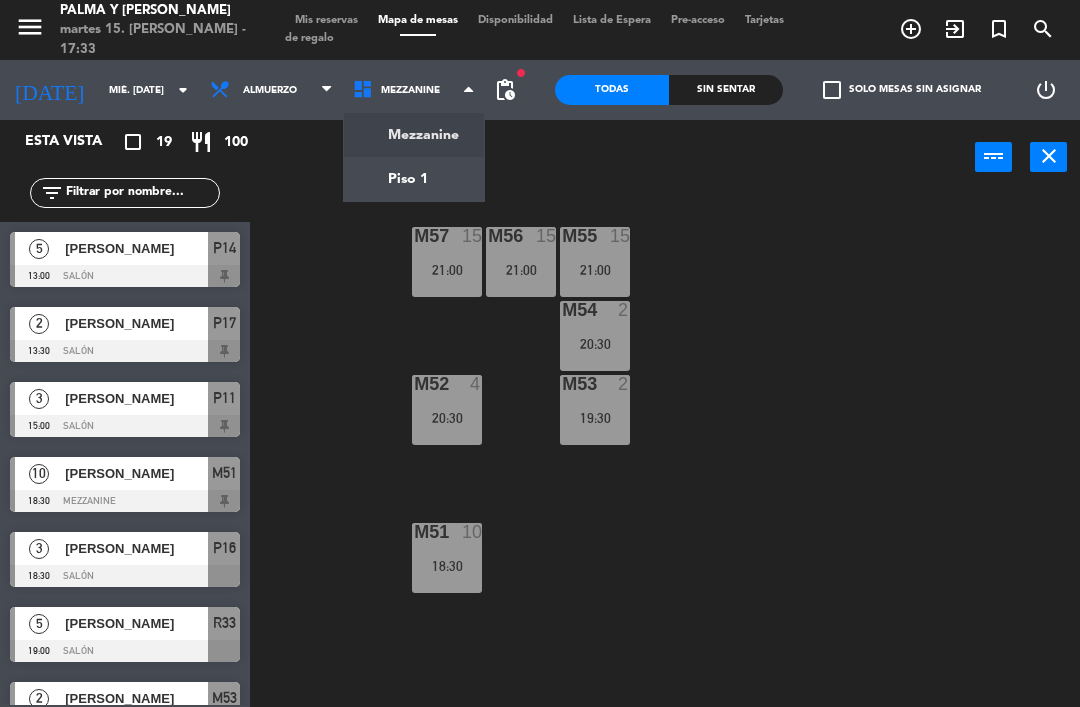click on "mié. [DATE]" 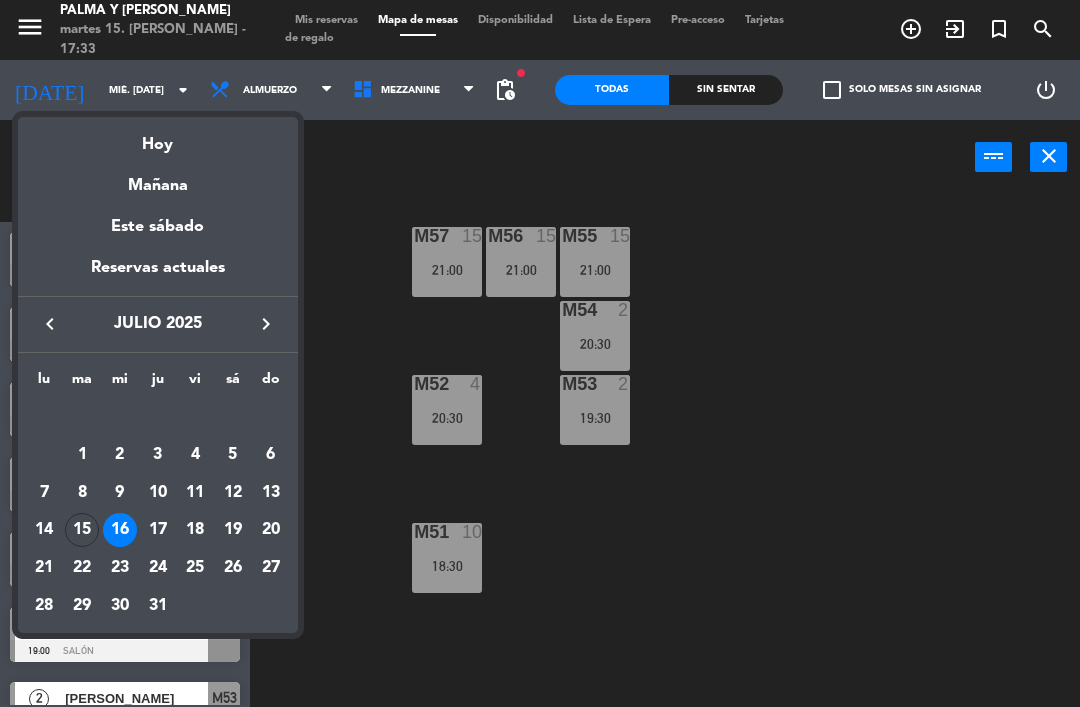 click on "15" at bounding box center [82, 530] 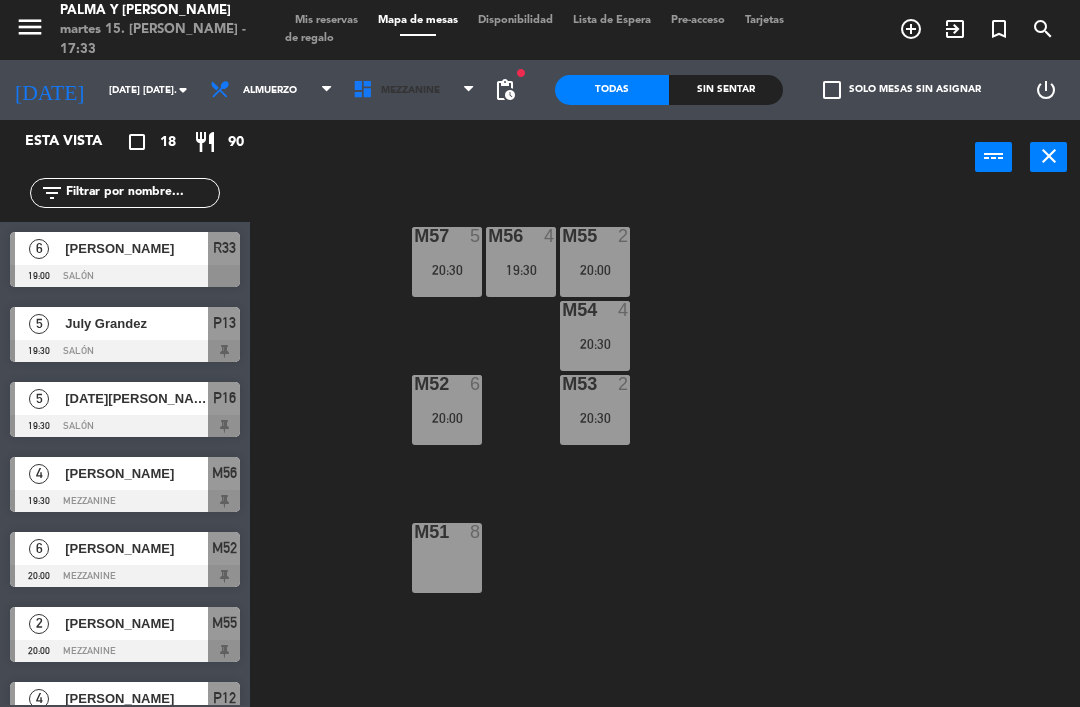click on "Mezzanine" at bounding box center [410, 90] 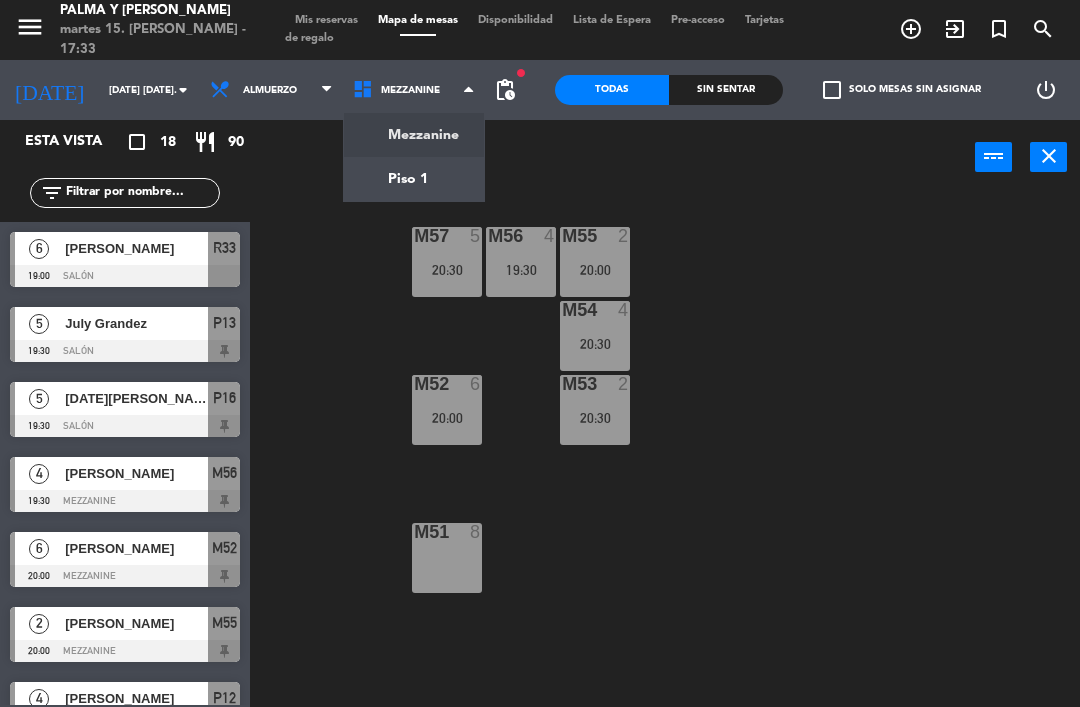 click on "menu  Palma y [PERSON_NAME] 15. [PERSON_NAME] - 17:33   Mis reservas   Mapa de mesas   Disponibilidad   Lista de Espera   Pre-acceso   Tarjetas de regalo  add_circle_outline exit_to_app turned_in_not search [DATE]    [DATE] [DATE]. arrow_drop_down  Almuerzo  Almuerzo  Almuerzo  Mezzanine   Piso 1   Mezzanine   Mezzanine   Piso 1  fiber_manual_record pending_actions  Todas  Sin sentar  check_box_outline_blank   Solo mesas sin asignar   power_settings_new   Esta vista   crop_square  18  restaurant  90 filter_list  6   [PERSON_NAME]   19:00   Salón  R33  [DATE] Grandez    19:30   Salón  P13  5   [DATE][PERSON_NAME]   19:30   Salón  P16  4   [PERSON_NAME]   19:30   Mezzanine  M56  6   [PERSON_NAME]   20:00   Mezzanine  M52  2   [PERSON_NAME]    20:00   Mezzanine  M55  4   [PERSON_NAME]   20:00   Salón  P12  2   ROSABAEZ   20:00   Salón  P18  4   [PERSON_NAME]   20:00   Salón  R32  4   [PERSON_NAME]   20:00   Salón  P11  8   [PERSON_NAME]   20:30   Salón  R31  2   [PERSON_NAME] [PERSON_NAME]   20:30   Mezzanine  S3" 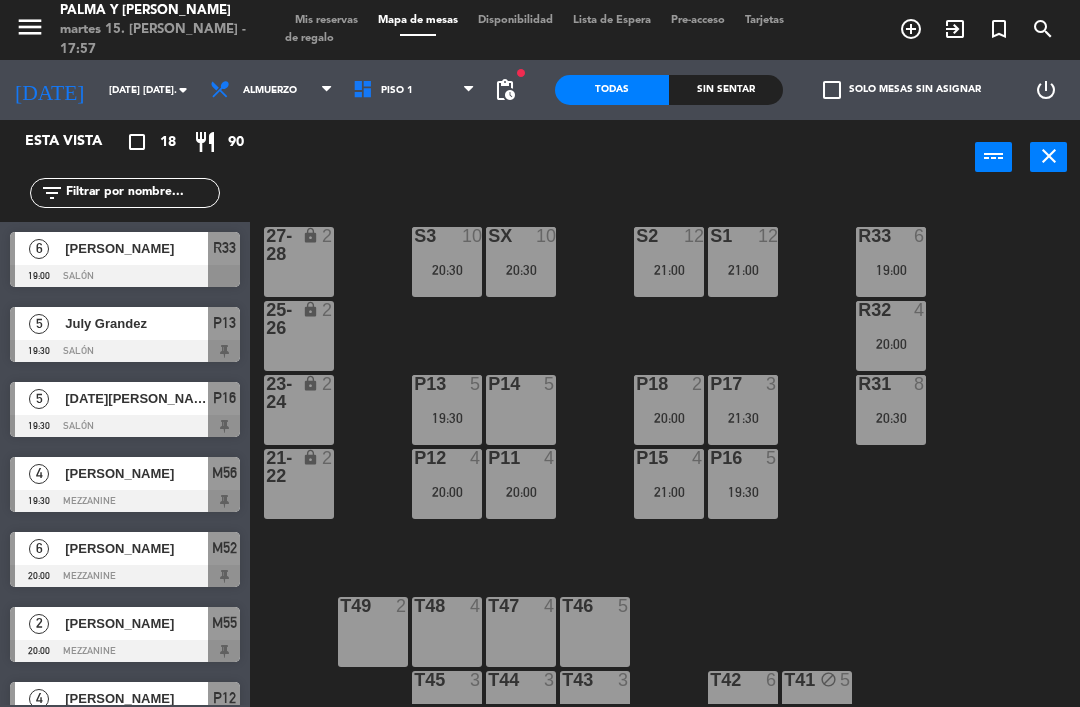 click on "19:30" at bounding box center (743, 492) 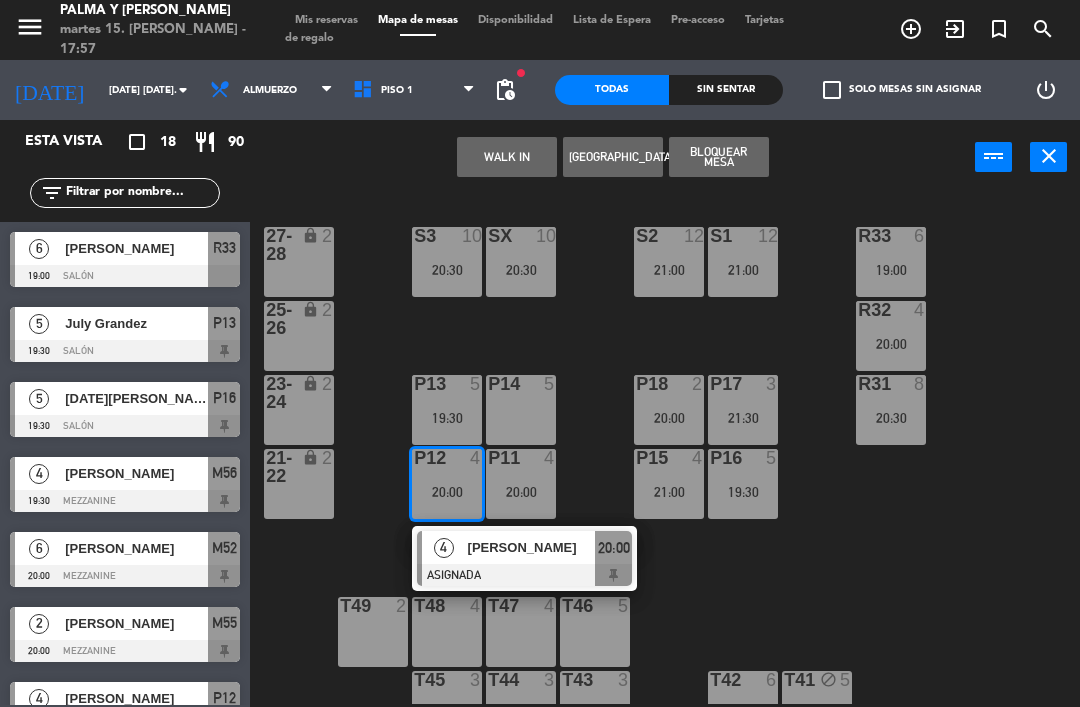 click on "21:00" at bounding box center (669, 492) 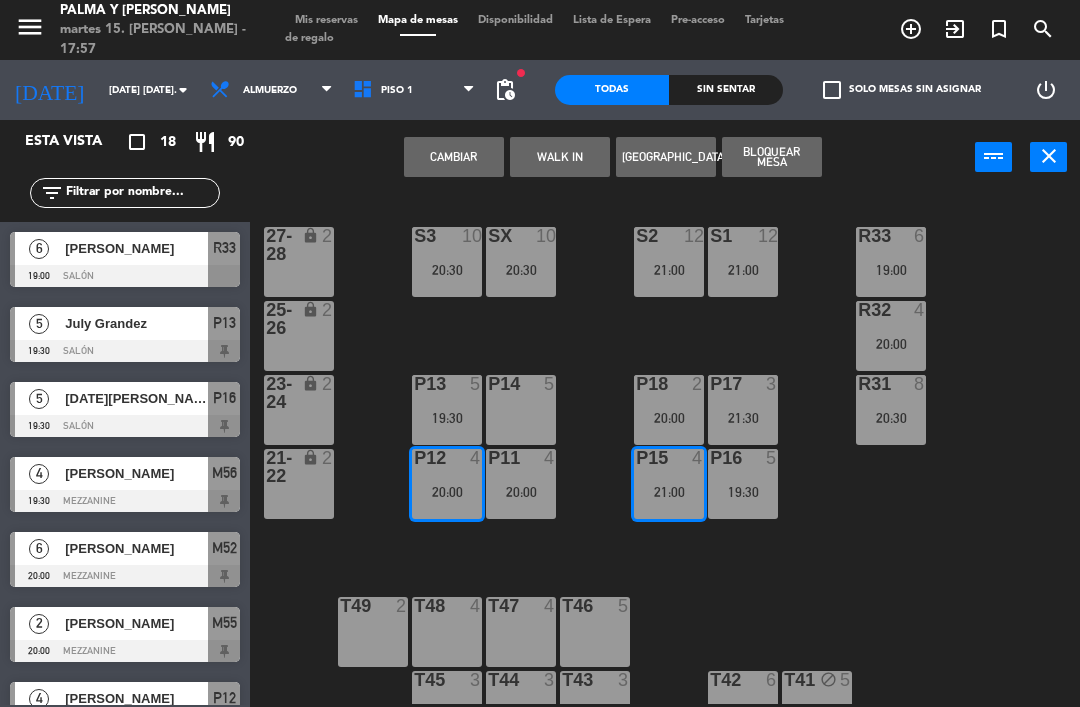 click on "Cambiar" at bounding box center [454, 157] 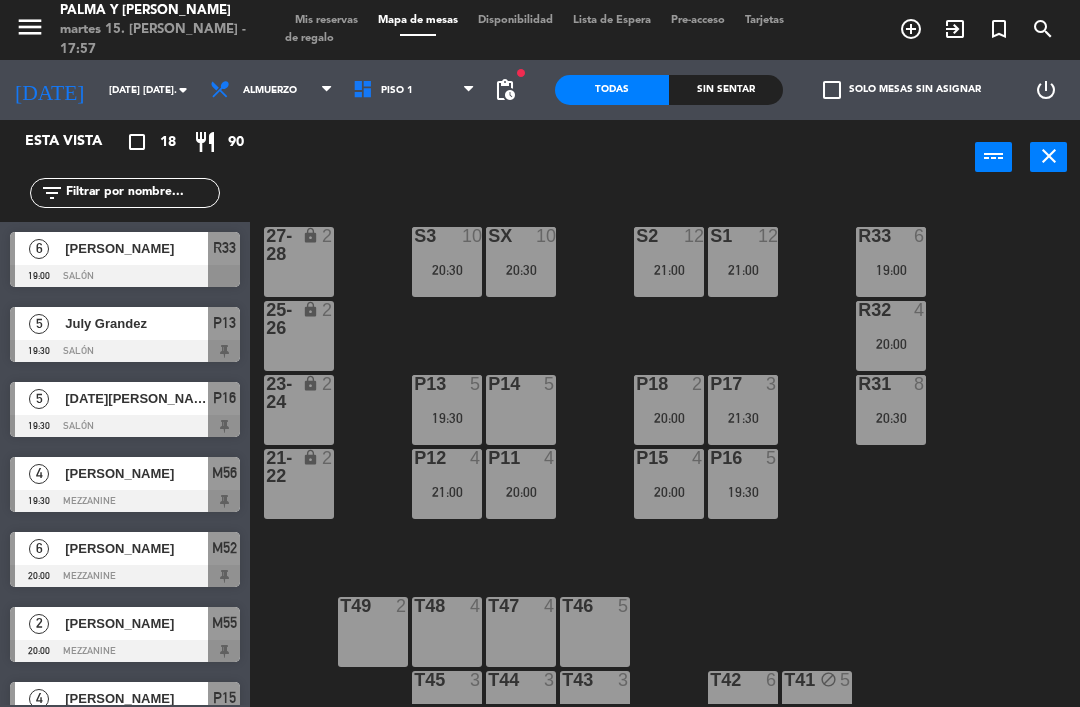scroll, scrollTop: 11, scrollLeft: 0, axis: vertical 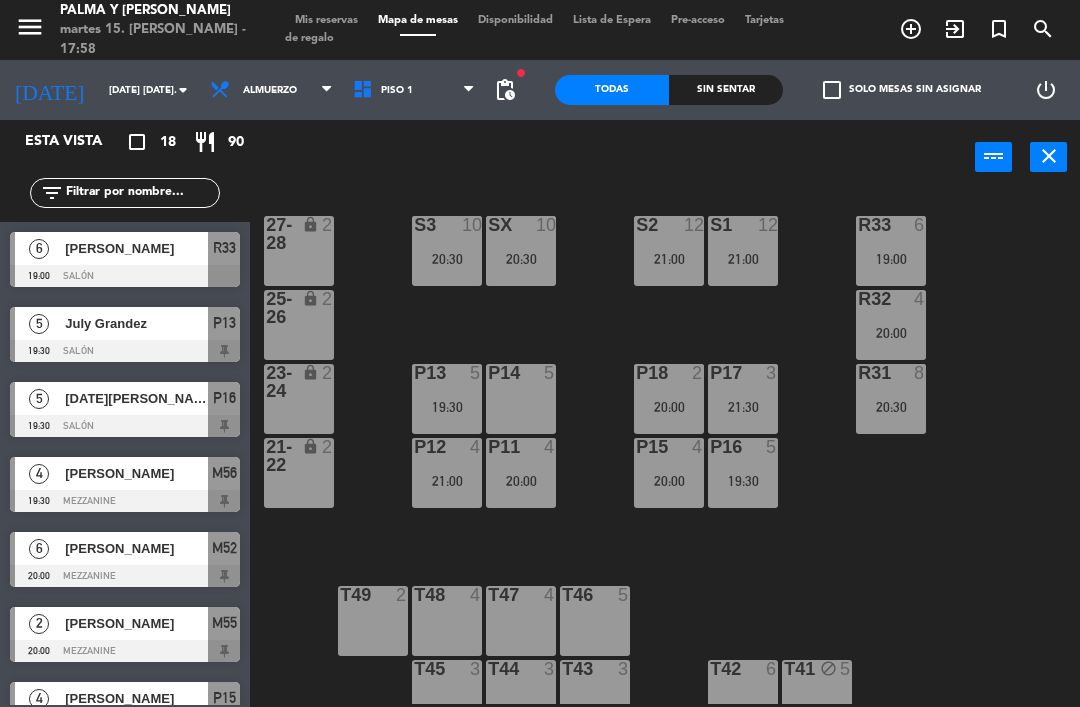 click on "21:00" at bounding box center [447, 481] 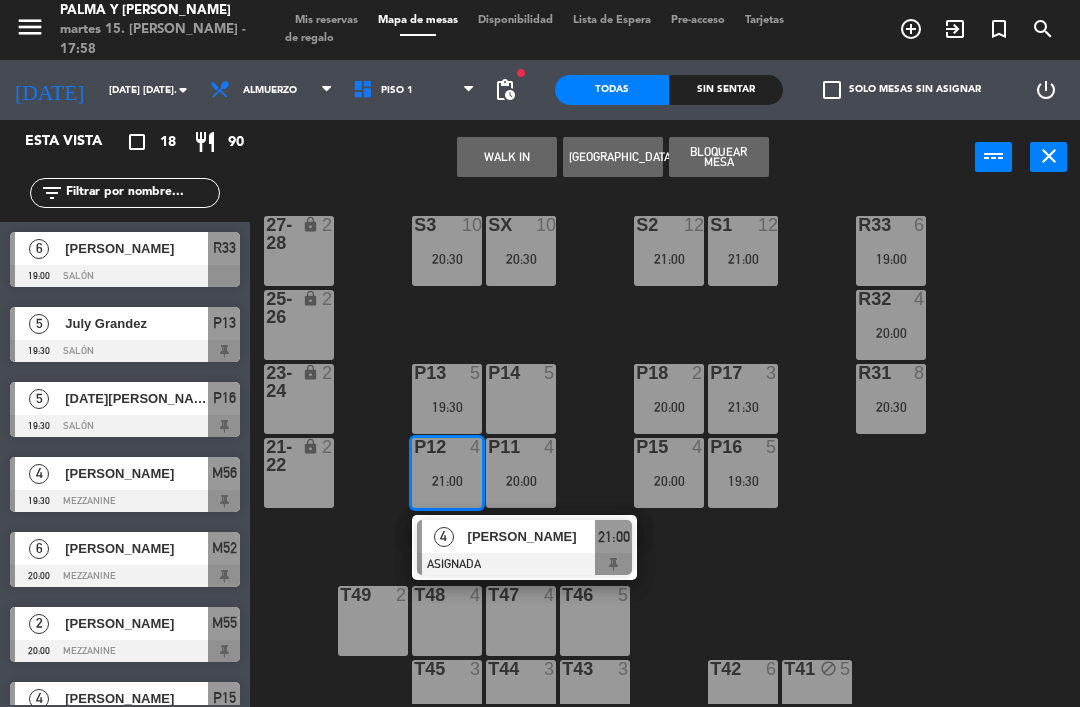 click on "P15  4   20:00" at bounding box center (669, 473) 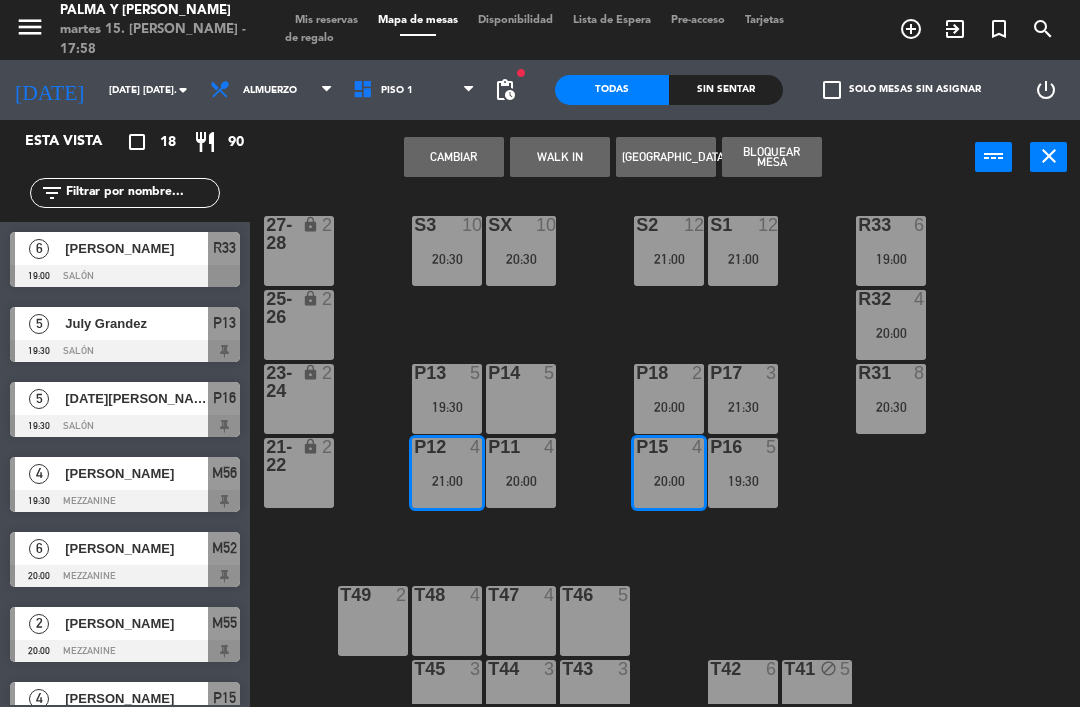 click on "Cambiar" at bounding box center [454, 157] 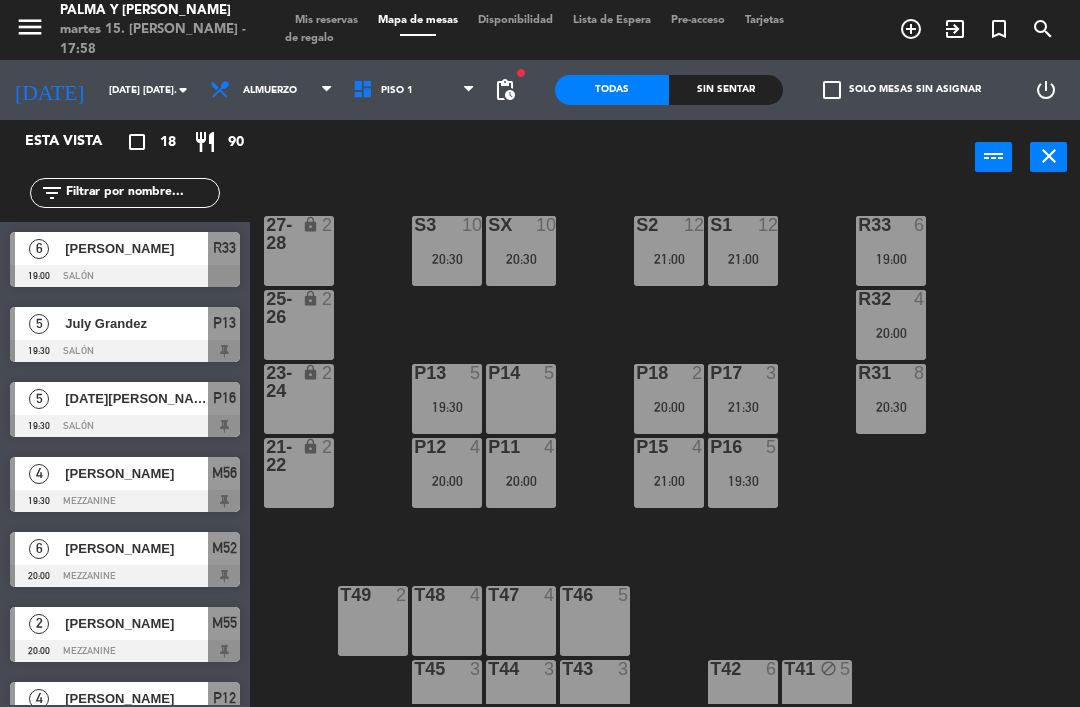 click on "R33  6   19:00  S1  12   21:00  S2  12   21:00  S3  10   20:30  SX  10   20:30  27-28 lock  2  R32  4   20:00  25-26 lock  2  P13  5   19:30  P14  5  P18  2   20:00  P17  3   21:30  R31  8   20:30  23-24 lock  2  P12  4   20:00  P11  4   20:00  P15  4   21:00  P16  5   19:30  21-22 lock  2  T48  4  T47  4  T46  5  T49  2  T45  3  T44  3  T43  3  T42  6  T41 block  5" 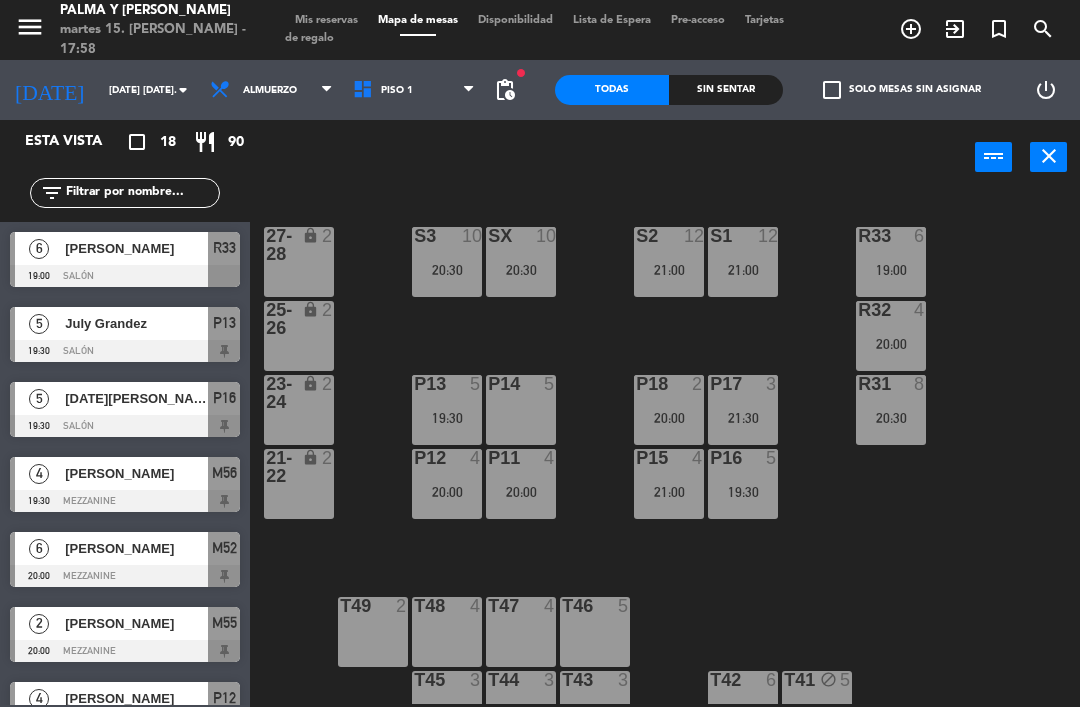 scroll, scrollTop: 0, scrollLeft: 0, axis: both 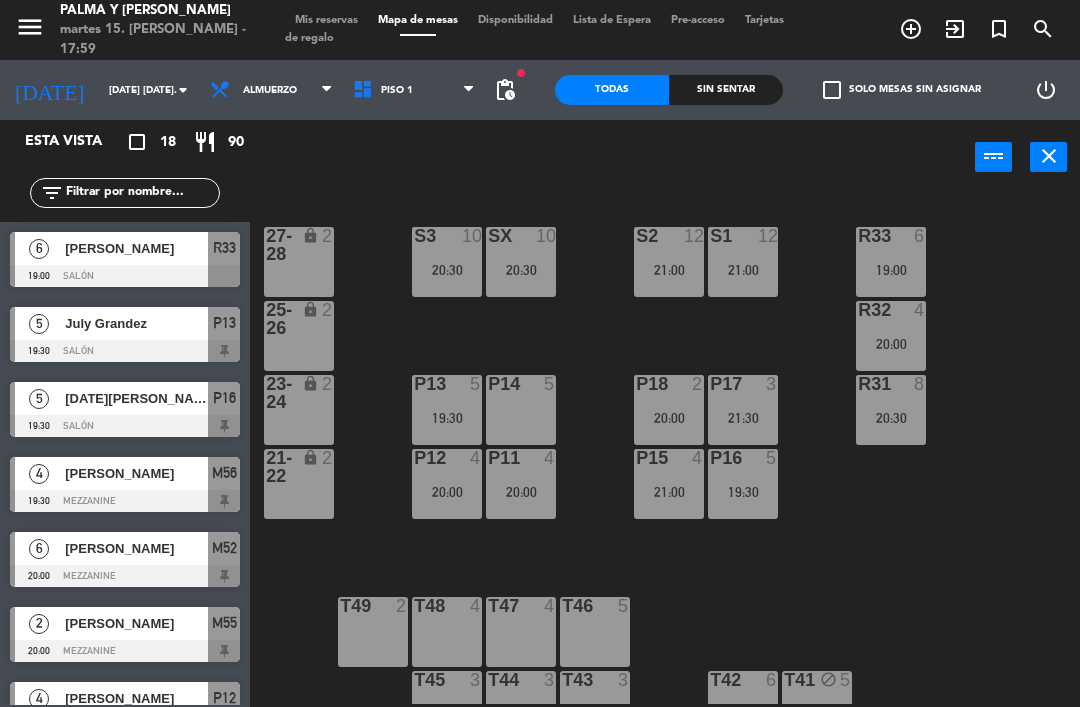 click on "R33  6   19:00  S1  12   21:00  S2  12   21:00  S3  10   20:30  SX  10   20:30  27-28 lock  2  R32  4   20:00  25-26 lock  2  P13  5   19:30  P14  5  P18  2   20:00  P17  3   21:30  R31  8   20:30  23-24 lock  2  P12  4   20:00  P11  4   20:00  P15  4   21:00  P16  5   19:30  21-22 lock  2  T48  4  T47  4  T46  5  T49  2  T45  3  T44  3  T43  3  T42  6  T41 block  5" 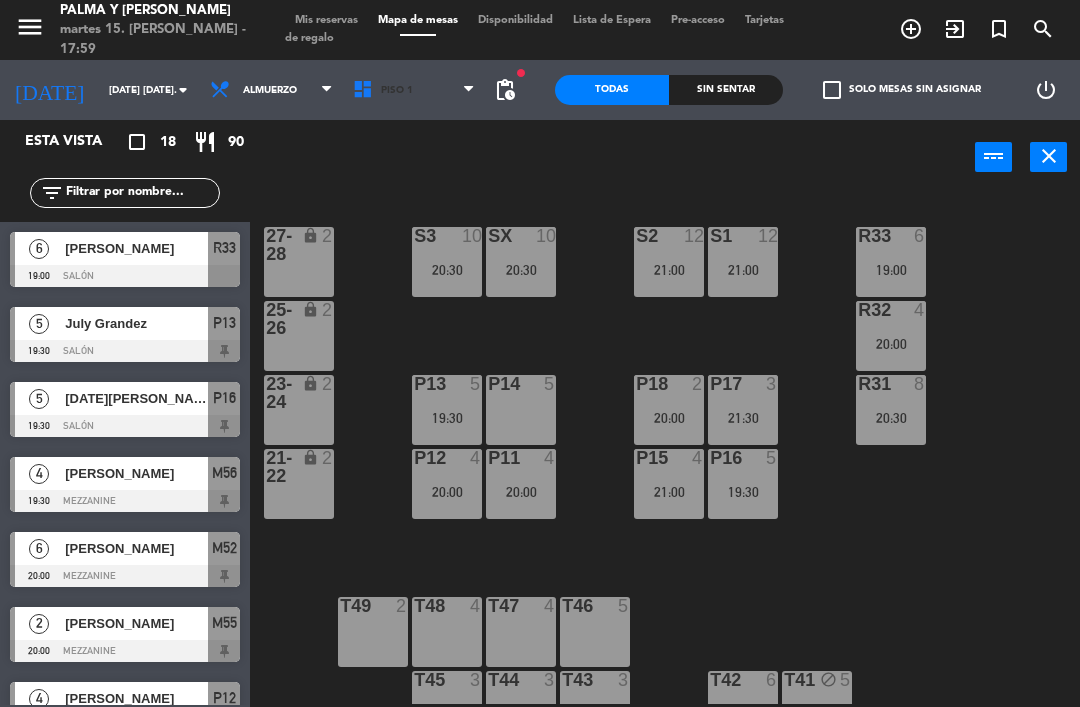 click on "Piso 1" at bounding box center (414, 90) 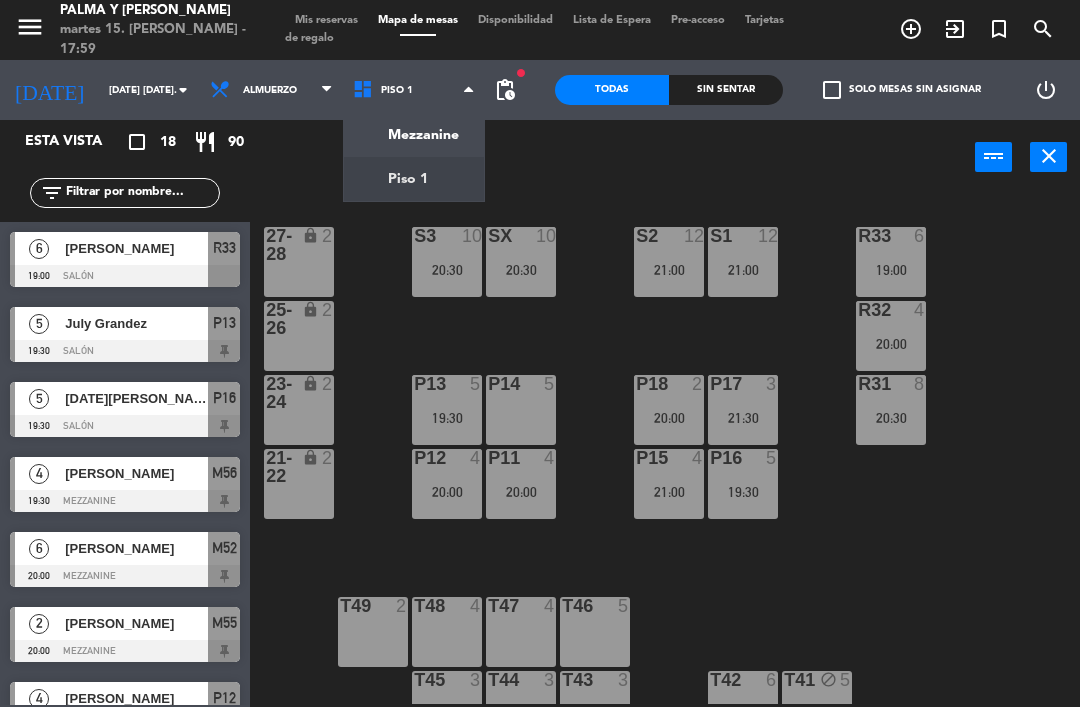 click on "menu  Palma y [PERSON_NAME] 15. [PERSON_NAME] - 17:59   Mis reservas   Mapa de mesas   Disponibilidad   Lista de Espera   Pre-acceso   Tarjetas de regalo  add_circle_outline exit_to_app turned_in_not search [DATE]    [DATE] [DATE]. arrow_drop_down  Almuerzo  Almuerzo  Almuerzo  Mezzanine   Piso 1   Piso 1   Mezzanine   Piso 1  fiber_manual_record pending_actions  Todas  Sin sentar  check_box_outline_blank   Solo mesas sin asignar   power_settings_new   Esta vista   crop_square  18  restaurant  90 filter_list  6   [PERSON_NAME]   19:00   Salón  R33  [DATE] Grandez    19:30   Salón  P13  5   [DATE][PERSON_NAME]   19:30   Salón  P16  4   [PERSON_NAME]   19:30   Mezzanine  M56  6   [PERSON_NAME]   20:00   Mezzanine  M52  2   [PERSON_NAME]    20:00   Mezzanine  M55  4   [PERSON_NAME]   20:00   Salón  P12  2   ROSABAEZ   20:00   Salón  P18  4   [PERSON_NAME]   20:00   Salón  R32  4   [PERSON_NAME]   20:00   Salón  P11  8   [PERSON_NAME]   20:30   Salón  R31  2   [PERSON_NAME] [PERSON_NAME]   20:30   Mezzanine  M53" 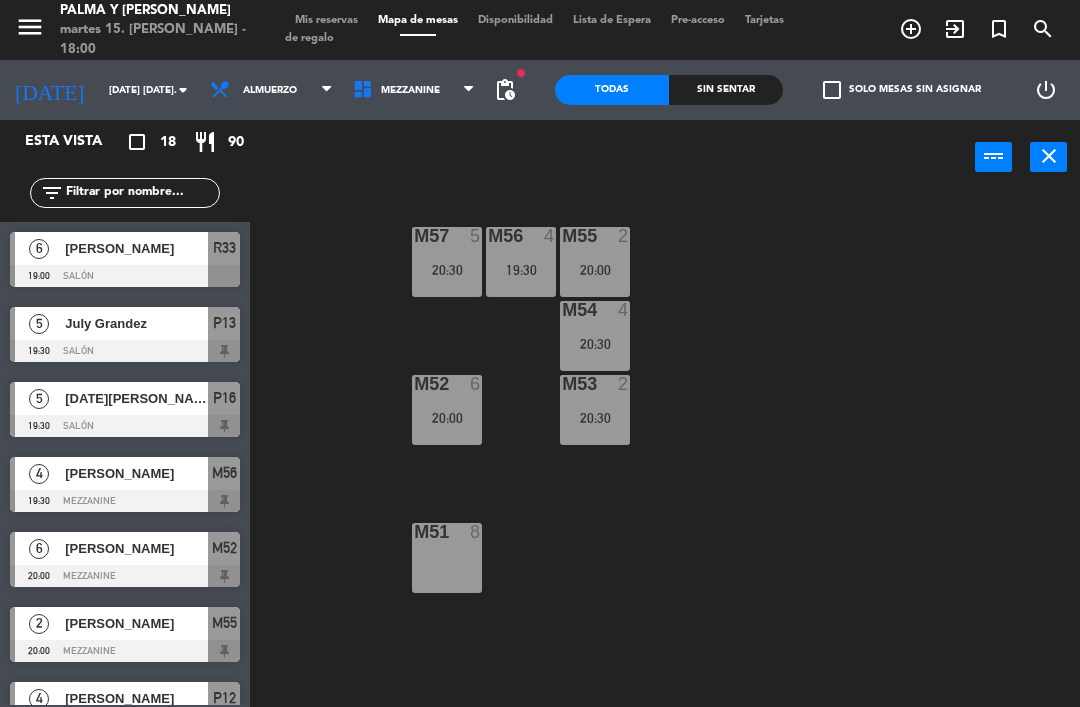 click on "Mezzanine" at bounding box center [414, 90] 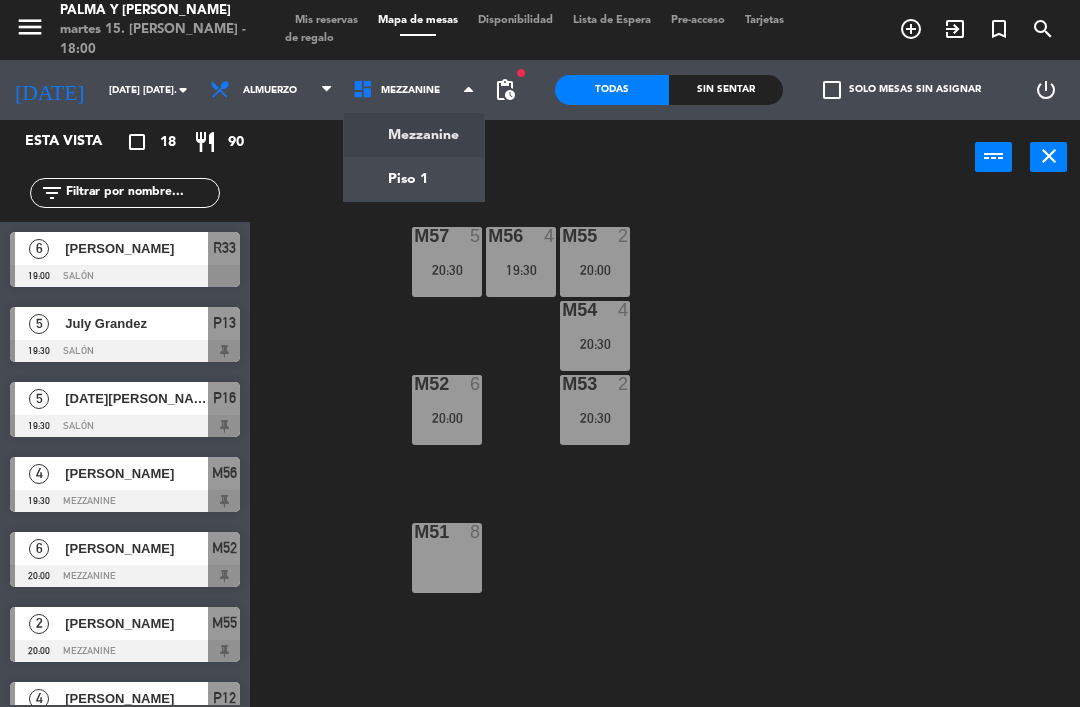 click on "menu  Palma y [PERSON_NAME] 15. [PERSON_NAME] - 18:00   Mis reservas   Mapa de mesas   Disponibilidad   Lista de Espera   Pre-acceso   Tarjetas de regalo  add_circle_outline exit_to_app turned_in_not search [DATE]    [DATE] [DATE]. arrow_drop_down  Almuerzo  Almuerzo  Almuerzo  Mezzanine   Piso 1   Mezzanine   Mezzanine   Piso 1  fiber_manual_record pending_actions  Todas  Sin sentar  check_box_outline_blank   Solo mesas sin asignar   power_settings_new   Esta vista   crop_square  18  restaurant  90 filter_list  6   [PERSON_NAME]   19:00   Salón  R33  [DATE] Grandez    19:30   Salón  P13  5   [DATE][PERSON_NAME]   19:30   Salón  P16  4   [PERSON_NAME]   19:30   Mezzanine  M56  6   [PERSON_NAME]   20:00   Mezzanine  M52  2   [PERSON_NAME]    20:00   Mezzanine  M55  4   [PERSON_NAME]   20:00   Salón  P12  2   ROSABAEZ   20:00   Salón  P18  4   [PERSON_NAME]   20:00   Salón  R32  4   [PERSON_NAME]   20:00   Salón  P11  8   [PERSON_NAME]   20:30   Salón  R31  2   [PERSON_NAME] [PERSON_NAME]   20:30   Mezzanine  S3" 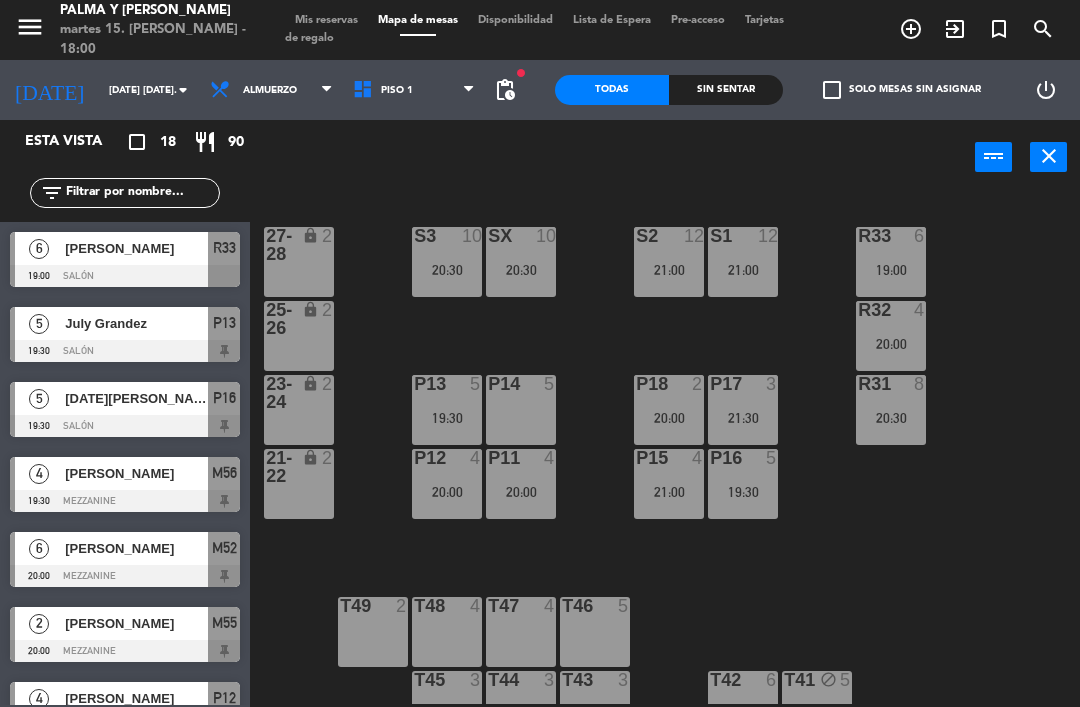 click on "[DATE] [DATE]." 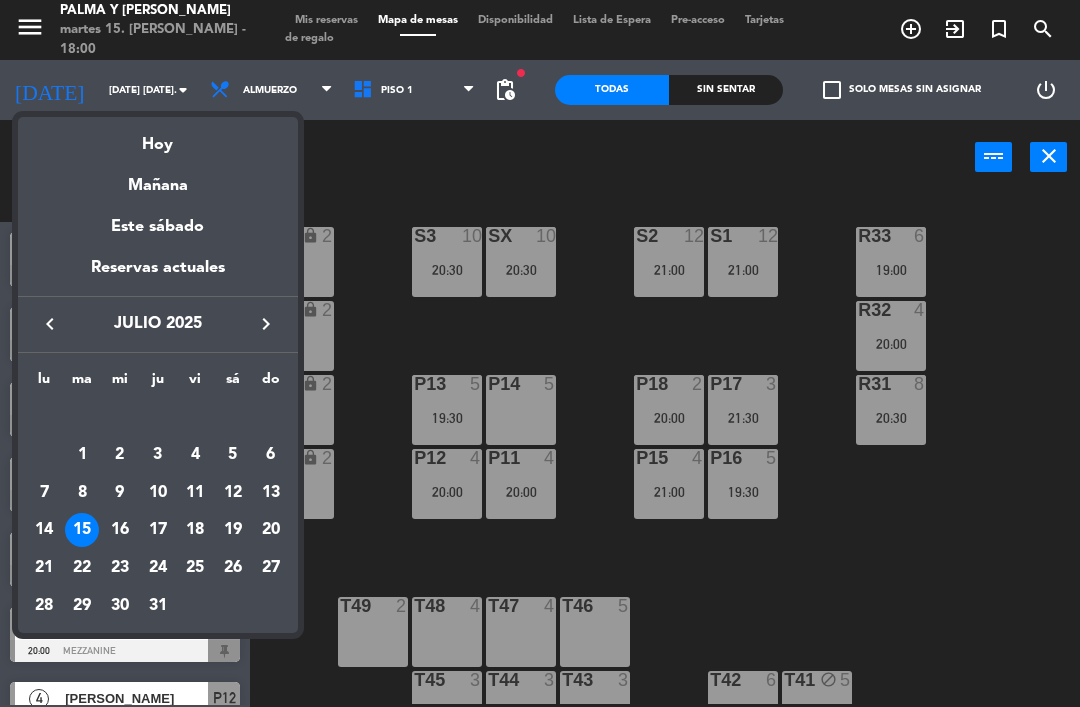 click on "16" at bounding box center (120, 530) 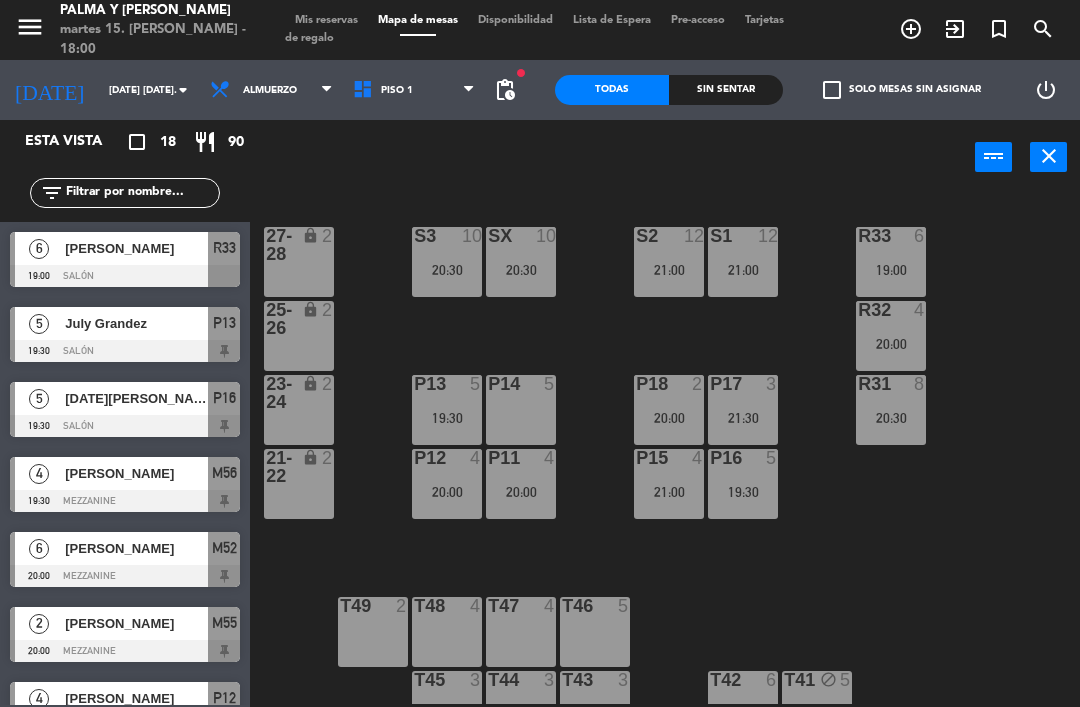 type on "mié. [DATE]" 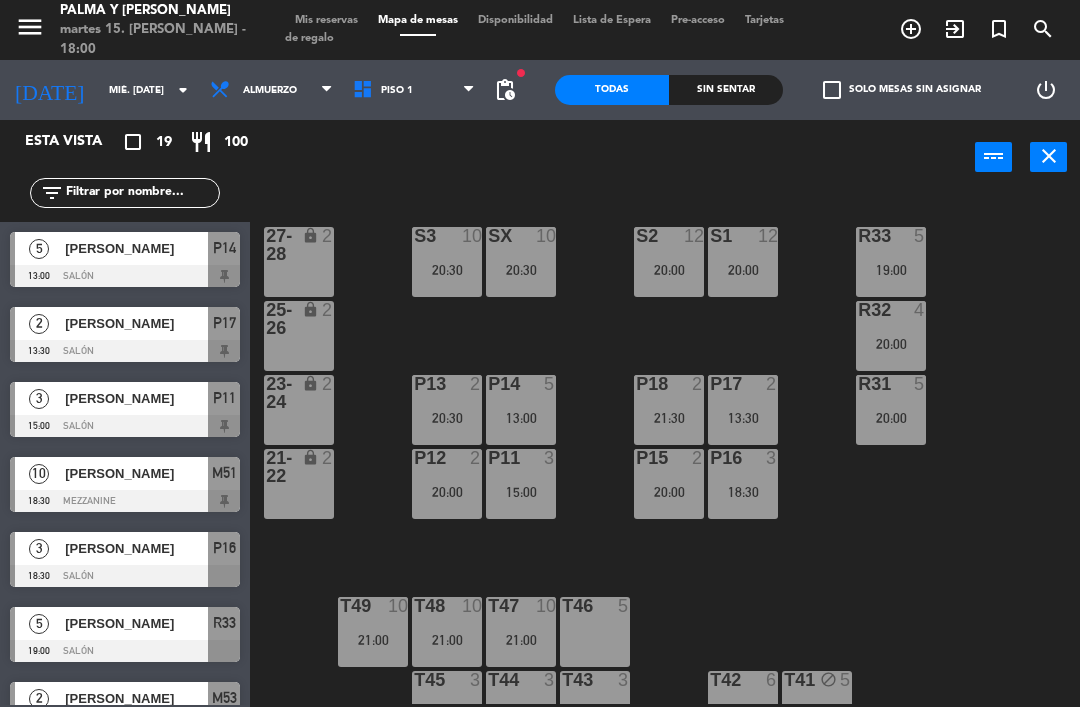 click on "20:00" at bounding box center [891, 418] 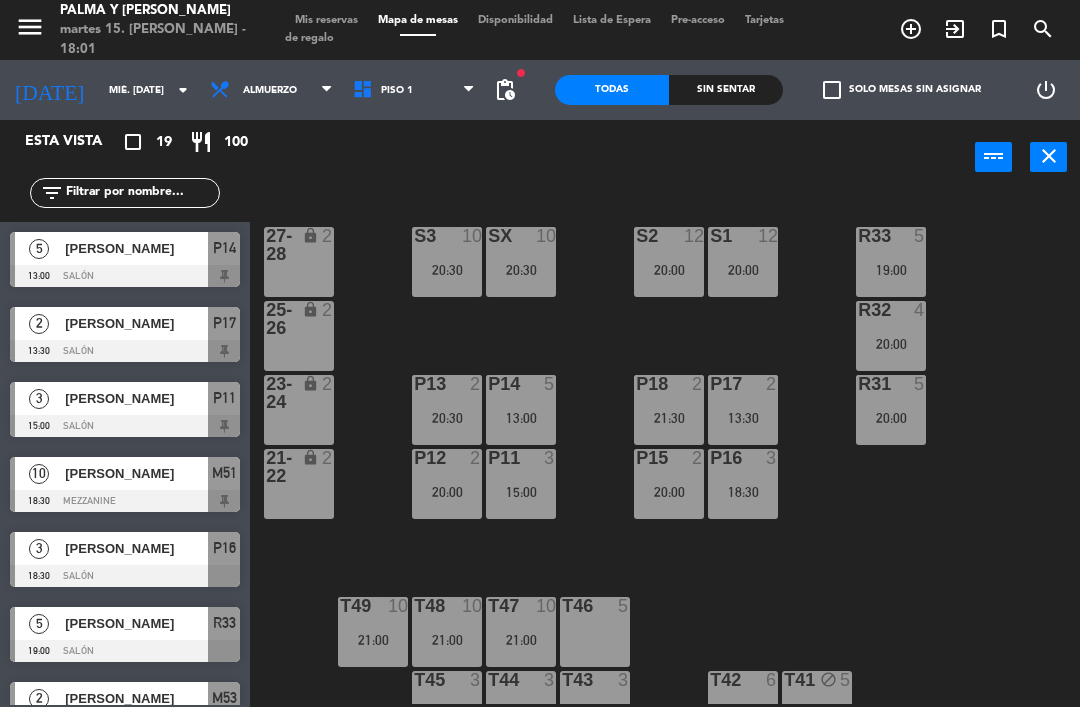 click on "R33  5   19:00  S1  12   20:00  S2  12   20:00  S3  10   20:30  SX  10   20:30  27-28 lock  2  R32  4   20:00  25-26 lock  2  P13  2   20:30  P14  5   13:00  P18  2   21:30  P17  2   13:30  R31  5   20:00  23-24 lock  2  P12  2   20:00  P11  3   15:00  P15  2   20:00  P16  3   18:30  21-22 lock  2  T48  10   21:00  T47  10   21:00  T46  5  T49  10   21:00  T45  3  T44  3  T43  3  T42  6  T41 block  5" 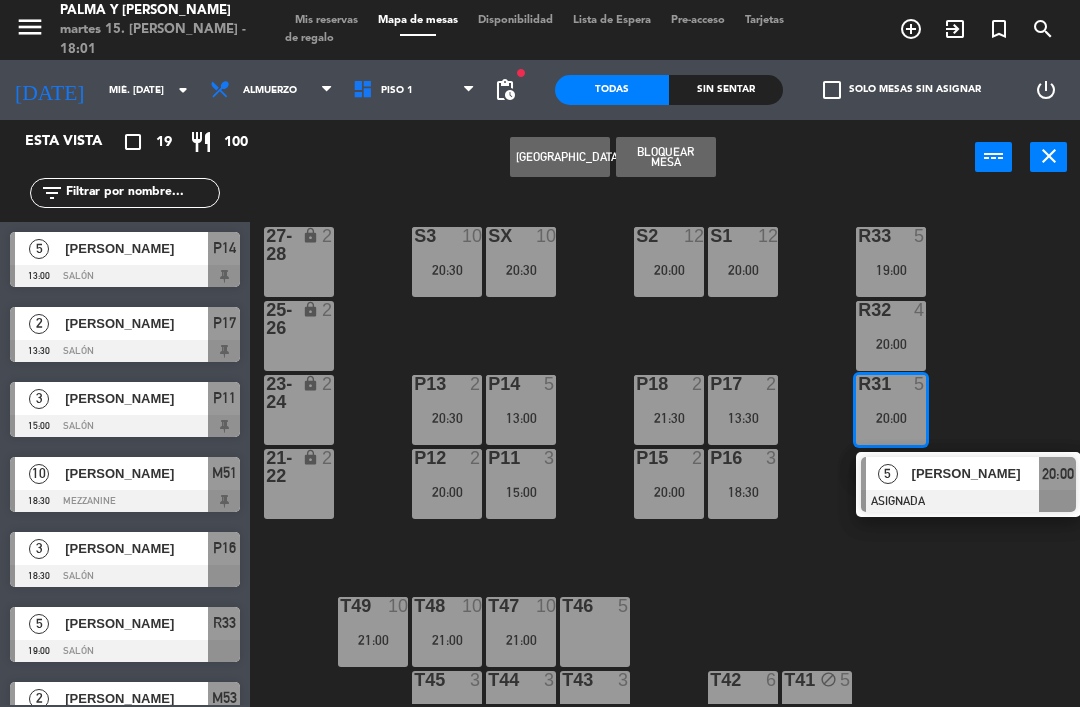 click on "[GEOGRAPHIC_DATA]" at bounding box center (560, 157) 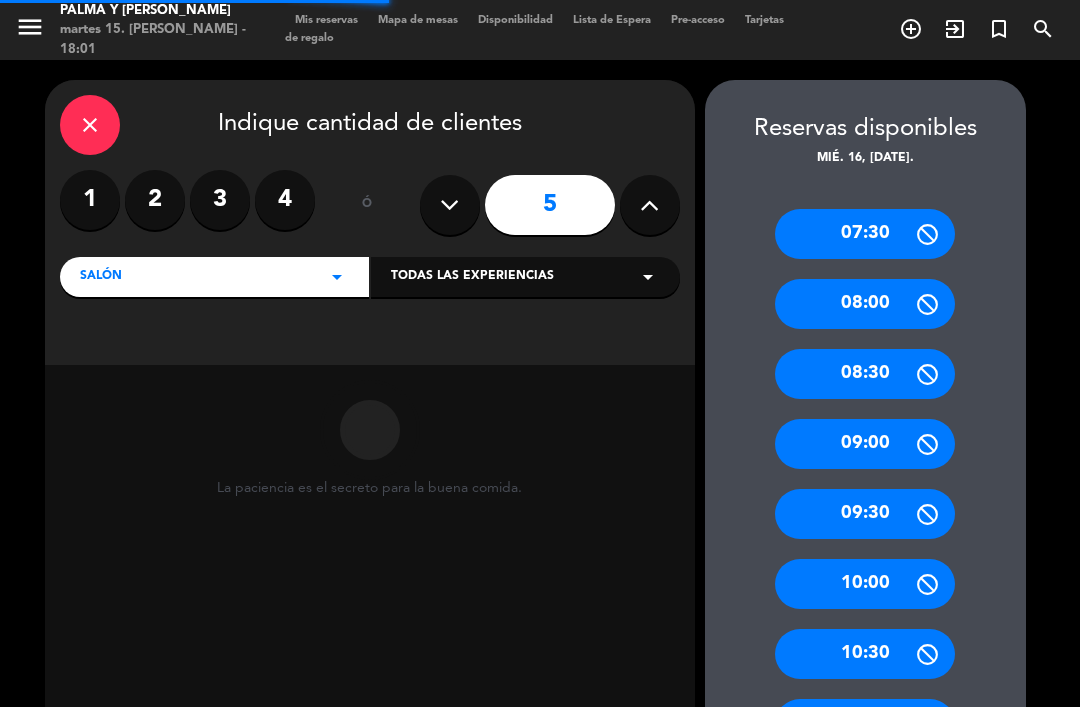 click at bounding box center (649, 205) 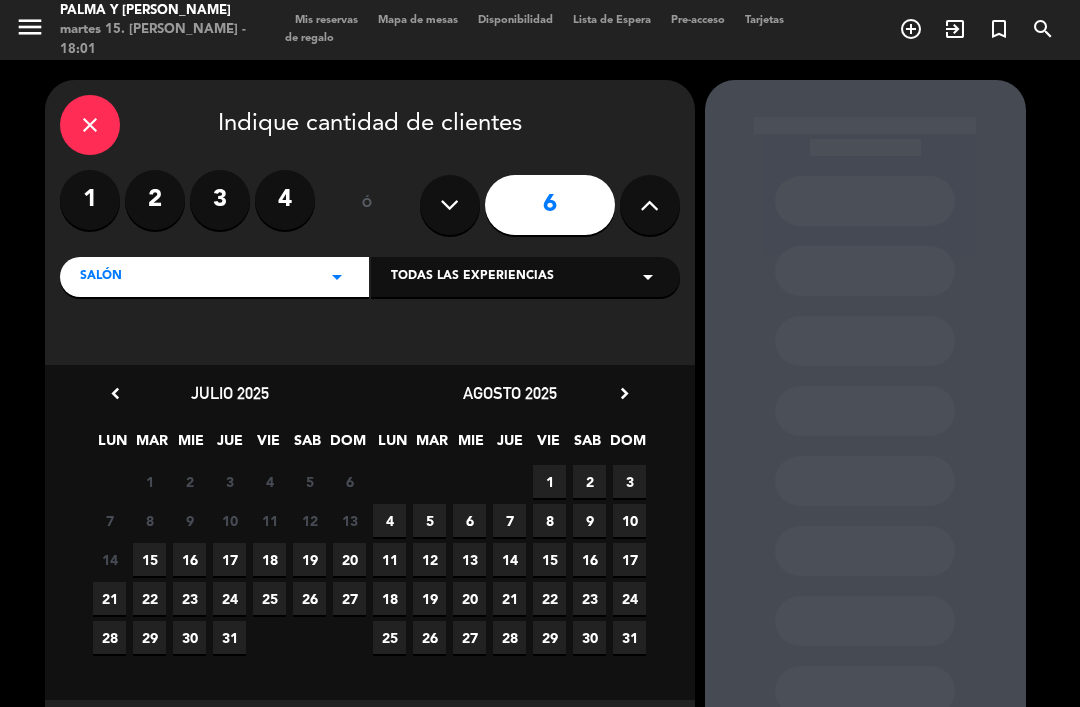 click on "16" at bounding box center (189, 559) 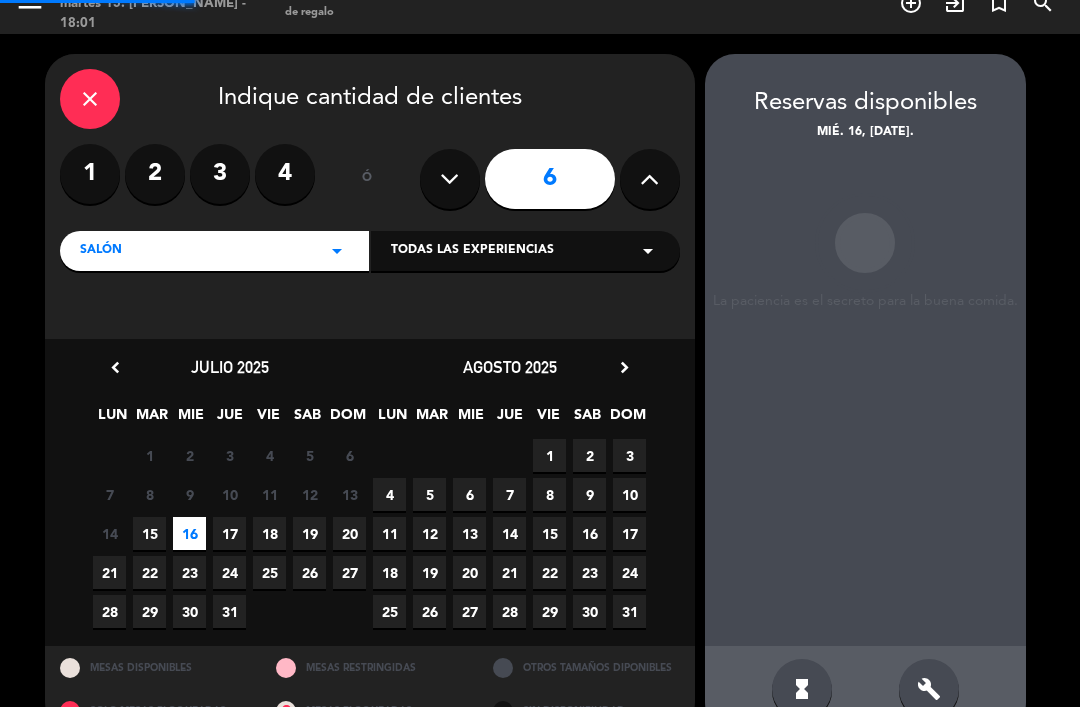 scroll, scrollTop: 7, scrollLeft: 0, axis: vertical 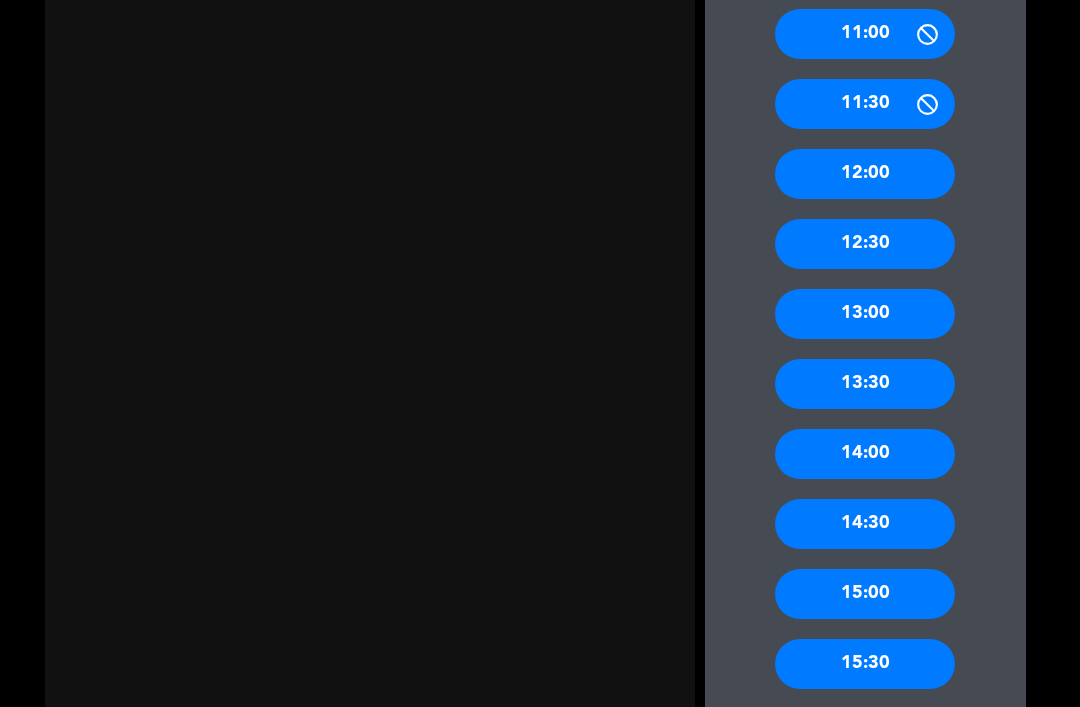 click on "13:00" at bounding box center (865, 314) 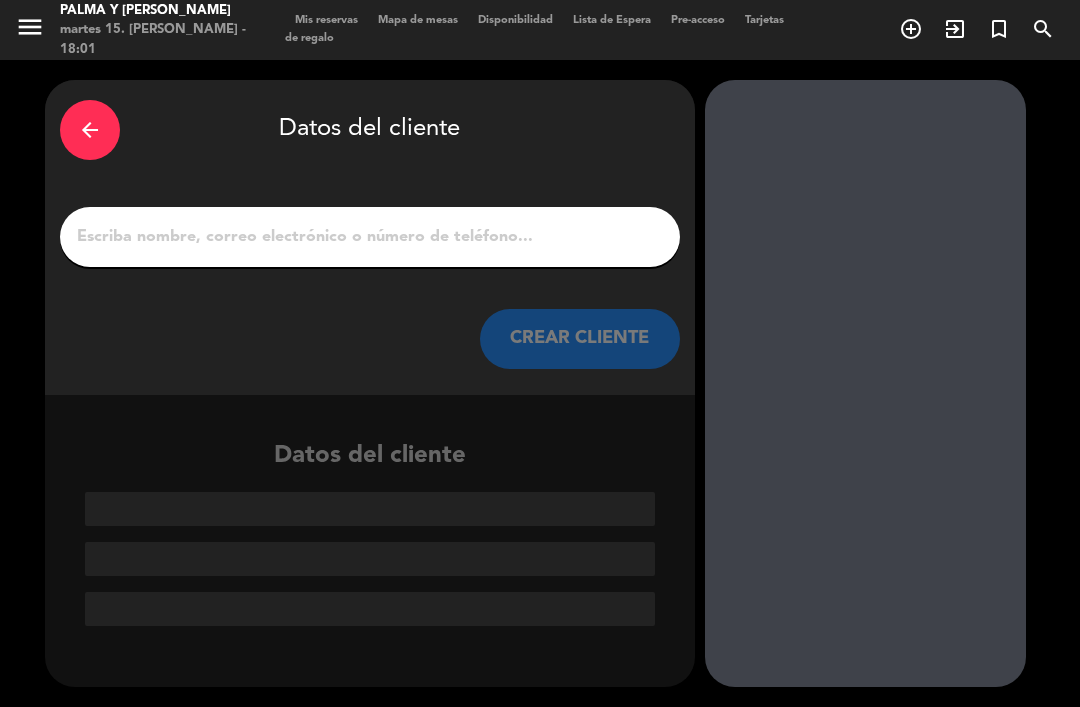 scroll, scrollTop: 0, scrollLeft: 0, axis: both 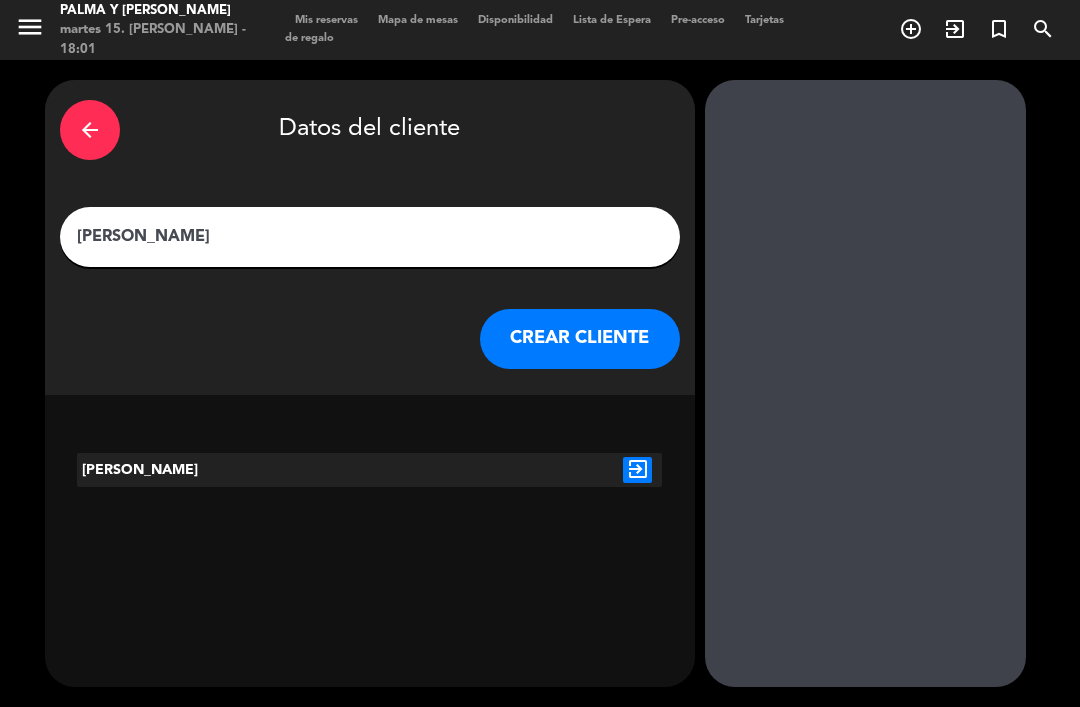type on "[PERSON_NAME]" 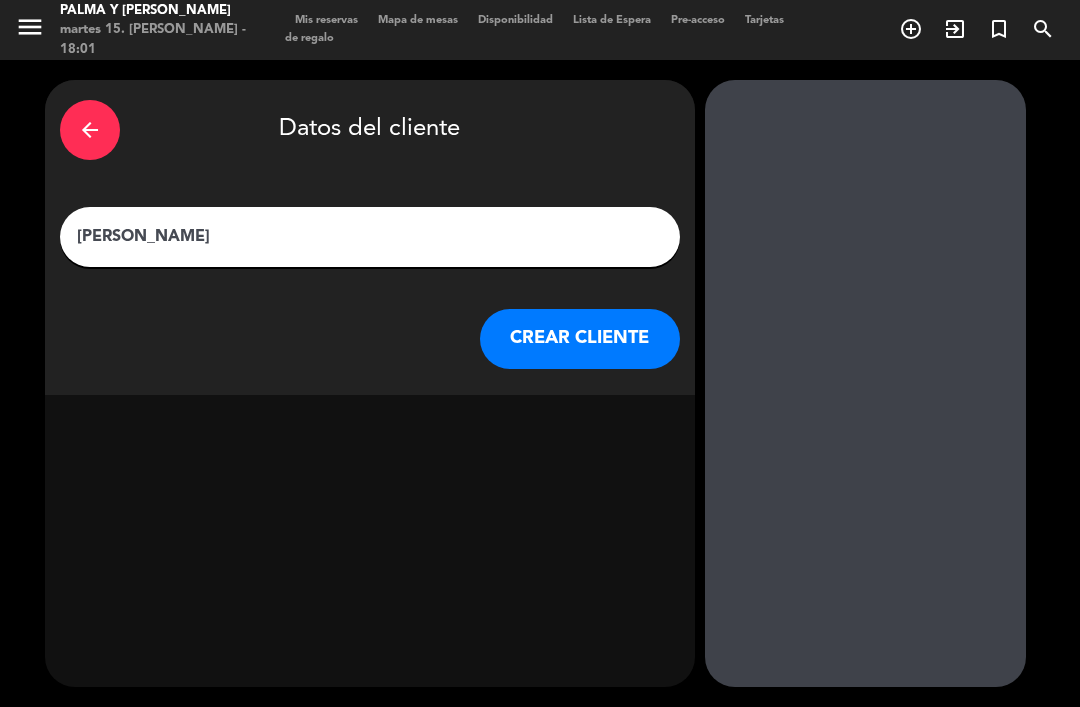 click on "CREAR CLIENTE" at bounding box center (580, 339) 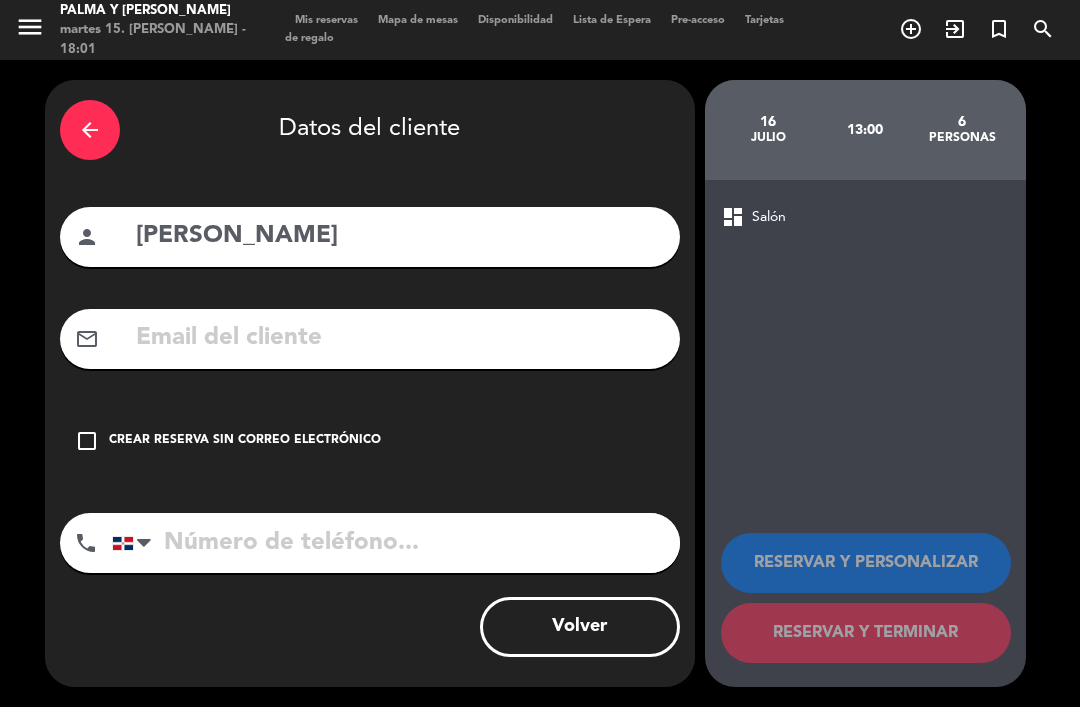 click at bounding box center [399, 338] 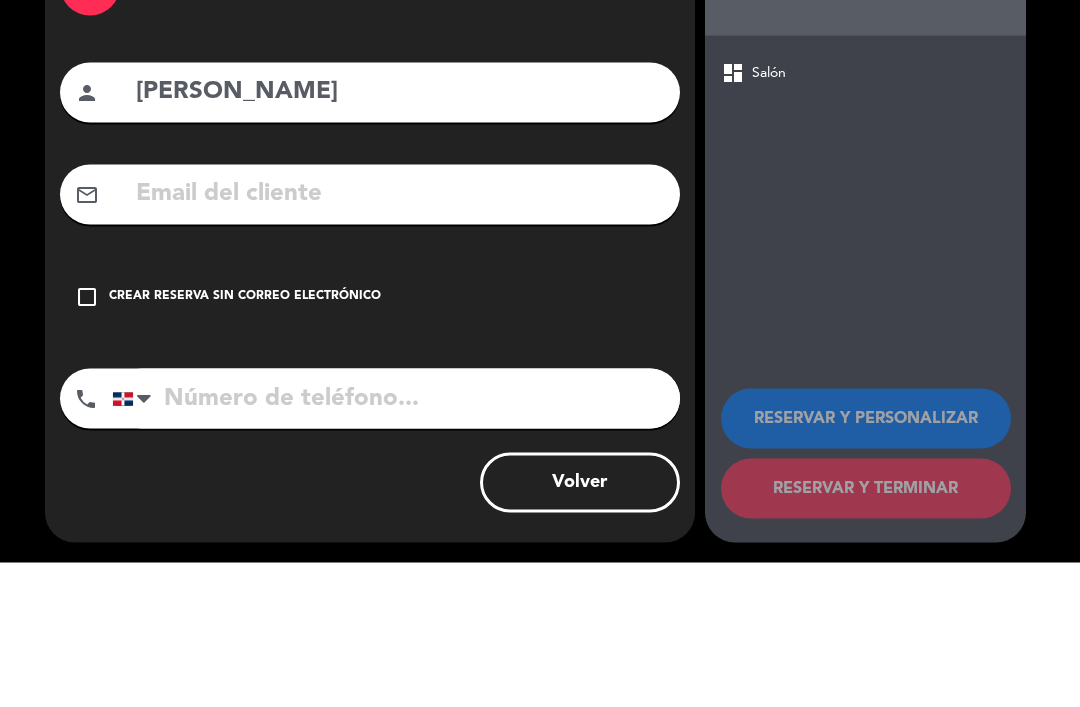 scroll, scrollTop: 64, scrollLeft: 0, axis: vertical 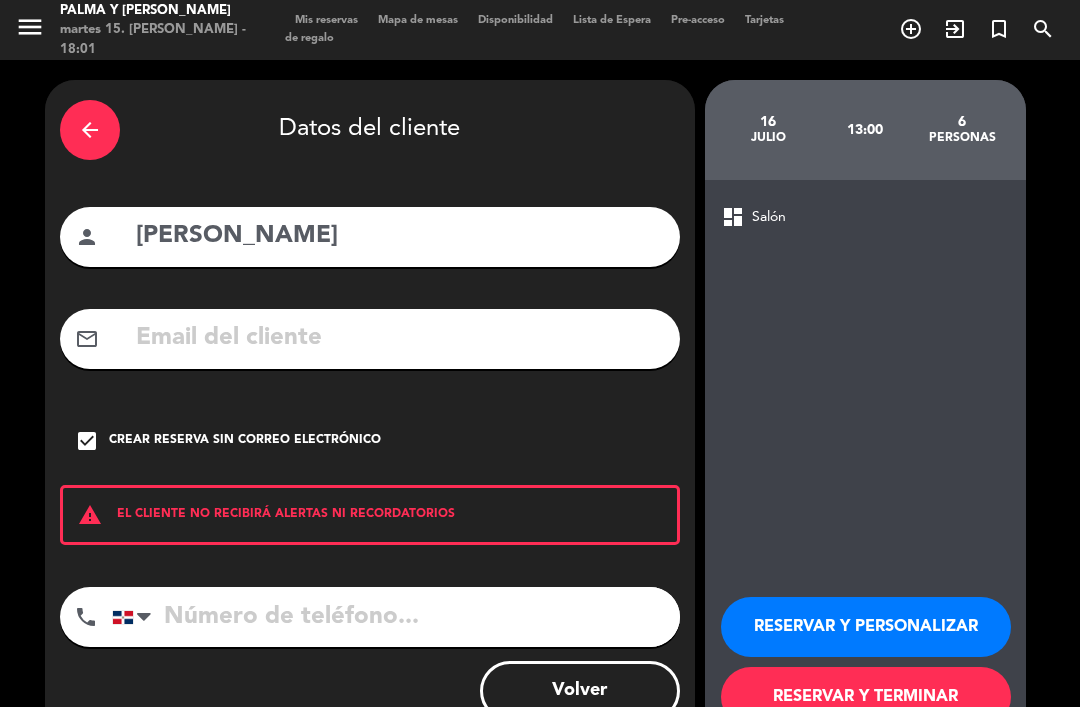 click at bounding box center [396, 617] 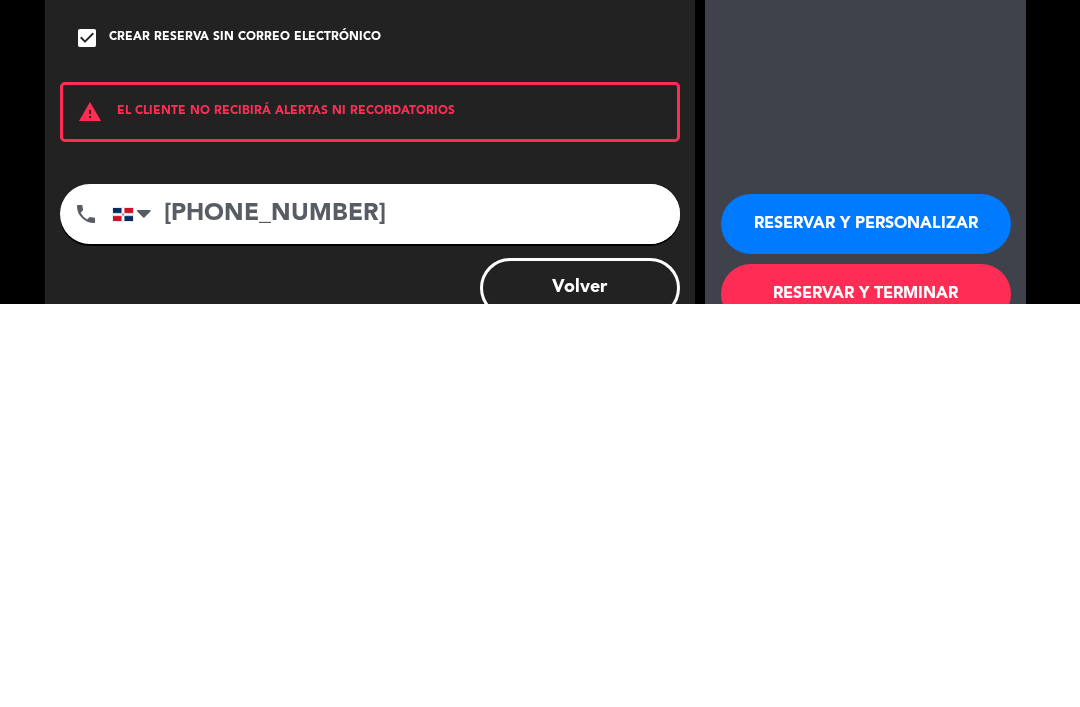 type on "[PHONE_NUMBER]" 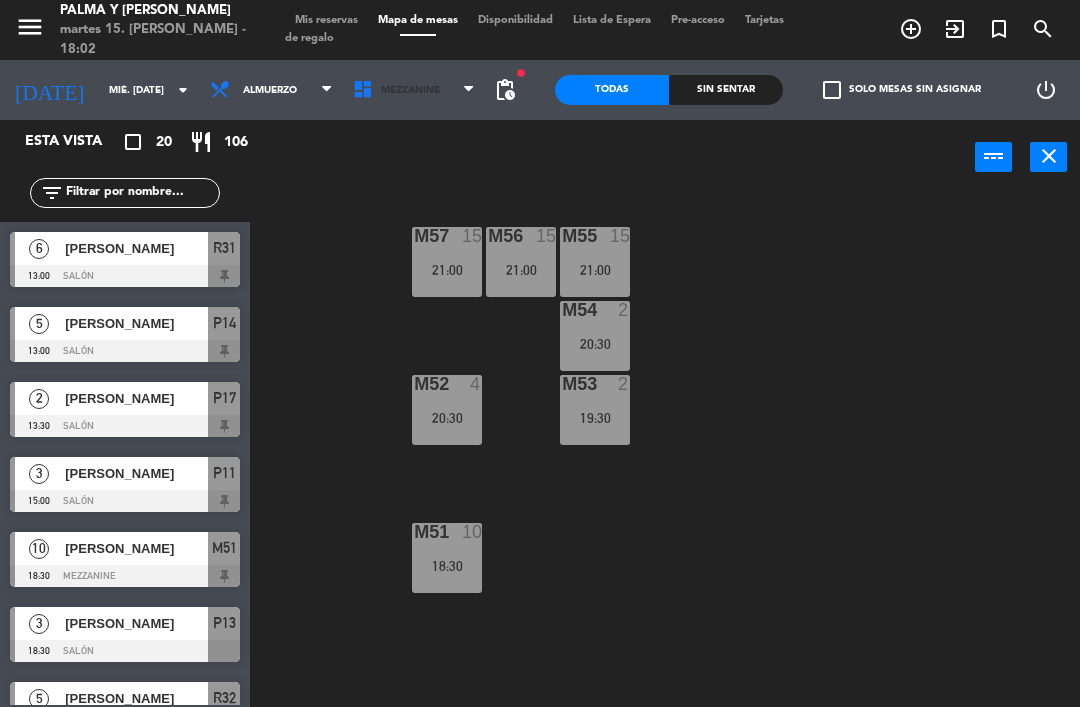 click on "Mezzanine" at bounding box center [414, 90] 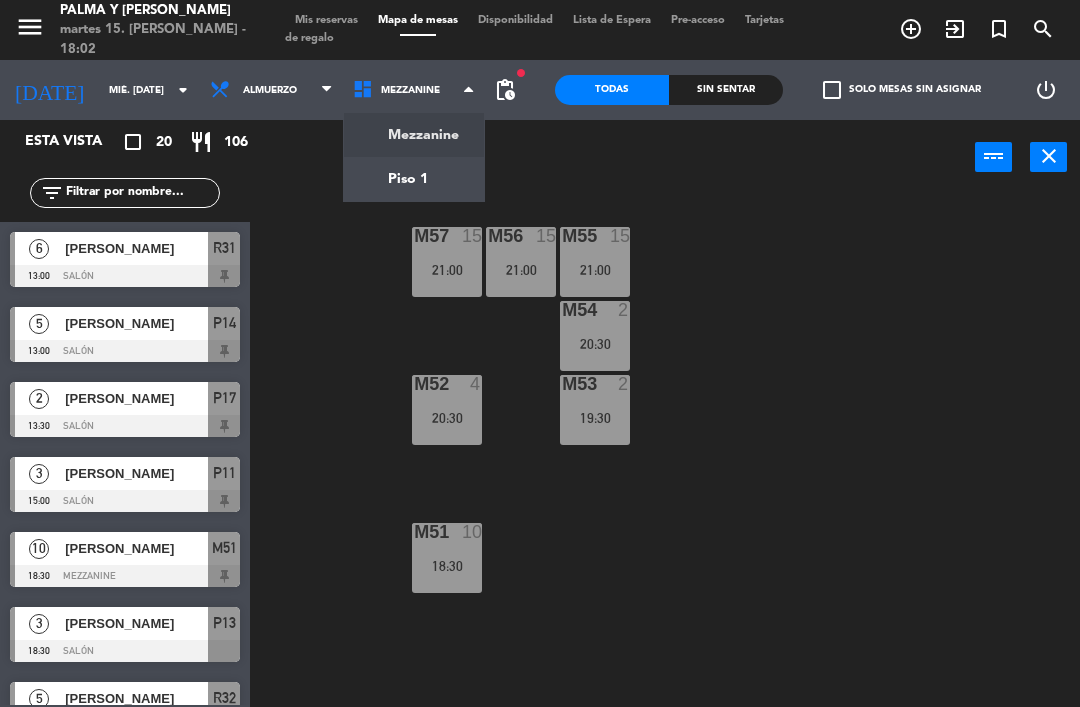 click on "menu  Palma y [PERSON_NAME] 15. [PERSON_NAME] - 18:02   Mis reservas   Mapa de mesas   Disponibilidad   Lista de Espera   Pre-acceso   Tarjetas de regalo  add_circle_outline exit_to_app turned_in_not search [DATE]    mié. [DATE] arrow_drop_down  Almuerzo  Almuerzo  Almuerzo  Mezzanine   Piso 1   Mezzanine   Mezzanine   Piso 1  fiber_manual_record pending_actions  Todas  Sin sentar  check_box_outline_blank   Solo mesas sin asignar   power_settings_new   Esta vista   crop_square  20  restaurant  106 filter_list  6   [PERSON_NAME]    13:00   Salón  R31  5   [PERSON_NAME]   13:00   Salón  P14  2   [PERSON_NAME]   13:30   Salón  P17  3   [PERSON_NAME]   15:00   Salón  P11  10   [PERSON_NAME]   18:30   Mezzanine  M51  3   [PERSON_NAME]   18:30   Salón  P13  5   [PERSON_NAME]   19:00   Salón  R32  2   [PERSON_NAME]   19:30   Mezzanine  M53  5   [PERSON_NAME]   20:00   Salón  R31  12   Daniela   20:00   Salón  S1  2   [PERSON_NAME] Influencer [PERSON_NAME]   20:00   Salón  P15  4   [PERSON_NAME] [PERSON_NAME]  S3" 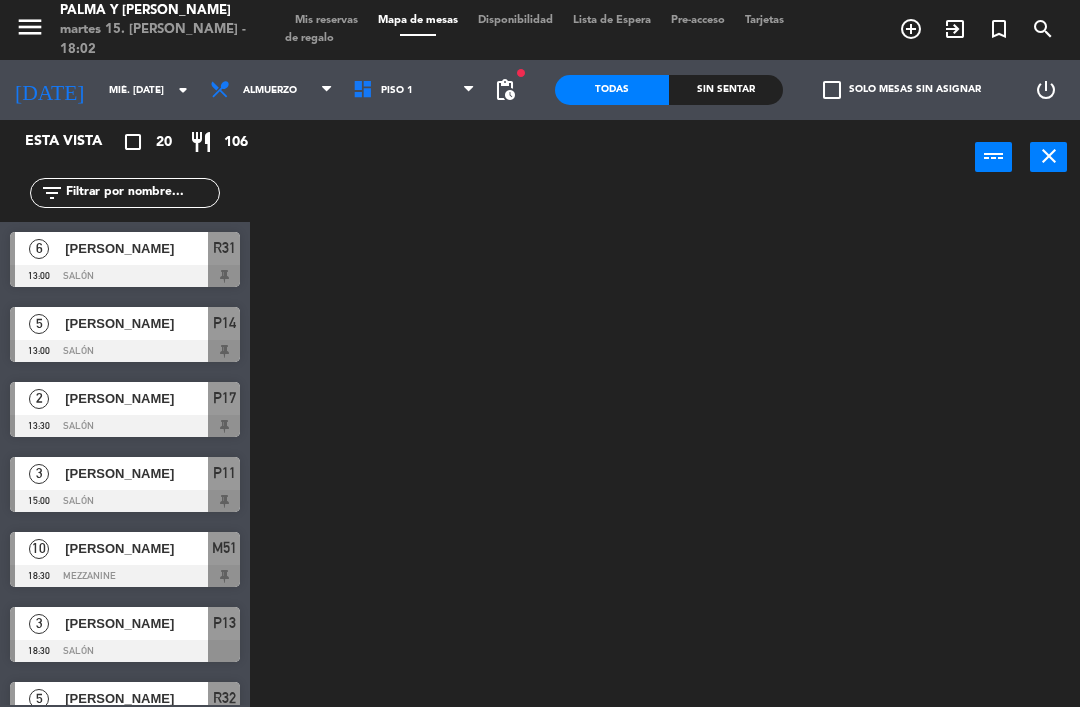 click on "Piso 1" at bounding box center (414, 90) 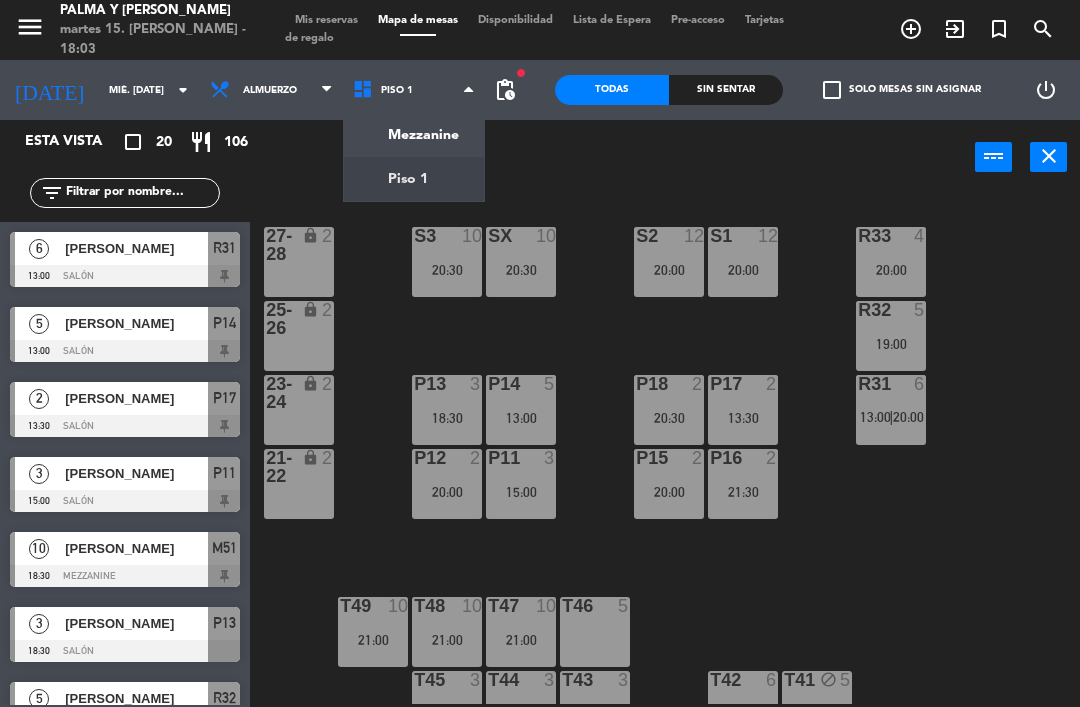 click on "R31  6   13:00    |    20:00" at bounding box center (891, 410) 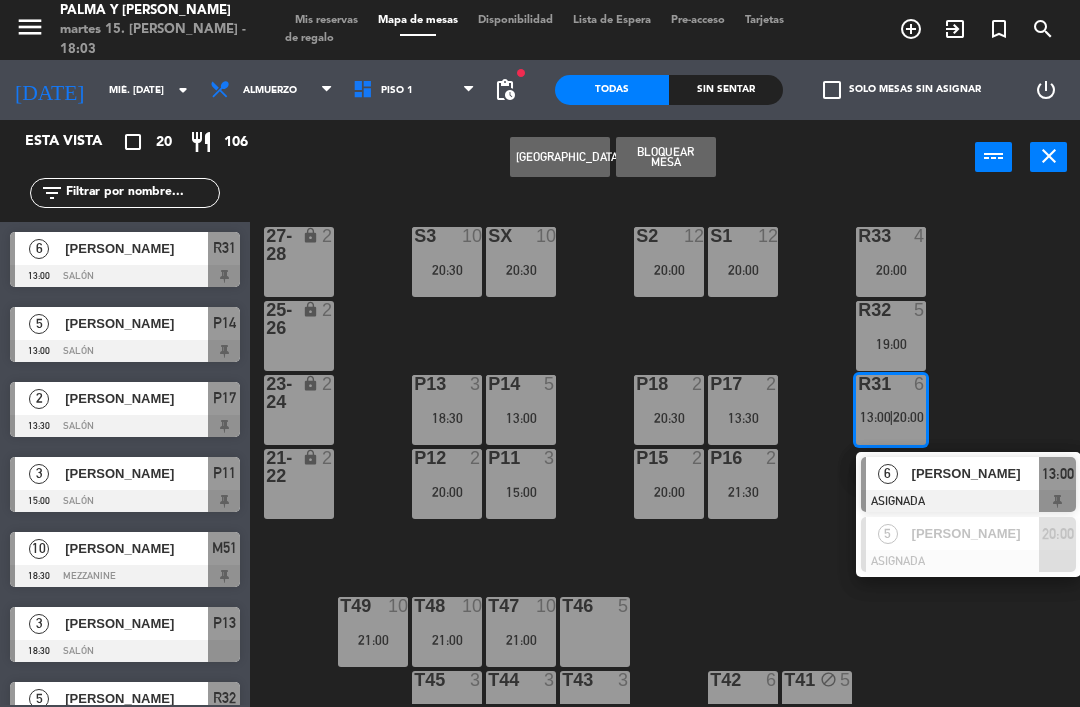 click on "[PERSON_NAME]" at bounding box center [976, 473] 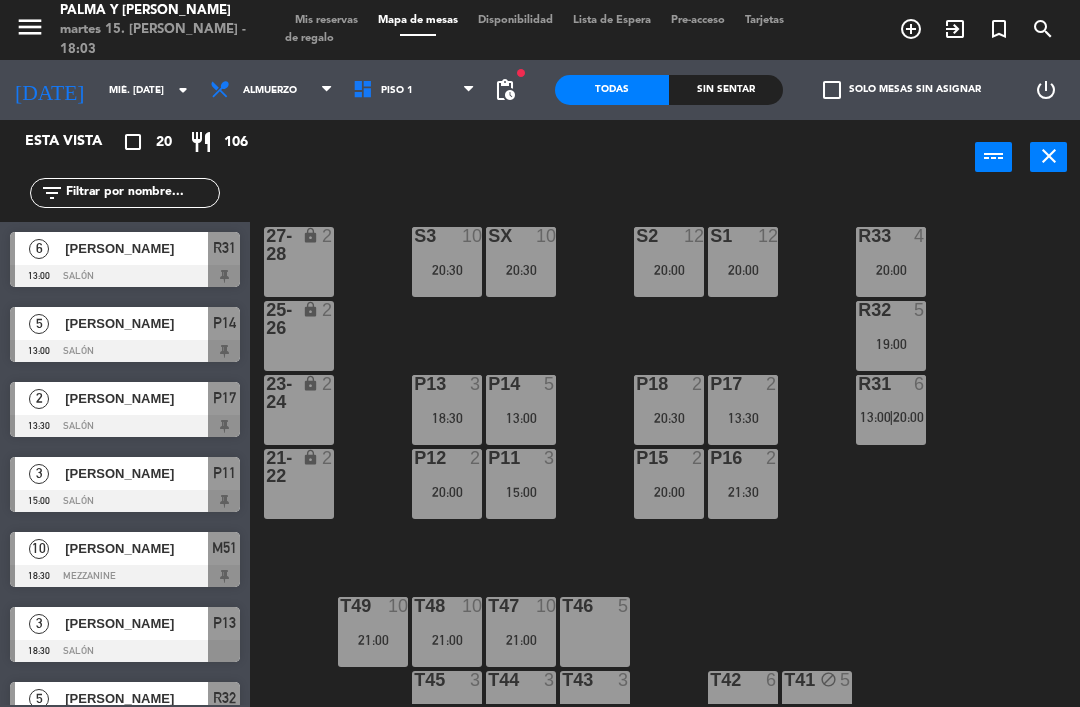 click on "Mis reservas" at bounding box center (326, 20) 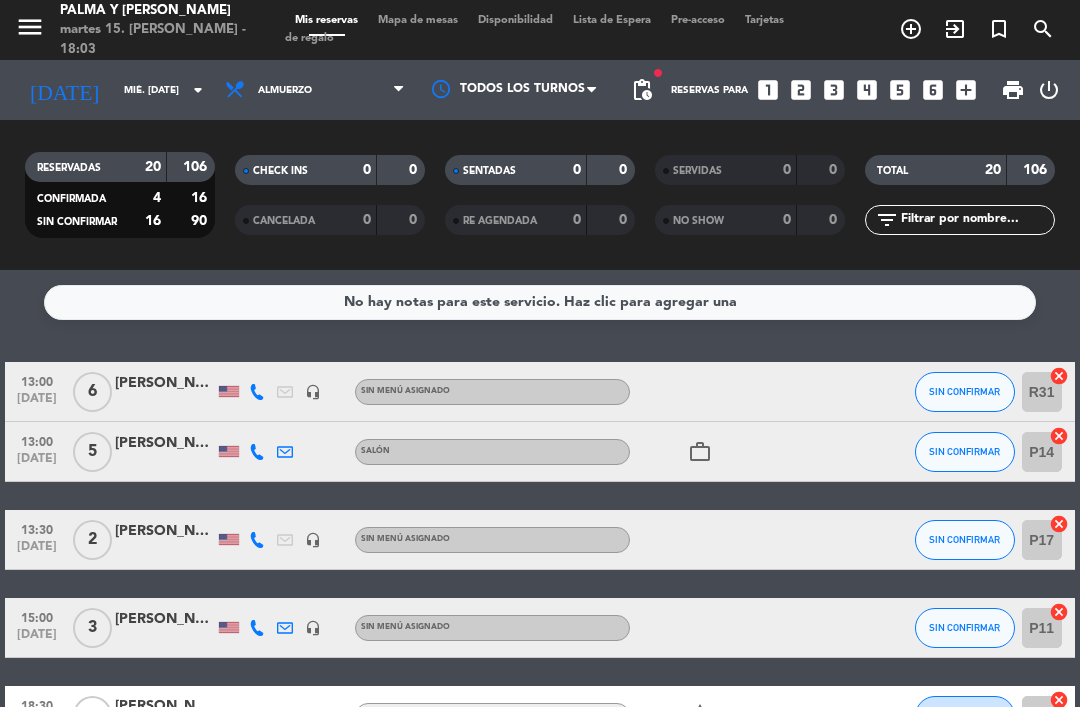 click 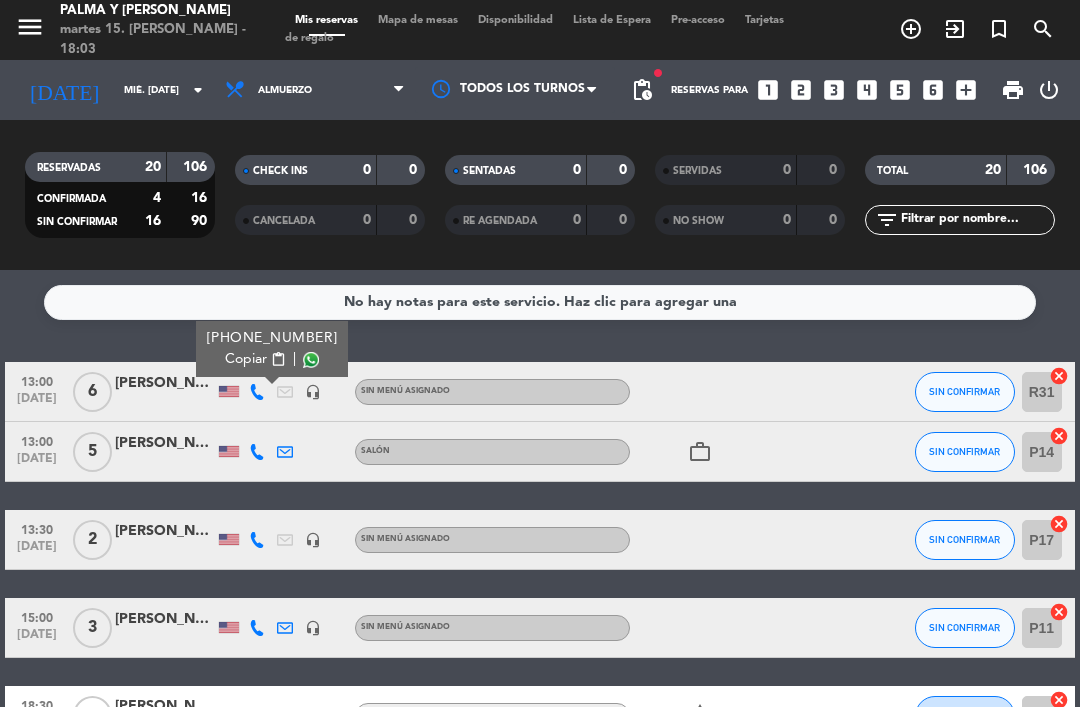 click at bounding box center (311, 360) 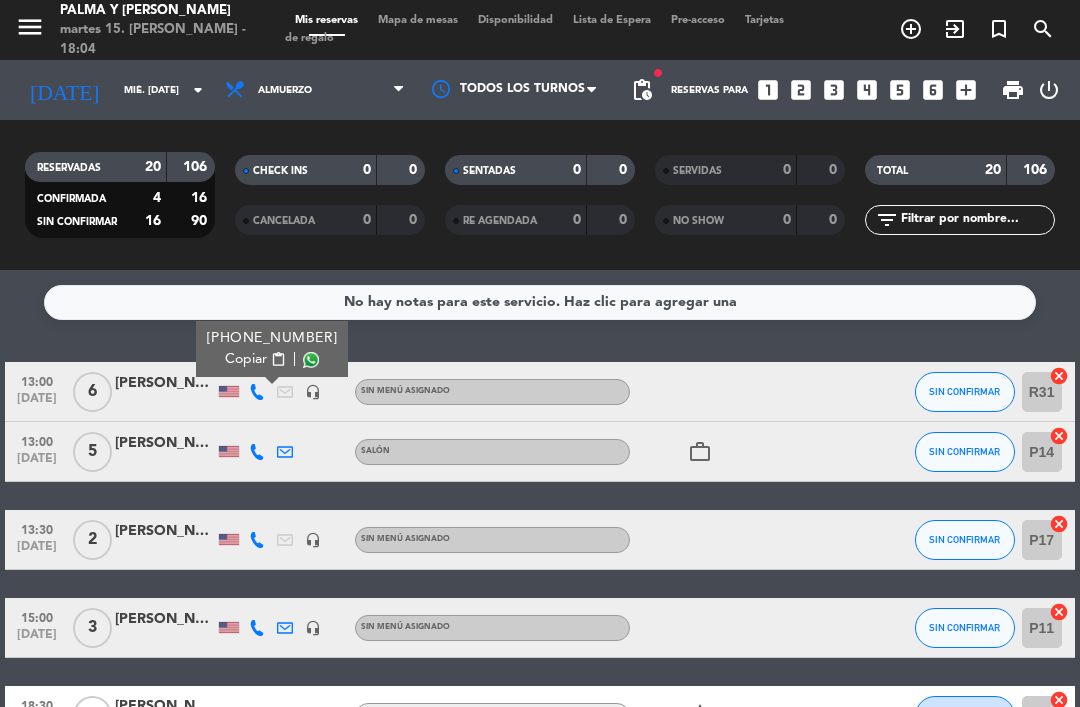 click at bounding box center [311, 360] 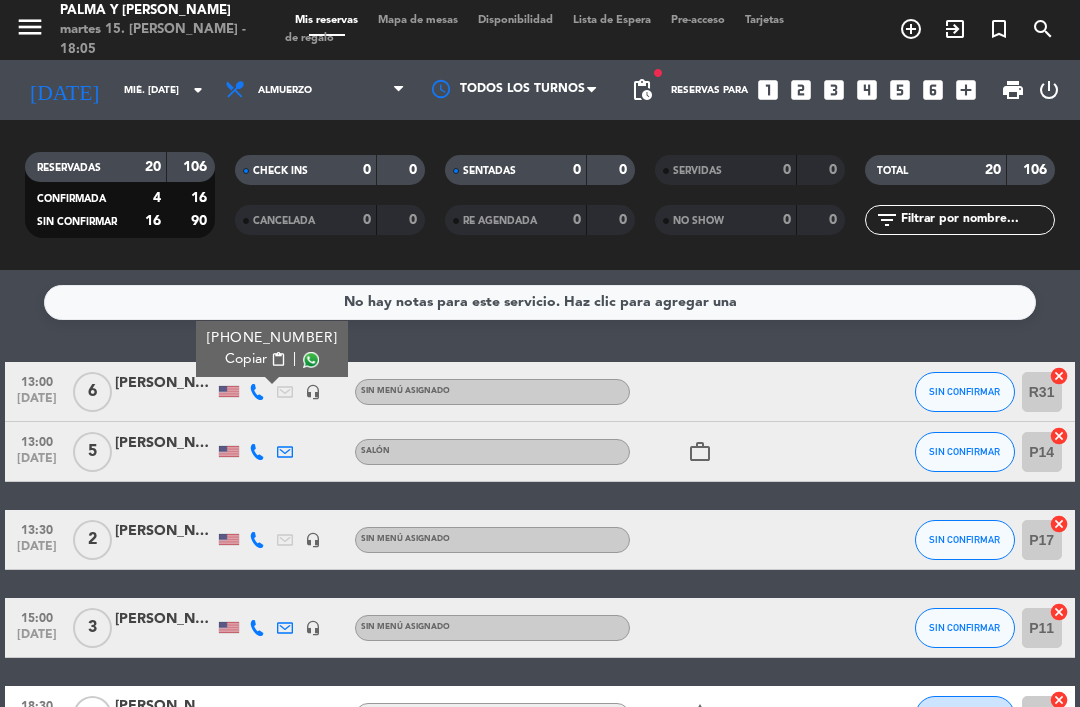 click 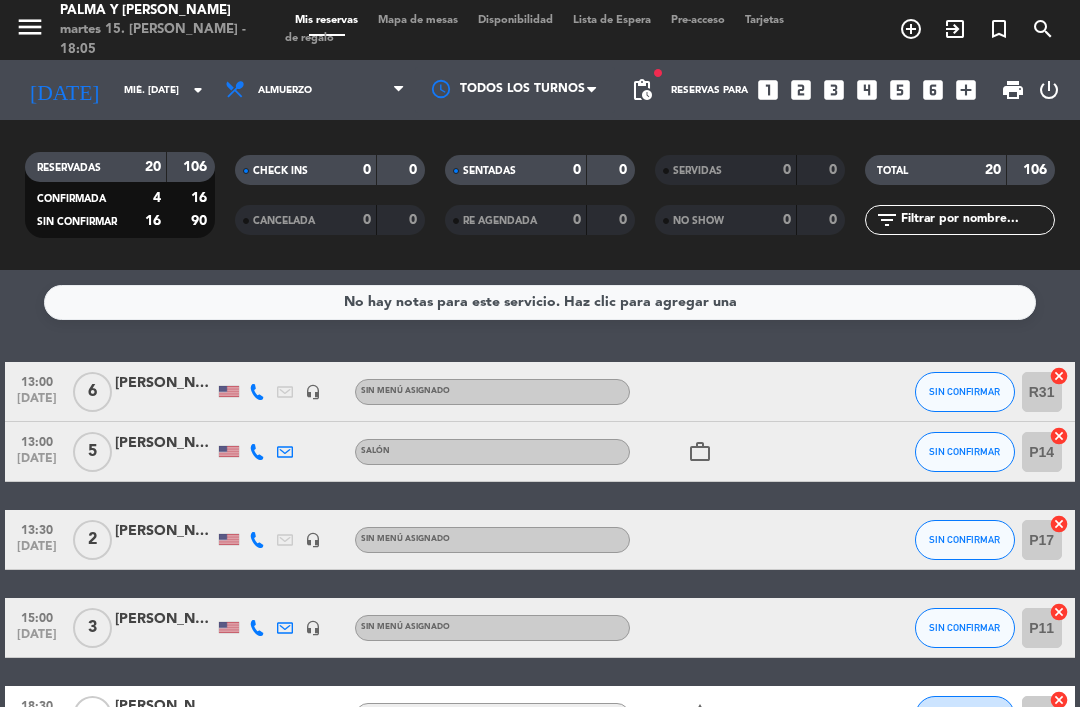 click 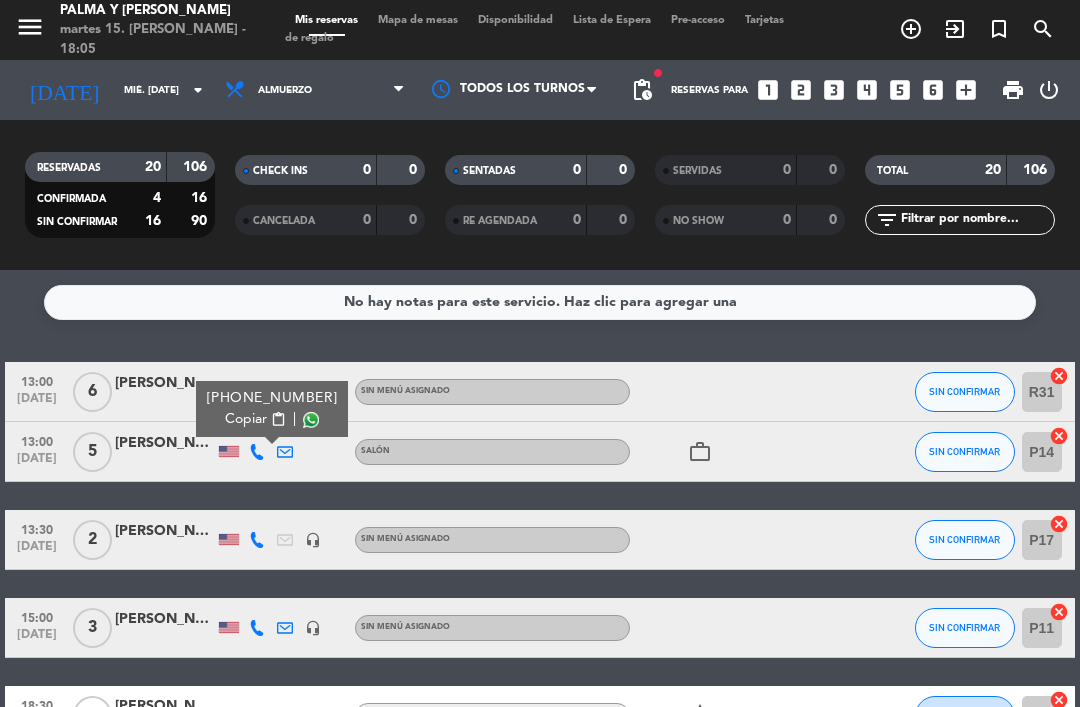 click at bounding box center (311, 420) 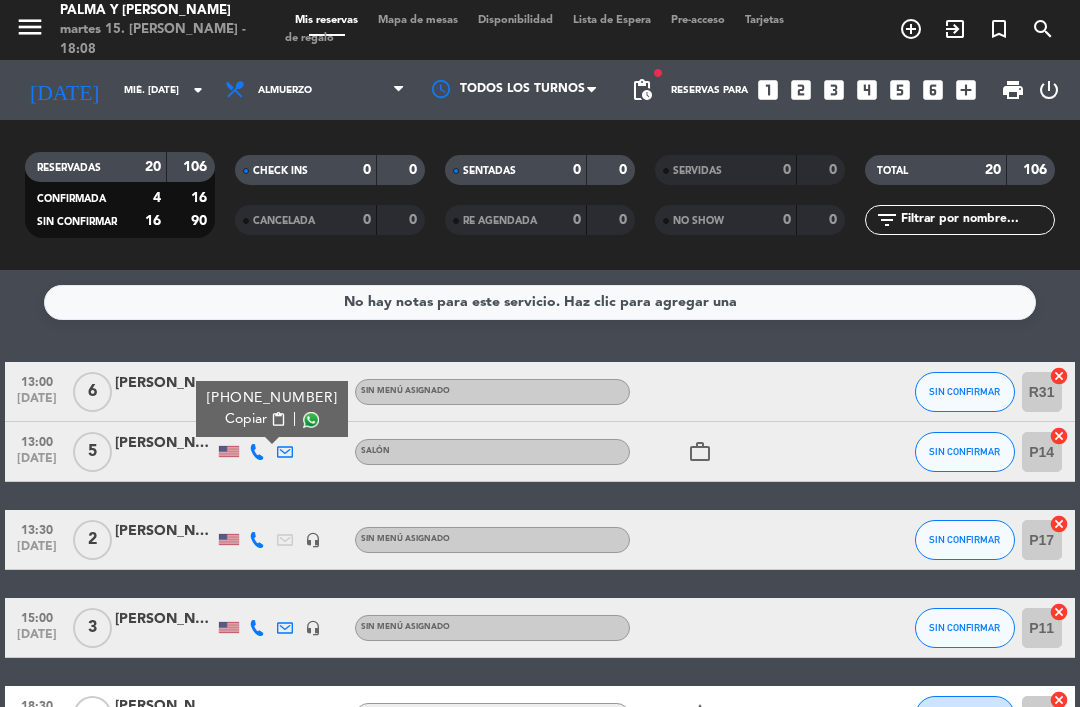 click on "[PERSON_NAME]" 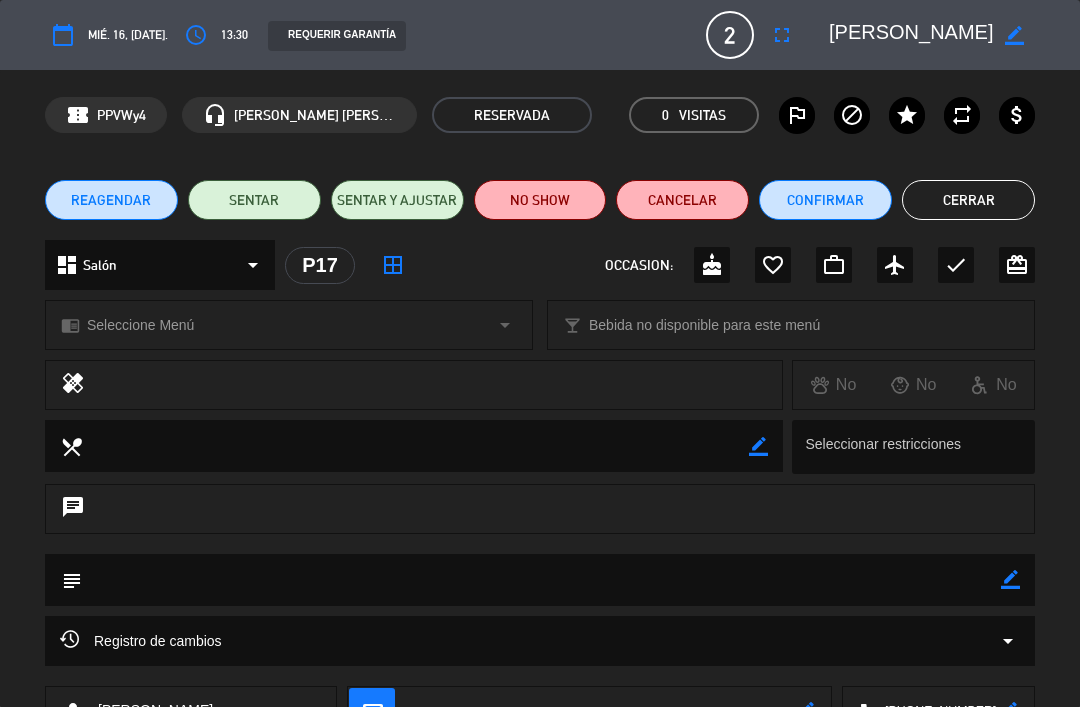 click on "Cerrar" 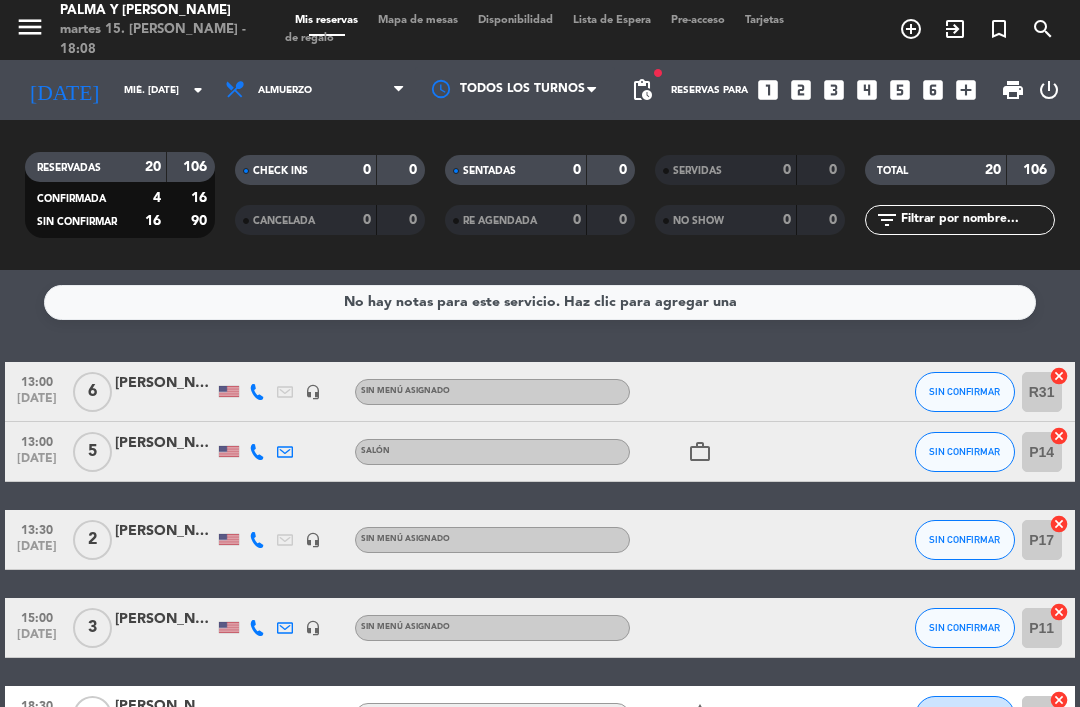 click 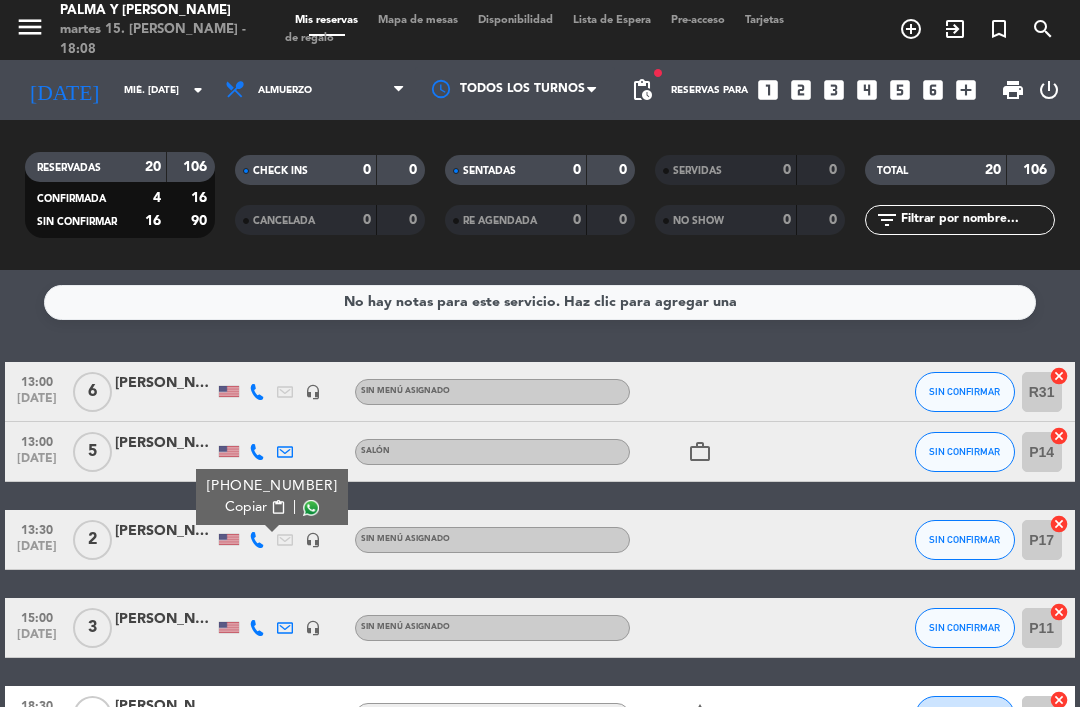 click at bounding box center [311, 508] 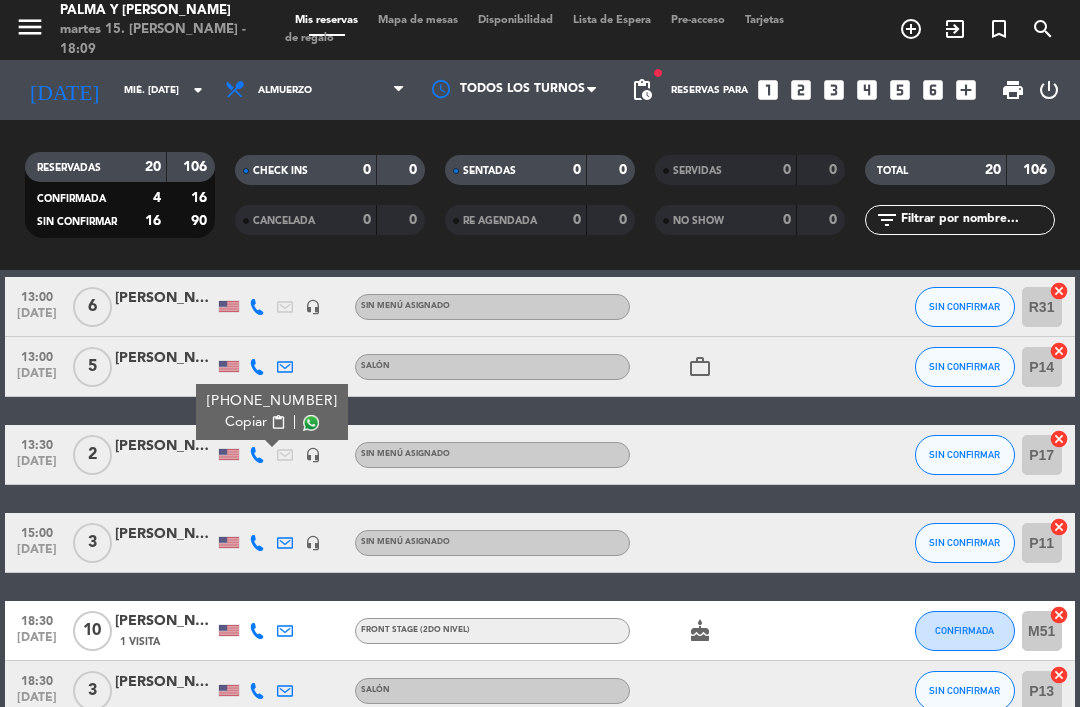 scroll, scrollTop: 86, scrollLeft: 0, axis: vertical 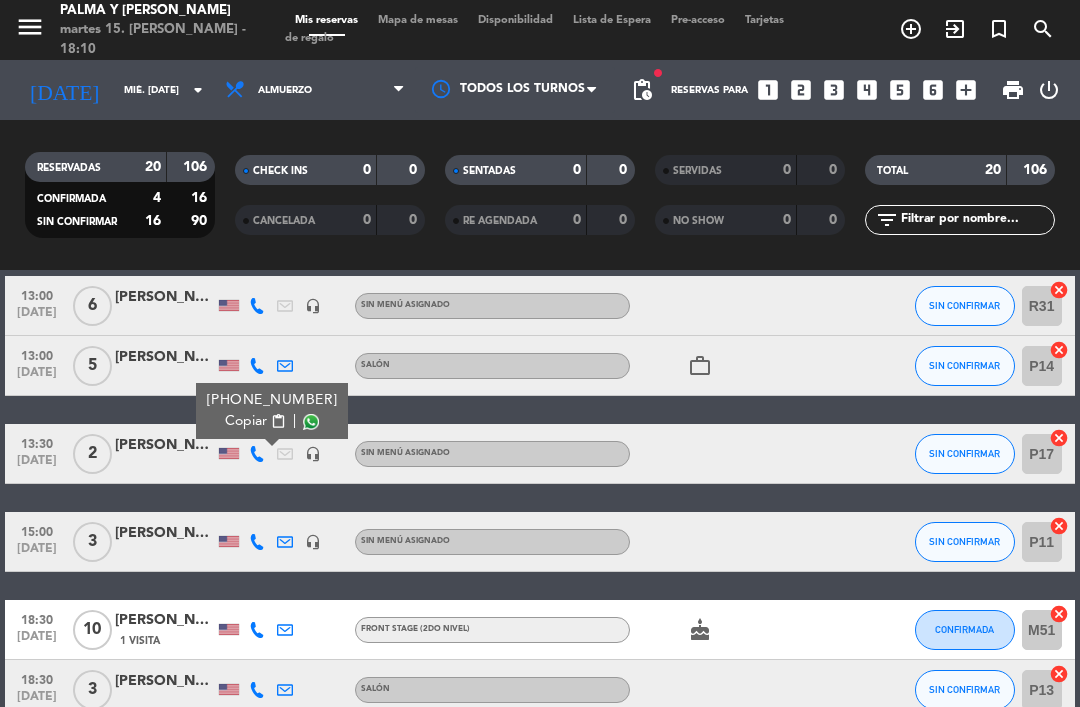 click on "SIN CONFIRMAR" 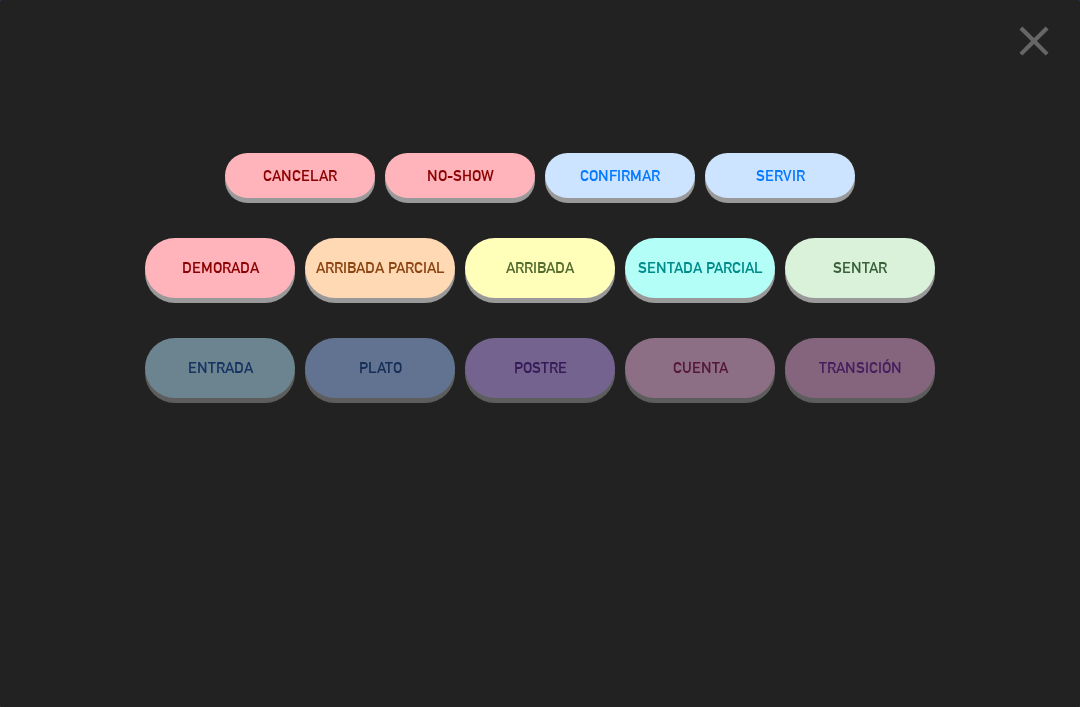 click on "CONFIRMAR" 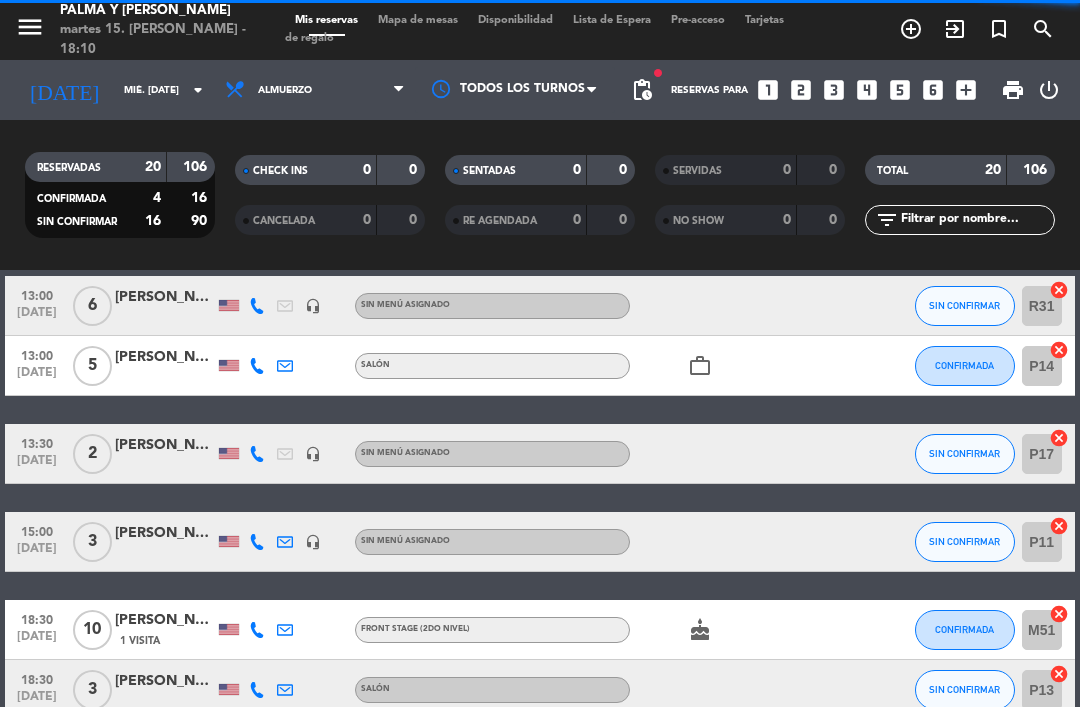 click on "SIN CONFIRMAR" 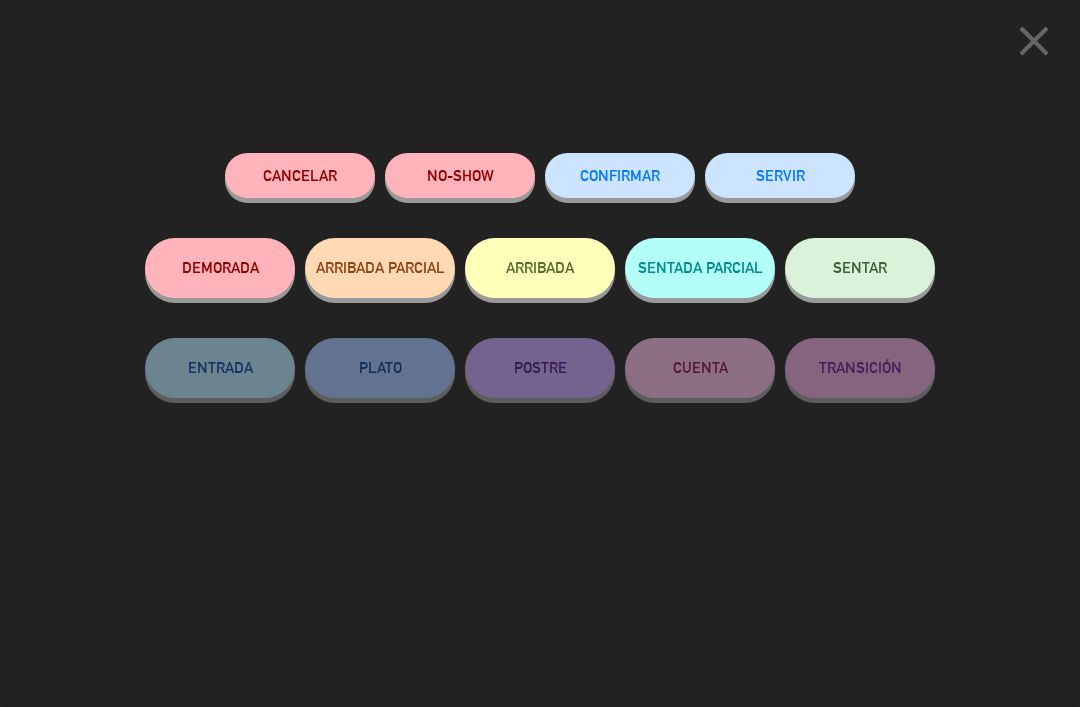 click on "CONFIRMAR" 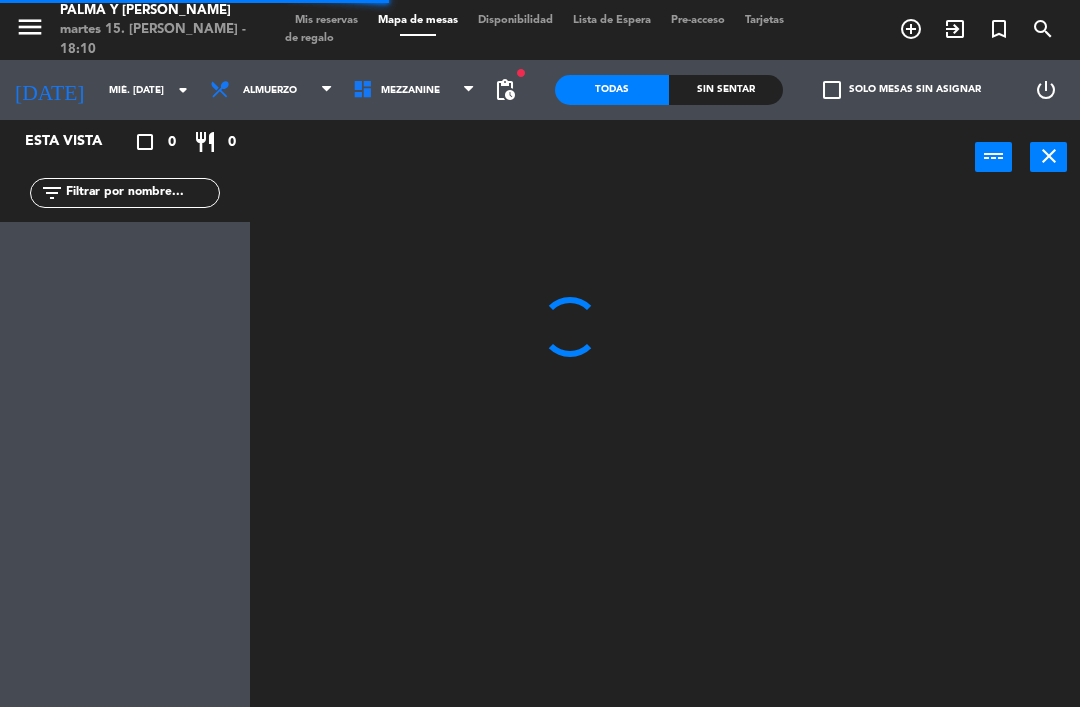 click on "mié. [DATE]" 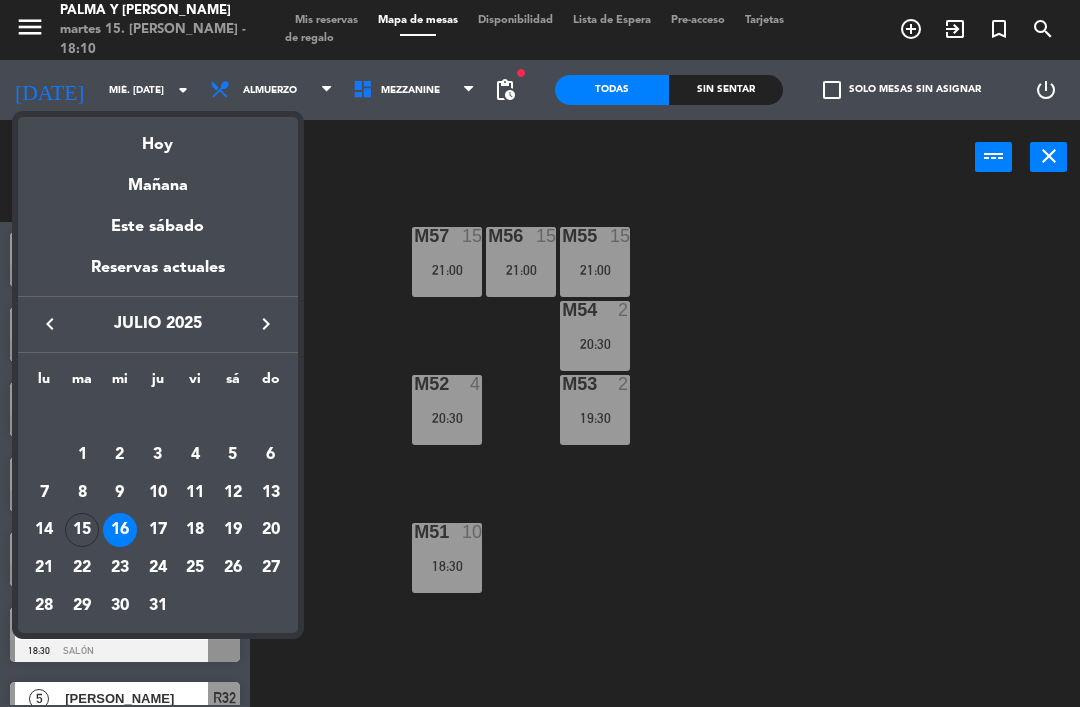 click on "17" at bounding box center (158, 530) 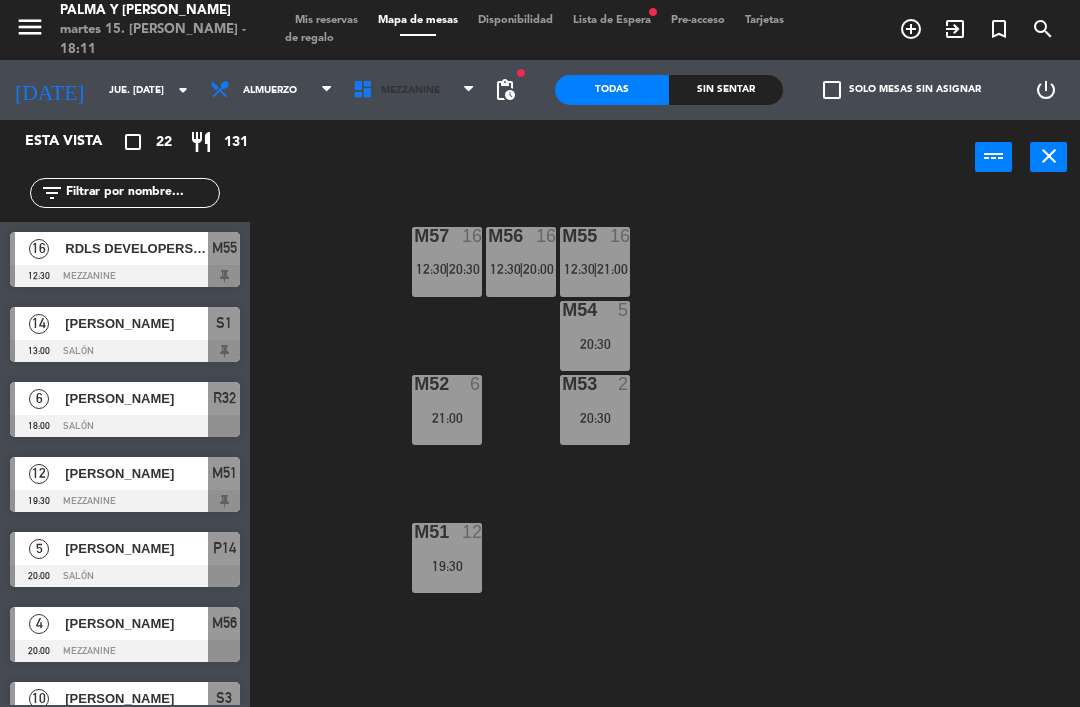click on "Mezzanine" at bounding box center (414, 90) 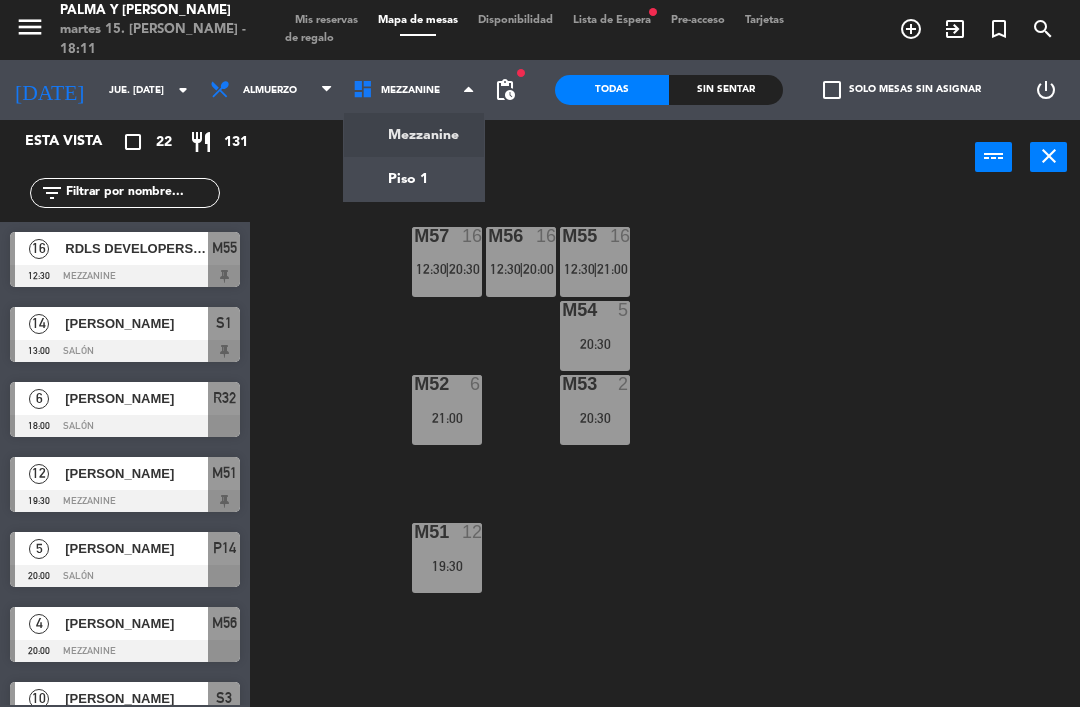 click on "menu  Palma y [PERSON_NAME] 15. [PERSON_NAME] - 18:11   Mis reservas   Mapa de mesas   Disponibilidad   Lista de Espera   fiber_manual_record   Pre-acceso   Tarjetas de regalo  add_circle_outline exit_to_app turned_in_not search [DATE]    jue. [DATE] arrow_drop_down  Almuerzo  Almuerzo  Almuerzo  Mezzanine   Piso 1   Mezzanine   Mezzanine   Piso 1  fiber_manual_record pending_actions  Todas  Sin sentar  check_box_outline_blank   Solo mesas sin asignar   power_settings_new   Esta vista   crop_square  22  restaurant  131 filter_list  16   RDLS DEVELOPERS GROUP   12:30   Mezzanine  M55  14   [PERSON_NAME]    13:00   Salón  S1  6   [PERSON_NAME]   18:00   Salón  R32  12   [PERSON_NAME]   19:30   Mezzanine  M51  5   [PERSON_NAME]   20:00   Salón  P14  4   [PERSON_NAME]   20:00   Mezzanine  M56  10   [PERSON_NAME]   20:00   Salón  S3  4   [PERSON_NAME]   20:30   Salón  P16  10   [PERSON_NAME]   20:30   Salón  S1  5   [PERSON_NAME]   20:30   Mezzanine  M54  5   [PERSON_NAME] Influencer [PERSON_NAME]   20:30  P11  2" 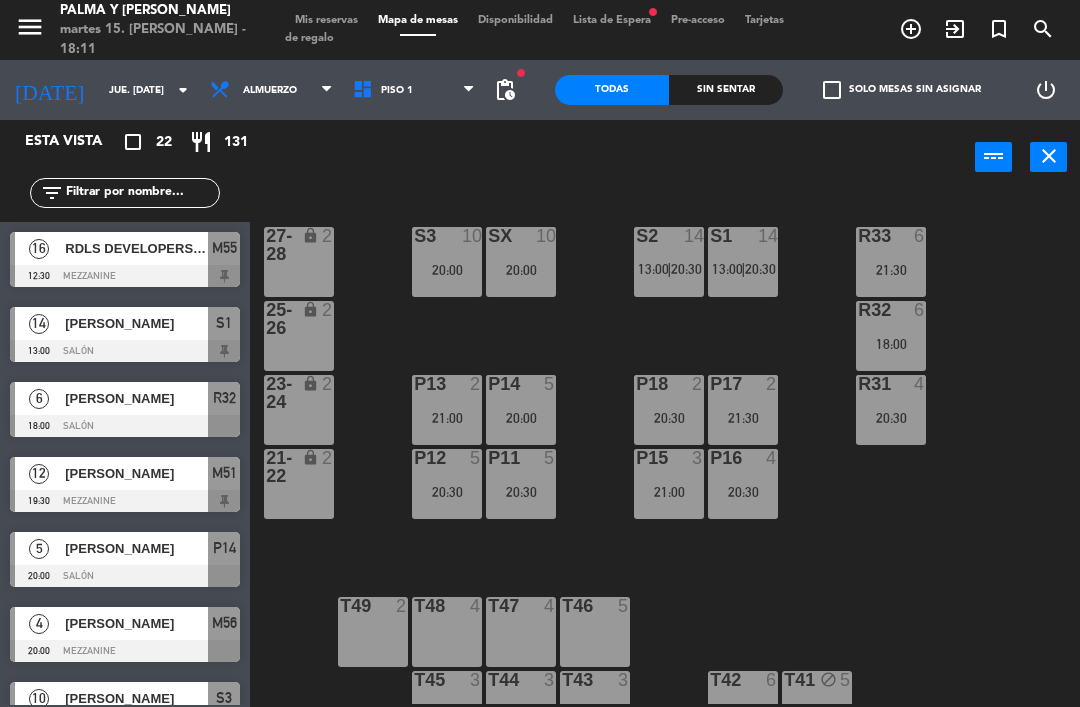 click on "Piso 1" at bounding box center (414, 90) 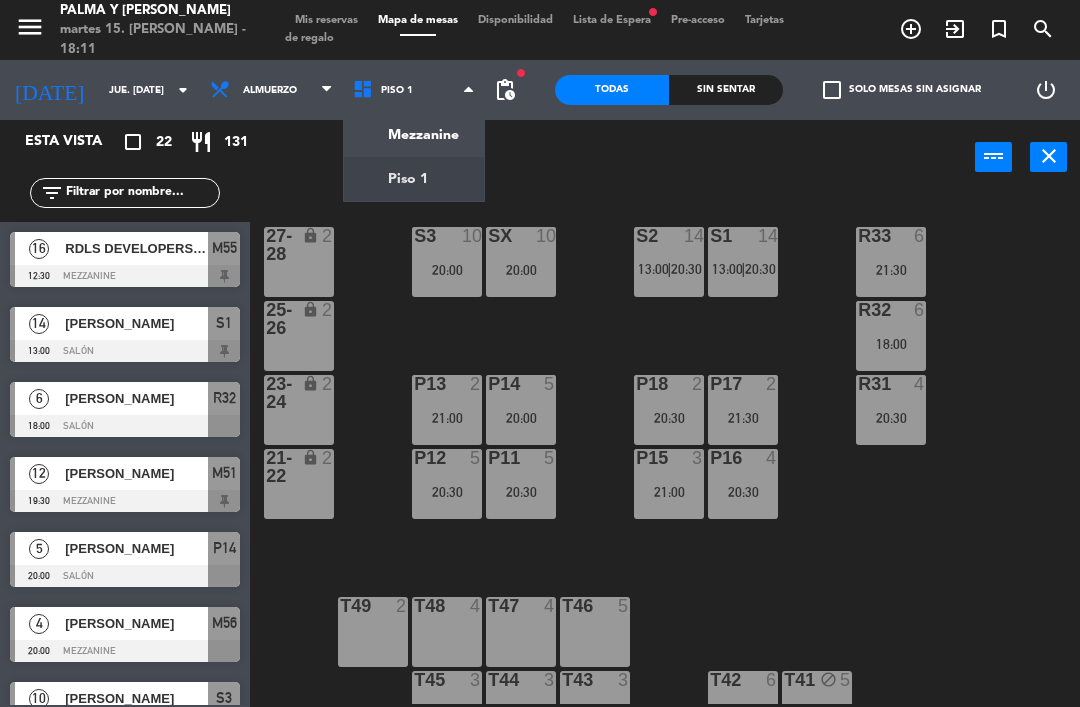 click on "menu  Palma y [PERSON_NAME] 15. [PERSON_NAME] - 18:11   Mis reservas   Mapa de mesas   Disponibilidad   Lista de Espera   fiber_manual_record   Pre-acceso   Tarjetas de regalo  add_circle_outline exit_to_app turned_in_not search [DATE]    jue. [DATE] arrow_drop_down  Almuerzo  Almuerzo  Almuerzo  Mezzanine   Piso 1   Piso 1   Mezzanine   Piso 1  fiber_manual_record pending_actions  Todas  Sin sentar  check_box_outline_blank   Solo mesas sin asignar   power_settings_new   Esta vista   crop_square  22  restaurant  131 filter_list  16   RDLS DEVELOPERS GROUP   12:30   Mezzanine  M55  14   [PERSON_NAME]    13:00   Salón  S1  6   [PERSON_NAME]   18:00   Salón  R32  12   [PERSON_NAME]   19:30   Mezzanine  M51  5   [PERSON_NAME]   20:00   Salón  P14  4   [PERSON_NAME]   20:00   Mezzanine  M56  10   [PERSON_NAME]   20:00   Salón  S3  4   [PERSON_NAME]   20:30   Salón  P16  10   [PERSON_NAME]   20:30   Salón  S1  5   [PERSON_NAME]   20:30   Mezzanine  M54  5   [PERSON_NAME] Influencer [PERSON_NAME]   20:30   Salón" 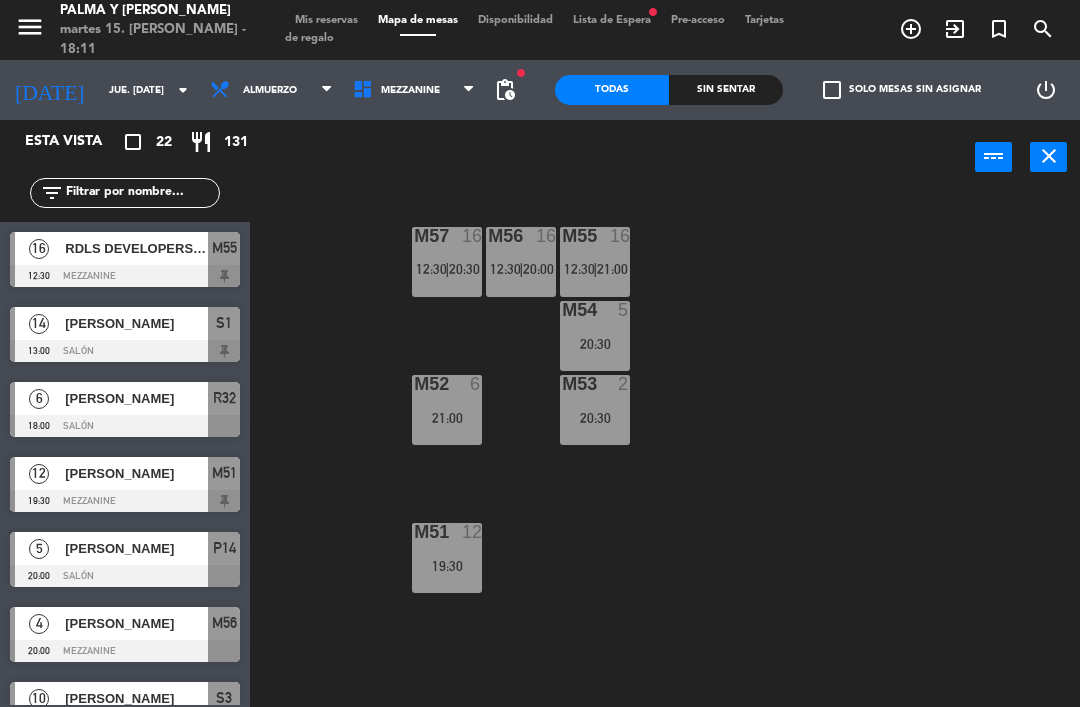 click on "jue. [DATE]" 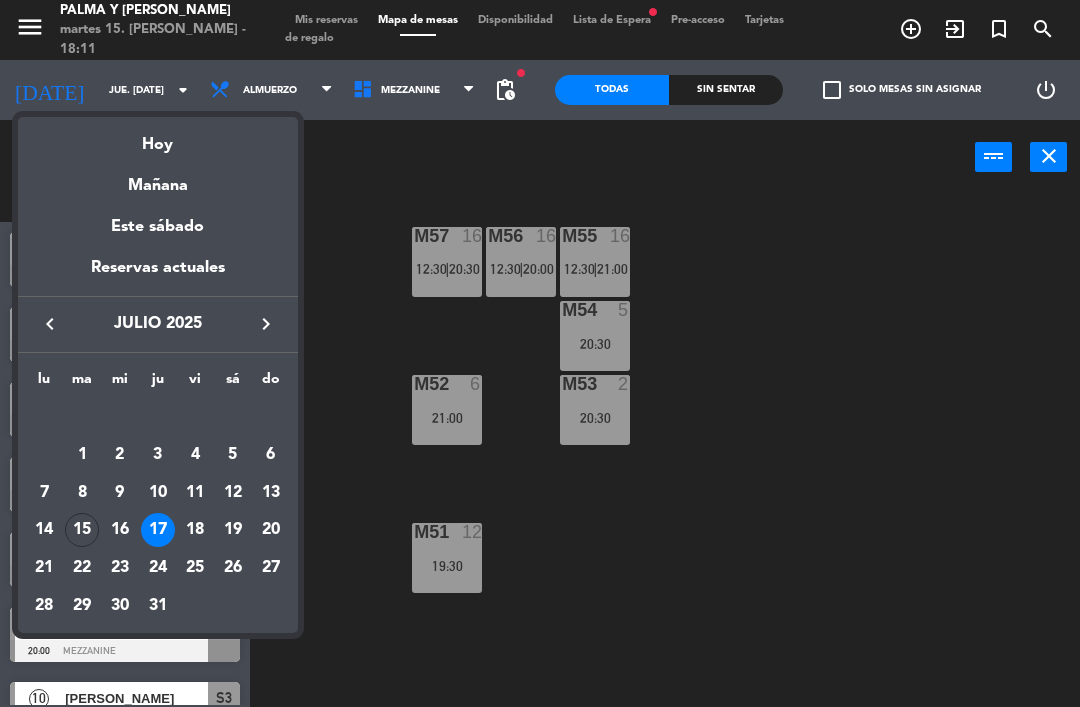 click on "18" at bounding box center [195, 530] 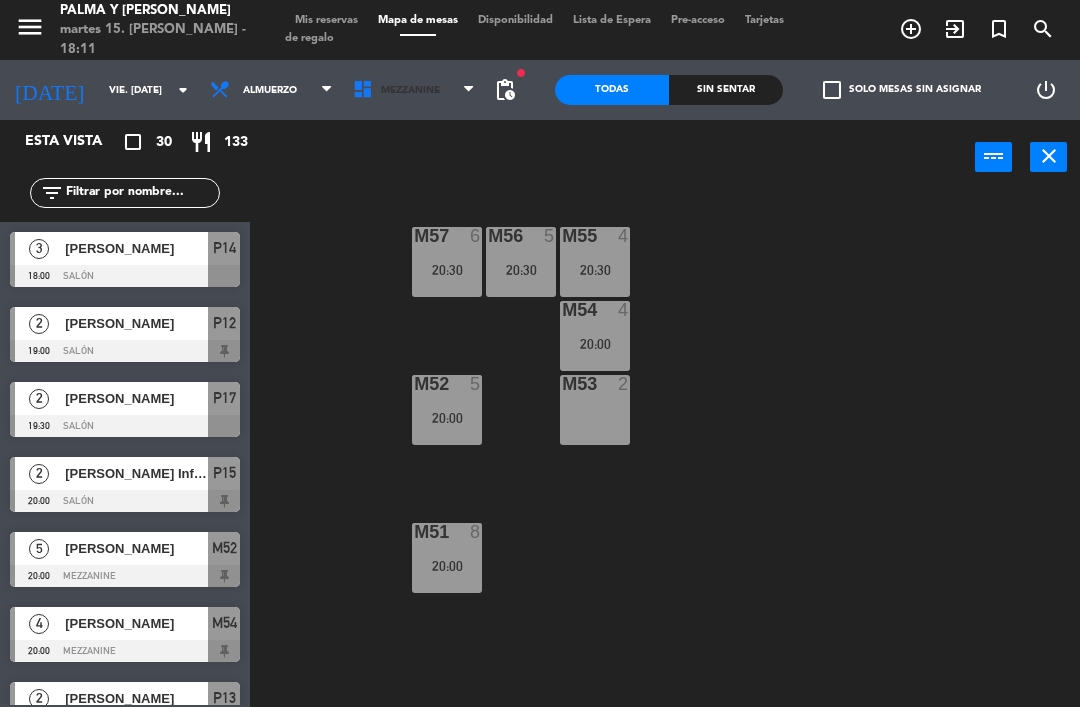 click on "Mezzanine" at bounding box center (414, 90) 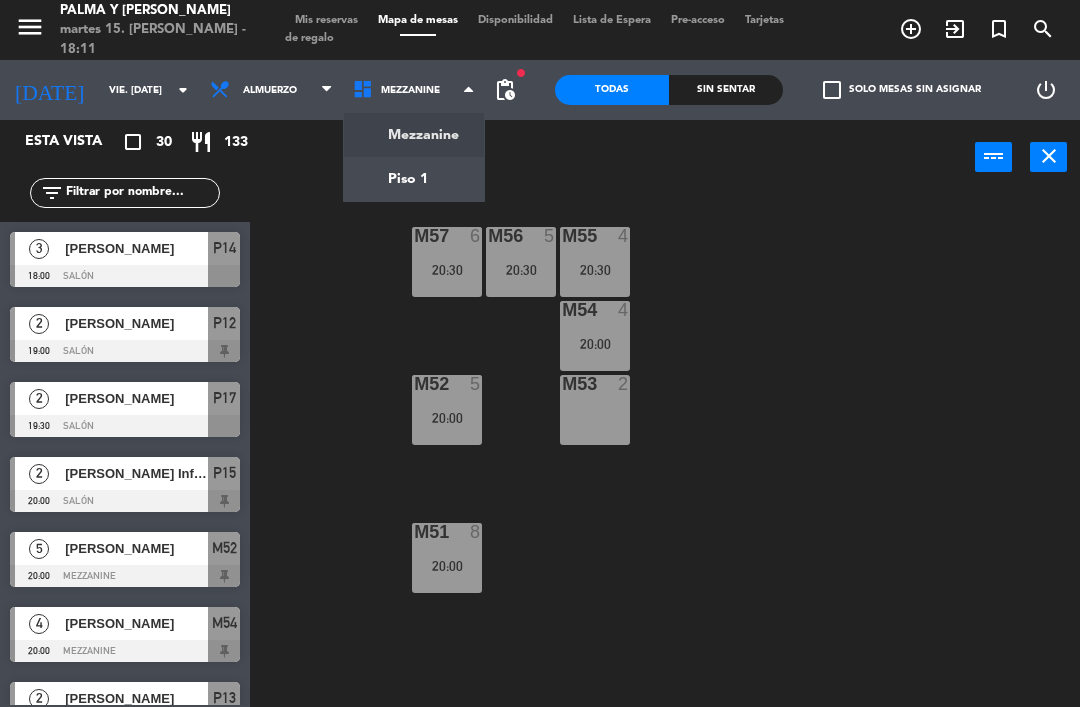 click on "menu  Palma y [PERSON_NAME] 15. [PERSON_NAME] - 18:11   Mis reservas   Mapa de mesas   Disponibilidad   Lista de Espera   Pre-acceso   Tarjetas de regalo  add_circle_outline exit_to_app turned_in_not search [DATE]    vie. [DATE] arrow_drop_down  Almuerzo  Almuerzo  Almuerzo  Mezzanine   Piso 1   Mezzanine   Mezzanine   Piso 1  fiber_manual_record pending_actions  Todas  Sin sentar  check_box_outline_blank   Solo mesas sin asignar   power_settings_new   Esta vista   crop_square  30  restaurant  133 filter_list  3   [PERSON_NAME]   18:00   Salón  P14  2   [PERSON_NAME]   19:00   Salón  P12  2   [PERSON_NAME] M   19:30   Salón  P17  2   [PERSON_NAME] Influencer [PERSON_NAME]   20:00   Salón  P15  5   [PERSON_NAME]   20:00   Mezzanine  M52  4   [PERSON_NAME]   20:00   Mezzanine  M54  2   [PERSON_NAME]   20:00   Salón  P13  8   [PERSON_NAME]   20:00   Mezzanine  M51  6   [PERSON_NAME]   20:30   Mezzanine  M57  5   Alisyadhira [PERSON_NAME] [PERSON_NAME]   20:30   Mezzanine  M56  4   [PERSON_NAME]   20:30   Terraza  T46 SX" 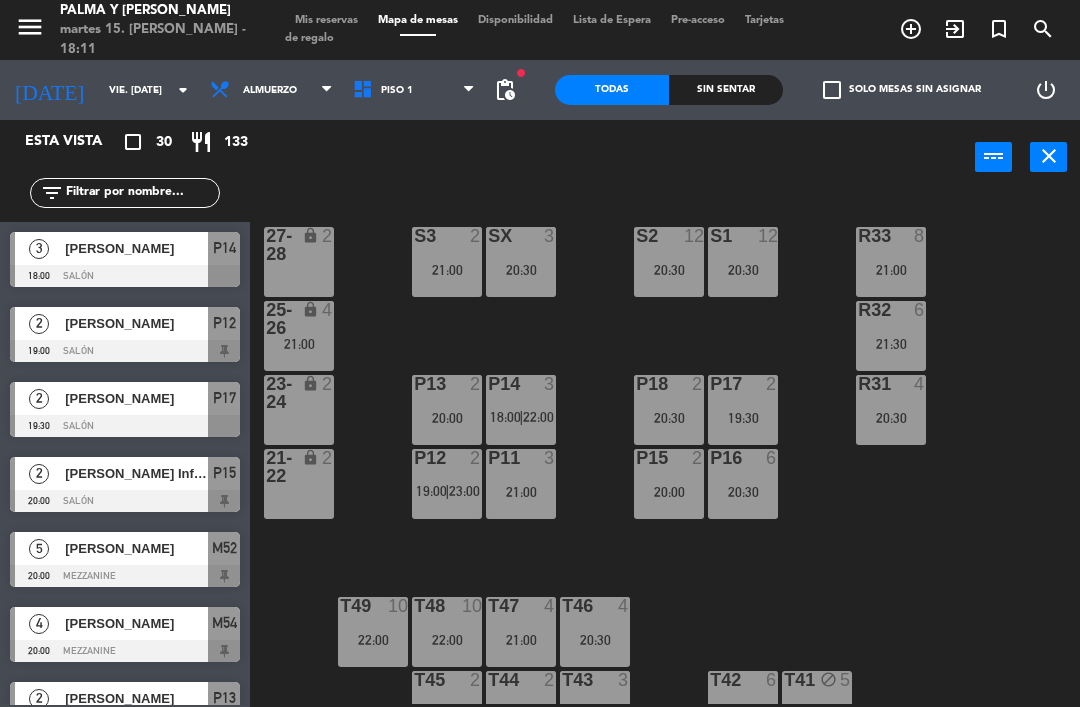 scroll, scrollTop: 0, scrollLeft: 0, axis: both 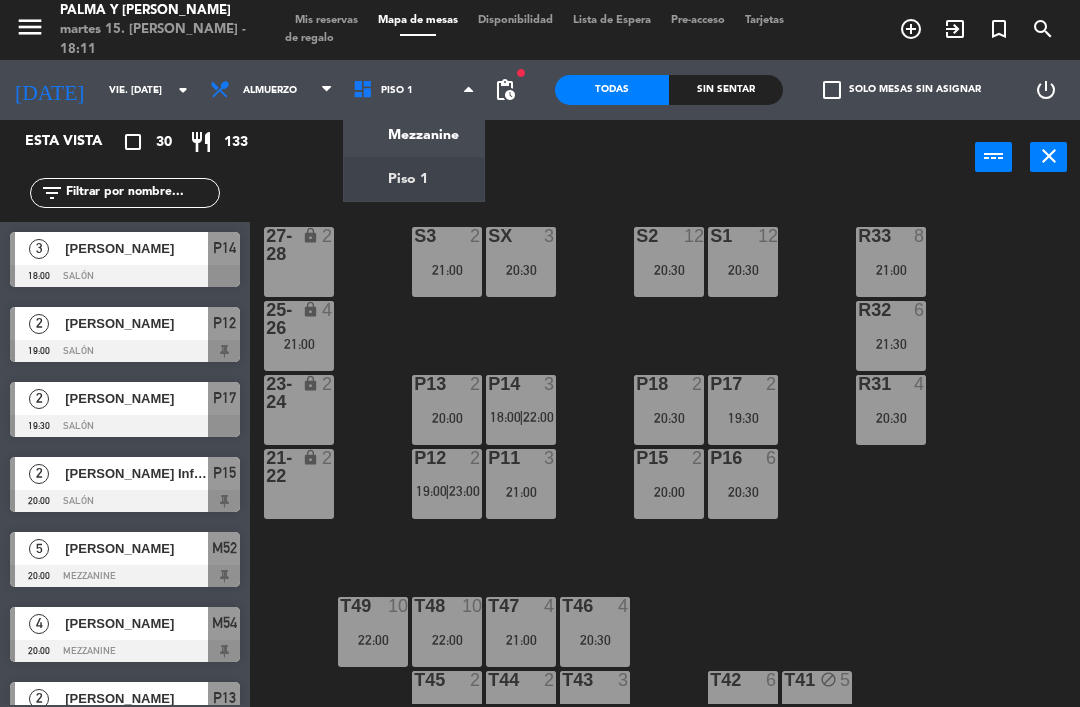 click on "menu  Palma y [PERSON_NAME] 15. [PERSON_NAME] - 18:11   Mis reservas   Mapa de mesas   Disponibilidad   Lista de Espera   Pre-acceso   Tarjetas de regalo  add_circle_outline exit_to_app turned_in_not search [DATE]    vie. [DATE] arrow_drop_down  Almuerzo  Almuerzo  Almuerzo  Mezzanine   Piso 1   Piso 1   Mezzanine   Piso 1  fiber_manual_record pending_actions  Todas  Sin sentar  check_box_outline_blank   Solo mesas sin asignar   power_settings_new   Esta vista   crop_square  30  restaurant  133 filter_list  3   [PERSON_NAME]   18:00   Salón  P14  2   [PERSON_NAME]   19:00   Salón  P12  2   [PERSON_NAME] M   19:30   Salón  P17  2   [PERSON_NAME] Influencer [PERSON_NAME]   20:00   Salón  P15  5   [PERSON_NAME]   20:00   Mezzanine  M52  4   [PERSON_NAME]   20:00   Mezzanine  M54  2   [PERSON_NAME]   20:00   Salón  P13  8   [PERSON_NAME]   20:00   Mezzanine  M51  6   [PERSON_NAME]   20:30   Mezzanine  M57  5   Alisyadhira [PERSON_NAME] [PERSON_NAME]   20:30   Mezzanine  M56  4   [PERSON_NAME]   20:30   Terraza  T46  6" 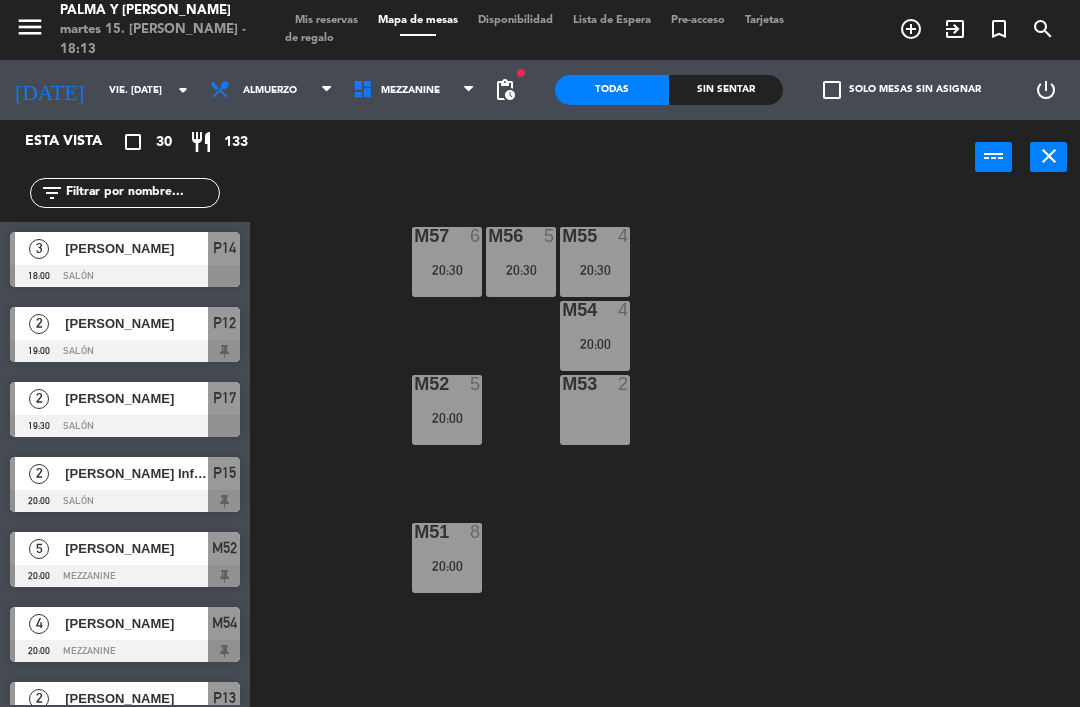 click on "vie. [DATE]" 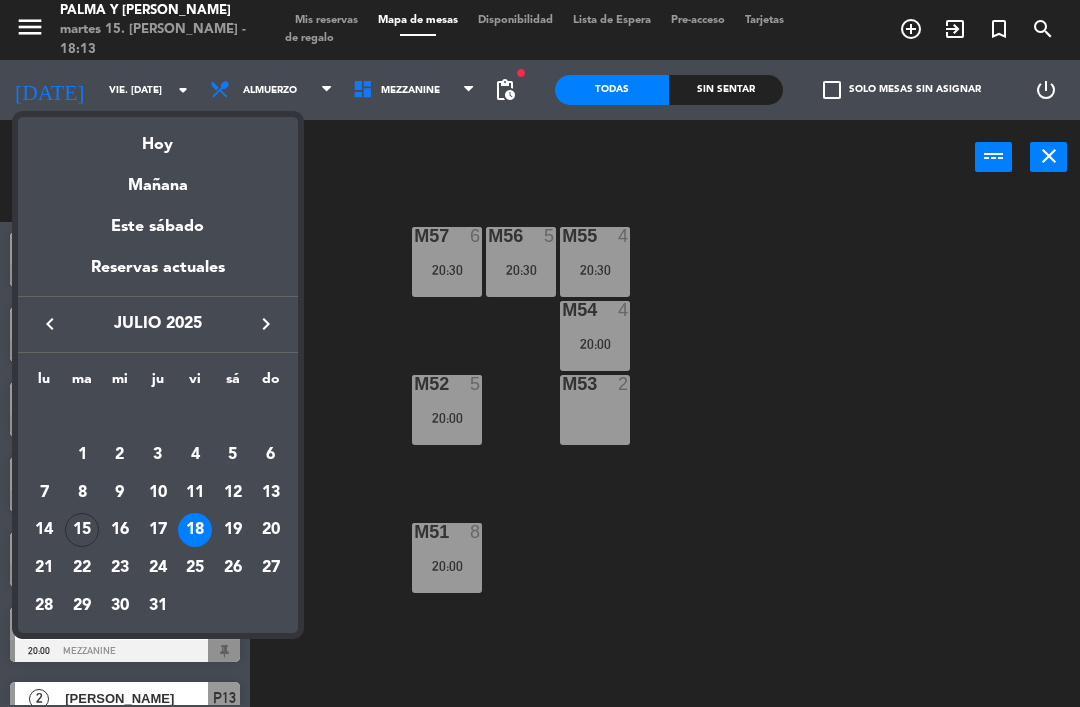 click on "19" at bounding box center (233, 530) 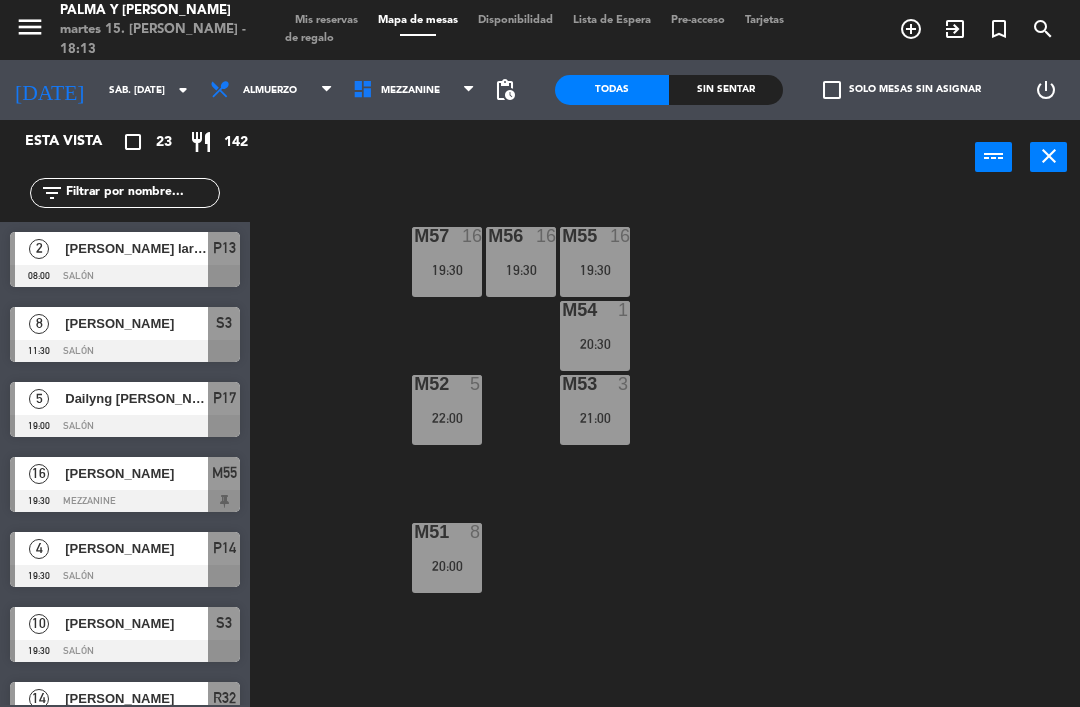 click on "Mezzanine" at bounding box center (414, 90) 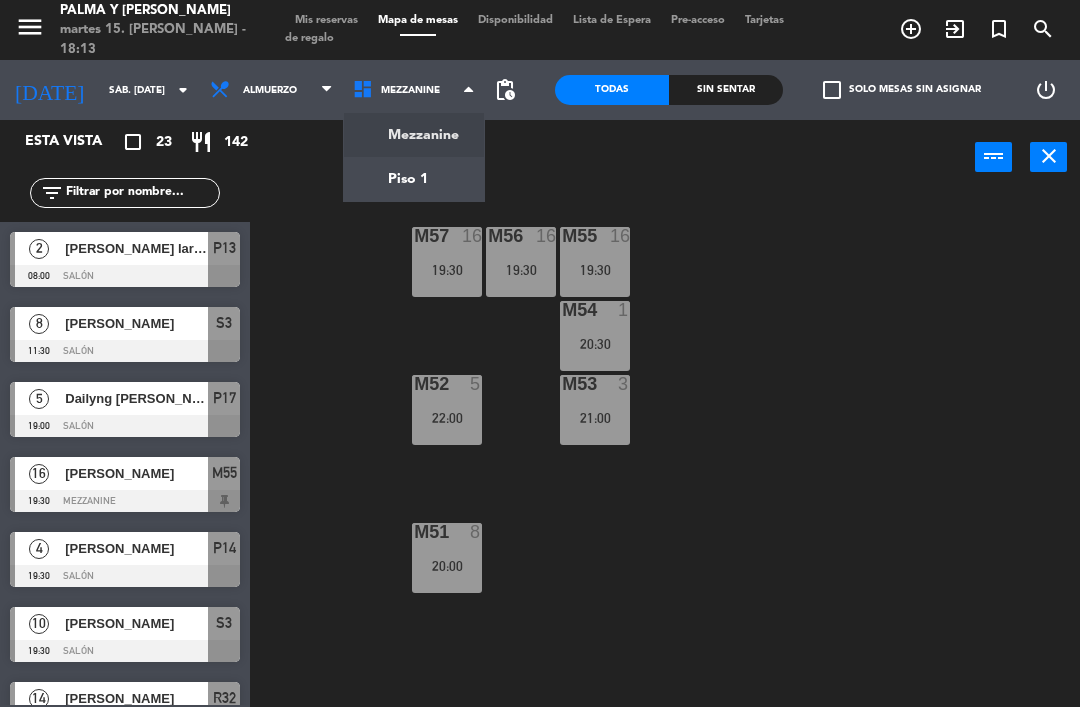 click on "menu  Palma y [PERSON_NAME] 15. [PERSON_NAME] - 18:13   Mis reservas   Mapa de mesas   Disponibilidad   Lista de Espera   Pre-acceso   Tarjetas de regalo  add_circle_outline exit_to_app turned_in_not search [DATE]    sáb. [DATE] arrow_drop_down  Almuerzo  Almuerzo  Almuerzo  Mezzanine   Piso 1   Mezzanine   Mezzanine   Piso 1  pending_actions  Todas  Sin sentar  check_box_outline_blank   Solo mesas sin asignar   power_settings_new   Esta vista   crop_square  23  restaurant  142 filter_list  2   [PERSON_NAME] larcier   08:00   Salón  P13  8   [PERSON_NAME]   11:30   Salón  S3  5   Dailyng [PERSON_NAME]   19:00   Salón  P17  16   [PERSON_NAME]    19:30   Mezzanine  M55  4   [PERSON_NAME]   19:30   Salón  P14  10   [PERSON_NAME]   19:30   Salón  S3  14   [PERSON_NAME]   20:00   Salón  R32  6   [PERSON_NAME] [PERSON_NAME] [PERSON_NAME]   20:00   Salón  R31  4   [PERSON_NAME]   20:00   Salón  P18  4   [PERSON_NAME]   20:00   Salón  P12  8   [PERSON_NAME] [PERSON_NAME]   20:00   Mezzanine  M51  10   [PERSON_NAME]  S1" 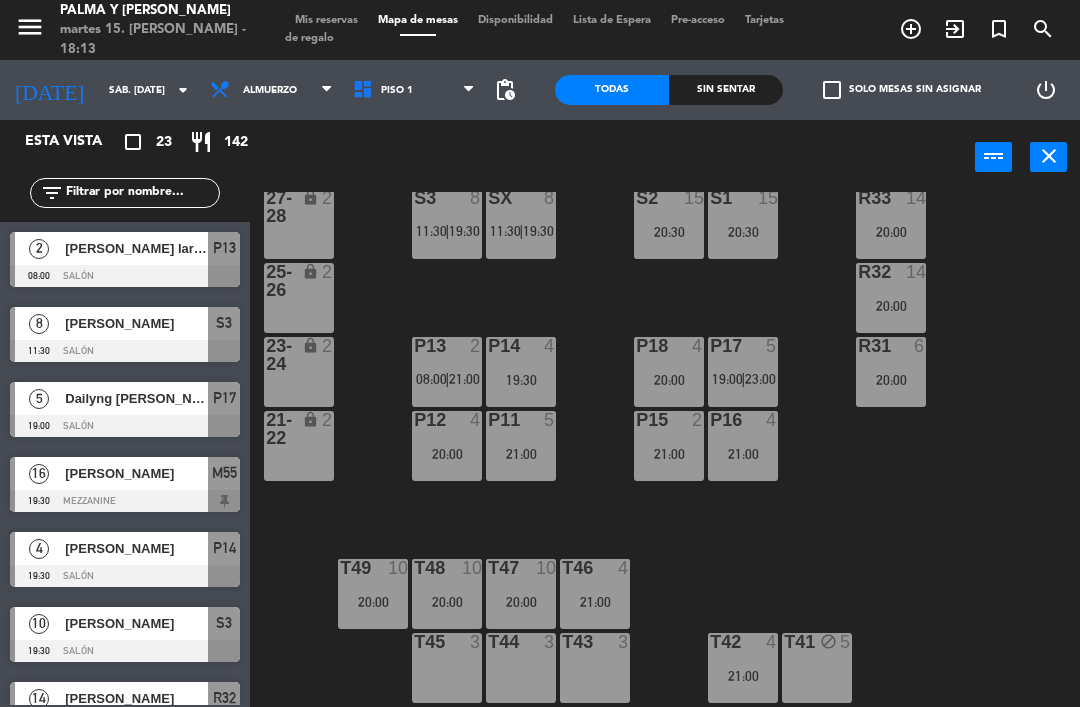 scroll, scrollTop: 38, scrollLeft: 0, axis: vertical 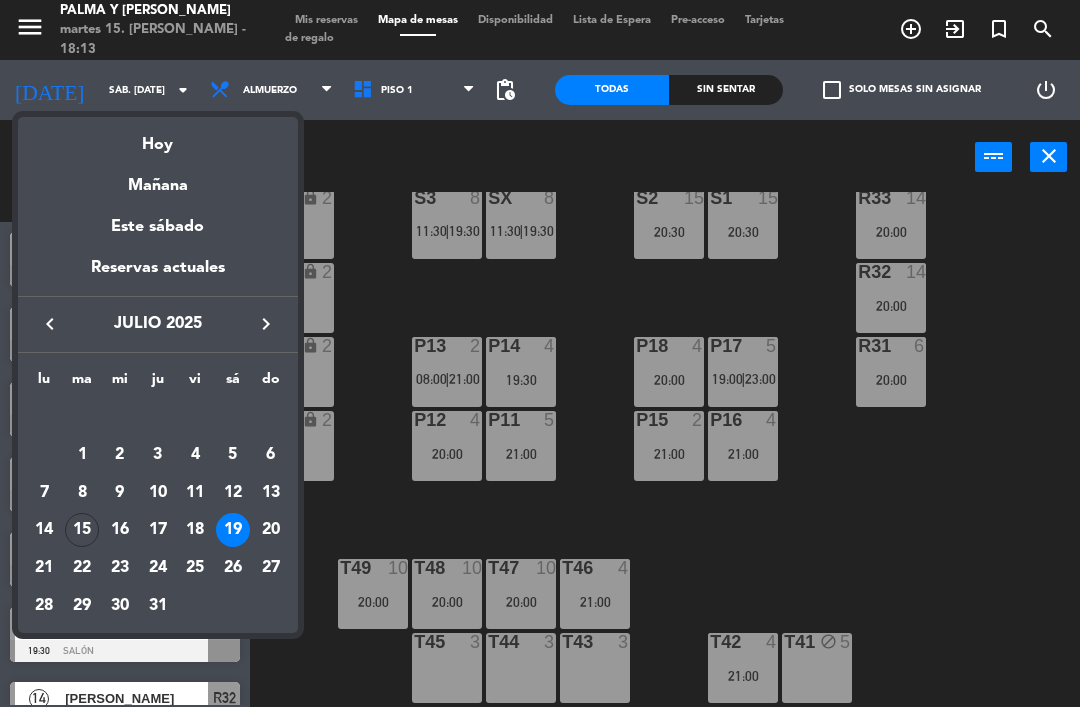 click on "20" at bounding box center [271, 530] 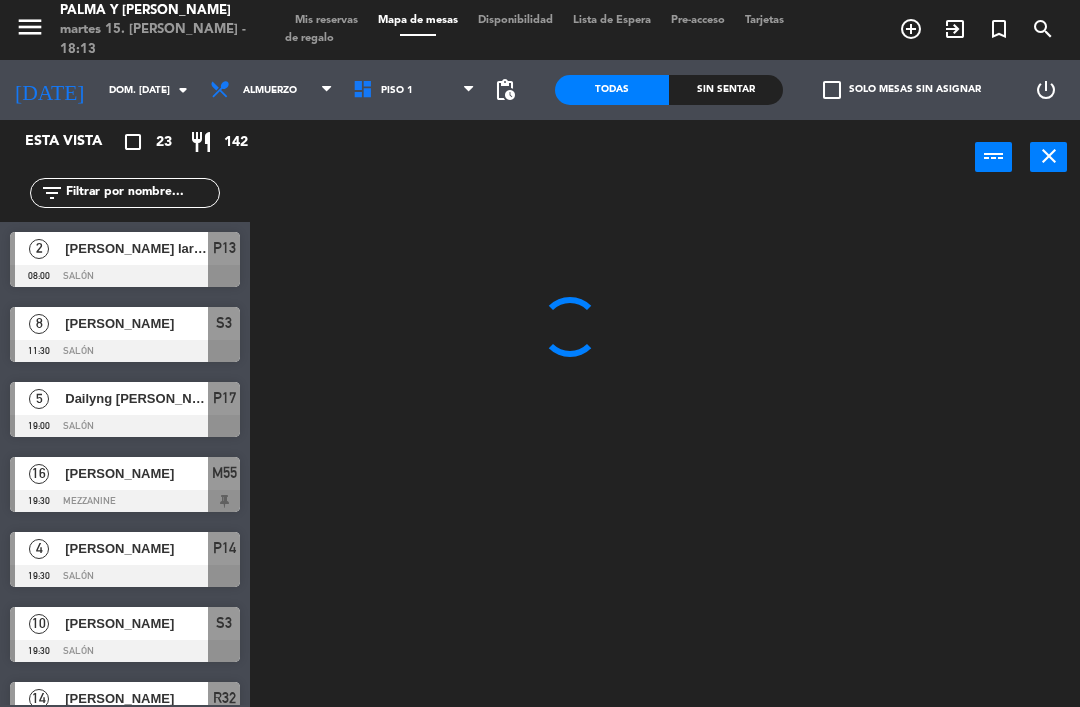 scroll, scrollTop: 0, scrollLeft: 0, axis: both 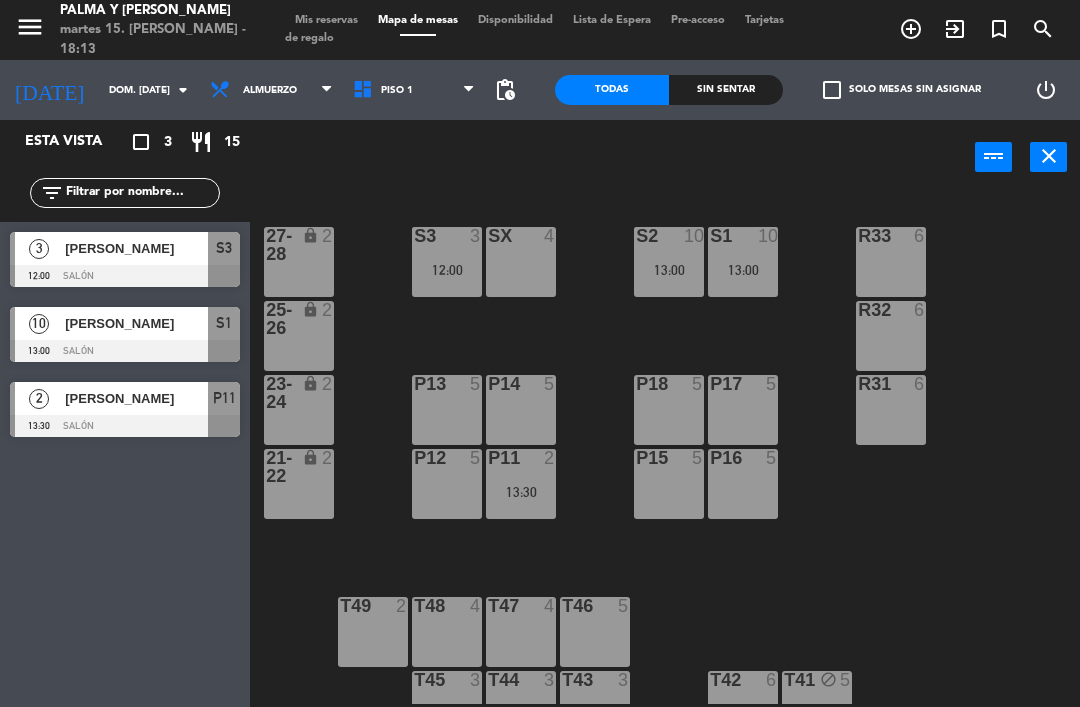 click on "13:00" at bounding box center [669, 270] 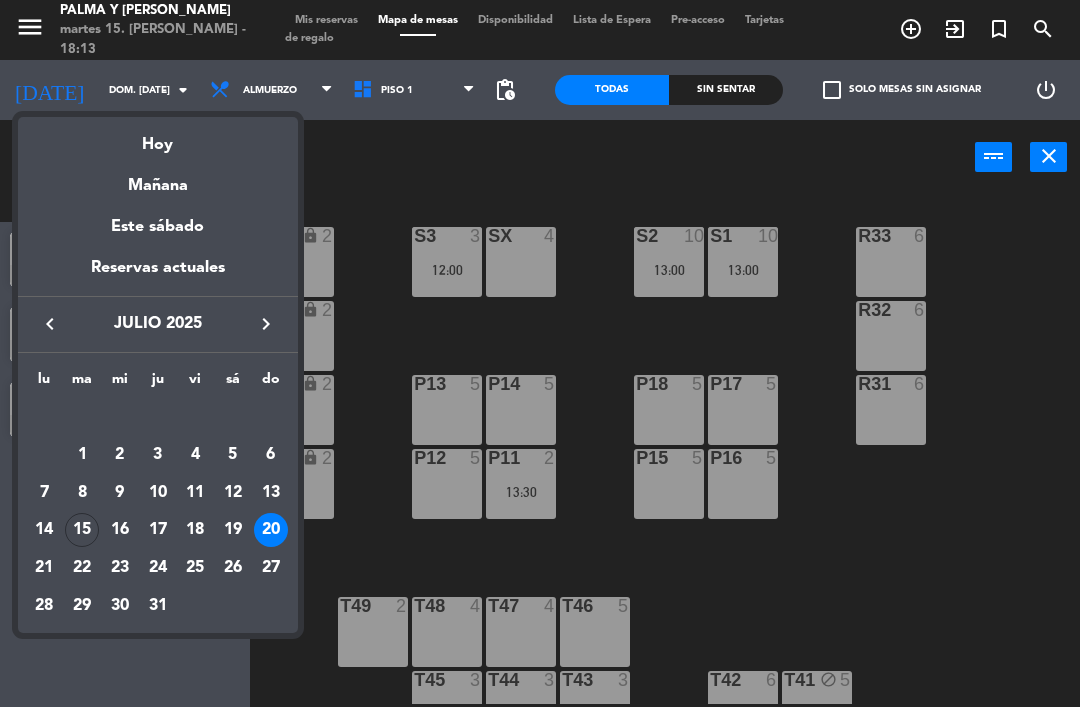 click at bounding box center (540, 353) 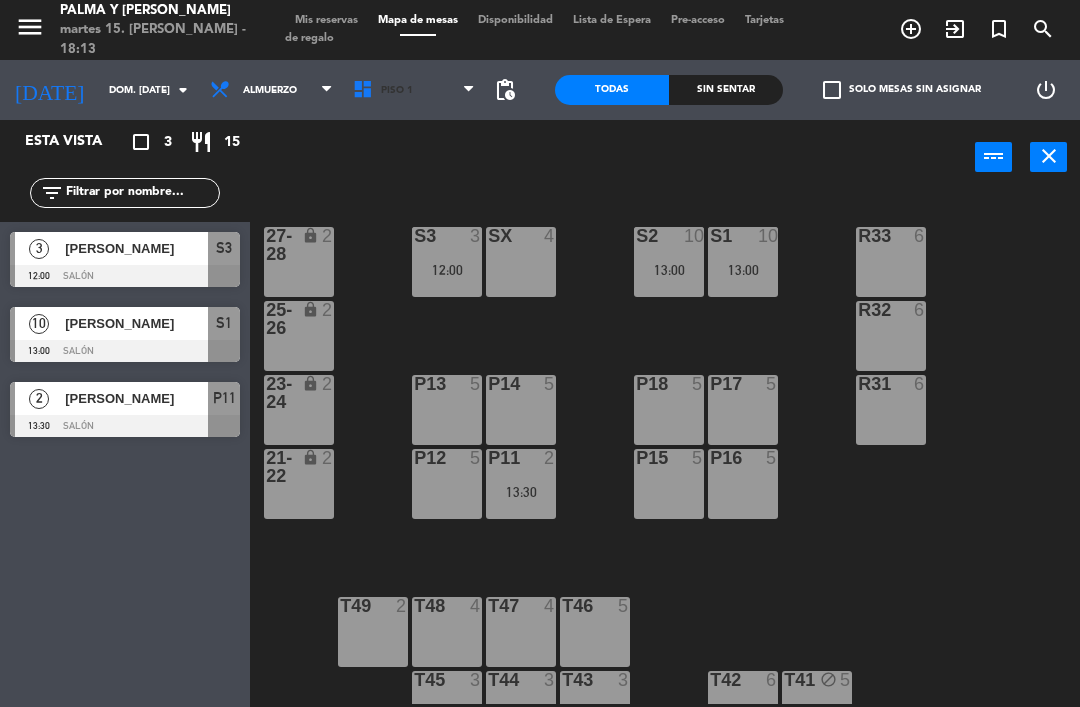 click on "Piso 1" at bounding box center [414, 90] 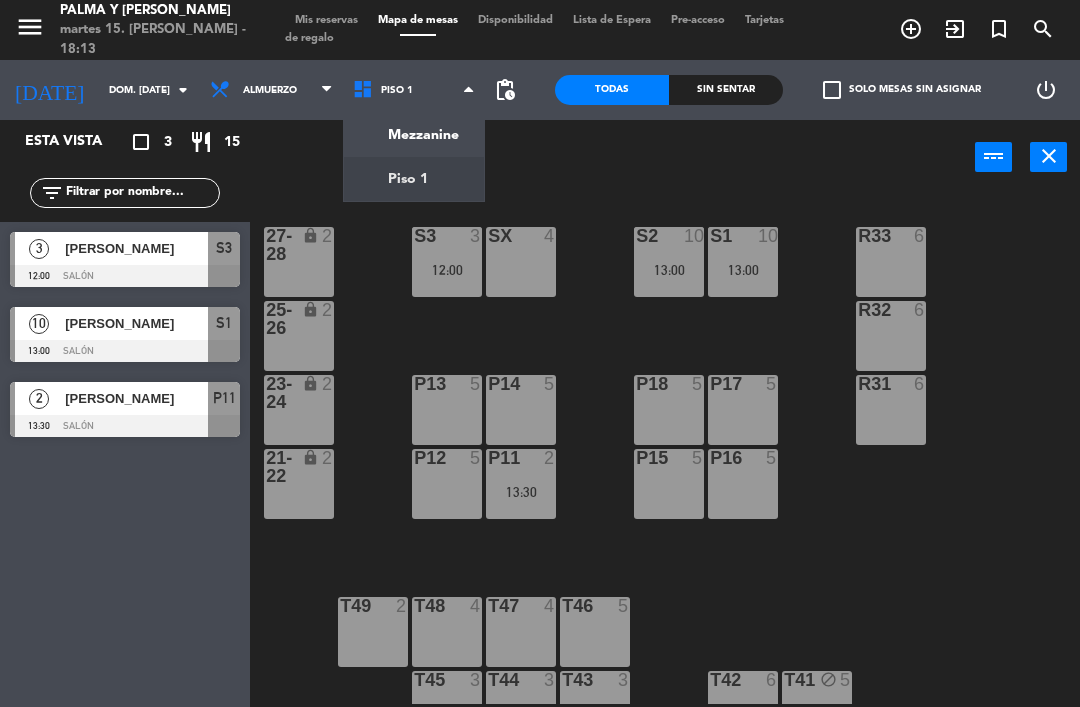click on "menu  Palma y [PERSON_NAME] 15. [PERSON_NAME] - 18:13   Mis reservas   Mapa de mesas   Disponibilidad   Lista de Espera   Pre-acceso   Tarjetas de regalo  add_circle_outline exit_to_app turned_in_not search [DATE]    dom. [DATE] arrow_drop_down  Almuerzo  Almuerzo  Almuerzo  Mezzanine   Piso 1   Piso 1   Mezzanine   Piso 1  pending_actions  Todas  Sin sentar  check_box_outline_blank   Solo mesas sin asignar   power_settings_new   Esta vista   crop_square  3  restaurant  15 filter_list  3   [PERSON_NAME]   12:00   Salón  S3  10   [PERSON_NAME]   13:00   Salón  S1  2   [PERSON_NAME]   13:30   Salón  P11 power_input close R33  6  S1  10   13:00  S2  10   13:00  S3  3   12:00  SX  4  27-28 lock  2  R32  6  25-26 lock  2  P13  5  P14  5  P18  5  P17  5  R31  6  23-24 lock  2  P12  5  P11  2   13:30  P15  5  P16  5  21-22 lock  2  T48  4  T47  4  T46  5  T49  2  T45  3  T44  3  T43  3  T42  6  T41 block  5" 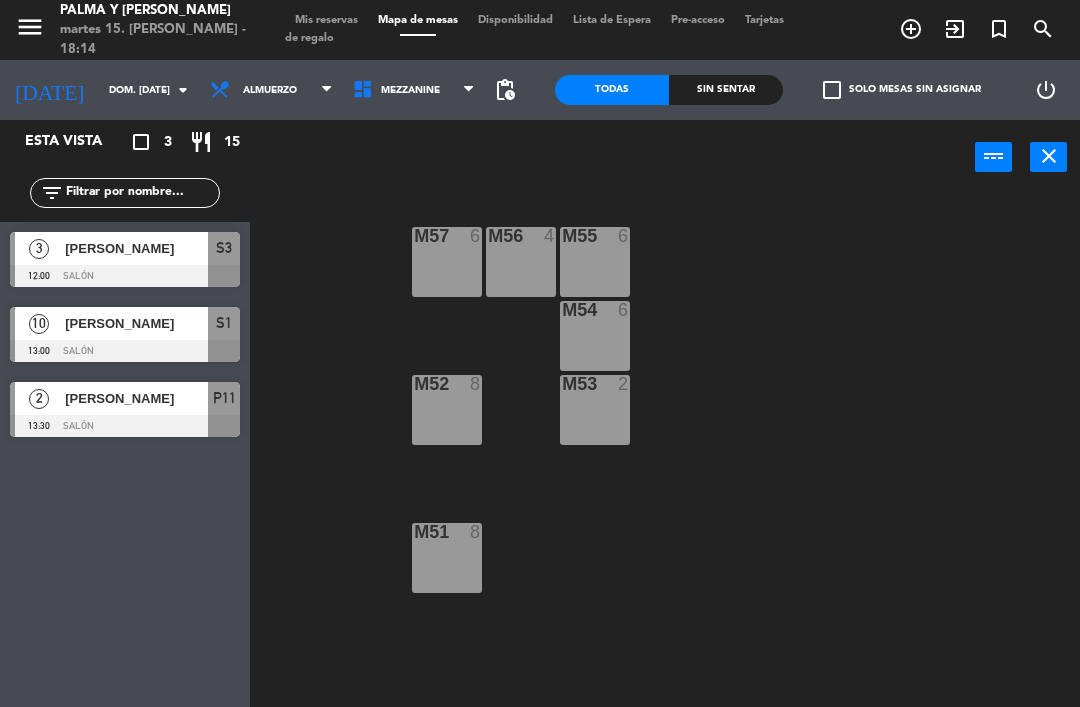 click on "dom. [DATE]" 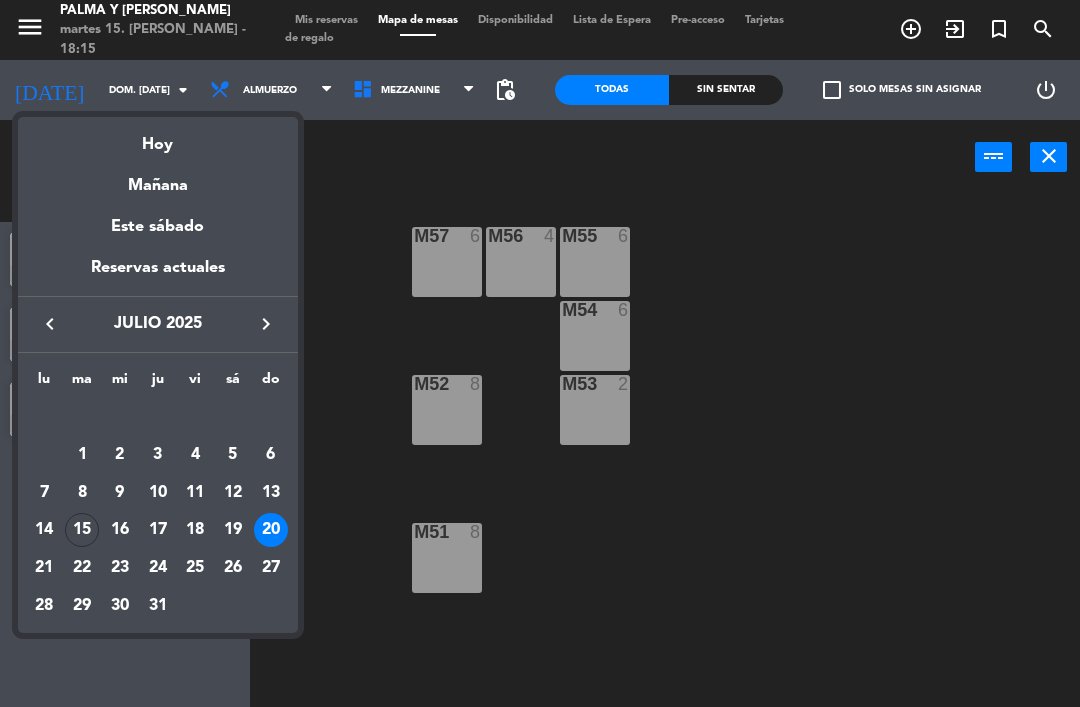 click at bounding box center (540, 353) 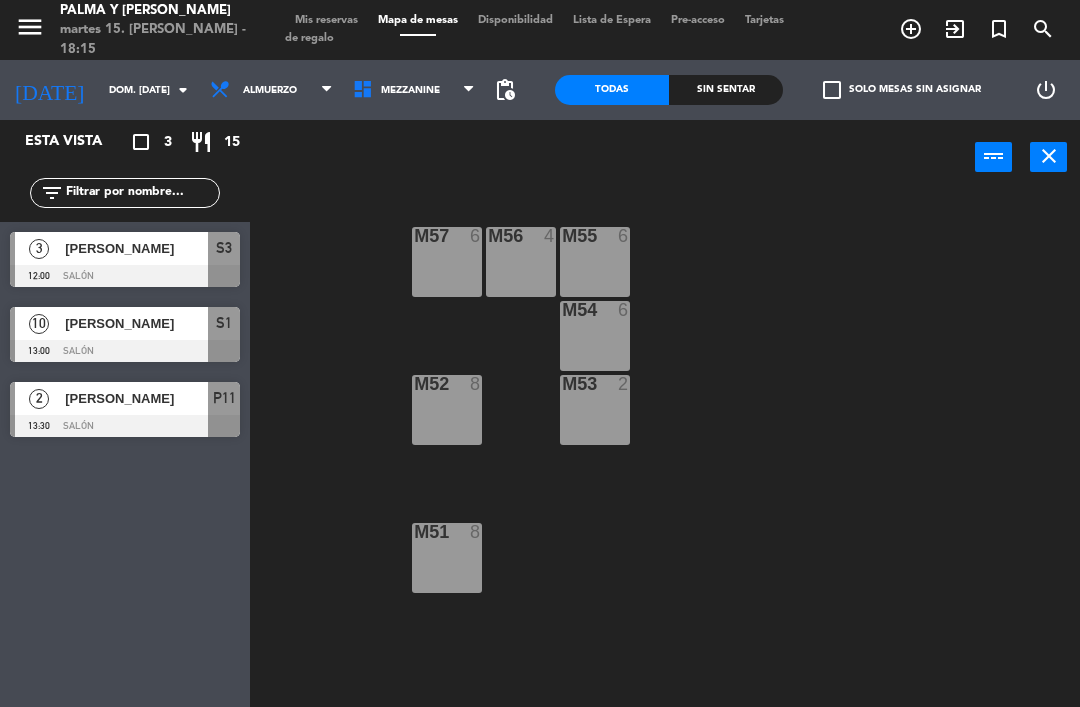 click on "dom. [DATE]" 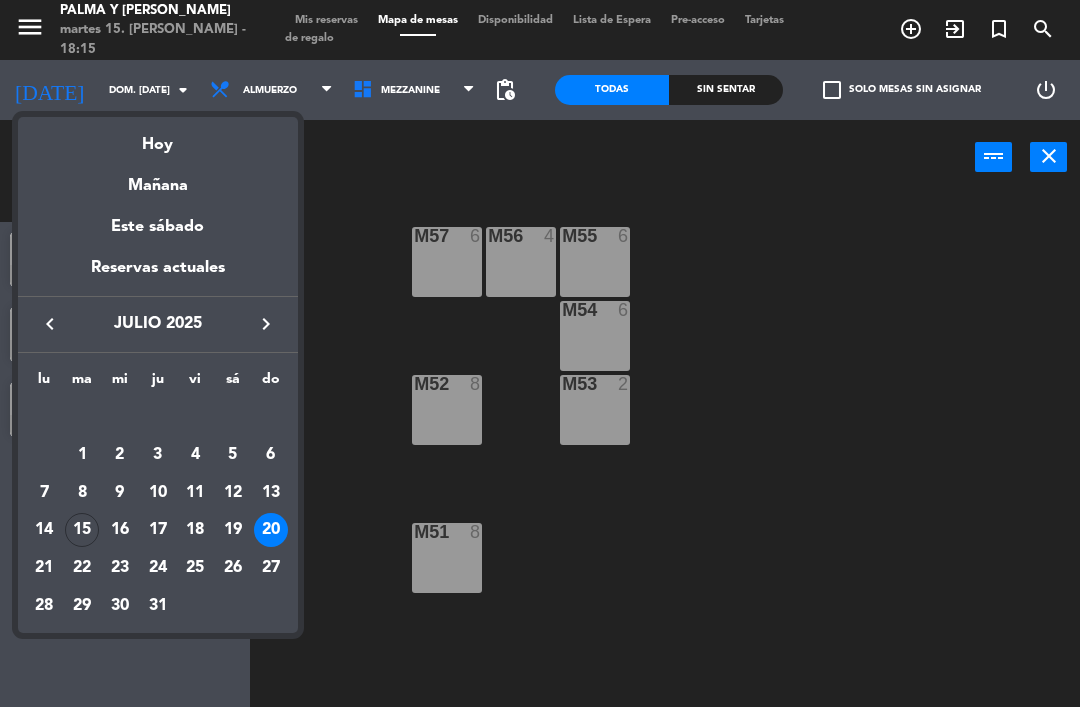 click on "15" at bounding box center [82, 530] 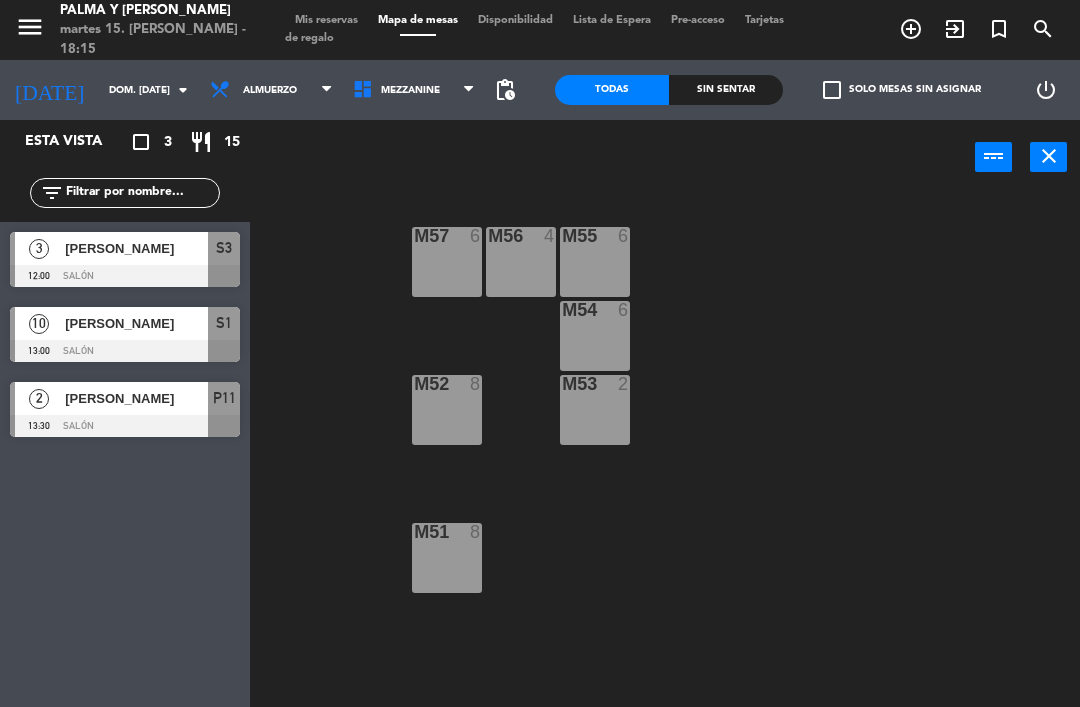 type on "[DATE] [DATE]." 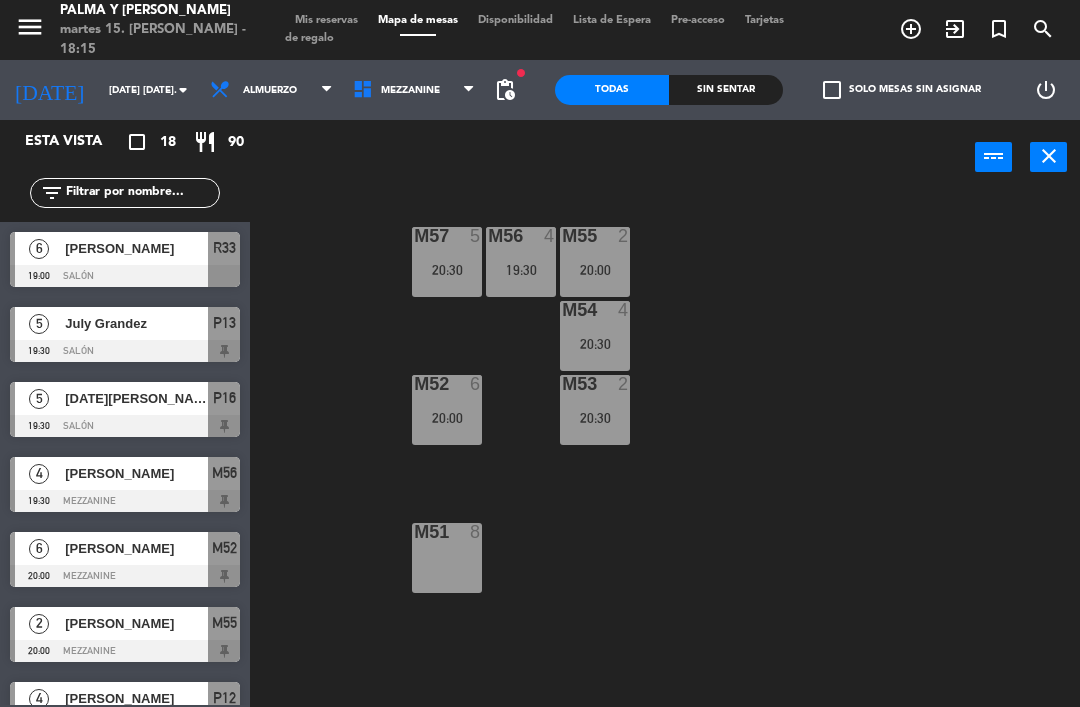 click on "Mezzanine" at bounding box center [414, 90] 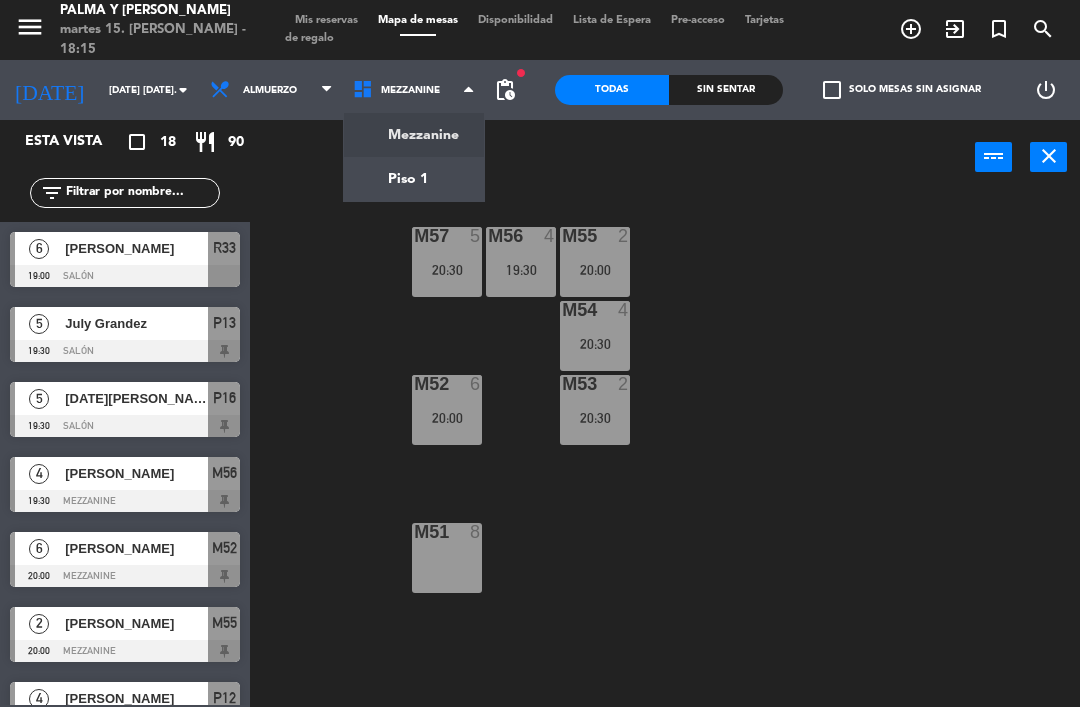 click on "menu  Palma y [PERSON_NAME] 15. [PERSON_NAME] - 18:15   Mis reservas   Mapa de mesas   Disponibilidad   Lista de Espera   Pre-acceso   Tarjetas de regalo  add_circle_outline exit_to_app turned_in_not search [DATE]    [DATE] [DATE]. arrow_drop_down  Almuerzo  Almuerzo  Almuerzo  Mezzanine   Piso 1   Mezzanine   Mezzanine   Piso 1  fiber_manual_record pending_actions  Todas  Sin sentar  check_box_outline_blank   Solo mesas sin asignar   power_settings_new   Esta vista   crop_square  18  restaurant  90 filter_list  6   [PERSON_NAME]   19:00   Salón  R33  [DATE] Grandez    19:30   Salón  P13  5   [DATE][PERSON_NAME]   19:30   Salón  P16  4   [PERSON_NAME]   19:30   Mezzanine  M56  6   [PERSON_NAME]   20:00   Mezzanine  M52  2   [PERSON_NAME]    20:00   Mezzanine  M55  4   [PERSON_NAME]   20:00   Salón  P12  2   ROSABAEZ   20:00   Salón  P18  4   [PERSON_NAME]   20:00   Salón  R32  4   [PERSON_NAME]   20:00   Salón  P11  8   [PERSON_NAME]   20:30   Salón  R31  2   [PERSON_NAME] [PERSON_NAME]   20:30   Mezzanine  S3" 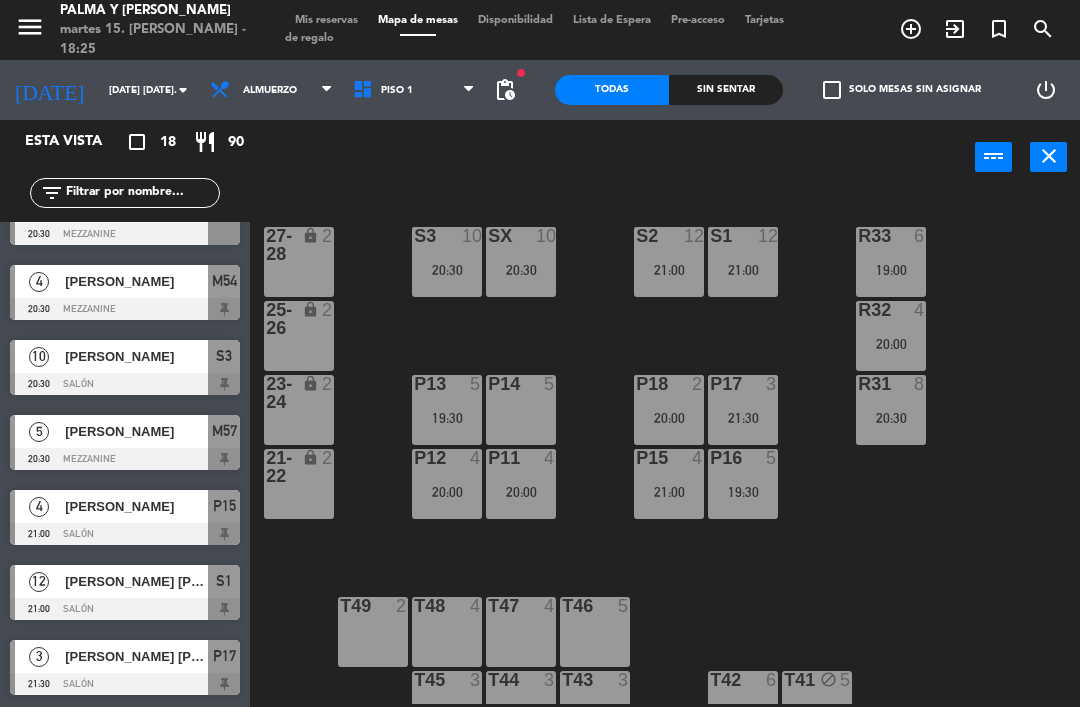 scroll, scrollTop: 867, scrollLeft: 0, axis: vertical 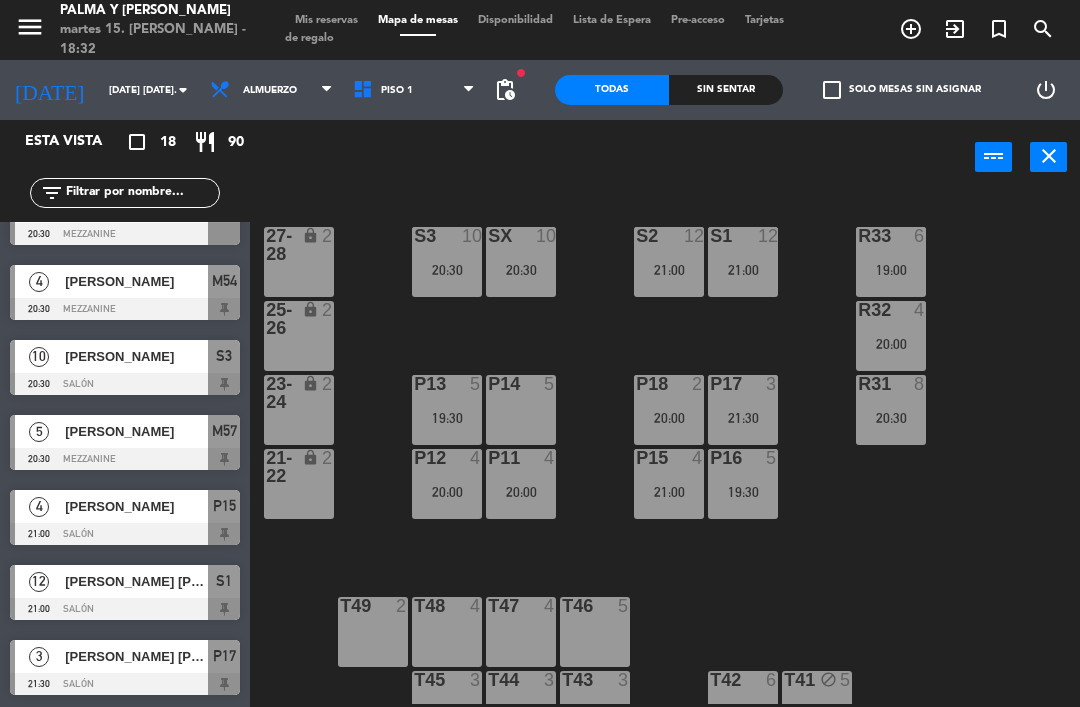 click on "P13  5   19:30" at bounding box center (447, 410) 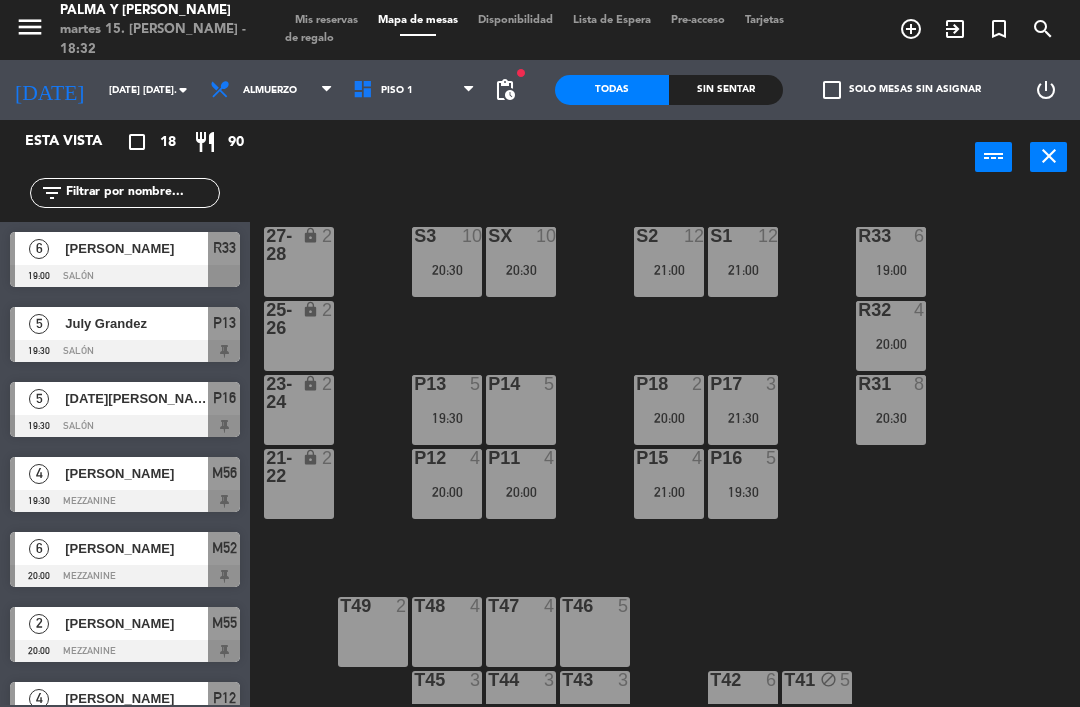 scroll, scrollTop: 0, scrollLeft: 0, axis: both 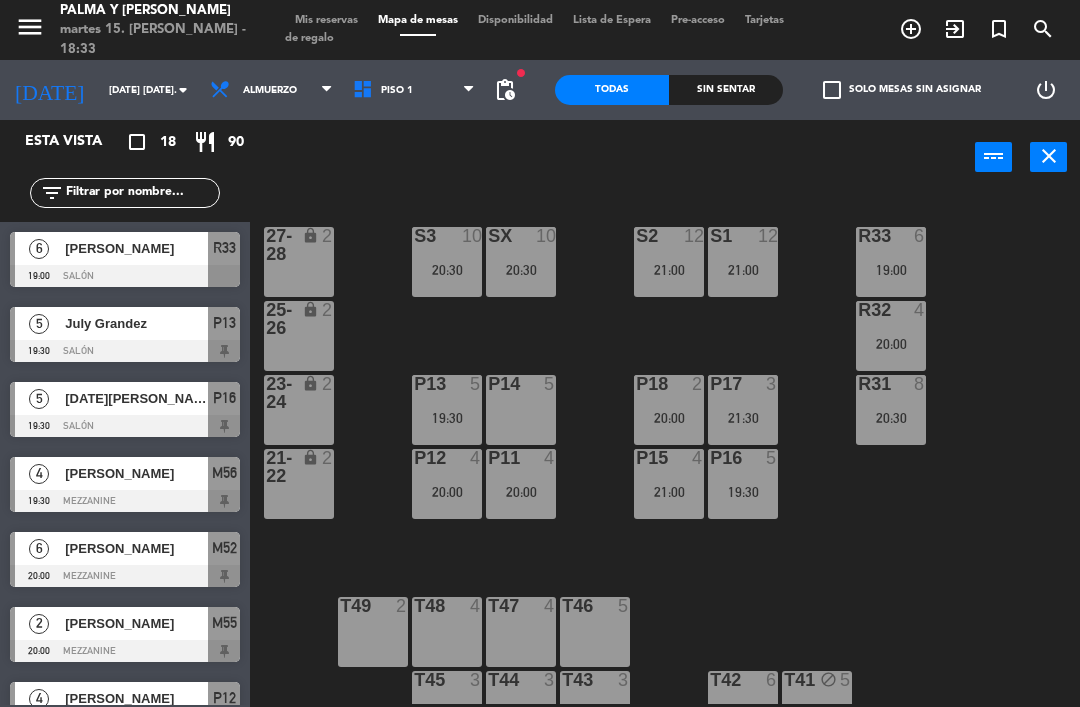 click on "P14  5" at bounding box center (521, 410) 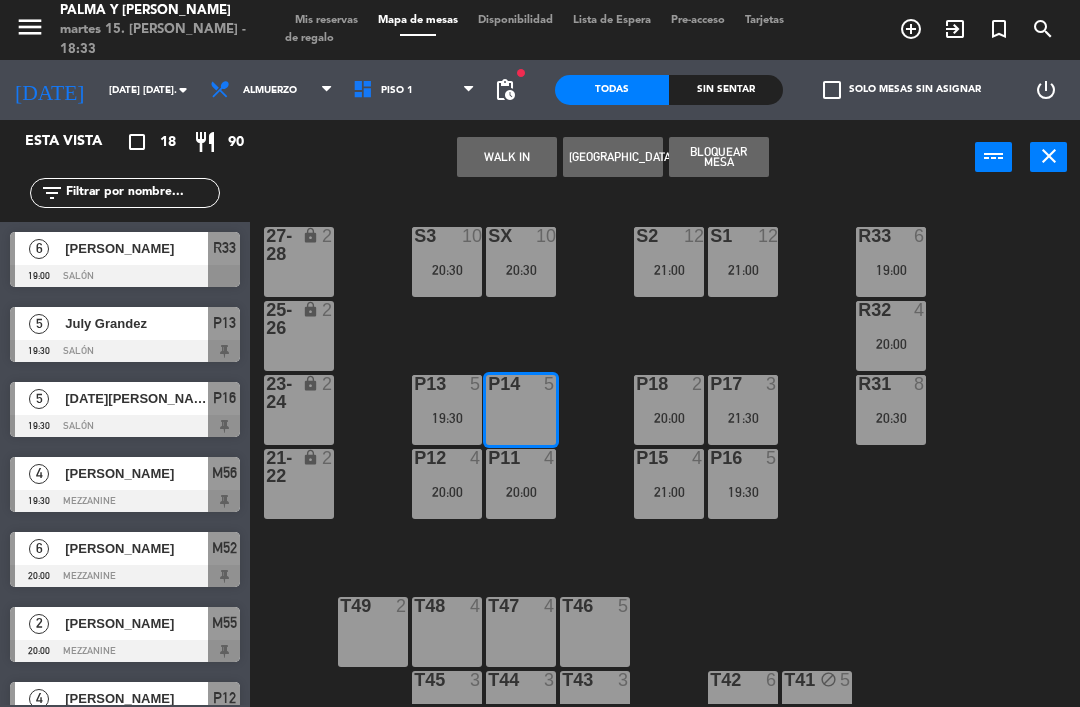 click on "[GEOGRAPHIC_DATA]" at bounding box center [613, 157] 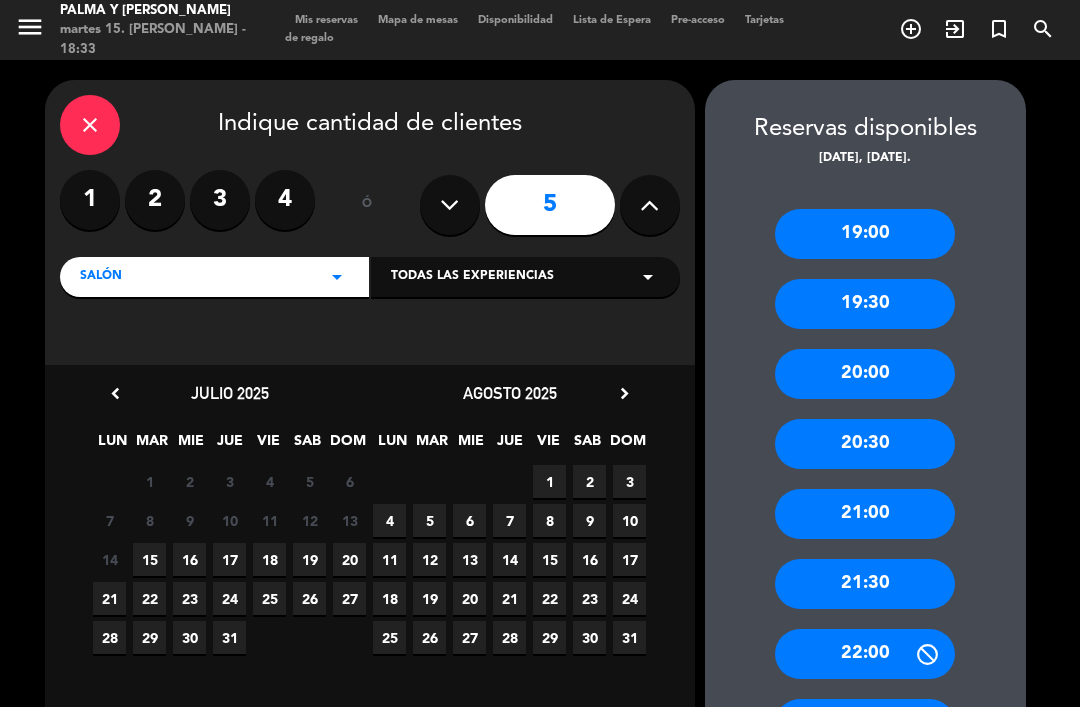 click on "close" at bounding box center [90, 125] 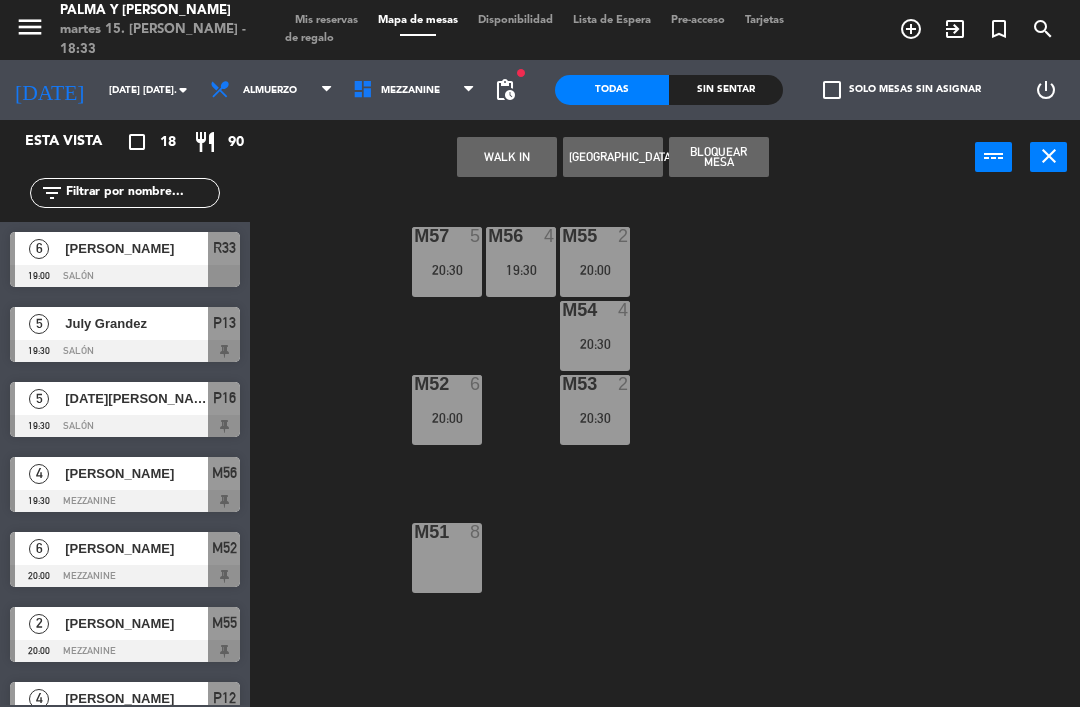 click on "M51  8" at bounding box center (447, 558) 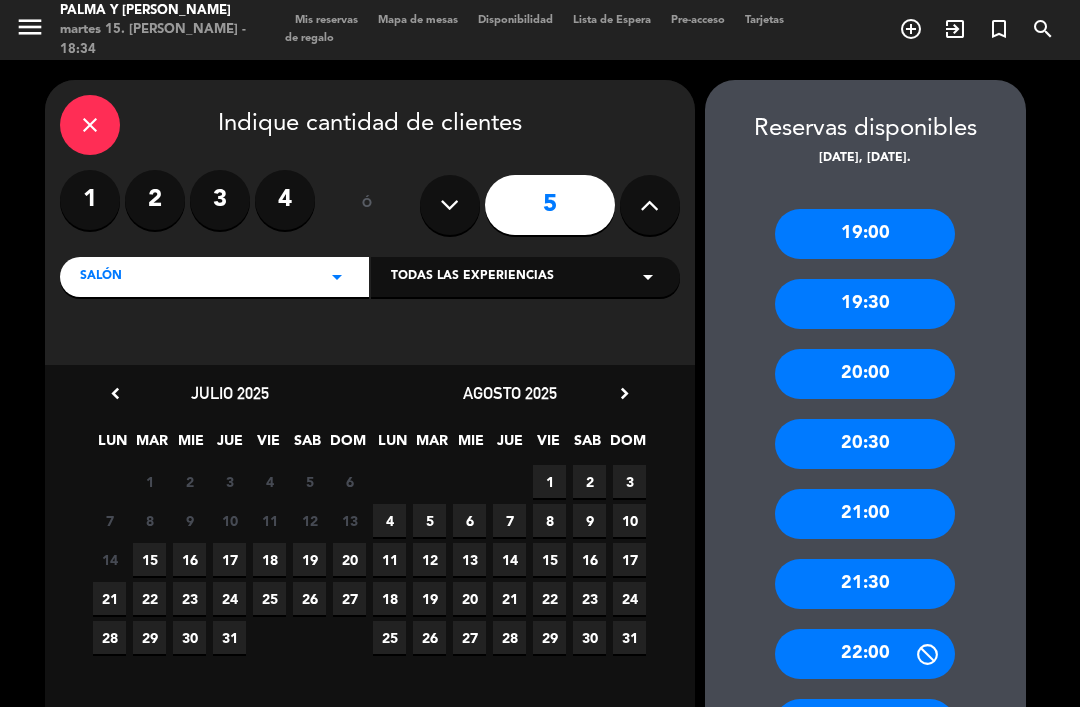 click on "15" at bounding box center (149, 559) 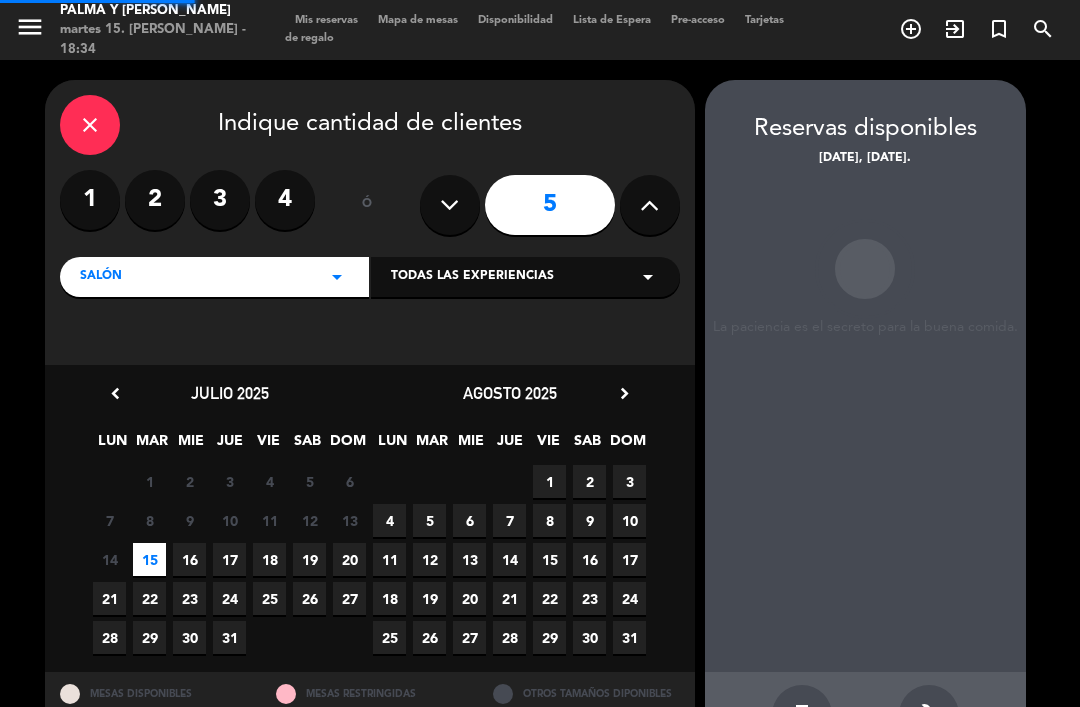 scroll, scrollTop: 7, scrollLeft: 0, axis: vertical 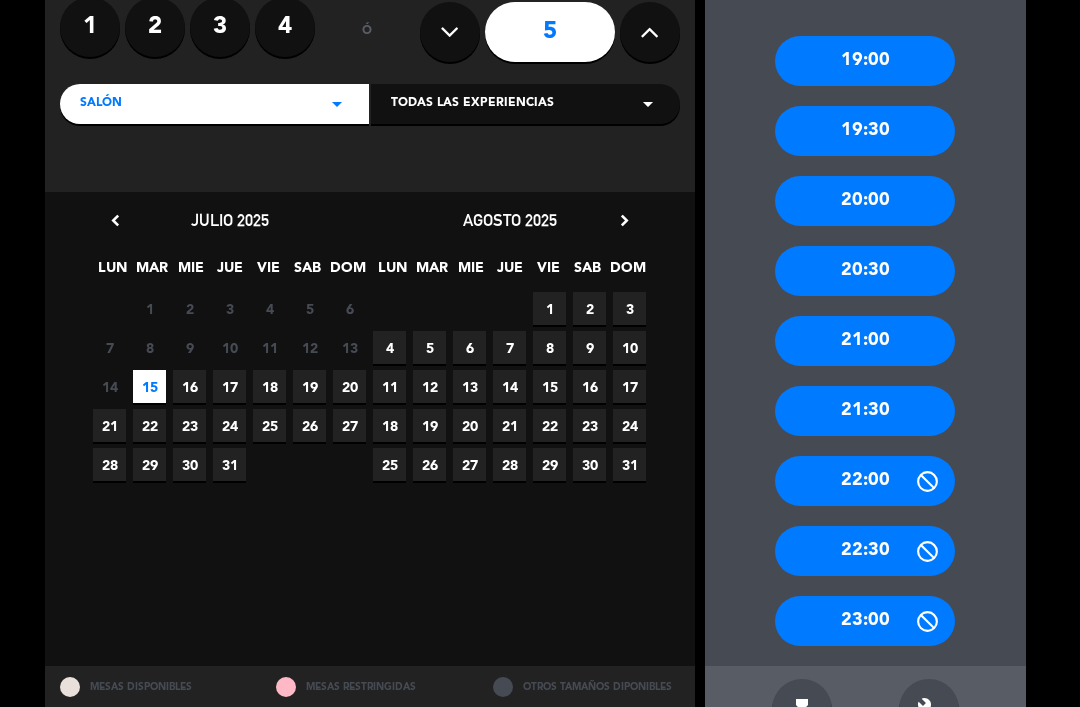 click on "20:30" at bounding box center (865, 271) 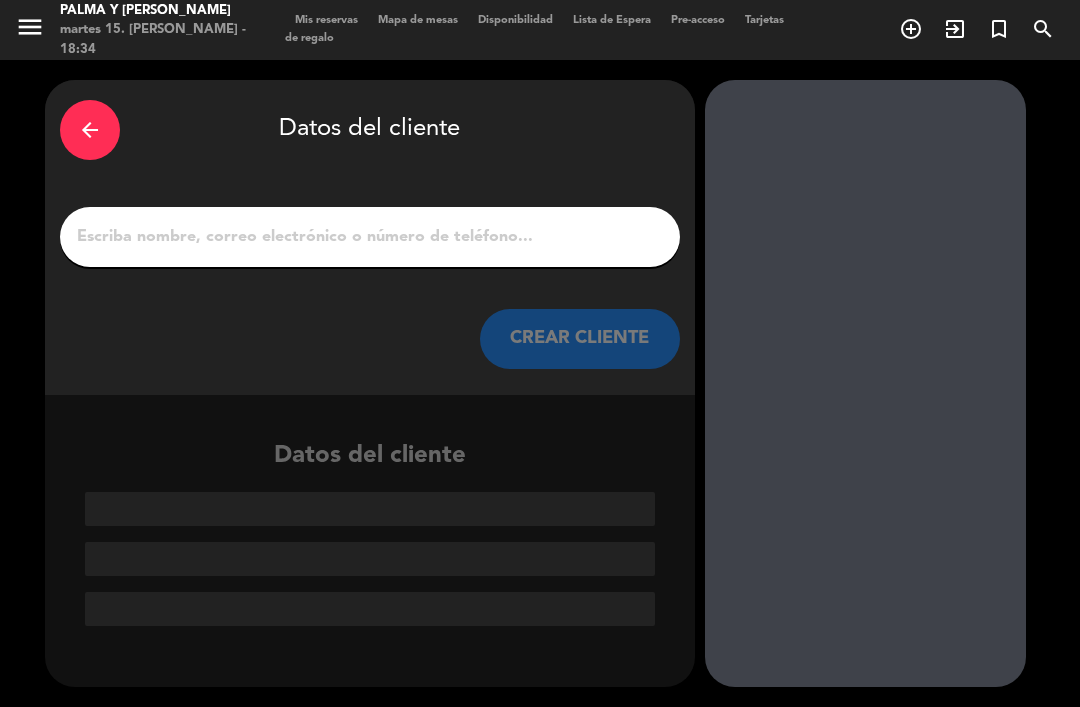 scroll, scrollTop: 0, scrollLeft: 0, axis: both 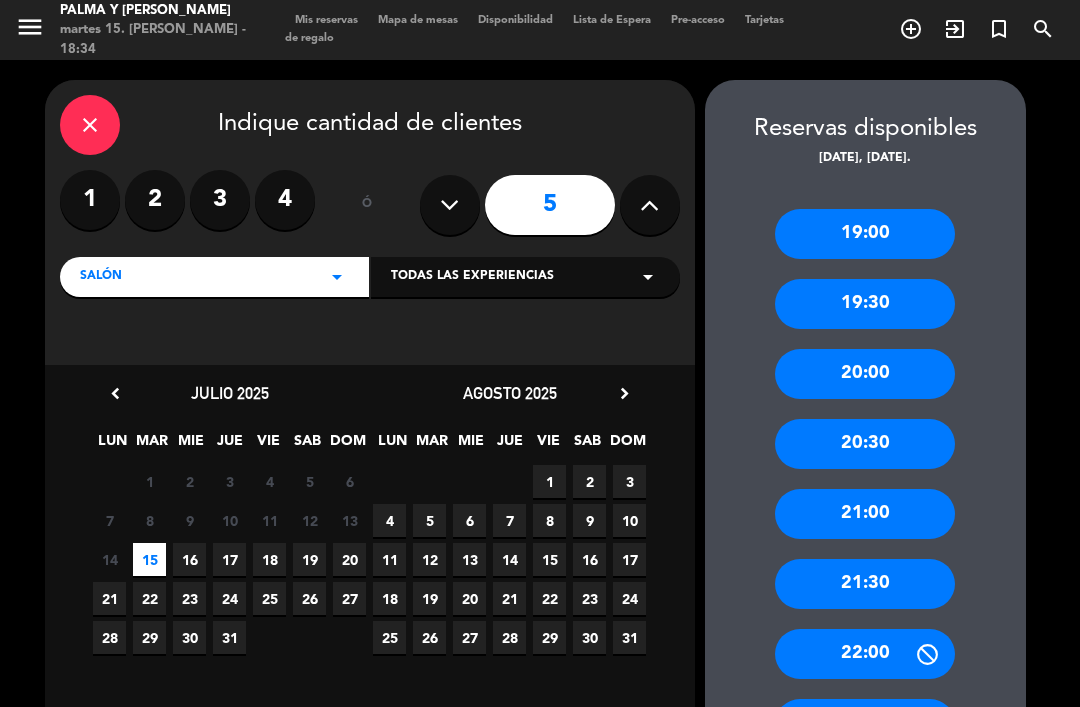 click at bounding box center (649, 205) 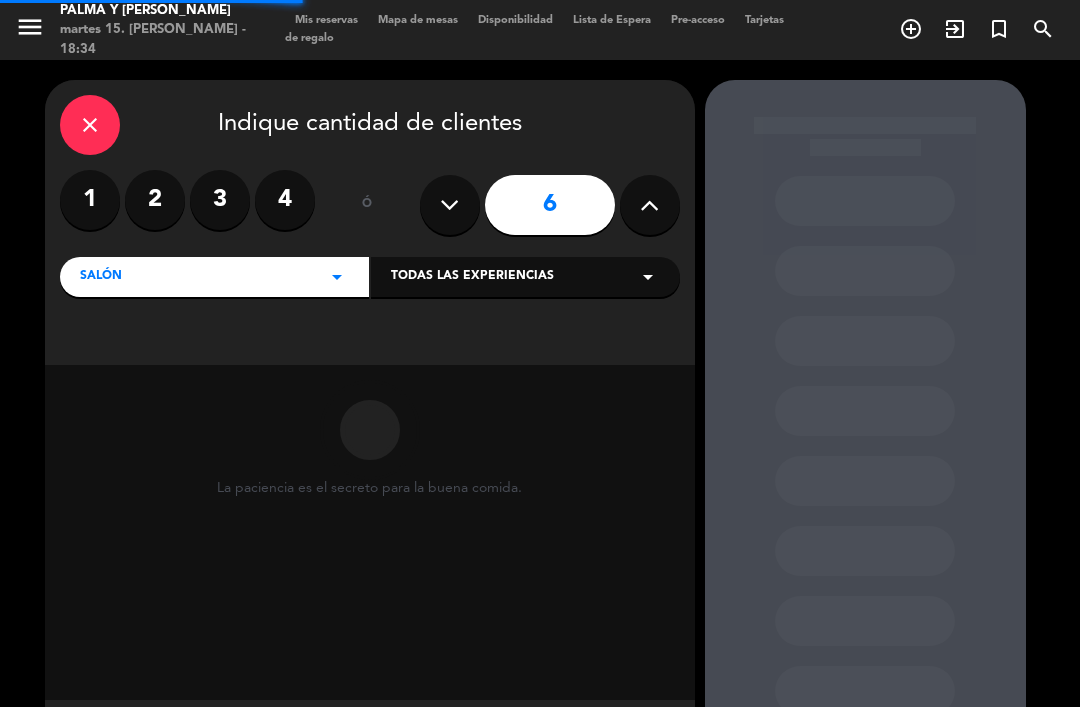 click at bounding box center [649, 205] 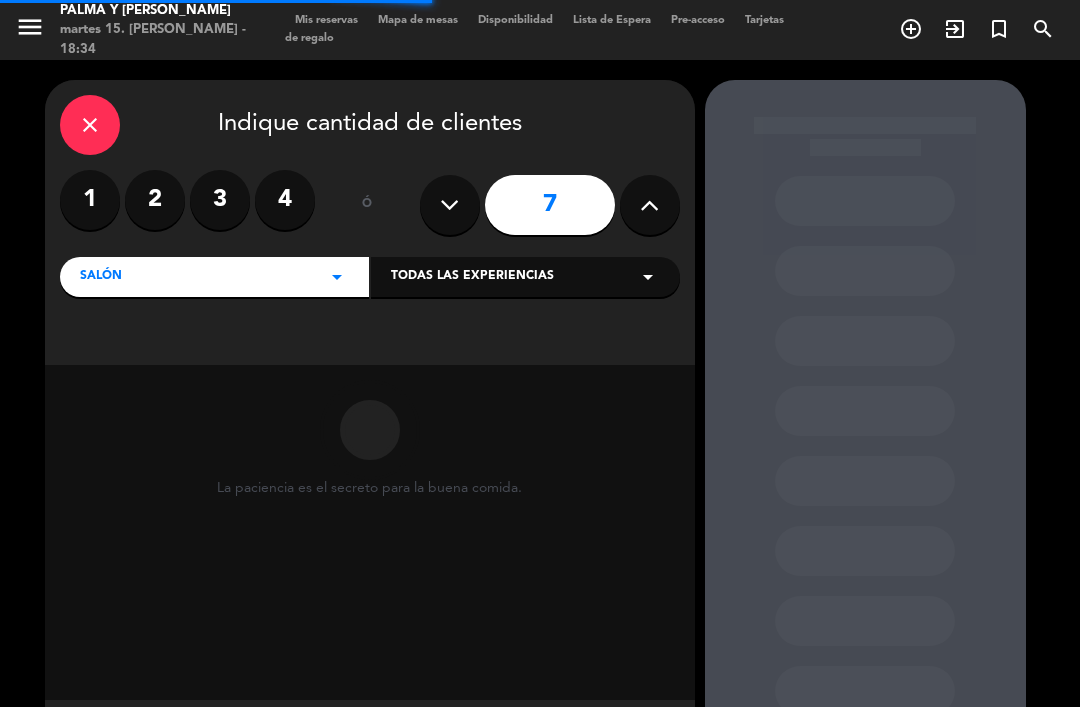click at bounding box center [649, 205] 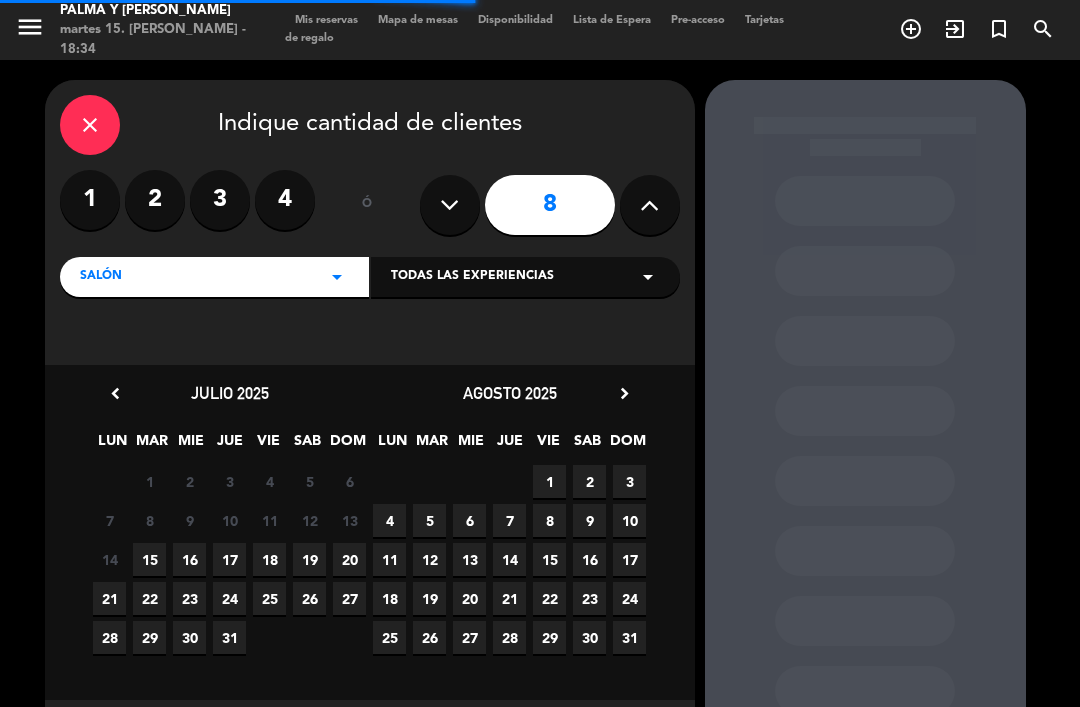 click at bounding box center (650, 205) 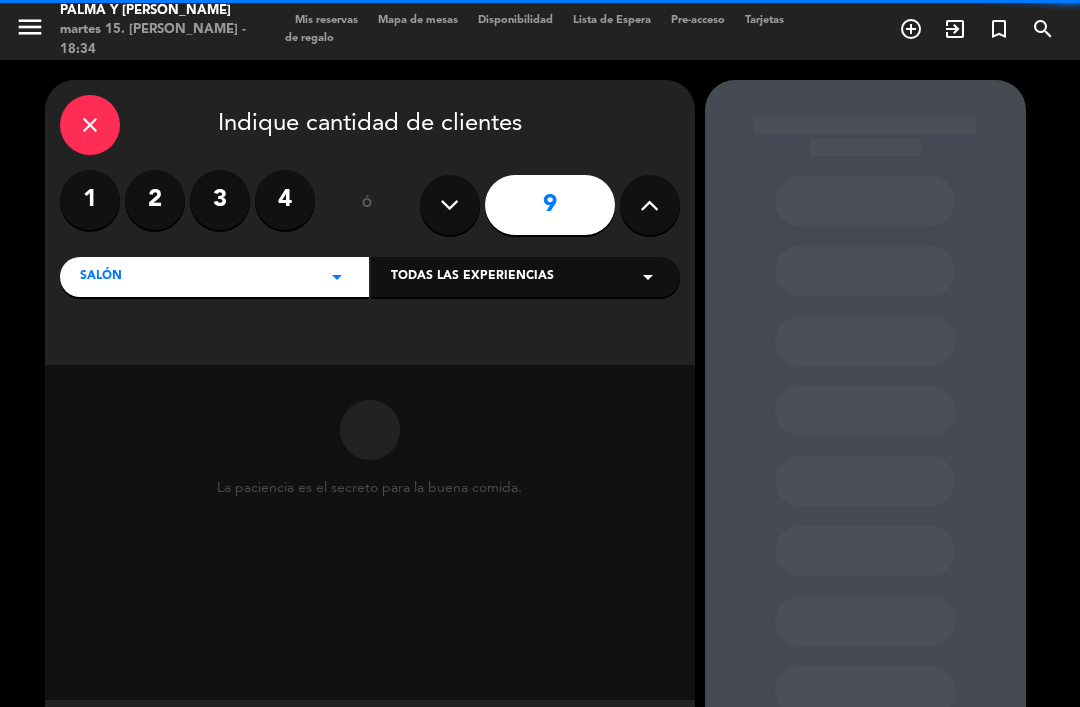 click at bounding box center (650, 205) 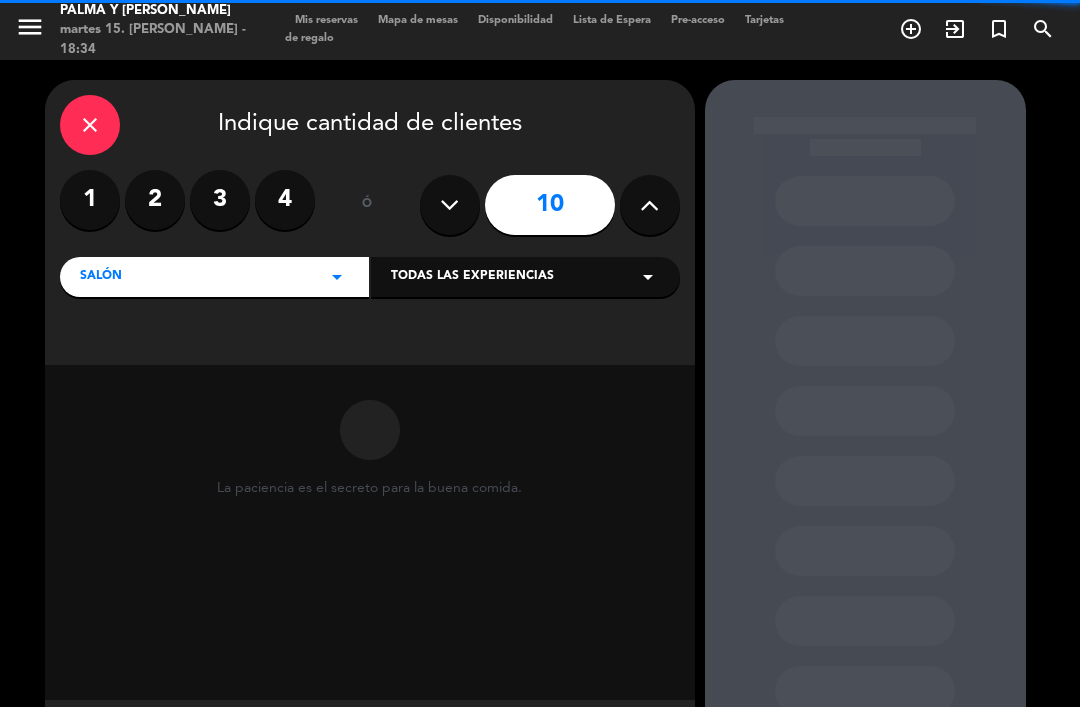click at bounding box center [649, 205] 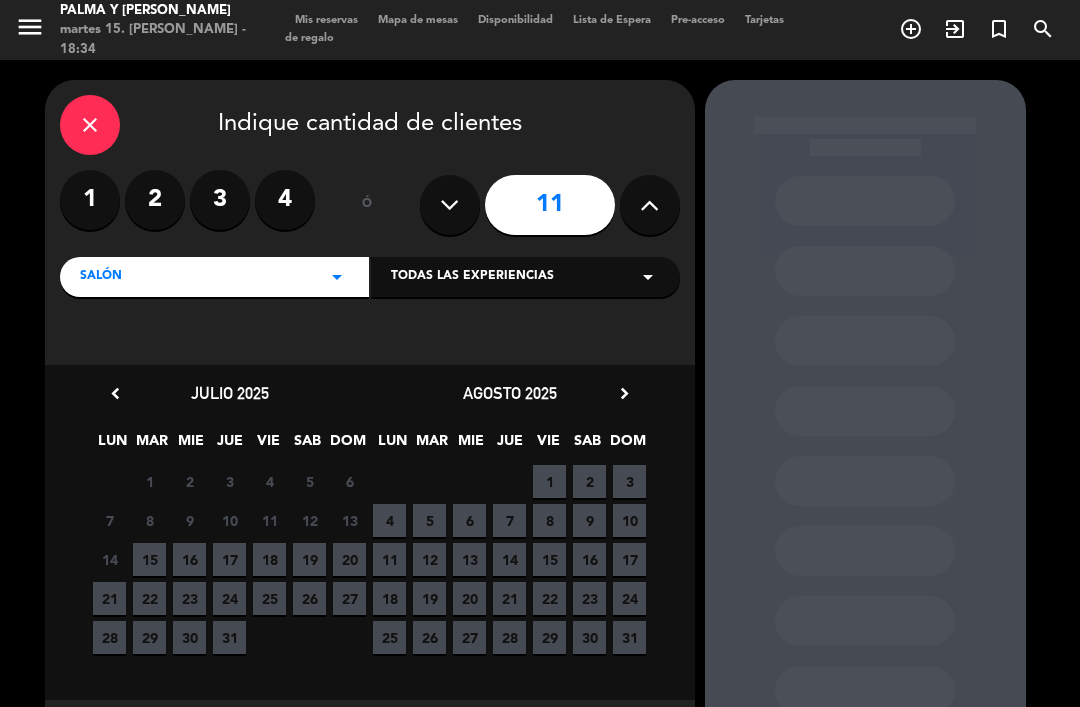 click on "15" at bounding box center [149, 559] 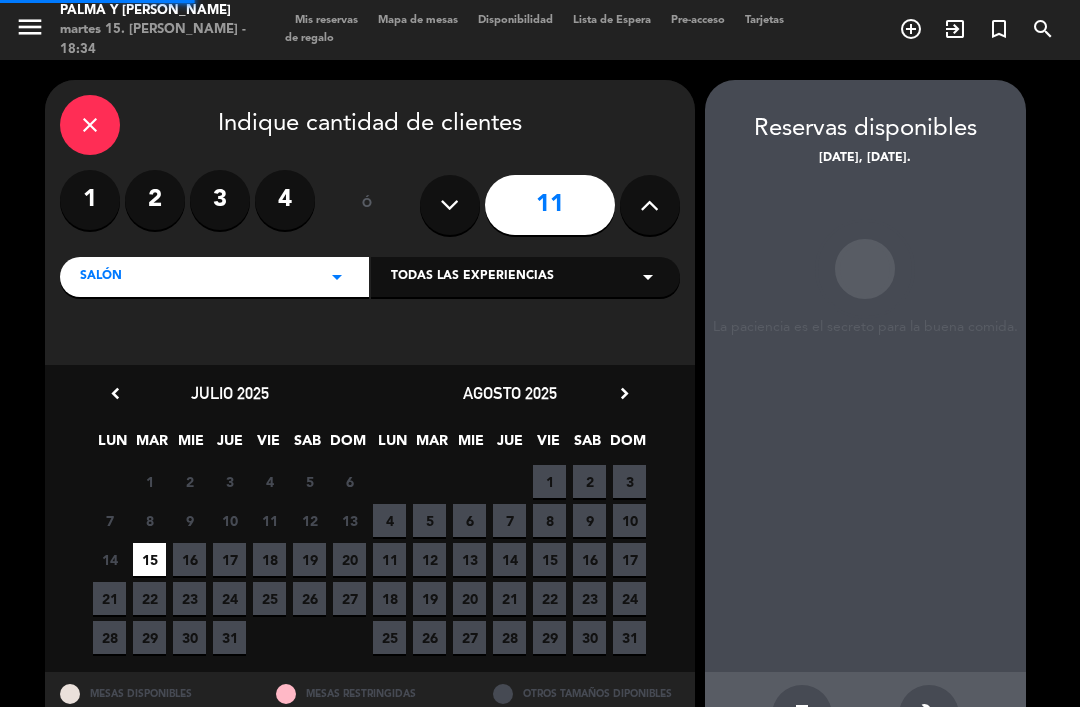scroll, scrollTop: 18, scrollLeft: 0, axis: vertical 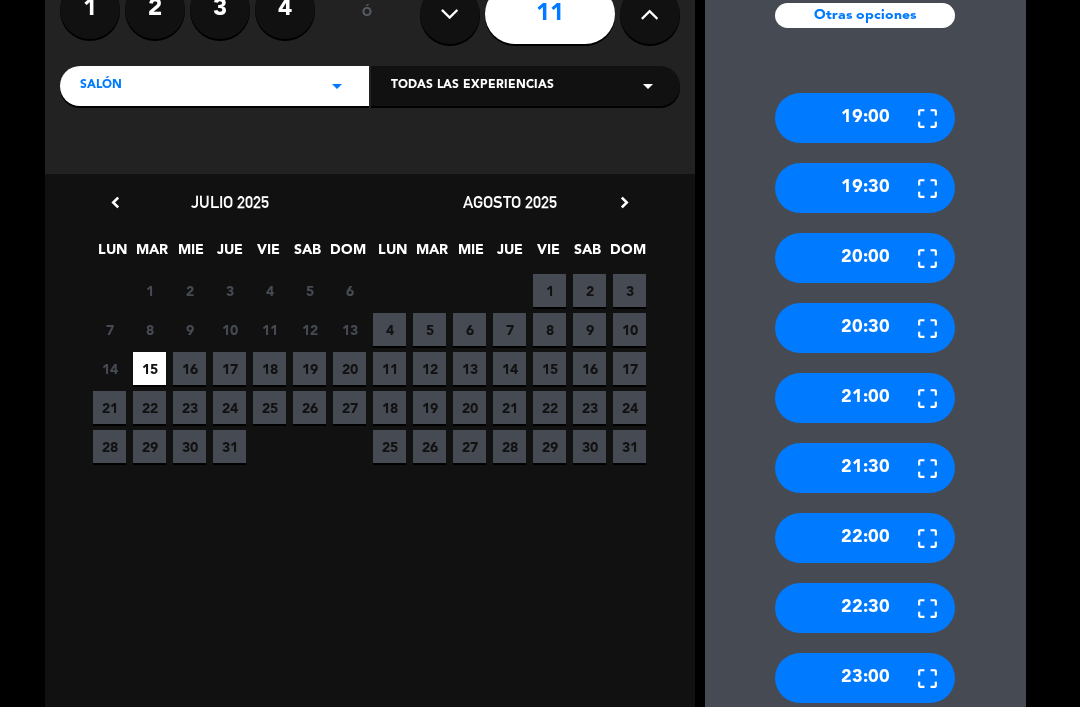 click on "20:30" at bounding box center (865, 328) 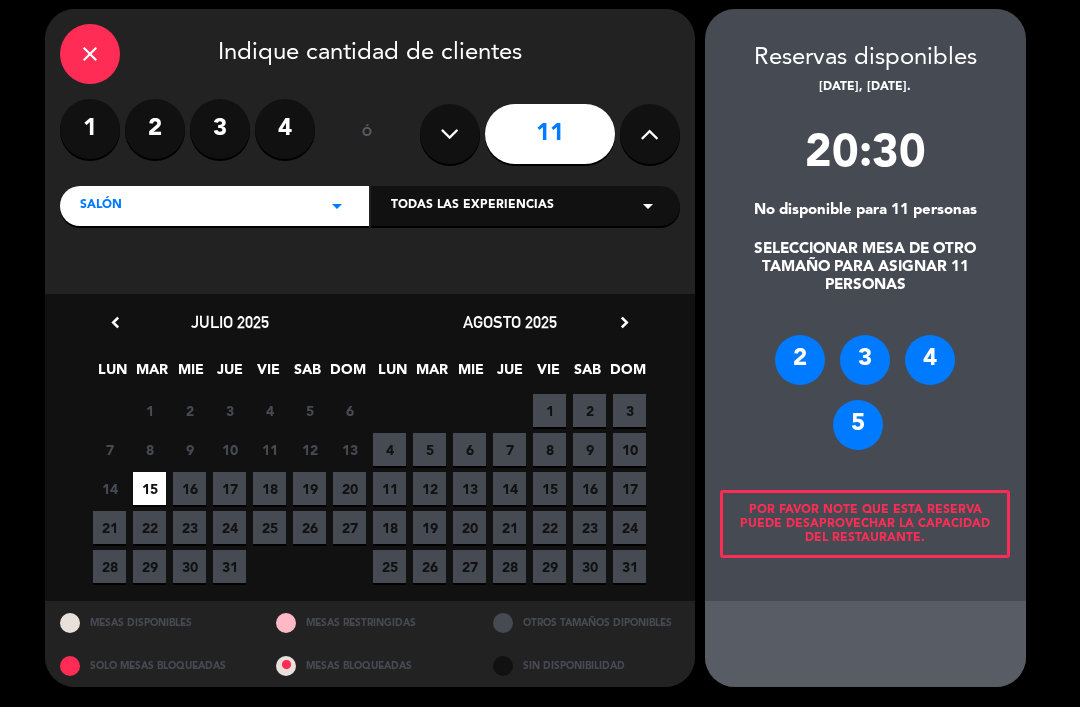scroll, scrollTop: 12, scrollLeft: 0, axis: vertical 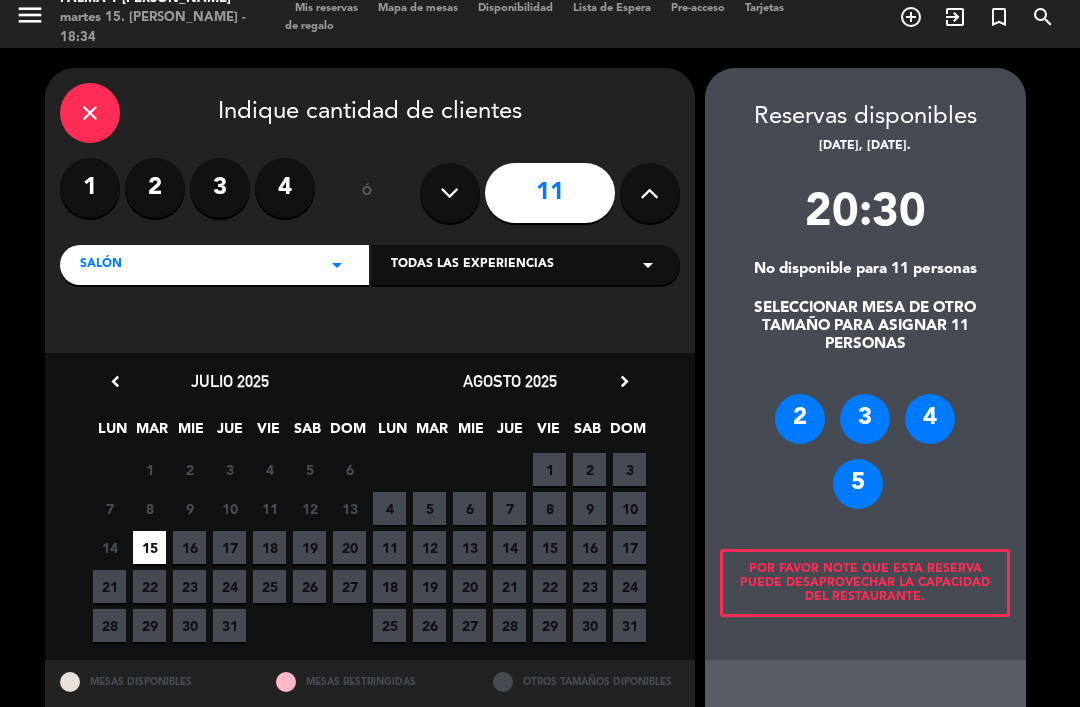 click on "5" at bounding box center (858, 484) 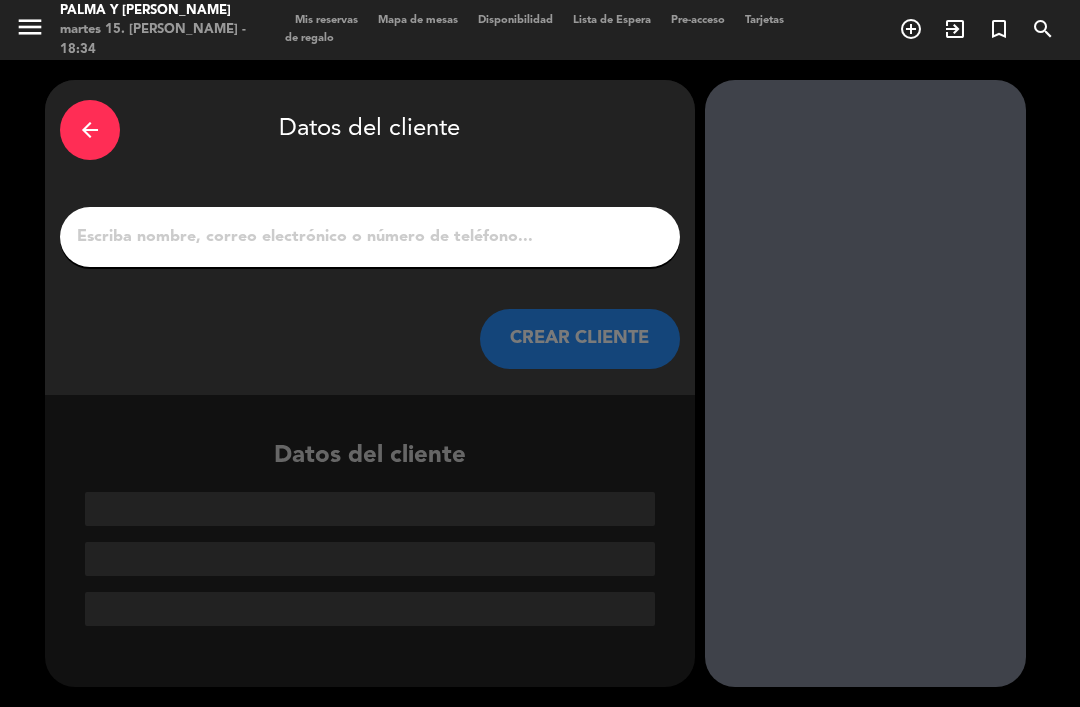 scroll, scrollTop: 0, scrollLeft: 0, axis: both 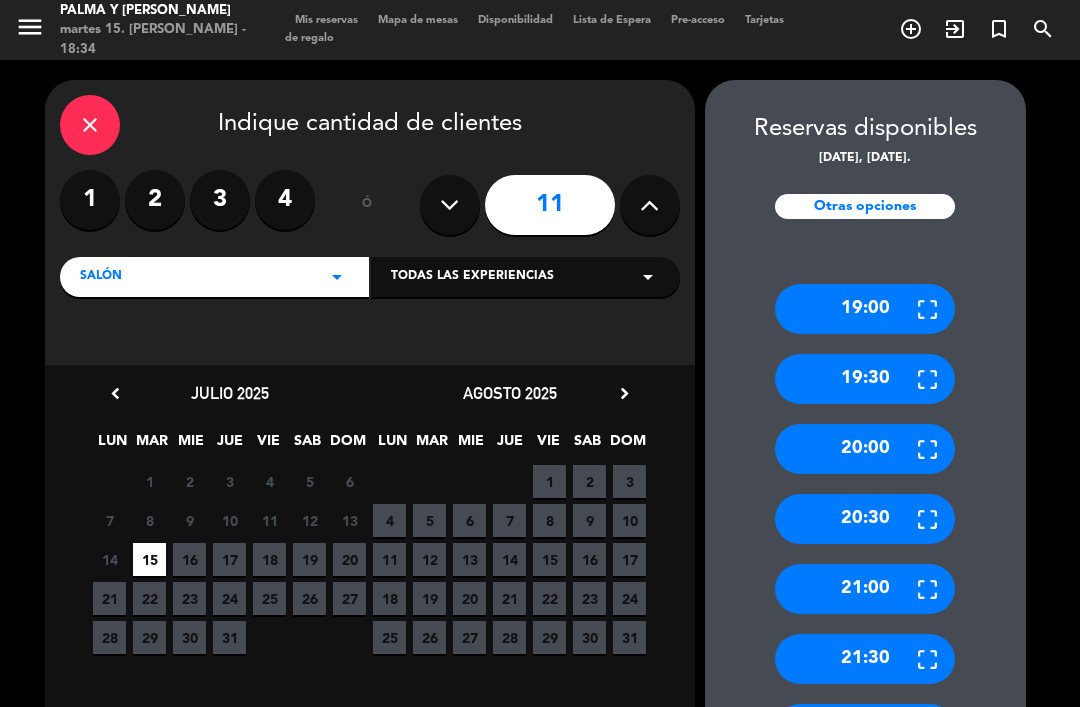 click on "close" at bounding box center (90, 125) 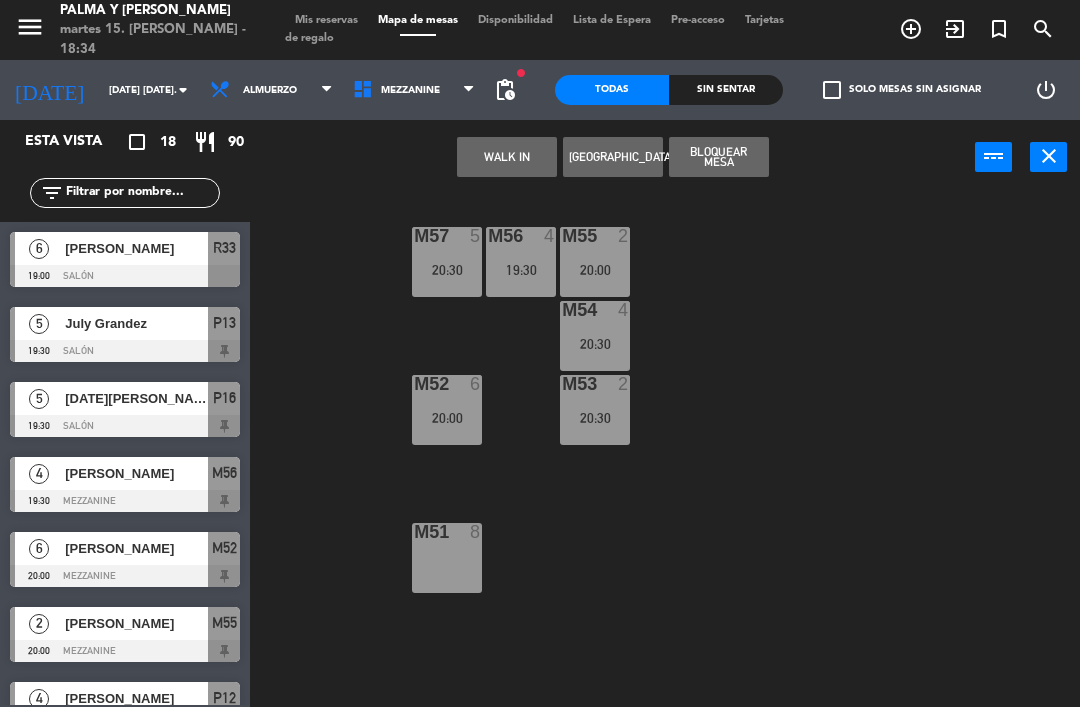 click on "M51  8" at bounding box center [447, 558] 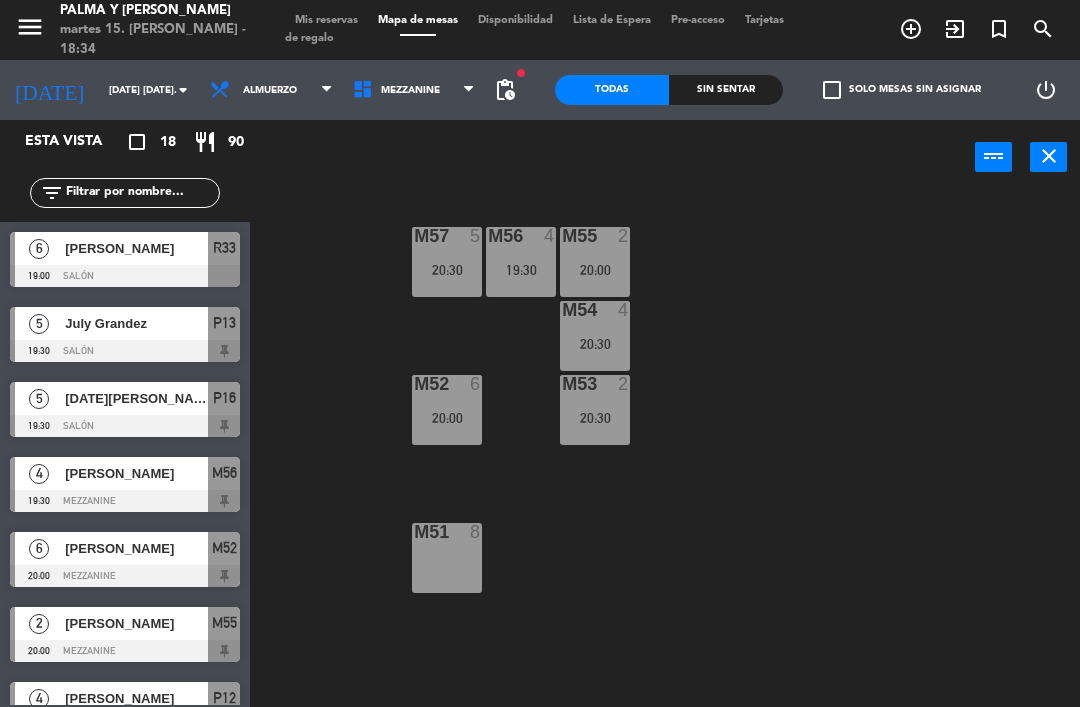 click on "M57  5   20:30  M56  4   19:30  M55  2   20:00  M54  4   20:30  M52  6   20:00  M53  2   20:30  M51  8" 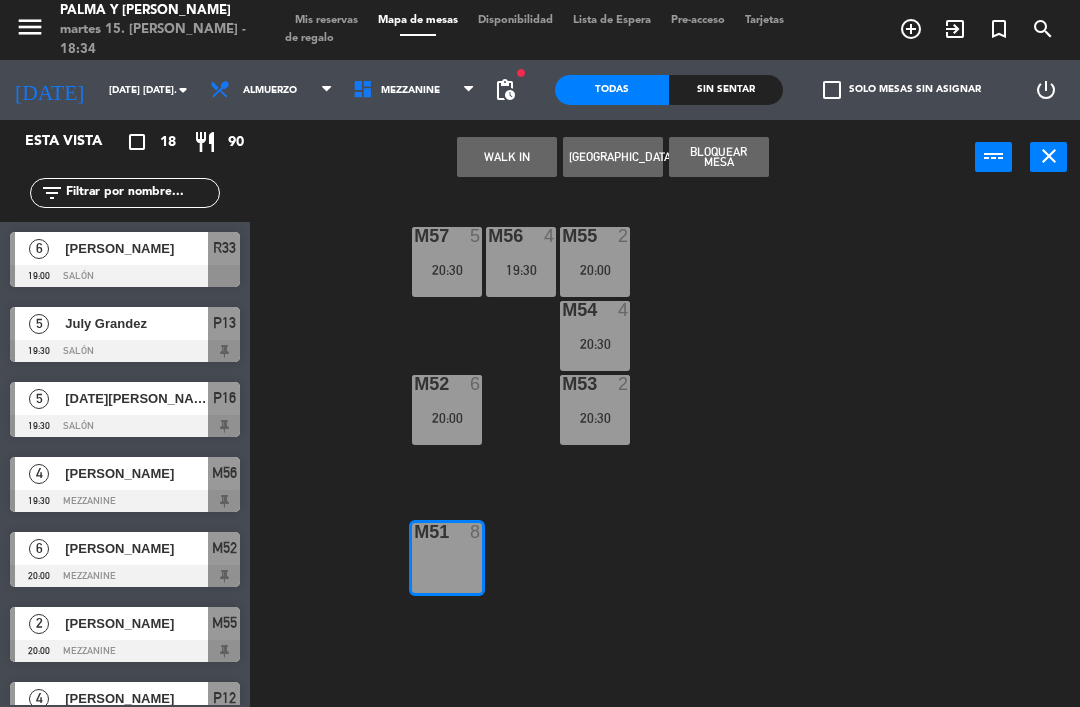 click on "[GEOGRAPHIC_DATA]" at bounding box center (613, 157) 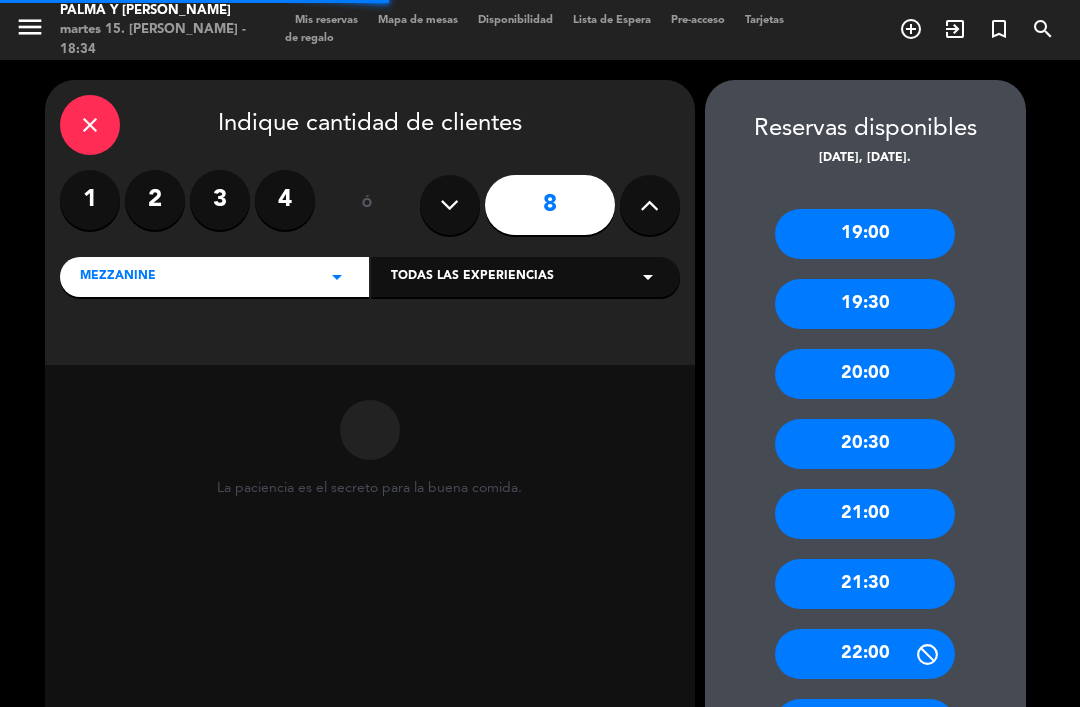 click at bounding box center [649, 205] 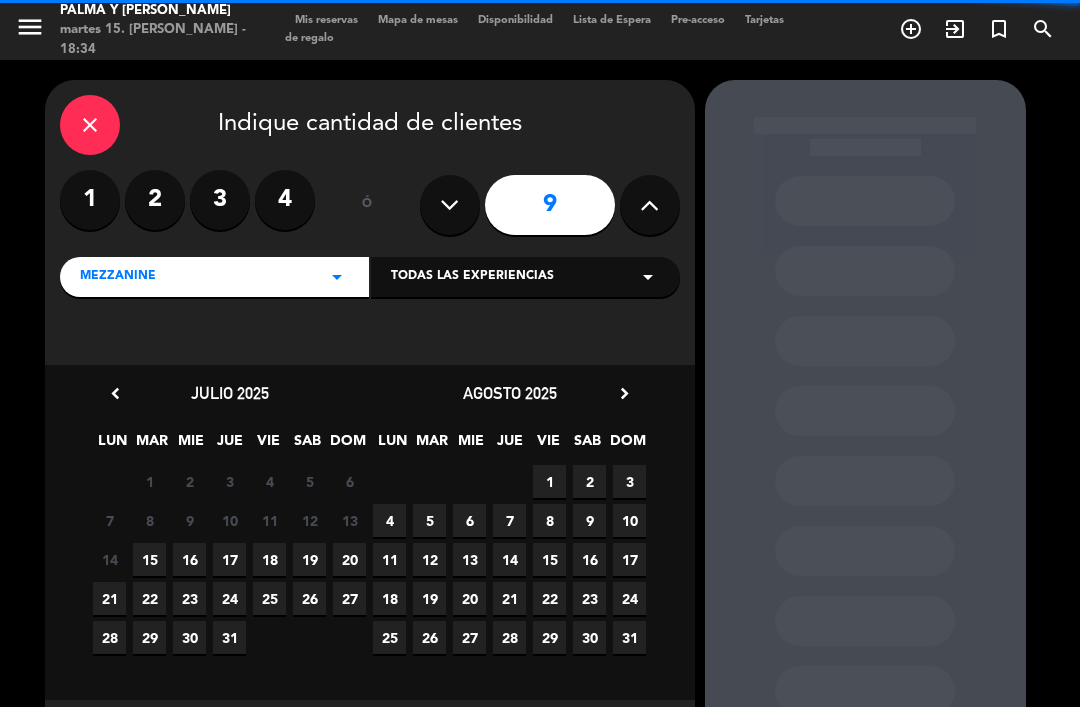 click at bounding box center [649, 205] 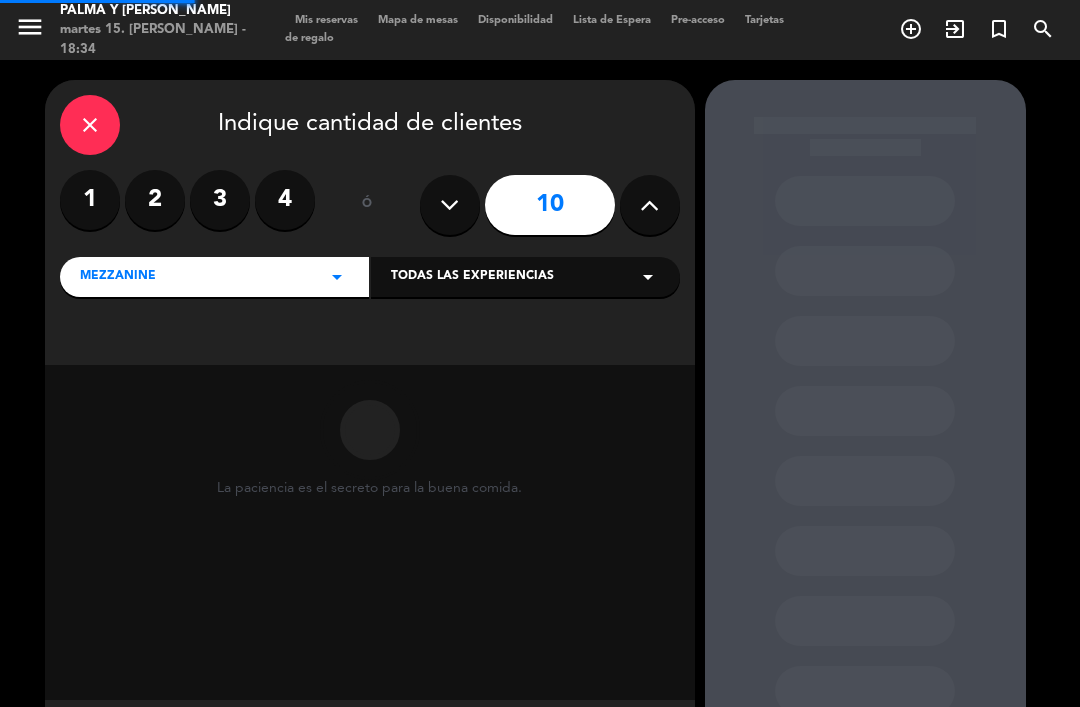 click at bounding box center (650, 205) 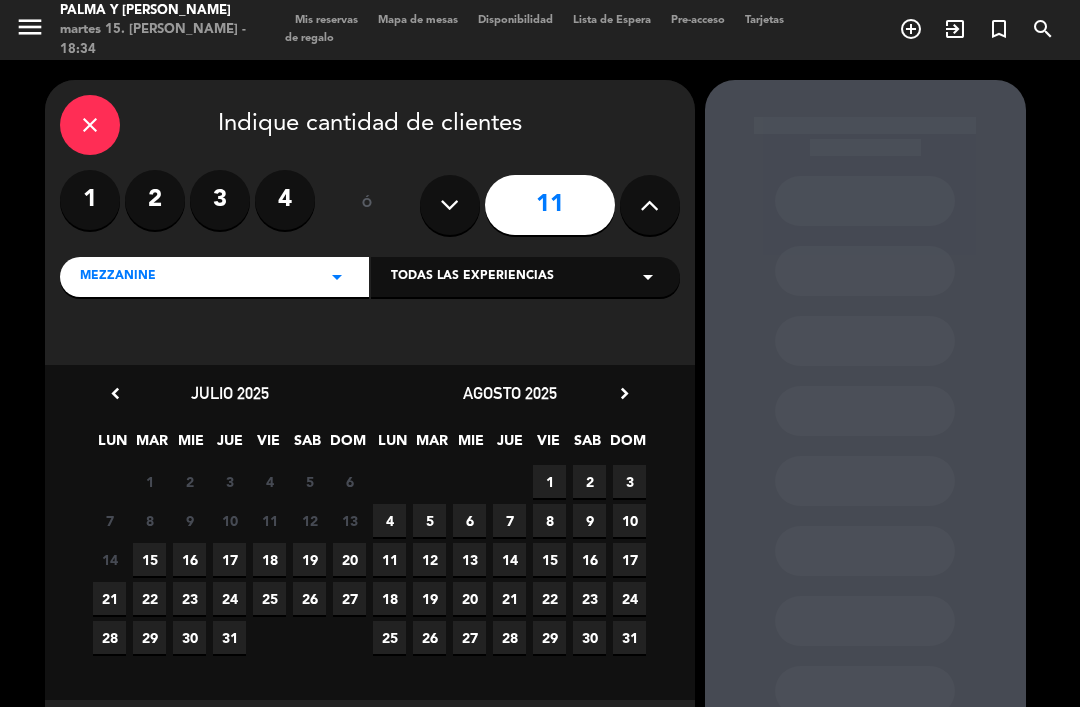 click on "15" at bounding box center [149, 559] 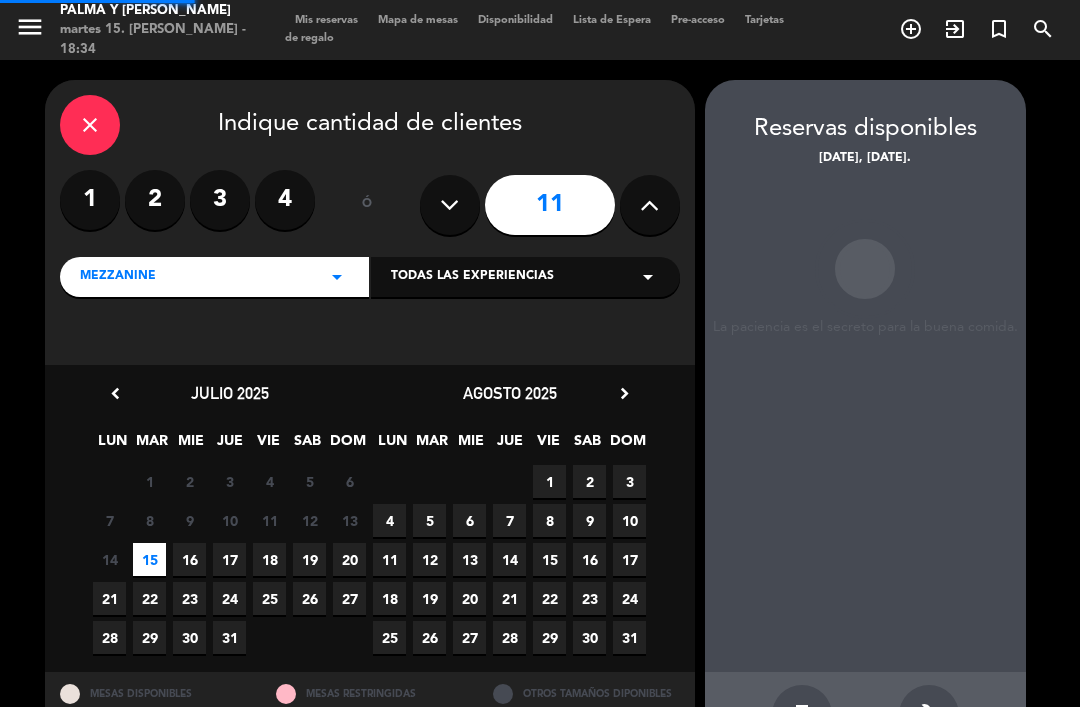 scroll, scrollTop: 21, scrollLeft: 0, axis: vertical 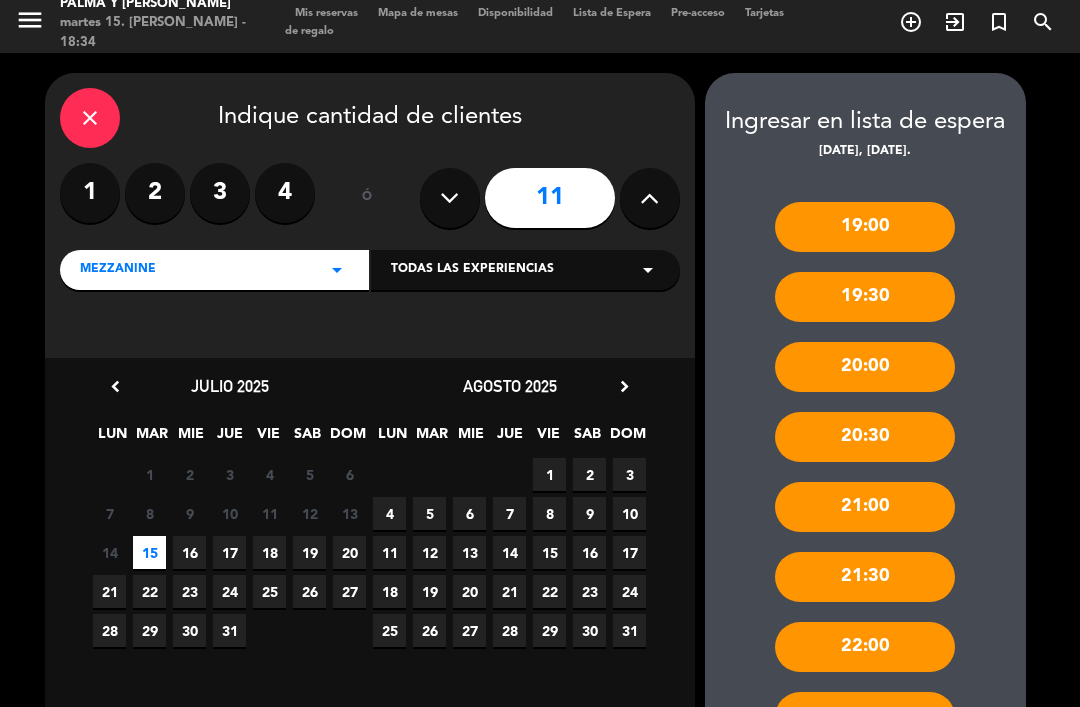 click on "20:30" at bounding box center (865, 437) 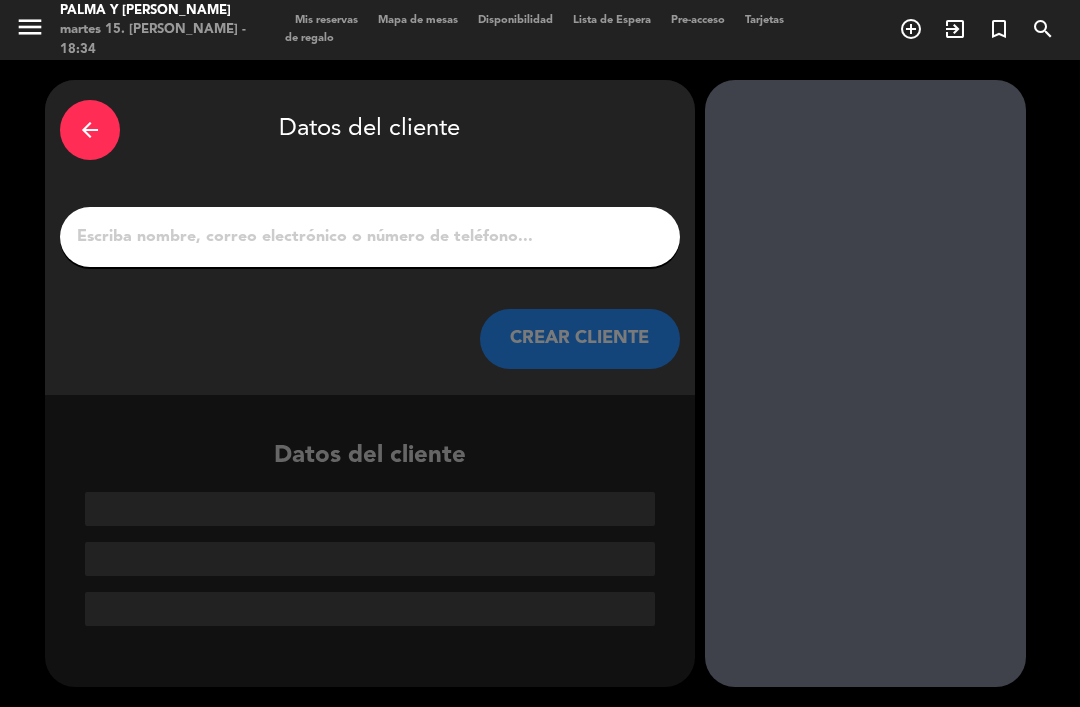 click on "1" at bounding box center [370, 237] 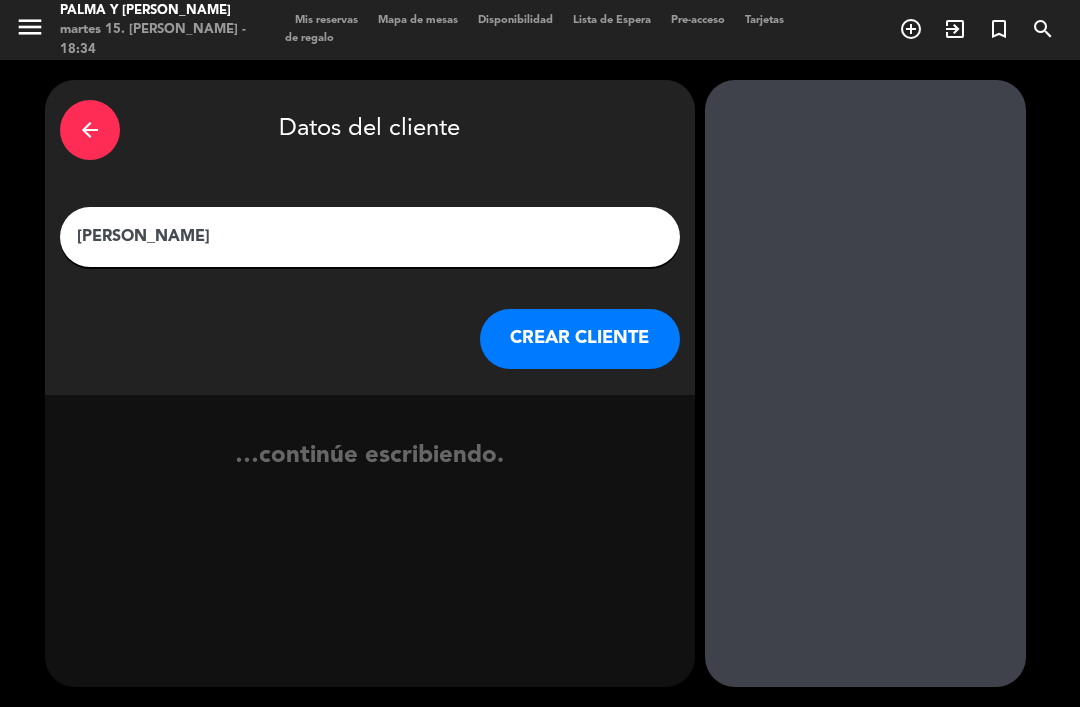 type on "[PERSON_NAME]" 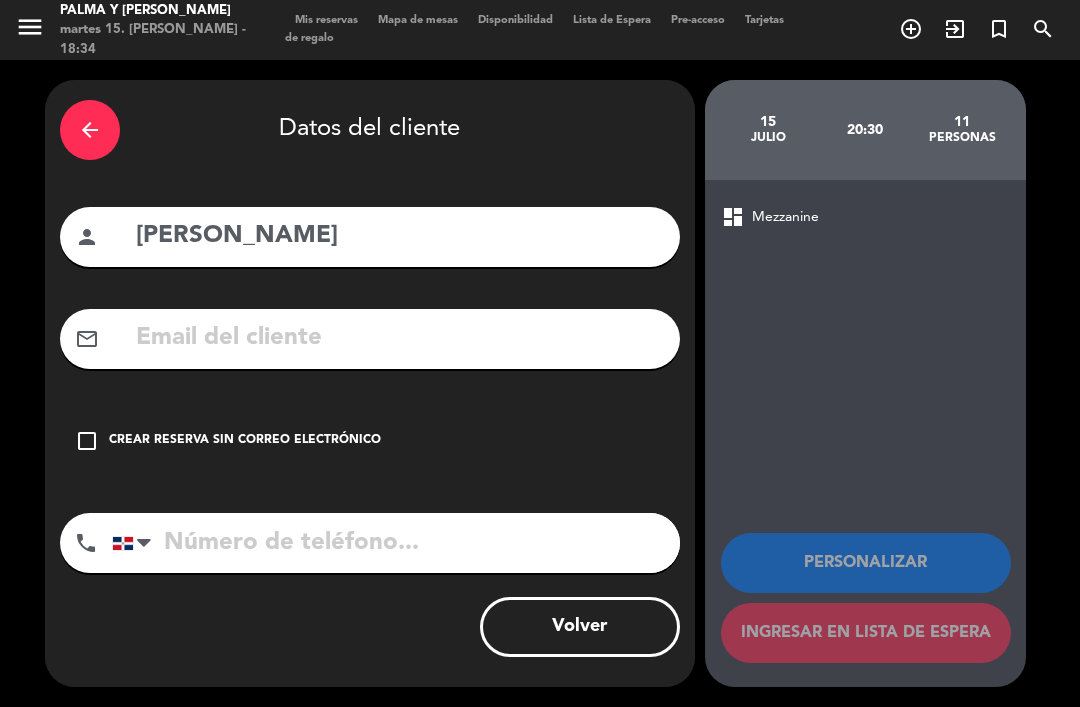 click on "check_box_outline_blank   Crear reserva sin correo electrónico" at bounding box center (370, 441) 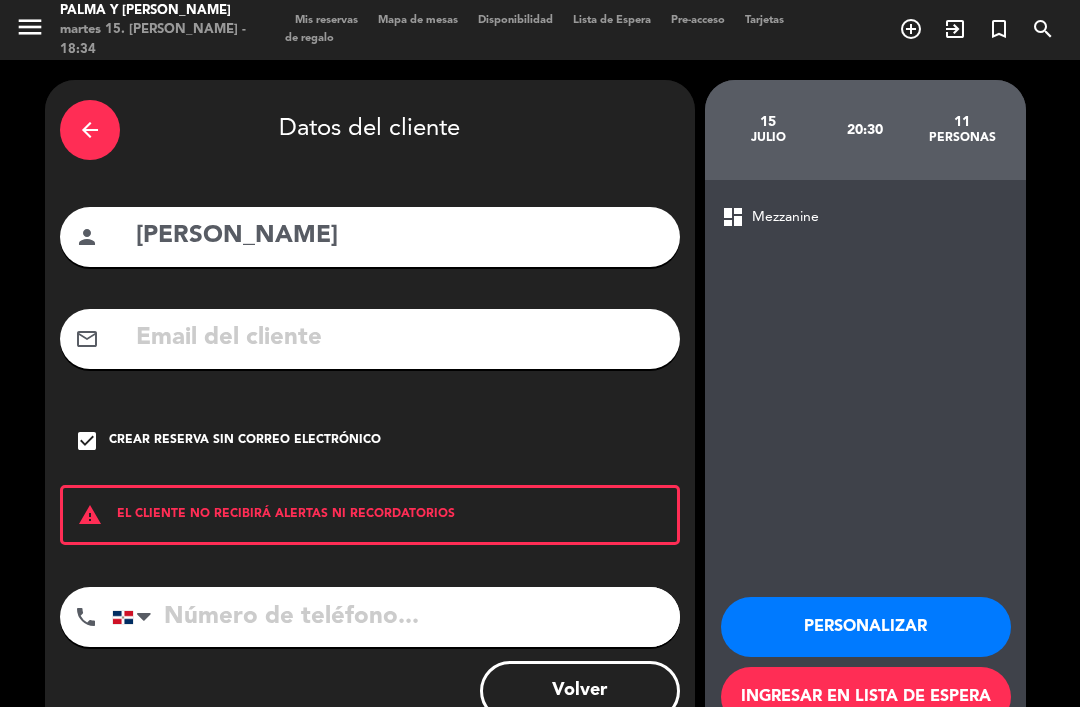 click at bounding box center (396, 617) 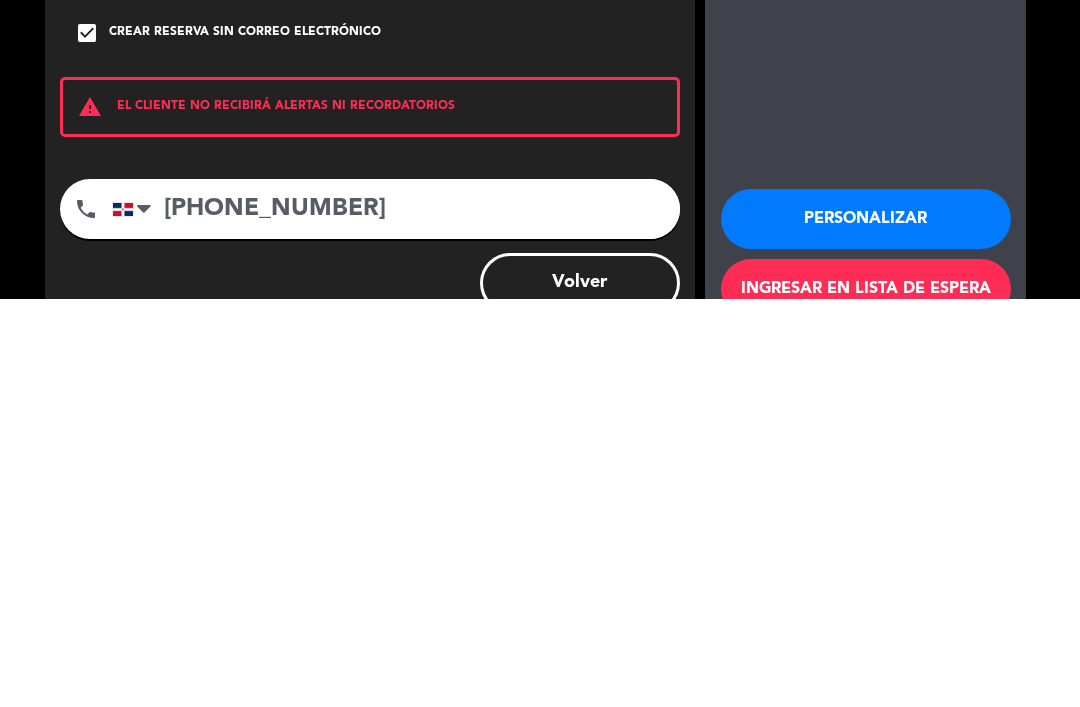 type on "[PHONE_NUMBER]" 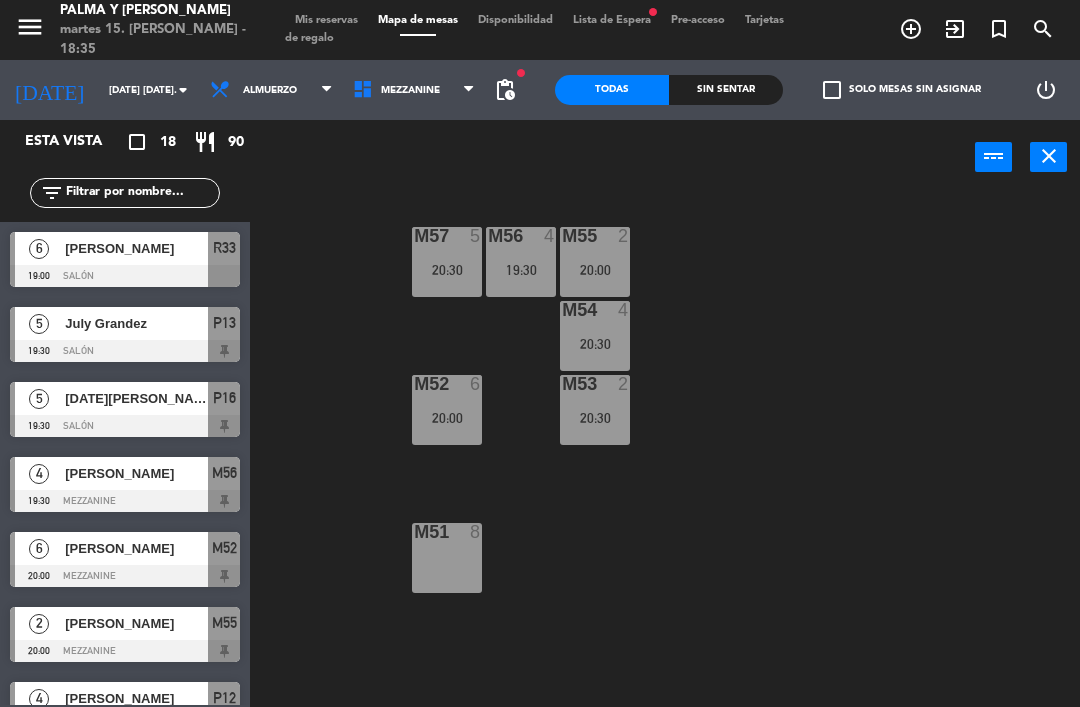 click on "M51  8" at bounding box center [447, 558] 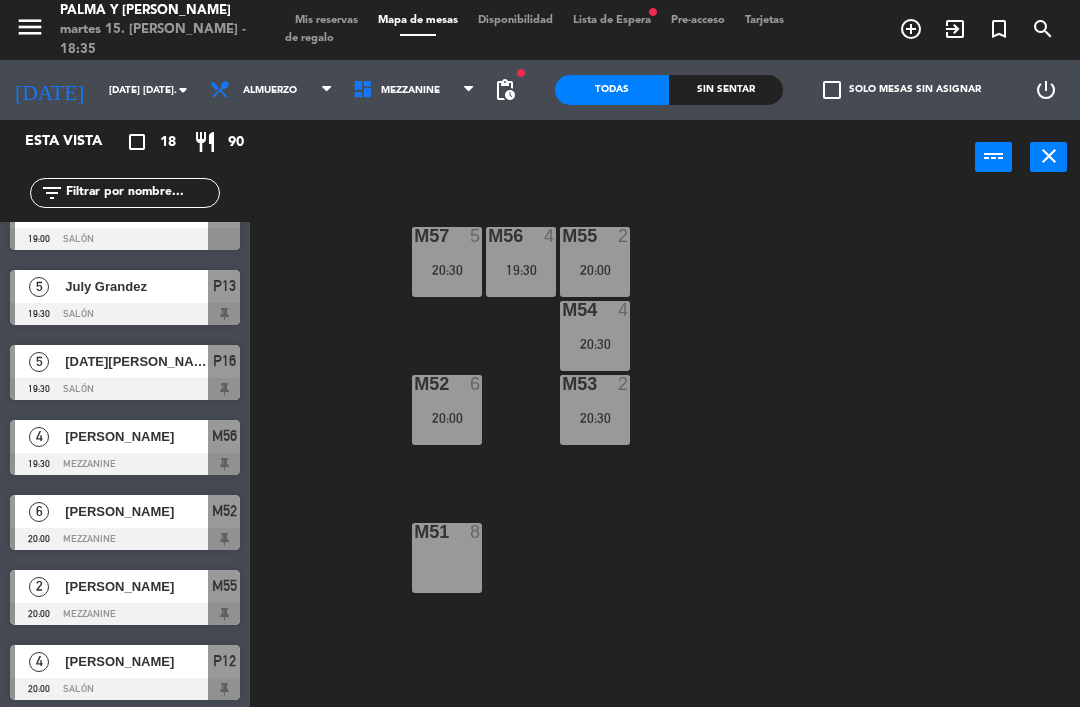 click 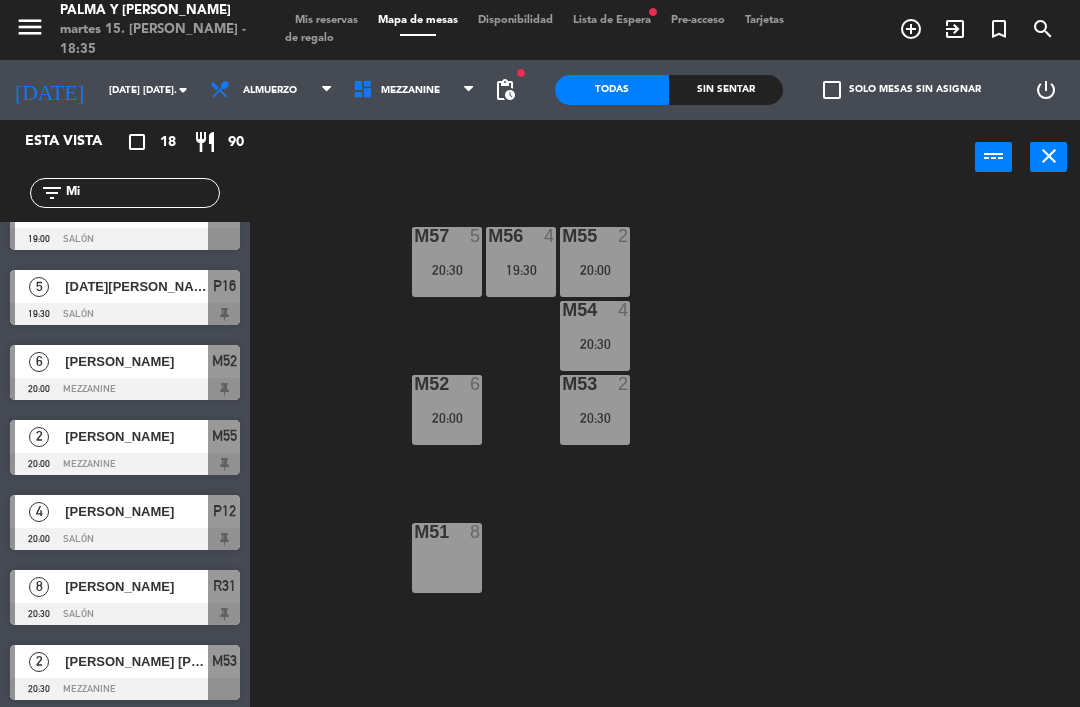 scroll, scrollTop: 0, scrollLeft: 0, axis: both 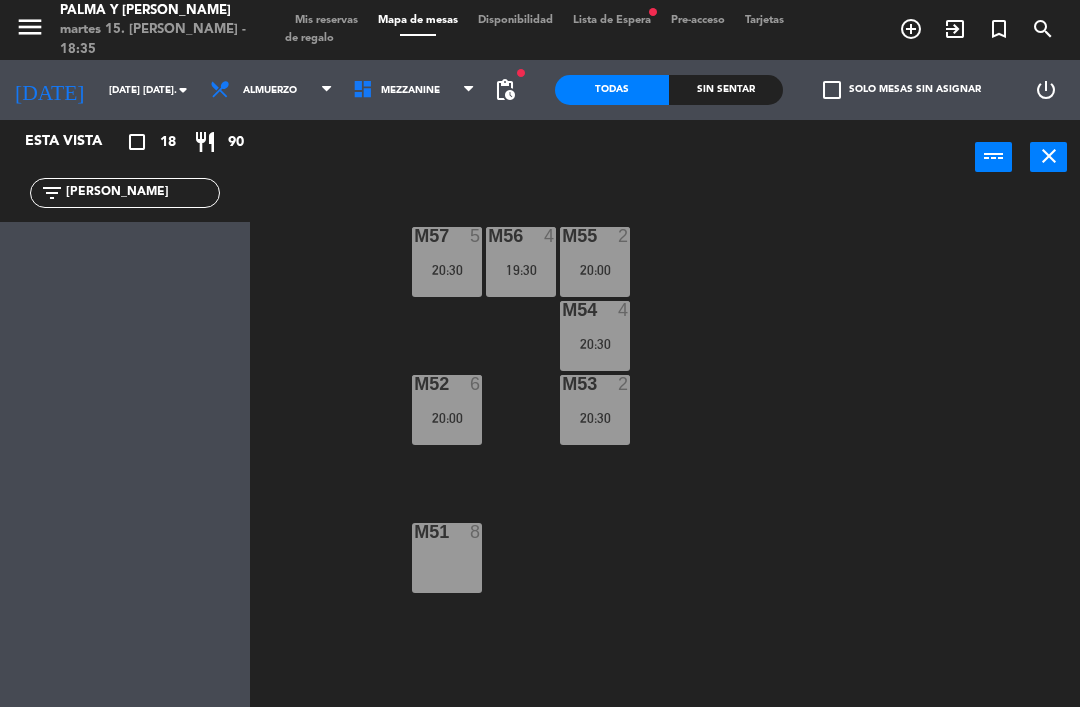 click on "M57  5   20:30  M56  4   19:30  M55  2   20:00  M54  4   20:30  M52  6   20:00  M53  2   20:30  M51  8" 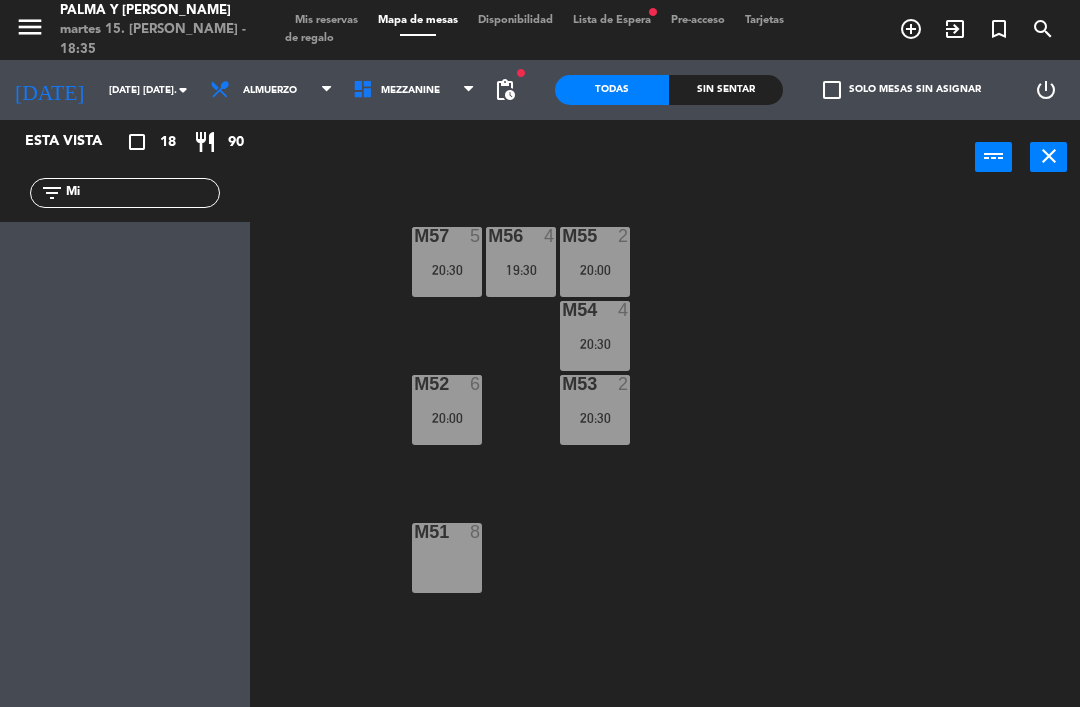 type on "M" 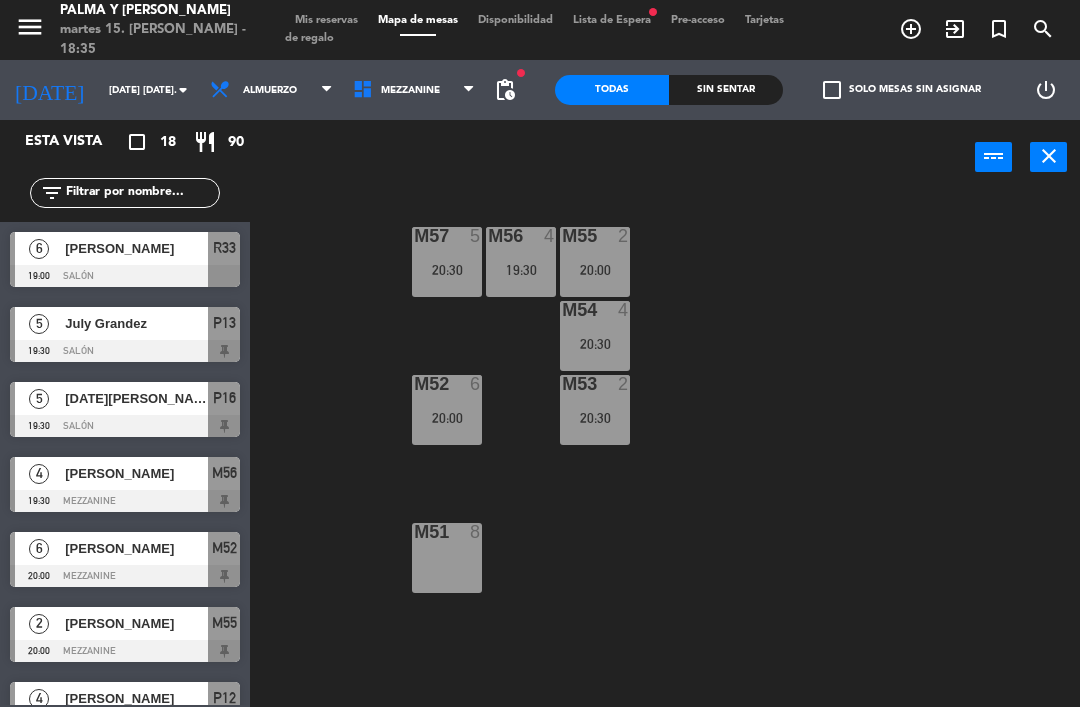 type 